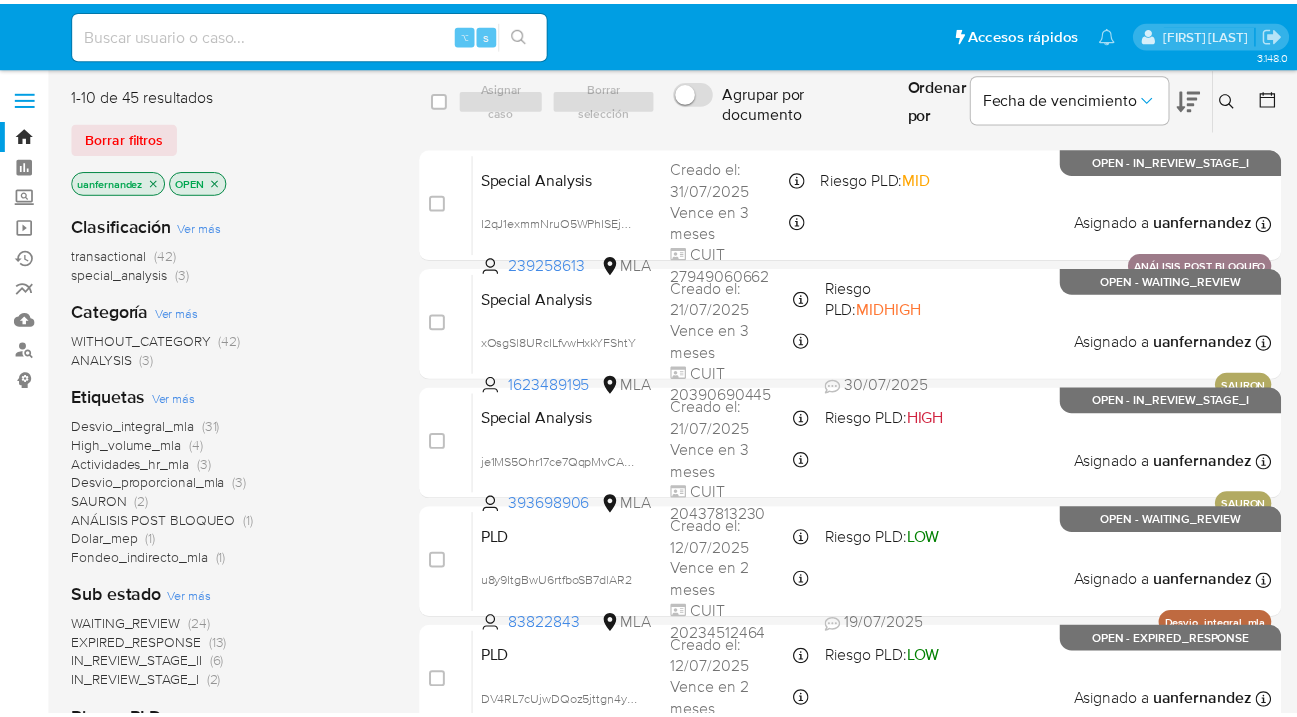 scroll, scrollTop: 0, scrollLeft: 0, axis: both 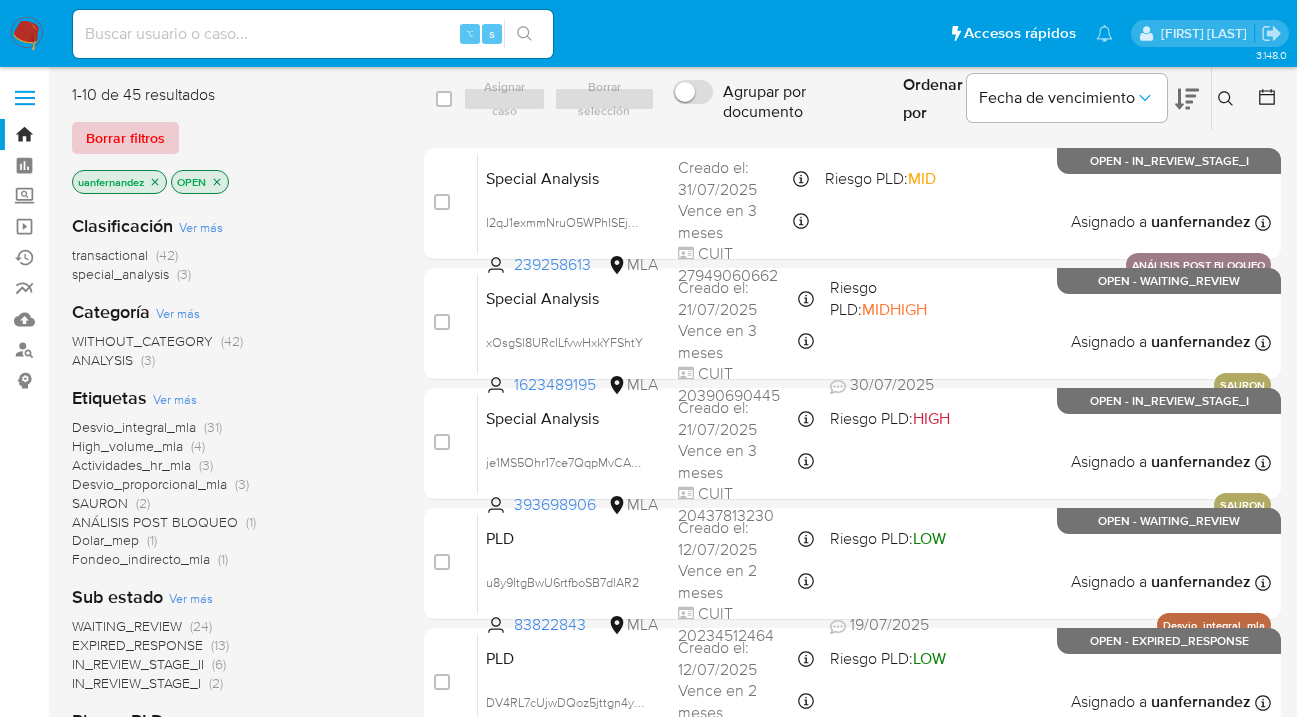 click on "Borrar filtros" at bounding box center (125, 138) 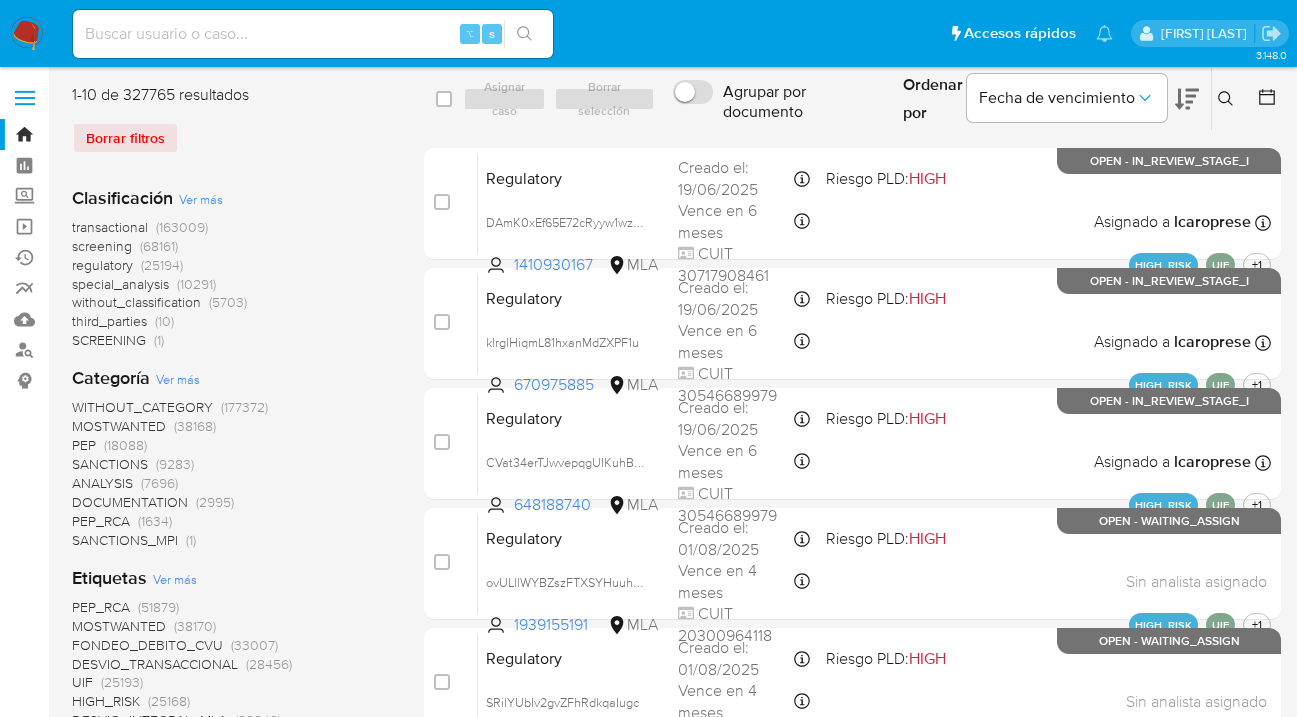 click 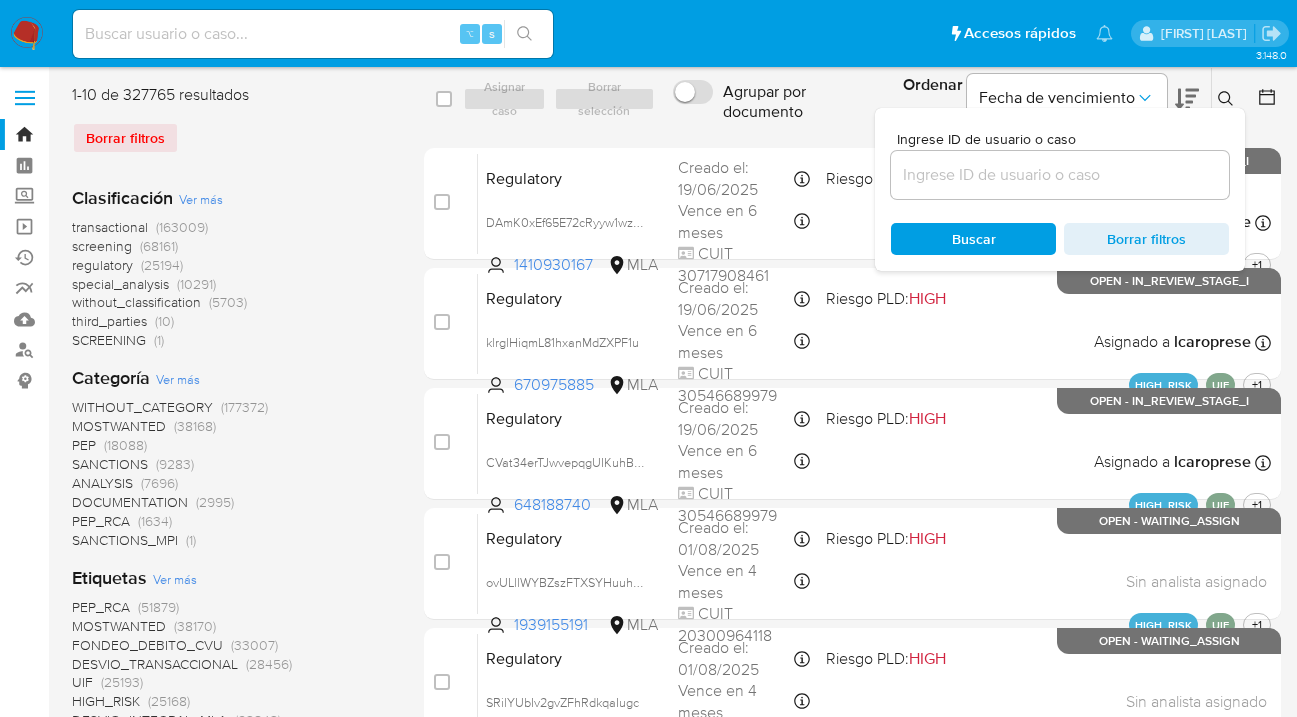 click at bounding box center [1060, 175] 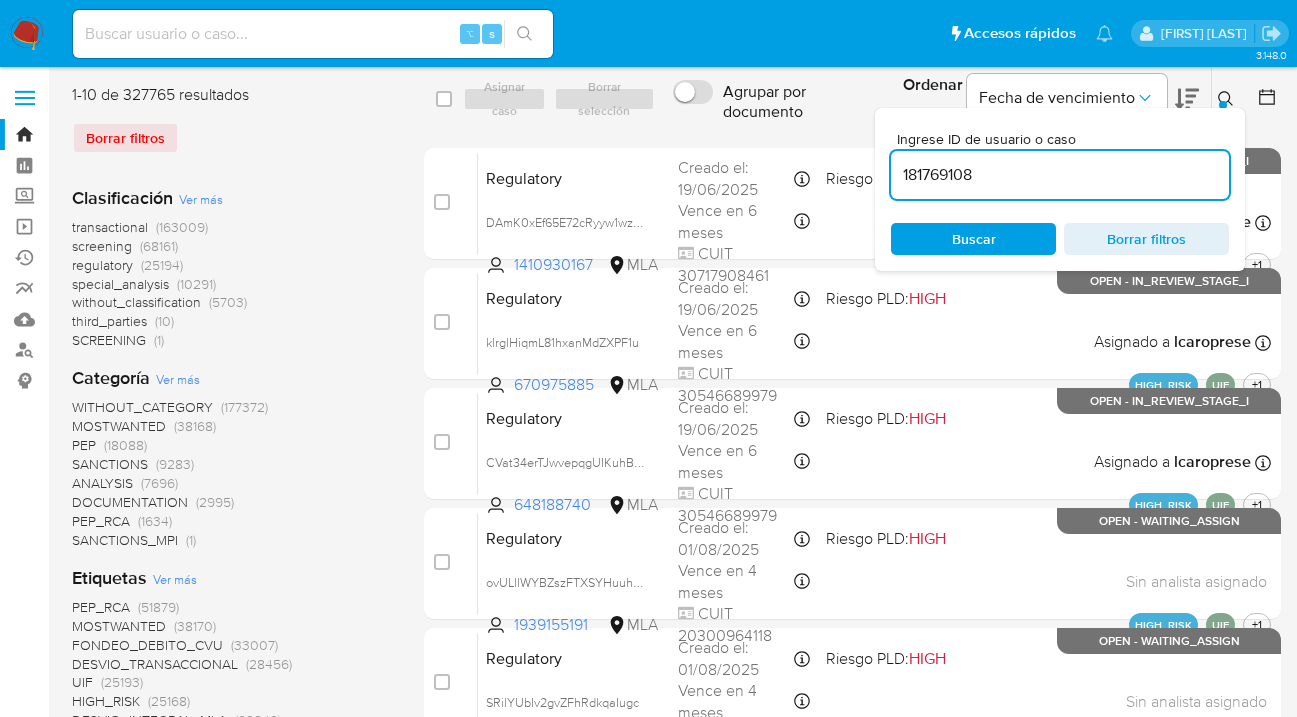 type on "181769108" 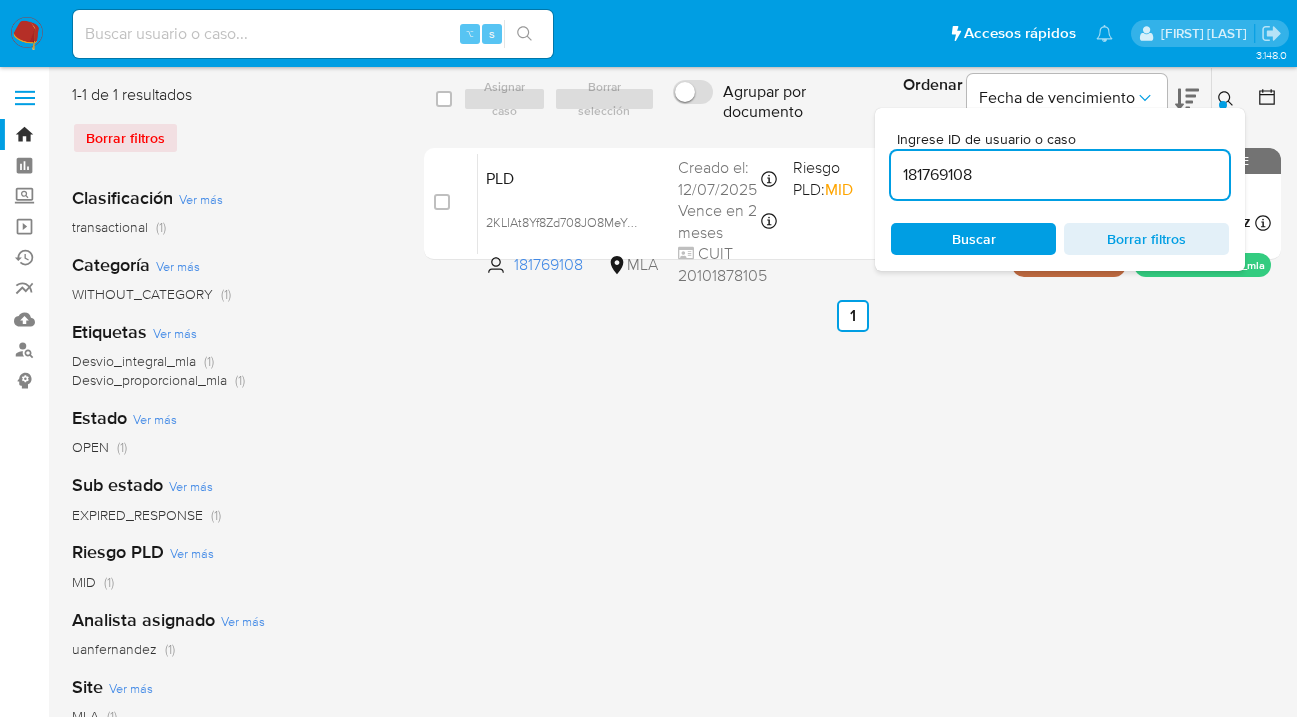 click 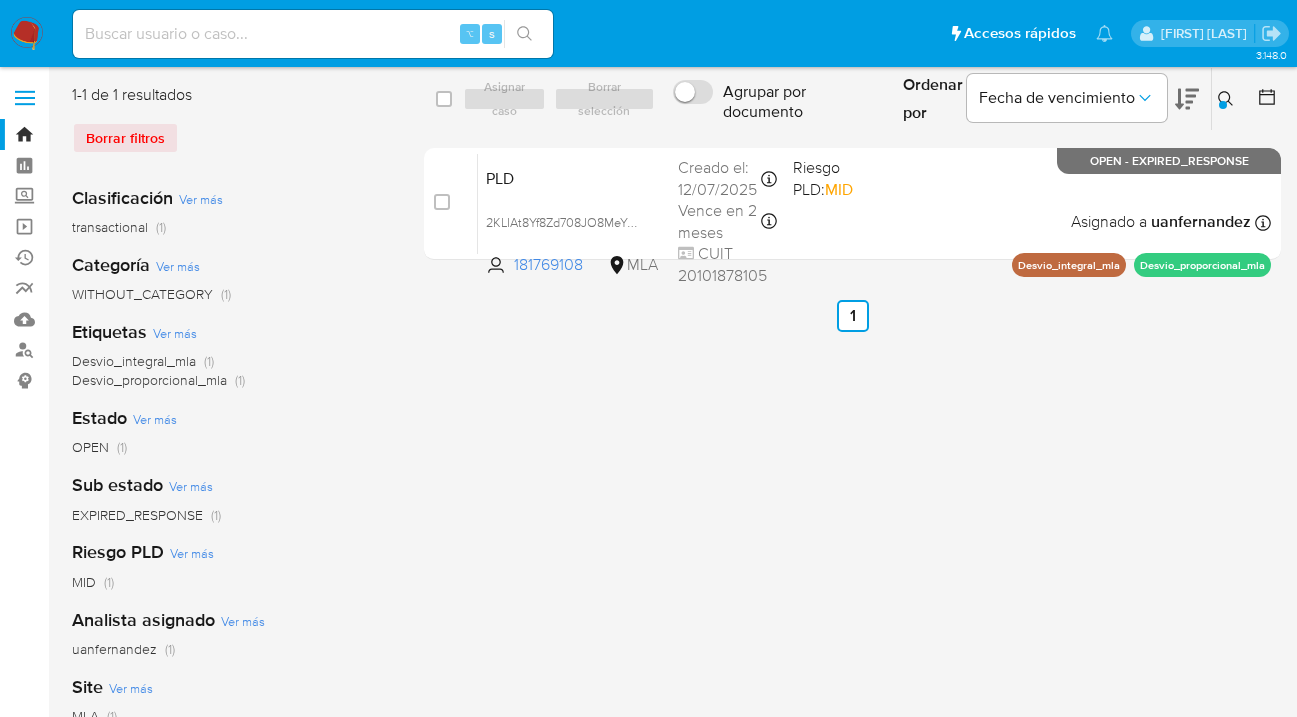 click on "select-all-cases-checkbox" at bounding box center [447, 99] 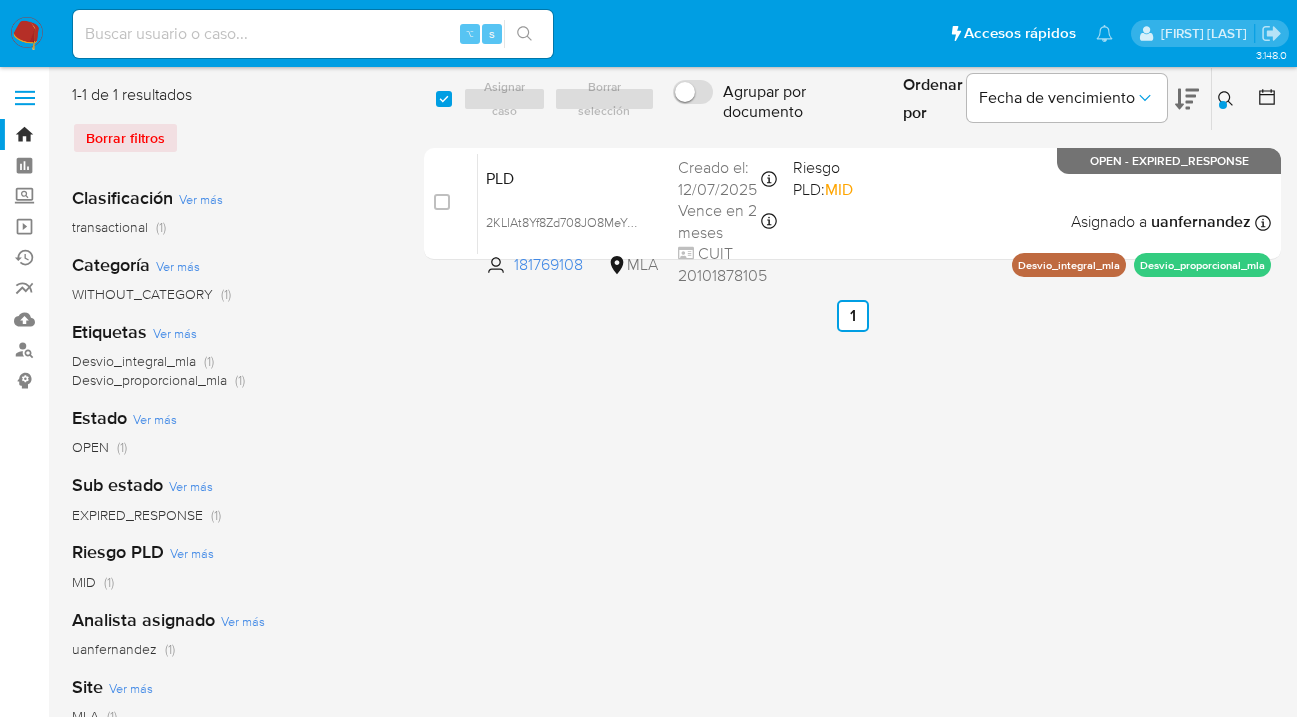 checkbox on "true" 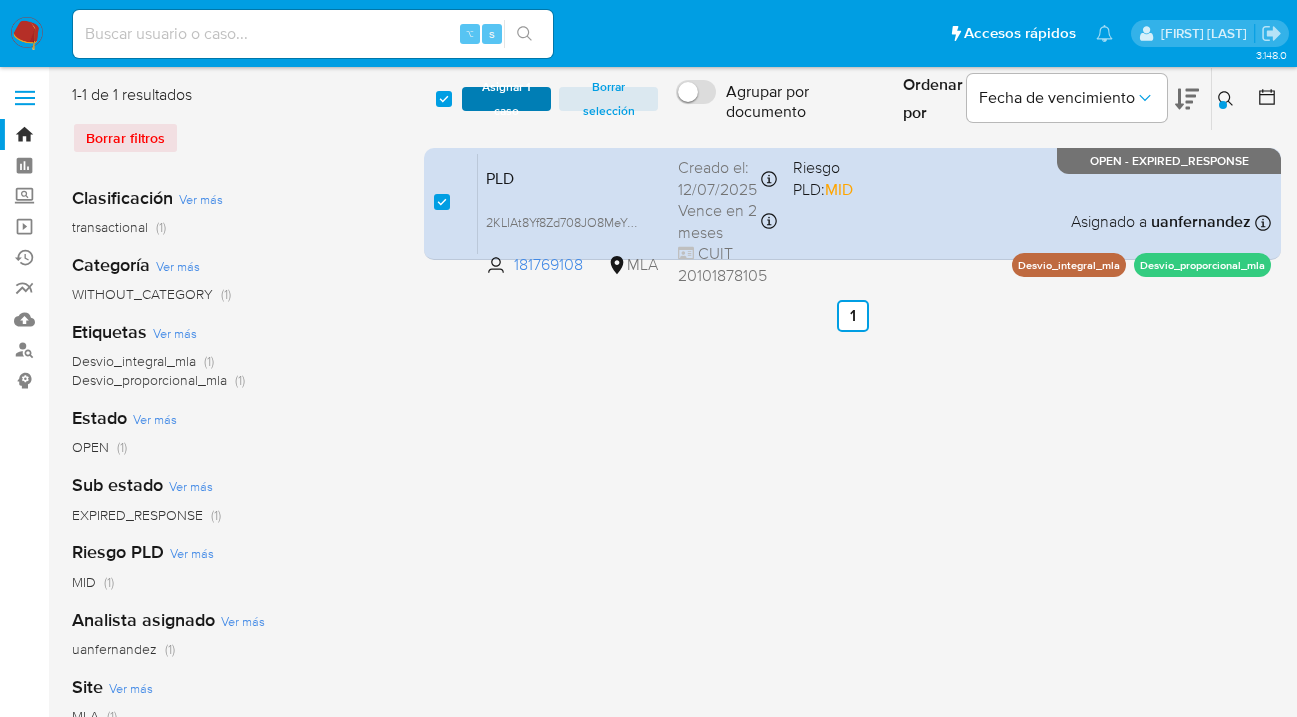 click on "Asignar 1 caso" at bounding box center (506, 99) 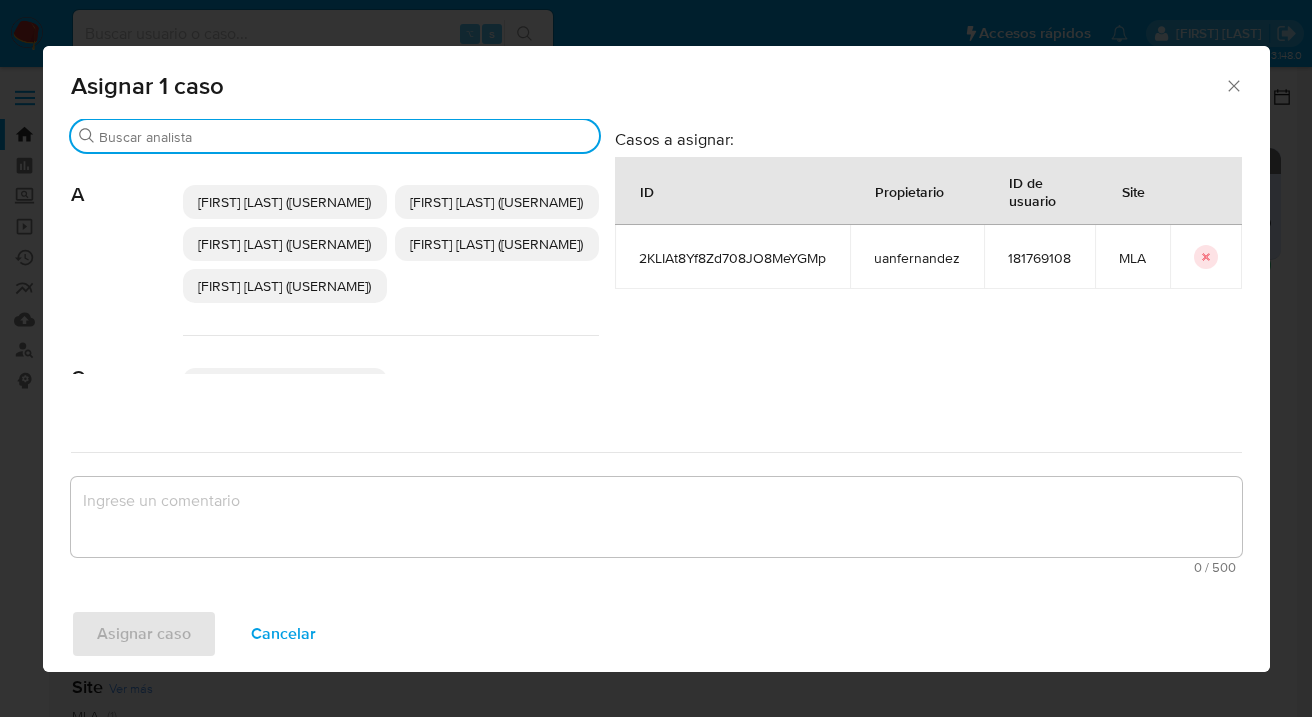 click on "Buscar" at bounding box center [345, 137] 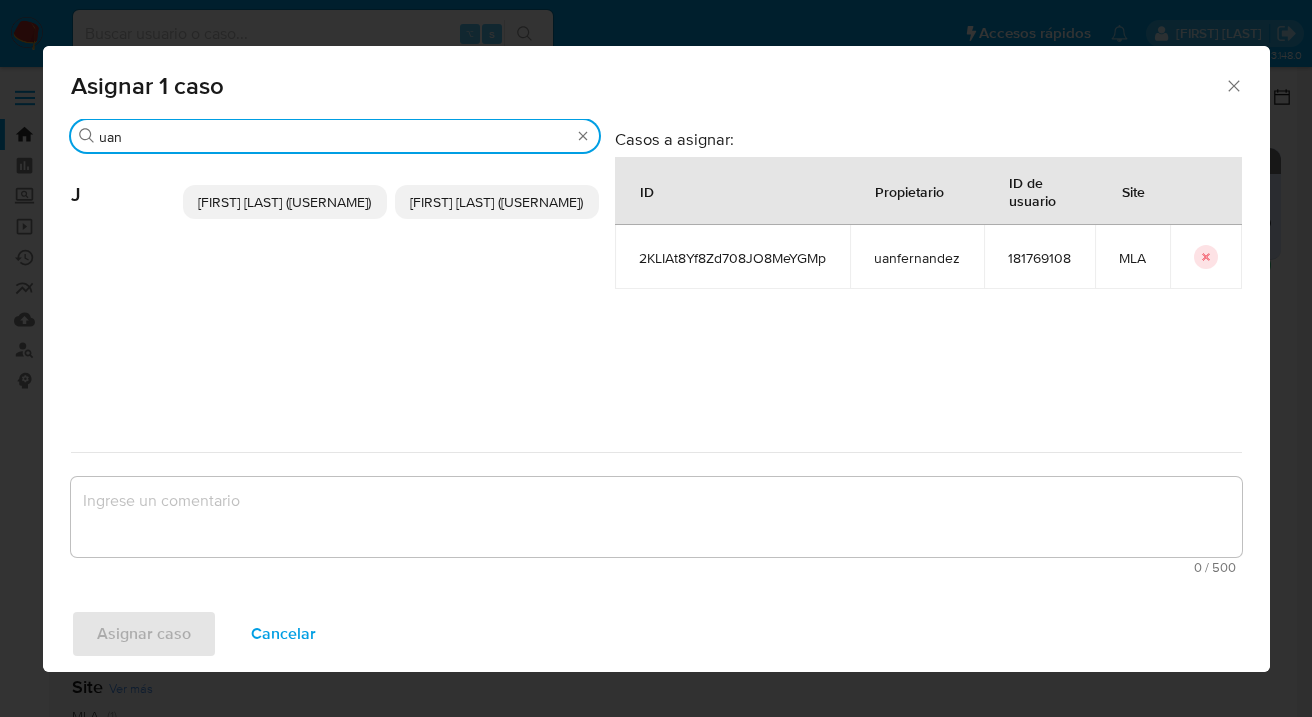 type on "uan" 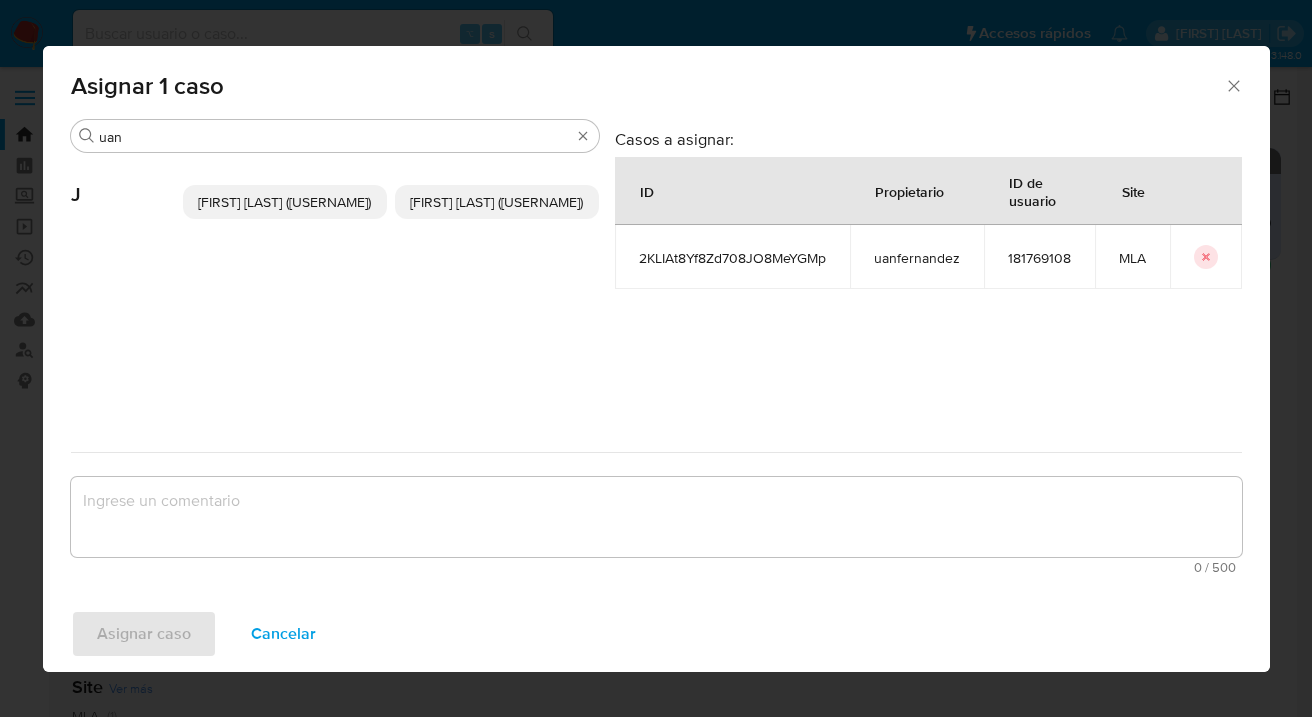 click on "Juan Pablo Fernandez (uanfernandez)" at bounding box center [496, 202] 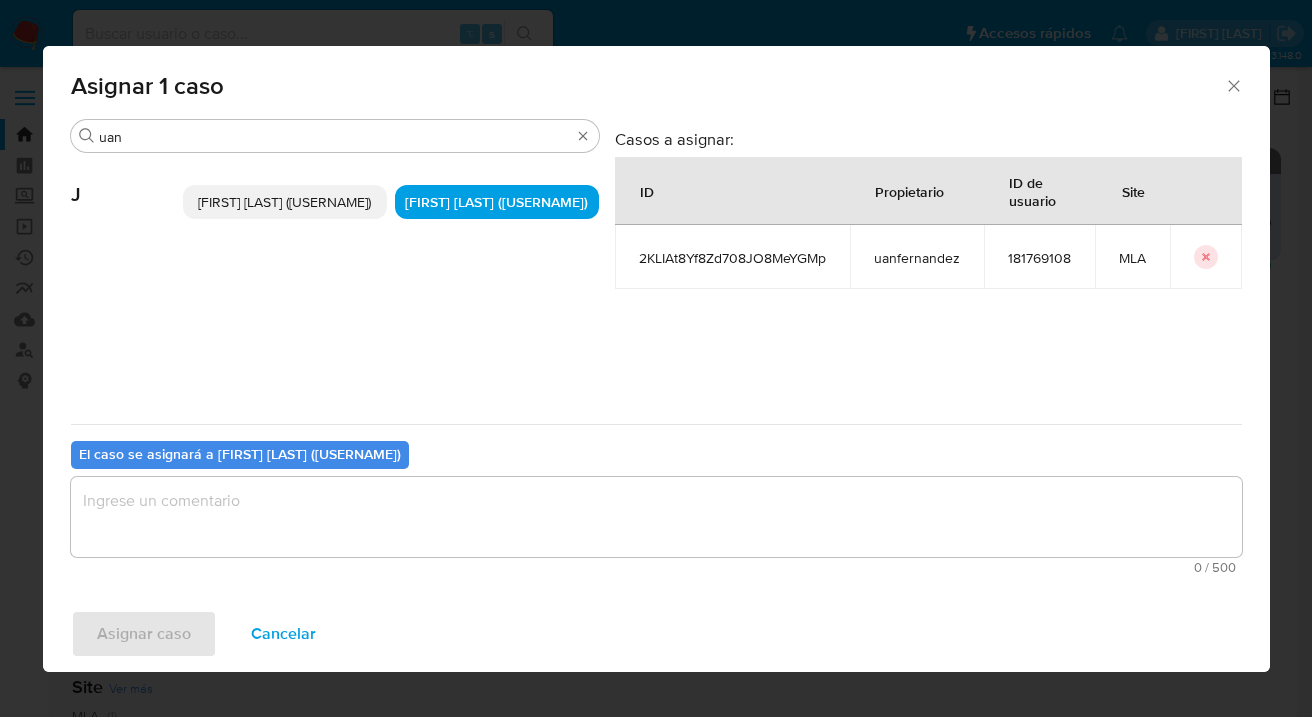 click at bounding box center [656, 517] 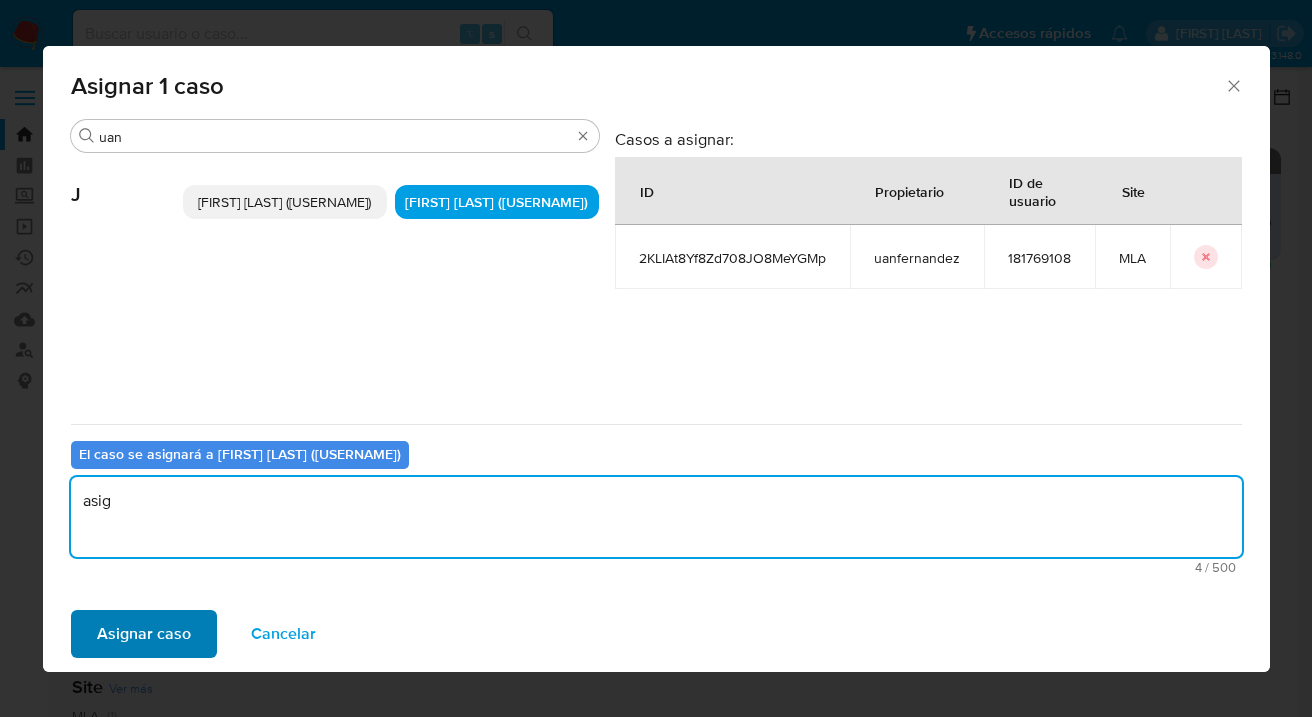 type on "asig" 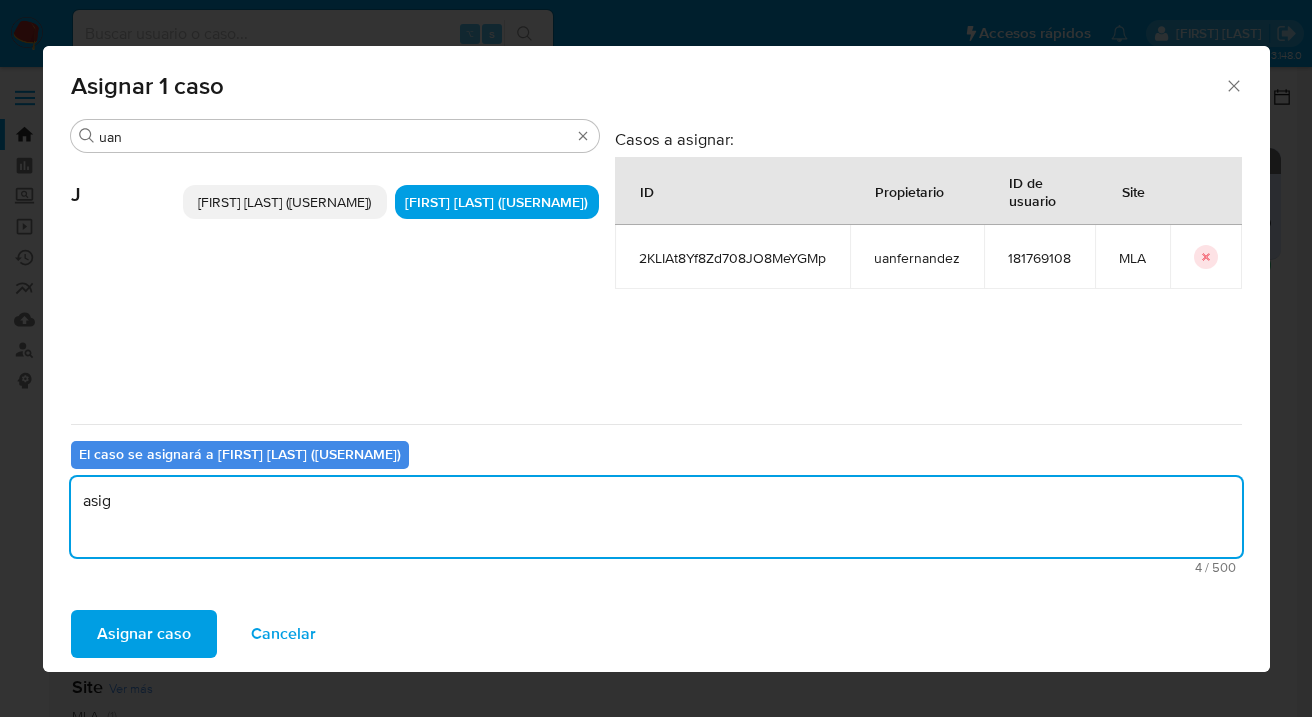 click on "Asignar caso" at bounding box center (144, 634) 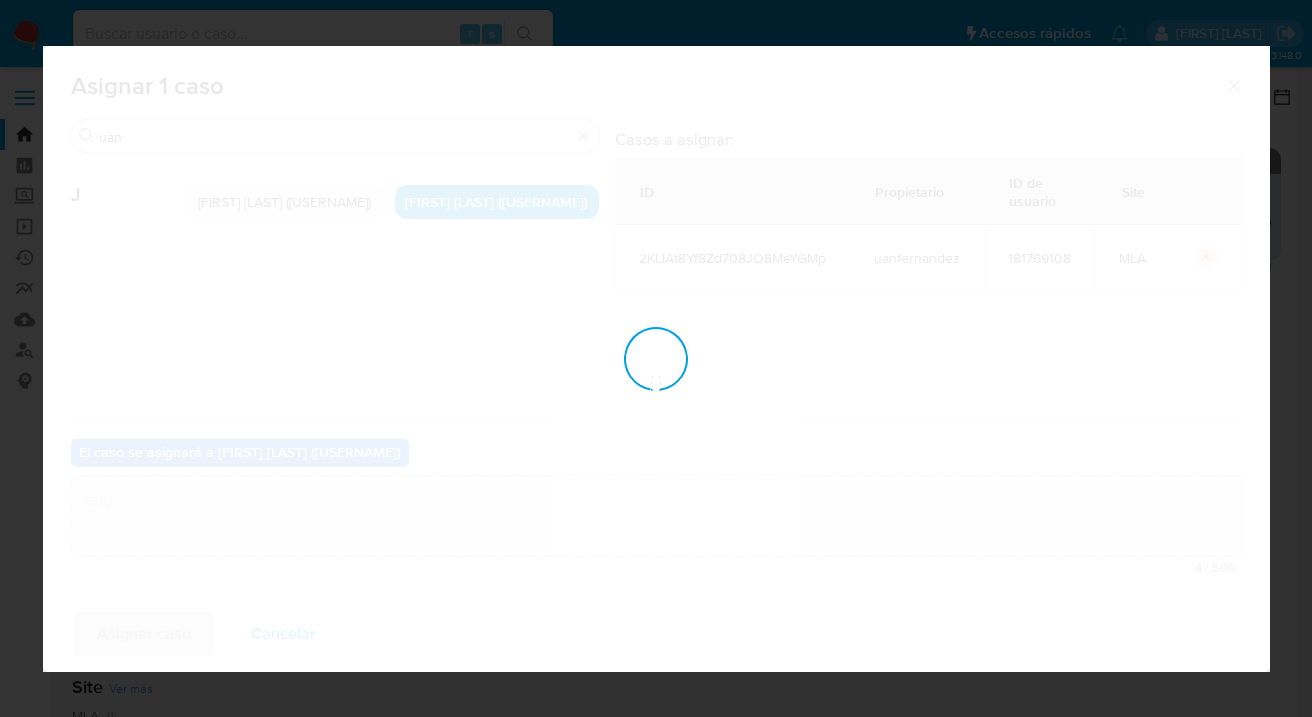 type 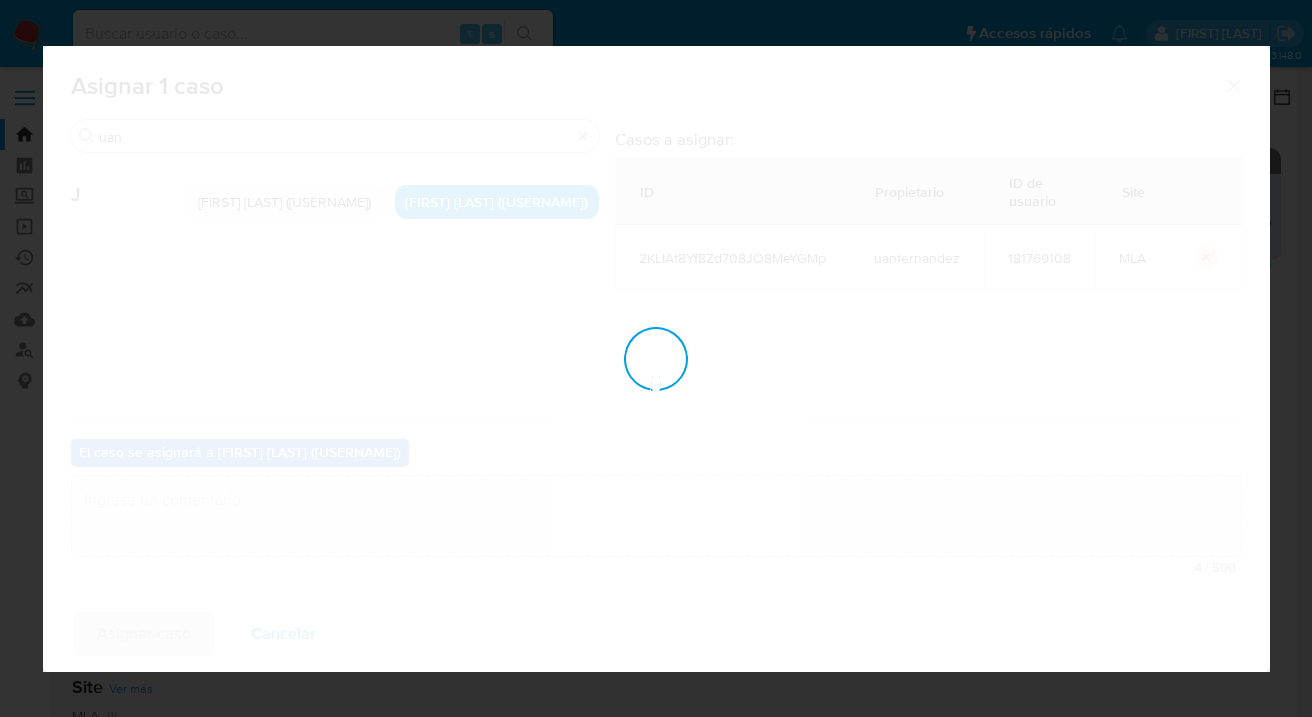checkbox on "false" 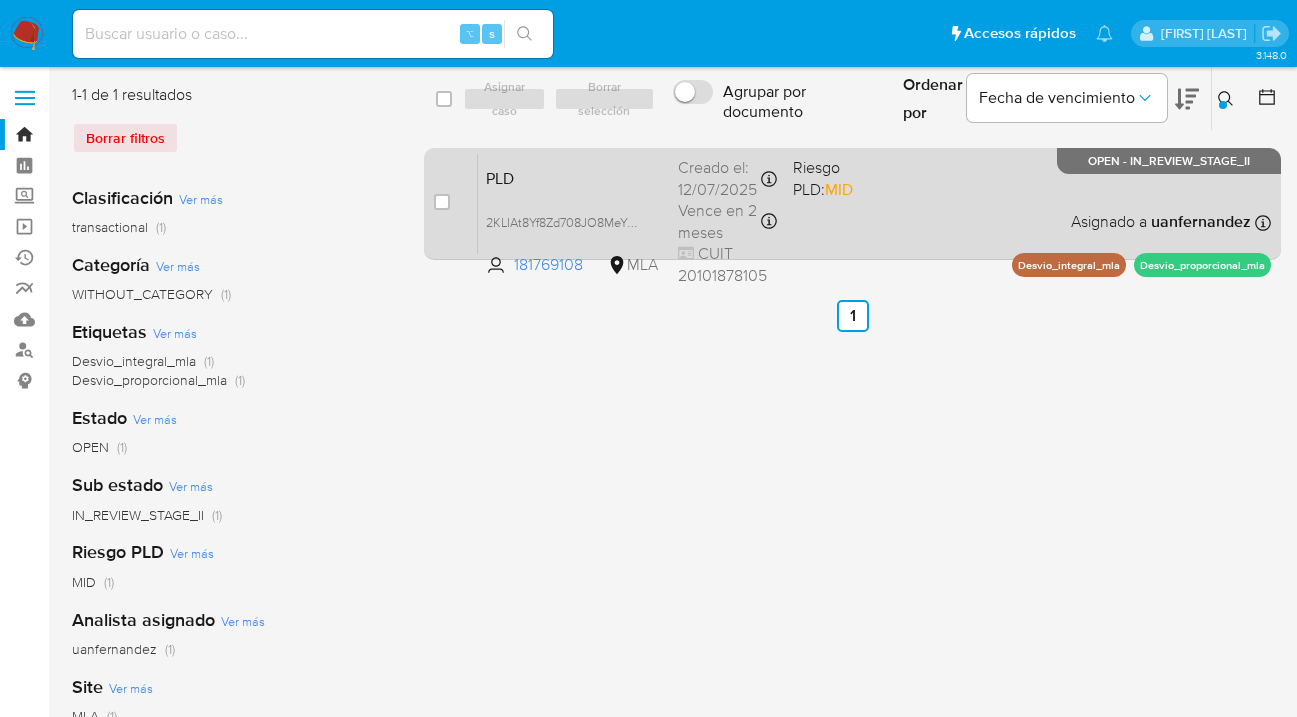 click on "PLD 2KLIAt8Yf8Zd708JO8MeYGMp 181769108 MLA Riesgo PLD:  MID Creado el: 12/07/2025   Creado el: 12/07/2025 03:13:15 Vence en 2 meses   Vence el 10/10/2025 03:13:16 CUIT   20101878105 Asignado a   uanfernandez   Asignado el: 17/07/2025 16:38:19 Desvio_integral_mla Desvio_proporcional_mla OPEN - IN_REVIEW_STAGE_II" at bounding box center (874, 203) 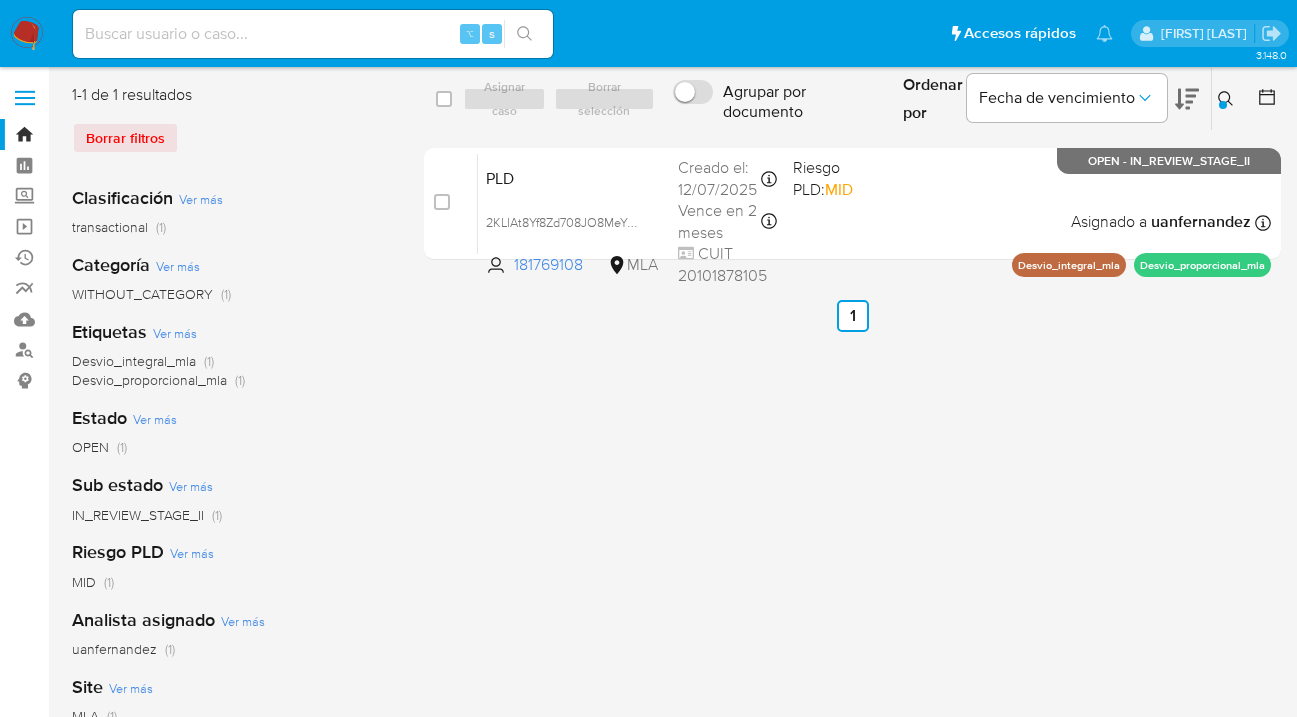 click at bounding box center (1228, 99) 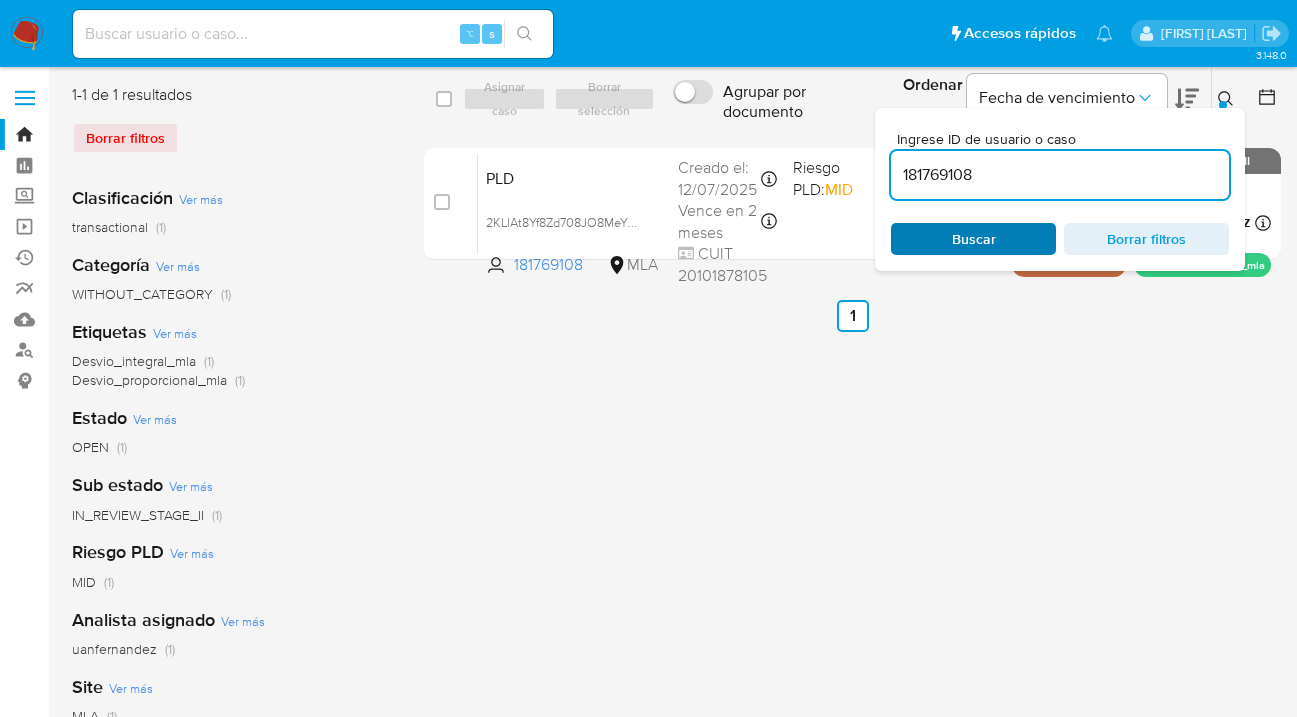 click on "Buscar" at bounding box center (974, 239) 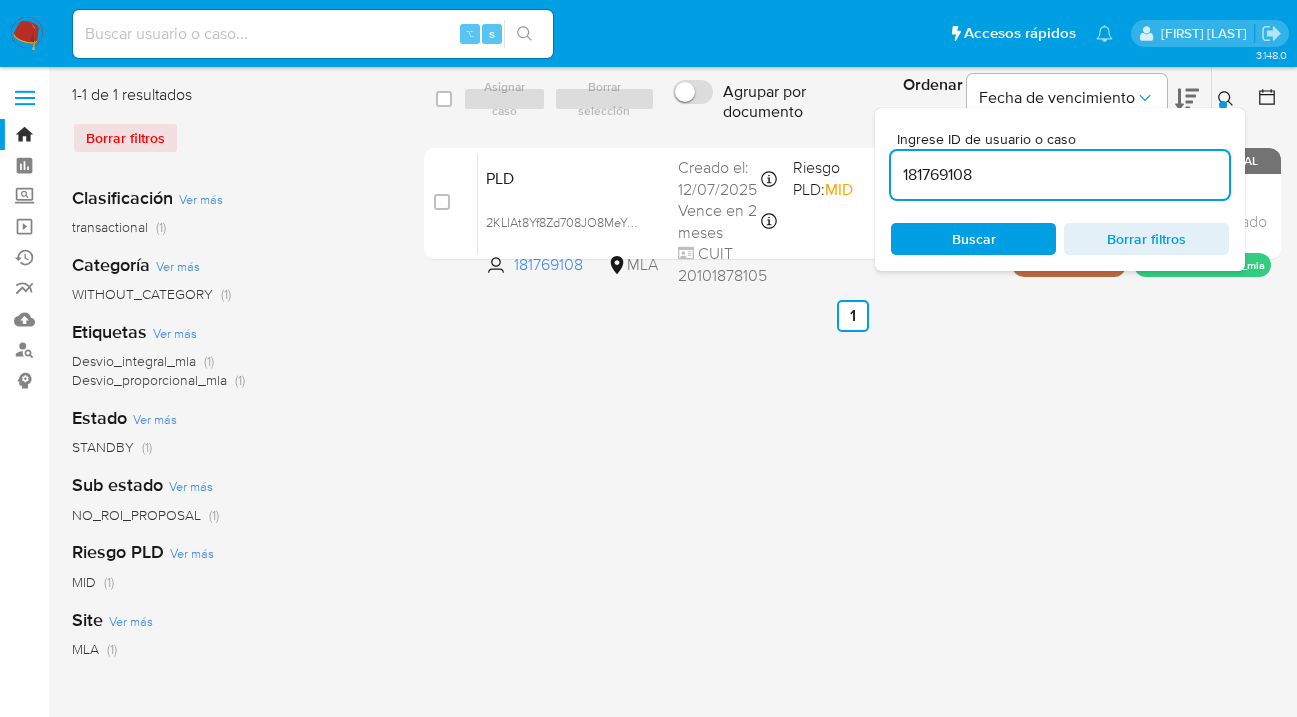 click 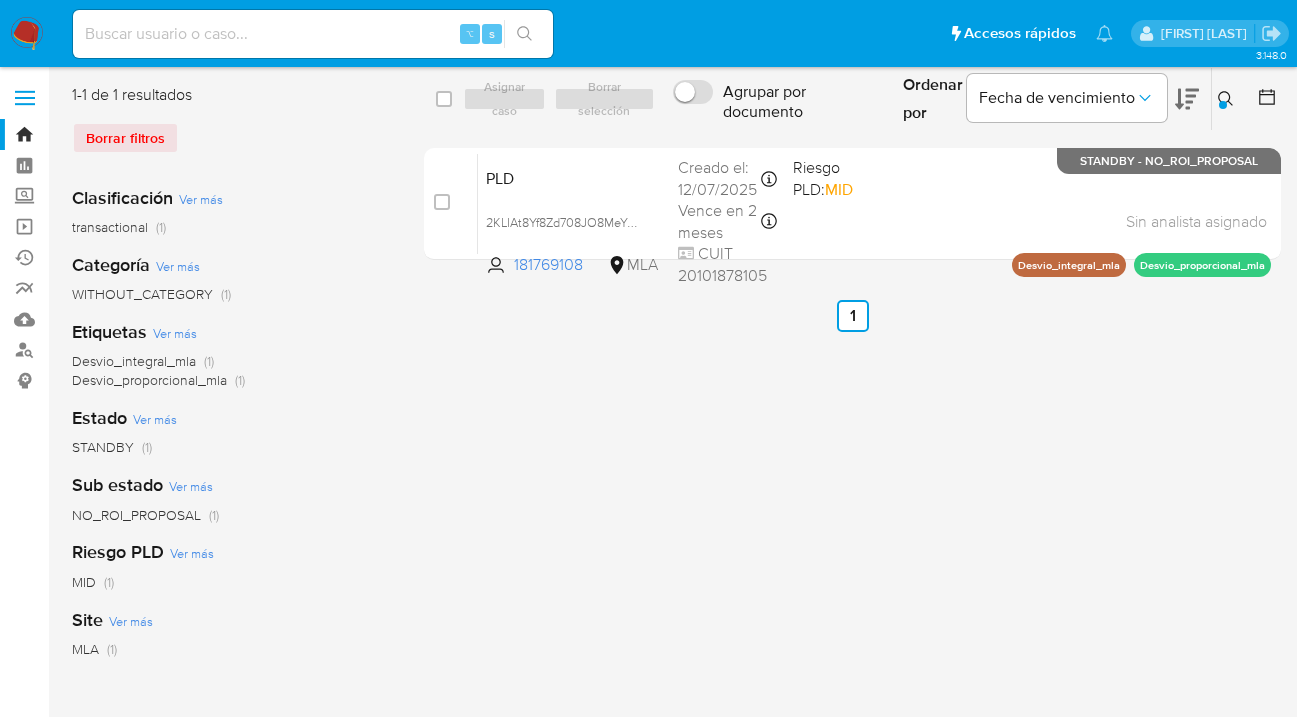 click 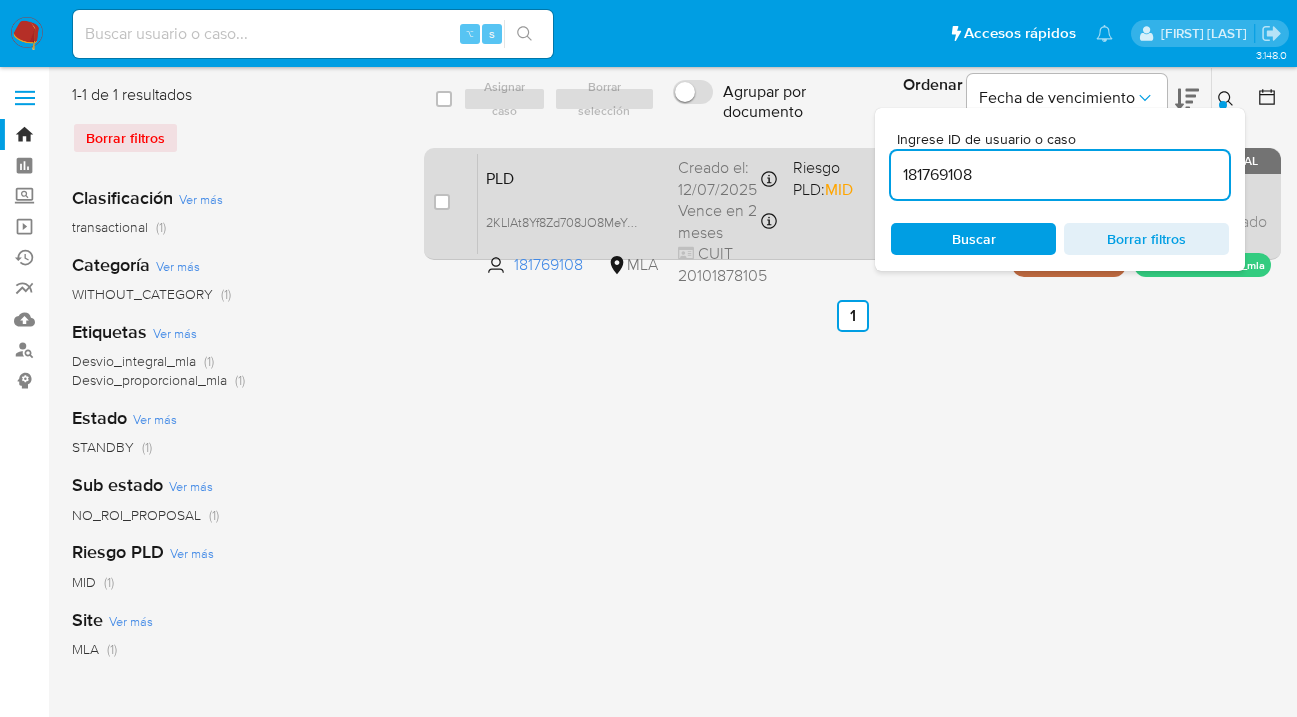 drag, startPoint x: 1045, startPoint y: 172, endPoint x: 866, endPoint y: 148, distance: 180.60178 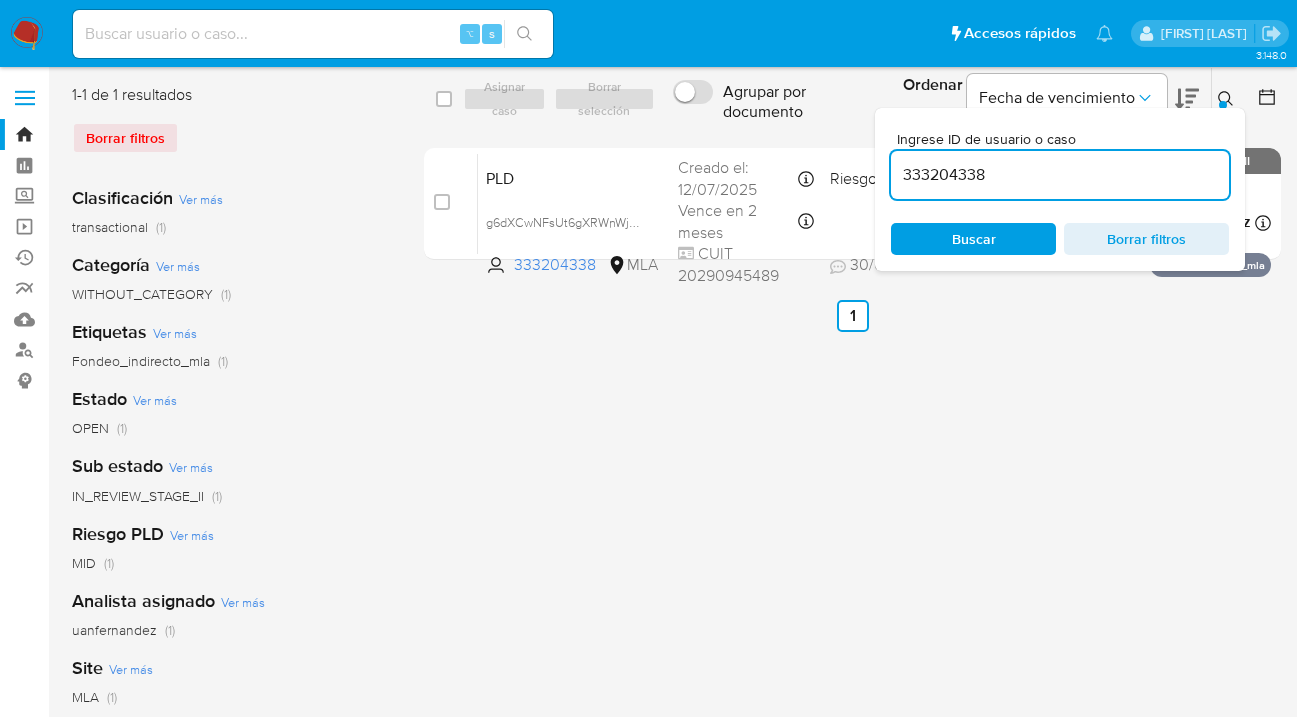 click 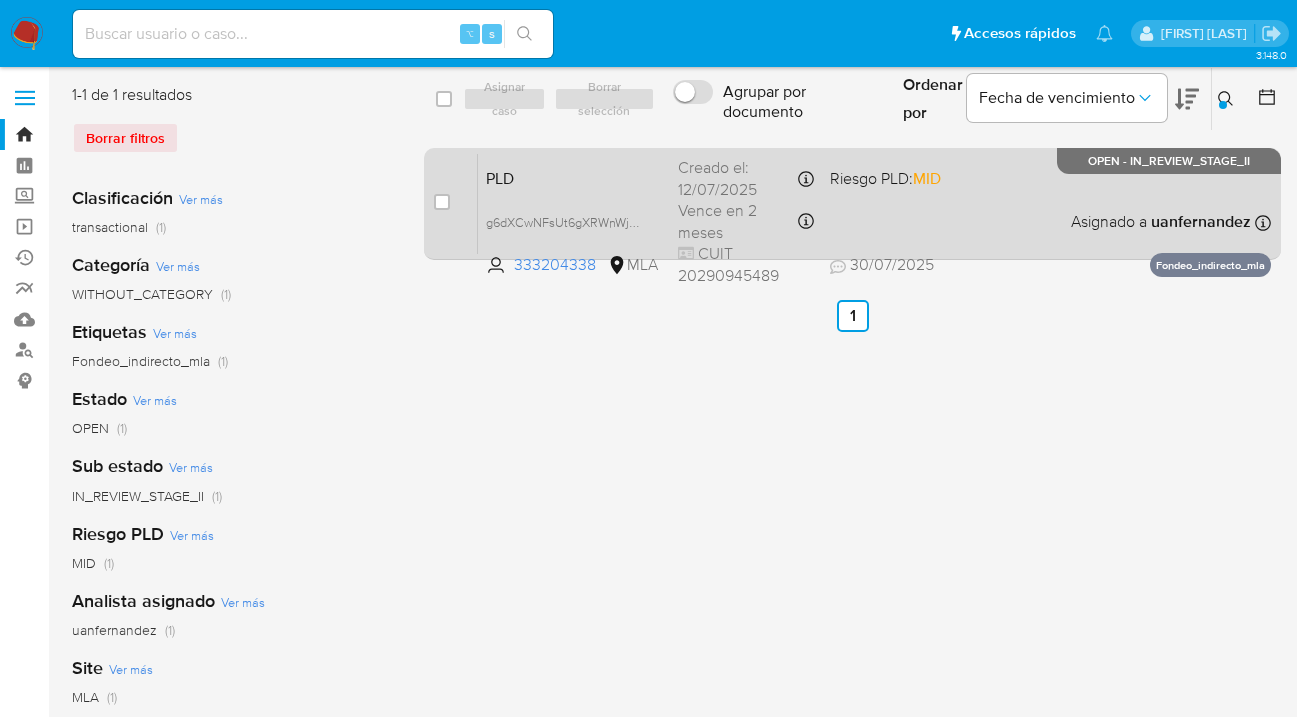 click on "PLD g6dXCwNFsUt6gXRWnWjNJrIB 333204338 MLA Riesgo PLD:  MID Creado el: 12/07/2025   Creado el: 12/07/2025 03:18:22 Vence en 2 meses   Vence el 10/10/2025 03:18:22 CUIT   20290945489 30/07/2025   30/07/2025 09:42 Asignado a   uanfernandez   Asignado el: 17/07/2025 16:36:52 Fondeo_indirecto_mla OPEN - IN_REVIEW_STAGE_II" at bounding box center (874, 203) 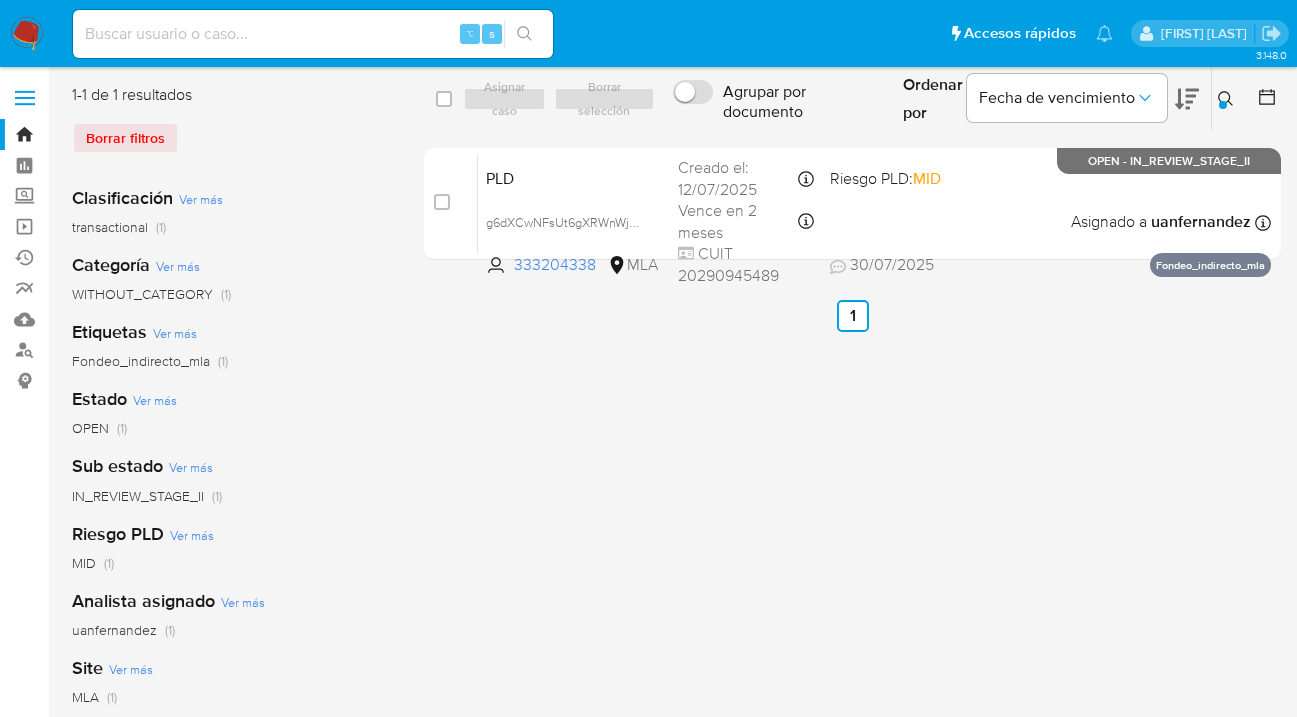 click 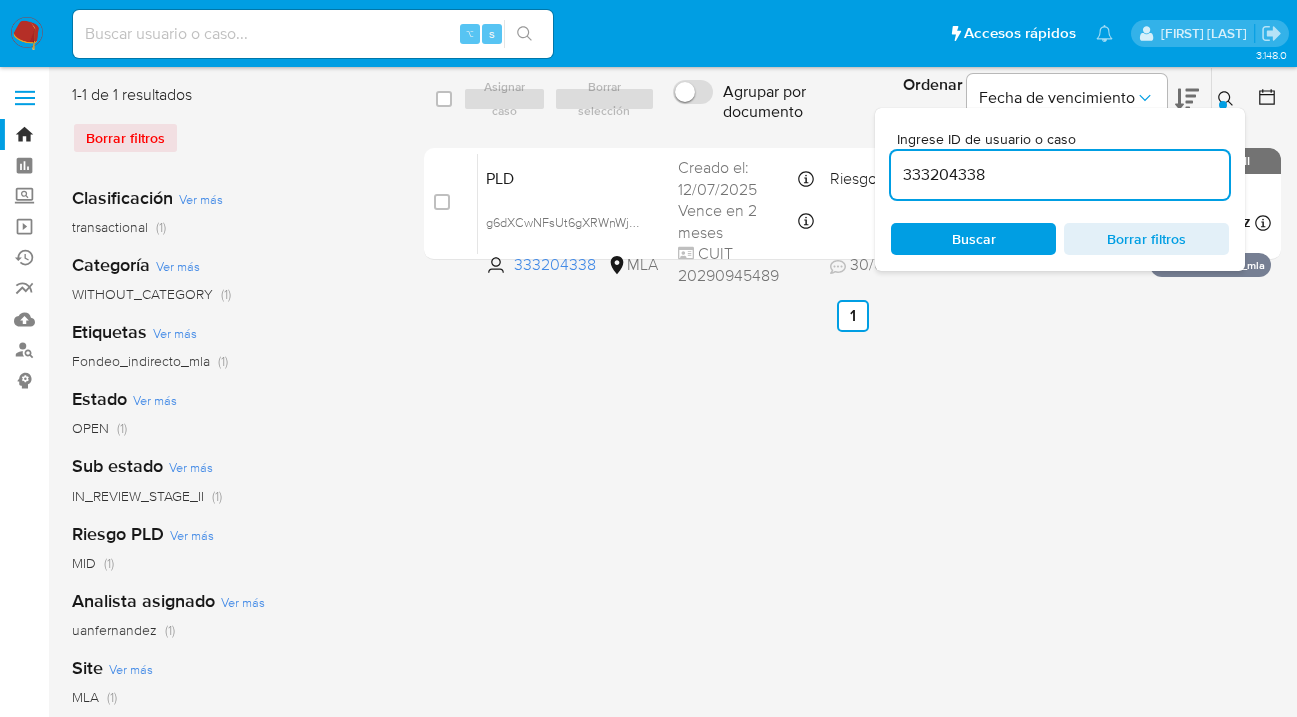 scroll, scrollTop: 0, scrollLeft: 0, axis: both 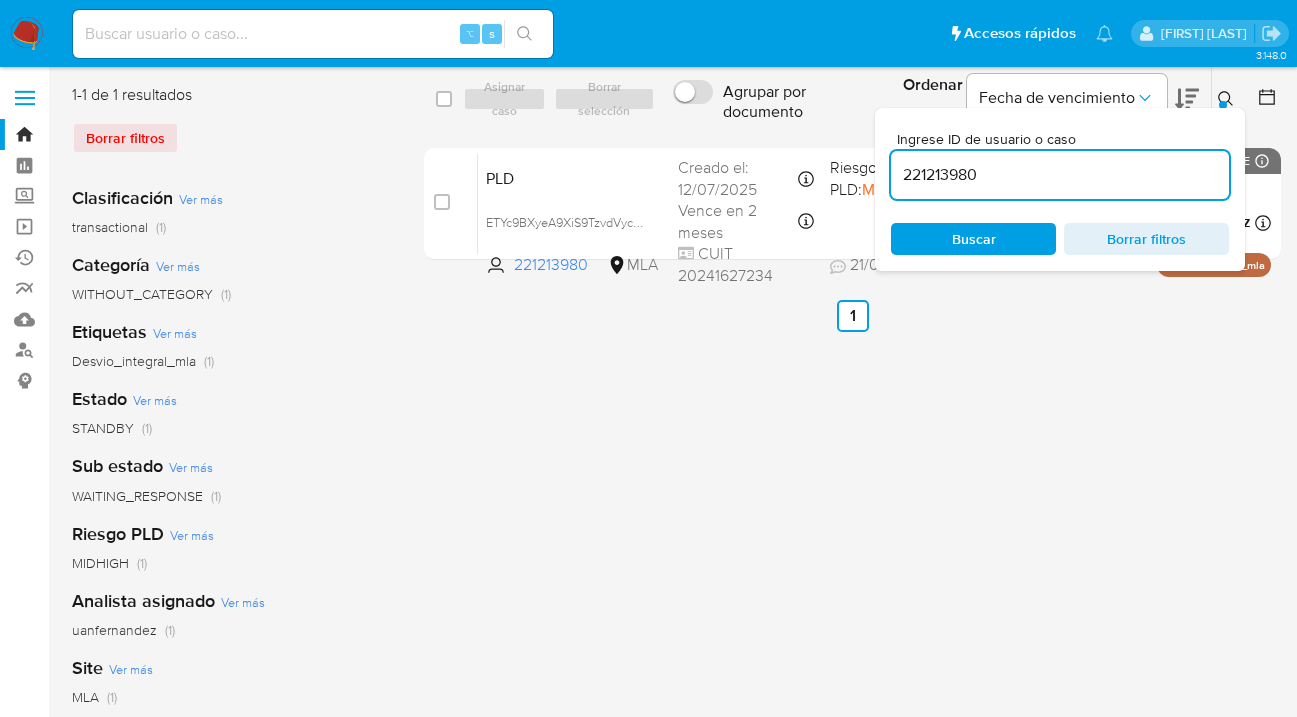 click 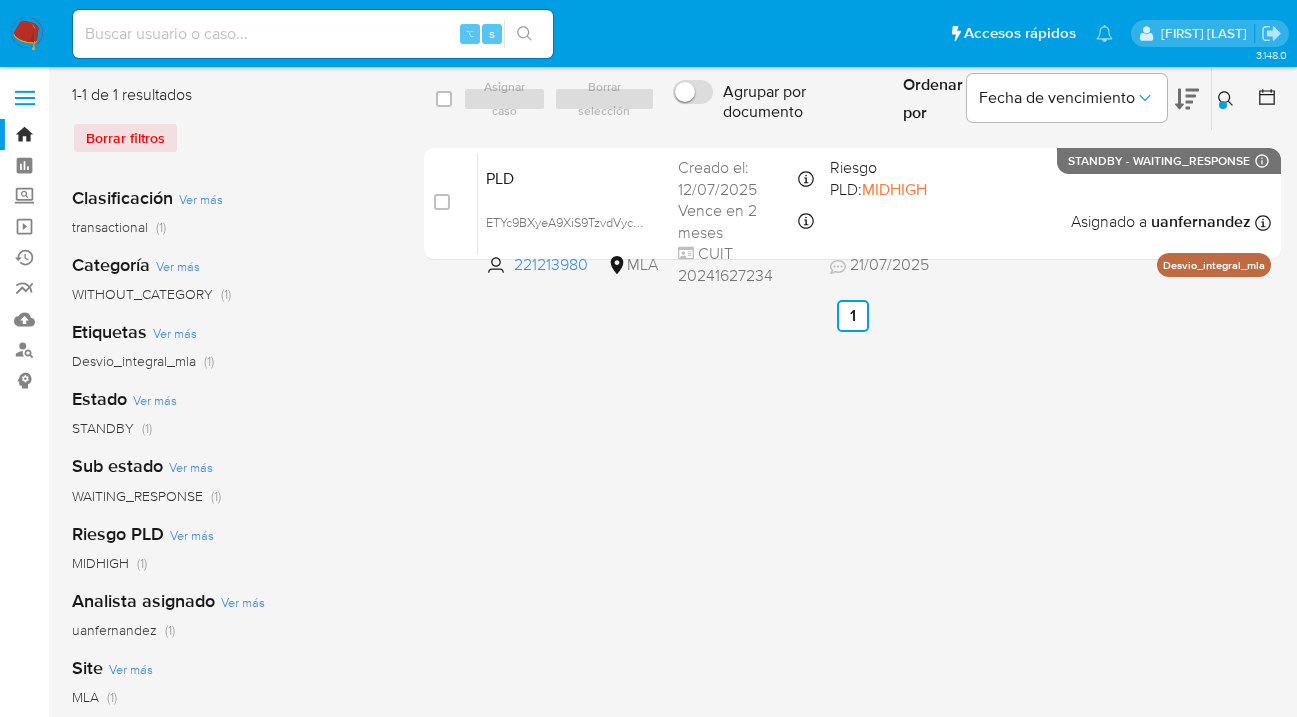 click 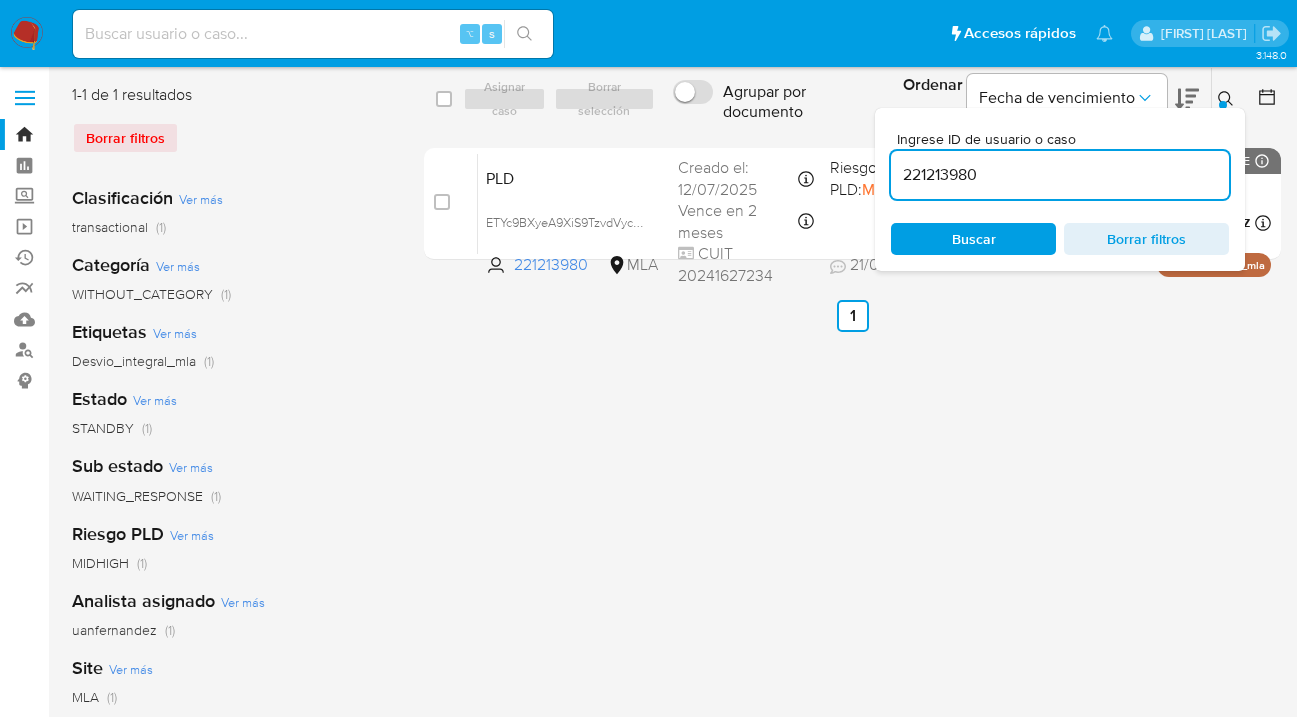 drag, startPoint x: 1010, startPoint y: 179, endPoint x: 905, endPoint y: 178, distance: 105.00476 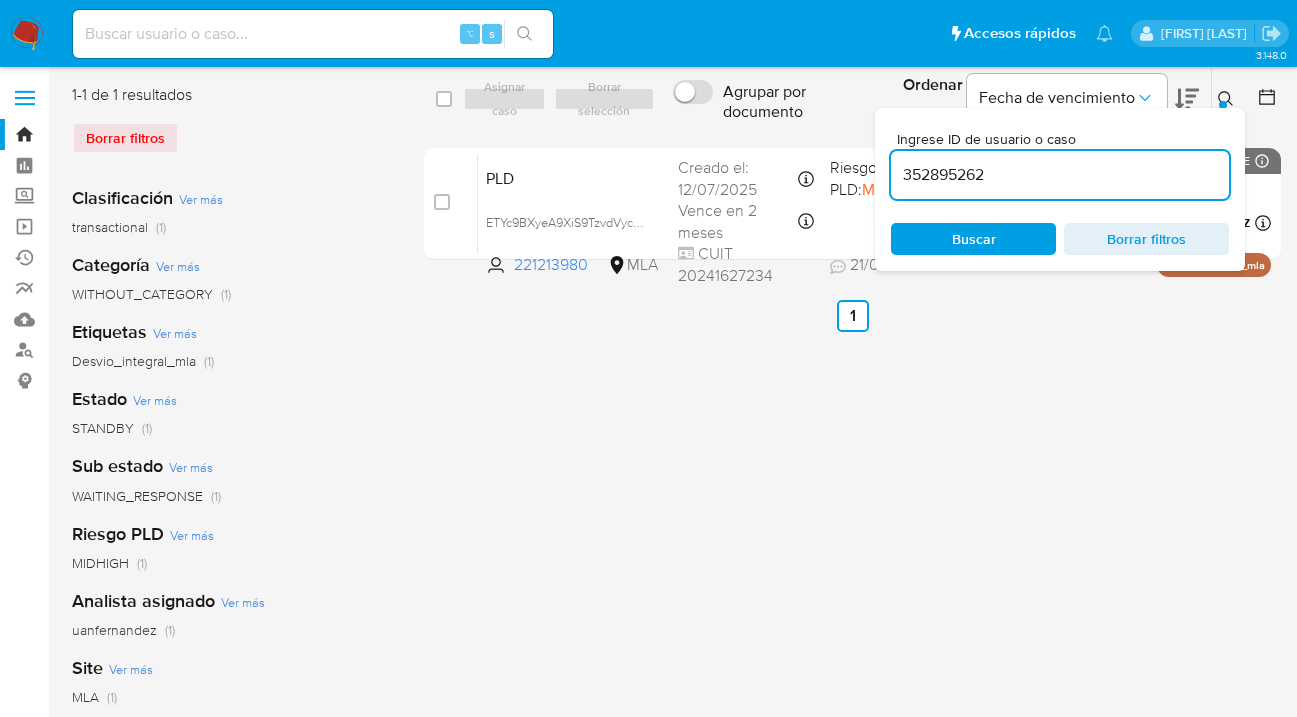 type on "352895262" 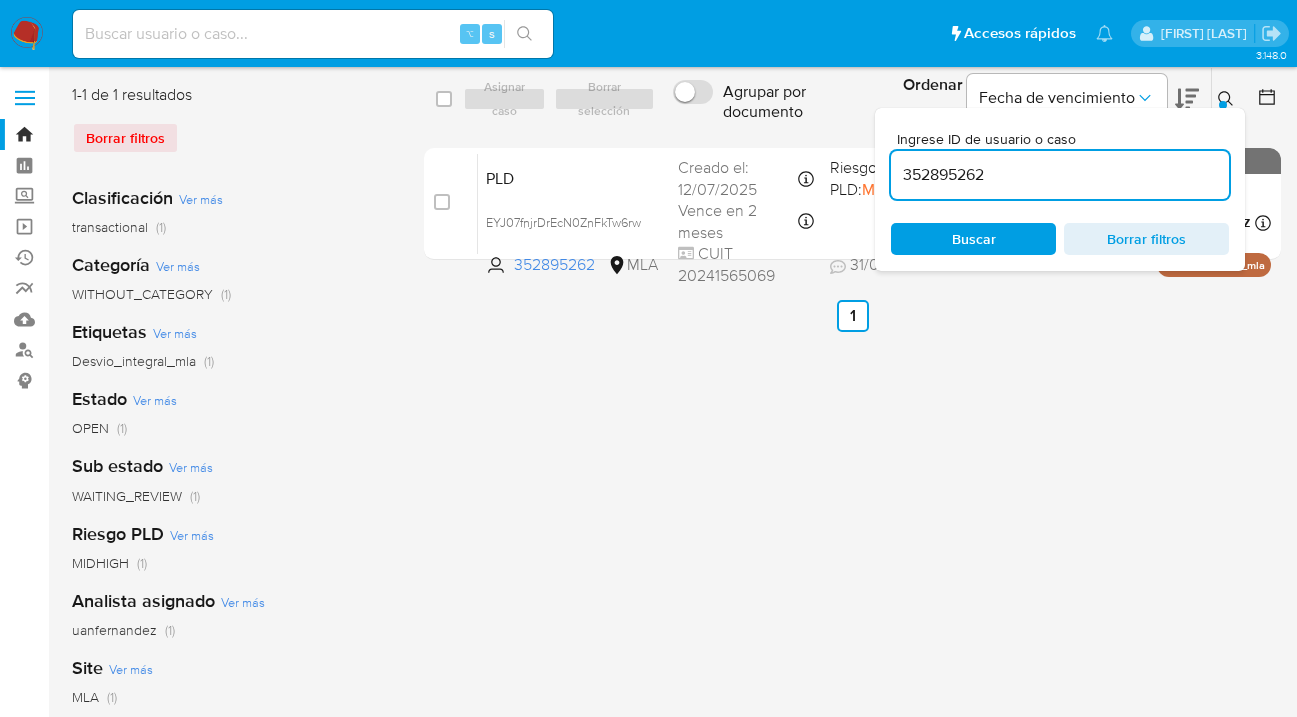 click 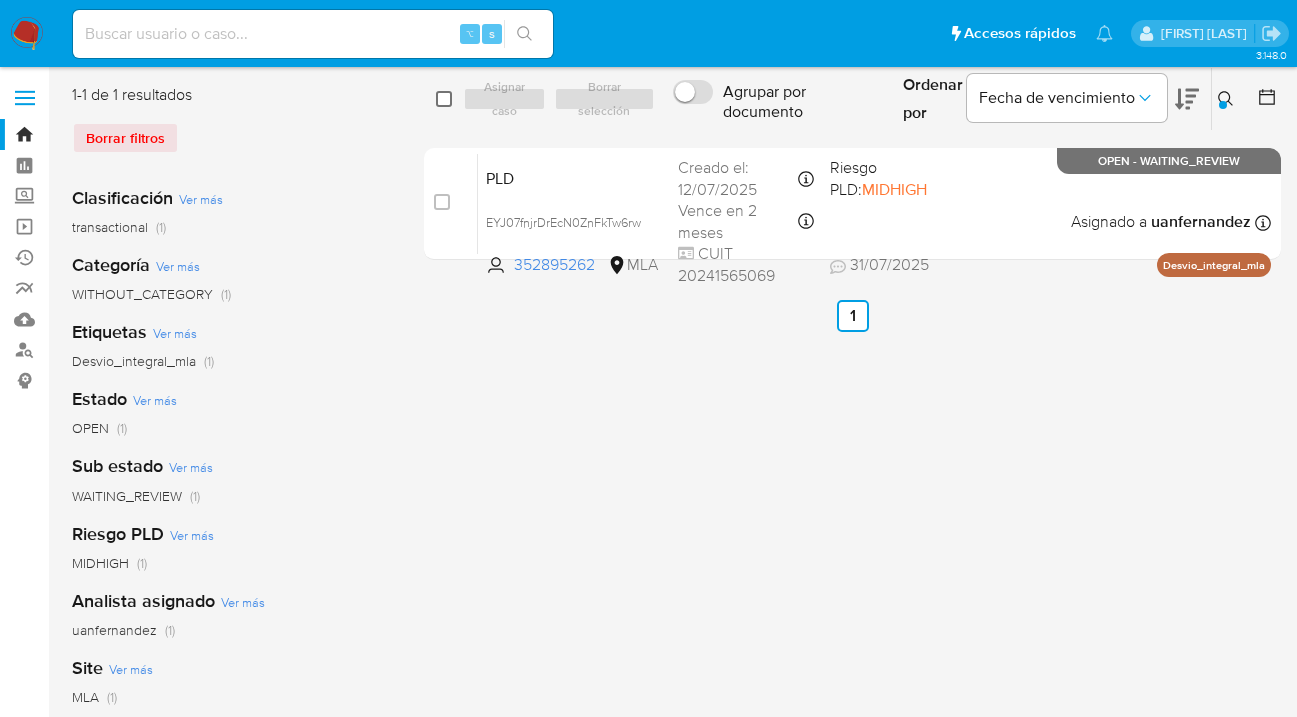 click at bounding box center [444, 99] 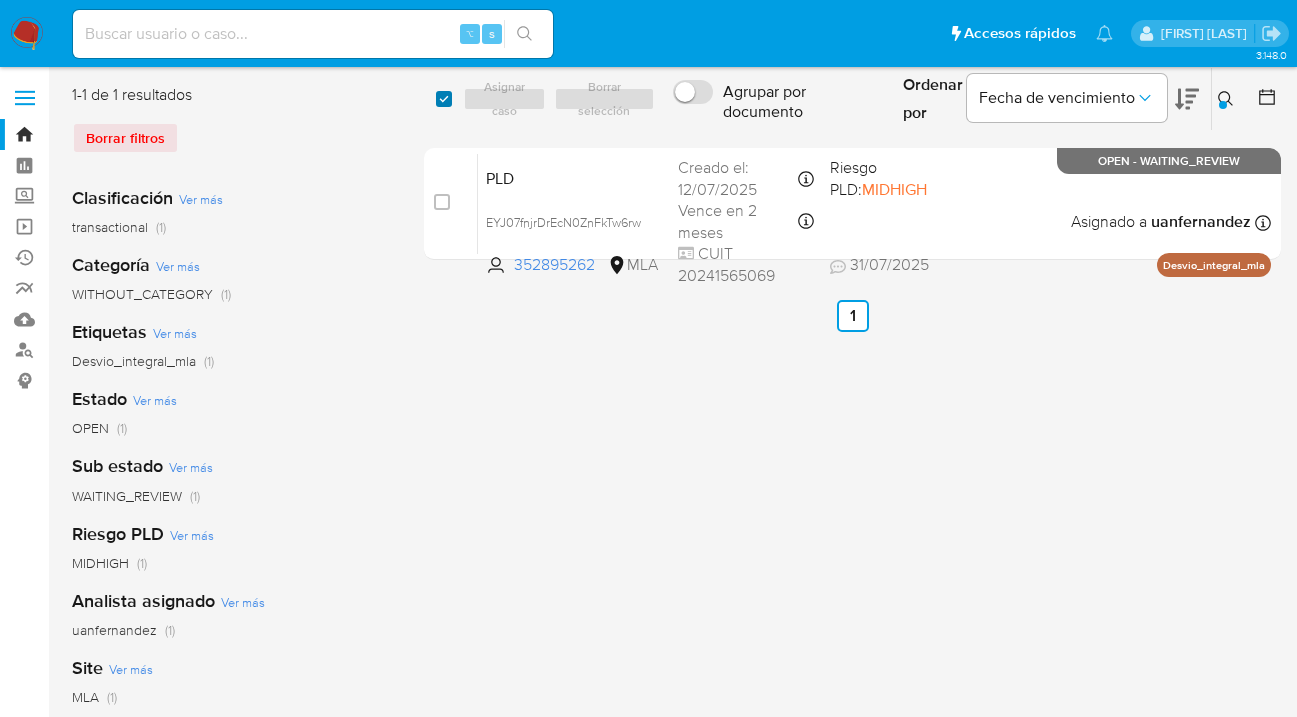 checkbox on "true" 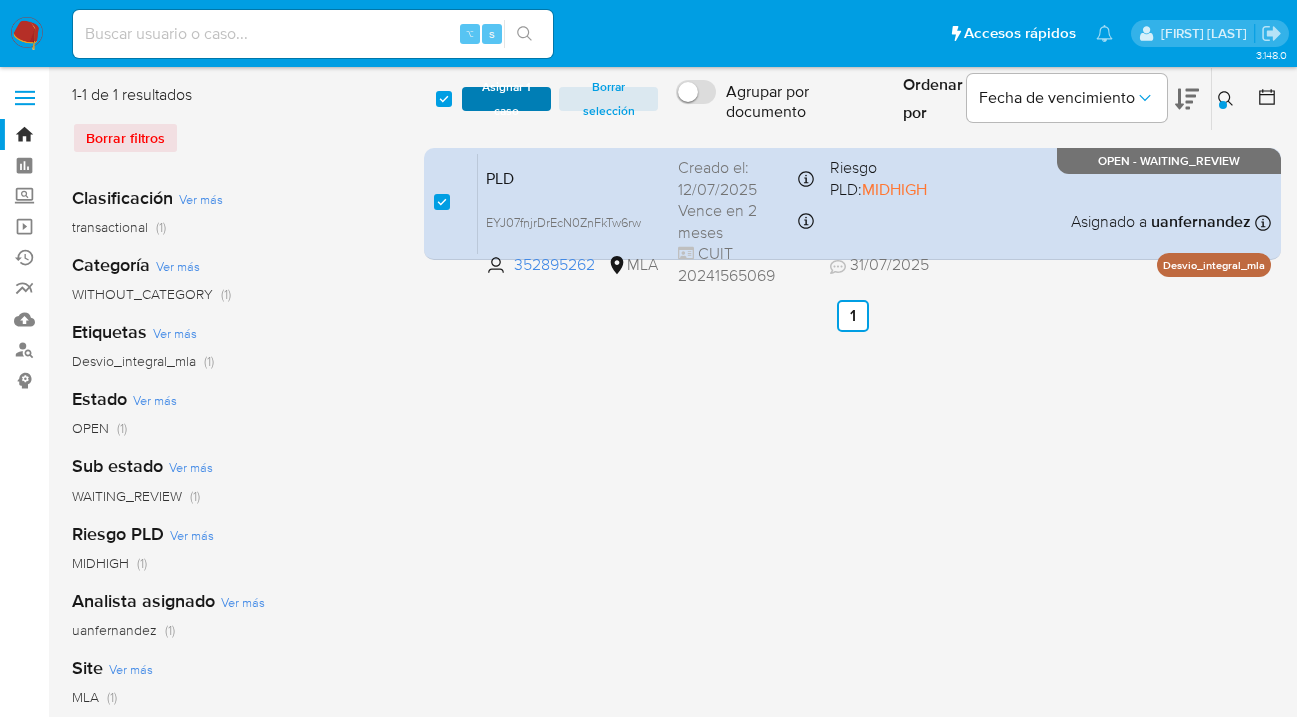 click on "Asignar 1 caso" at bounding box center [506, 99] 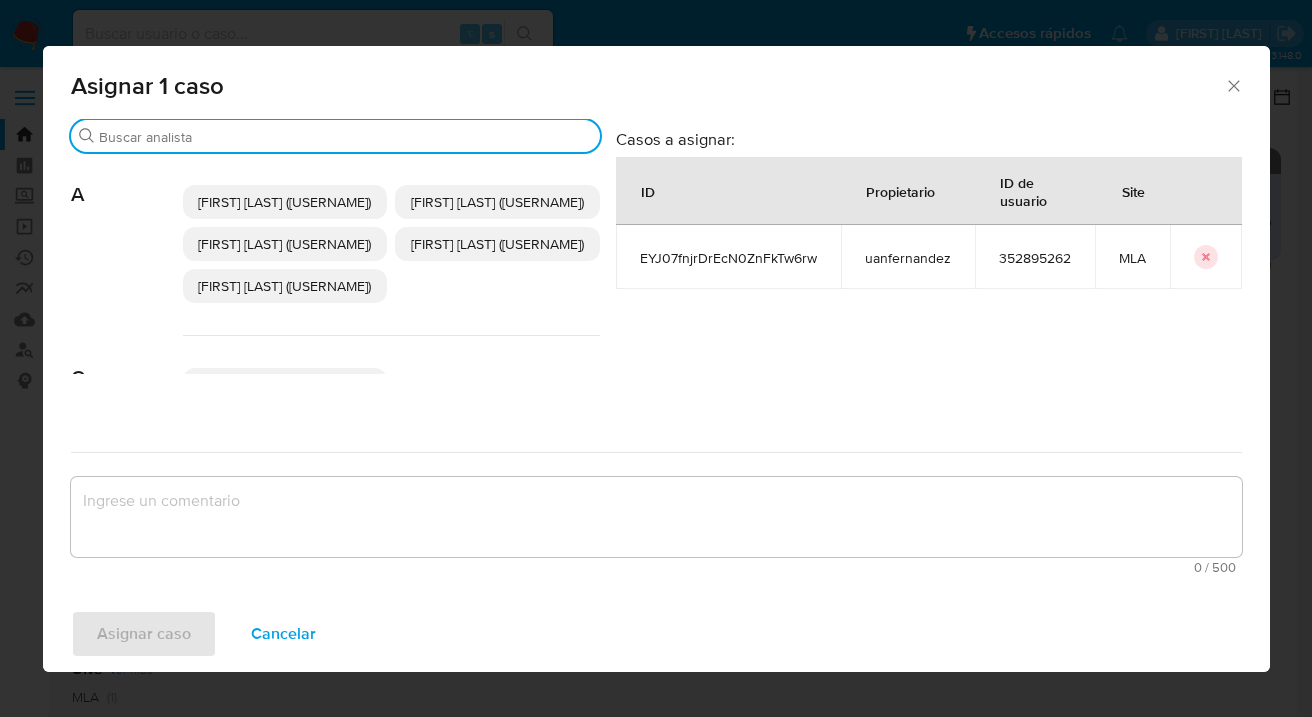 click on "Buscar" at bounding box center (345, 137) 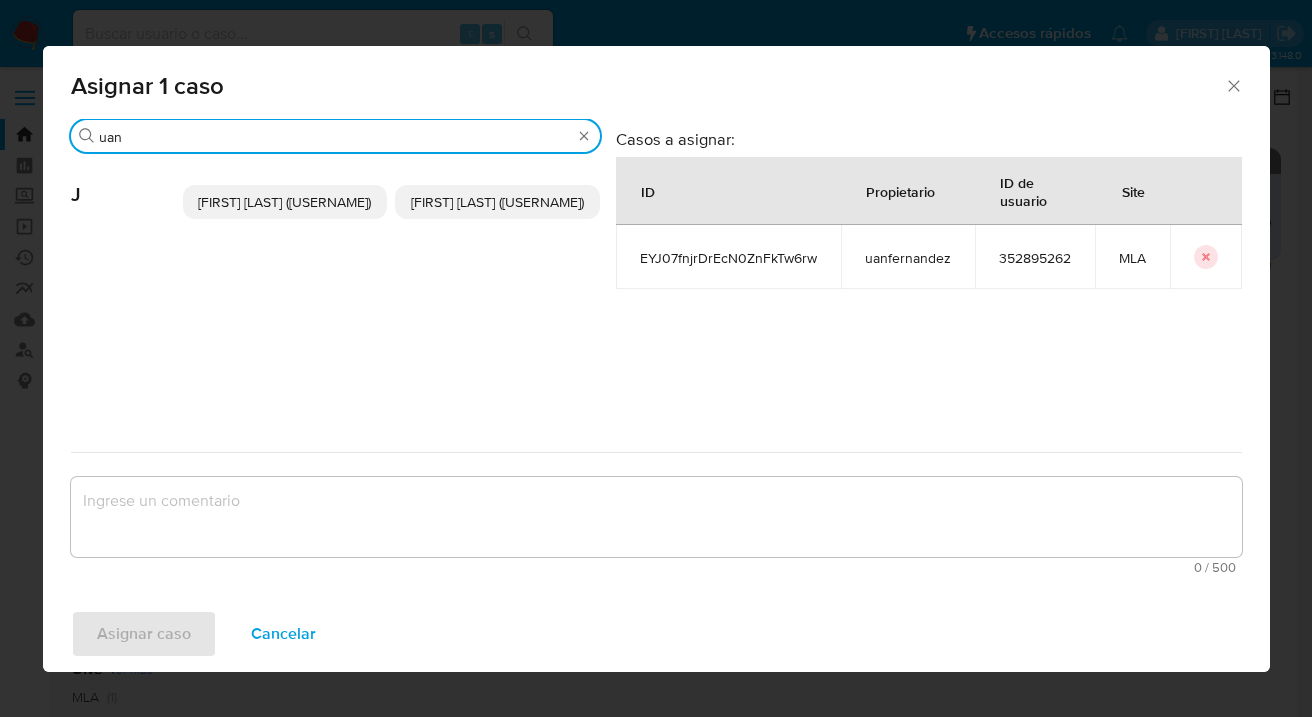 type on "uan" 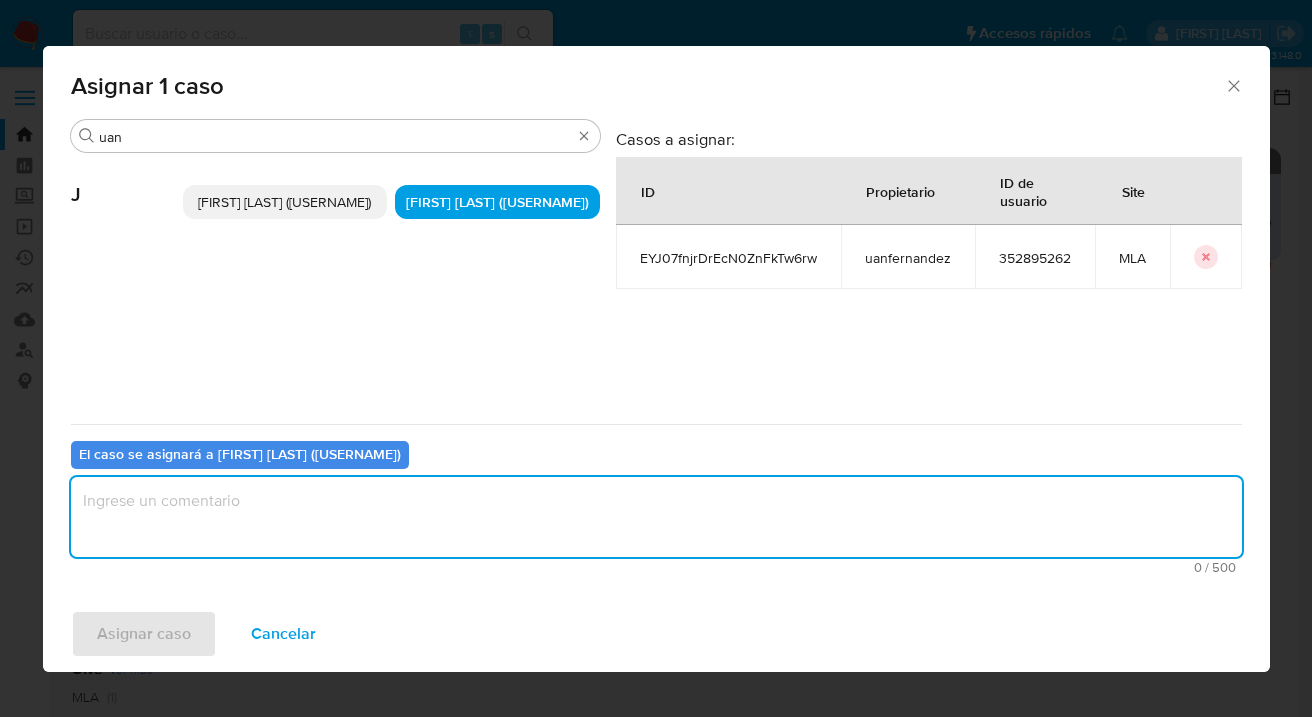 click at bounding box center (656, 517) 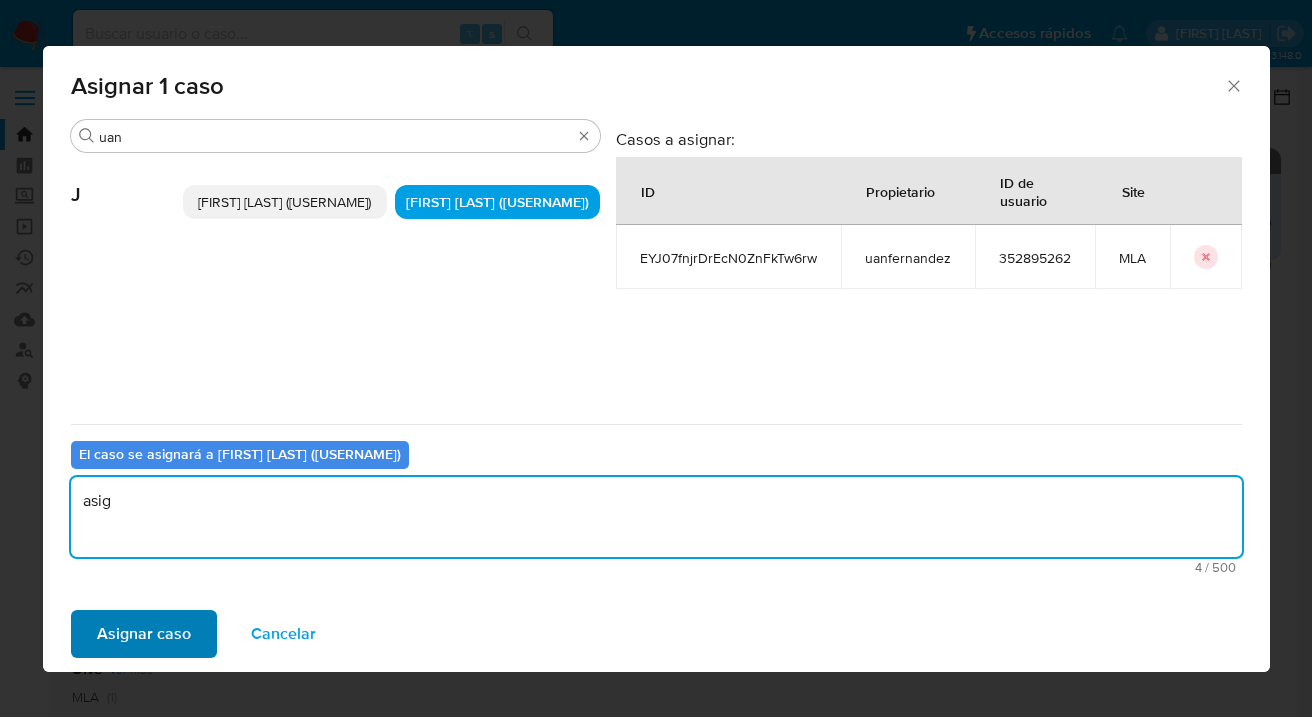 type on "asig" 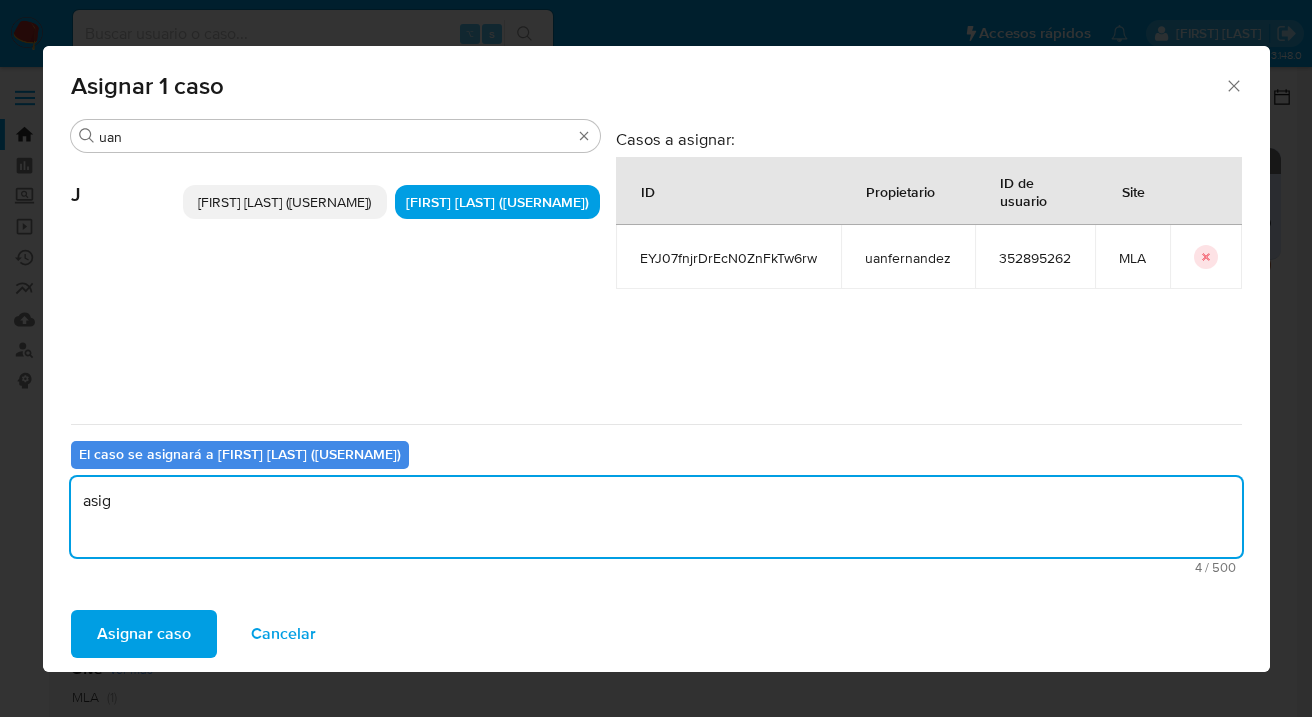 click on "Asignar caso" at bounding box center (144, 634) 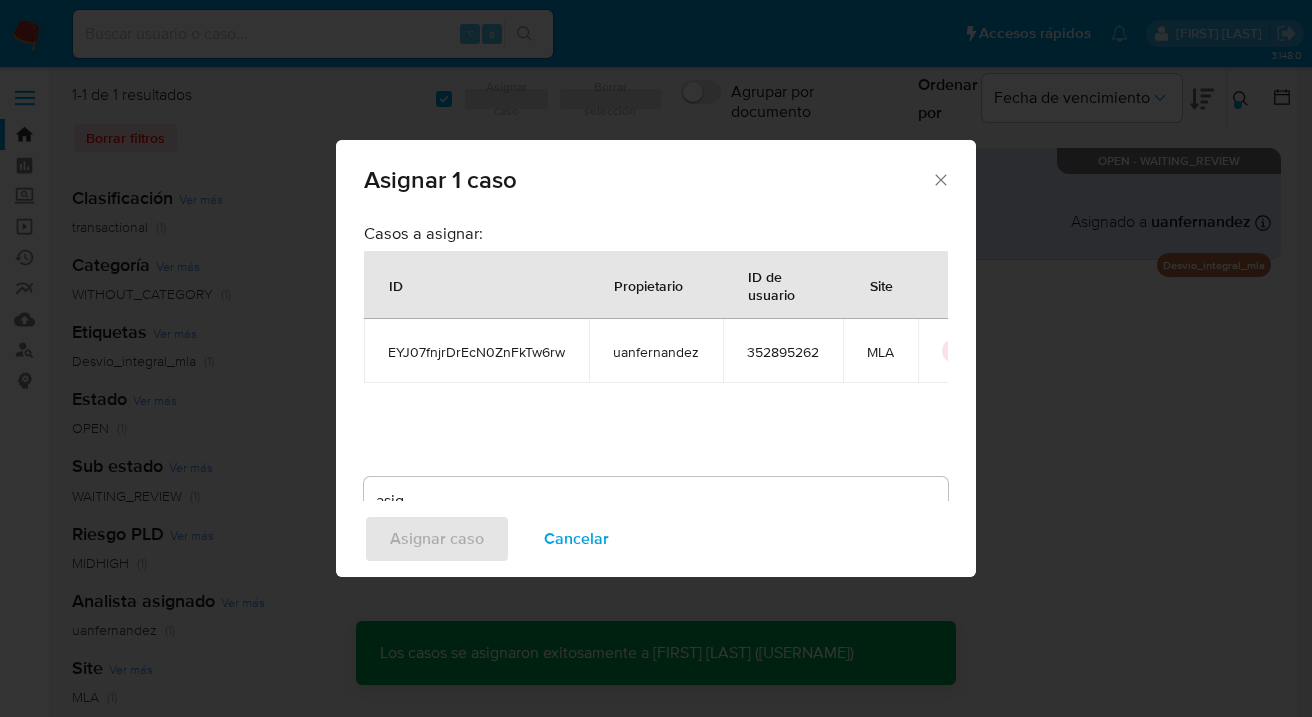 type 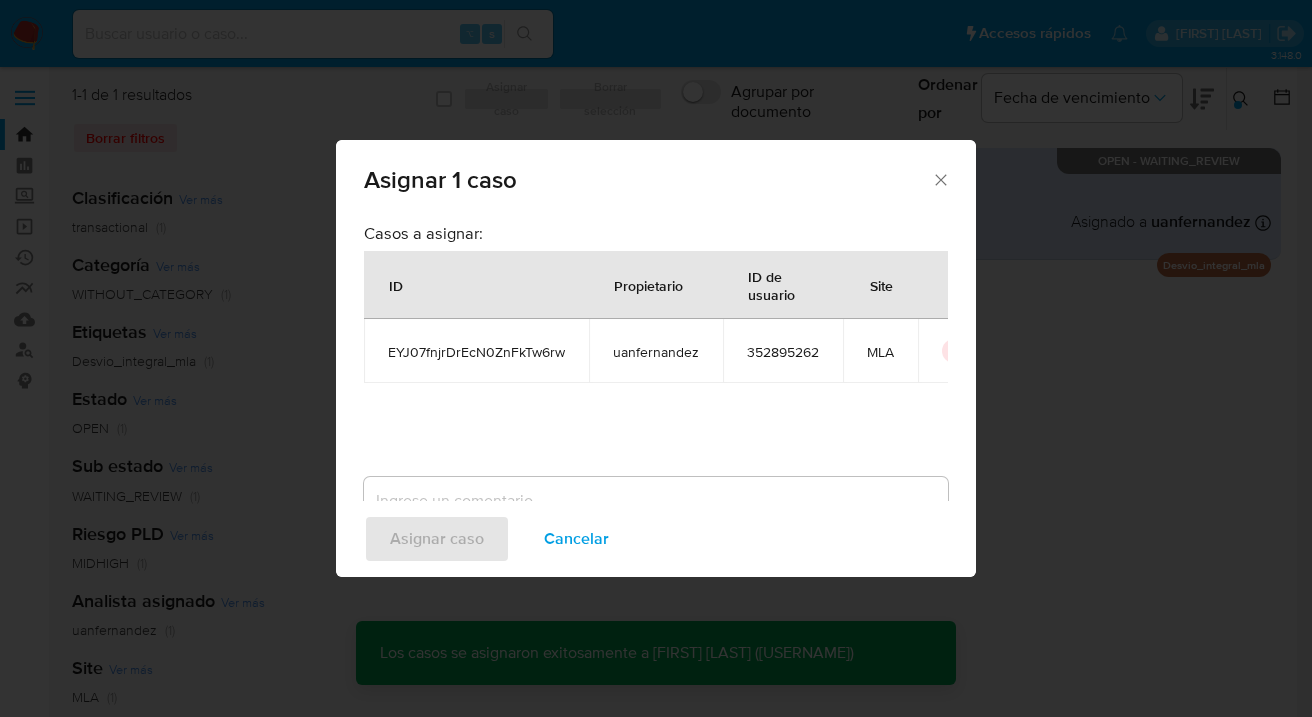 checkbox on "false" 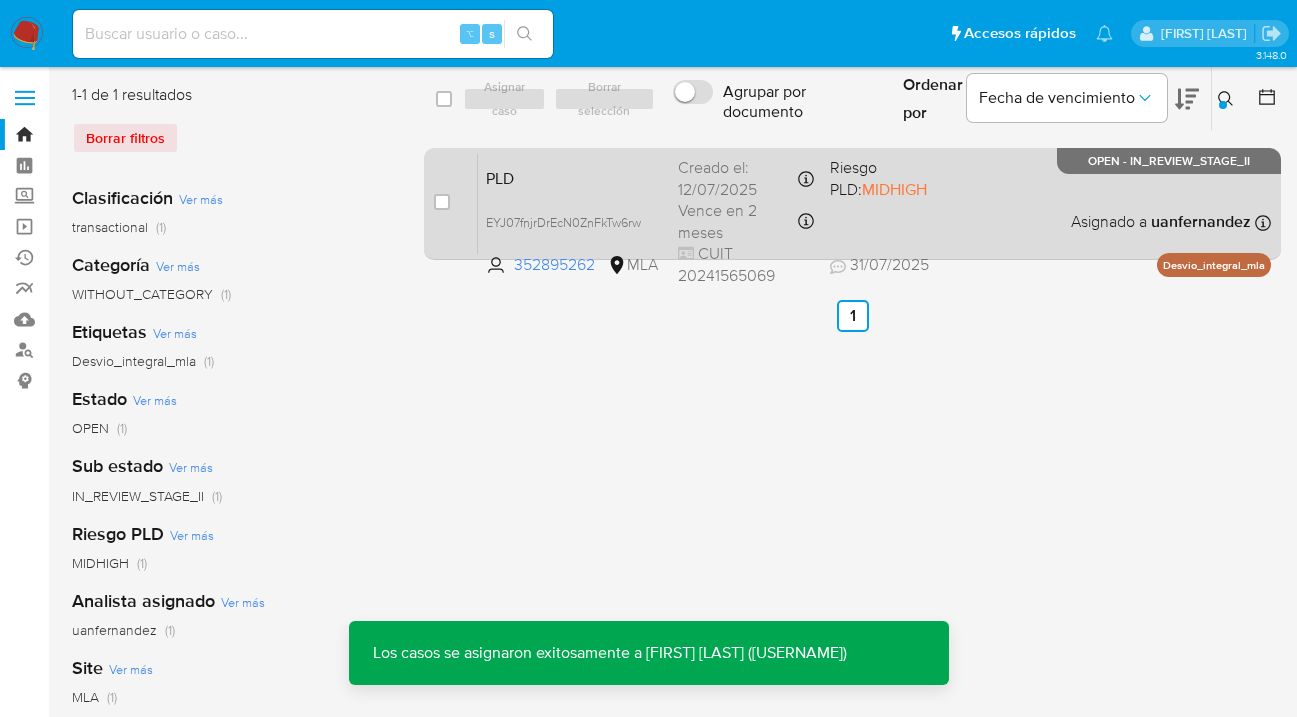 click on "PLD EYJ07fnjrDrEcN0ZnFkTw6rw 352895262 MLA Riesgo PLD:  MIDHIGH Creado el: 12/07/2025   Creado el: 12/07/2025 03:11:51 Vence en 2 meses   Vence el 10/10/2025 03:11:51 CUIT   20241565069 31/07/2025   31/07/2025 21:59 Asignado a   uanfernandez   Asignado el: 17/07/2025 16:37:30 Desvio_integral_mla OPEN - IN_REVIEW_STAGE_II" at bounding box center (874, 203) 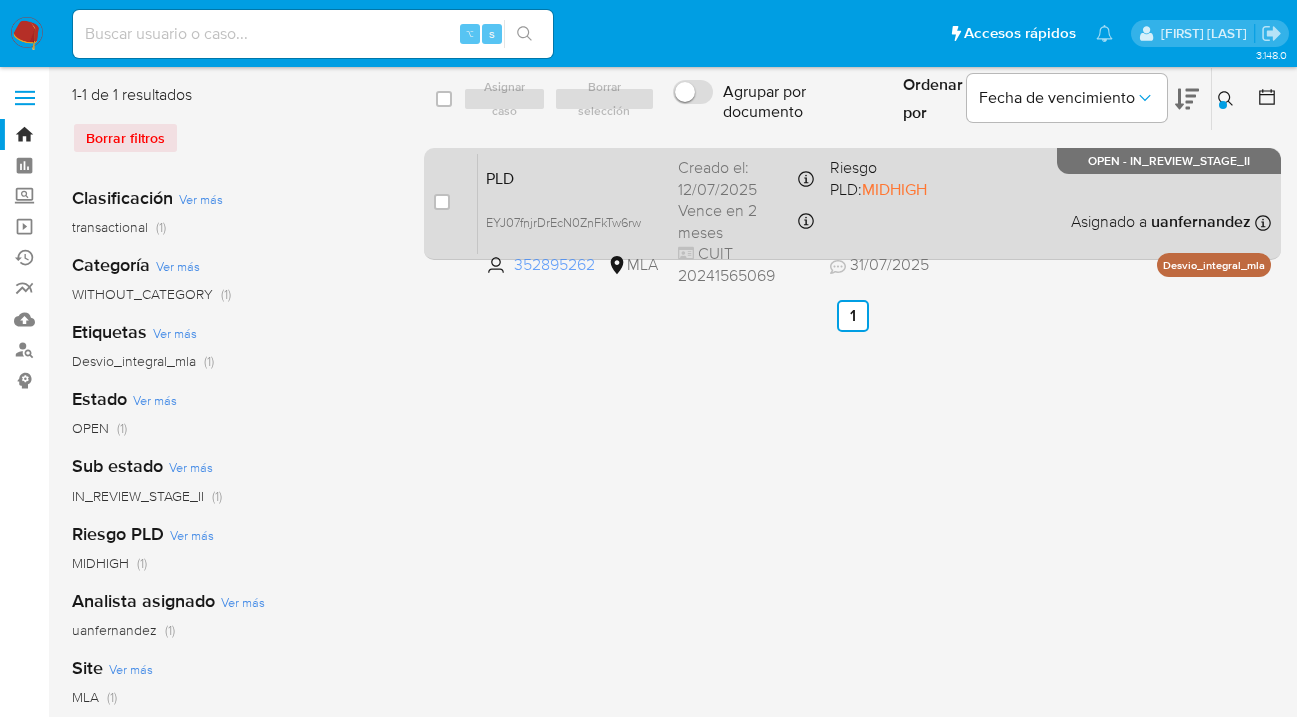 click on "352895262" at bounding box center (559, 265) 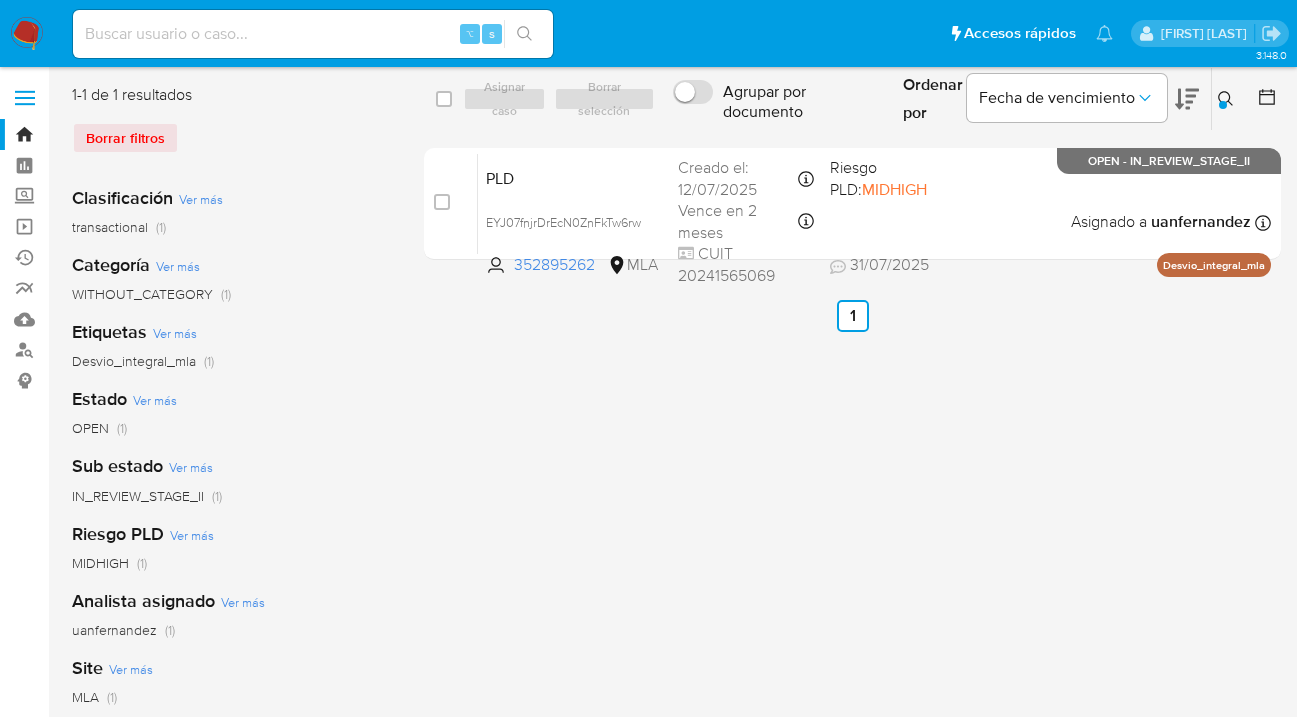 click 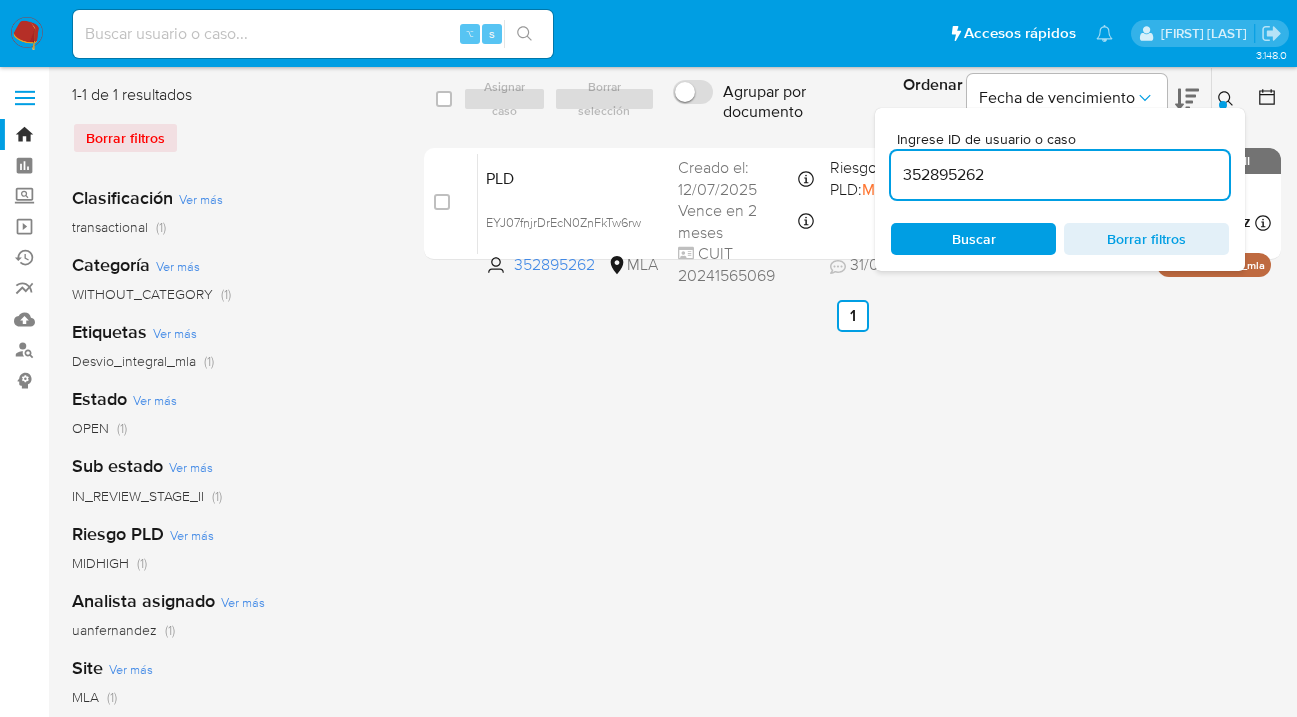 drag, startPoint x: 970, startPoint y: 161, endPoint x: 912, endPoint y: 159, distance: 58.034473 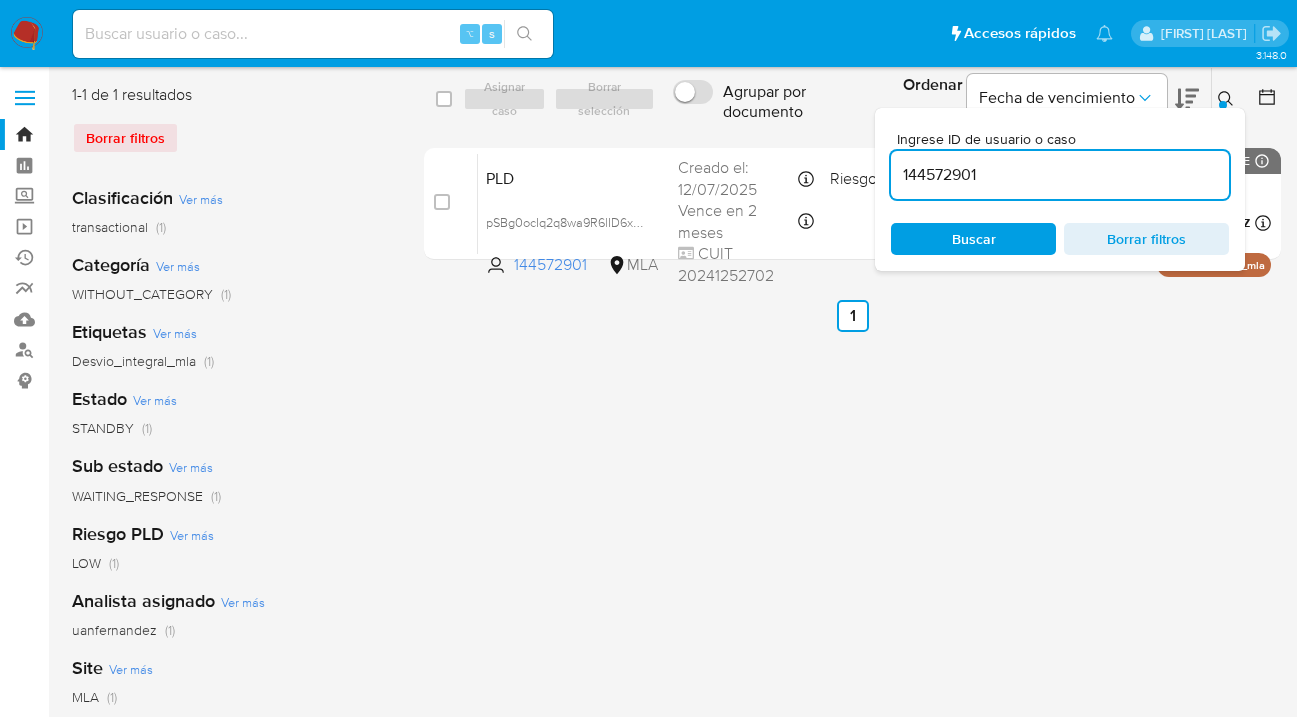 click 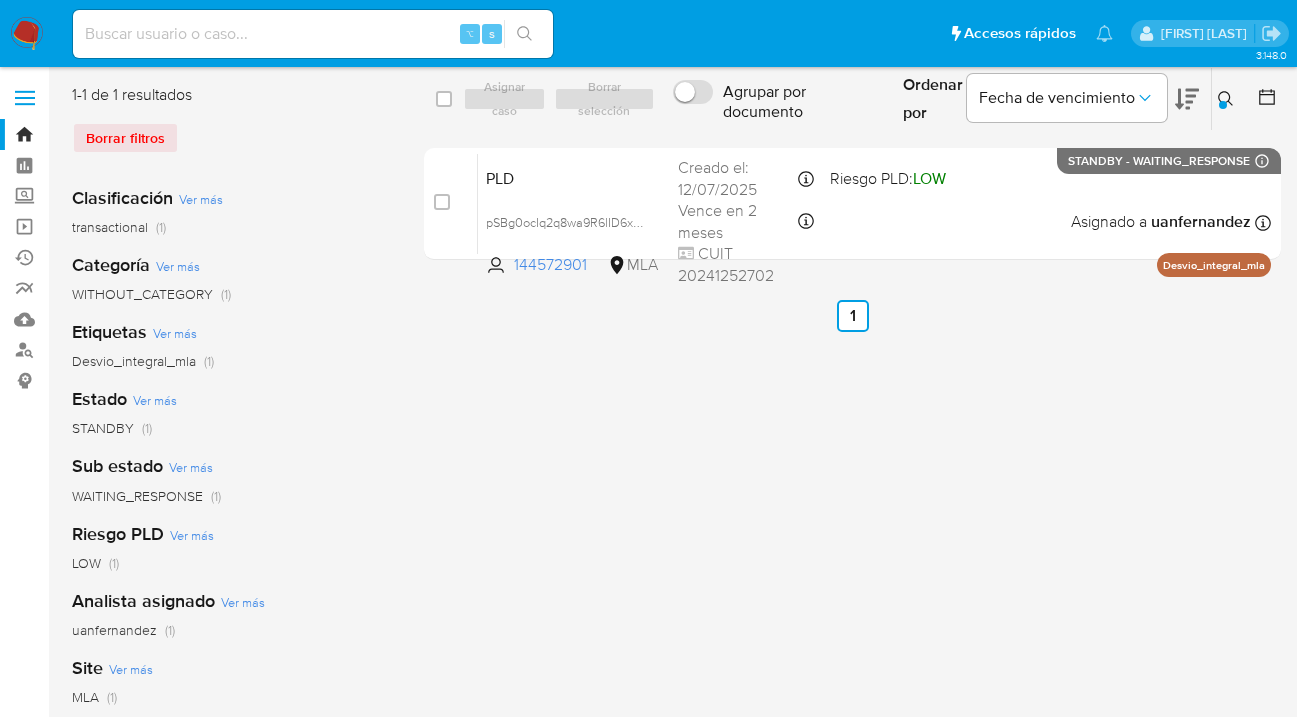 click 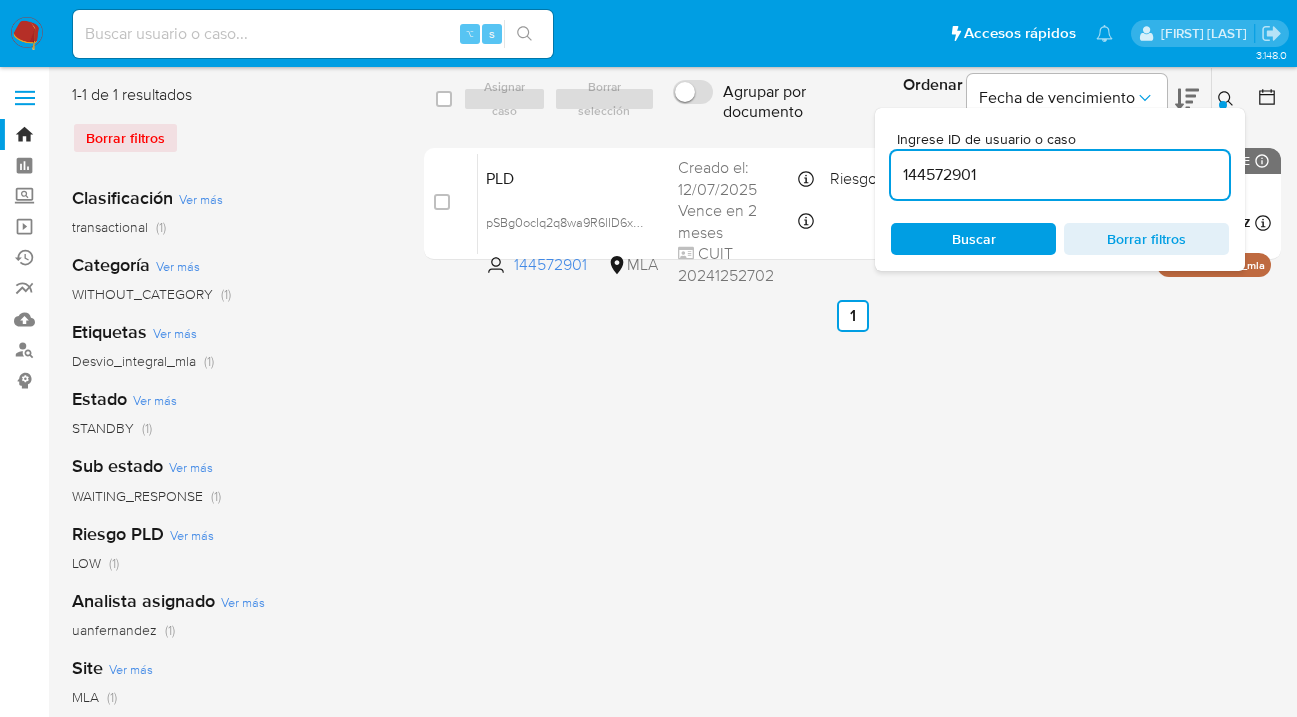 drag, startPoint x: 1022, startPoint y: 175, endPoint x: 874, endPoint y: 163, distance: 148.48569 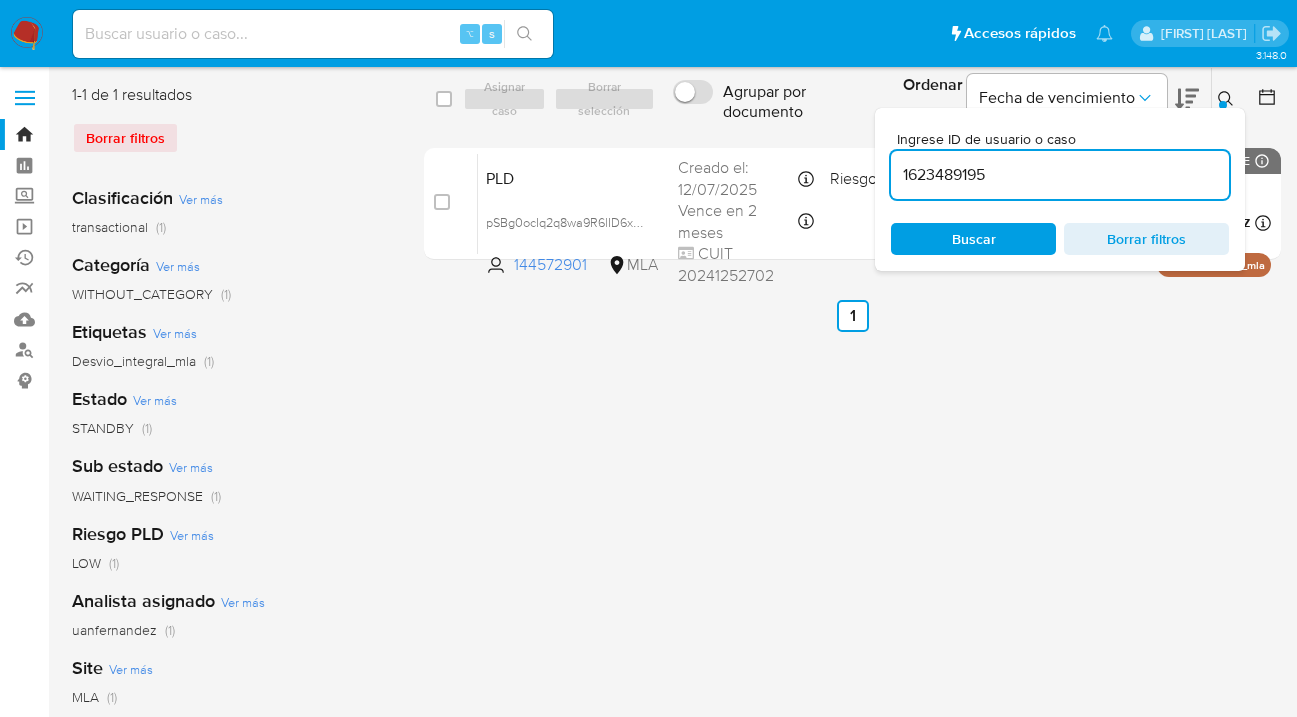type on "1623489195" 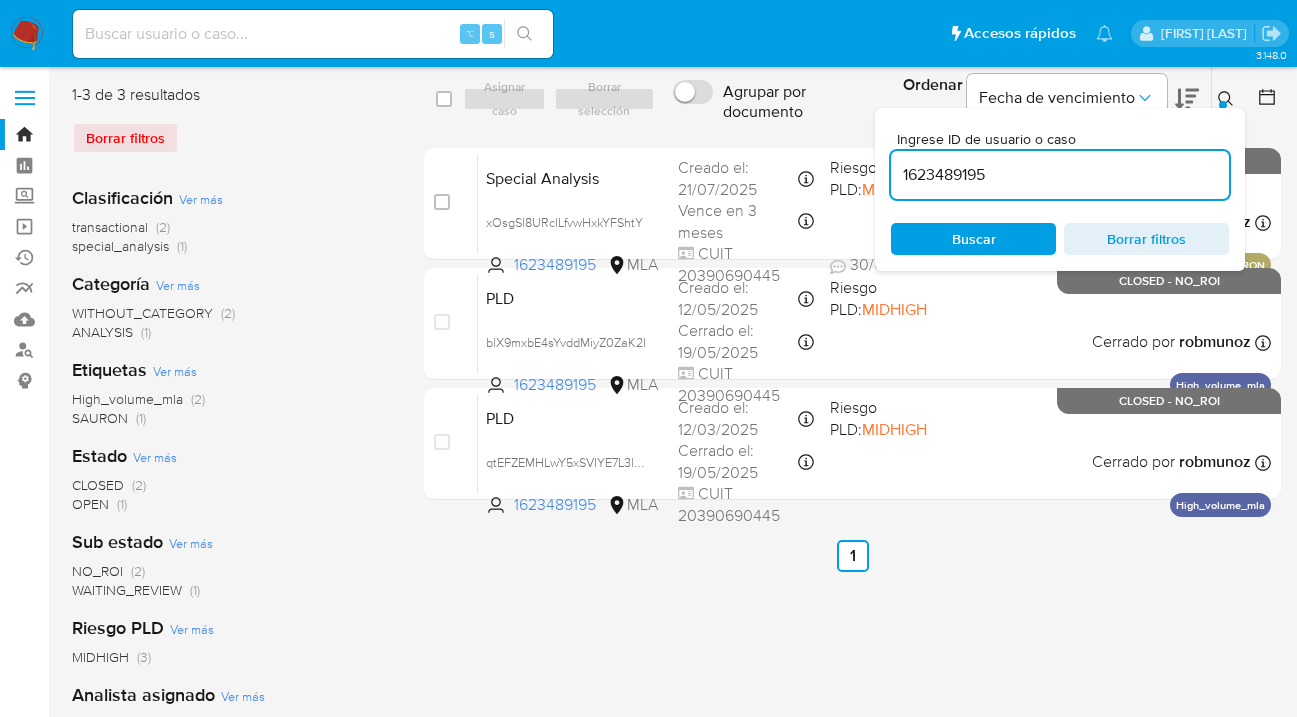 click 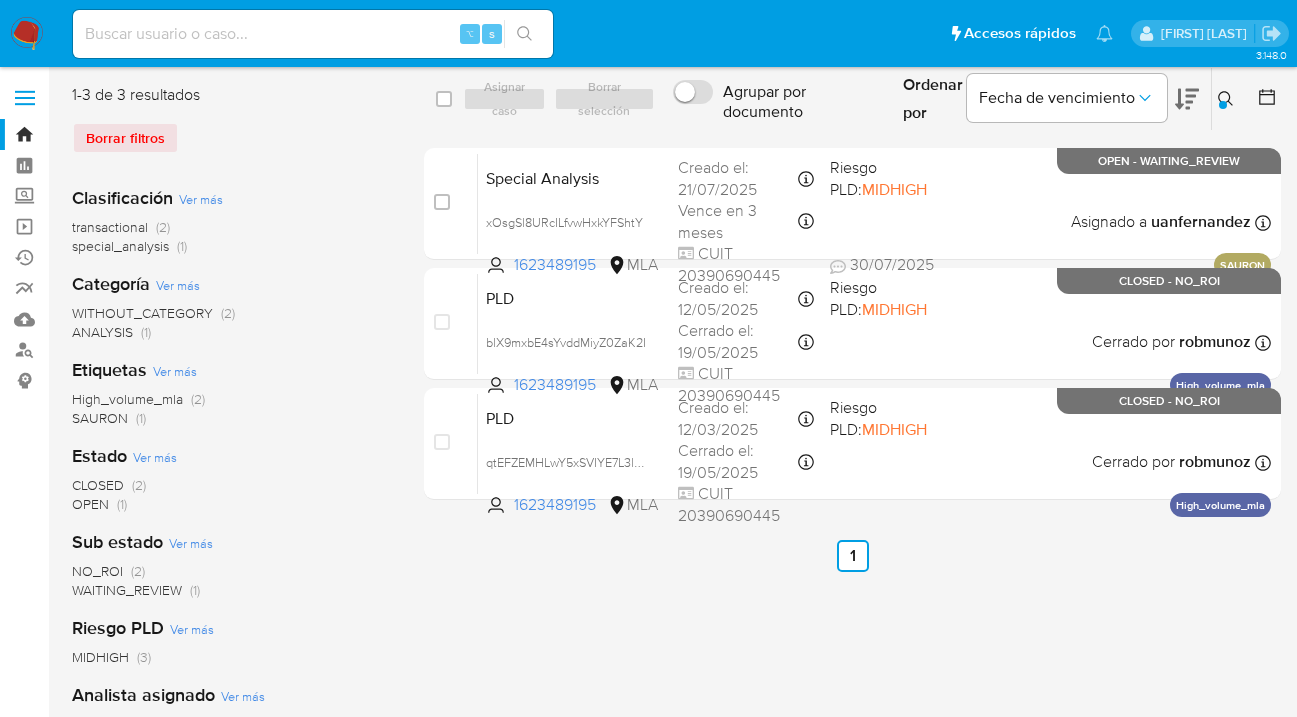 drag, startPoint x: 439, startPoint y: 202, endPoint x: 481, endPoint y: 144, distance: 71.610054 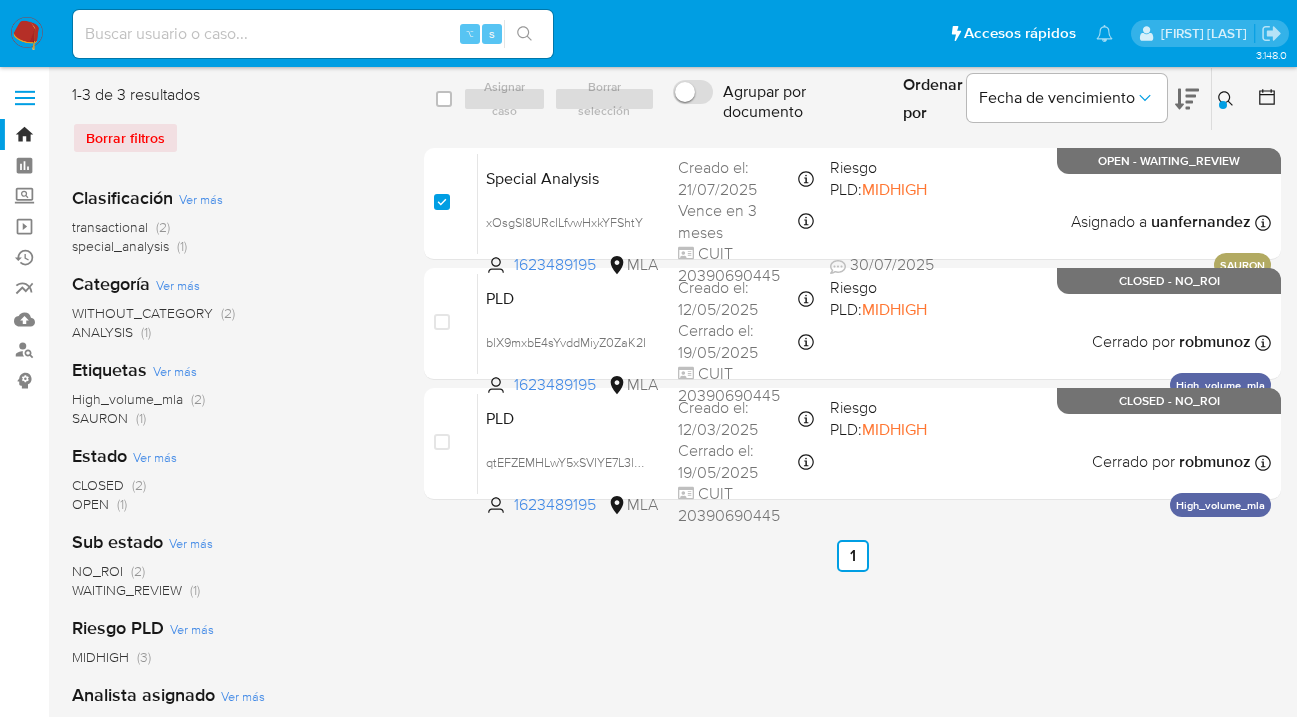 checkbox on "true" 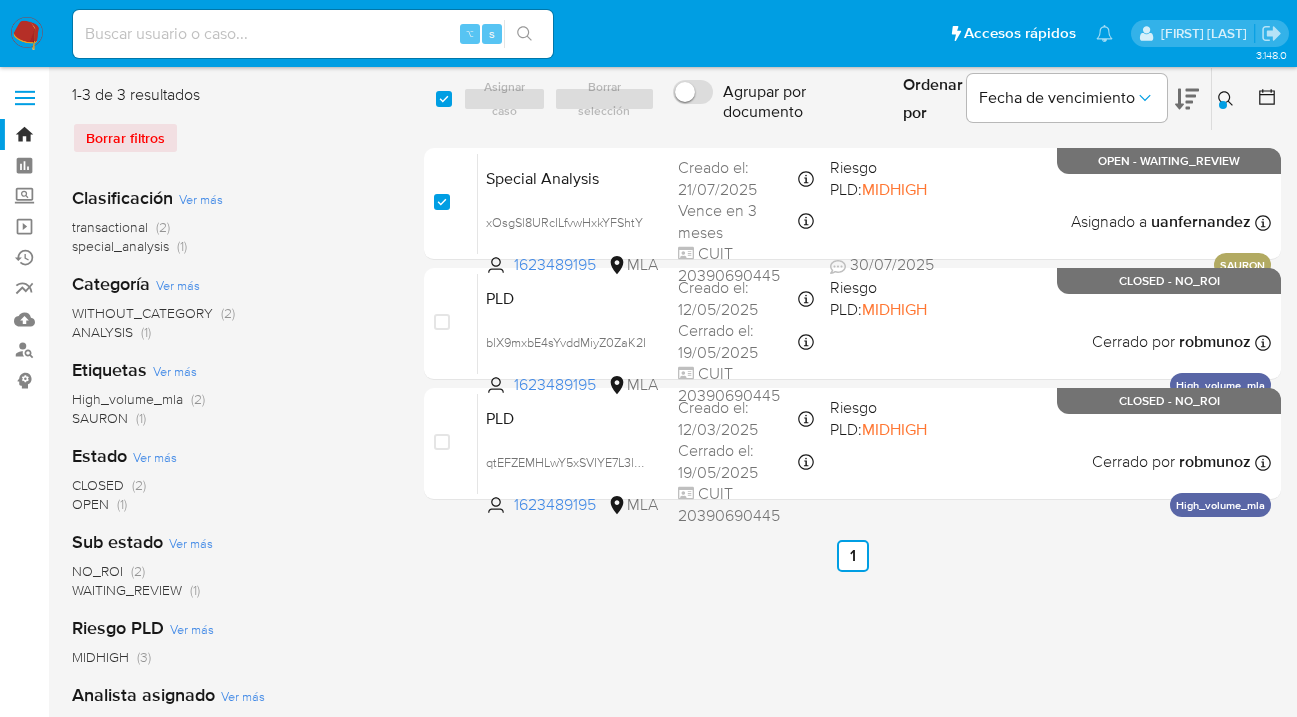 checkbox on "true" 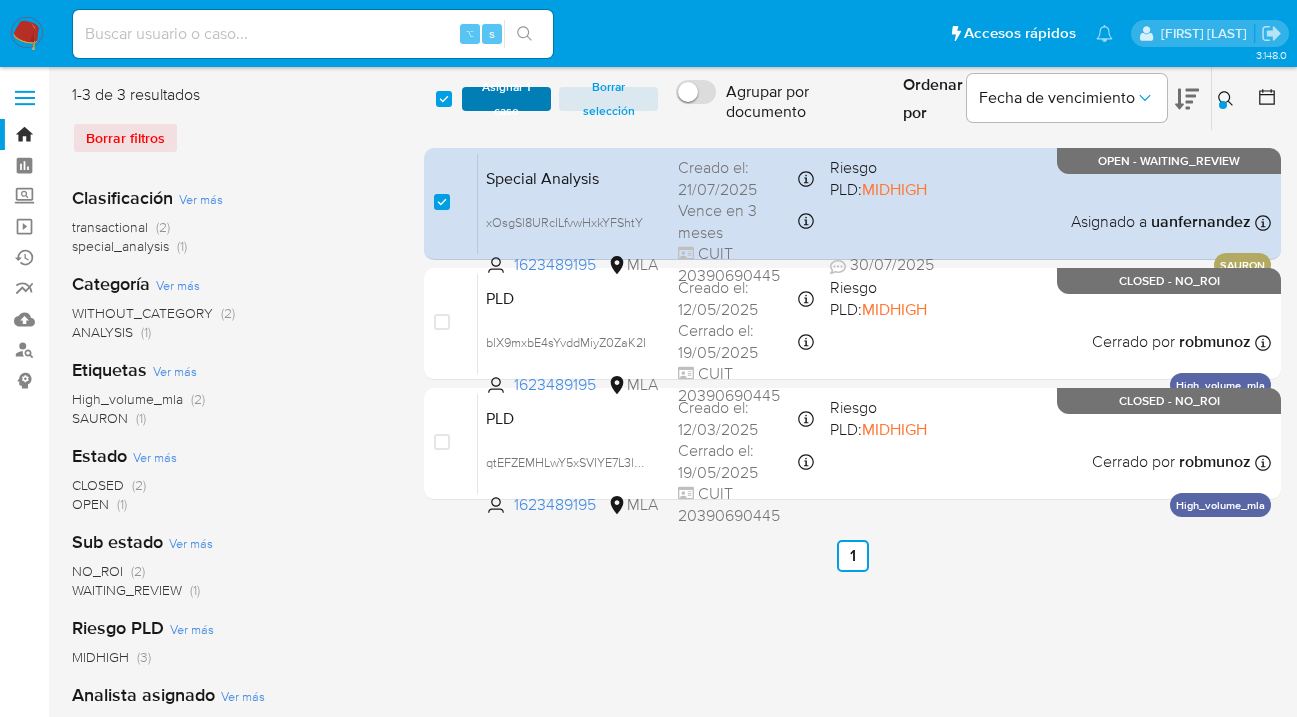click on "Asignar 1 caso" at bounding box center (506, 99) 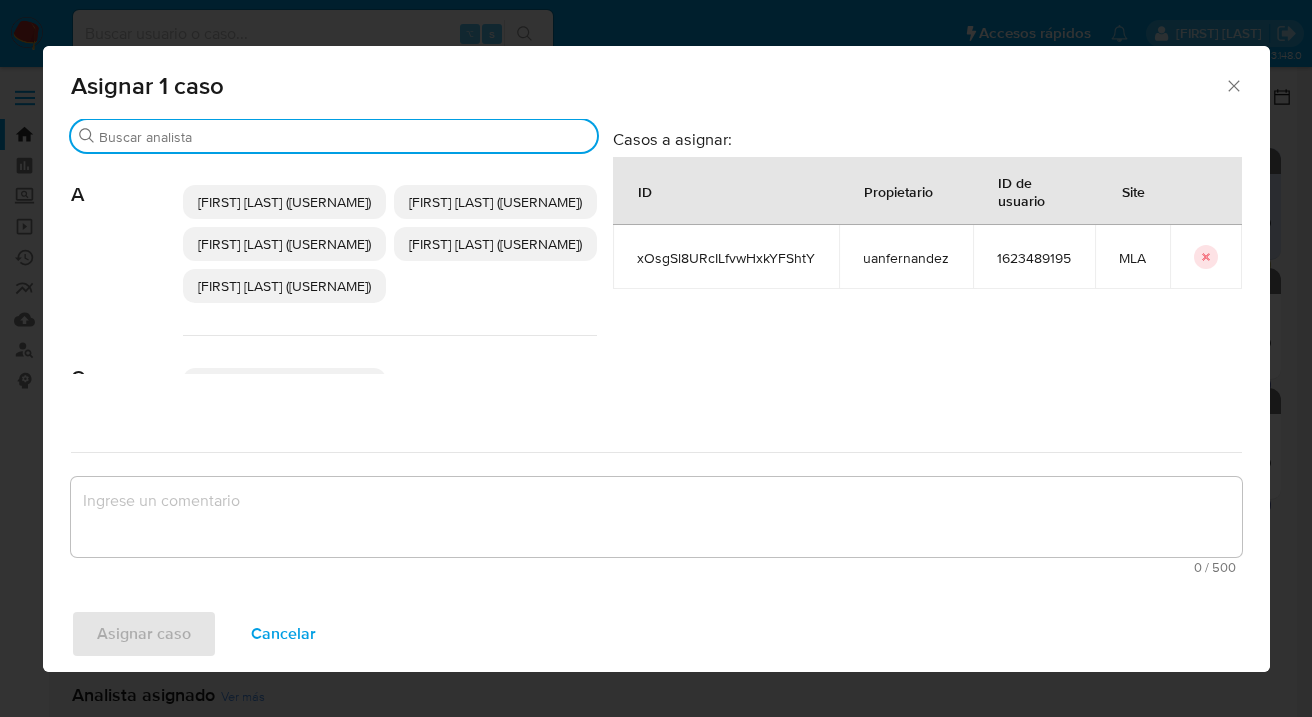 click on "Buscar" at bounding box center [344, 137] 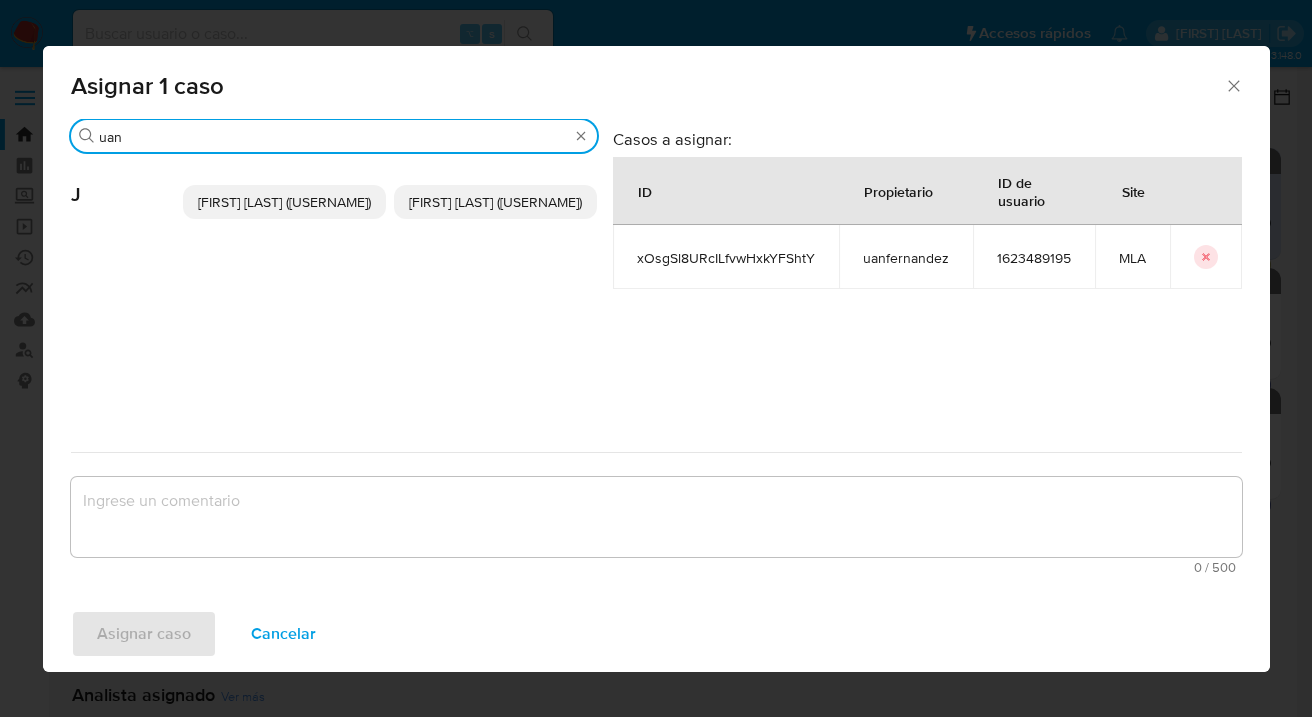 type on "uan" 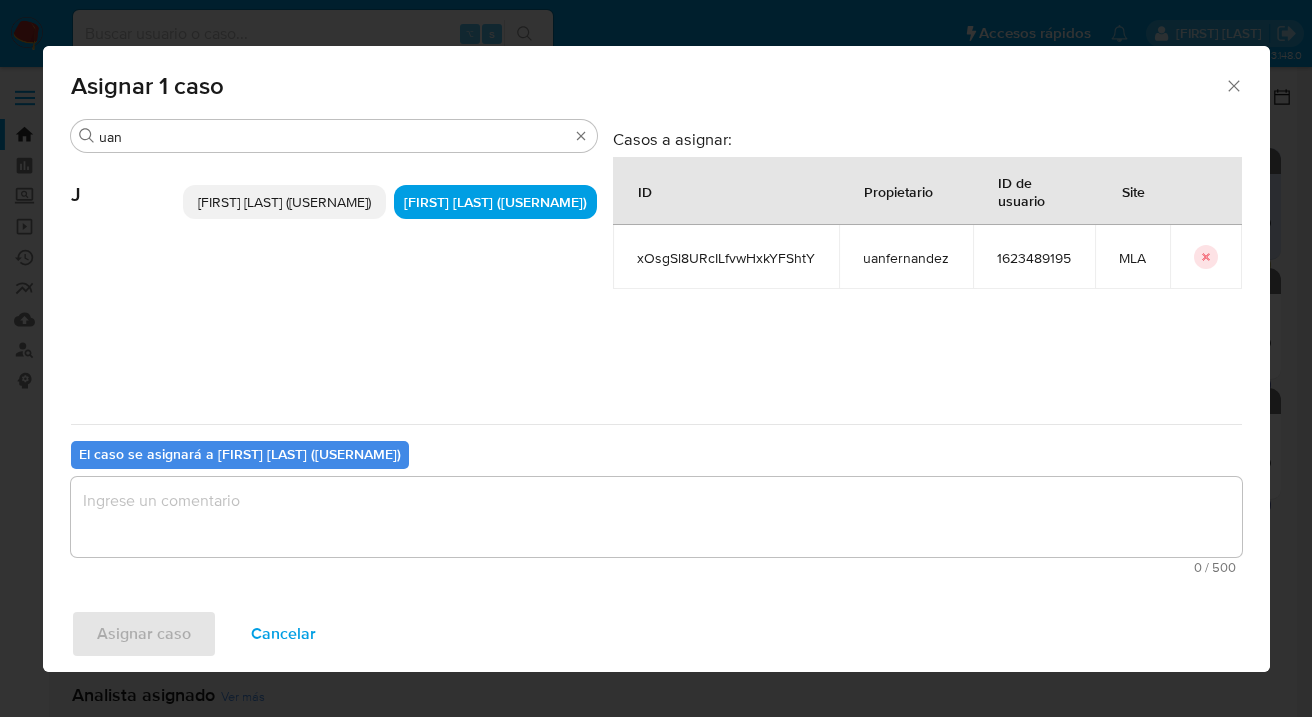 click at bounding box center (656, 517) 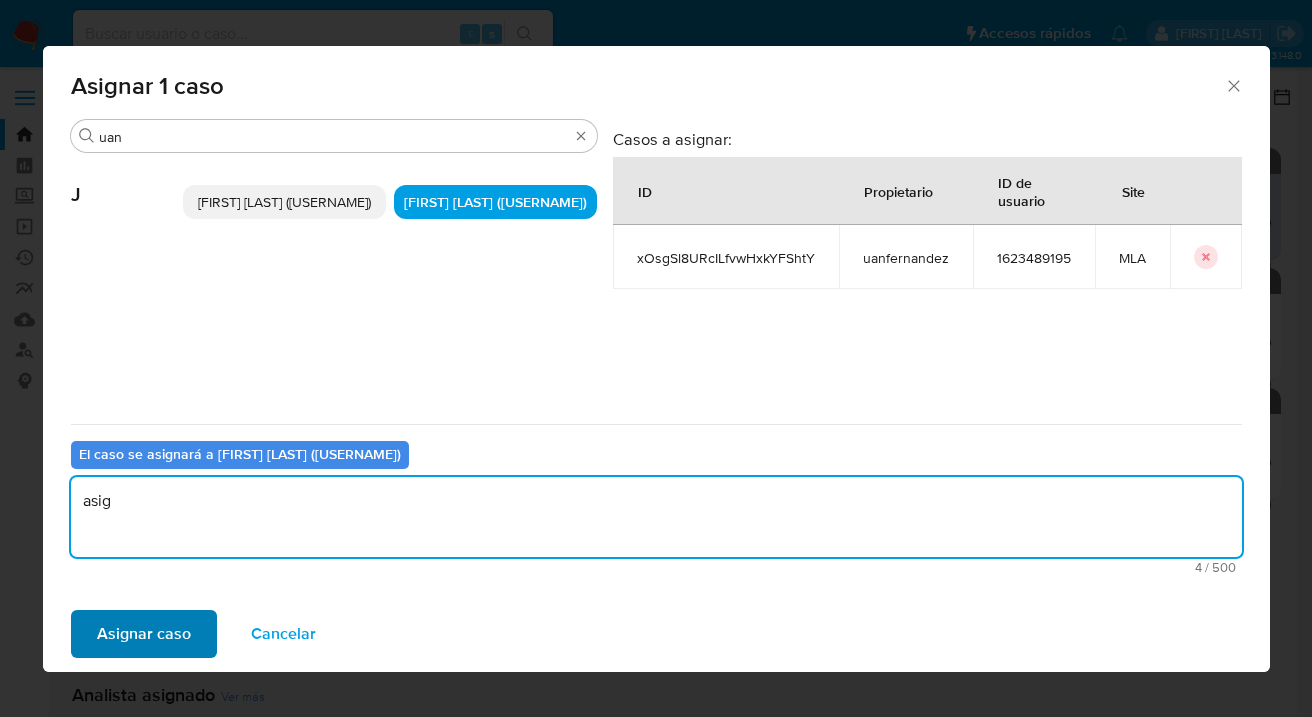 type on "asig" 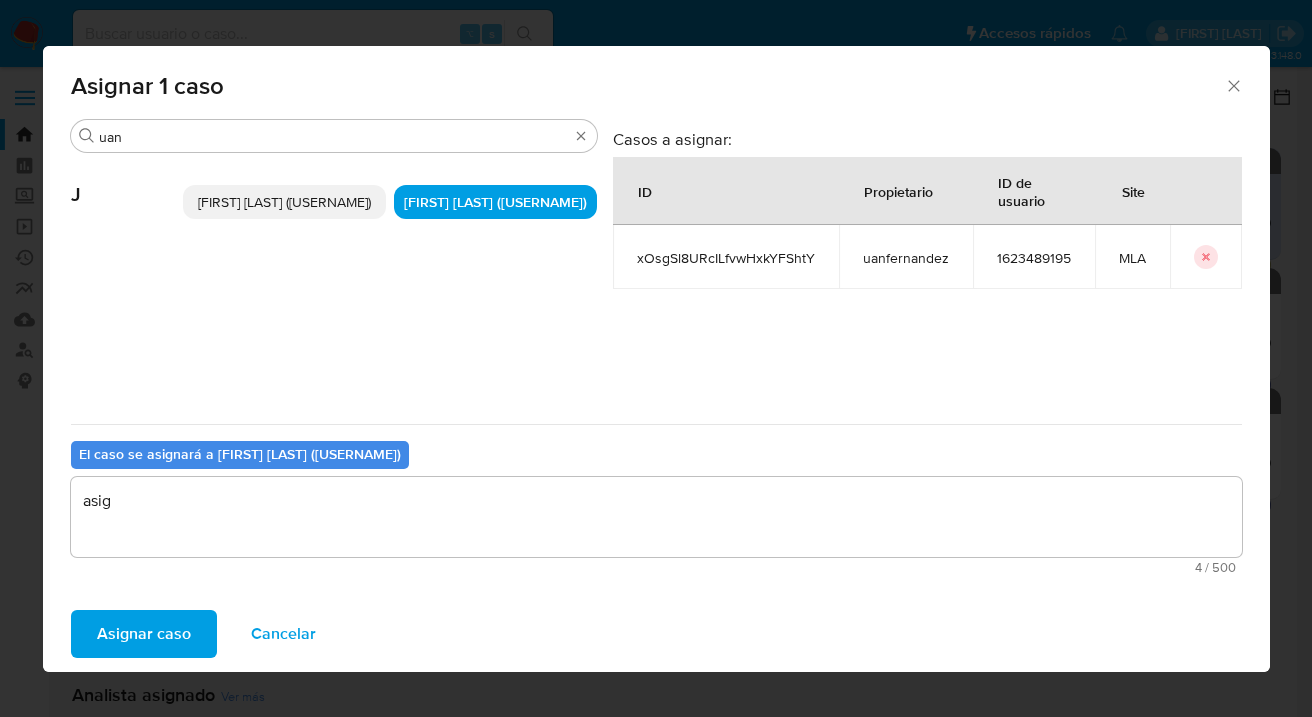 click on "Asignar caso" at bounding box center [144, 634] 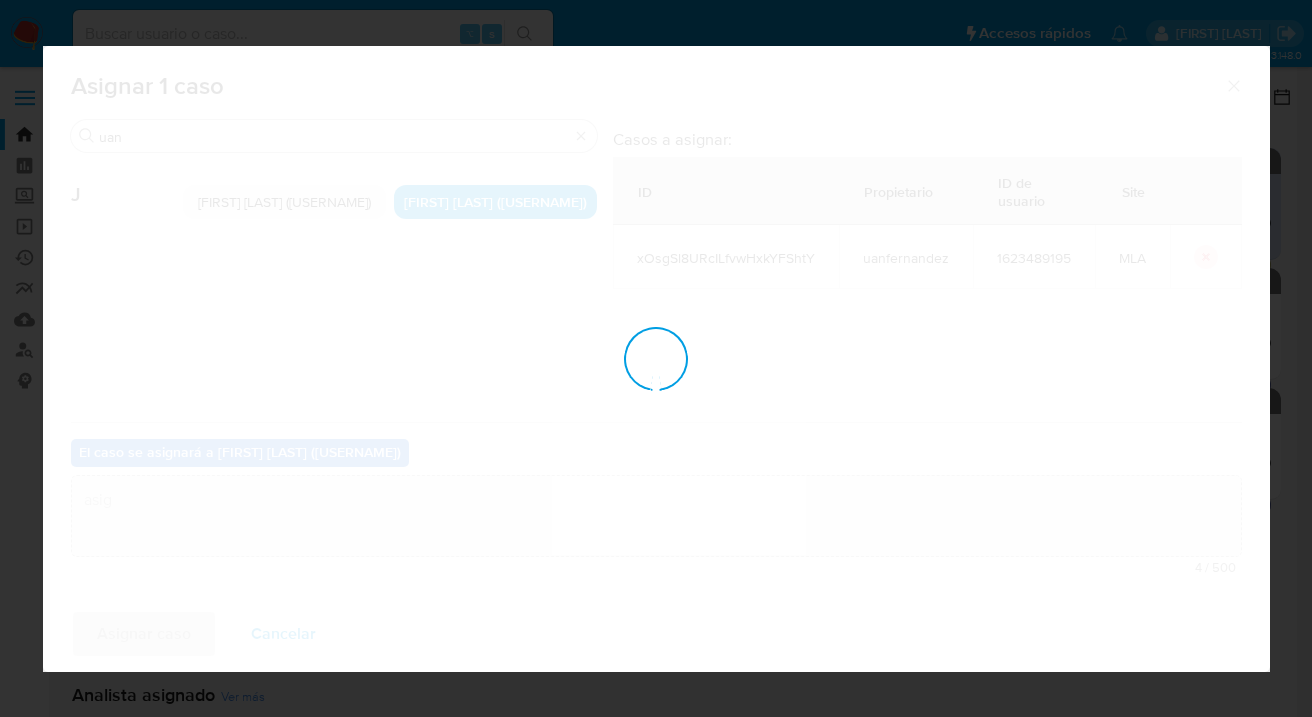 type 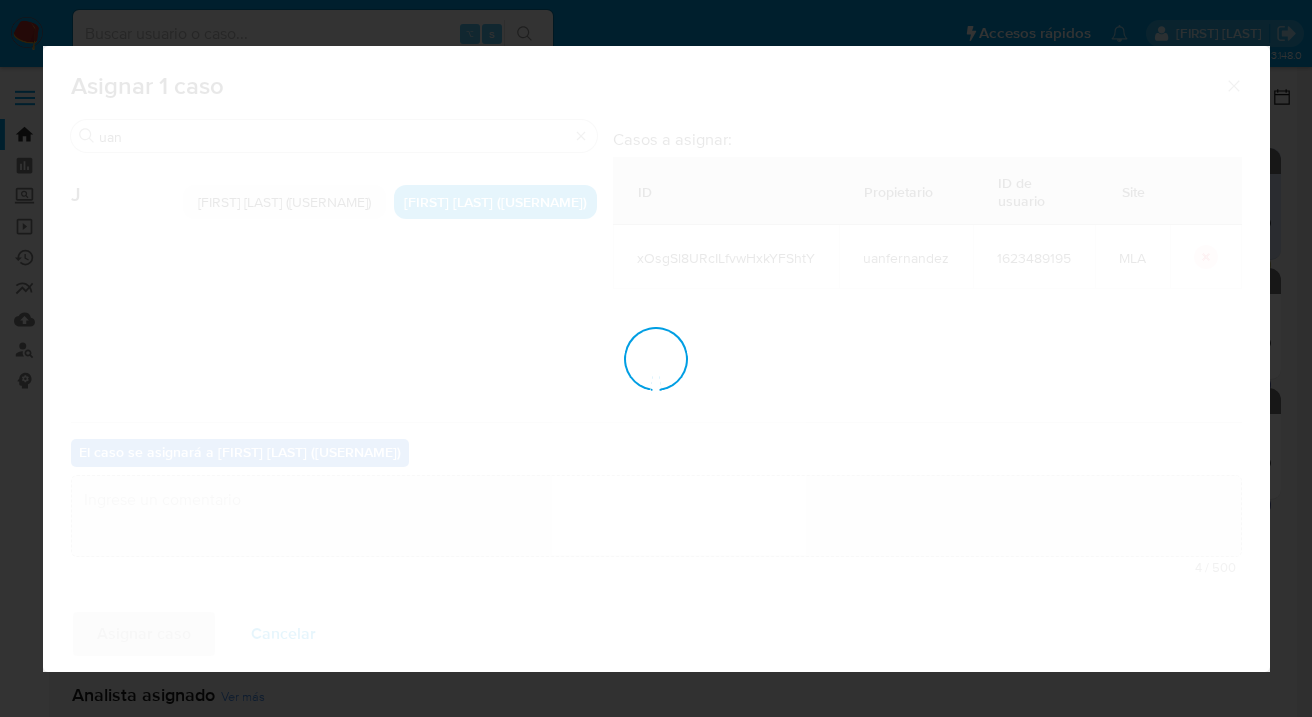 checkbox on "false" 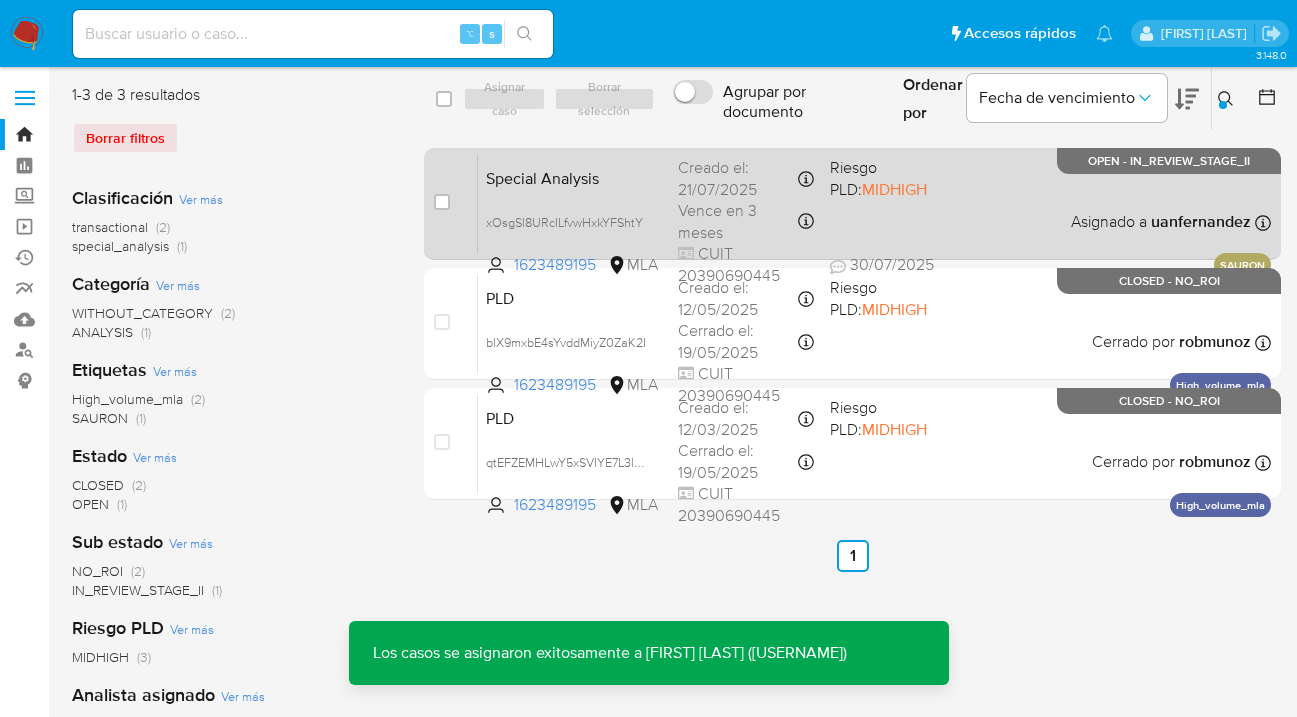 click on "Special Analysis xOsgSl8URcILfvwHxkYFShtY 1623489195 MLA Riesgo PLD:  MIDHIGH Creado el: 21/07/2025   Creado el: 21/07/2025 09:52:41 Vence en 3 meses   Vence el 19/10/2025 09:52:41 CUIT   20390690445 30/07/2025   30/07/2025 09:55 Asignado a   uanfernandez   Asignado el: 21/07/2025 09:52:41 SAURON OPEN - IN_REVIEW_STAGE_II" at bounding box center (874, 203) 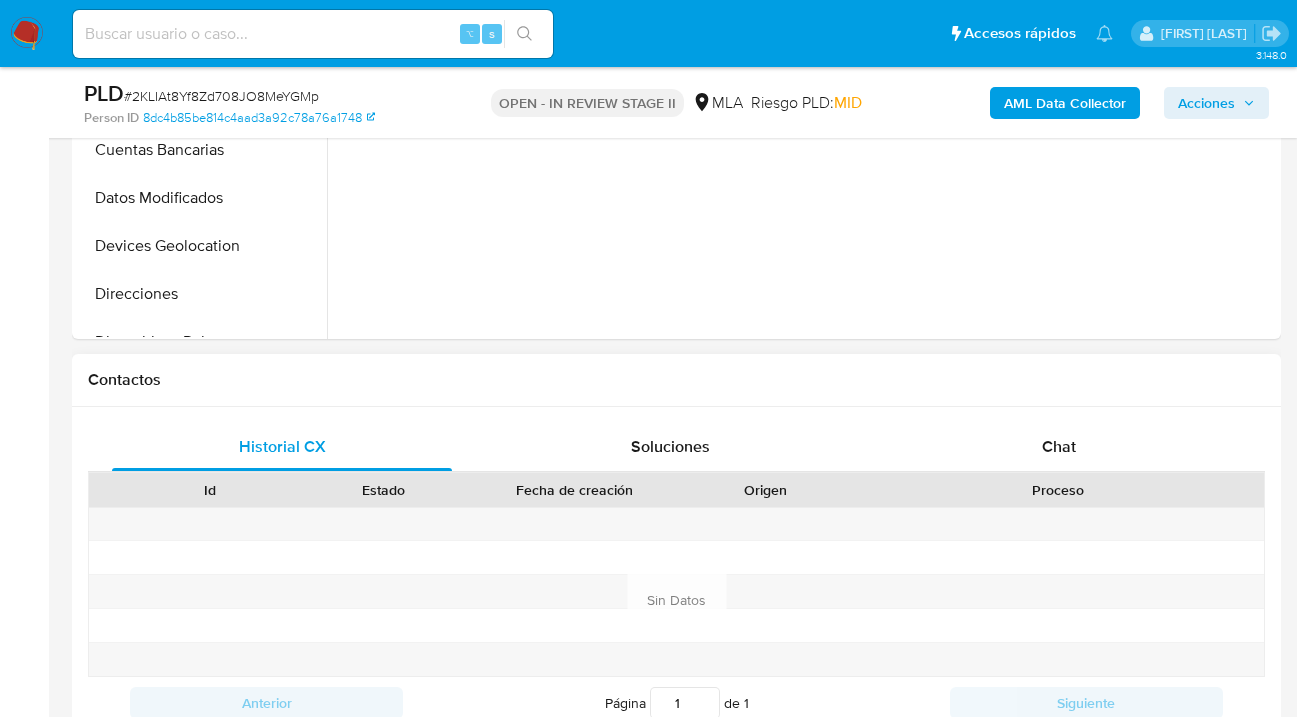 scroll, scrollTop: 776, scrollLeft: 0, axis: vertical 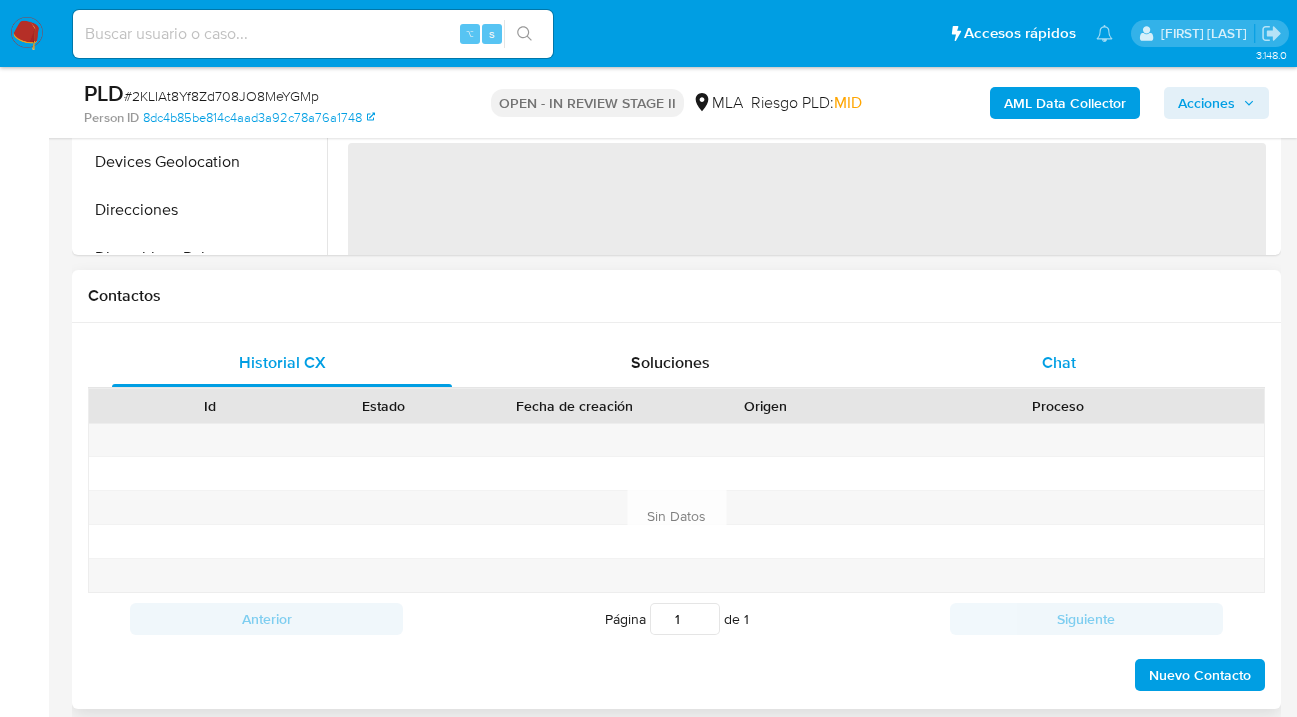 click on "Chat" at bounding box center (1059, 363) 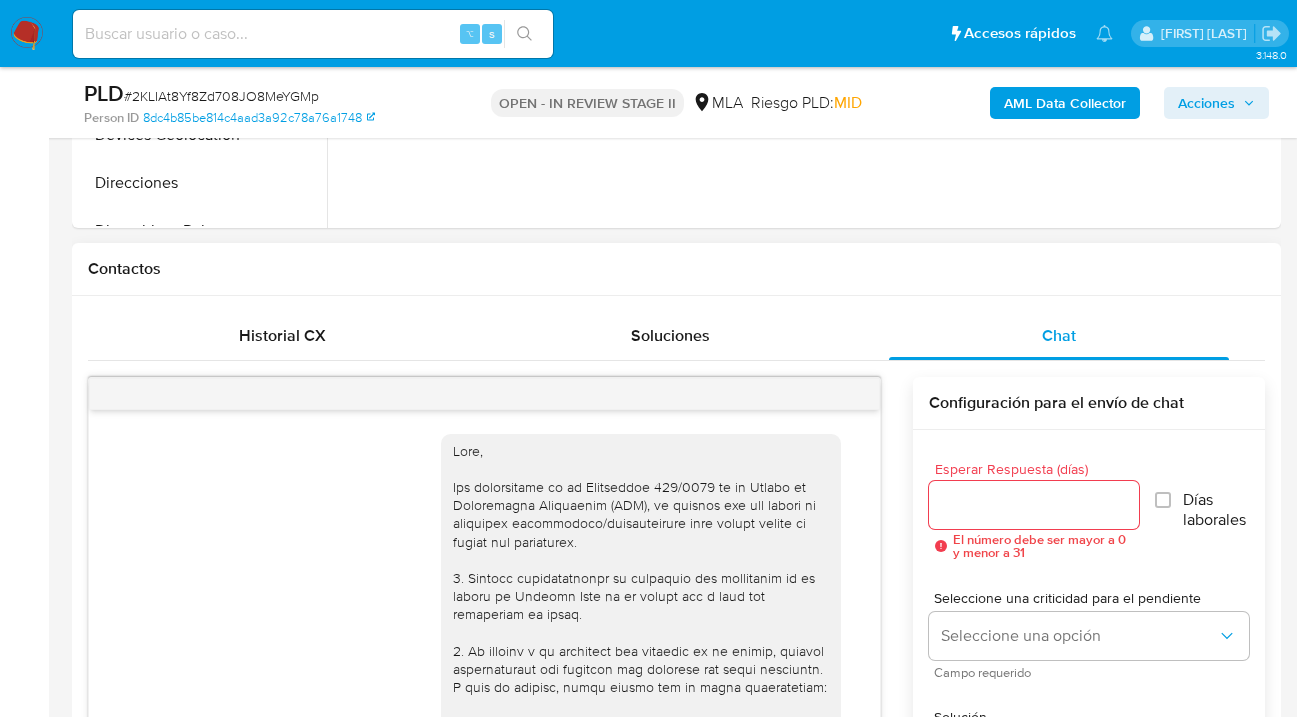scroll, scrollTop: 921, scrollLeft: 0, axis: vertical 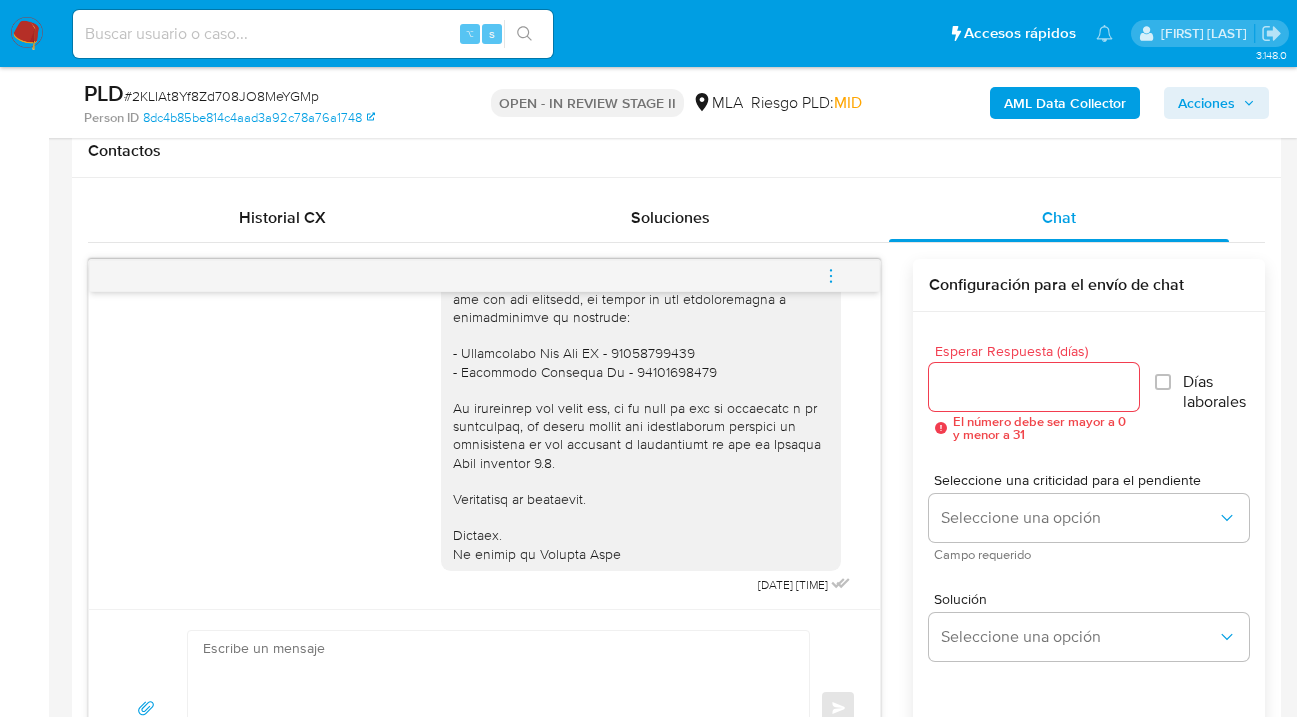 click 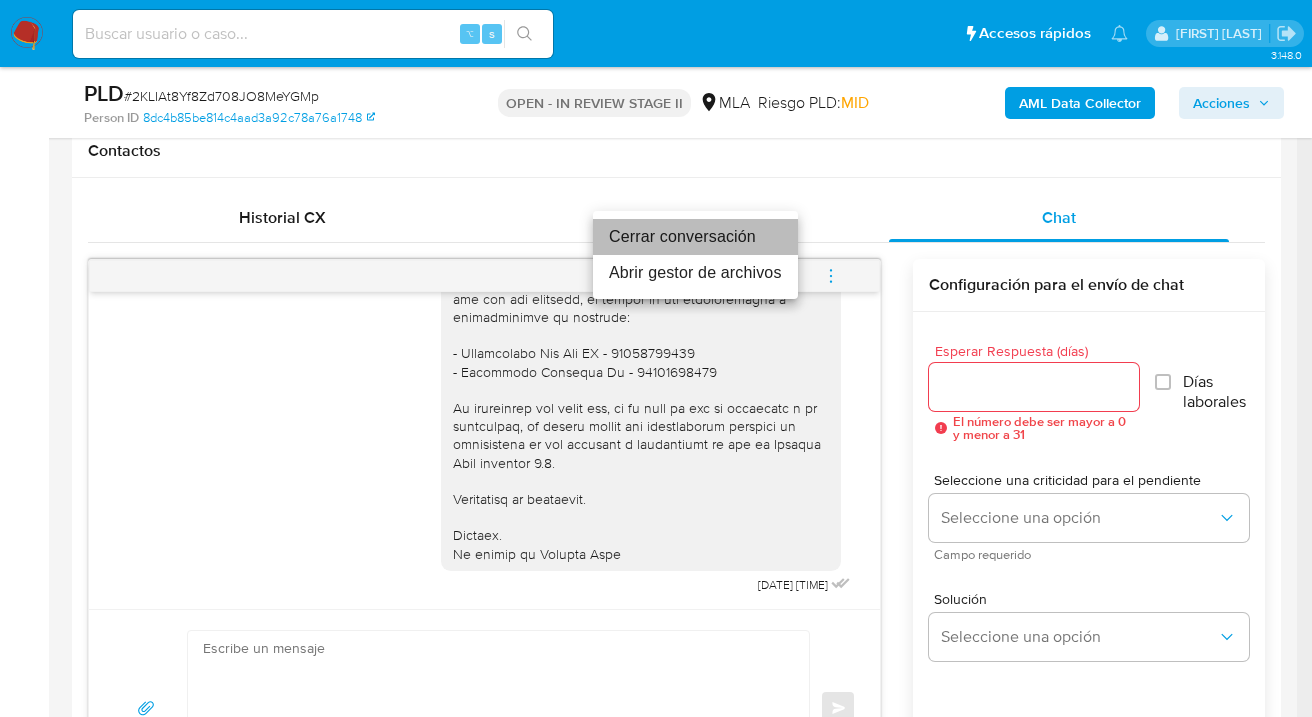 click on "Cerrar conversación" at bounding box center (695, 237) 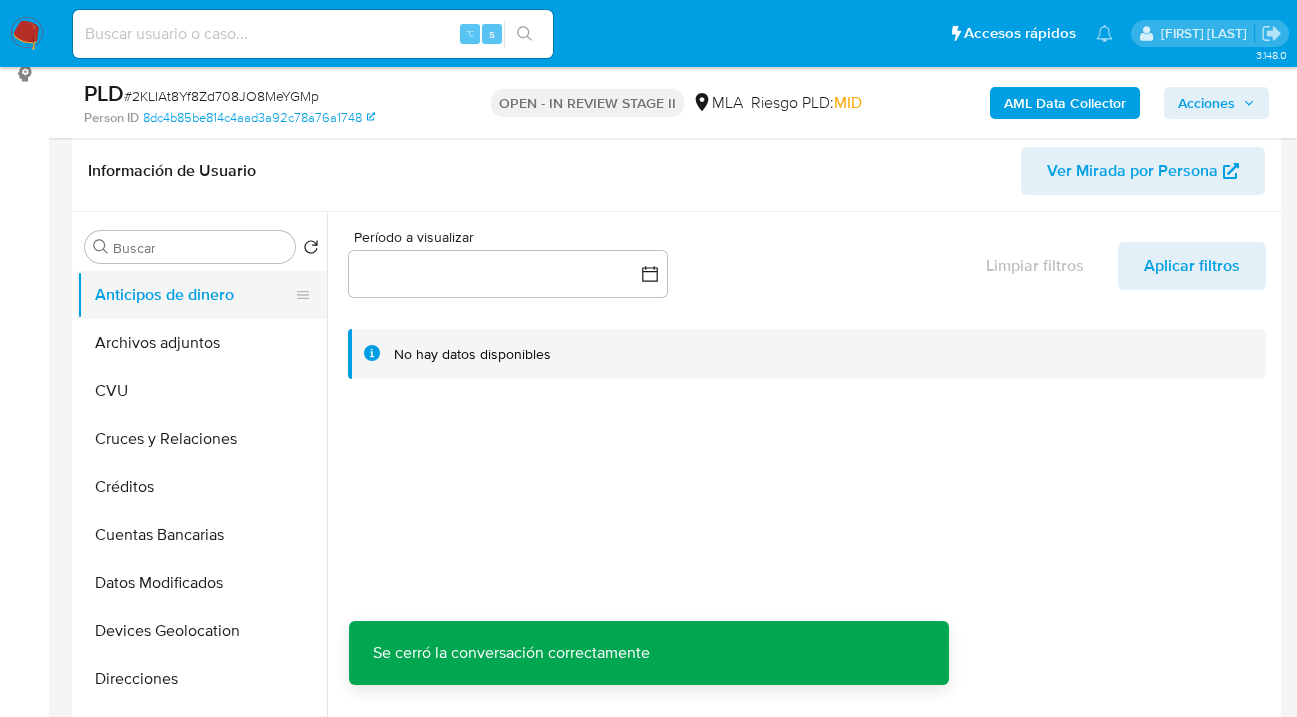 scroll, scrollTop: 284, scrollLeft: 0, axis: vertical 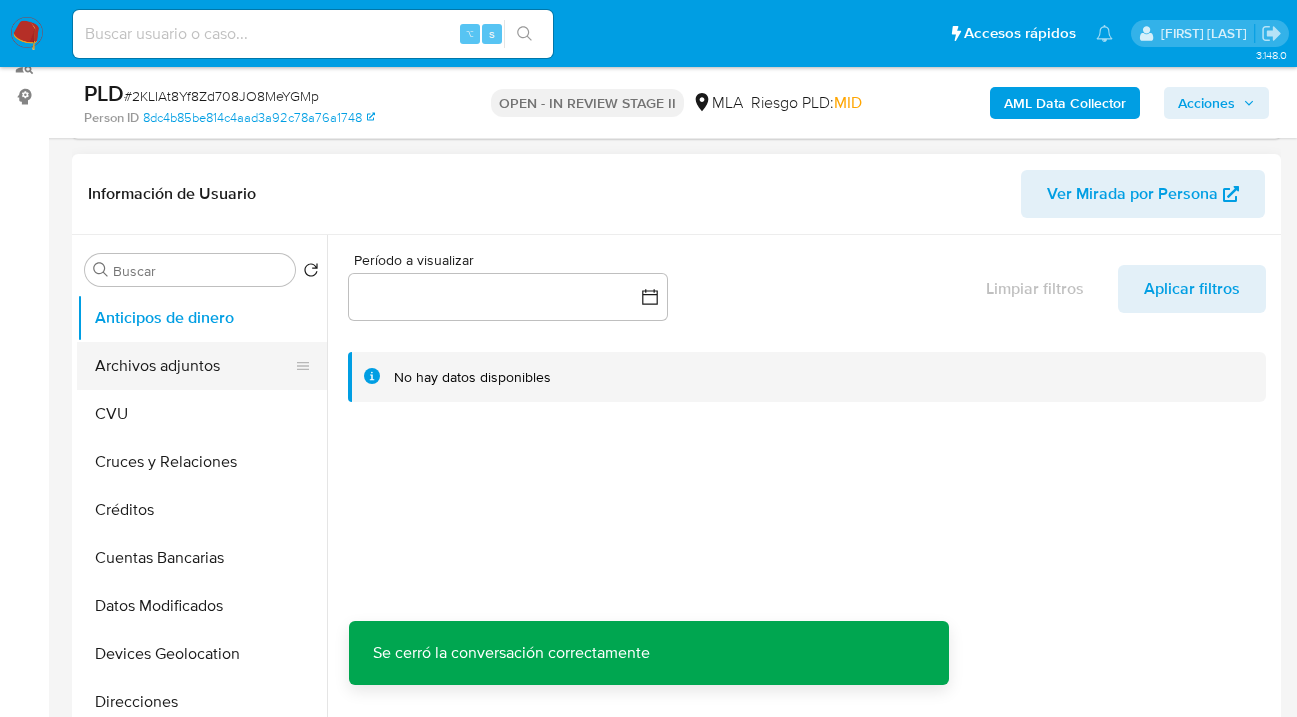 click on "Archivos adjuntos" at bounding box center [194, 366] 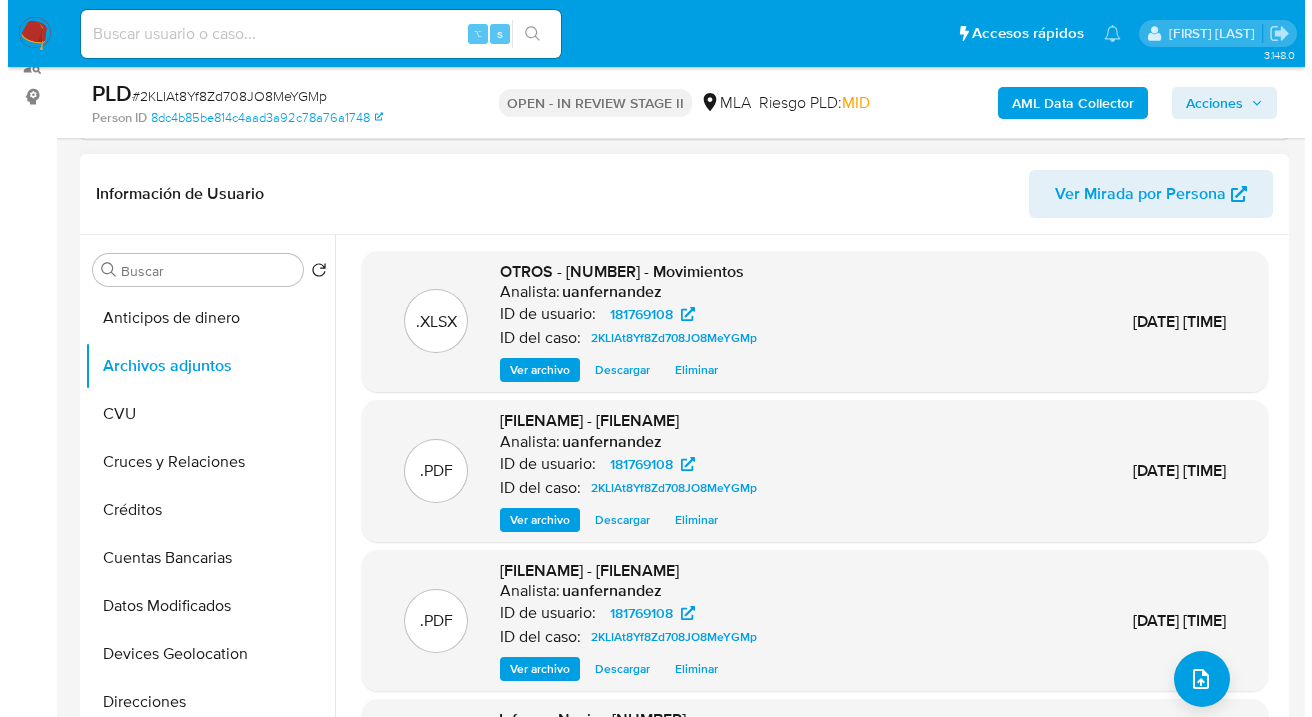 scroll, scrollTop: 177, scrollLeft: 0, axis: vertical 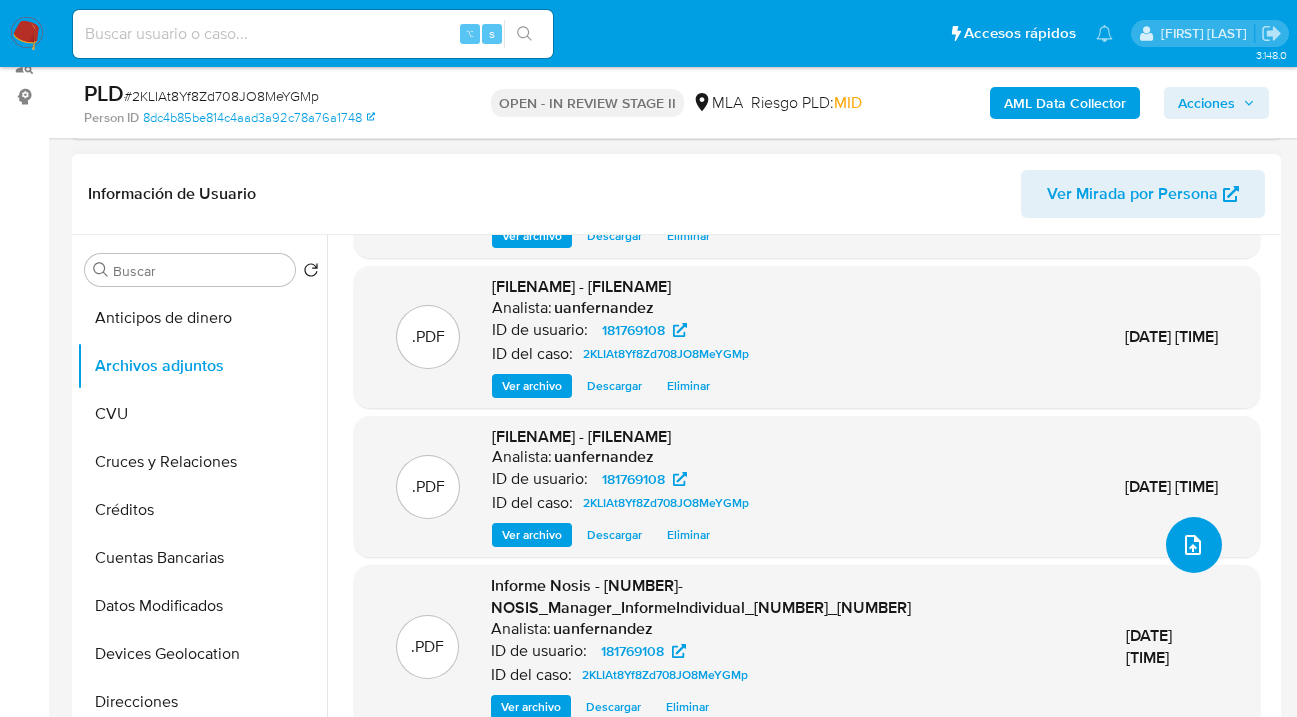 click 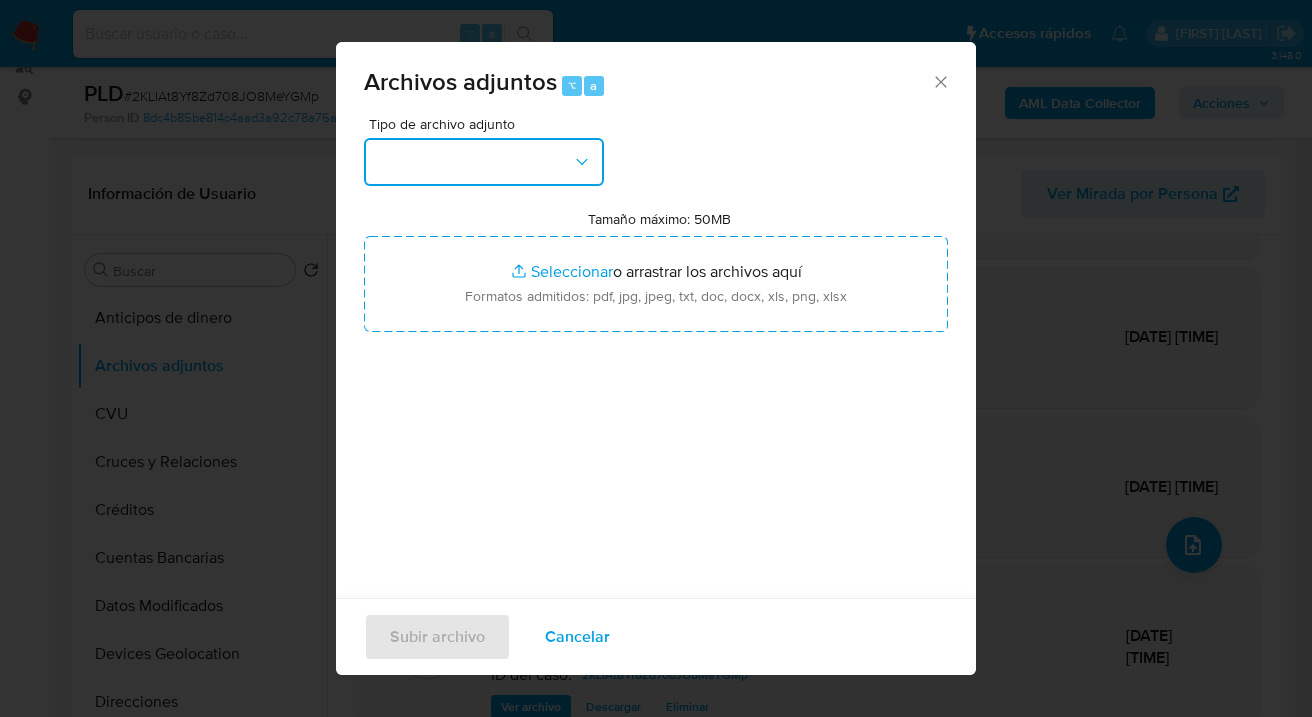 click at bounding box center (484, 162) 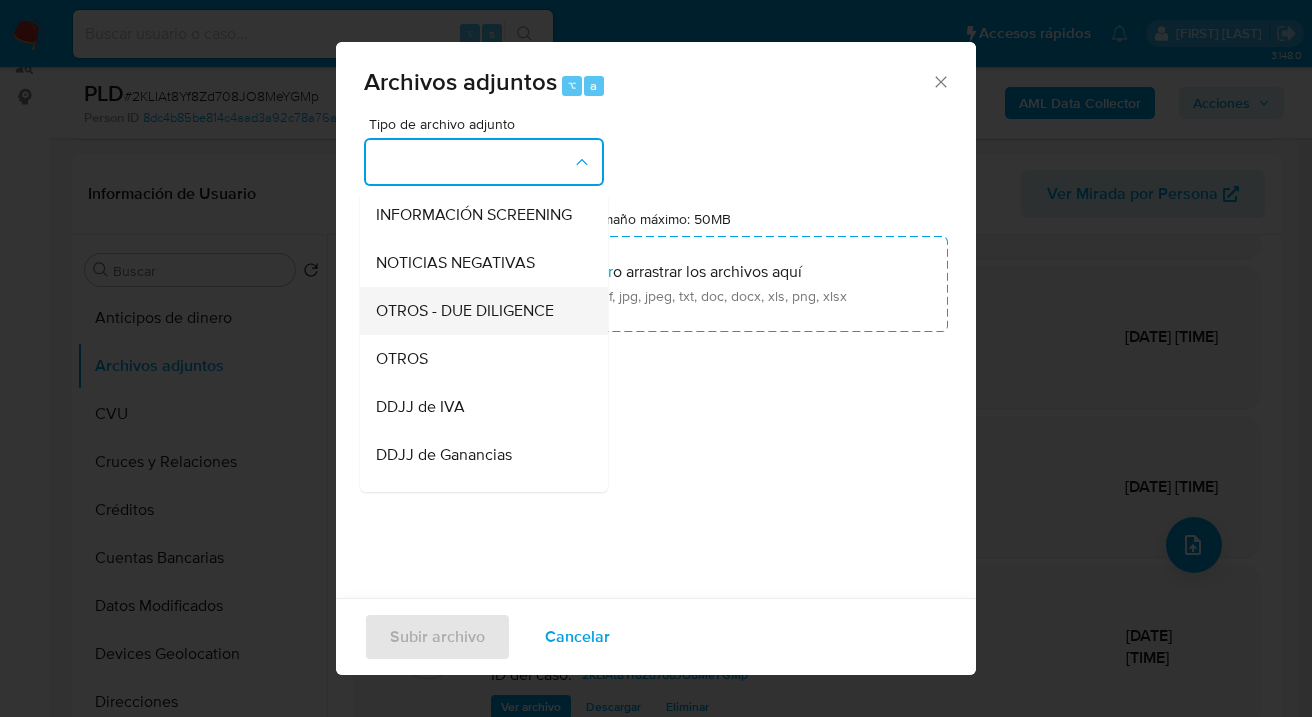 scroll, scrollTop: 304, scrollLeft: 0, axis: vertical 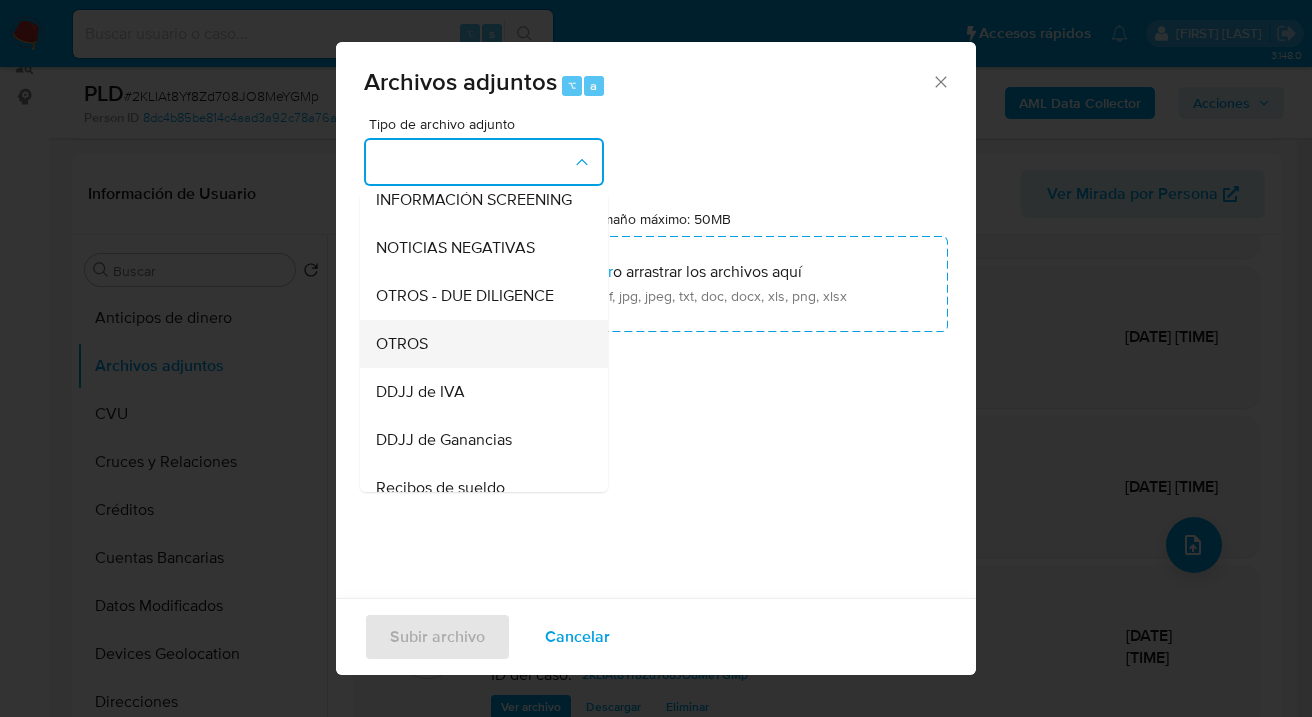 click on "OTROS" at bounding box center (478, 344) 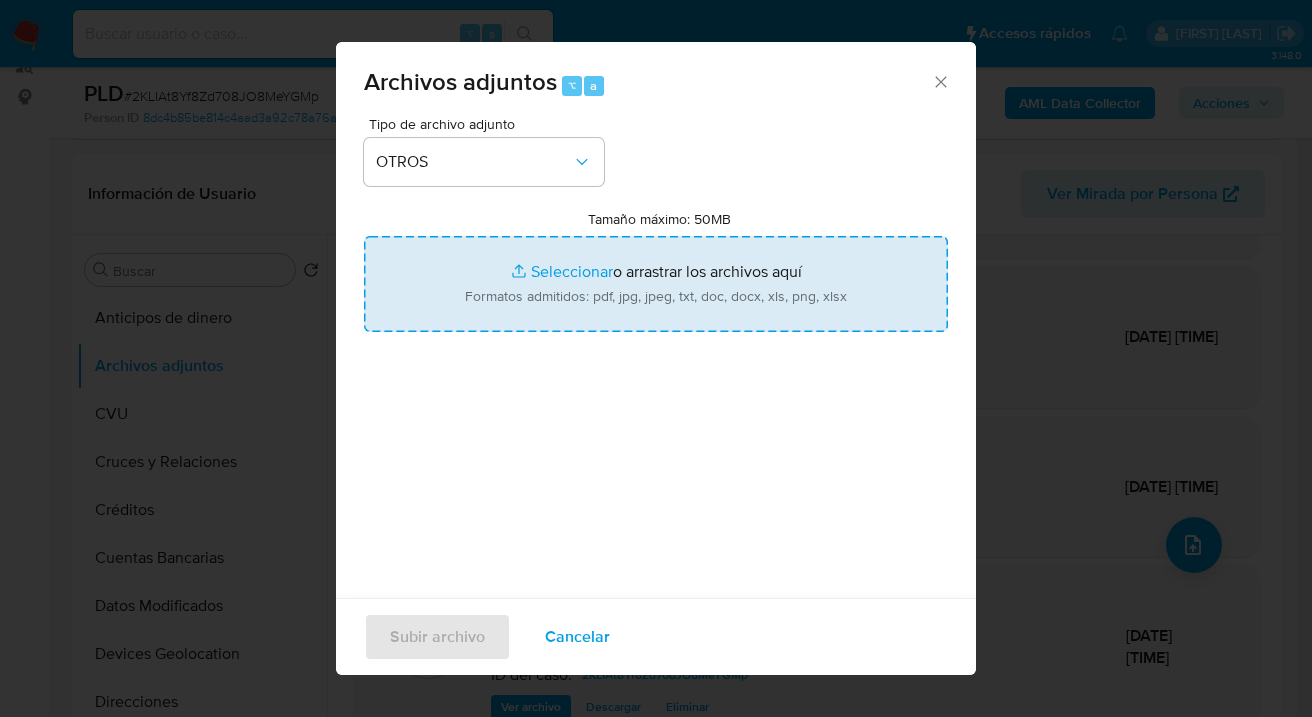 click on "Tamaño máximo: 50MB Seleccionar archivos" at bounding box center [656, 284] 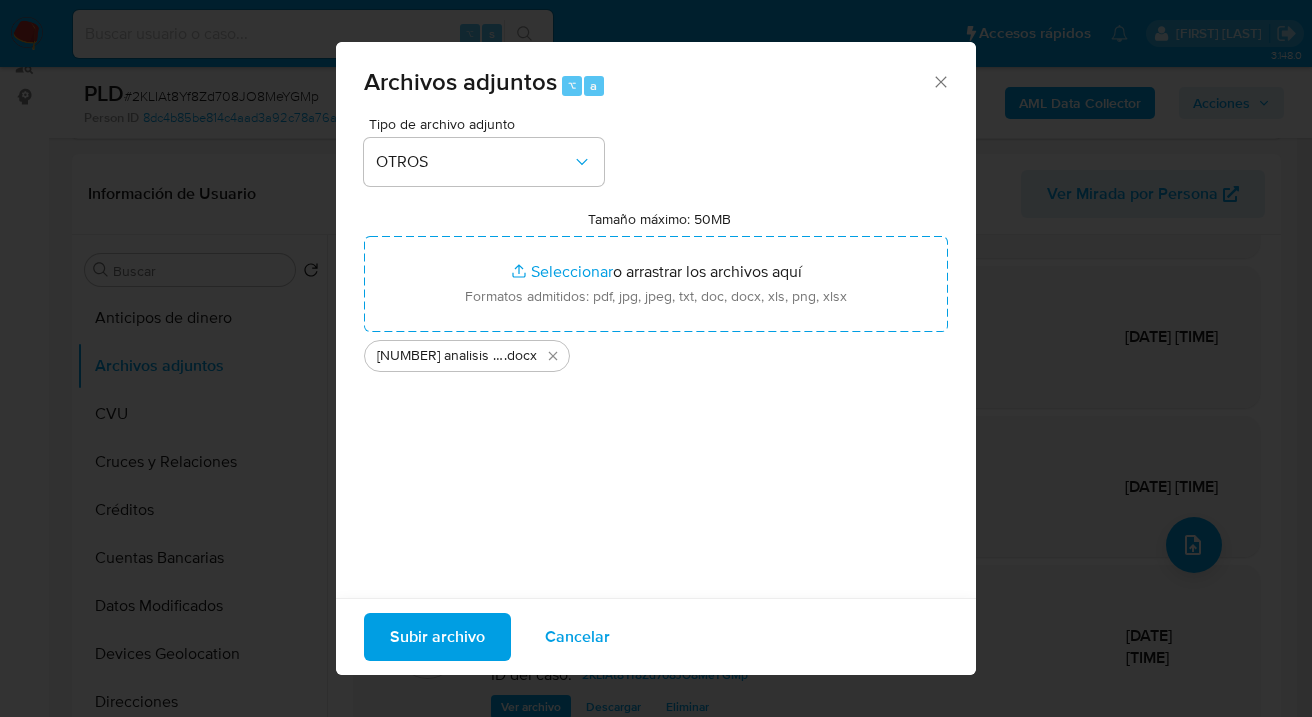 click on "Subir archivo" at bounding box center [437, 637] 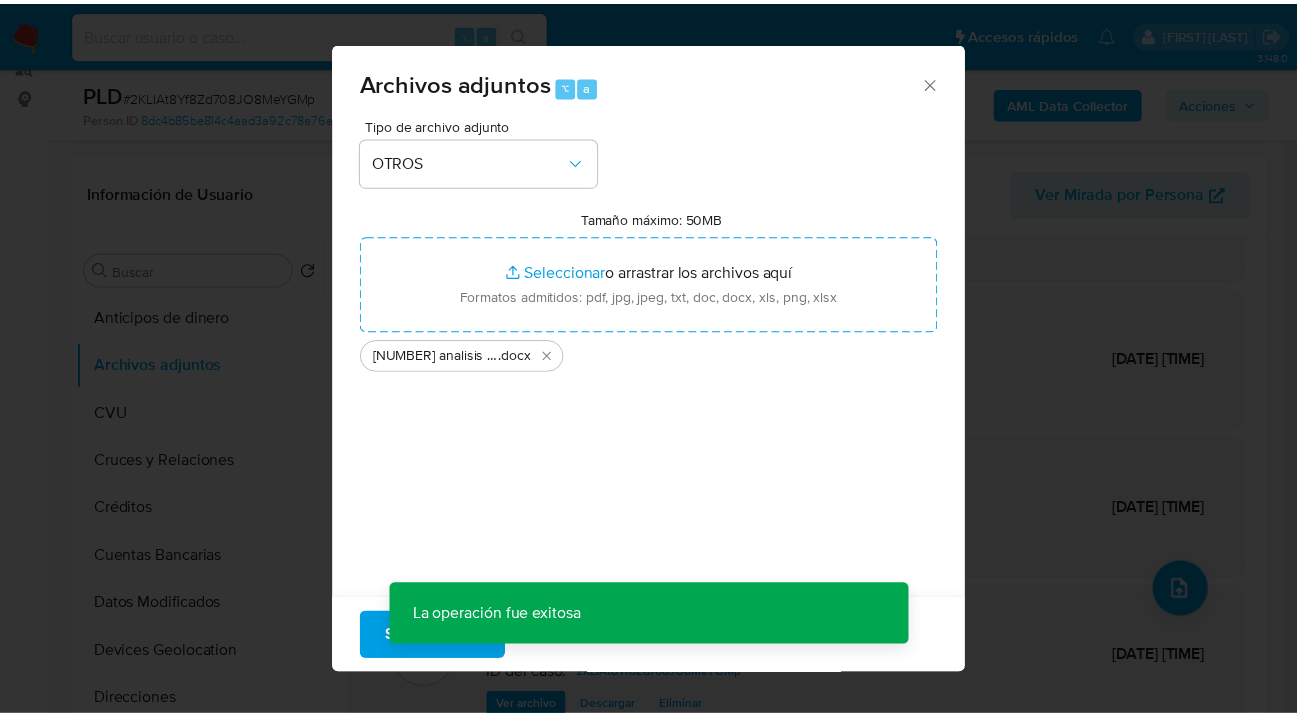 scroll, scrollTop: 153, scrollLeft: 0, axis: vertical 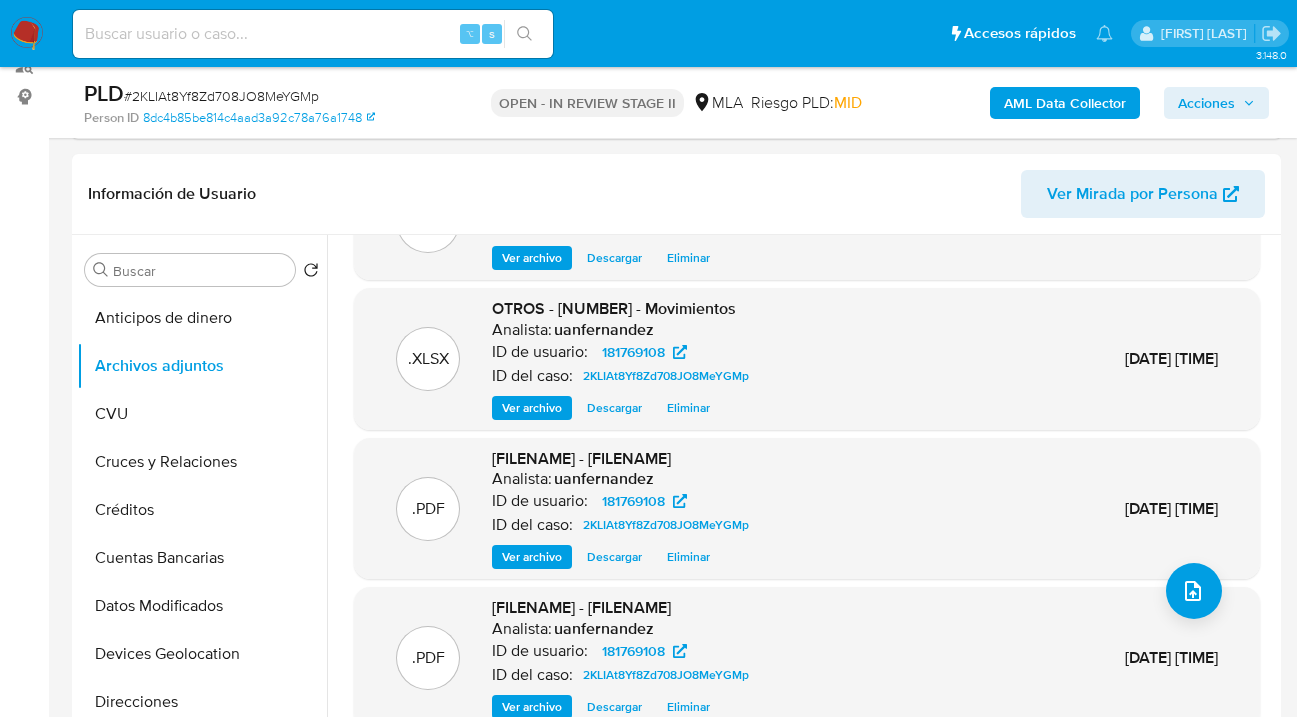 click on "Acciones" at bounding box center [1206, 103] 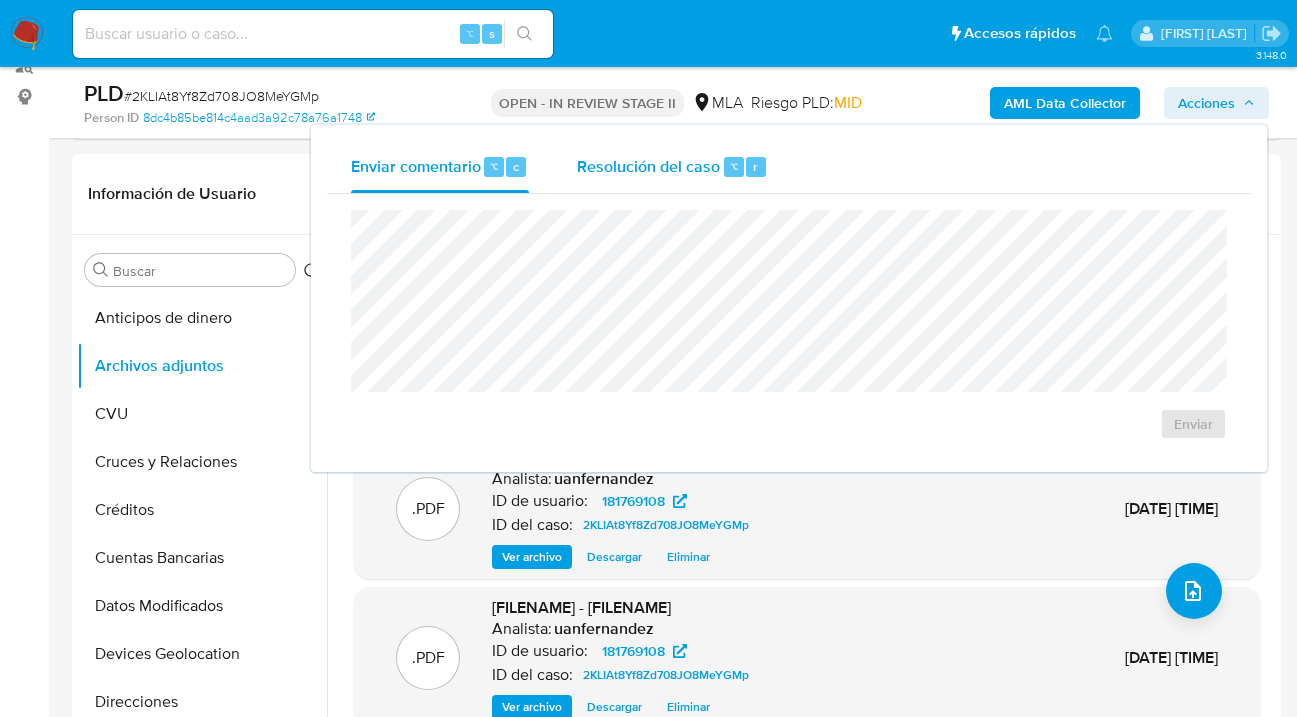 drag, startPoint x: 688, startPoint y: 169, endPoint x: 683, endPoint y: 186, distance: 17.720045 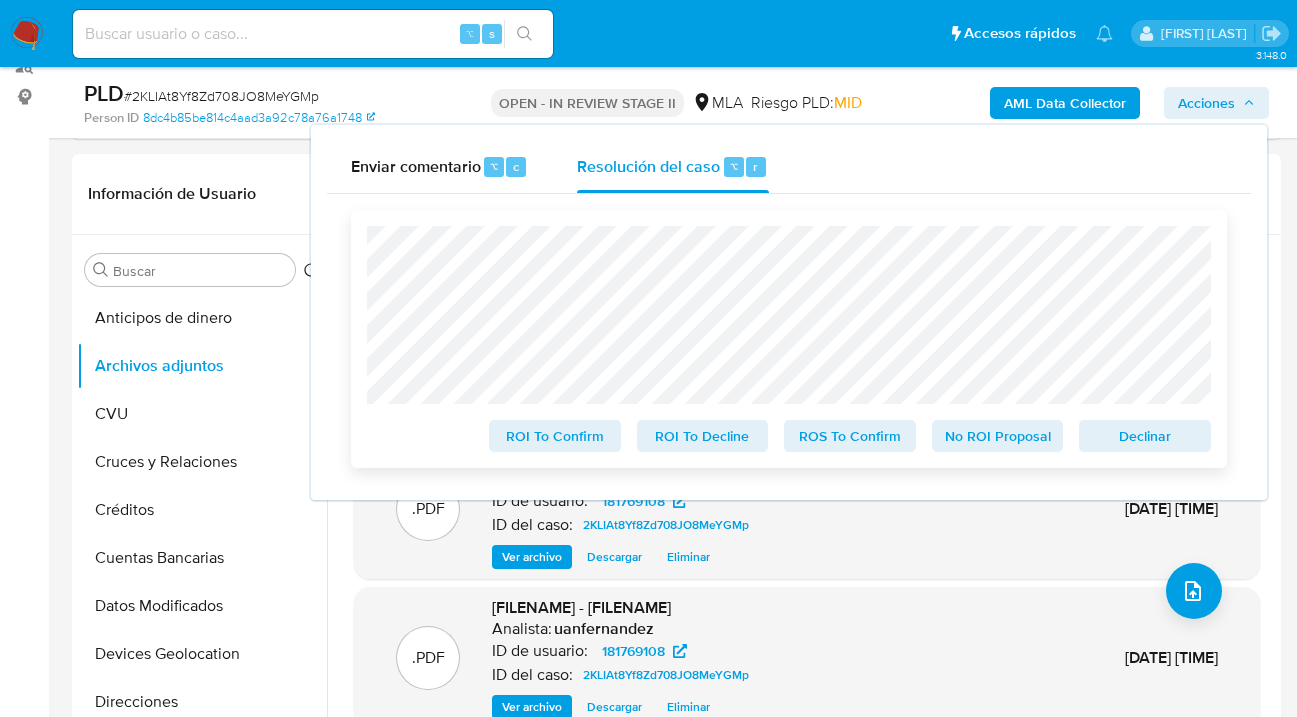 click on "No ROI Proposal" at bounding box center [998, 436] 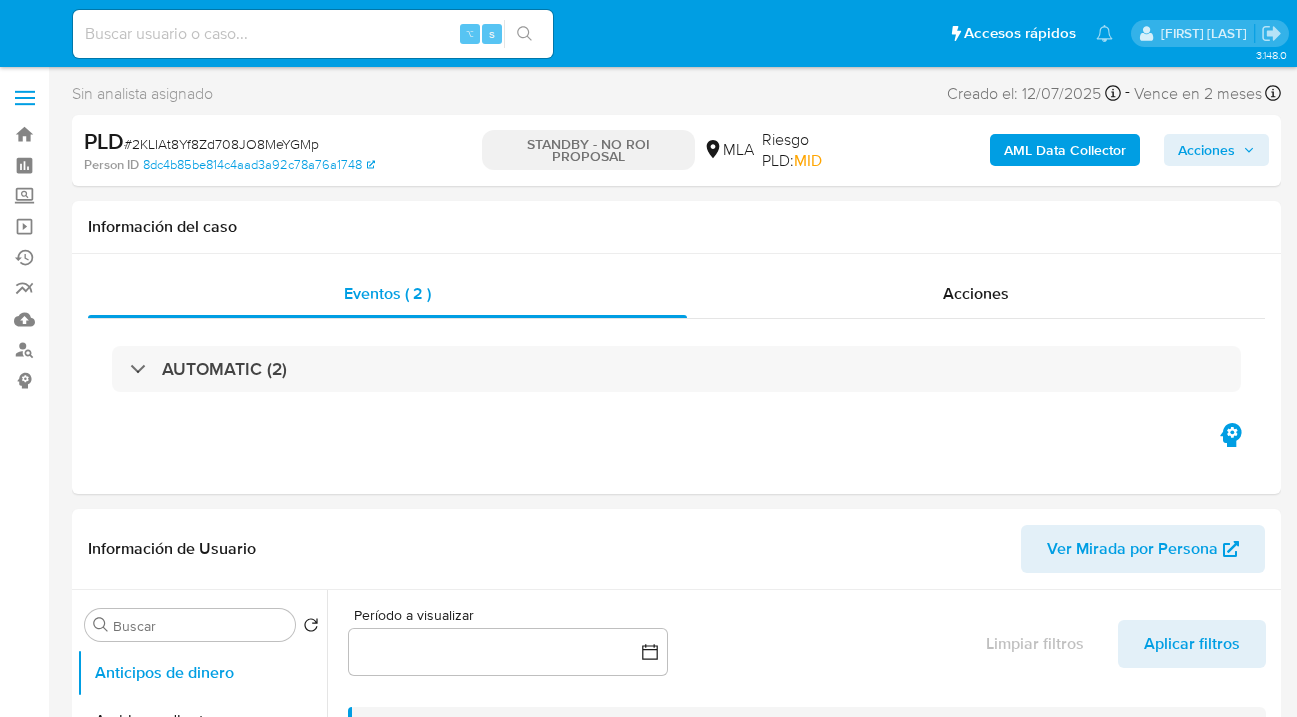 select on "10" 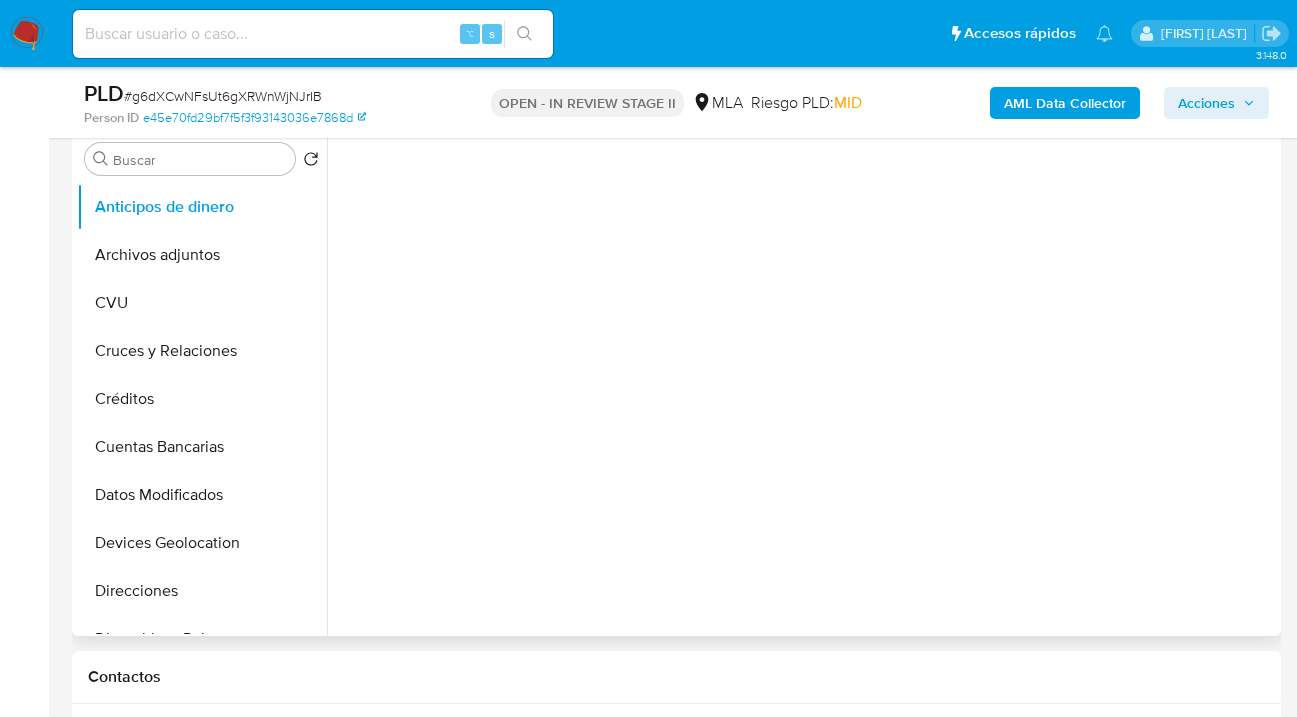 scroll, scrollTop: 778, scrollLeft: 0, axis: vertical 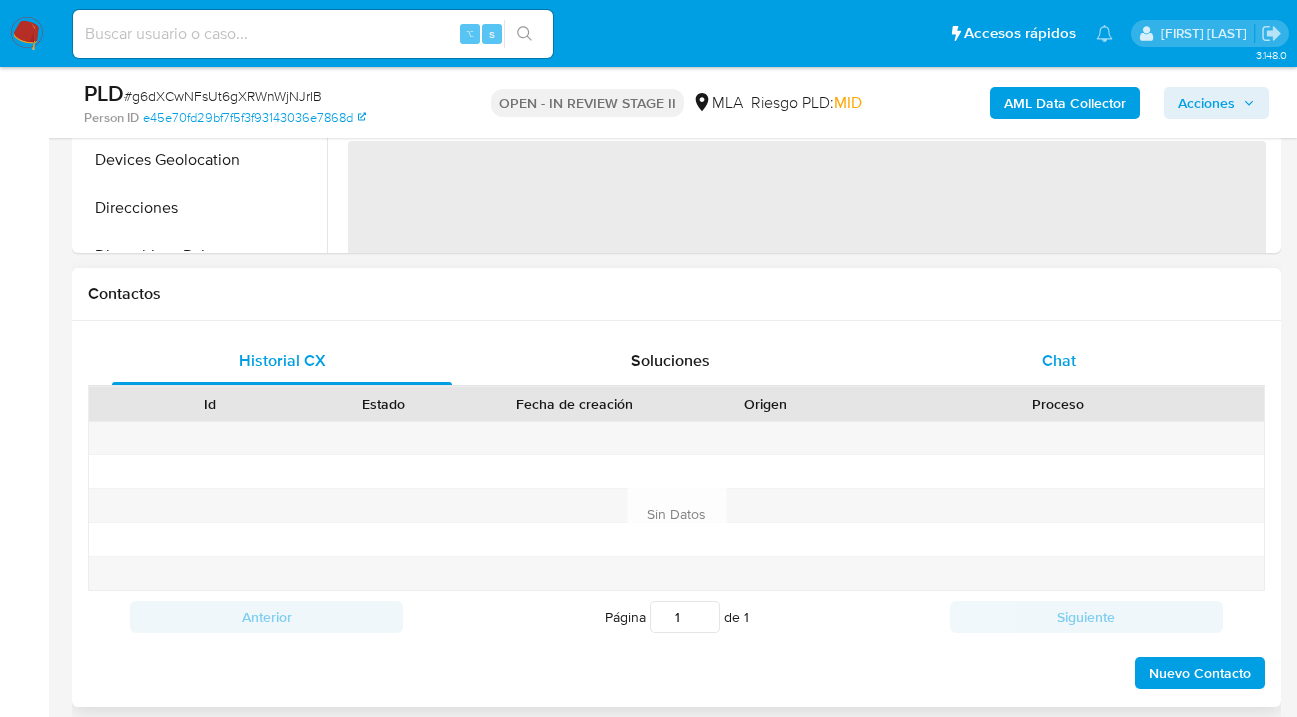 click on "Chat" at bounding box center [1059, 361] 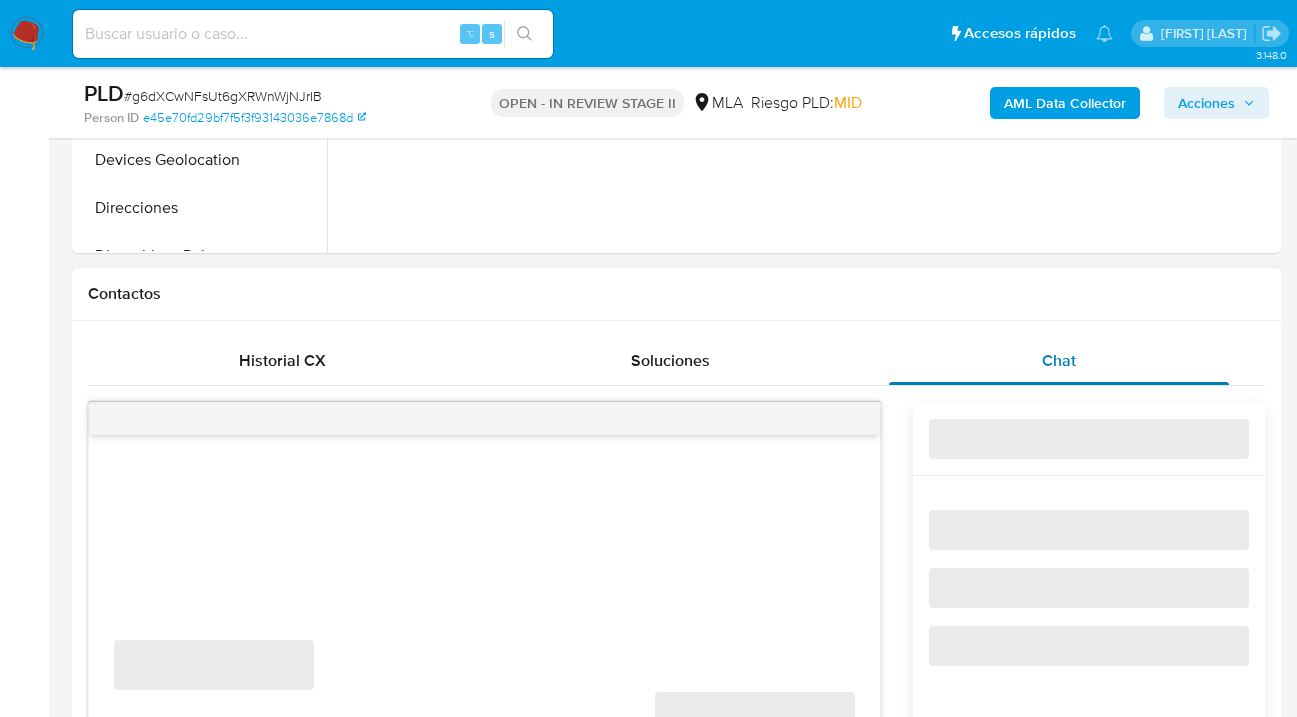 select on "10" 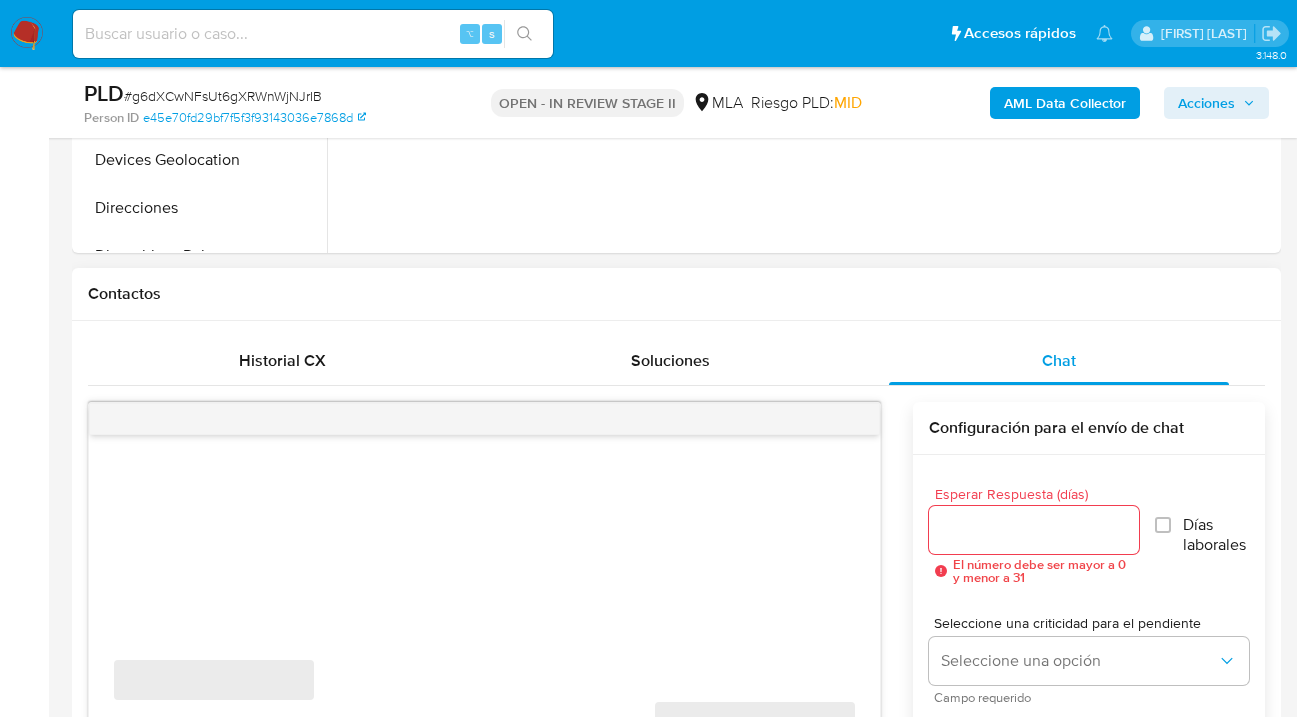 scroll, scrollTop: 973, scrollLeft: 0, axis: vertical 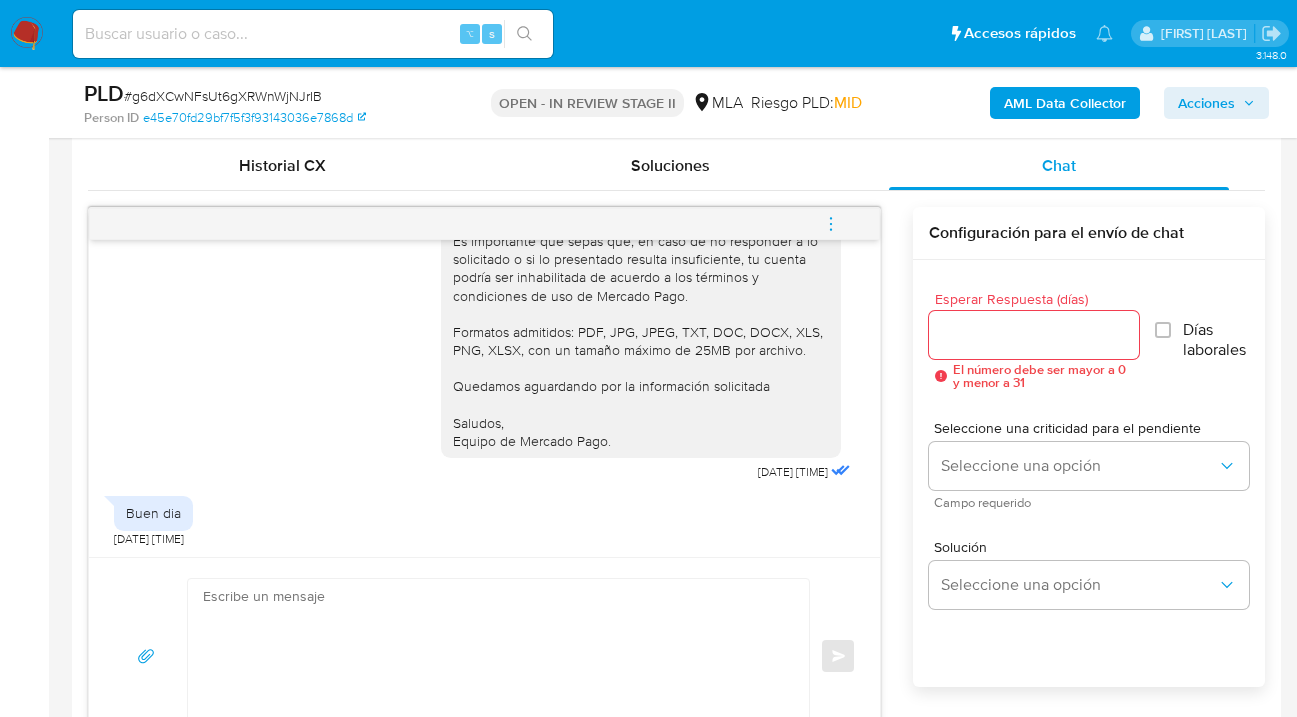click 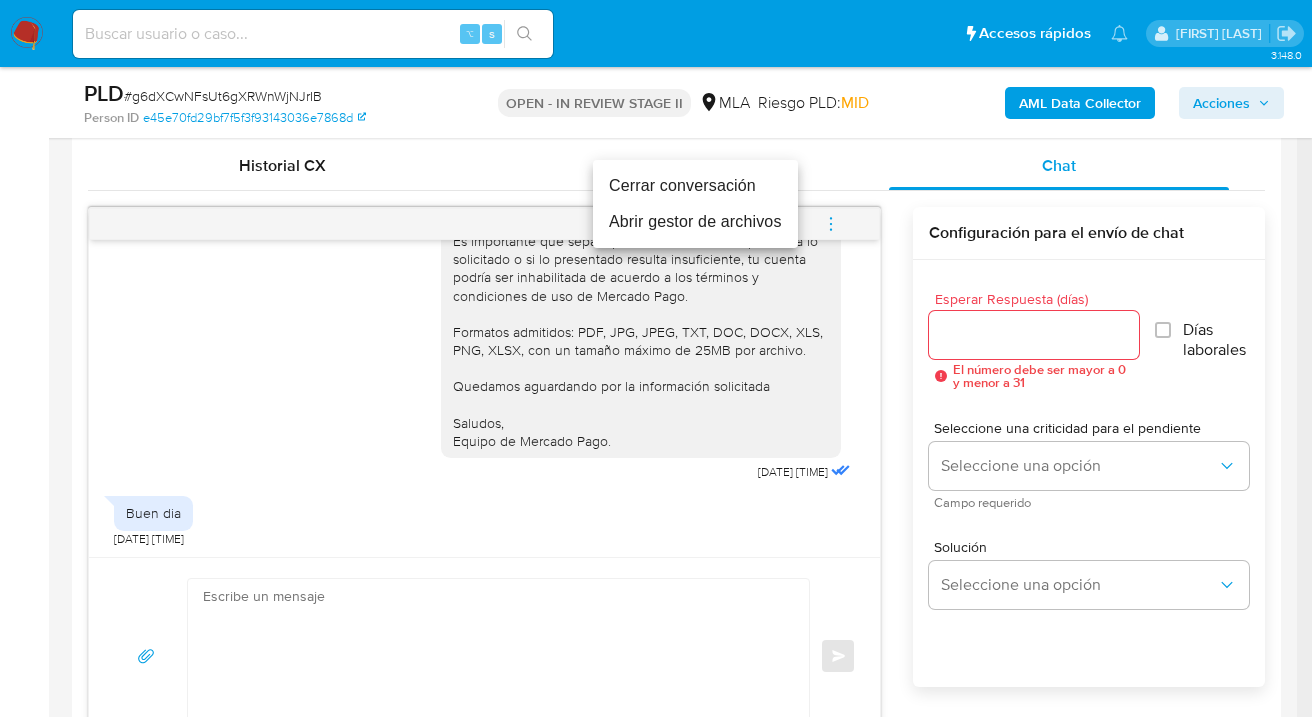click on "Cerrar conversación" at bounding box center [695, 186] 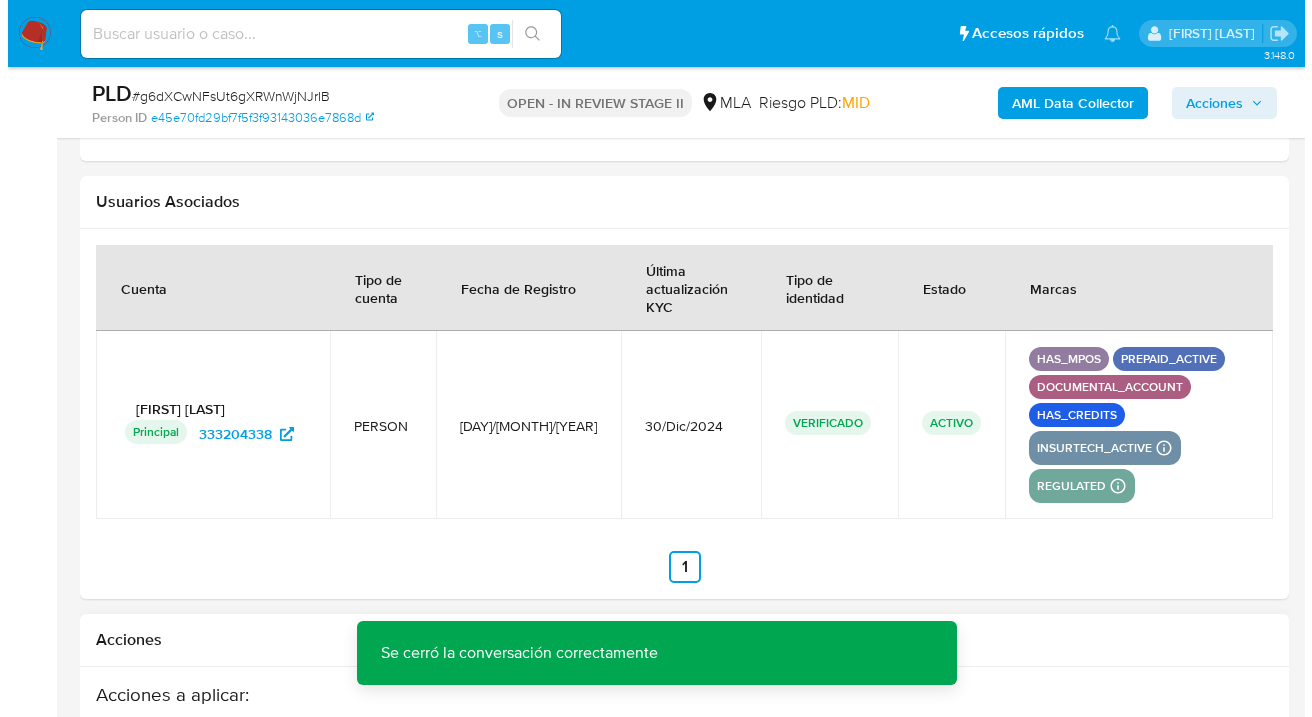 scroll, scrollTop: 3617, scrollLeft: 0, axis: vertical 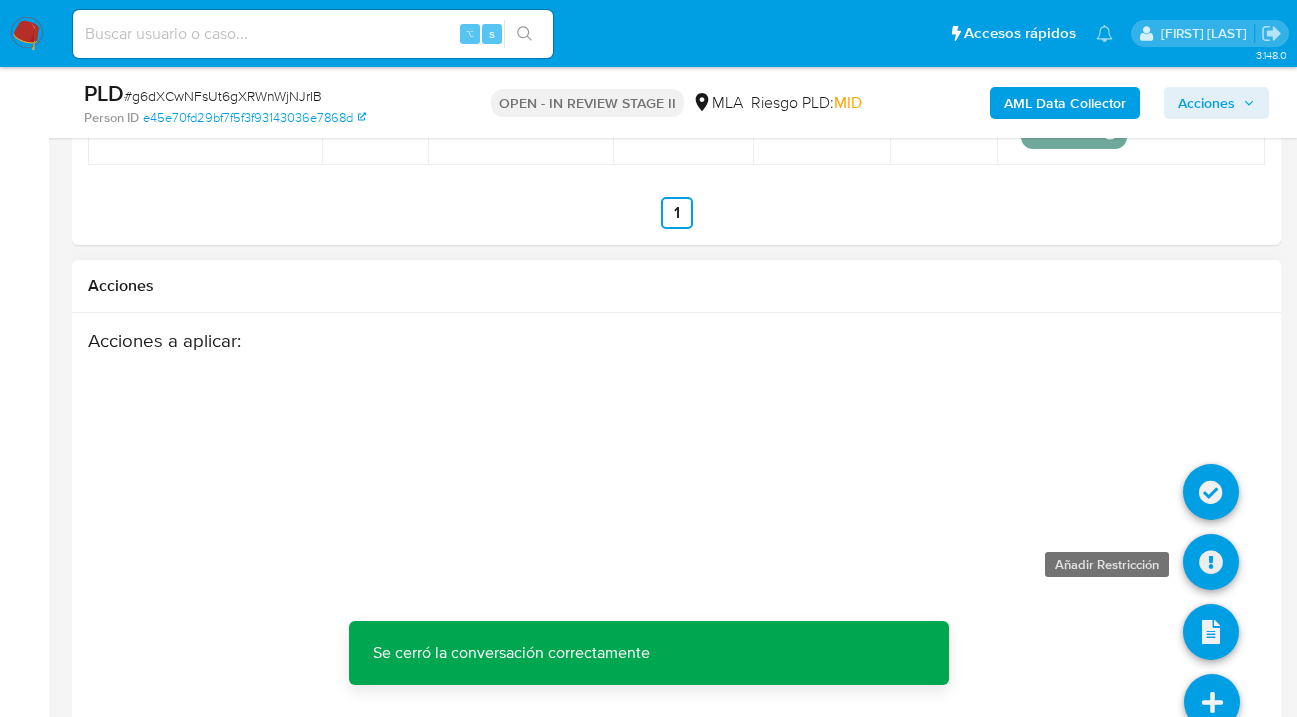 click at bounding box center (1211, 562) 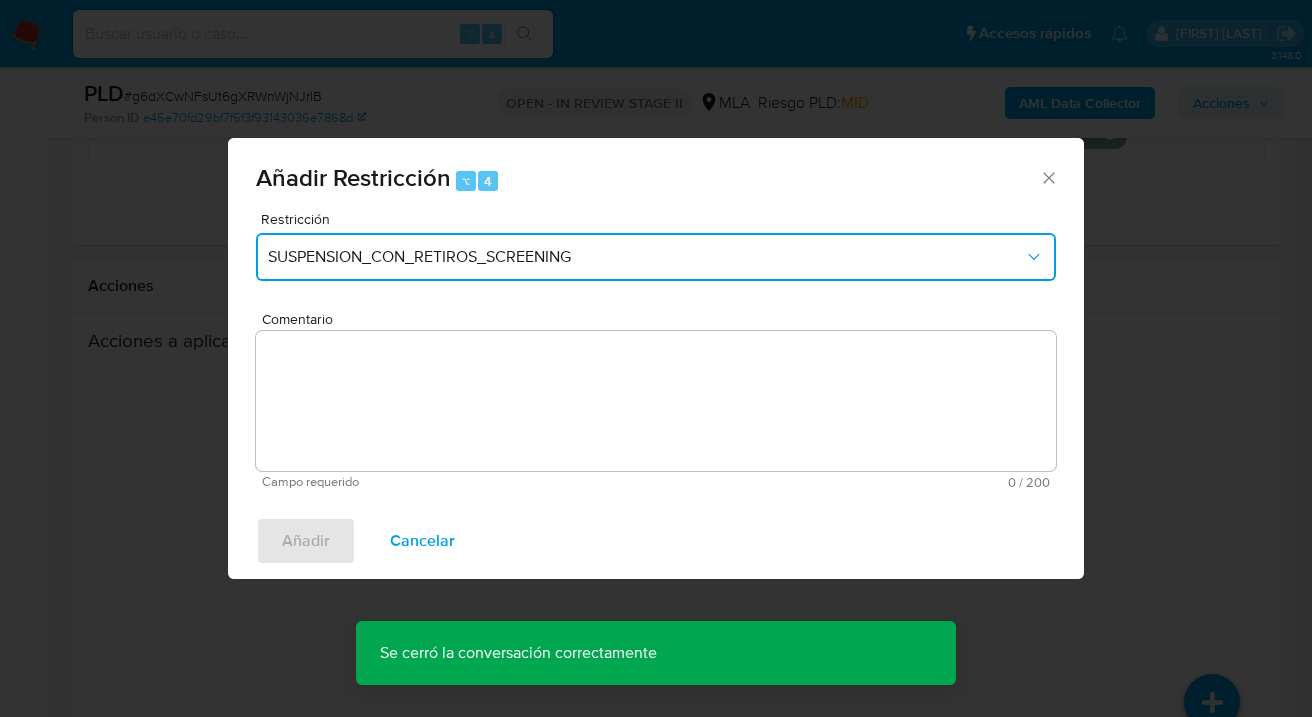 drag, startPoint x: 529, startPoint y: 255, endPoint x: 518, endPoint y: 272, distance: 20.248457 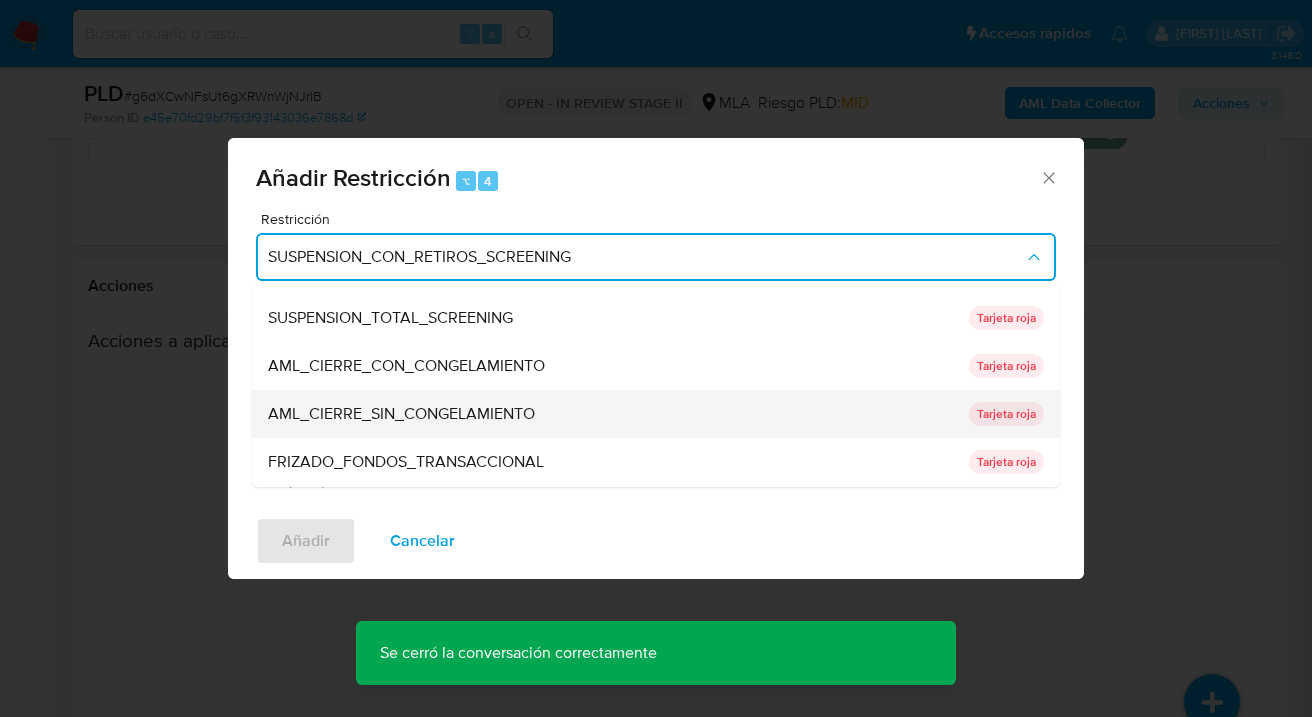 scroll, scrollTop: 136, scrollLeft: 0, axis: vertical 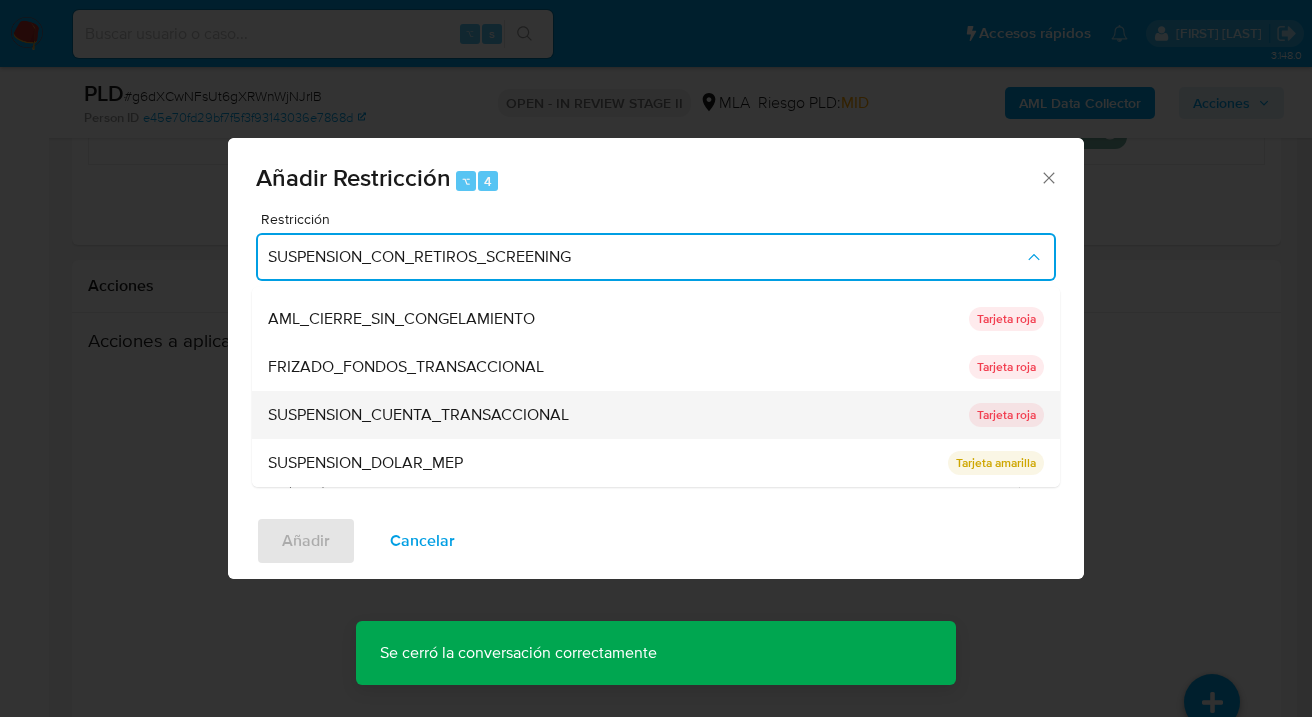 click on "SUSPENSION_CUENTA_TRANSACCIONAL" at bounding box center [418, 415] 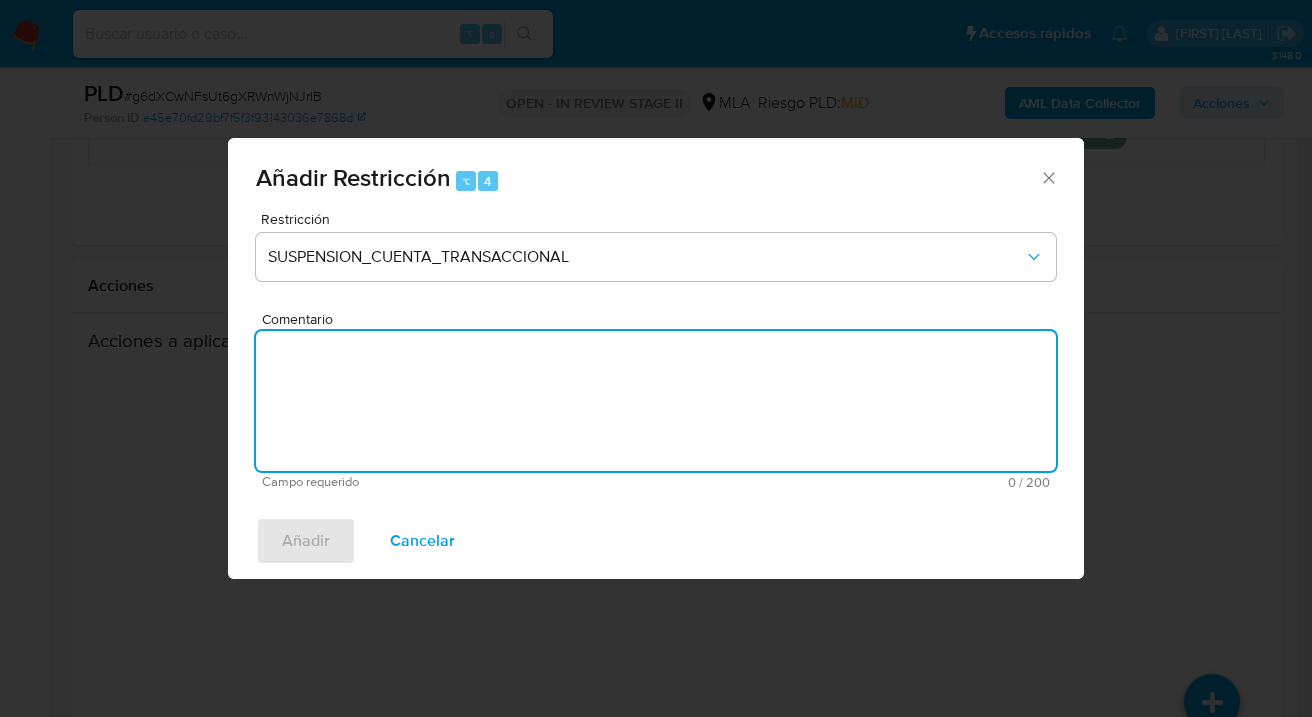 click on "Comentario" at bounding box center (656, 401) 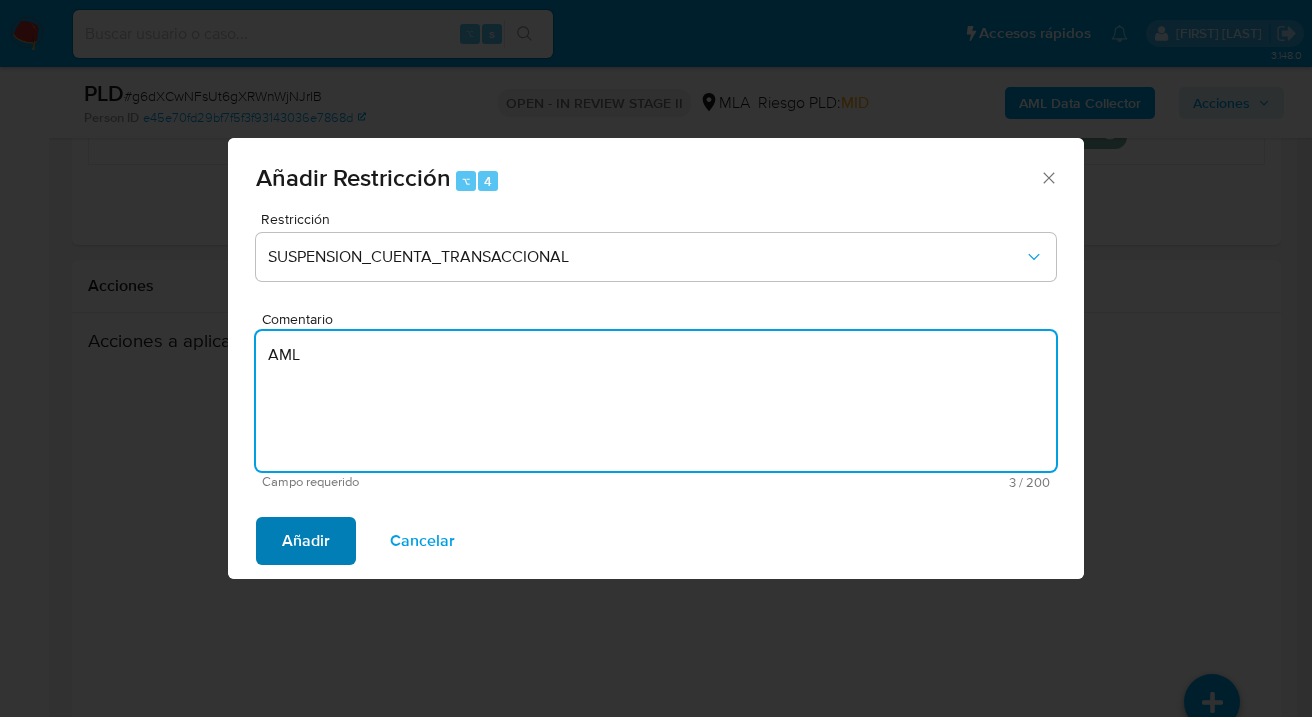 type on "AML" 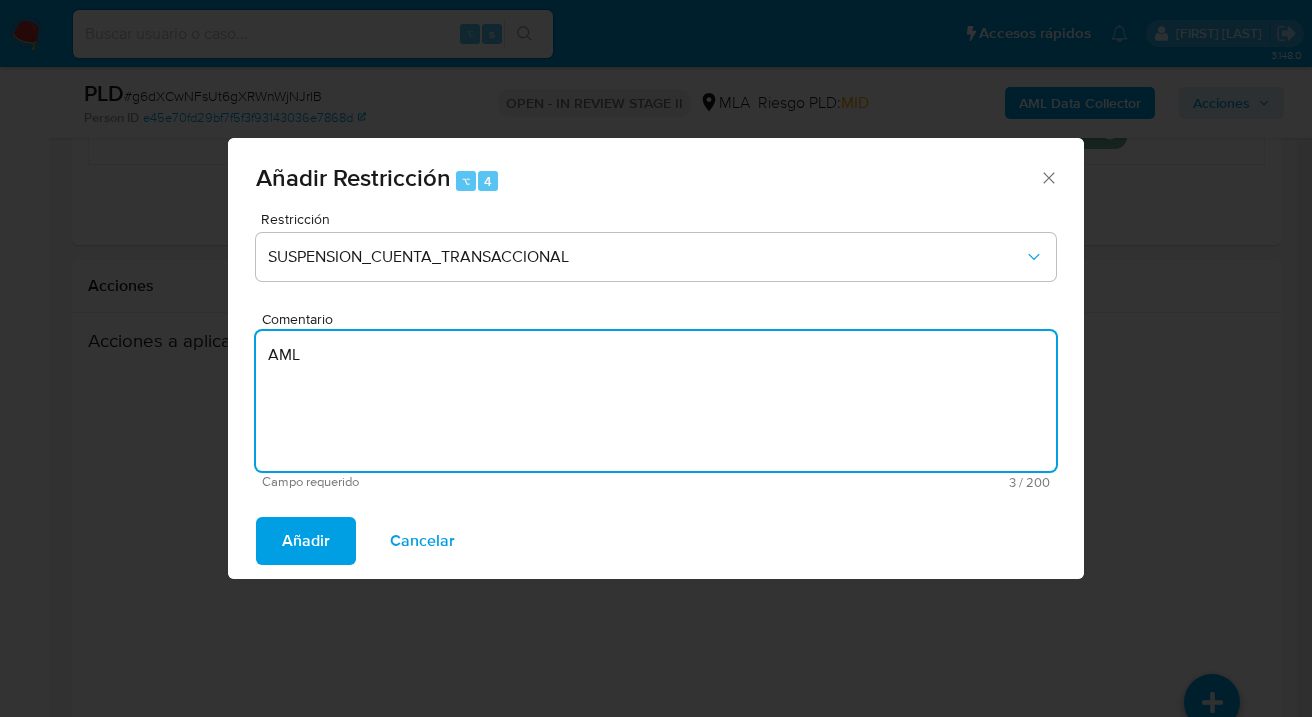 click on "Añadir" at bounding box center [306, 541] 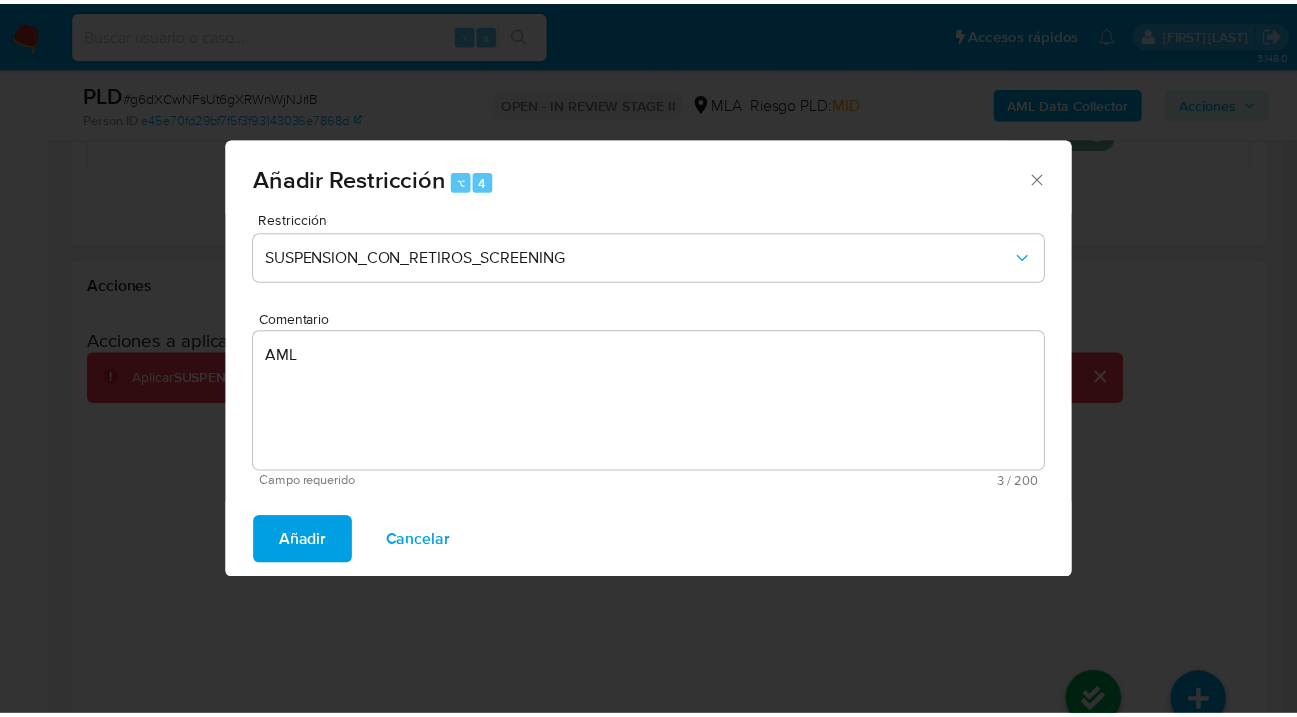 scroll, scrollTop: 3610, scrollLeft: 0, axis: vertical 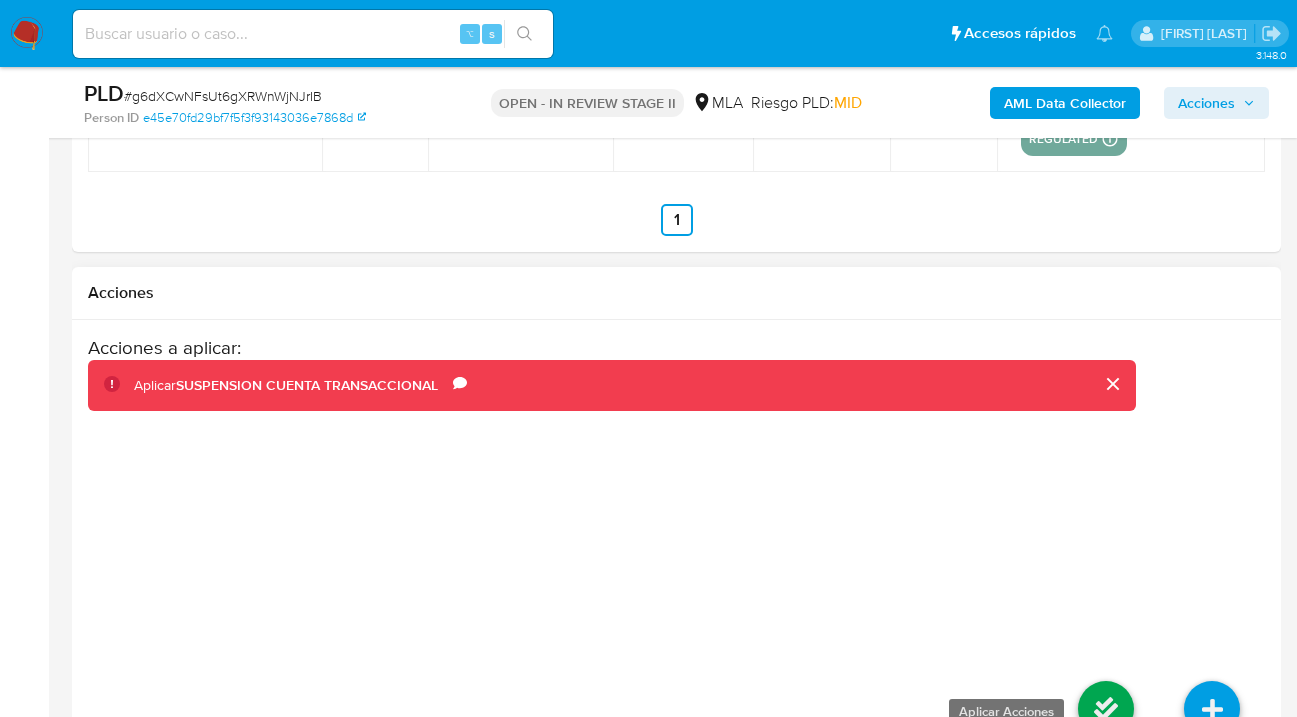 click at bounding box center [1106, 709] 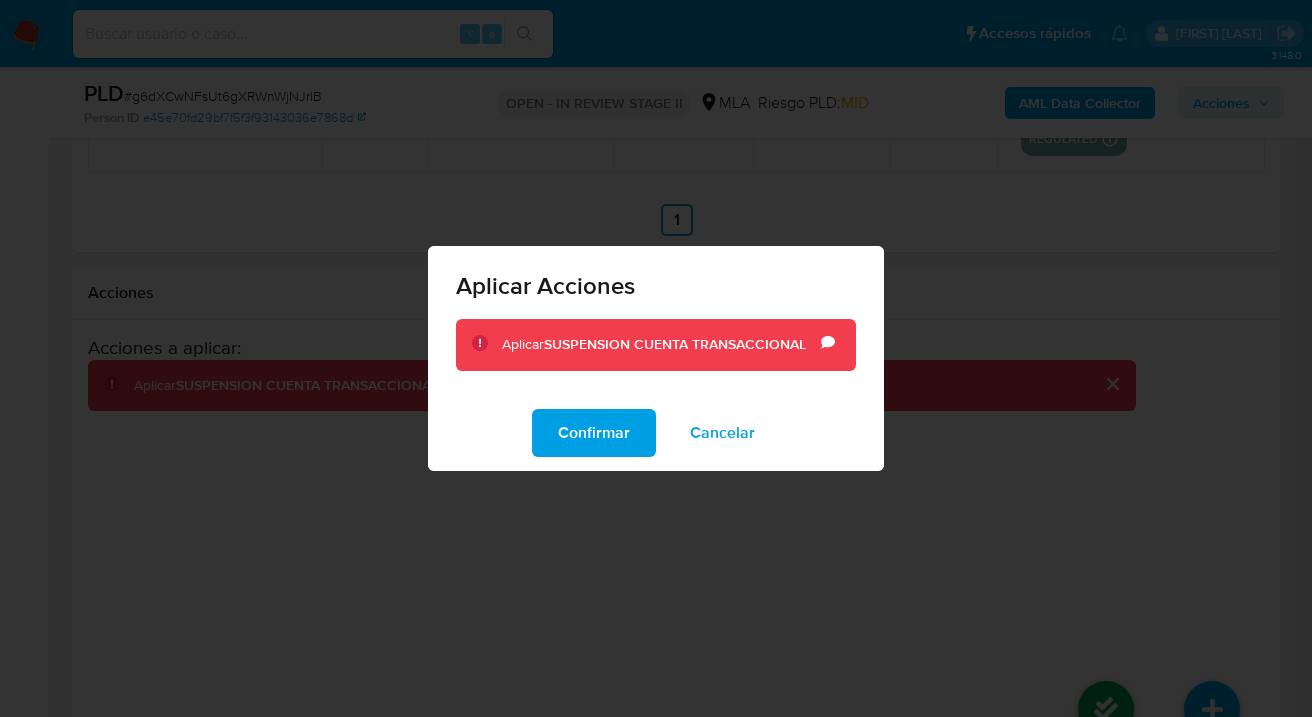 click on "Confirmar" at bounding box center [594, 433] 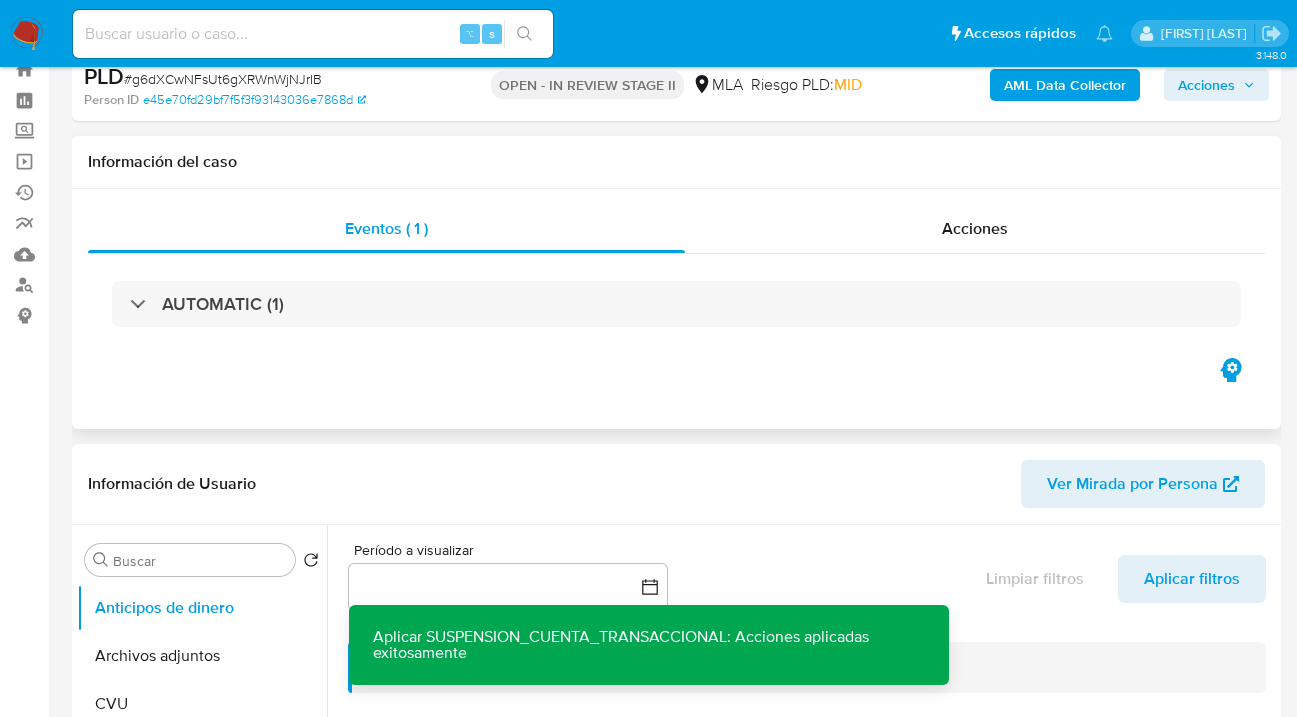 scroll, scrollTop: 0, scrollLeft: 0, axis: both 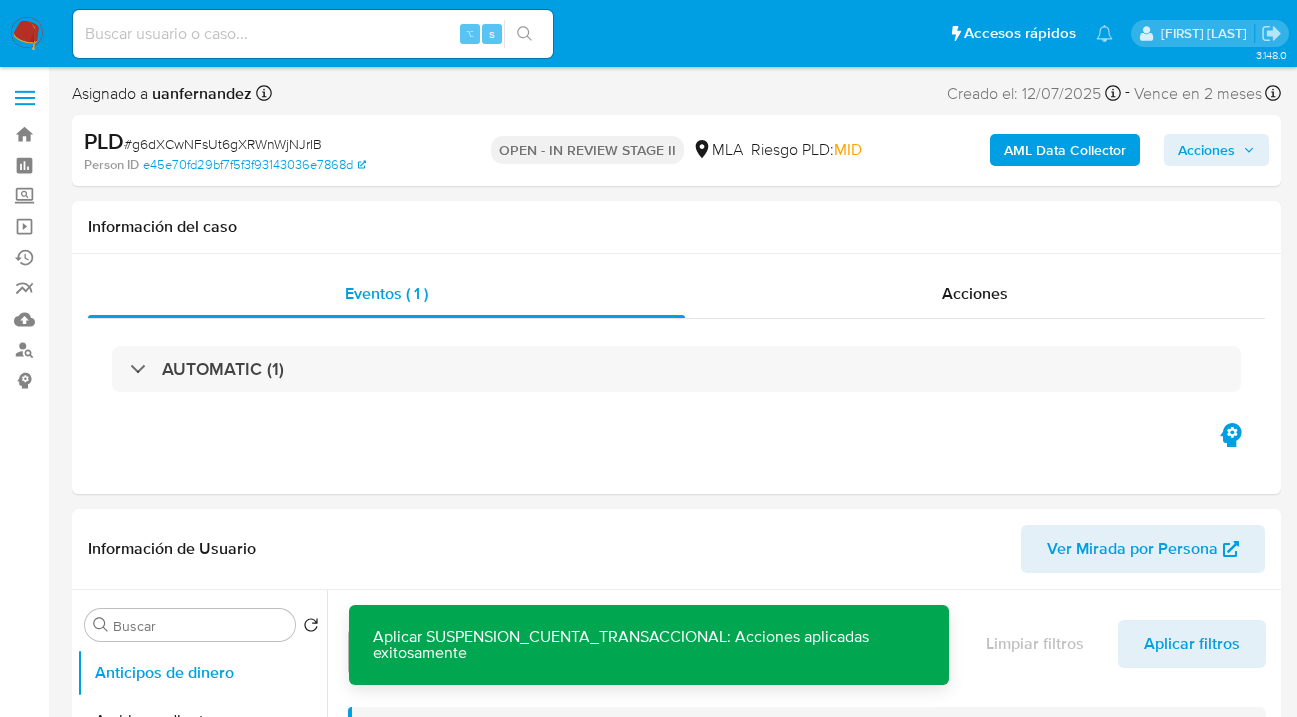 click on "Acciones" at bounding box center [1206, 150] 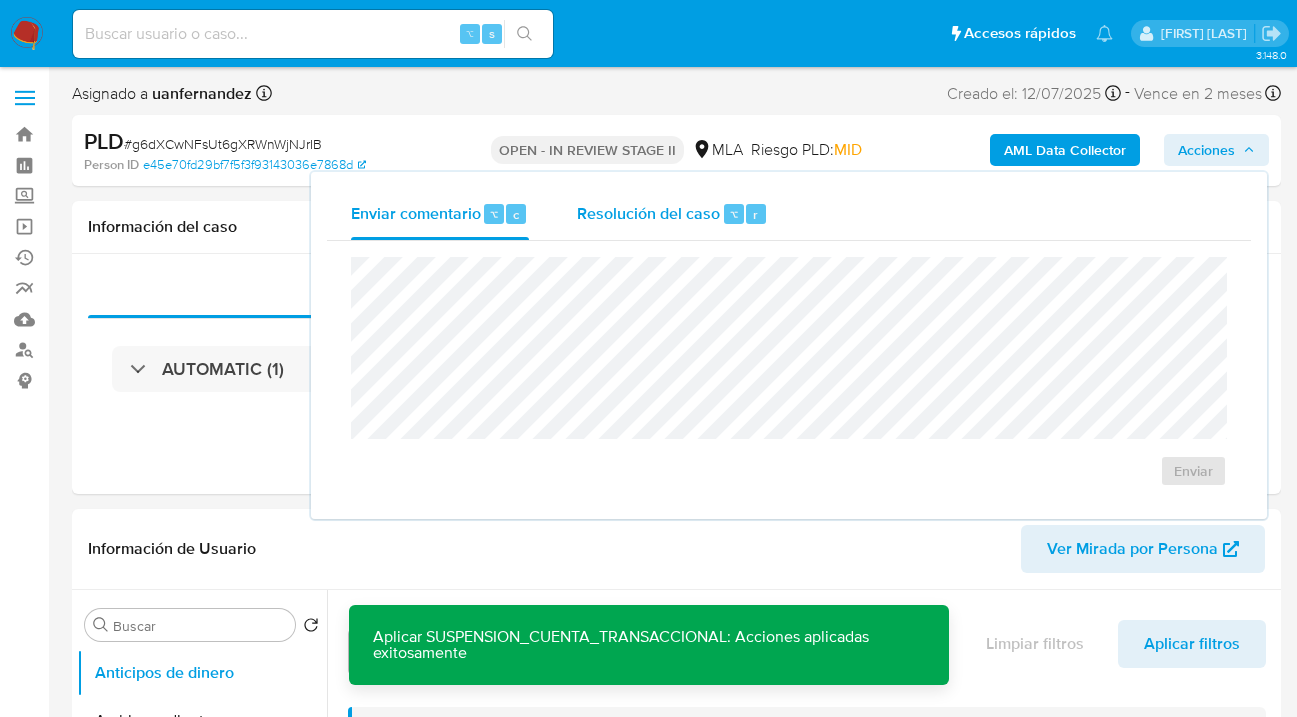 click on "Resolución del caso" at bounding box center [648, 213] 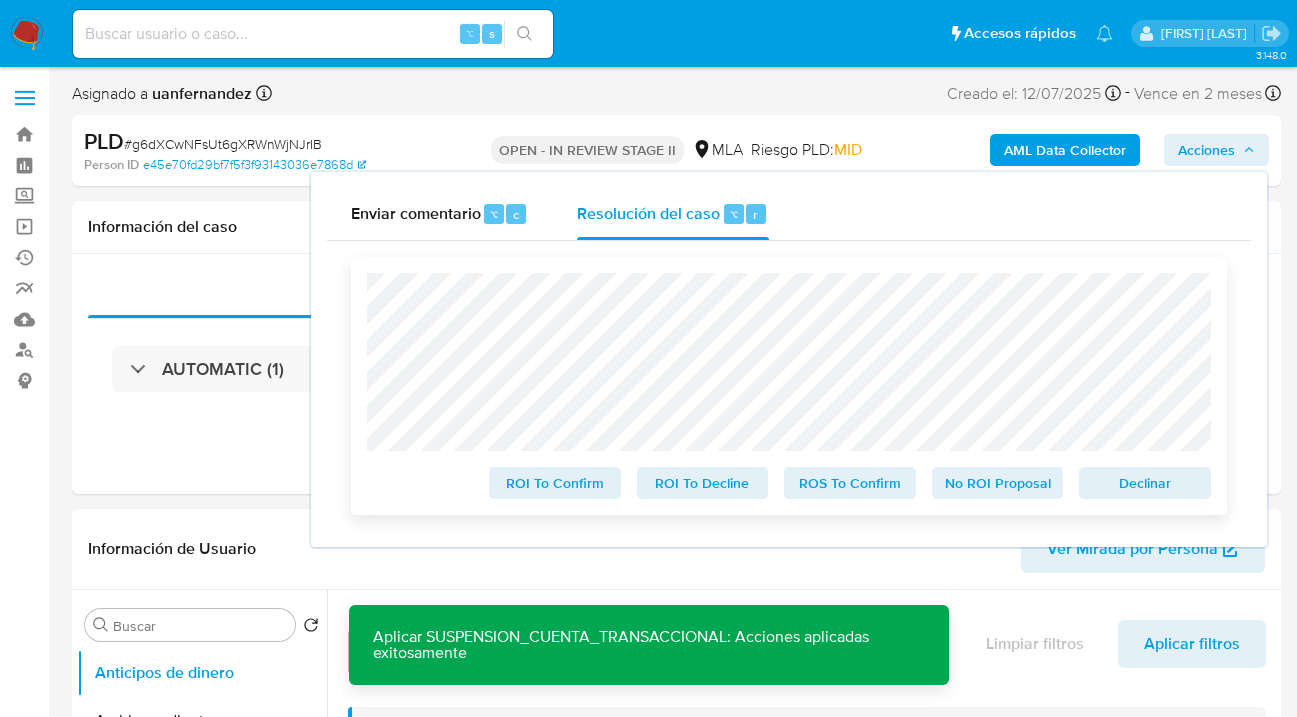 click on "Declinar" at bounding box center (1145, 483) 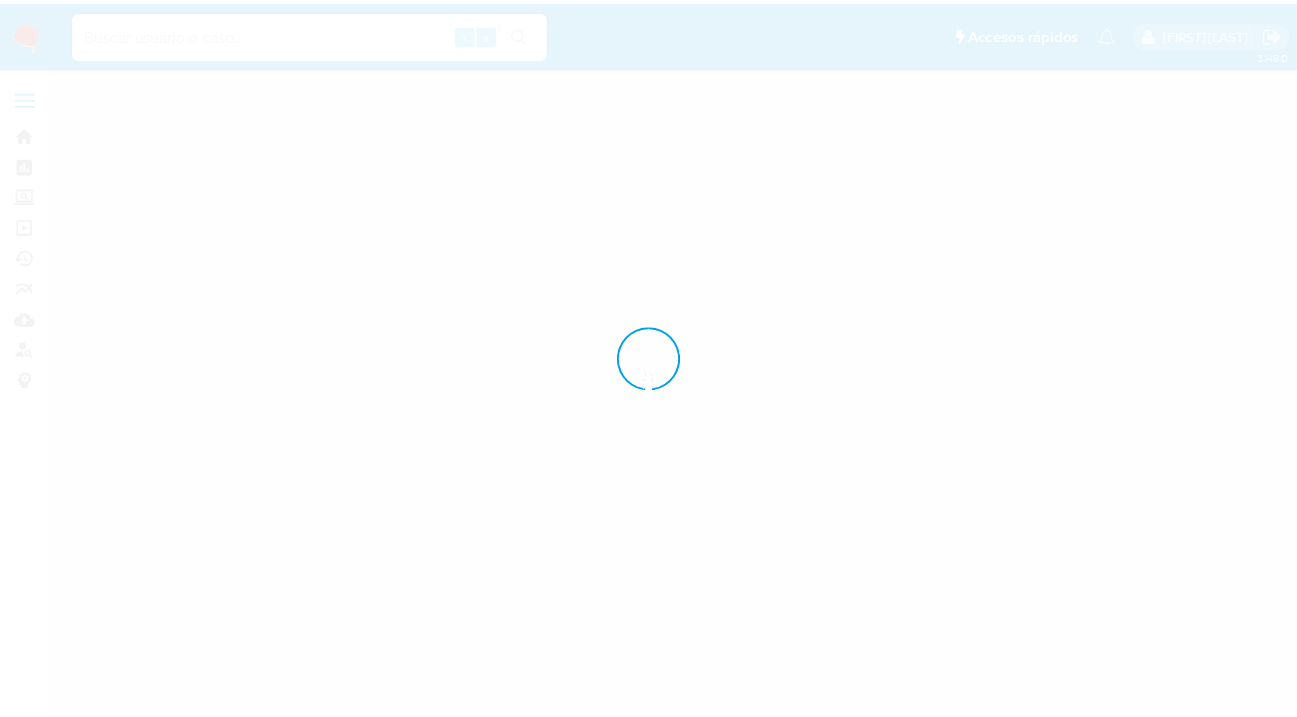 scroll, scrollTop: 0, scrollLeft: 0, axis: both 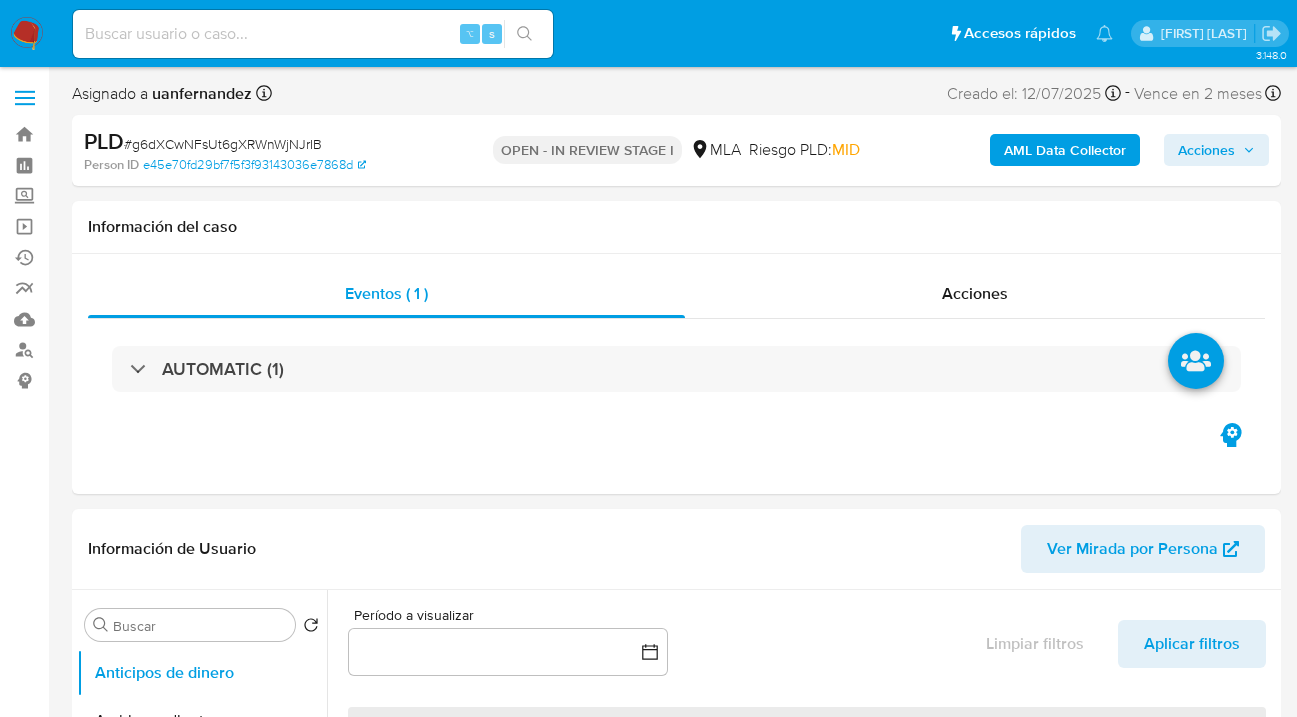 select on "10" 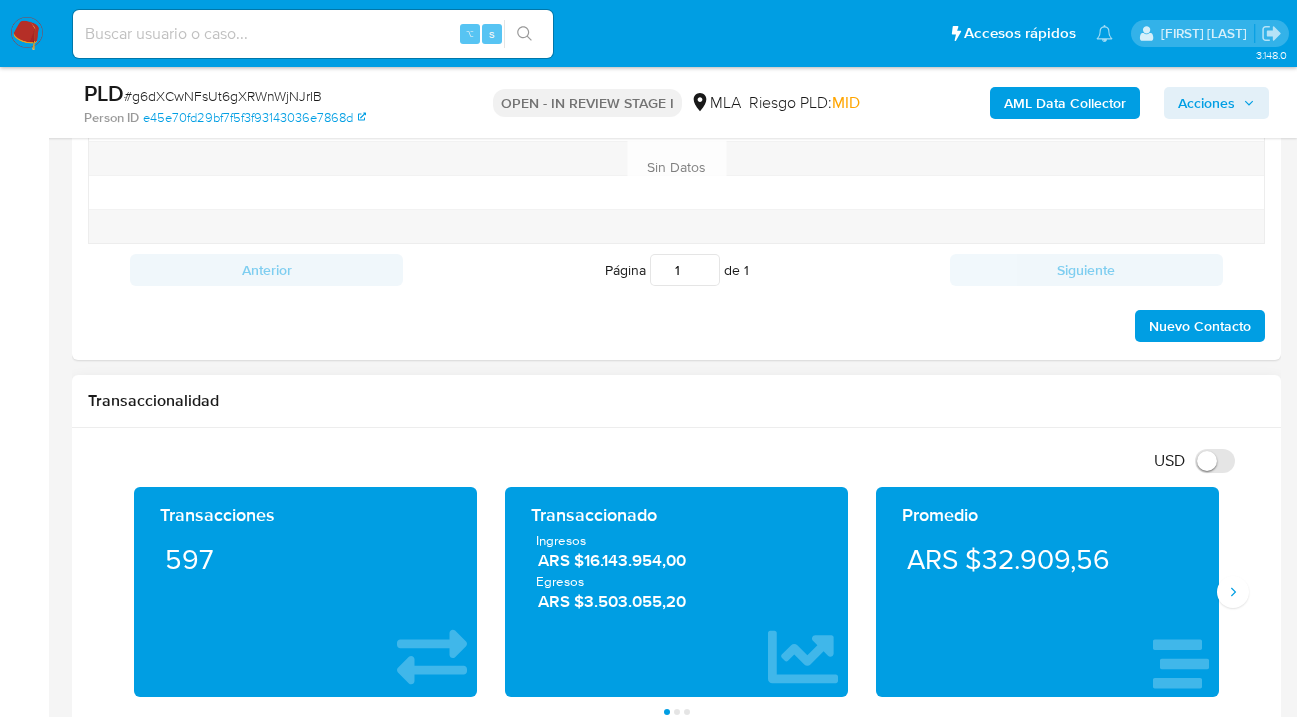 scroll, scrollTop: 1154, scrollLeft: 0, axis: vertical 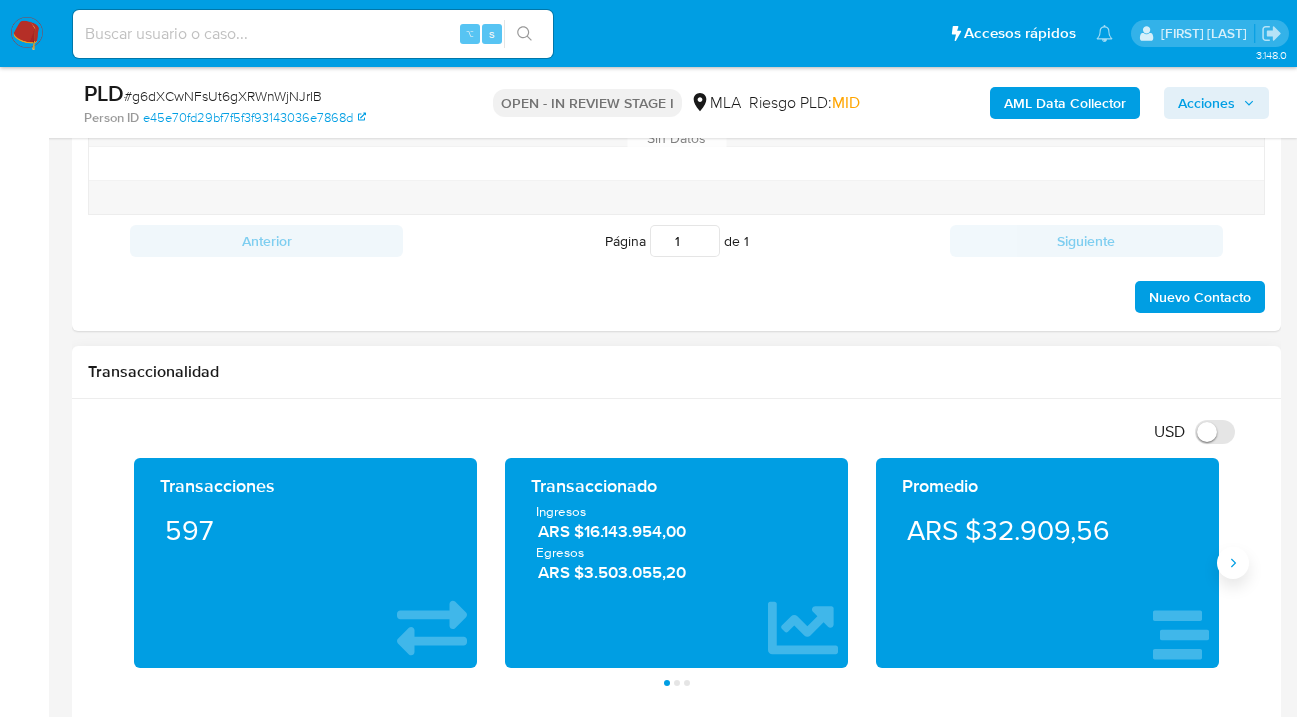 click 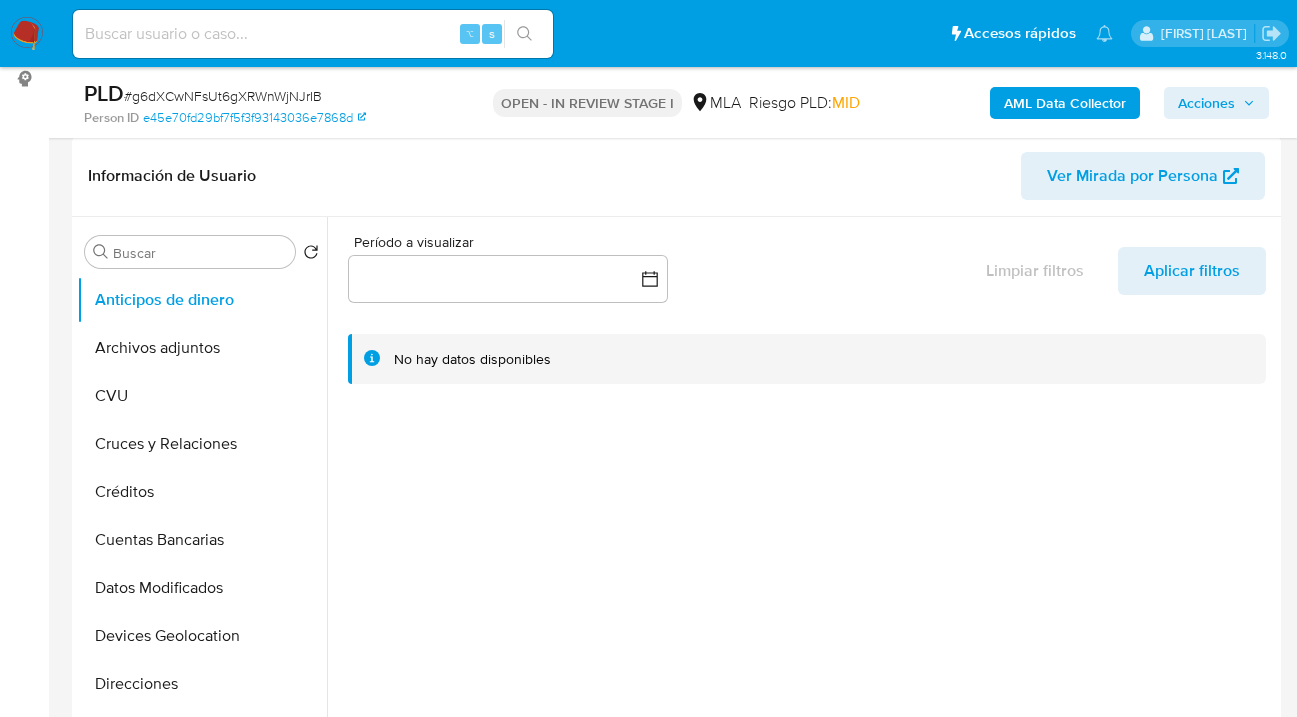 scroll, scrollTop: 129, scrollLeft: 0, axis: vertical 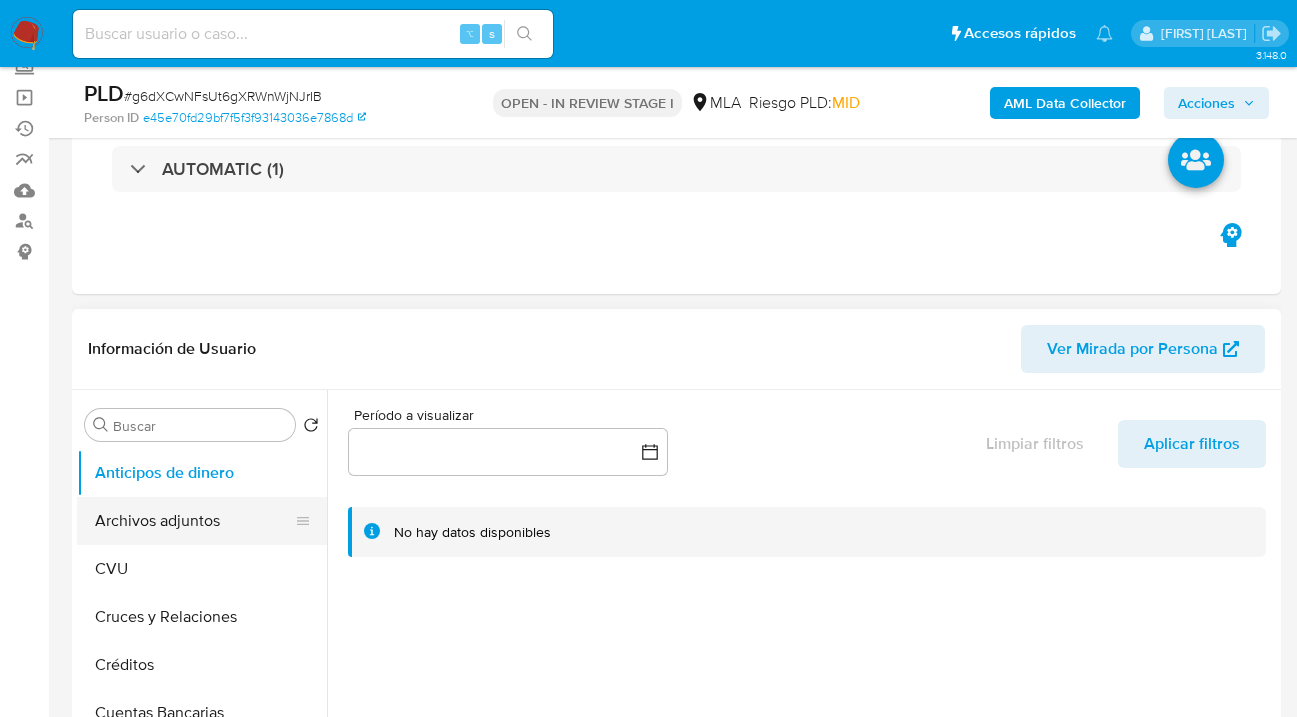 click on "Archivos adjuntos" at bounding box center [194, 521] 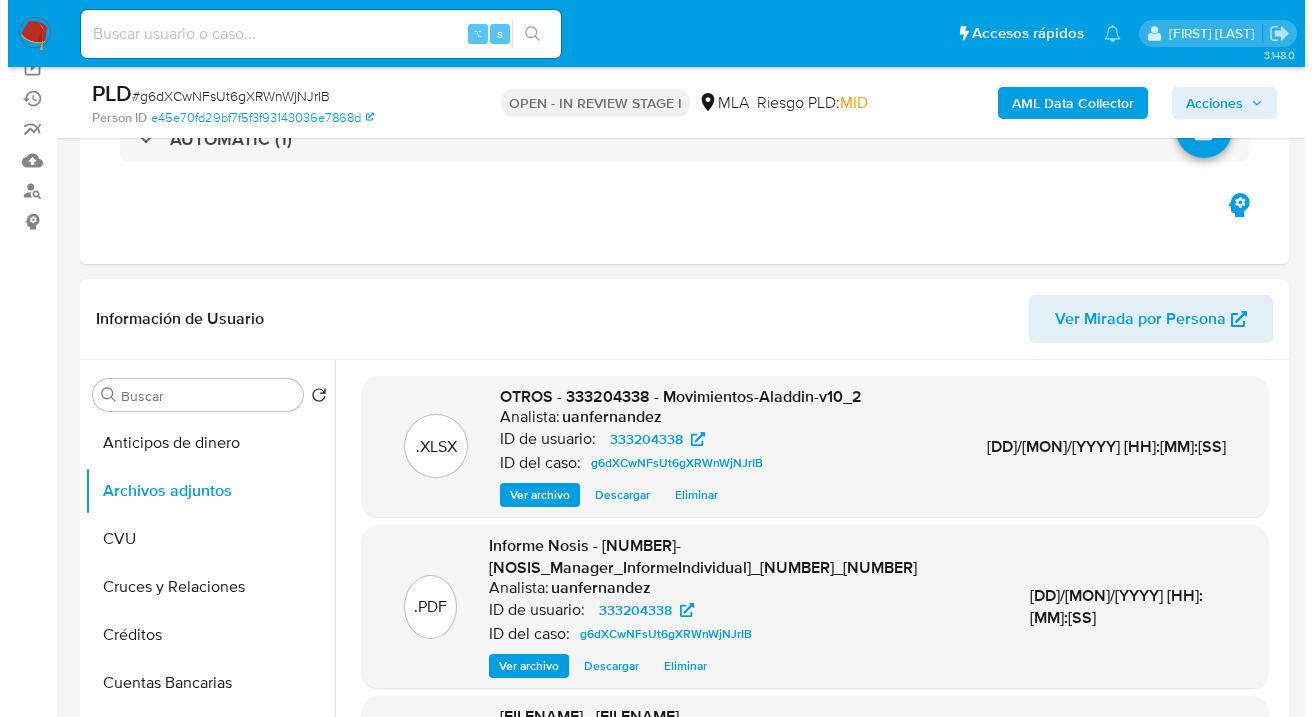 scroll, scrollTop: 340, scrollLeft: 0, axis: vertical 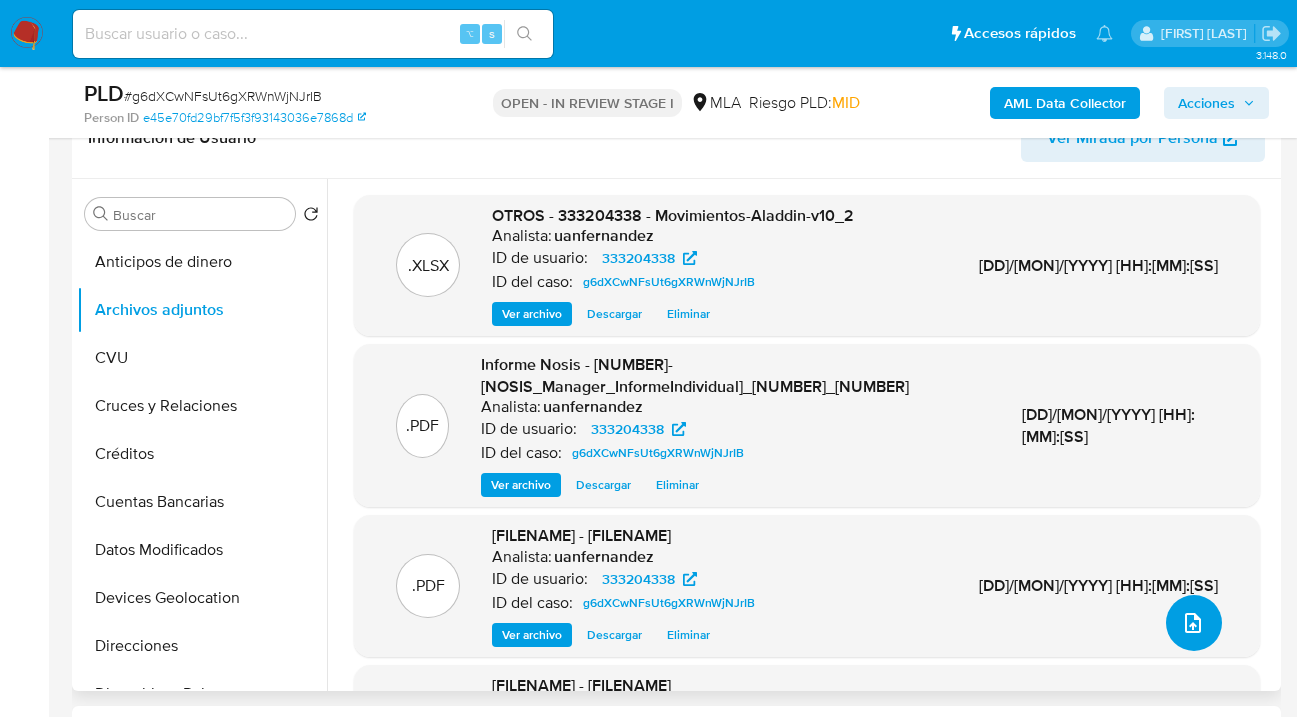 click 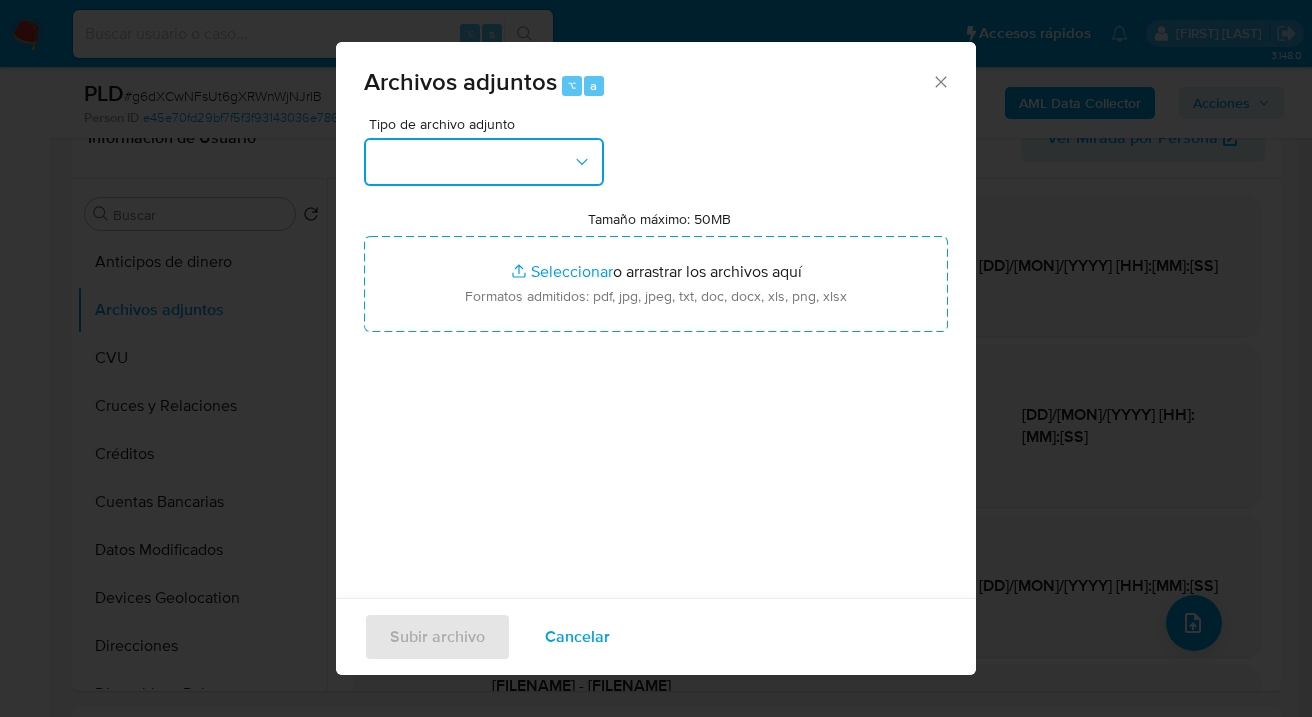 drag, startPoint x: 566, startPoint y: 160, endPoint x: 560, endPoint y: 172, distance: 13.416408 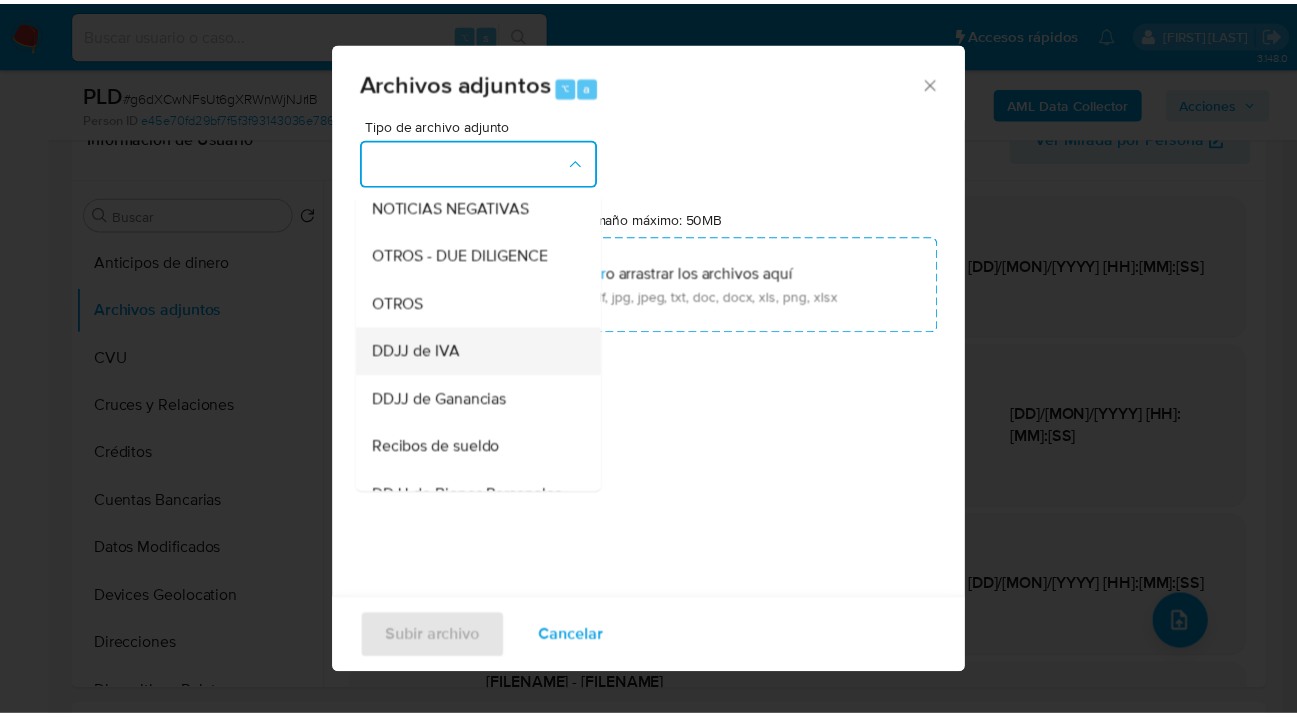 scroll, scrollTop: 370, scrollLeft: 0, axis: vertical 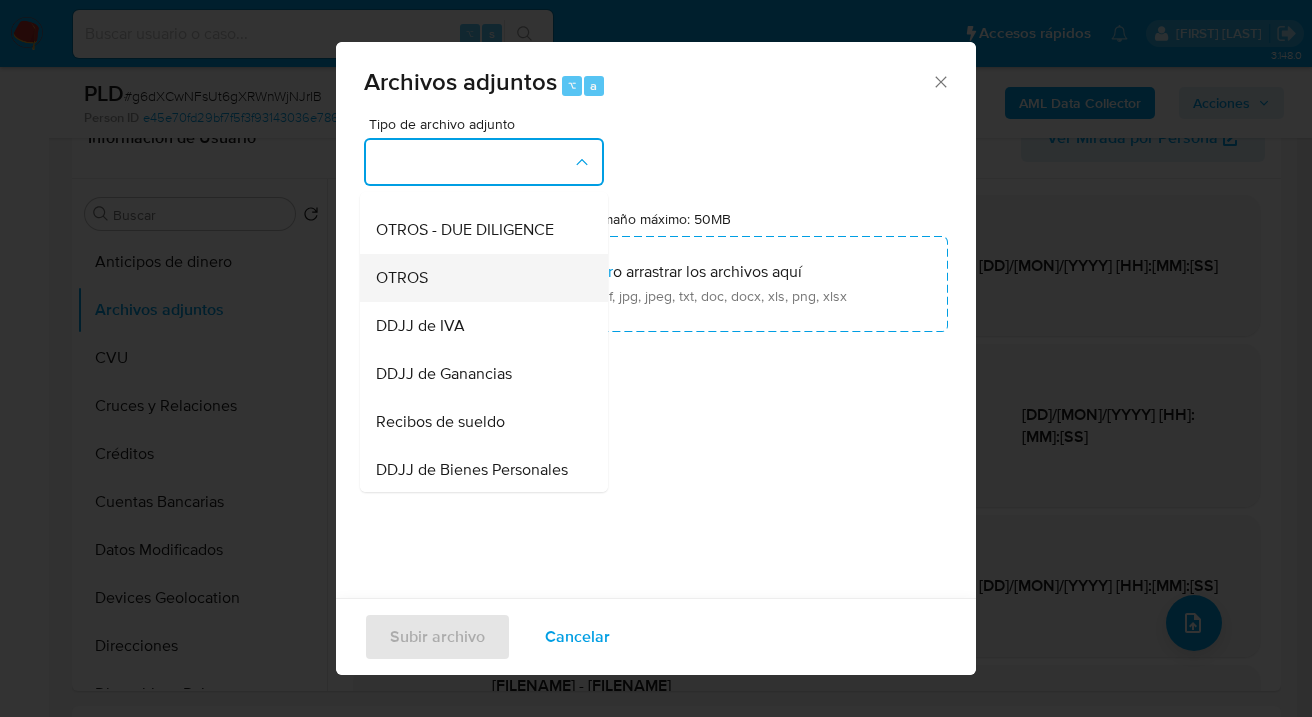 click on "OTROS" at bounding box center (478, 278) 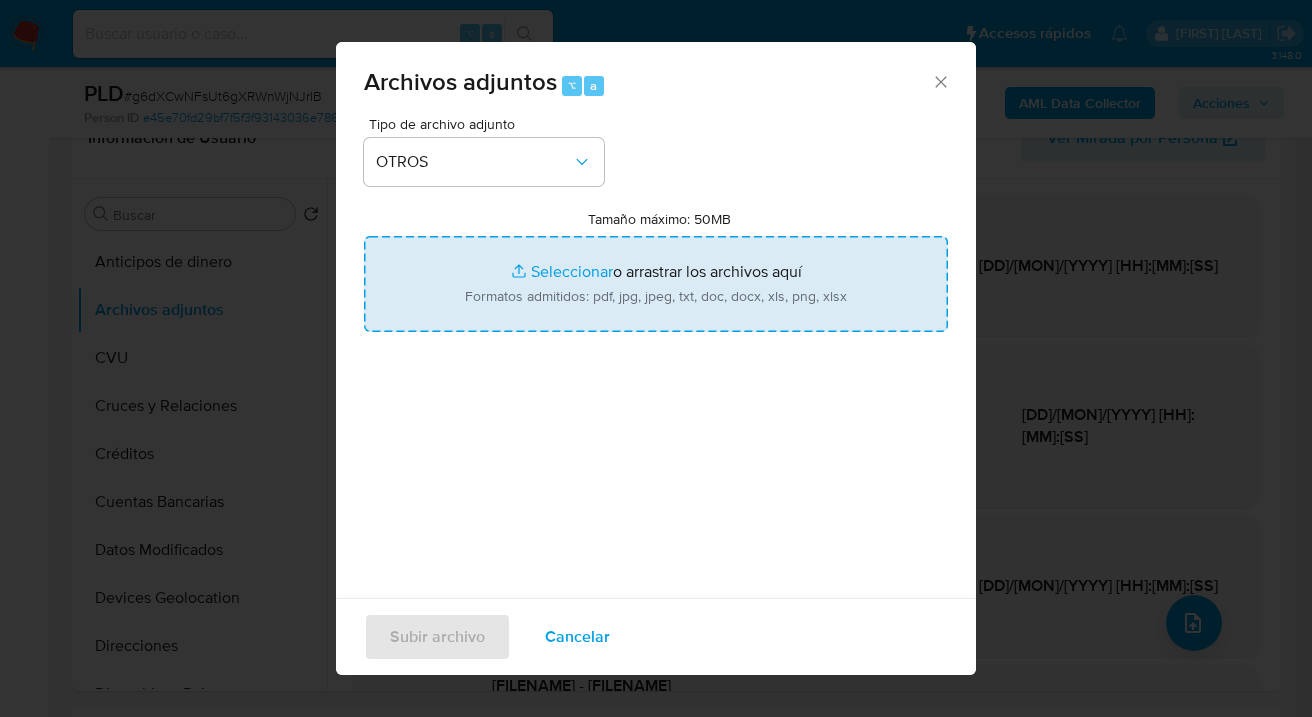 click on "Tamaño máximo: 50MB Seleccionar archivos" at bounding box center (656, 284) 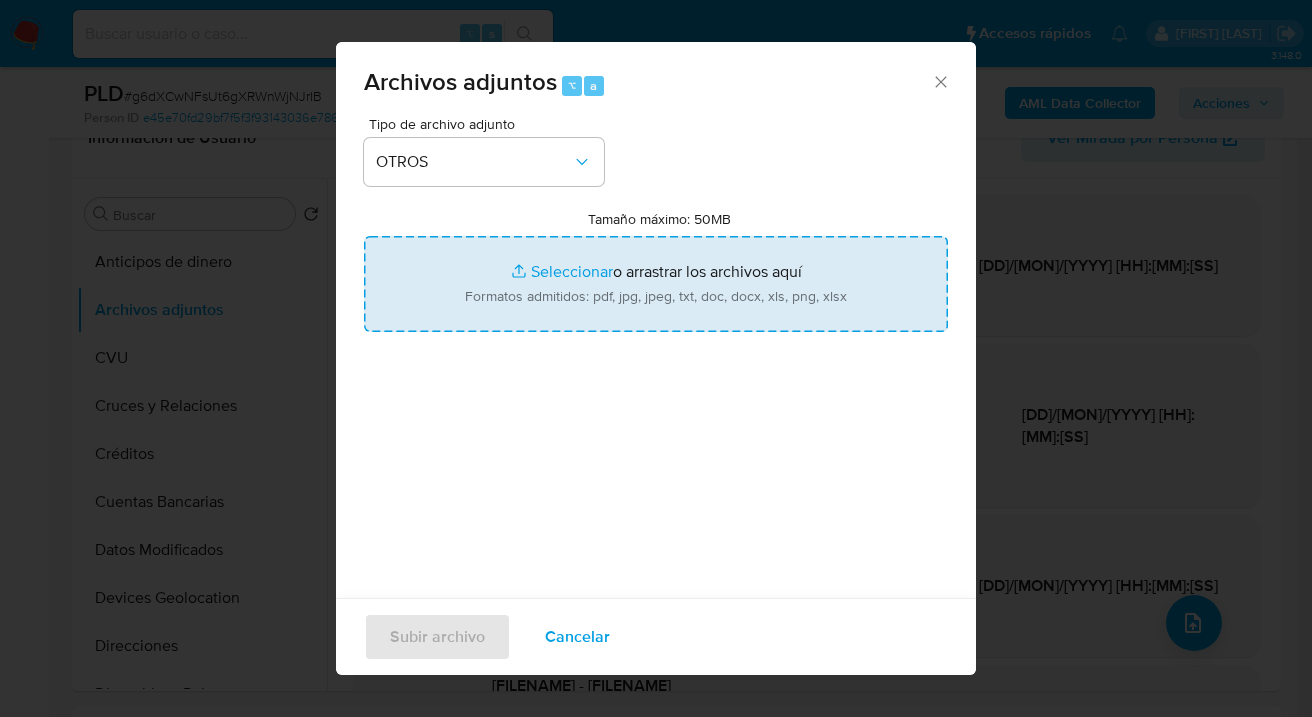 type on "C:\fakepath\Caselog [FILENAME].docx" 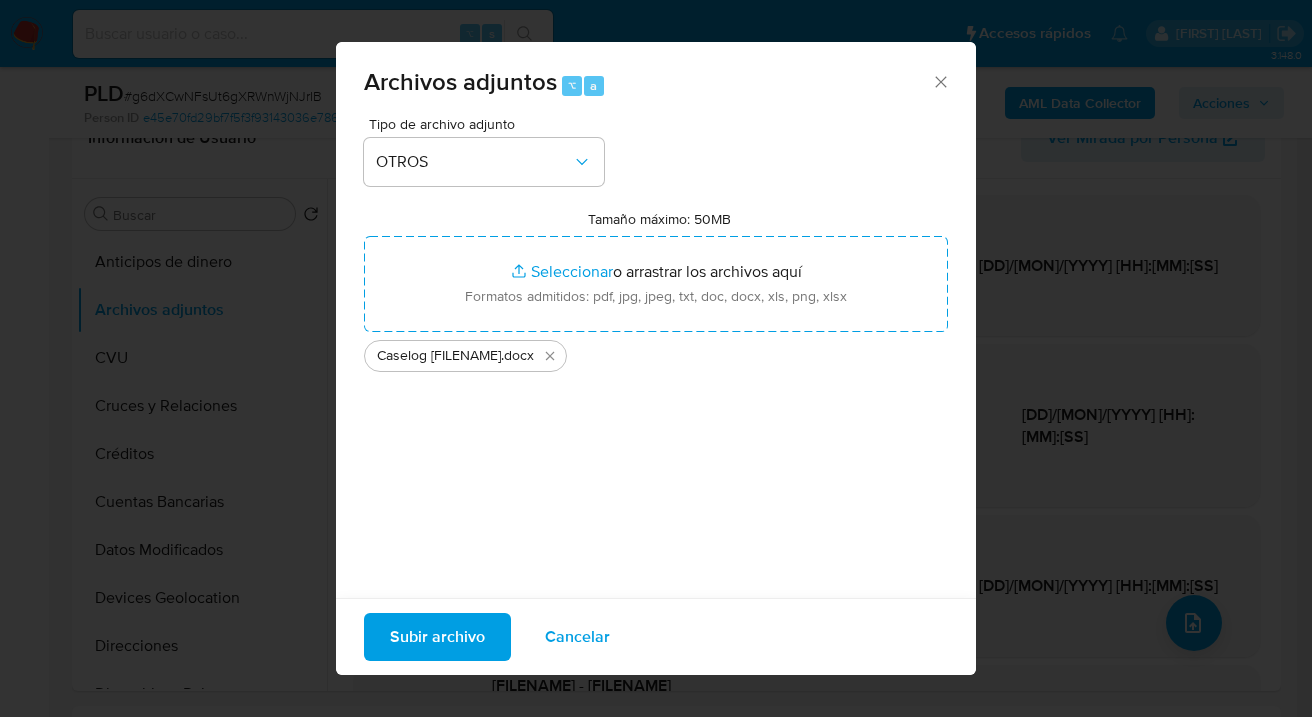 click on "Subir archivo" at bounding box center [437, 637] 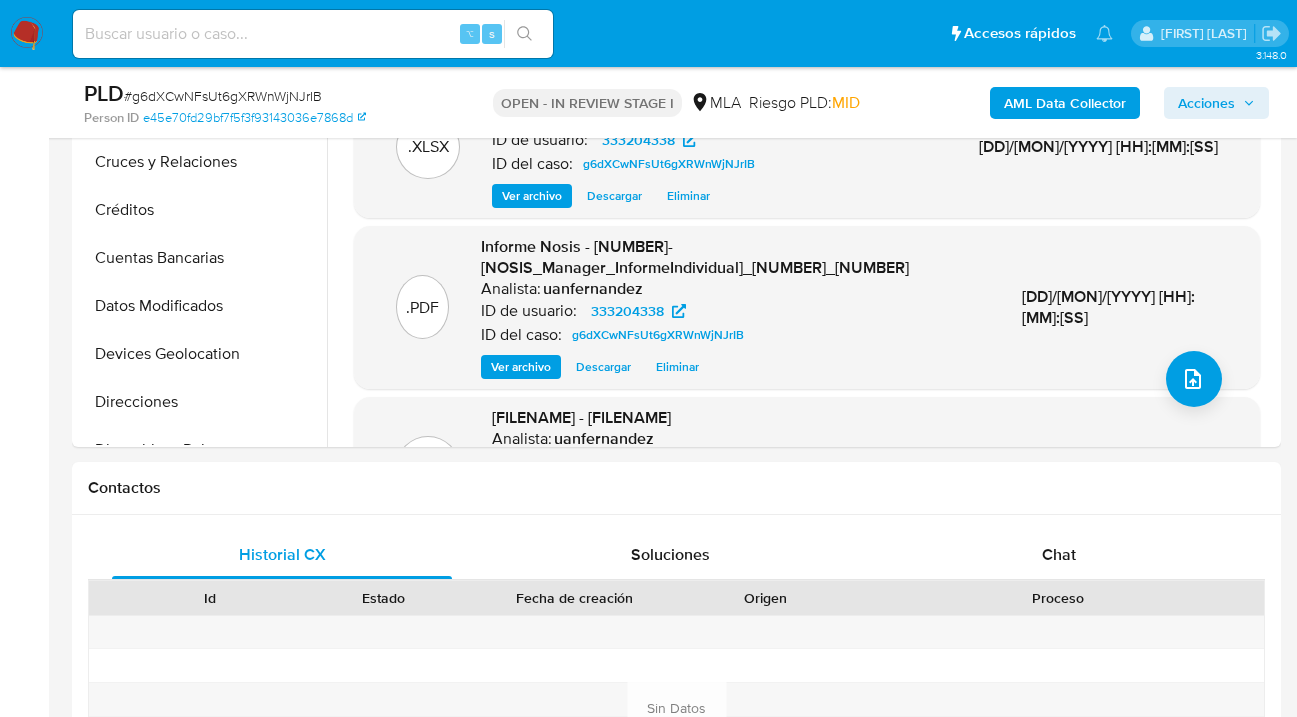 scroll, scrollTop: 558, scrollLeft: 0, axis: vertical 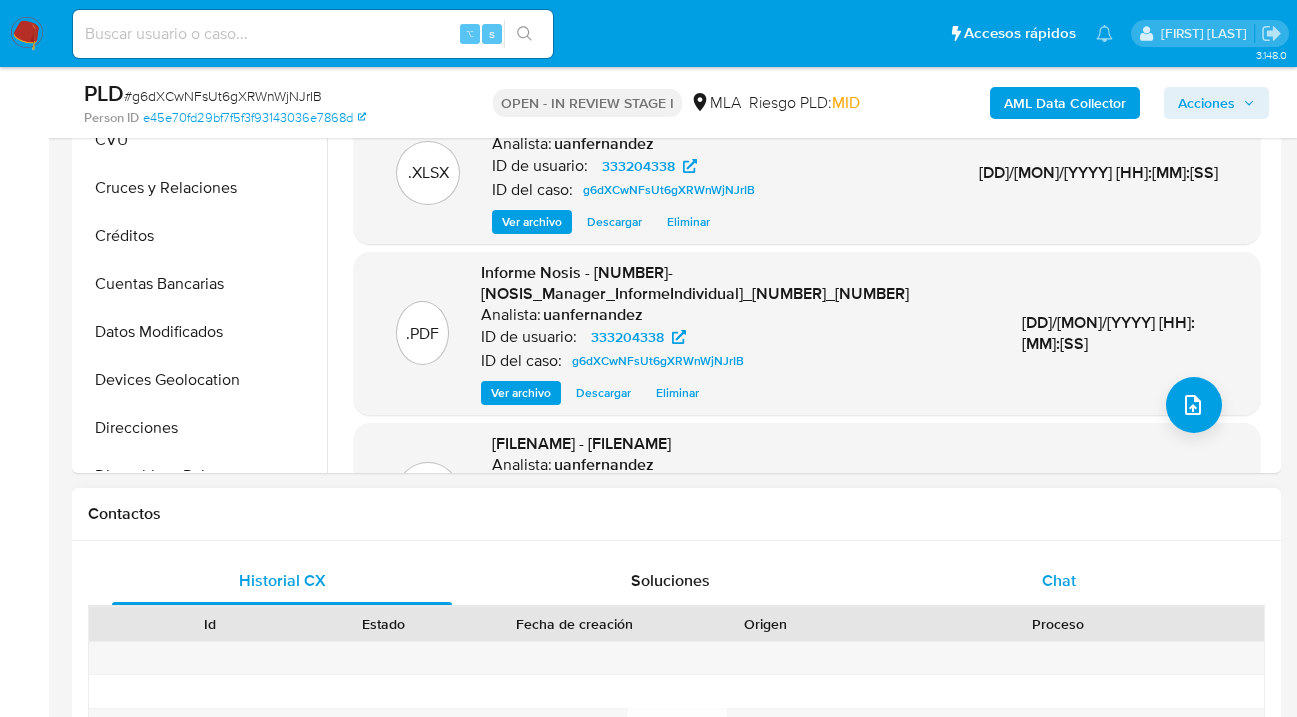 click on "Chat" at bounding box center [1059, 580] 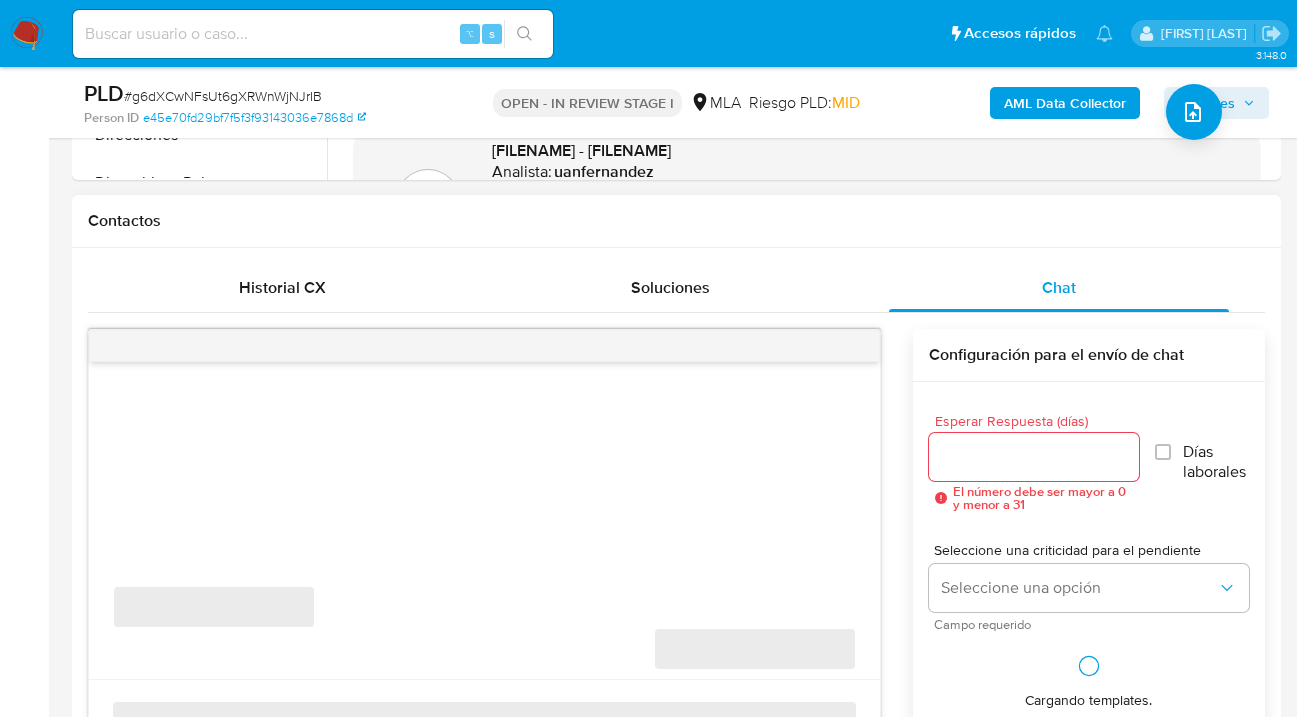 scroll, scrollTop: 920, scrollLeft: 0, axis: vertical 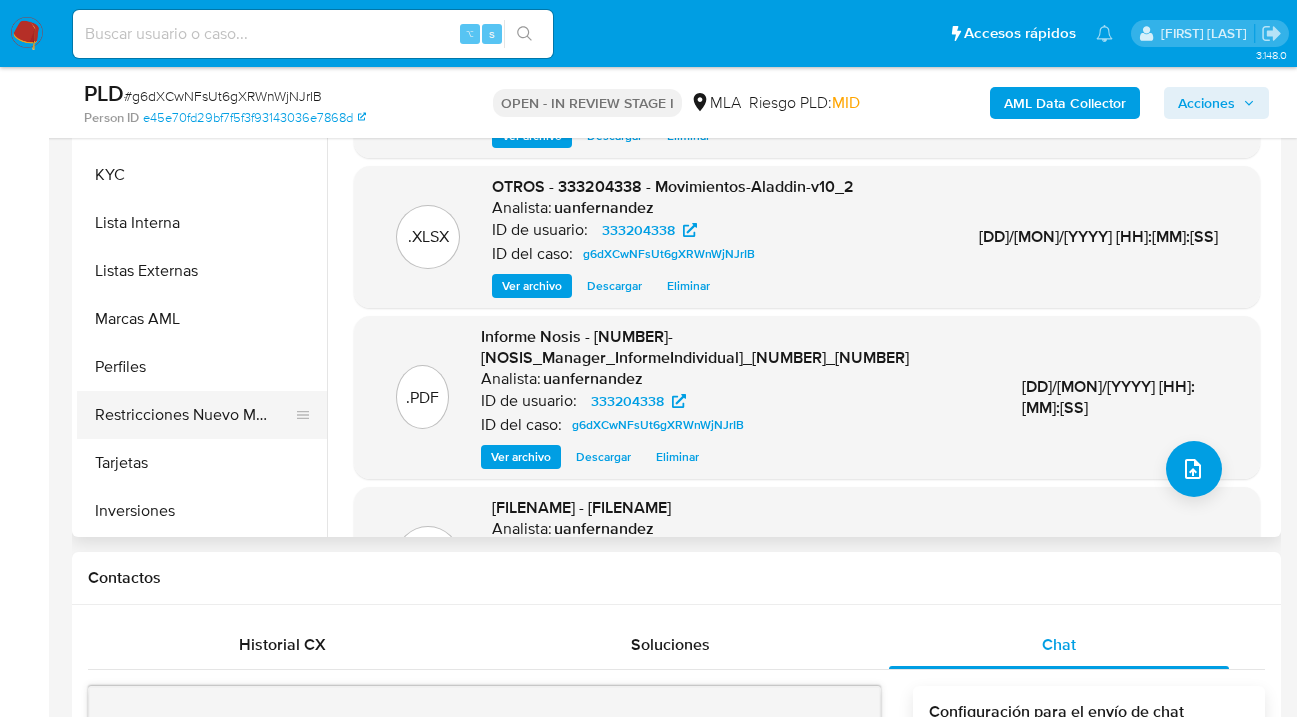 click on "Restricciones Nuevo Mundo" at bounding box center [194, 415] 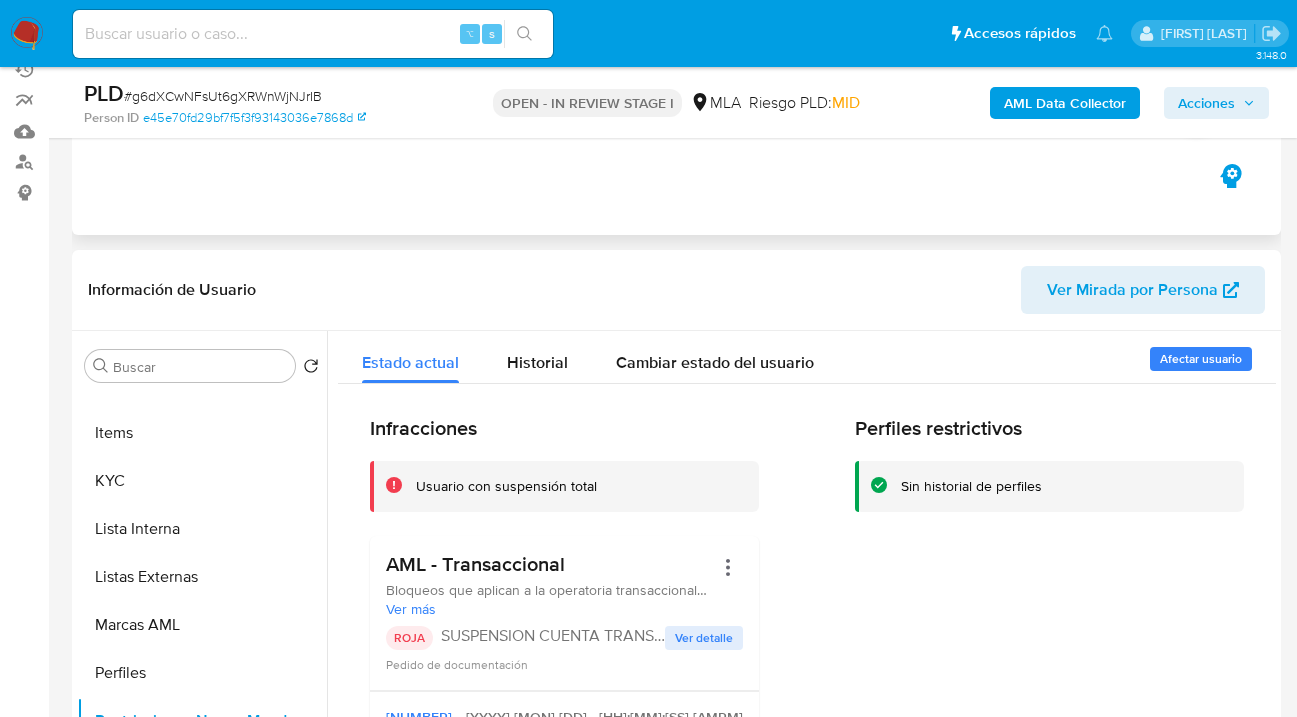 scroll, scrollTop: 77, scrollLeft: 0, axis: vertical 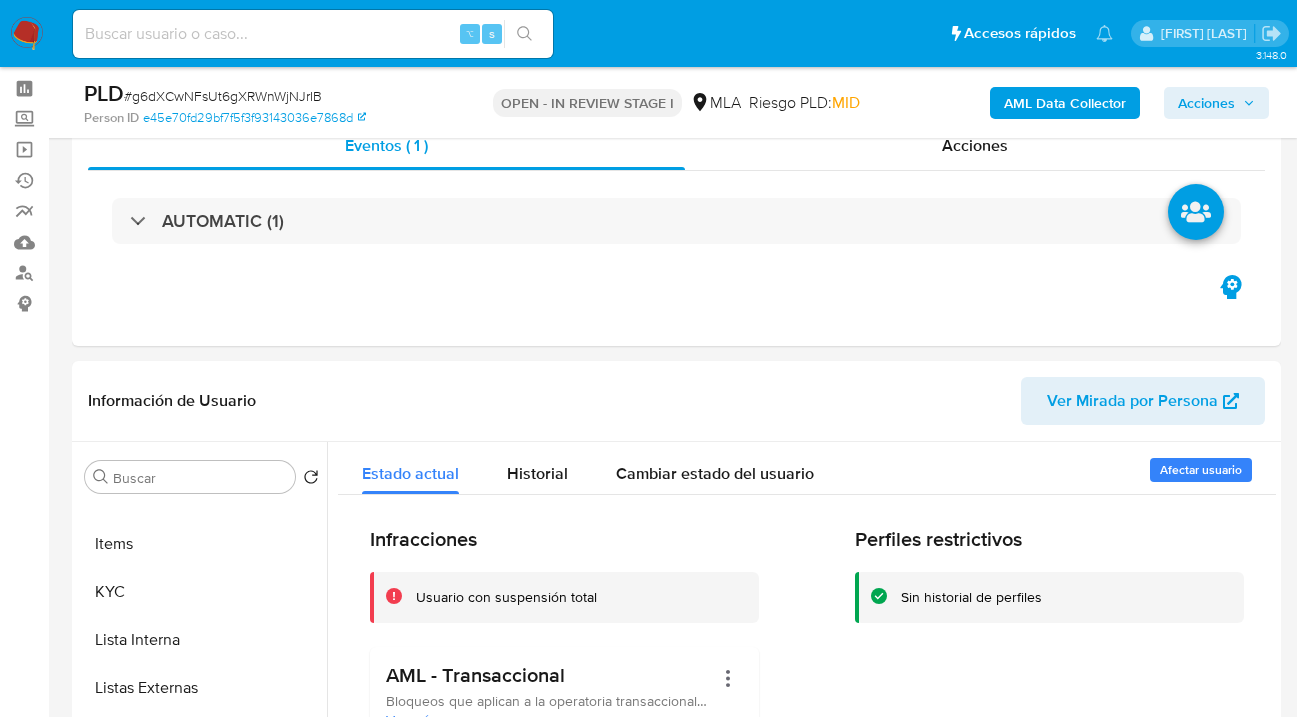 click on "Acciones" at bounding box center [1206, 103] 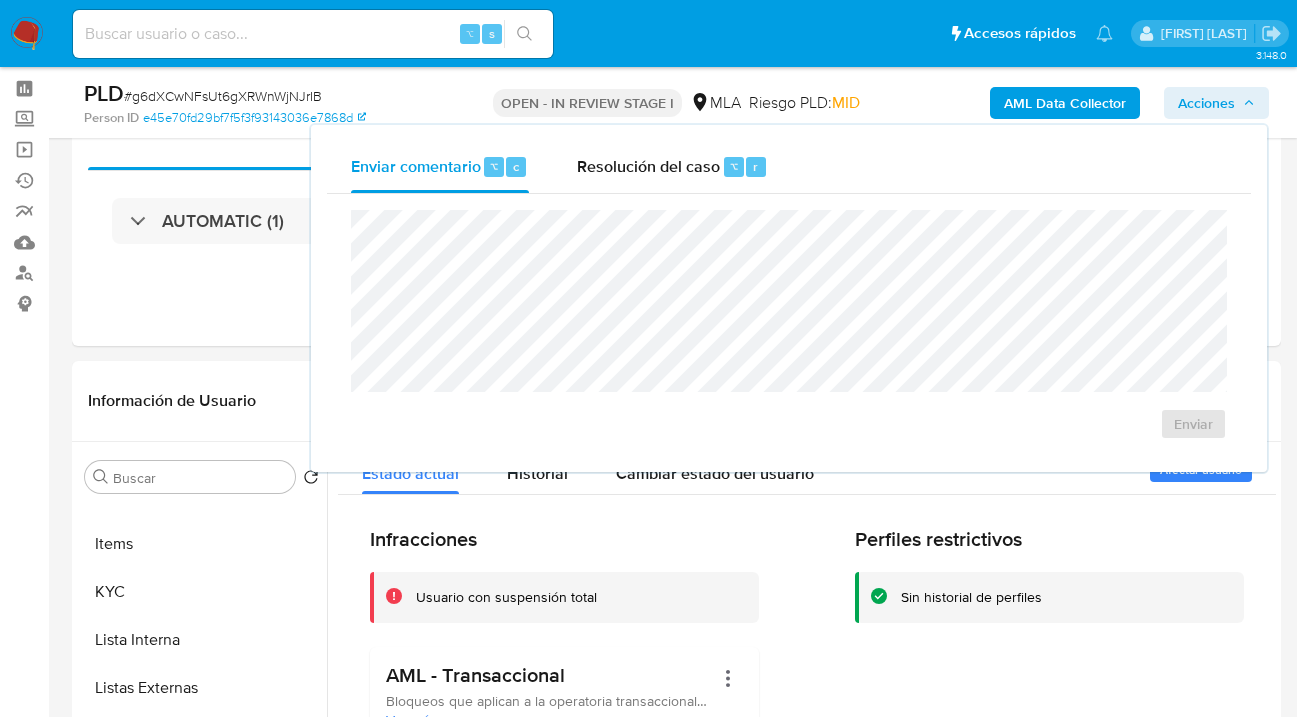 drag, startPoint x: 681, startPoint y: 171, endPoint x: 664, endPoint y: 209, distance: 41.62932 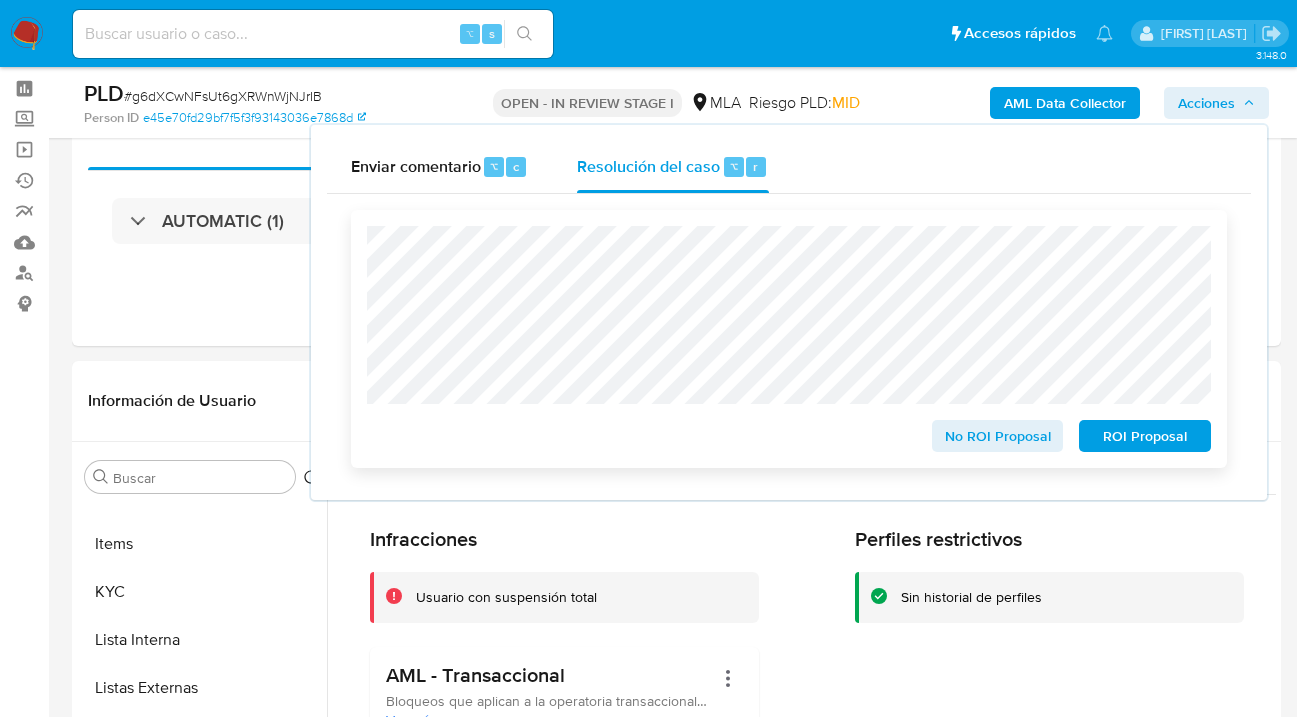 click on "ROI Proposal" at bounding box center [1145, 436] 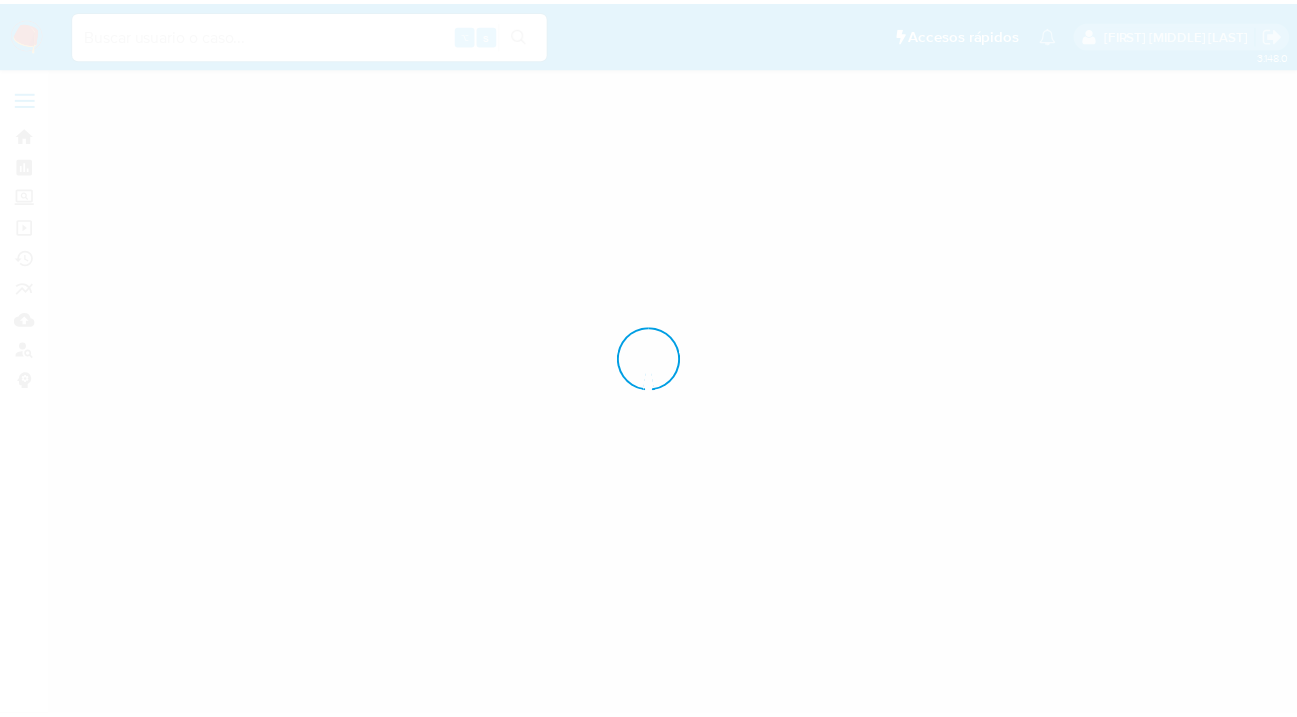 scroll, scrollTop: 0, scrollLeft: 0, axis: both 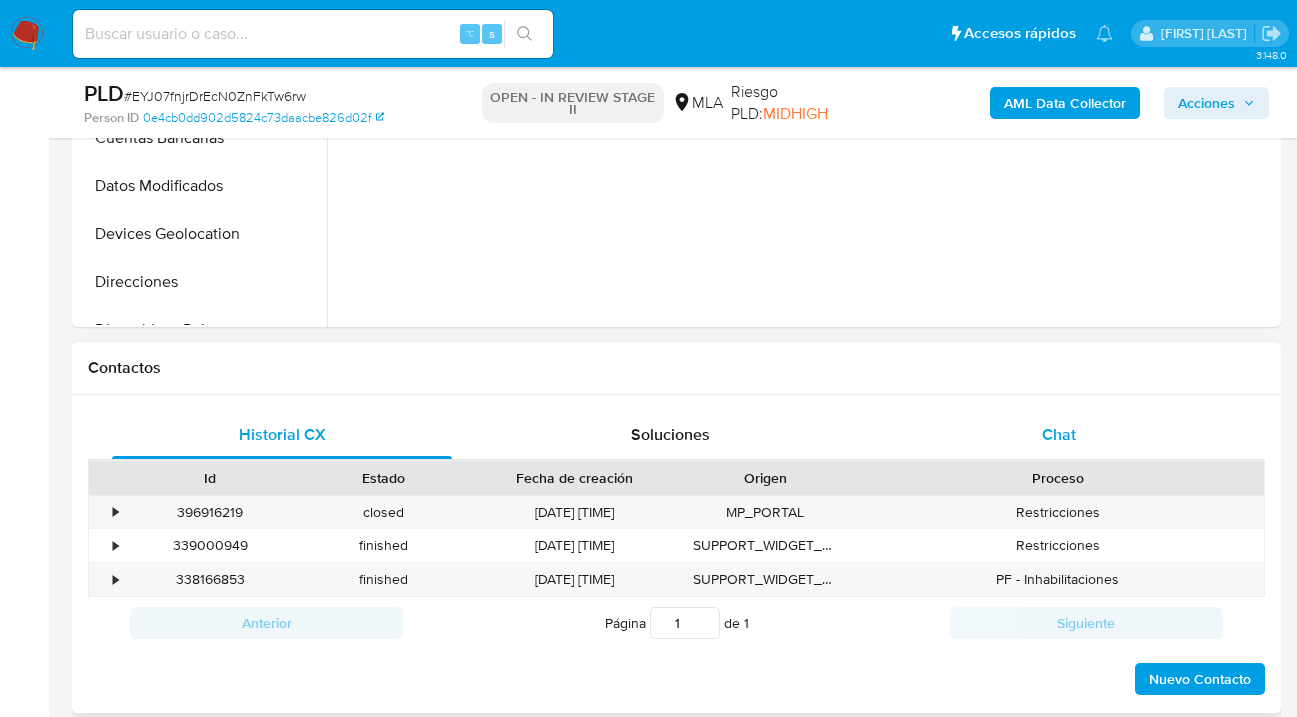 click on "Chat" at bounding box center (1059, 434) 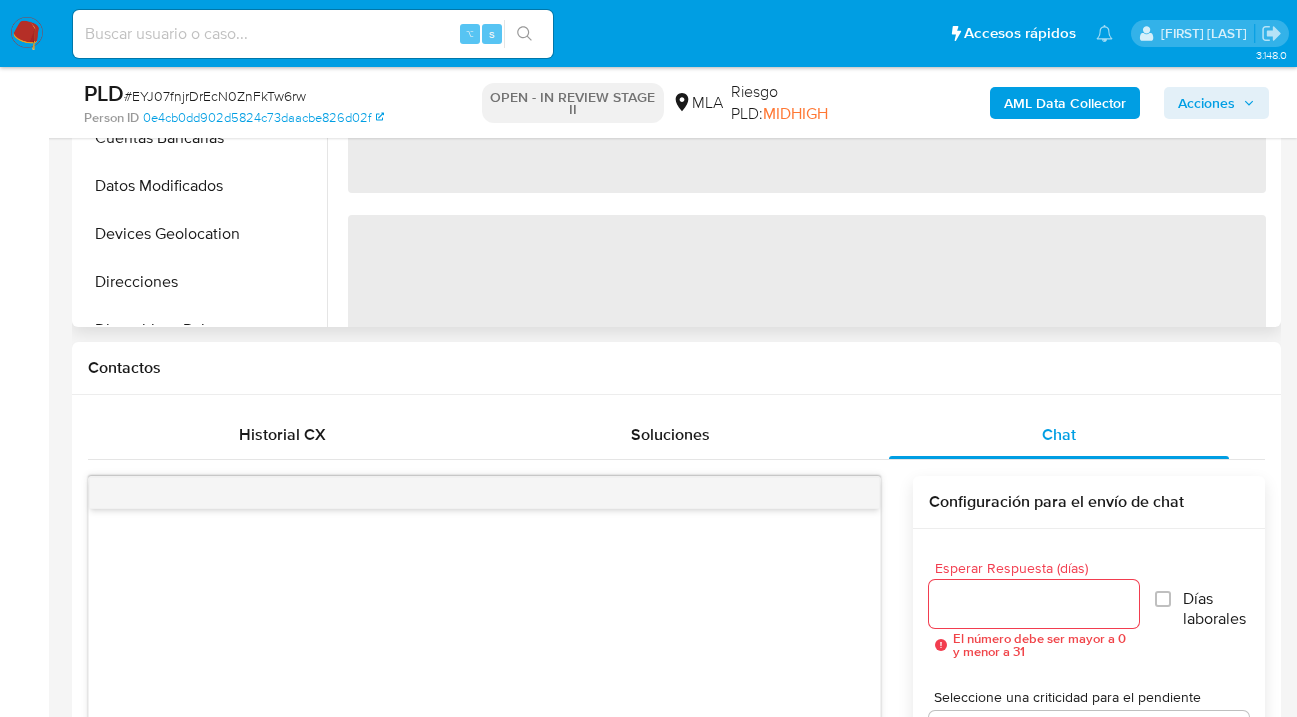 select on "10" 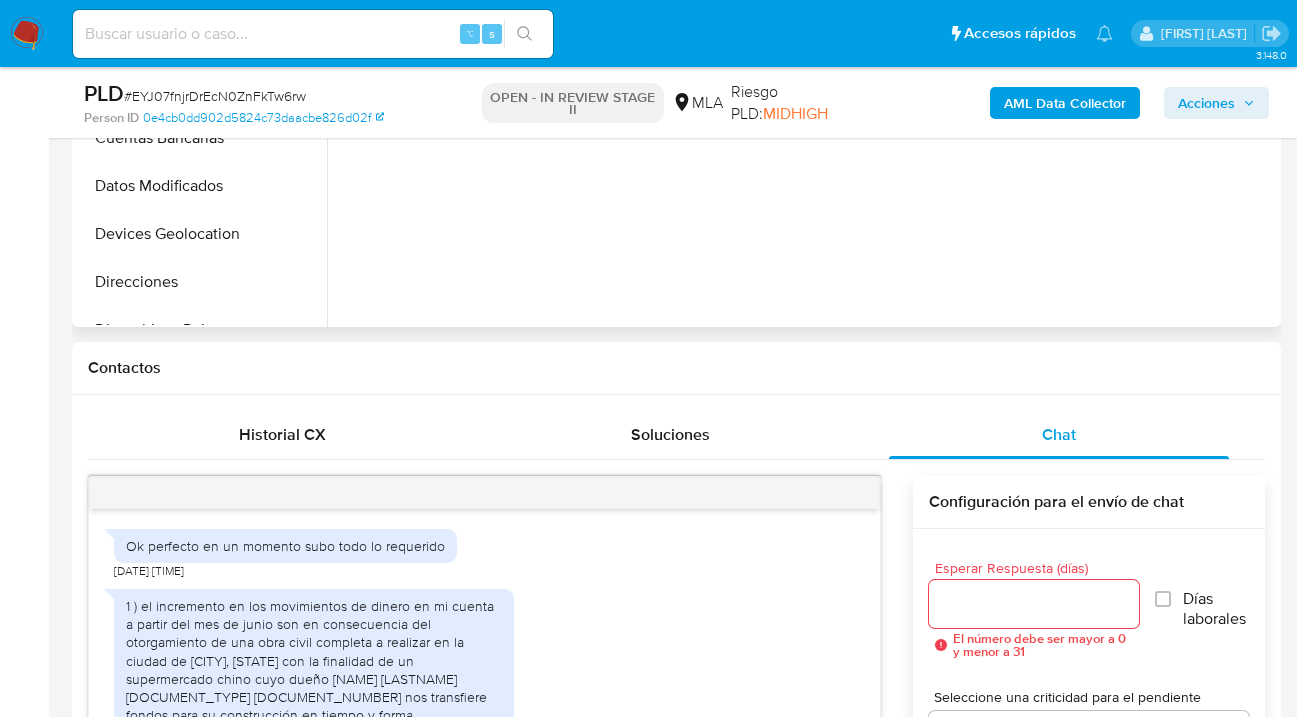 scroll, scrollTop: 795, scrollLeft: 0, axis: vertical 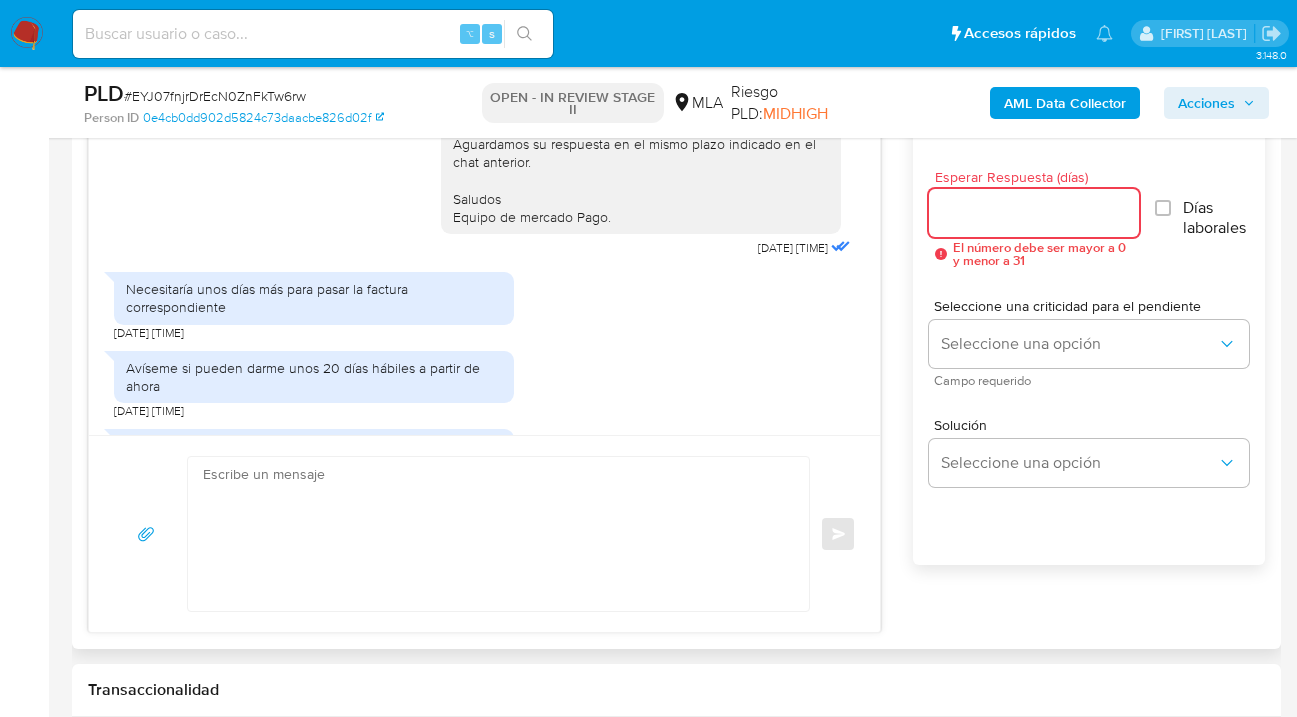click on "Esperar Respuesta (días)" at bounding box center [1034, 213] 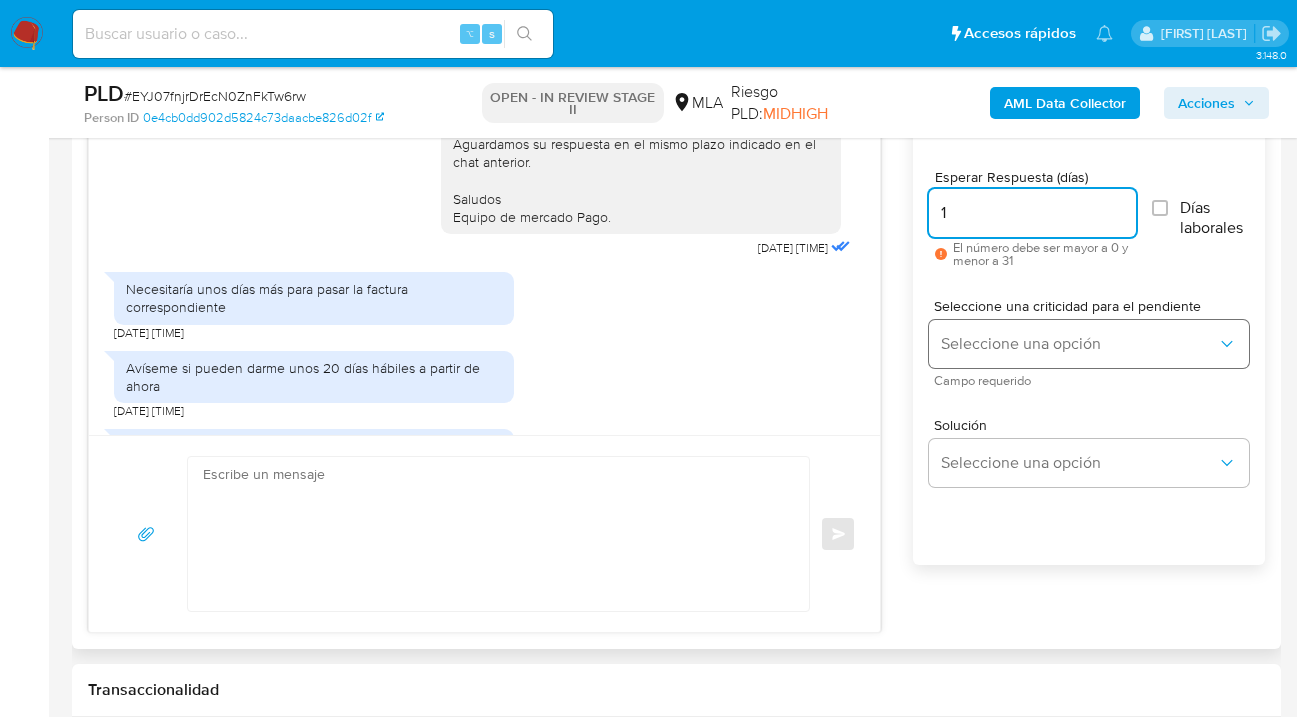 type on "1" 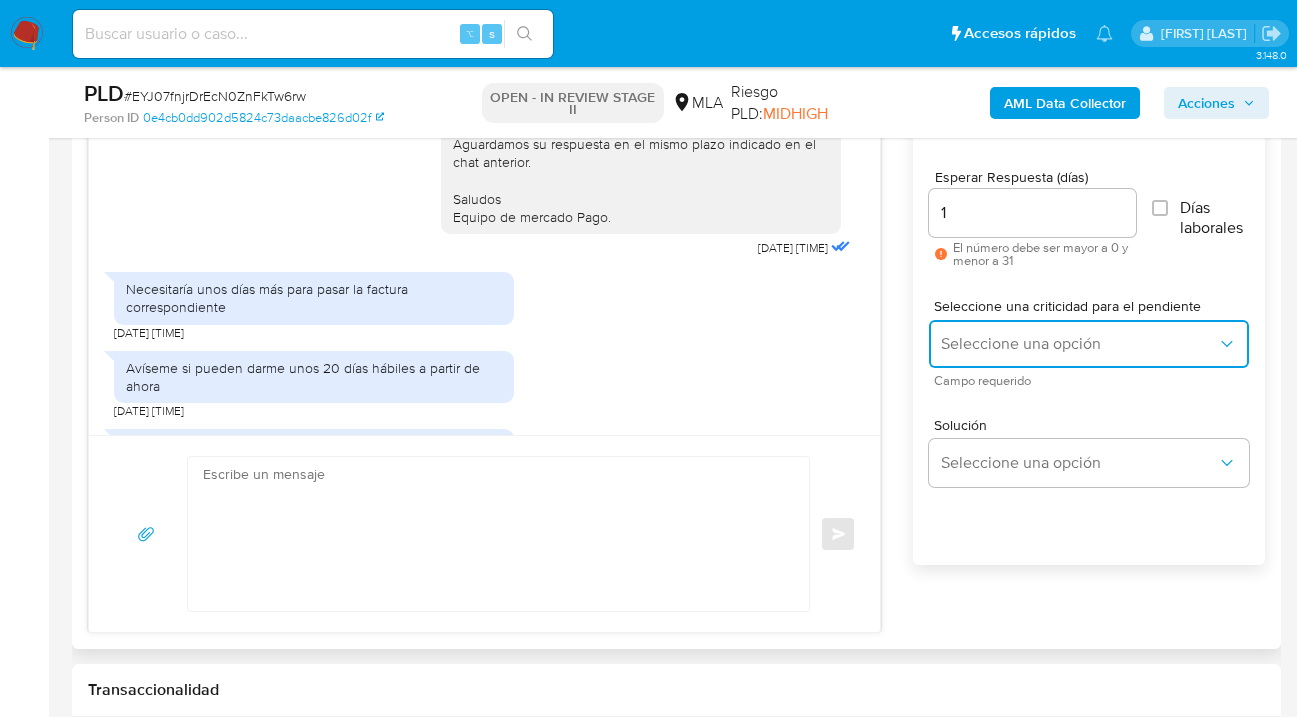 click on "Seleccione una opción" at bounding box center (1079, 344) 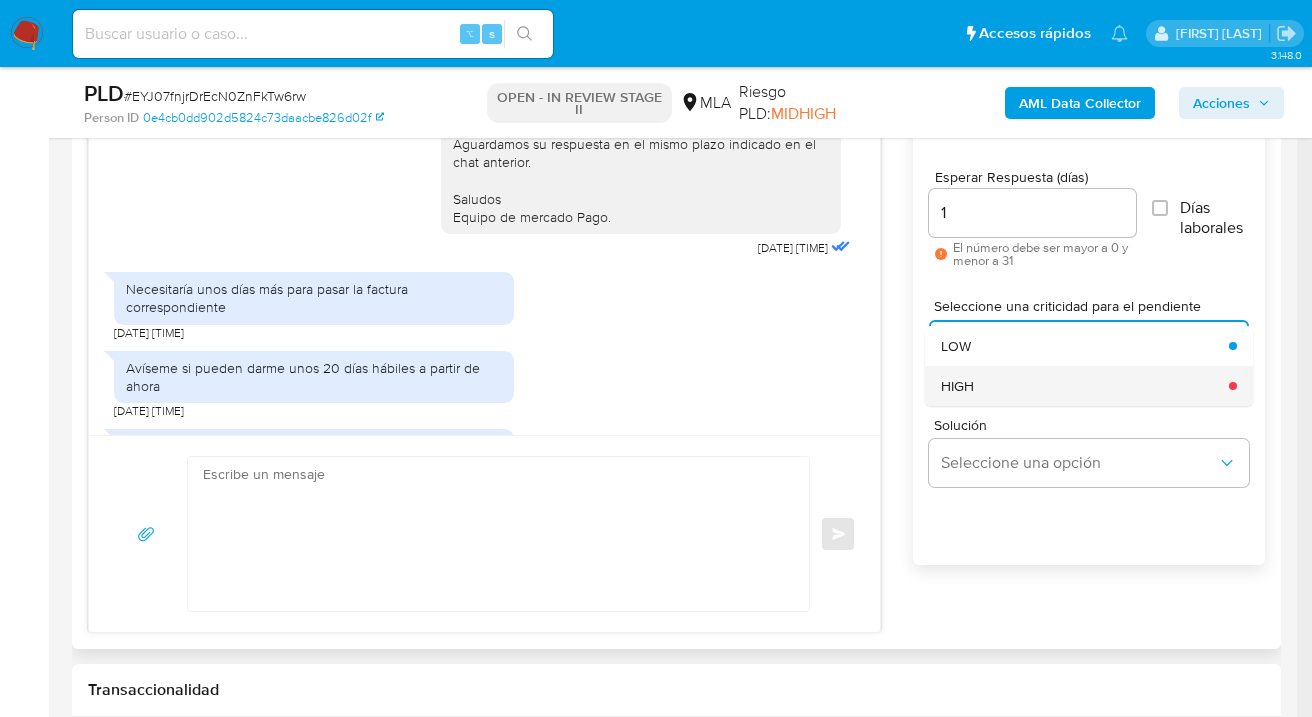 click on "HIGH" at bounding box center (1079, 386) 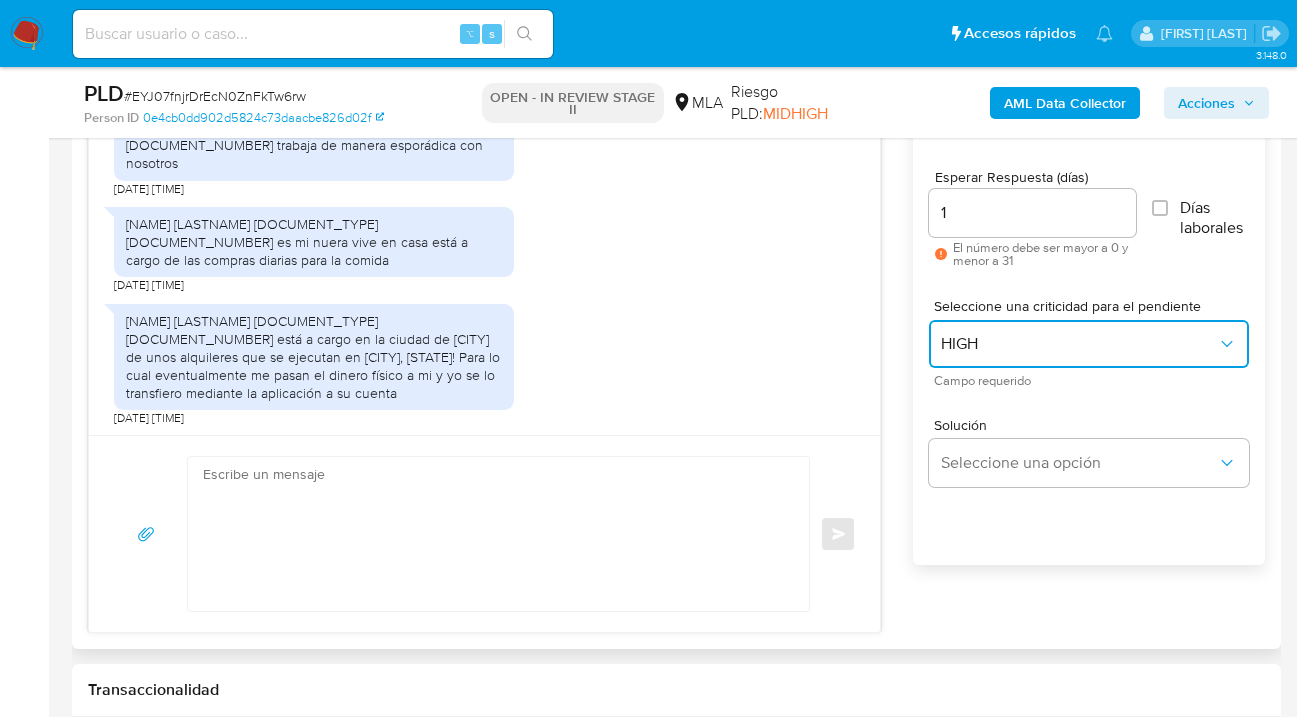 scroll, scrollTop: 443, scrollLeft: 0, axis: vertical 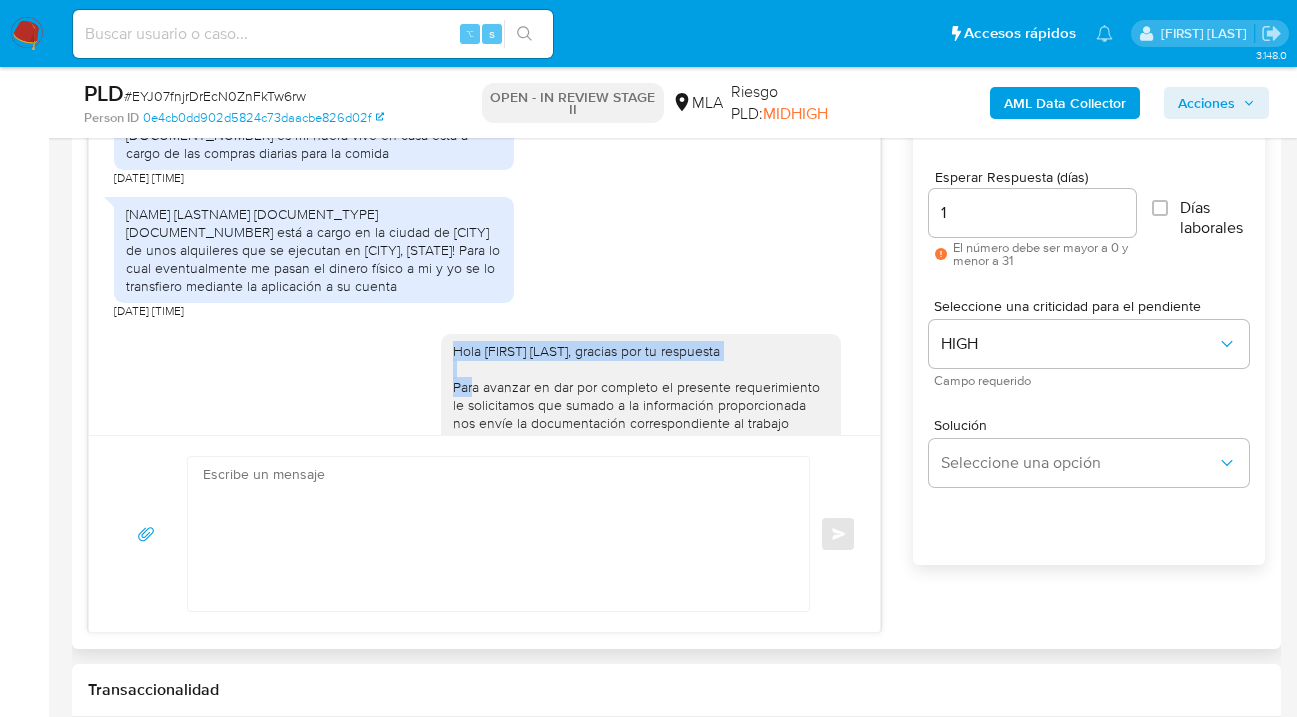 drag, startPoint x: 490, startPoint y: 286, endPoint x: 672, endPoint y: 303, distance: 182.79224 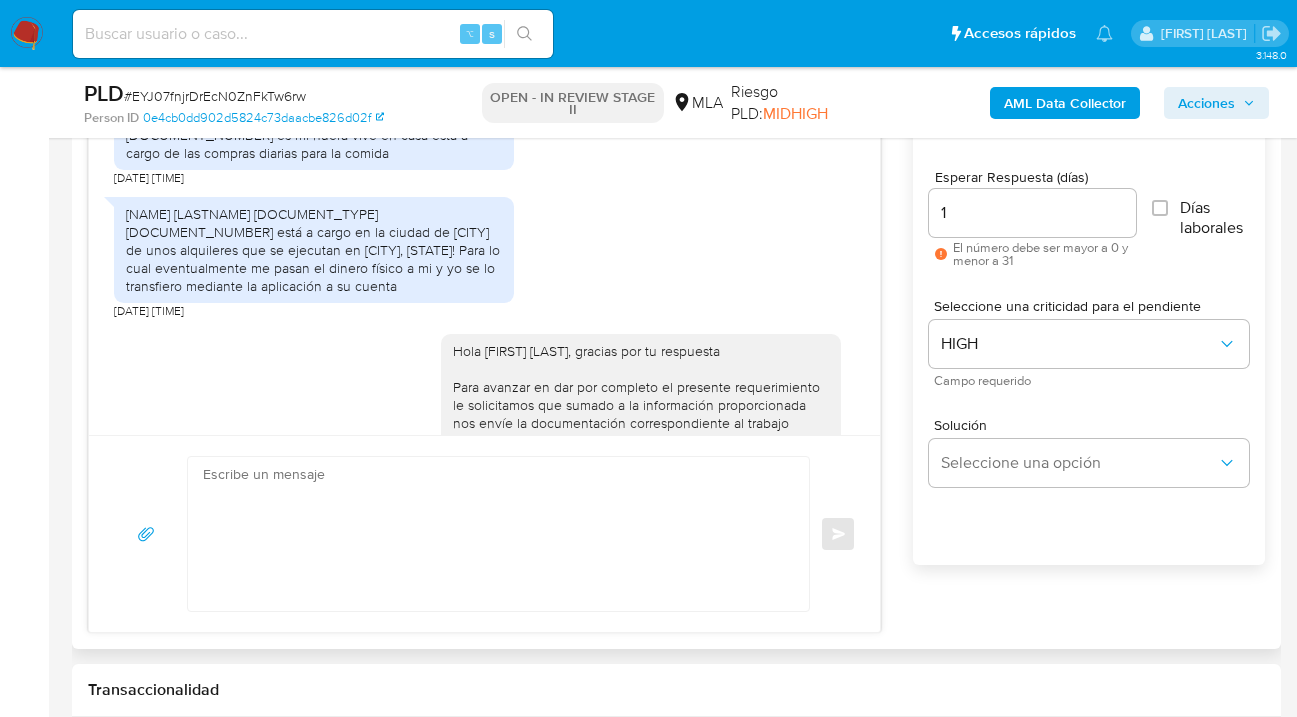 click at bounding box center [493, 534] 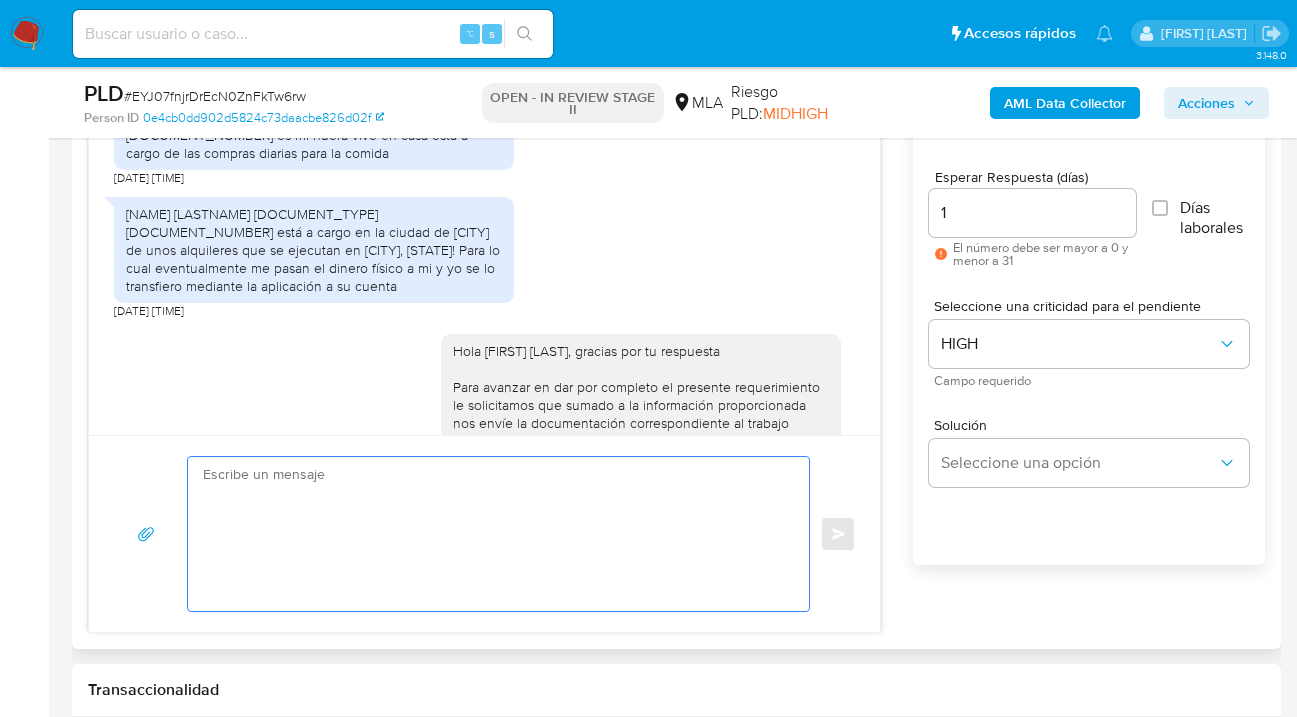 paste on "Hola Walter Ivan Olmedo, gracias por tu respuesta" 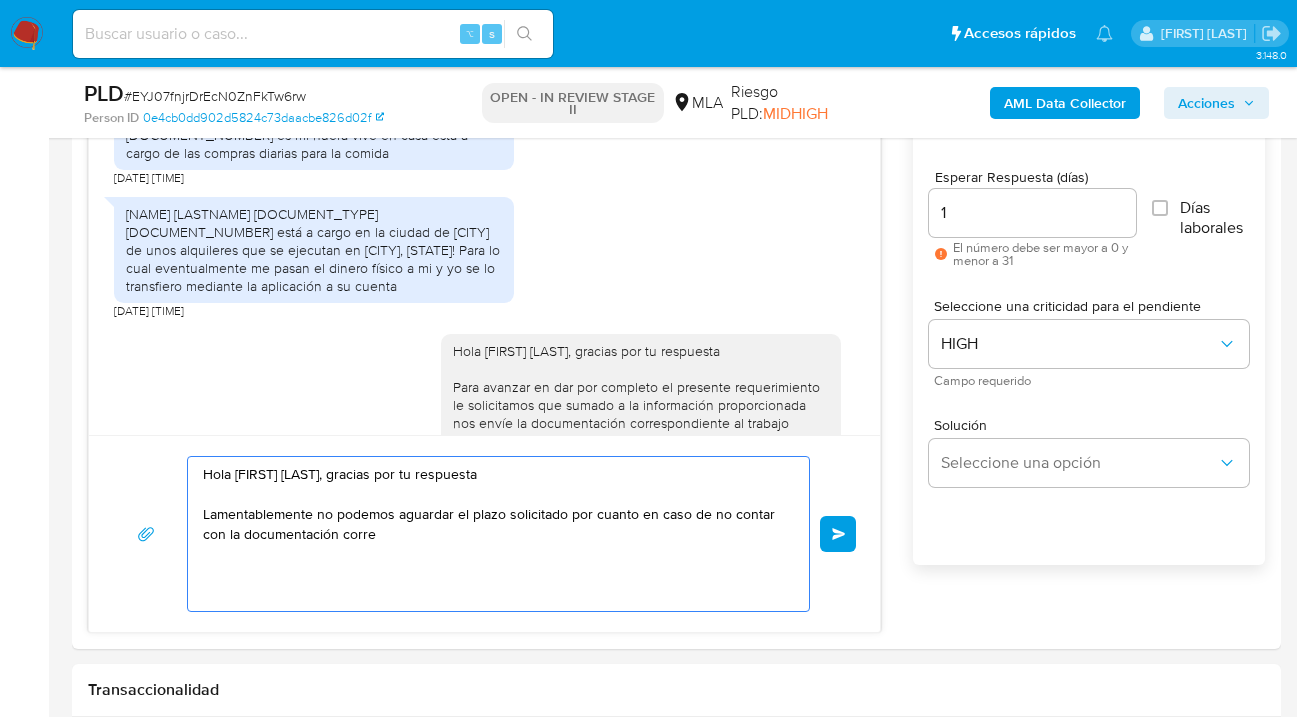 type on "Hola Walter Ivan Olmedo, gracias por tu respuesta
Lamentablemente no podemos aguardar el plazo solicitado por cuanto en caso de no contar con la documentación corre" 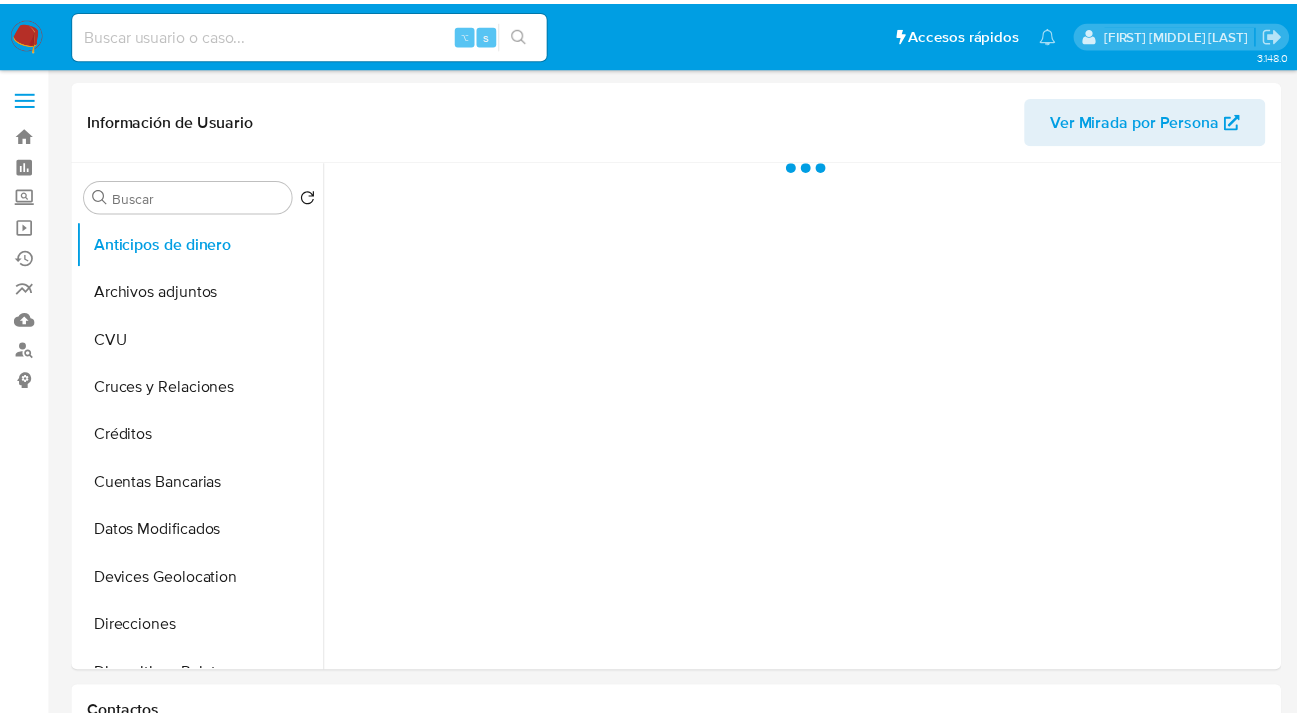 scroll, scrollTop: 0, scrollLeft: 0, axis: both 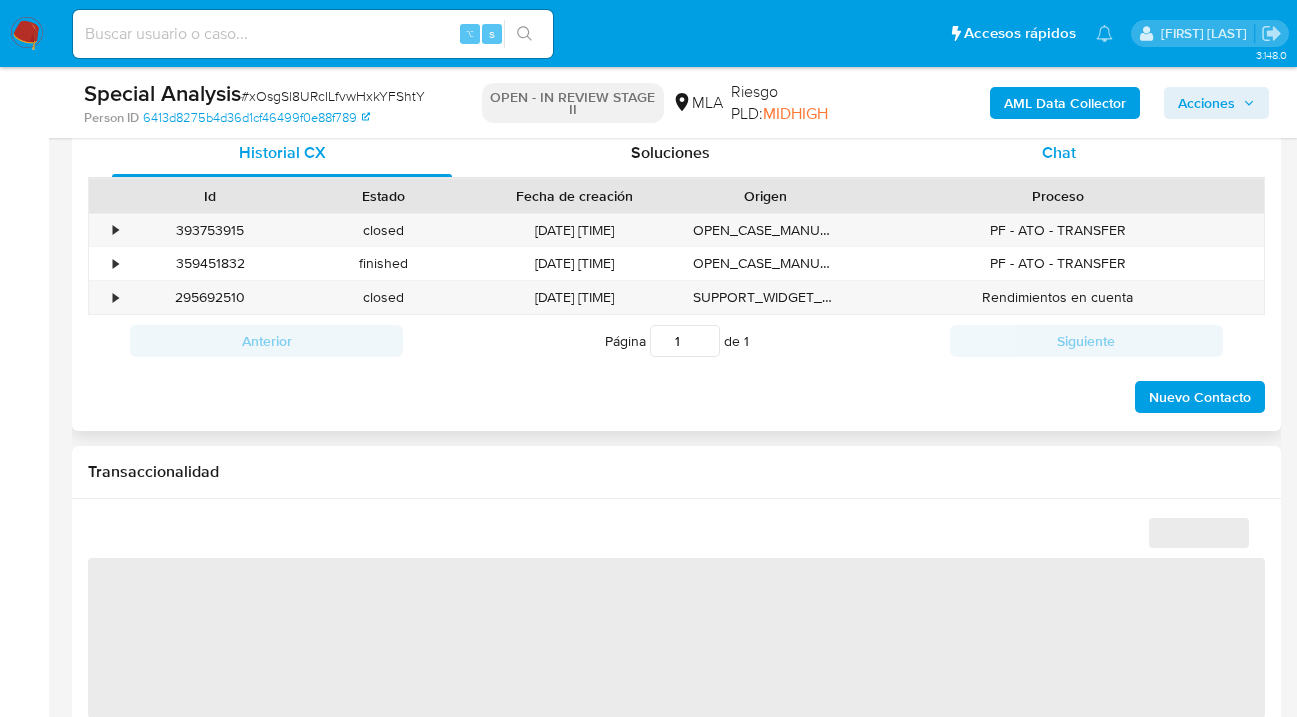 click on "Chat" at bounding box center [1059, 152] 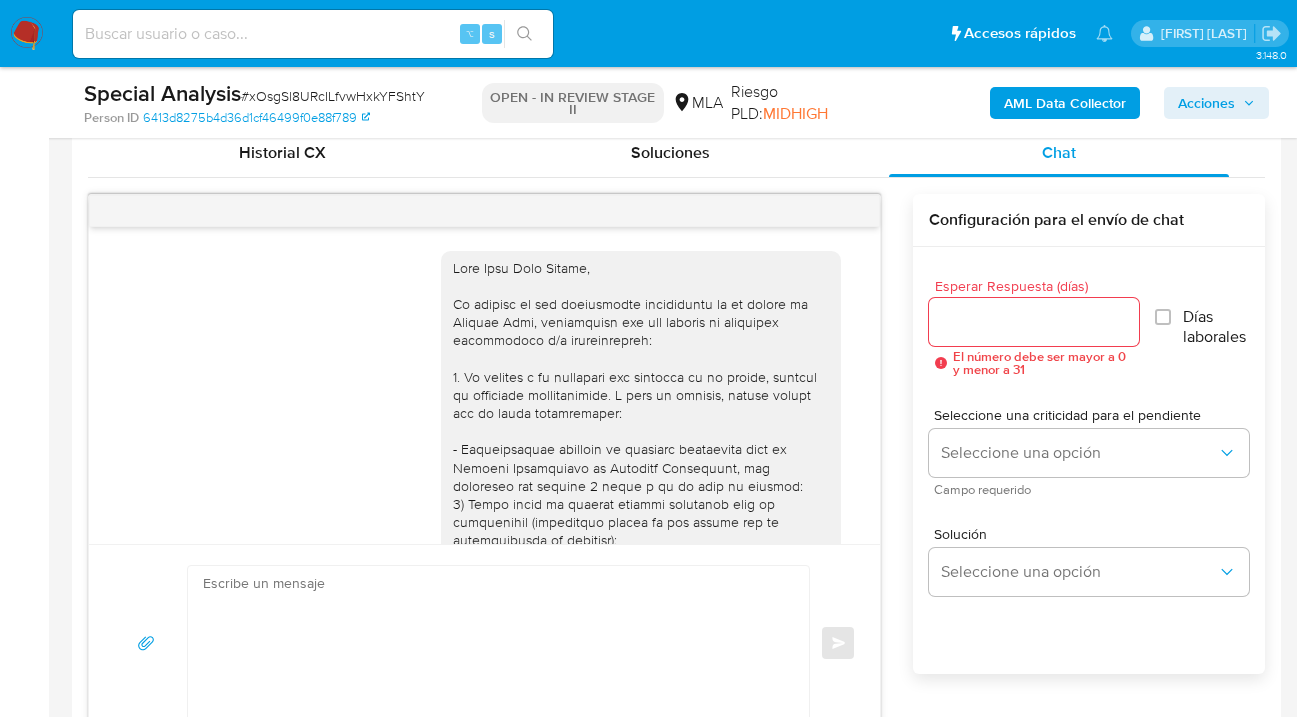 scroll, scrollTop: 2386, scrollLeft: 0, axis: vertical 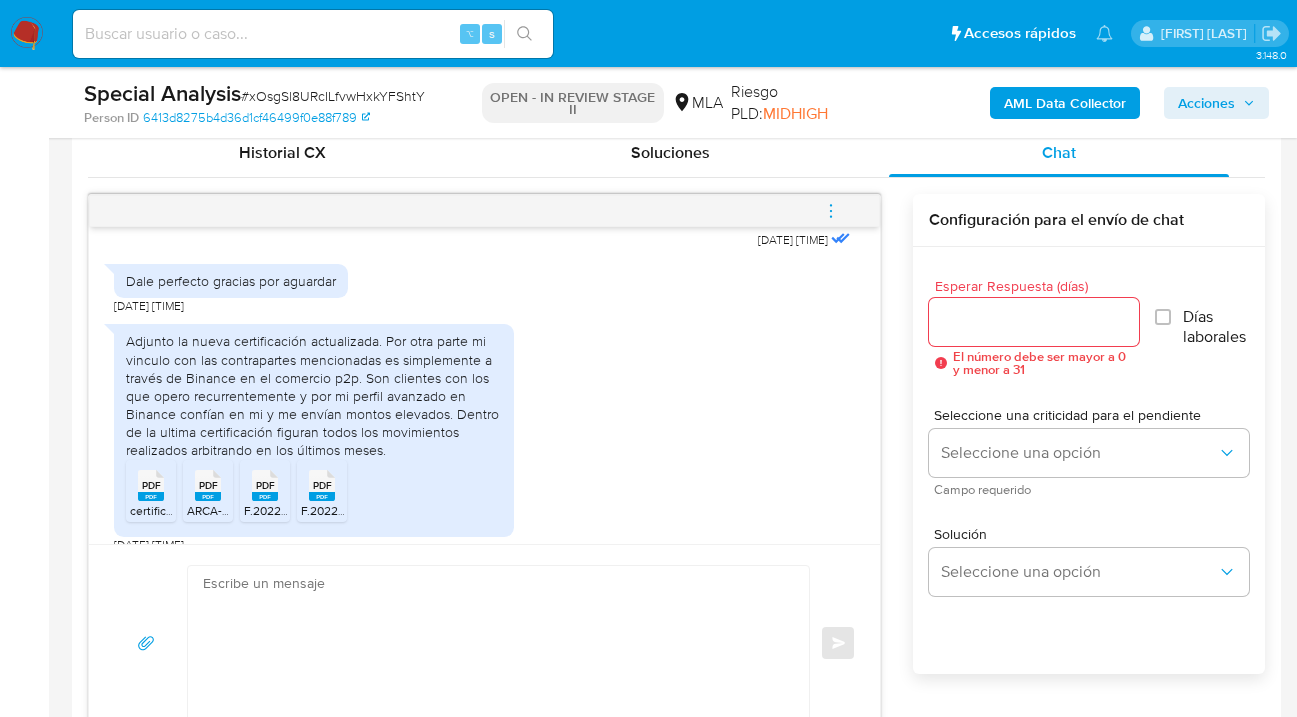 click 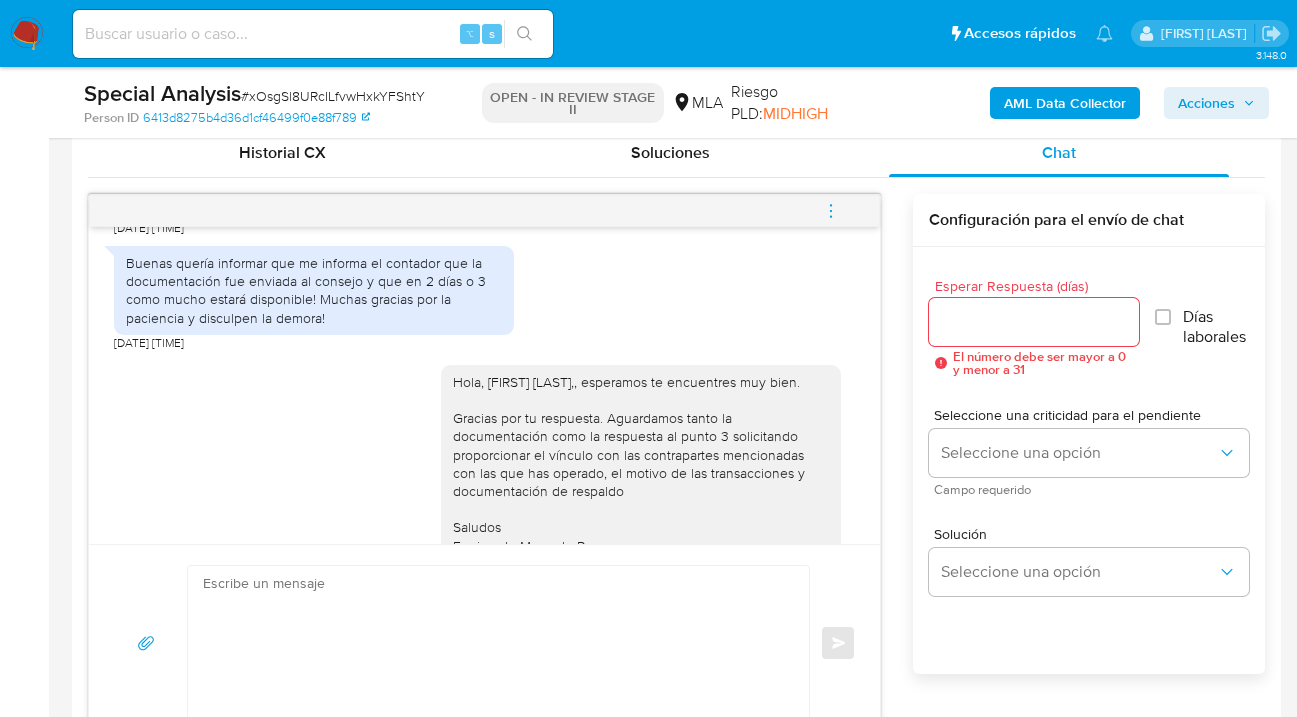 scroll, scrollTop: 1963, scrollLeft: 0, axis: vertical 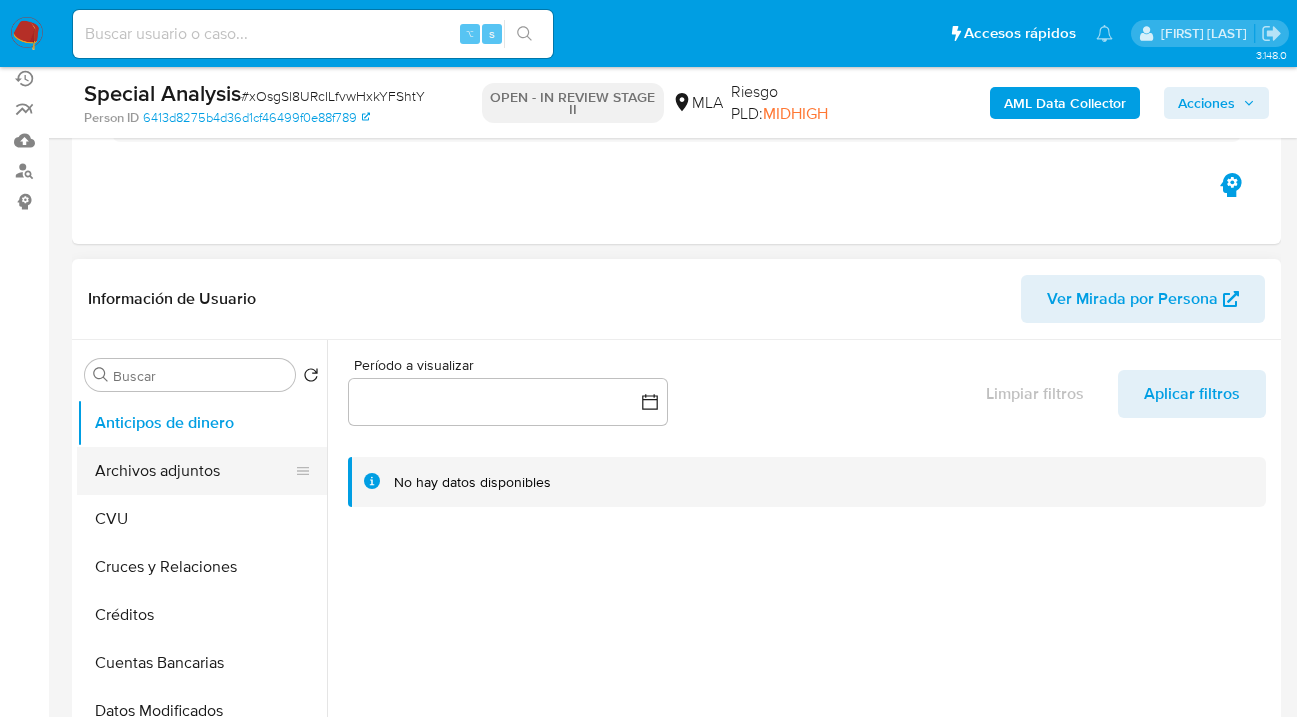 click on "Archivos adjuntos" at bounding box center [194, 471] 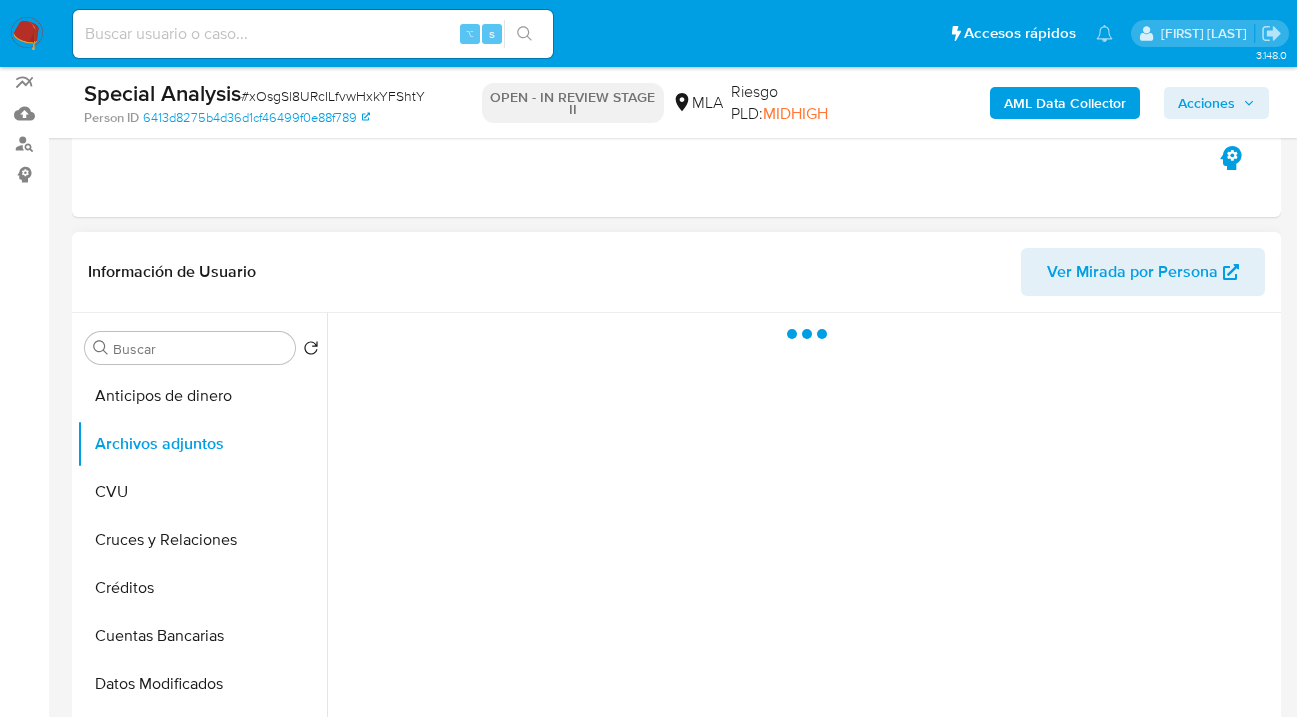 scroll, scrollTop: 219, scrollLeft: 0, axis: vertical 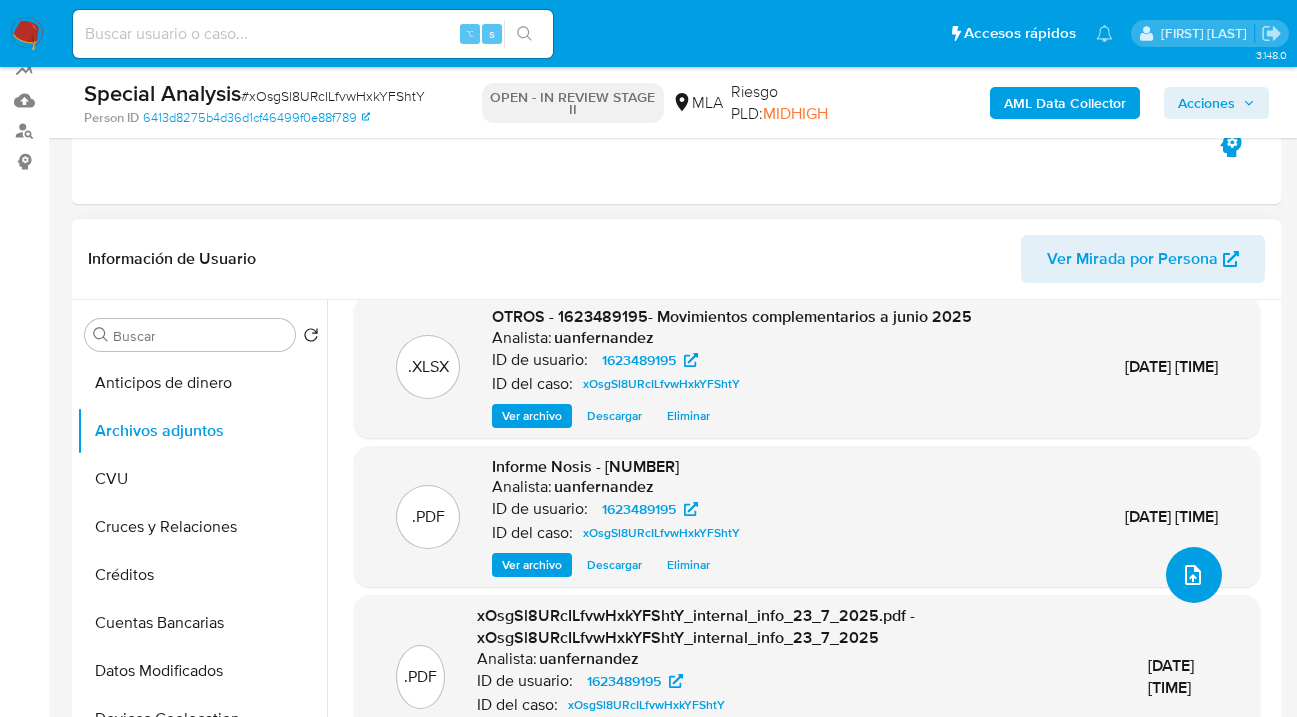 click 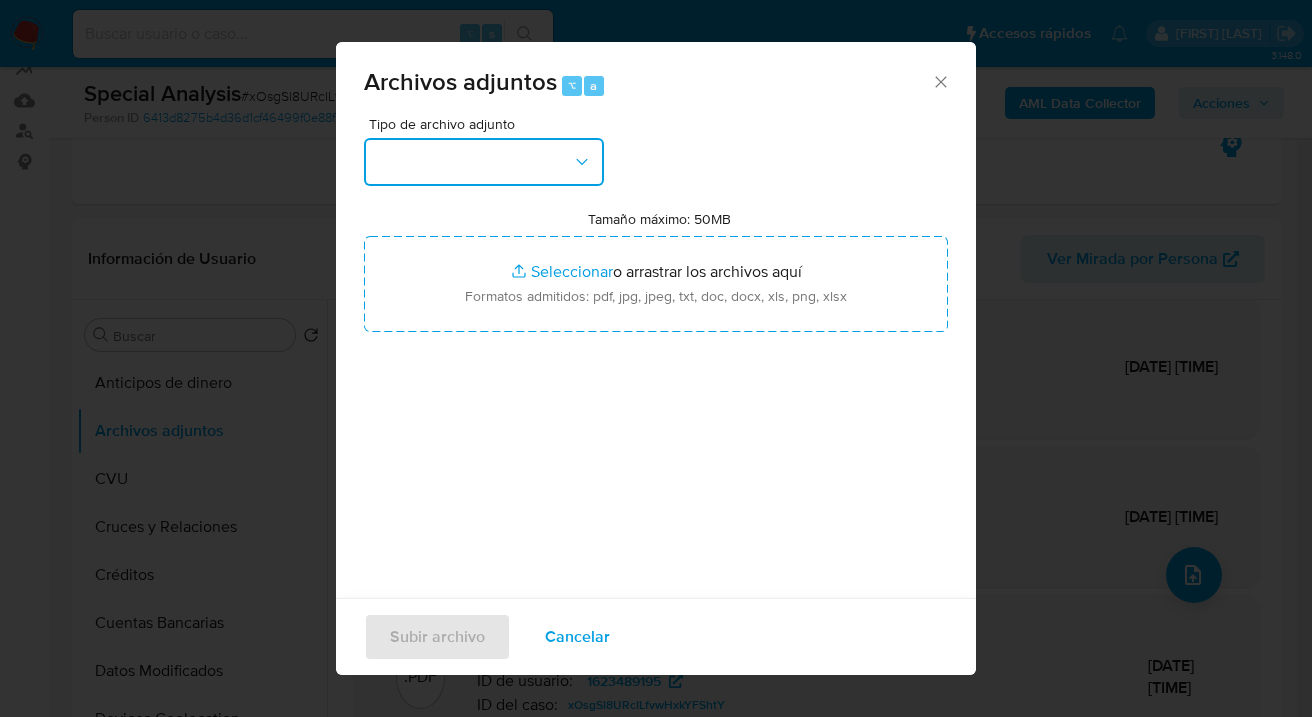 click at bounding box center [484, 162] 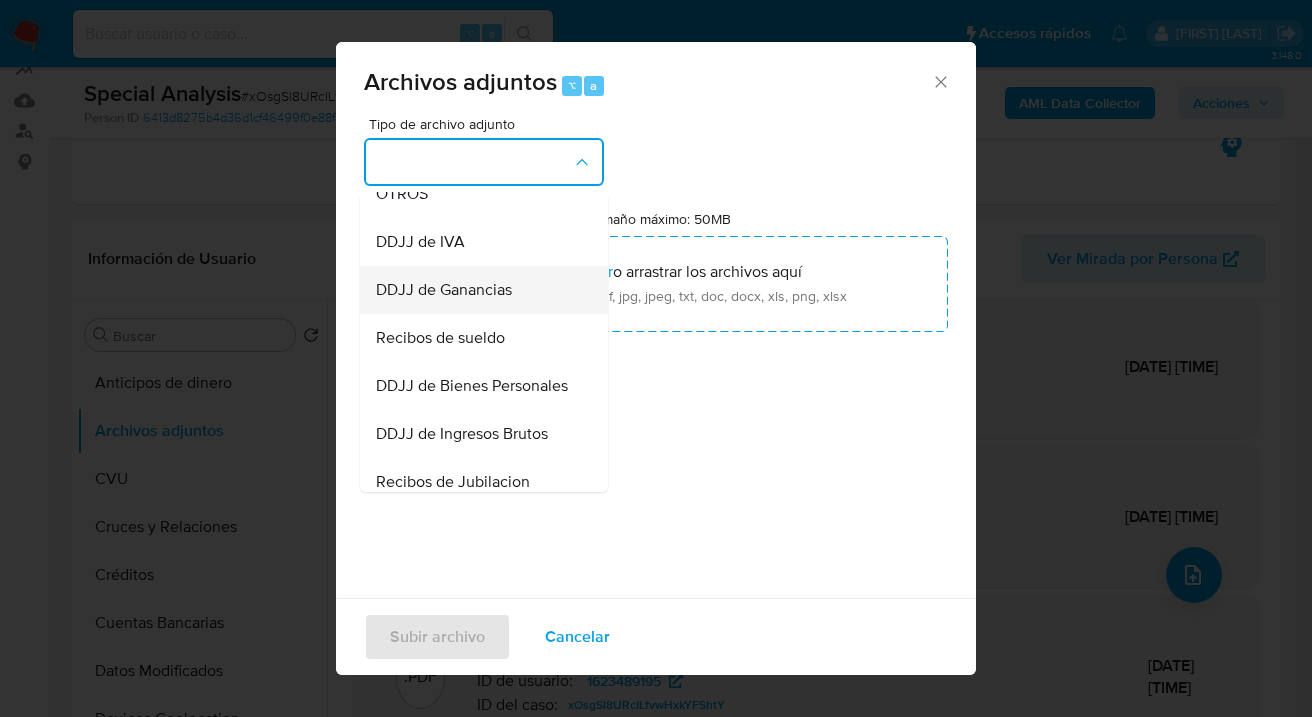 scroll, scrollTop: 441, scrollLeft: 0, axis: vertical 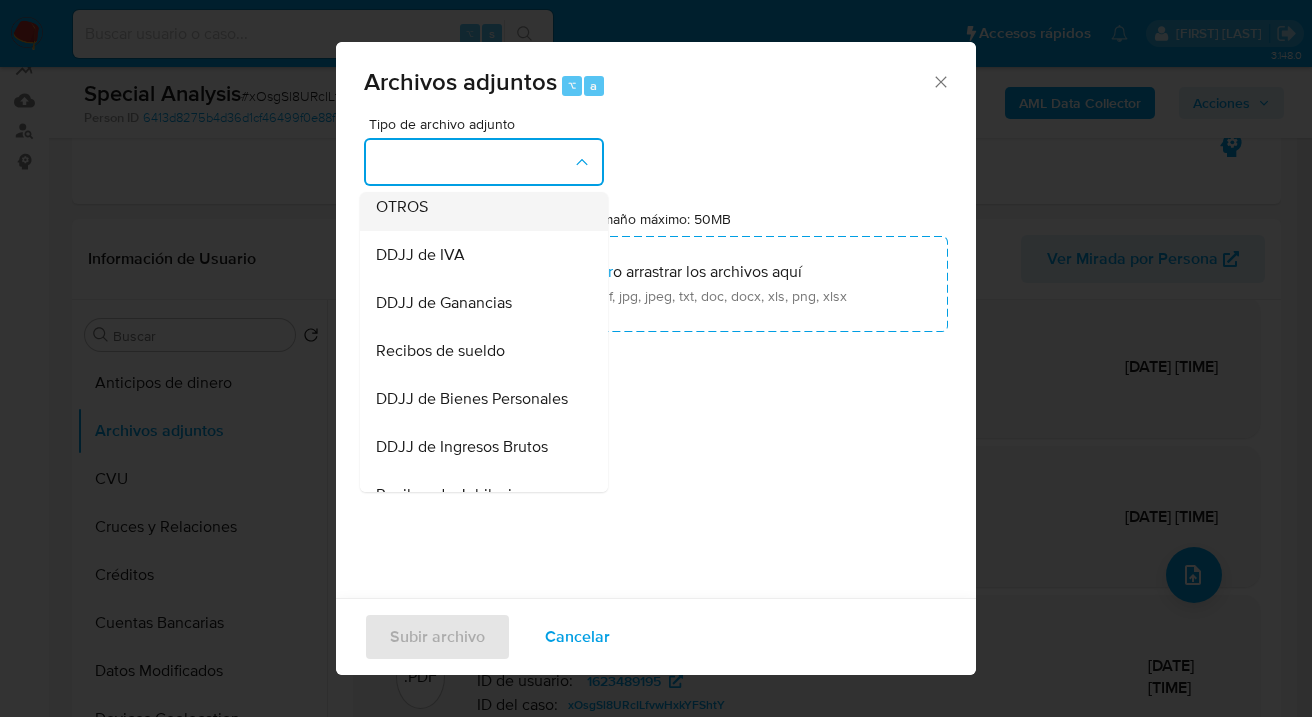 click on "OTROS" at bounding box center [478, 207] 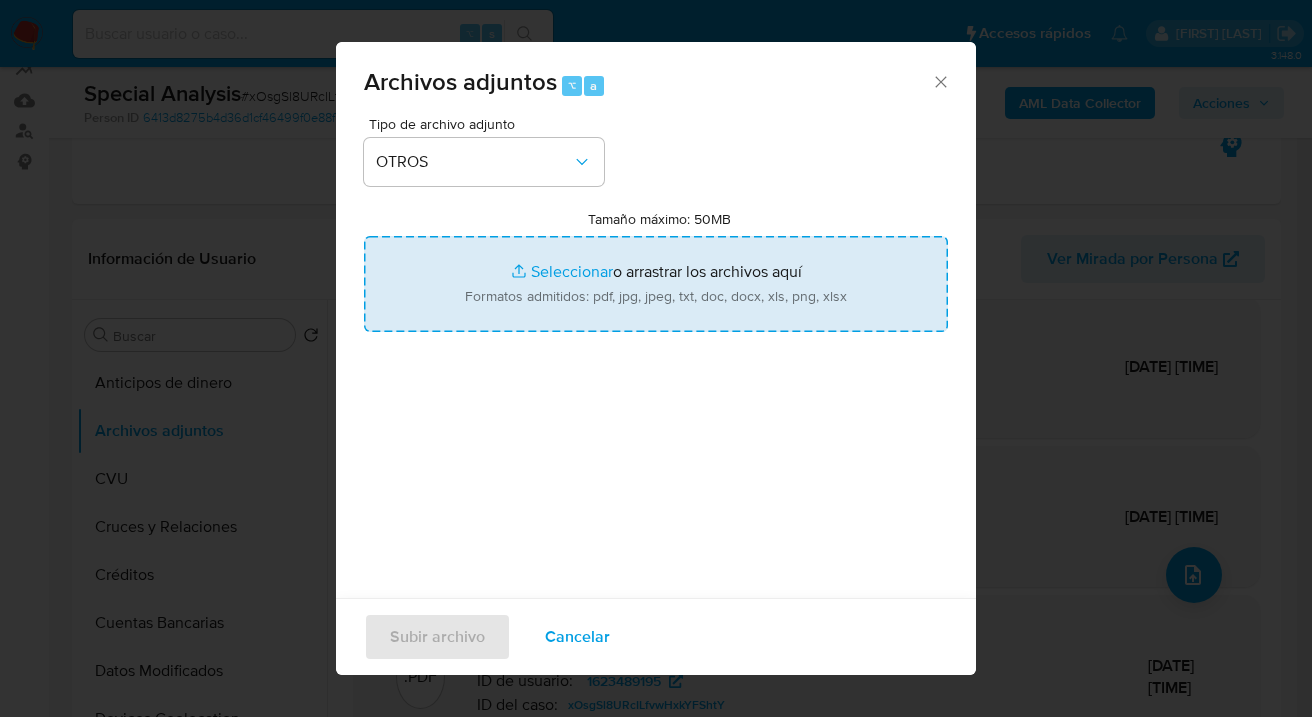 drag, startPoint x: 727, startPoint y: 335, endPoint x: 723, endPoint y: 320, distance: 15.524175 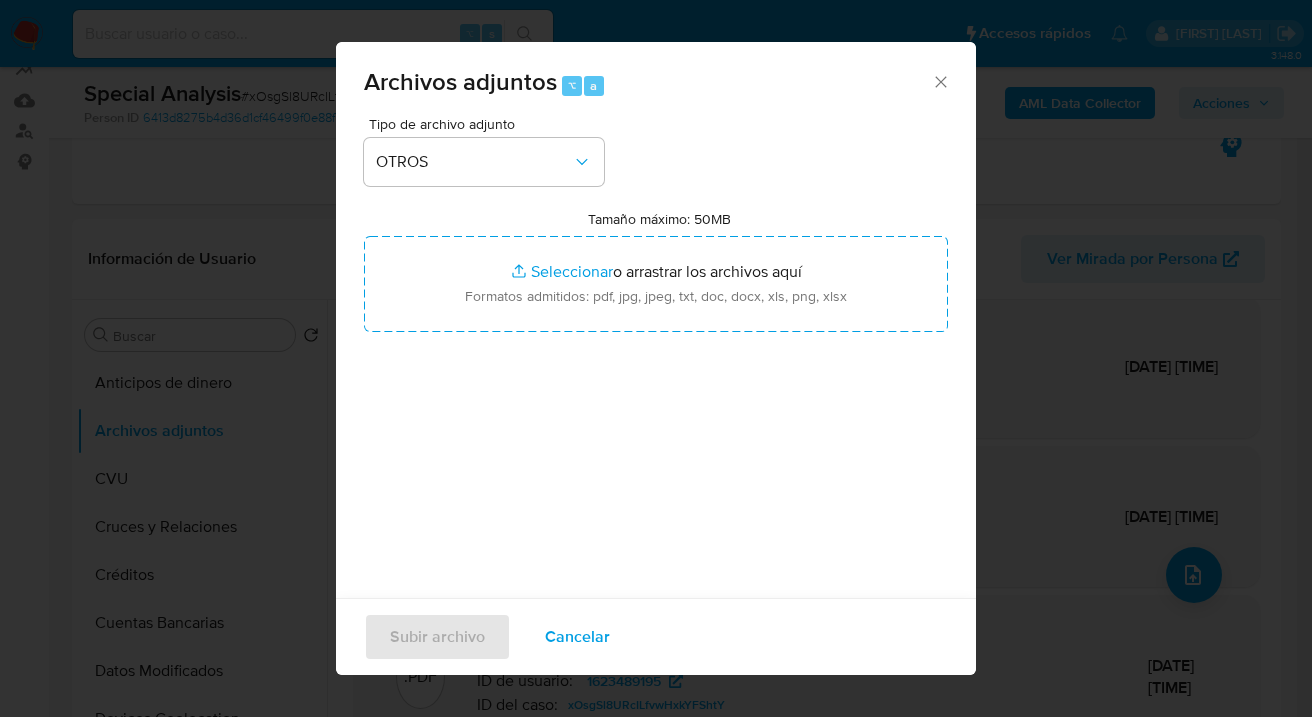 type on "C:\fakepath\certificación del 03-2023 aal 07.2025.pdf" 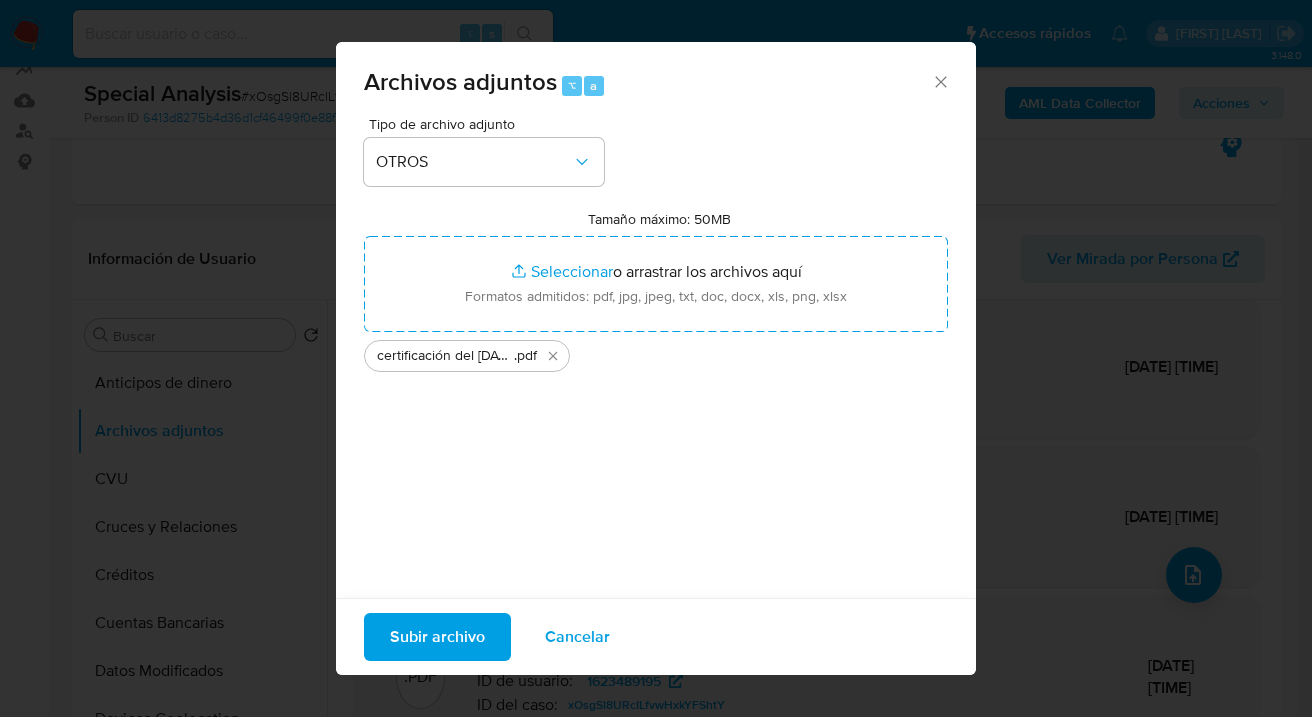 click on "Subir archivo" at bounding box center [437, 637] 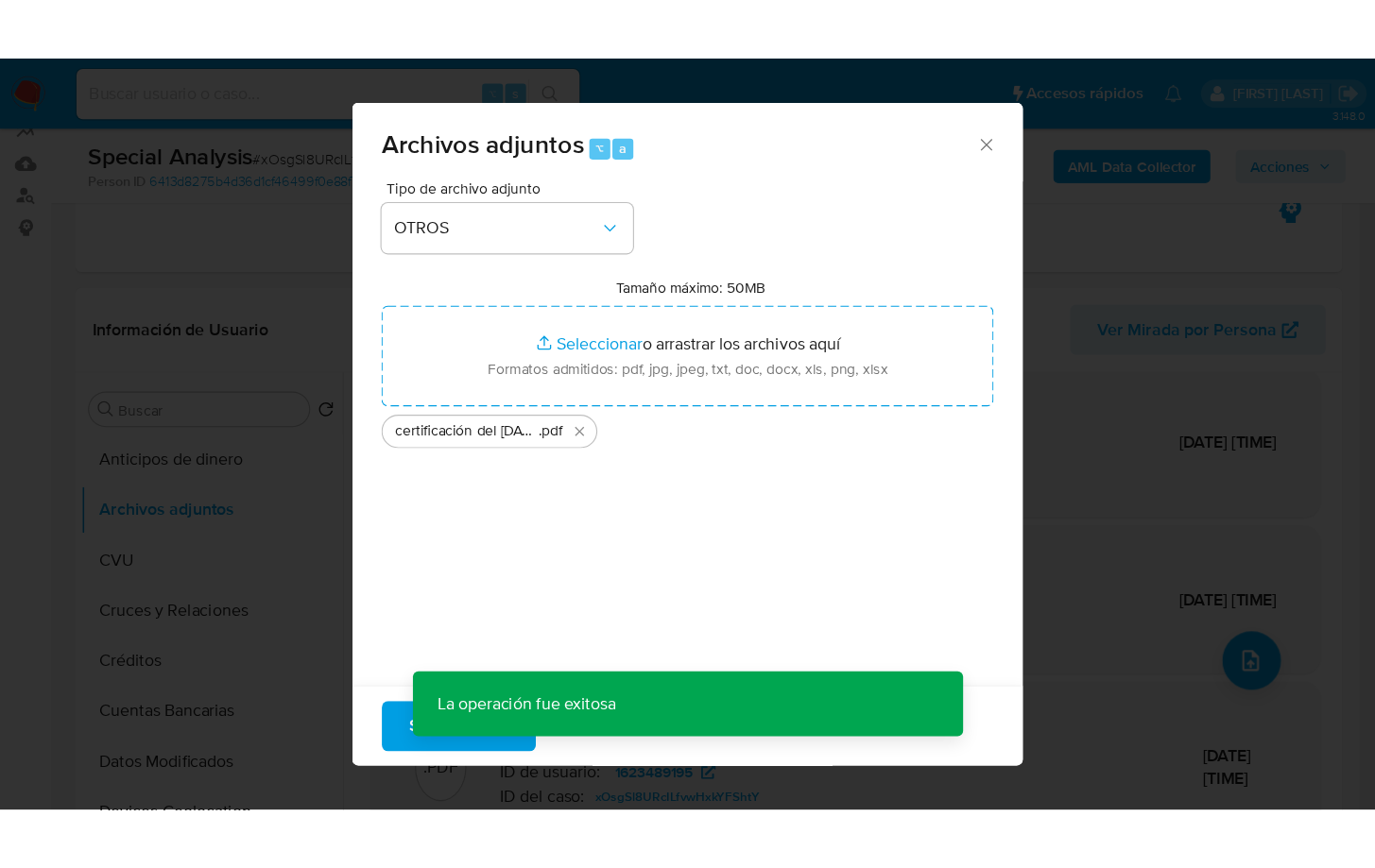 scroll, scrollTop: 157, scrollLeft: 0, axis: vertical 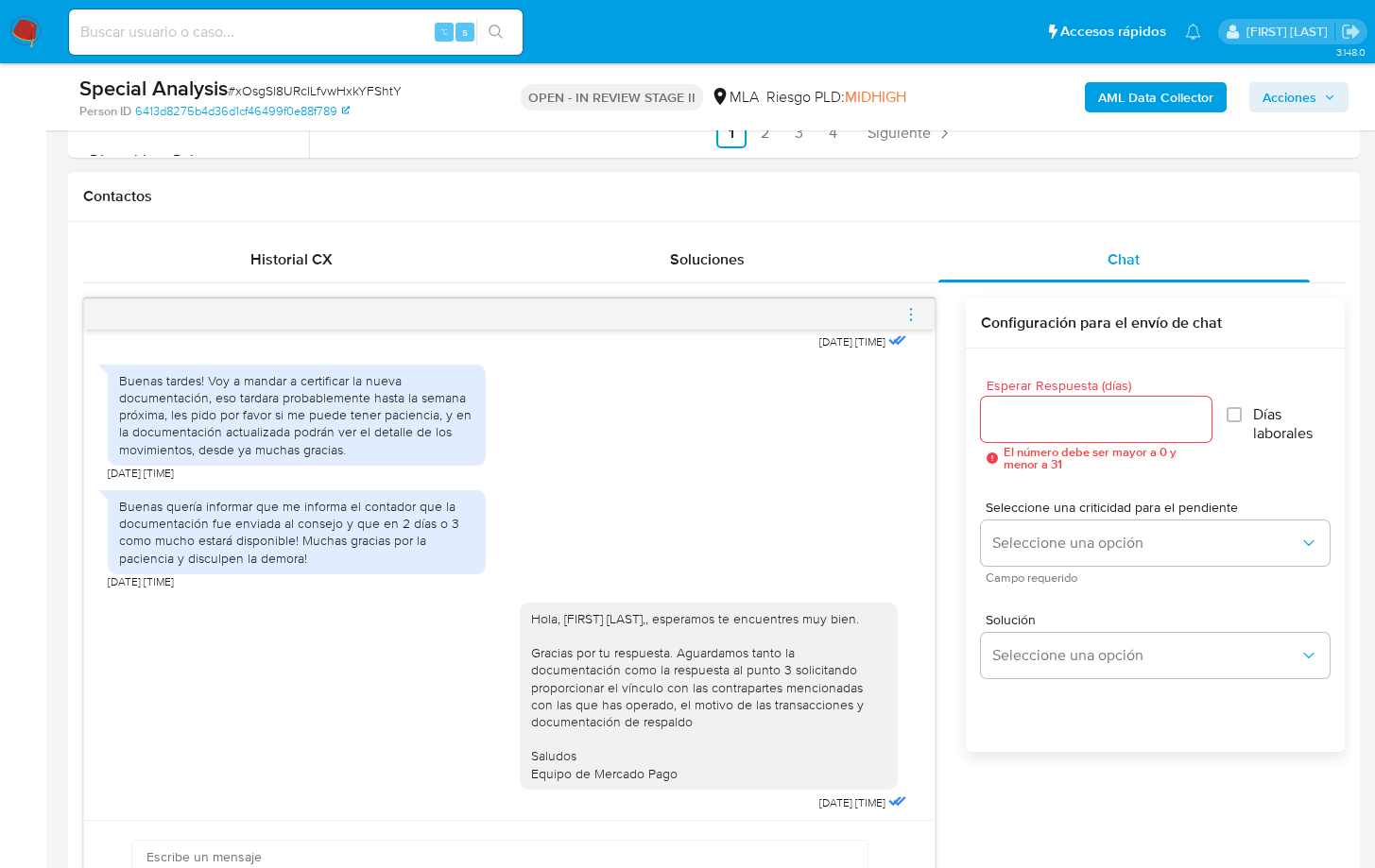 type 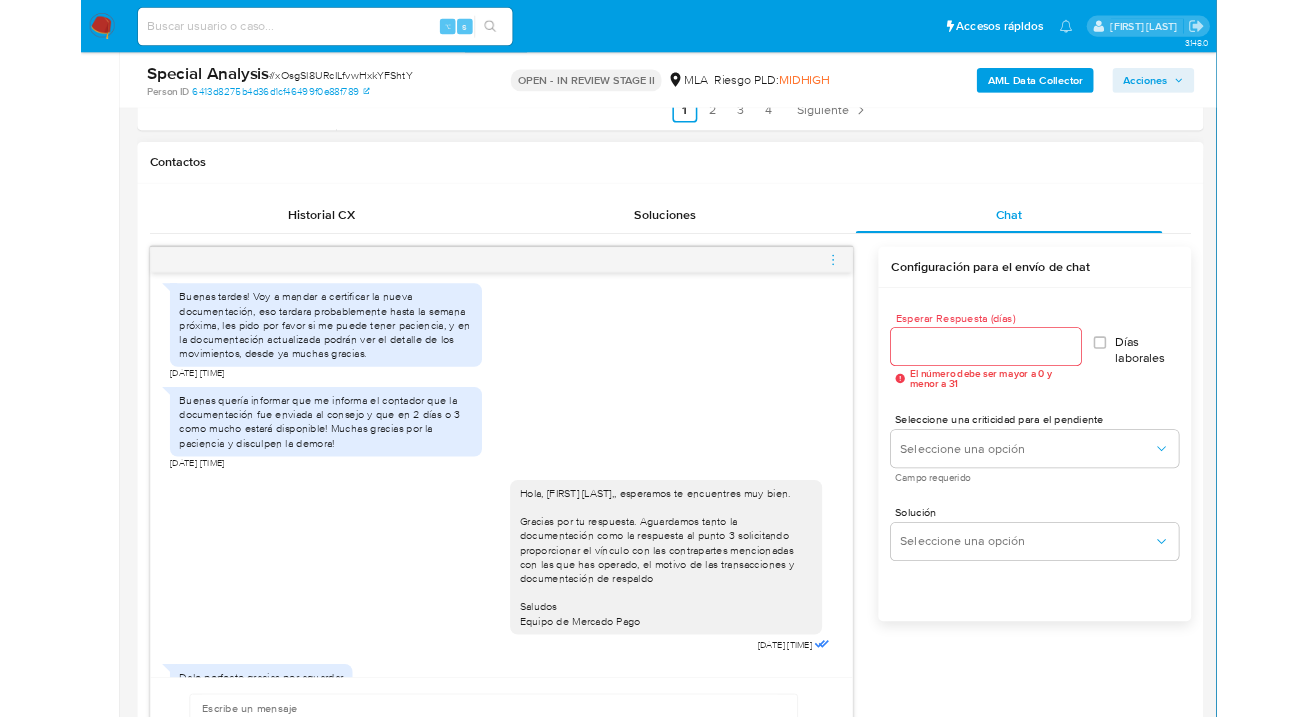scroll, scrollTop: 2184, scrollLeft: 0, axis: vertical 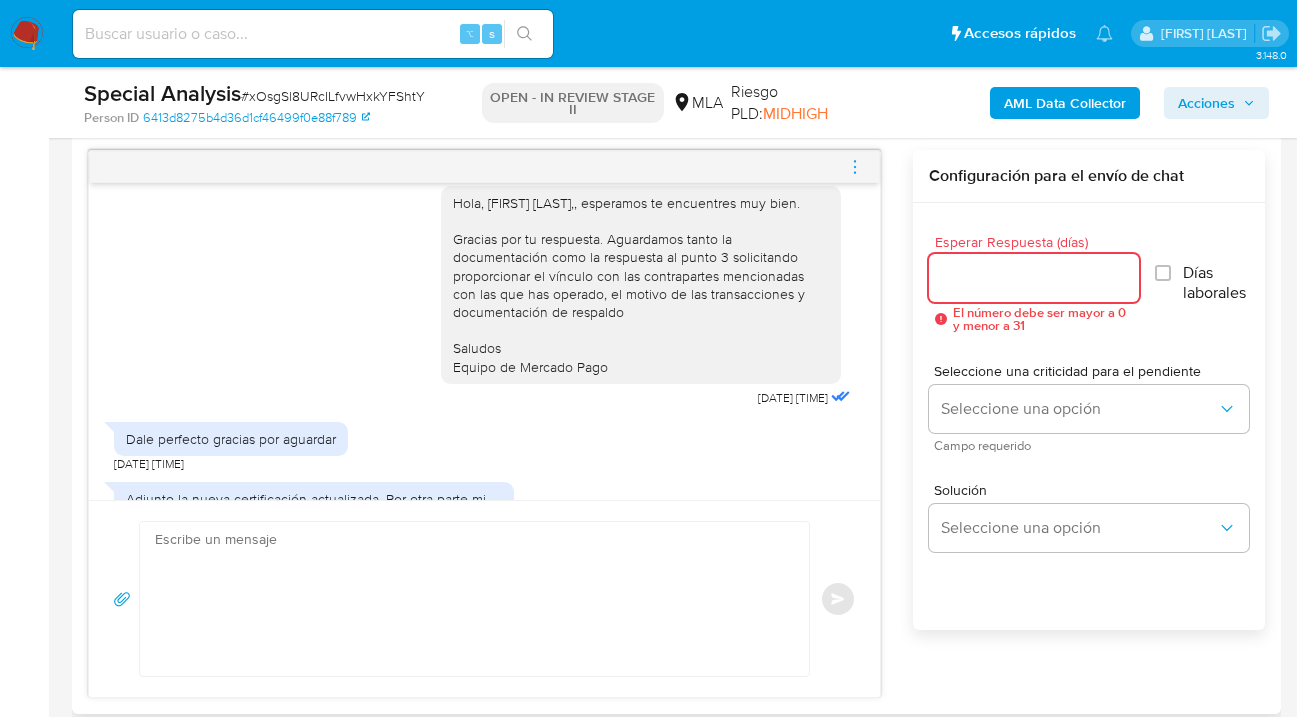 click on "Esperar Respuesta (días)" at bounding box center [1034, 278] 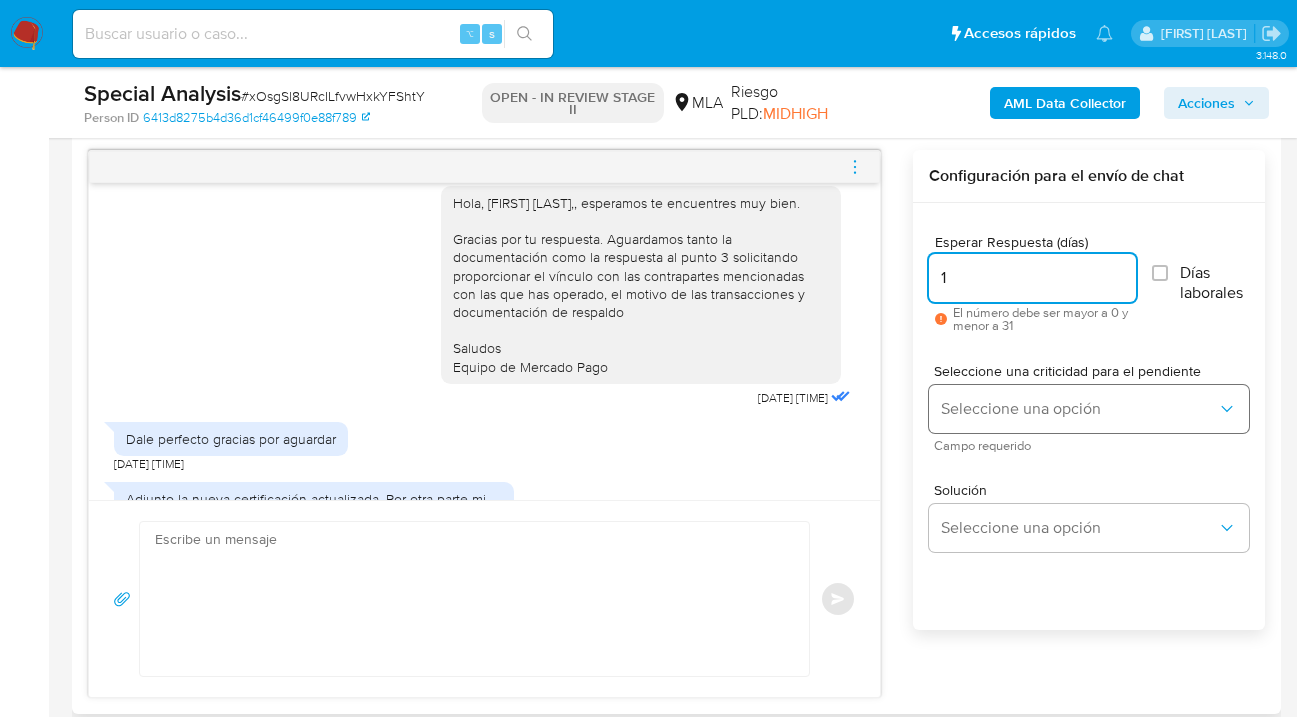 type on "1" 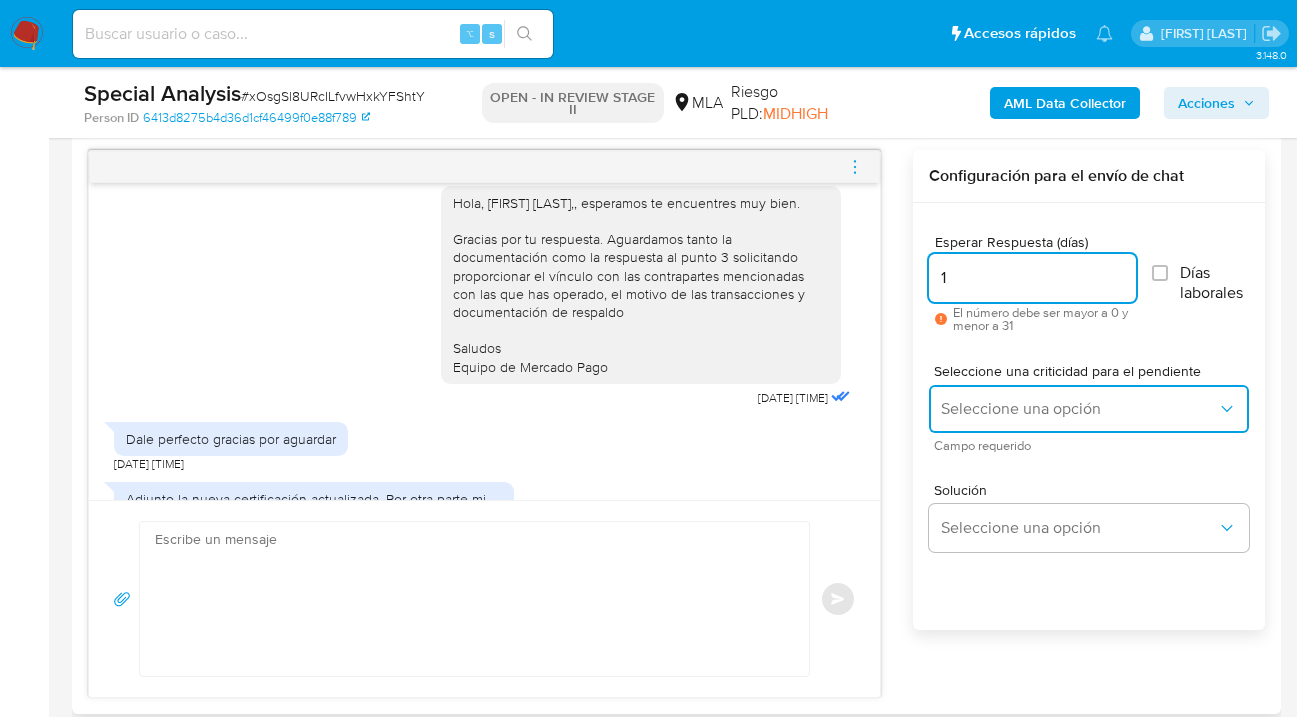 click on "Seleccione una opción" at bounding box center (1079, 409) 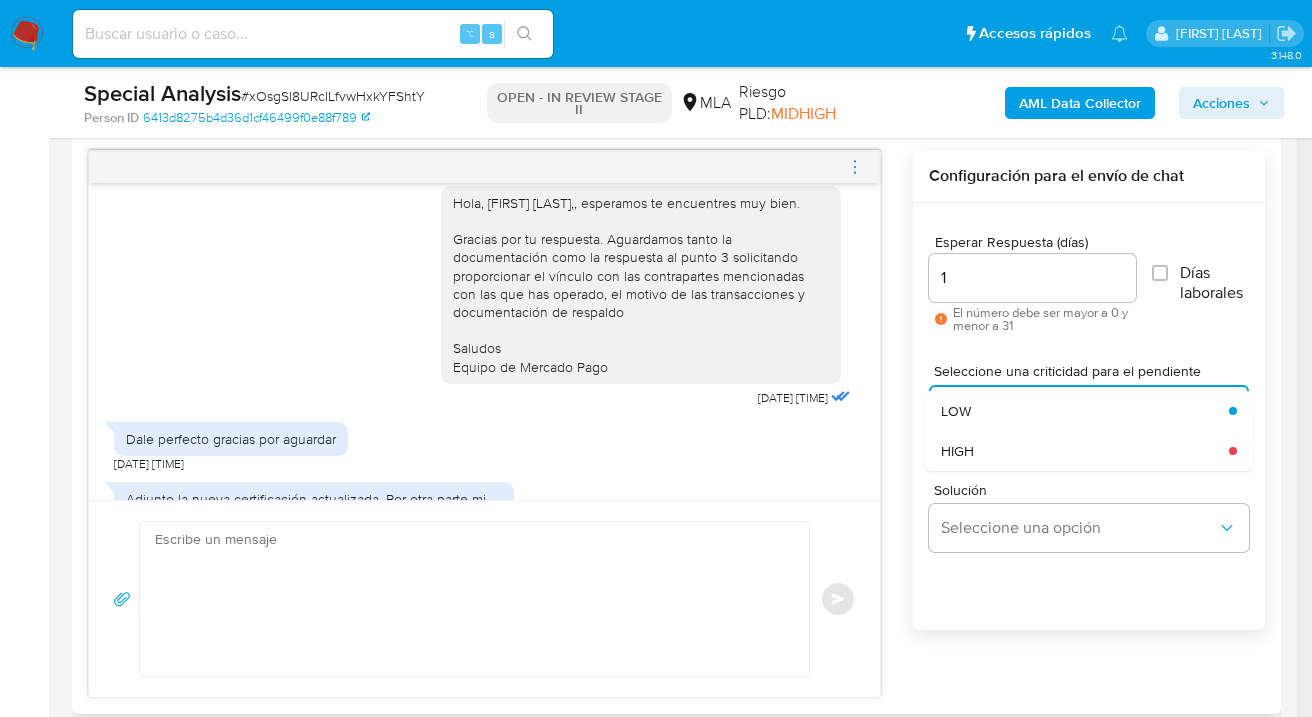 click on "HIGH" at bounding box center (1079, 451) 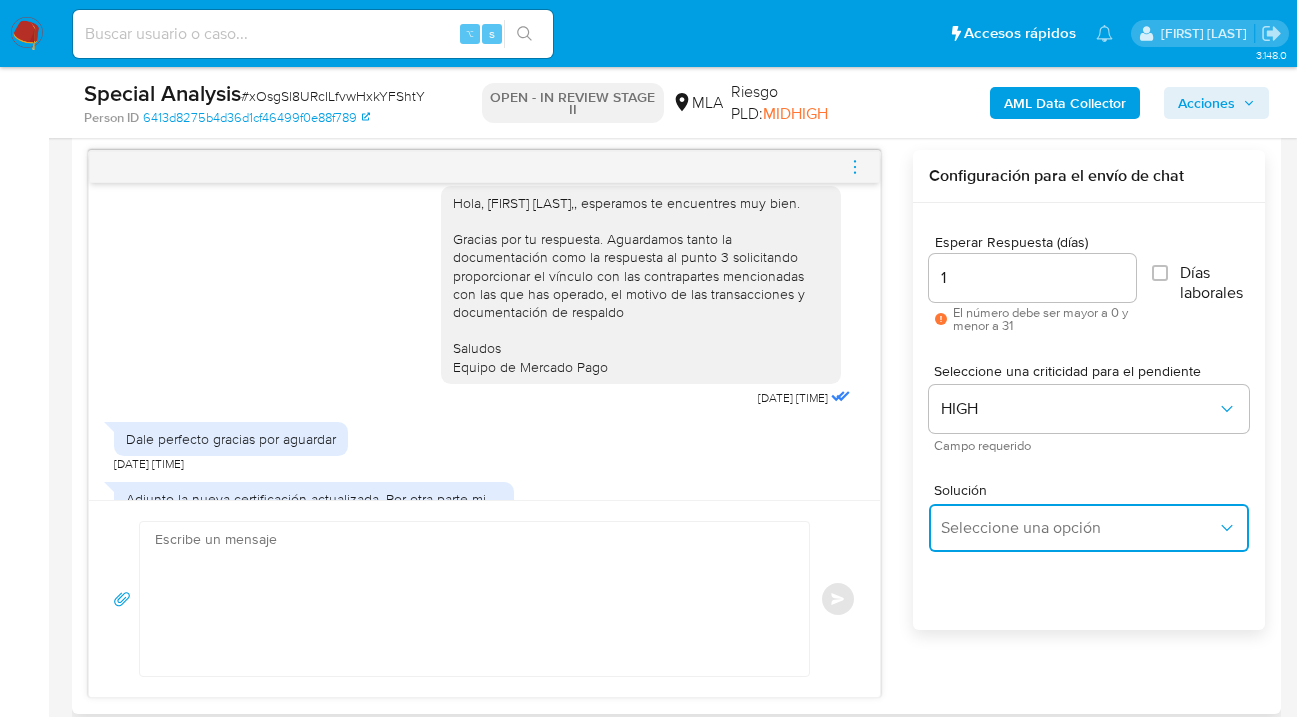 click on "Seleccione una opción" at bounding box center [1089, 528] 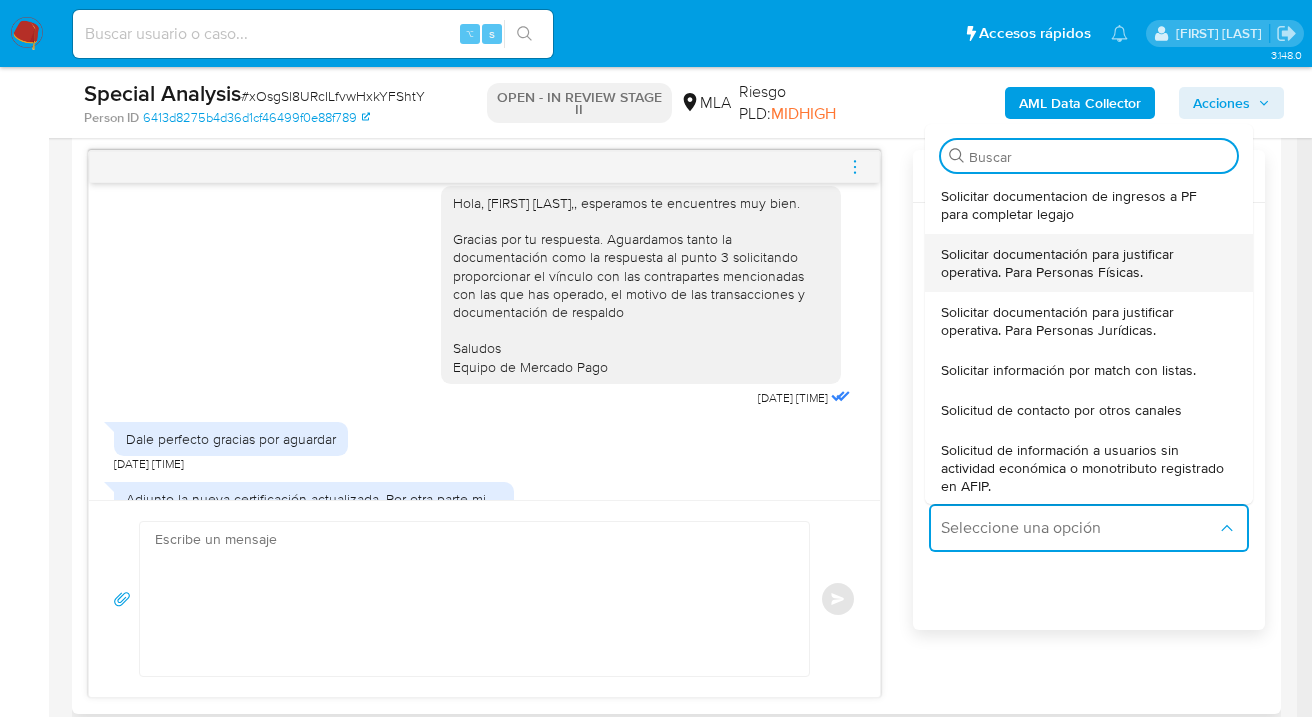 click on "Solicitar documentación para justificar operativa. Para Personas Físicas." at bounding box center [1083, 263] 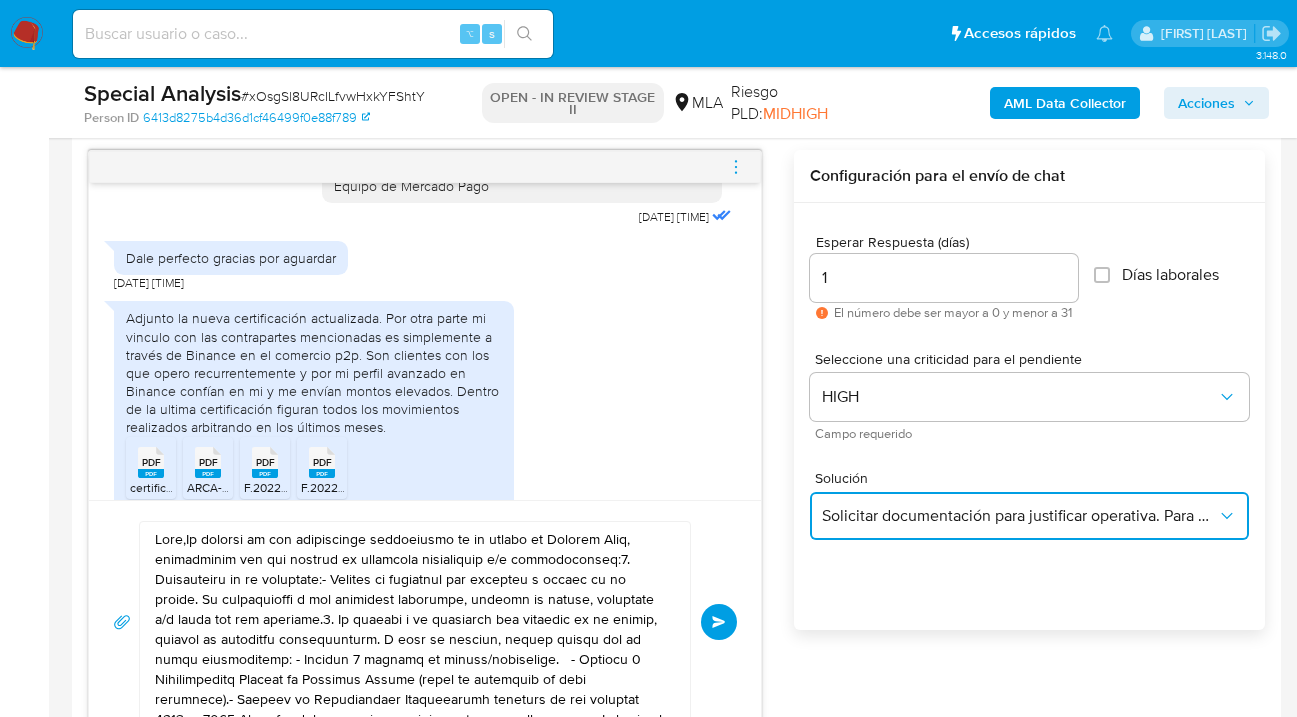 scroll, scrollTop: 2386, scrollLeft: 0, axis: vertical 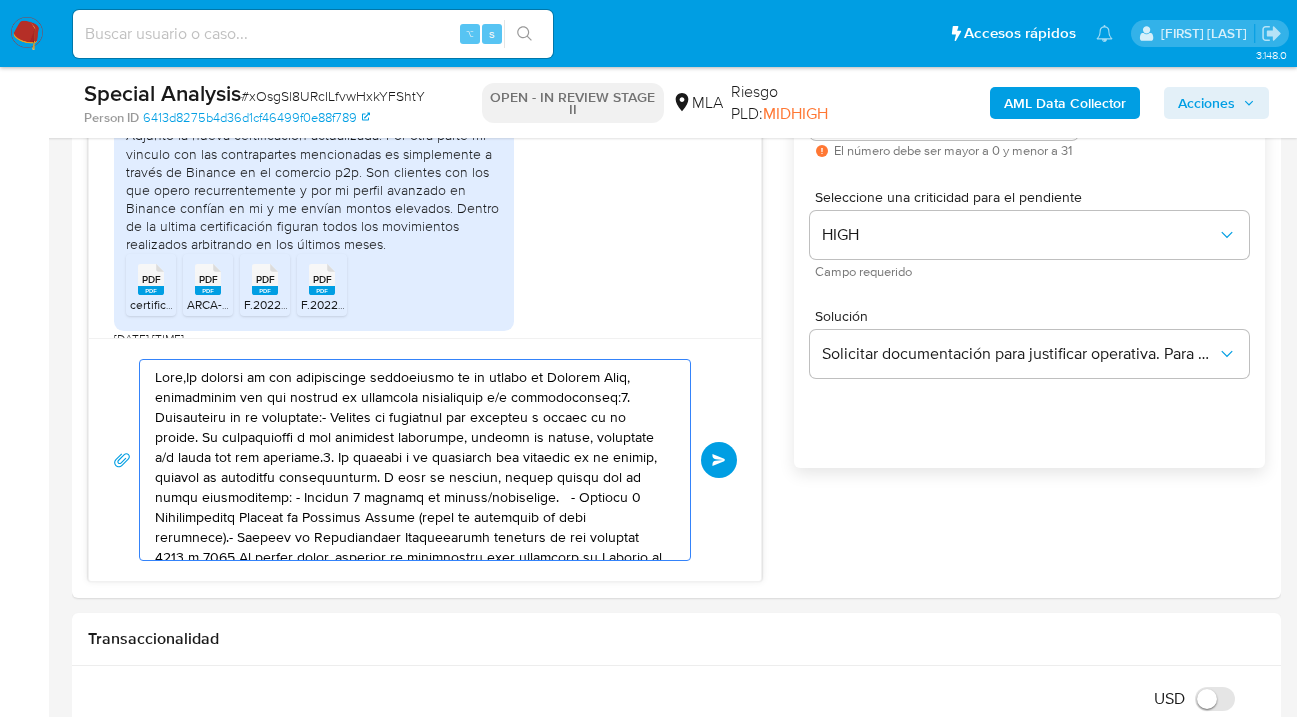 drag, startPoint x: 472, startPoint y: 544, endPoint x: -6, endPoint y: 316, distance: 529.5923 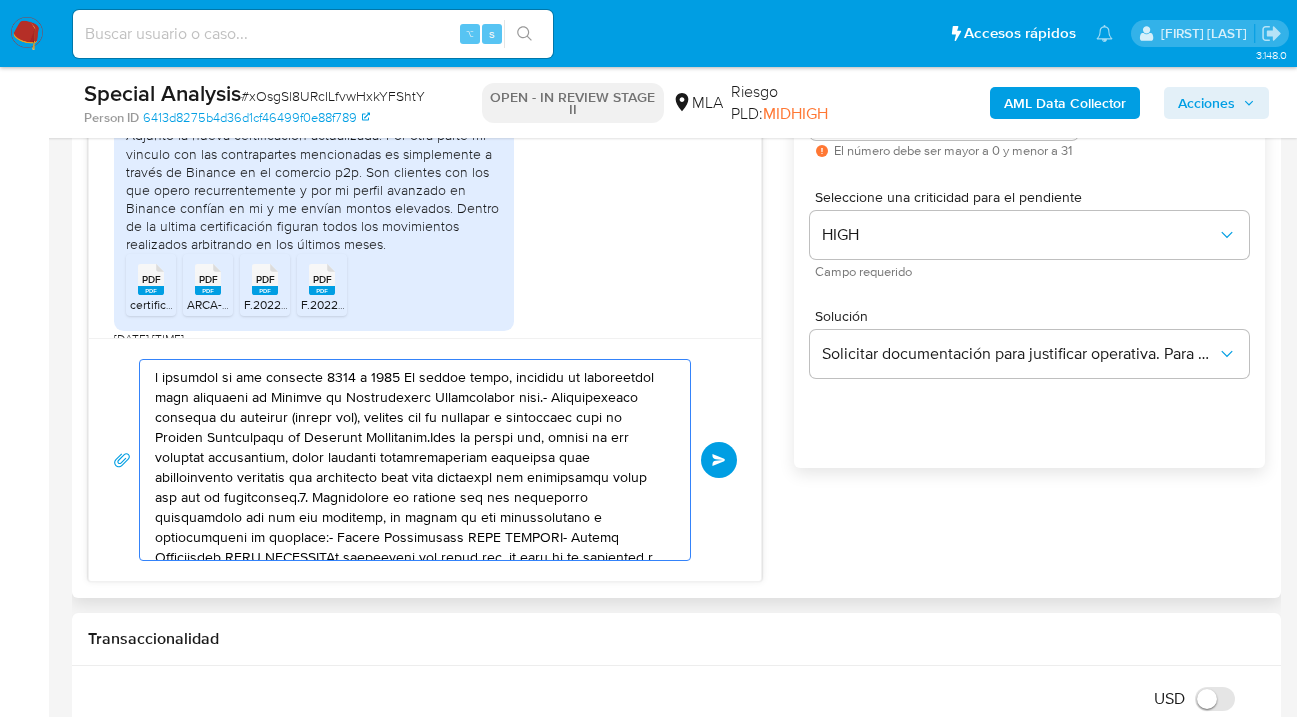 drag, startPoint x: 521, startPoint y: 528, endPoint x: 150, endPoint y: 373, distance: 402.07712 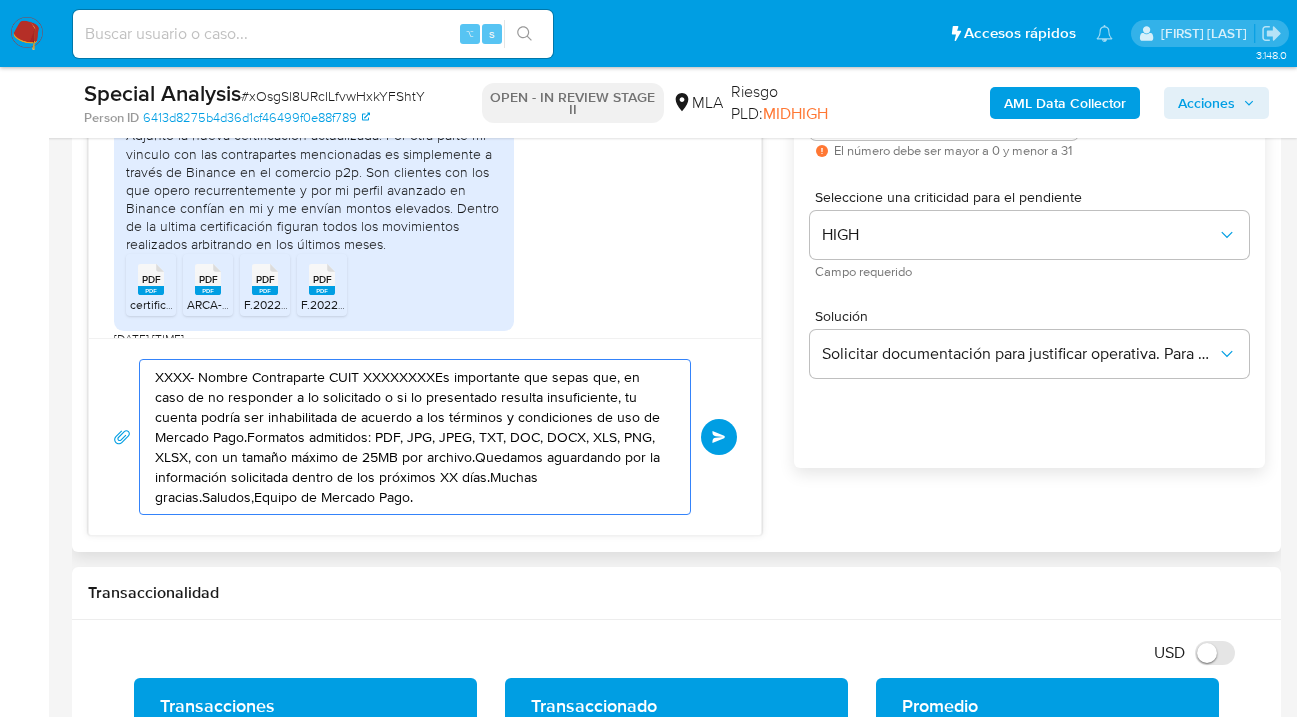 drag, startPoint x: 414, startPoint y: 463, endPoint x: 297, endPoint y: 412, distance: 127.632286 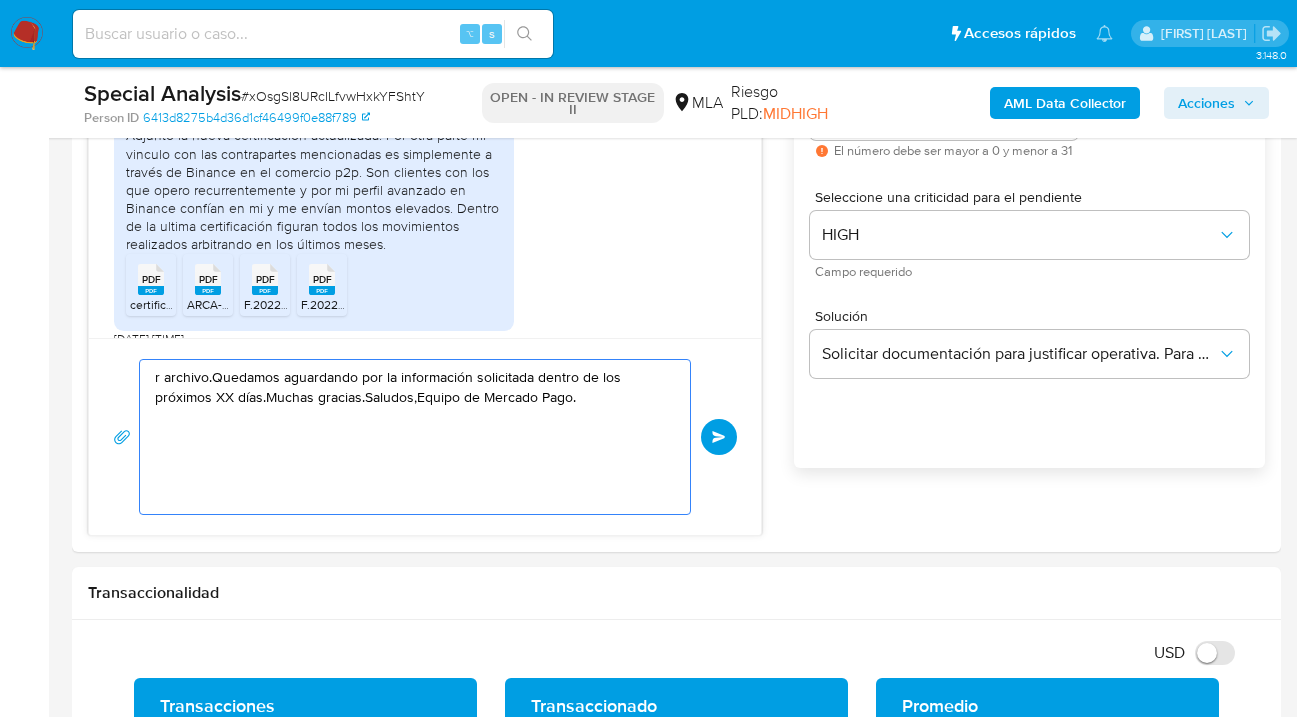 drag, startPoint x: 479, startPoint y: 449, endPoint x: 14, endPoint y: 321, distance: 482.29556 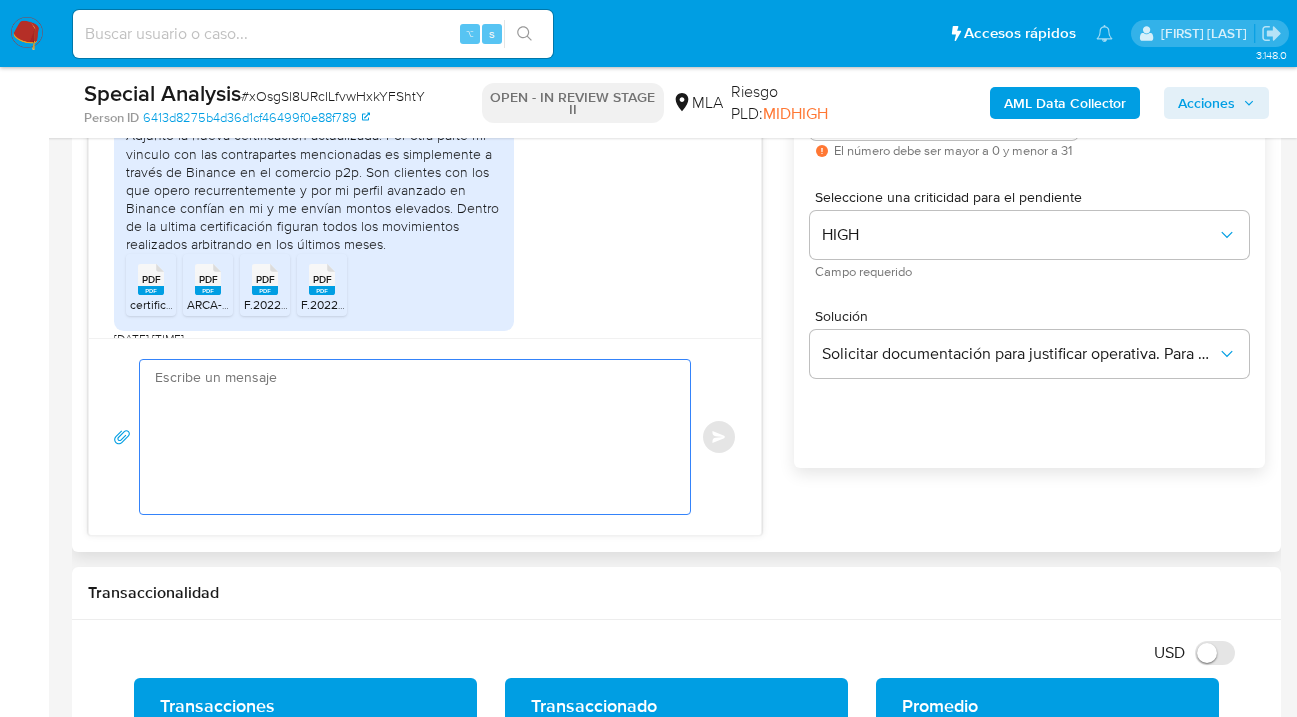 paste on "Hola,
Muchas gracias por la respuesta.
Analizamos tu caso y notamos que la información registra inconsistencias.
Verificamos que [la documentación aportada no es suficiente para justificar la operatoria canalizada en tu cuenta de Mercado Pago] / [la documentación aportada no es congruente con la operatoria canalizada en tu cuenta de Mercado Pago].
Por este motivo, decidimos suspender tu cuenta de acuerdo con lo previsto en las condiciones de registro y operación de la cuenta de nuestros Términos y Condiciones.
Recordá que si tenés dinero en Mercado de Pago, podés retirarlo realizando una transferencia a una cuenta de tu preferencia. En caso de regularizar esta situación, podés contactarte a través de nuestro Portal de Ayuda.
Saludos, Equipo de Mercado Pago." 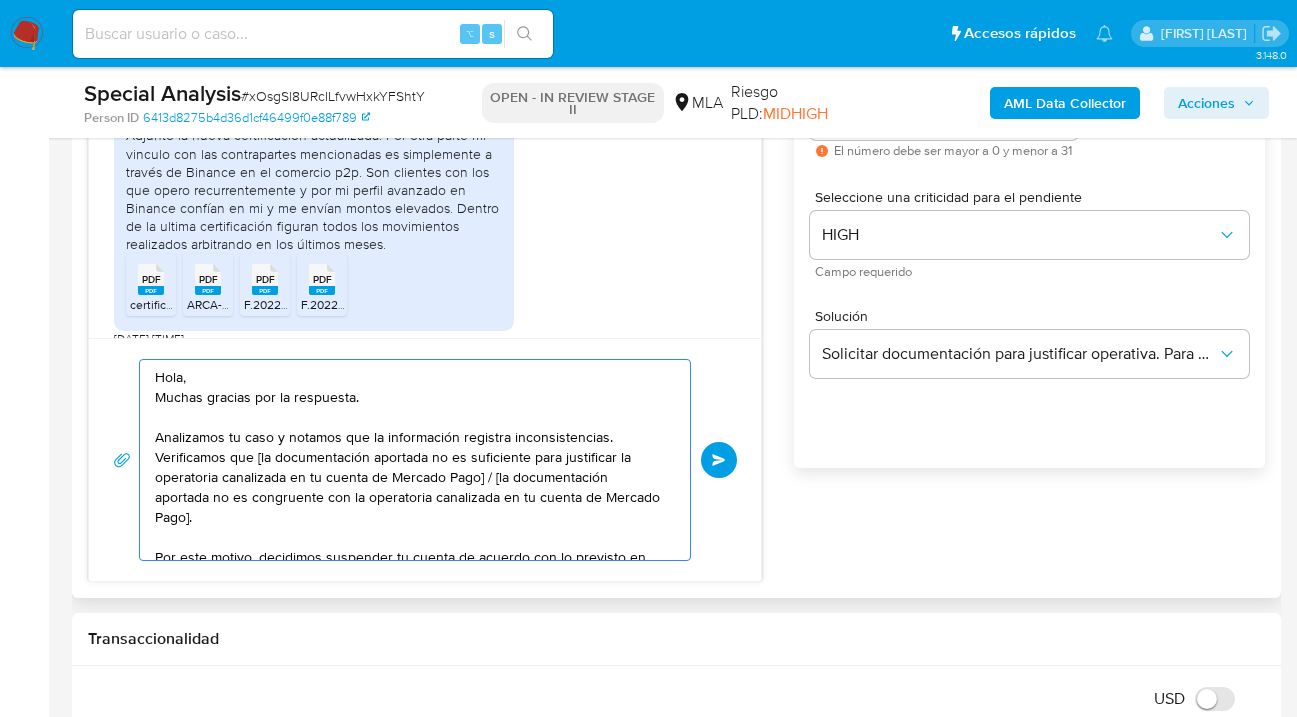 scroll, scrollTop: 187, scrollLeft: 0, axis: vertical 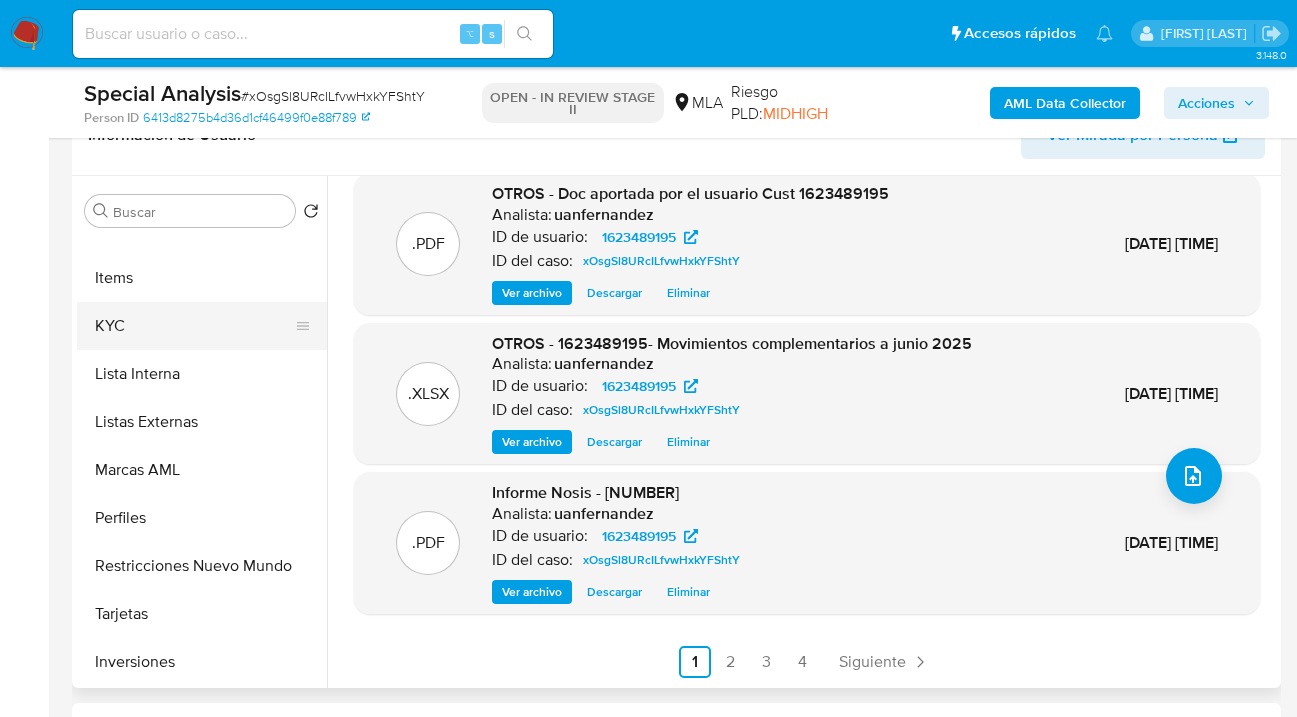 click on "KYC" at bounding box center [194, 326] 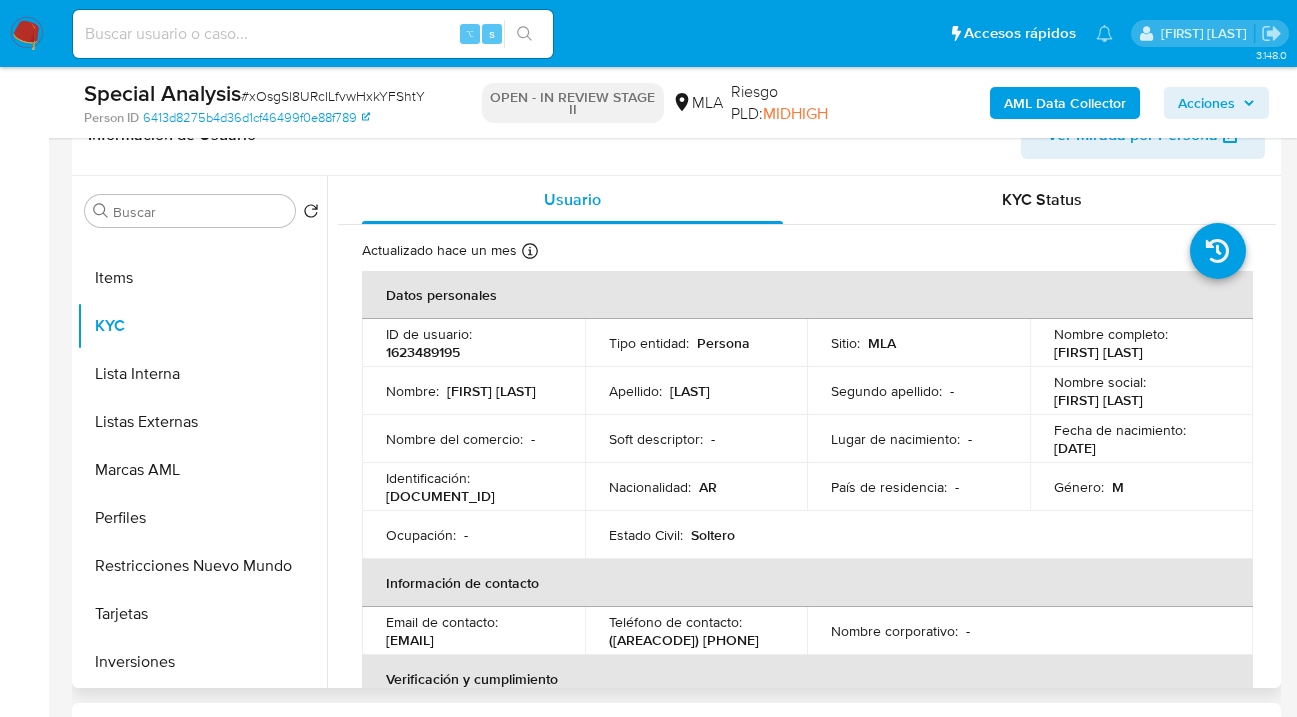 drag, startPoint x: 1047, startPoint y: 351, endPoint x: 1152, endPoint y: 366, distance: 106.06602 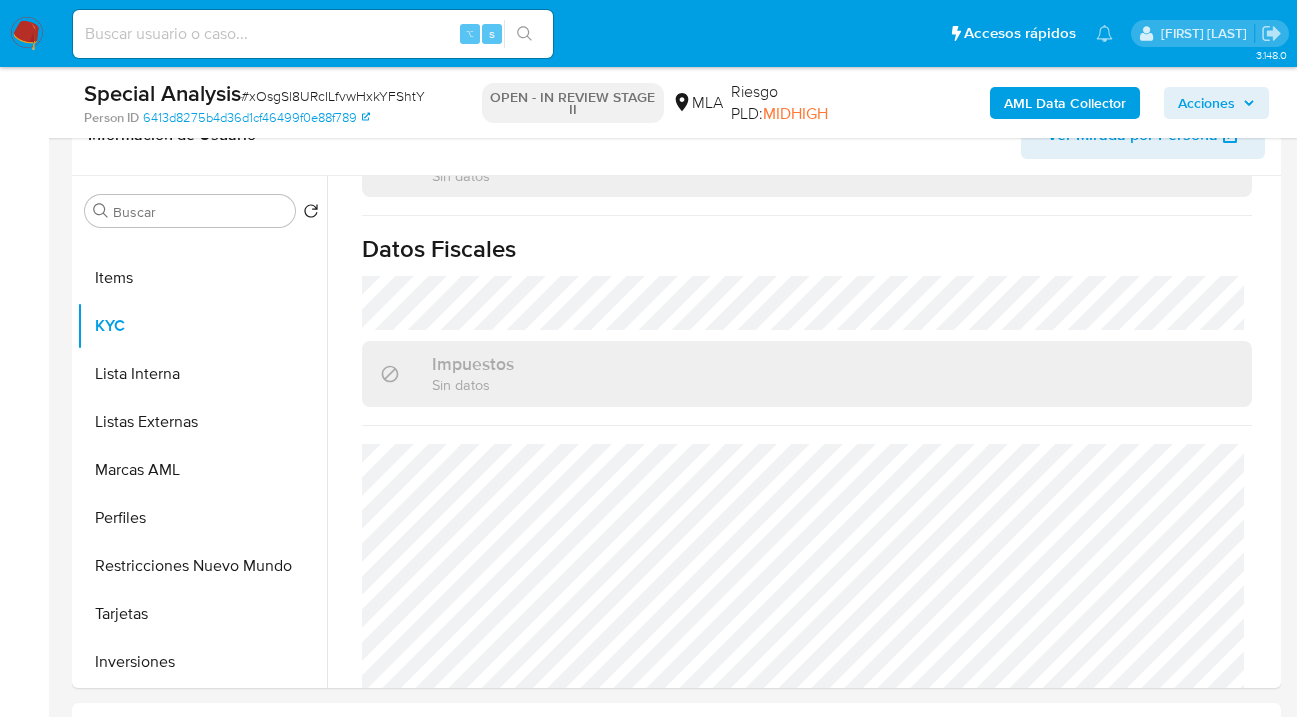 scroll, scrollTop: 1104, scrollLeft: 0, axis: vertical 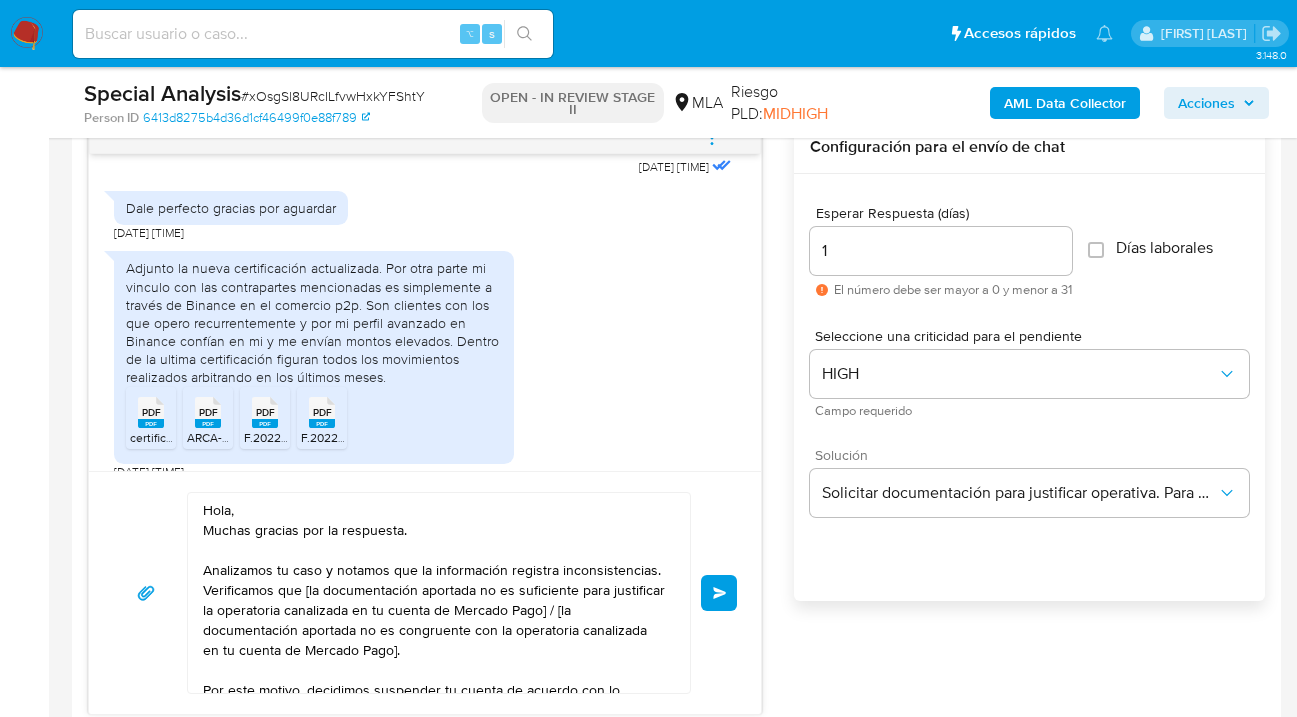 drag, startPoint x: 233, startPoint y: 514, endPoint x: 245, endPoint y: 526, distance: 16.970562 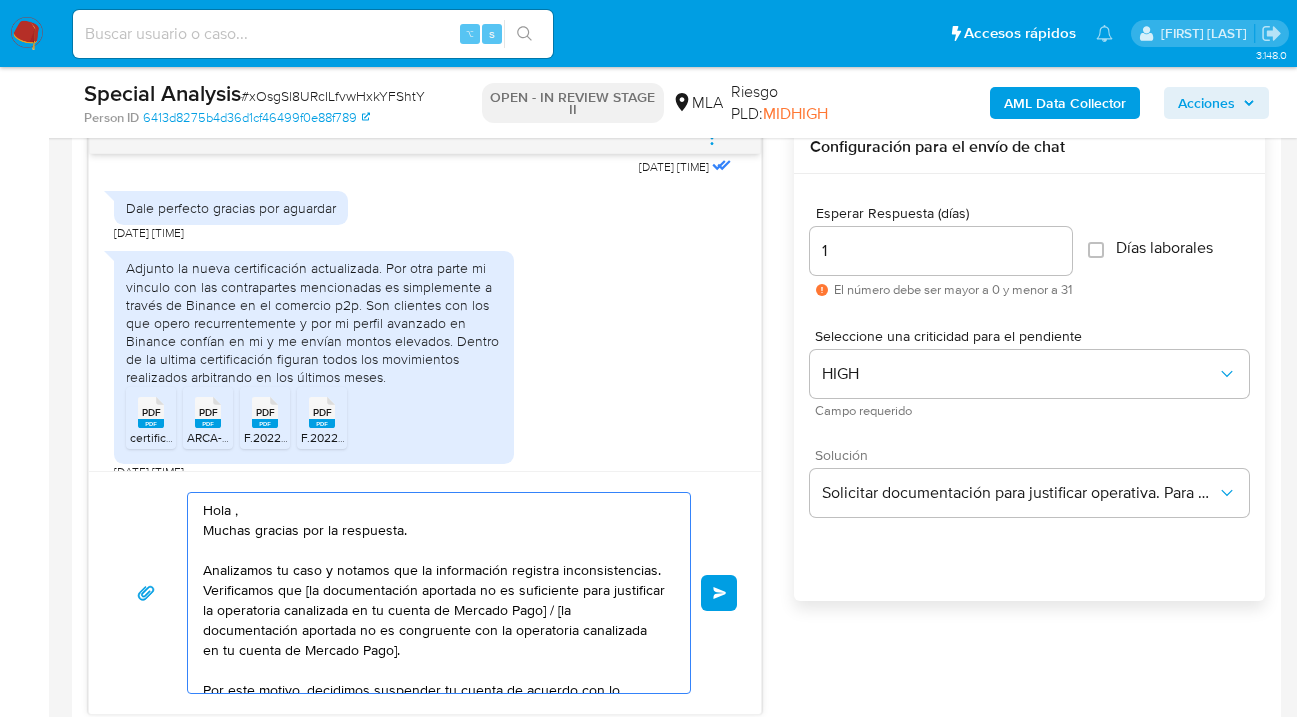 paste on "Luis Ivan Blanco" 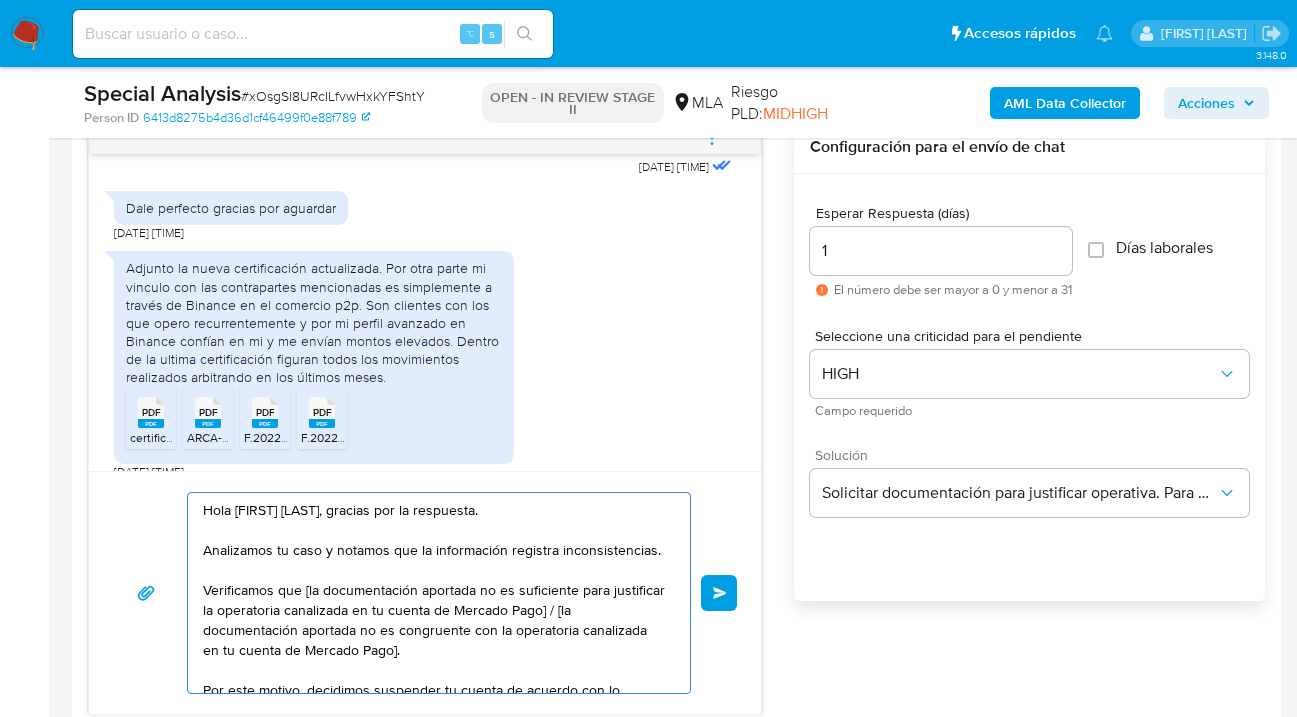 drag, startPoint x: 309, startPoint y: 614, endPoint x: 325, endPoint y: 690, distance: 77.665955 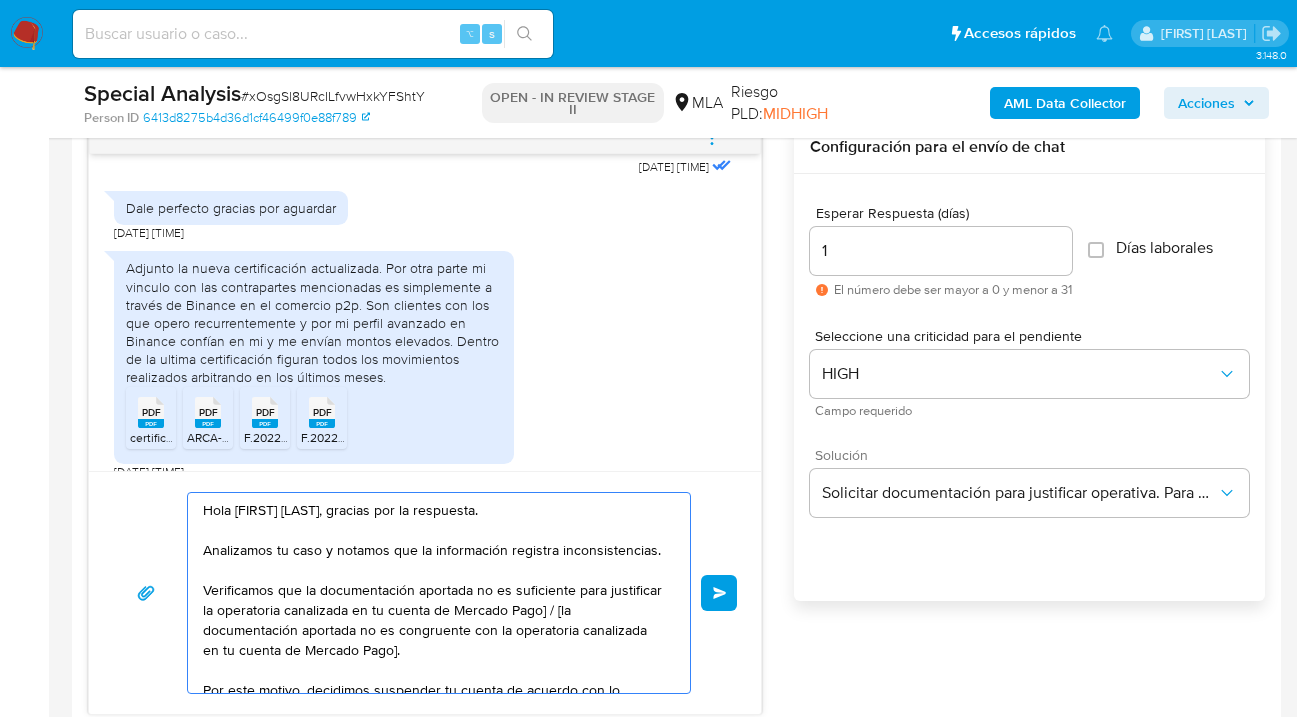 click on "Hola Luis Ivan Blanco, gracias por la respuesta.
Analizamos tu caso y notamos que la información registra inconsistencias.
Verificamos que la documentación aportada no es suficiente para justificar la operatoria canalizada en tu cuenta de Mercado Pago] / [la documentación aportada no es congruente con la operatoria canalizada en tu cuenta de Mercado Pago].
Por este motivo, decidimos suspender tu cuenta de acuerdo con lo previsto en las condiciones de registro y operación de la cuenta de nuestros Términos y Condiciones.
Recordá que si tenés dinero en Mercado de Pago, podés retirarlo realizando una transferencia a una cuenta de tu preferencia. En caso de regularizar esta situación, podés contactarte a través de nuestro Portal de Ayuda.
Saludos, Equipo de Mercado Pago." at bounding box center (434, 593) 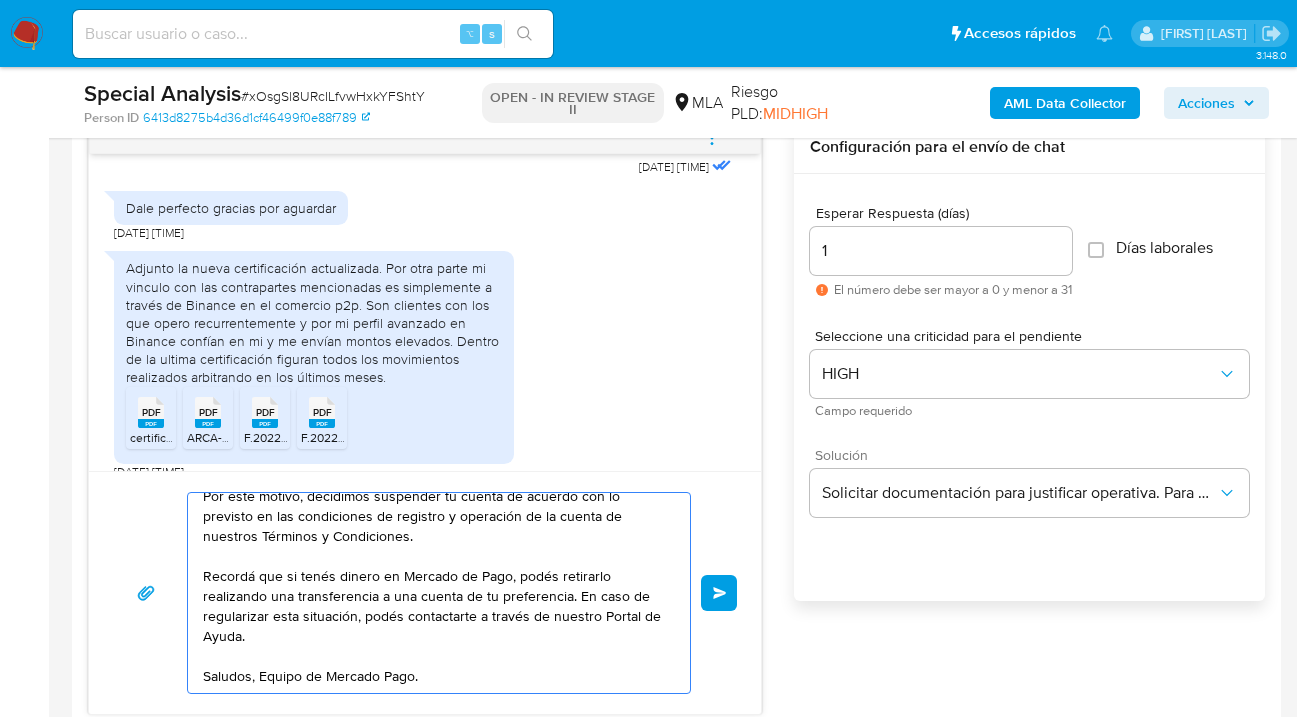 scroll, scrollTop: 187, scrollLeft: 0, axis: vertical 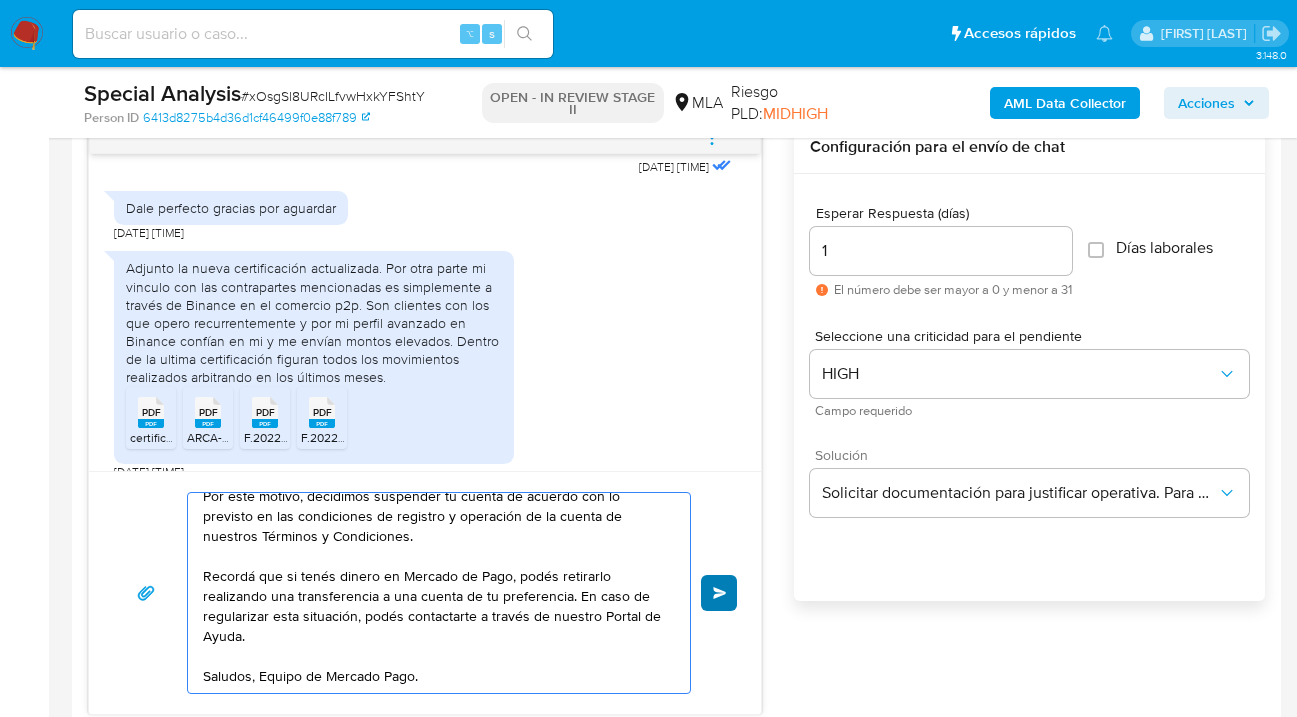 type on "Hola Luis Ivan Blanco, gracias por la respuesta.
Analizamos tu caso y notamos que la información registra inconsistencias.
Verificamos que la documentación aportada no es suficiente para justificar la operatoria canalizada en tu cuenta de Mercado Pago.
Por este motivo, decidimos suspender tu cuenta de acuerdo con lo previsto en las condiciones de registro y operación de la cuenta de nuestros Términos y Condiciones.
Recordá que si tenés dinero en Mercado de Pago, podés retirarlo realizando una transferencia a una cuenta de tu preferencia. En caso de regularizar esta situación, podés contactarte a través de nuestro Portal de Ayuda.
Saludos, Equipo de Mercado Pago." 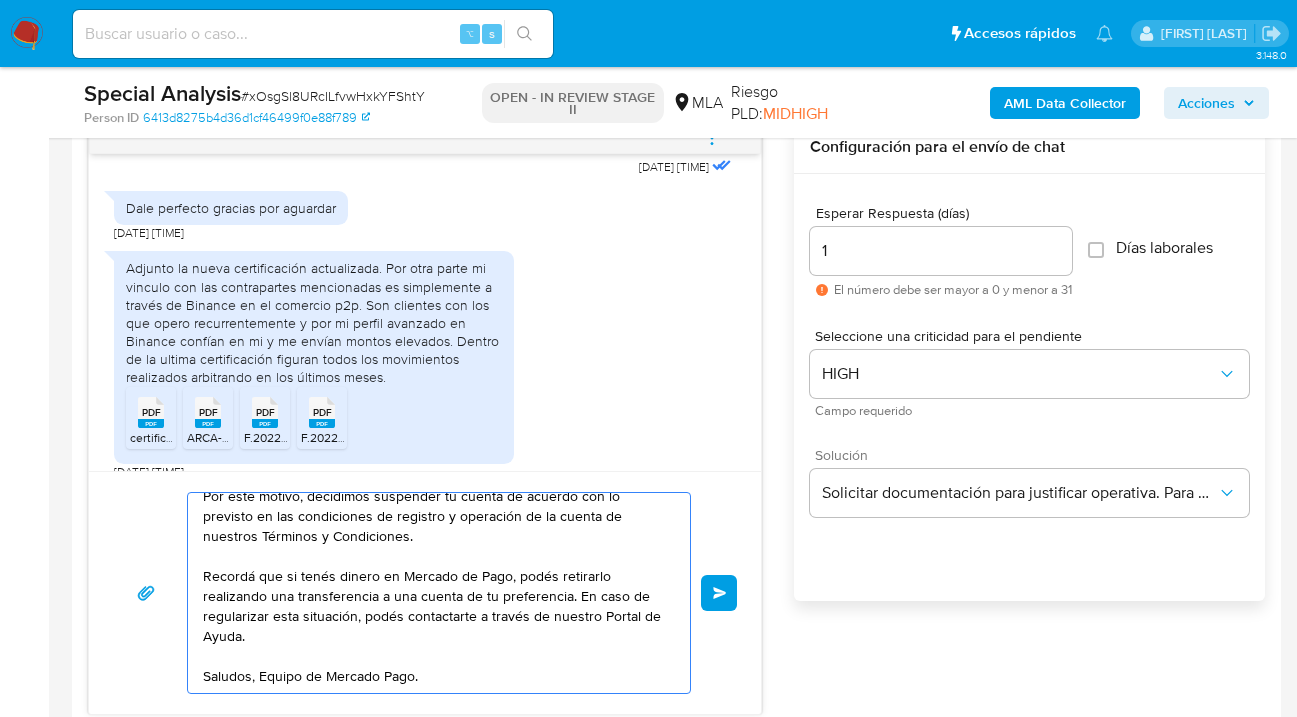 click on "Enviar" at bounding box center [719, 593] 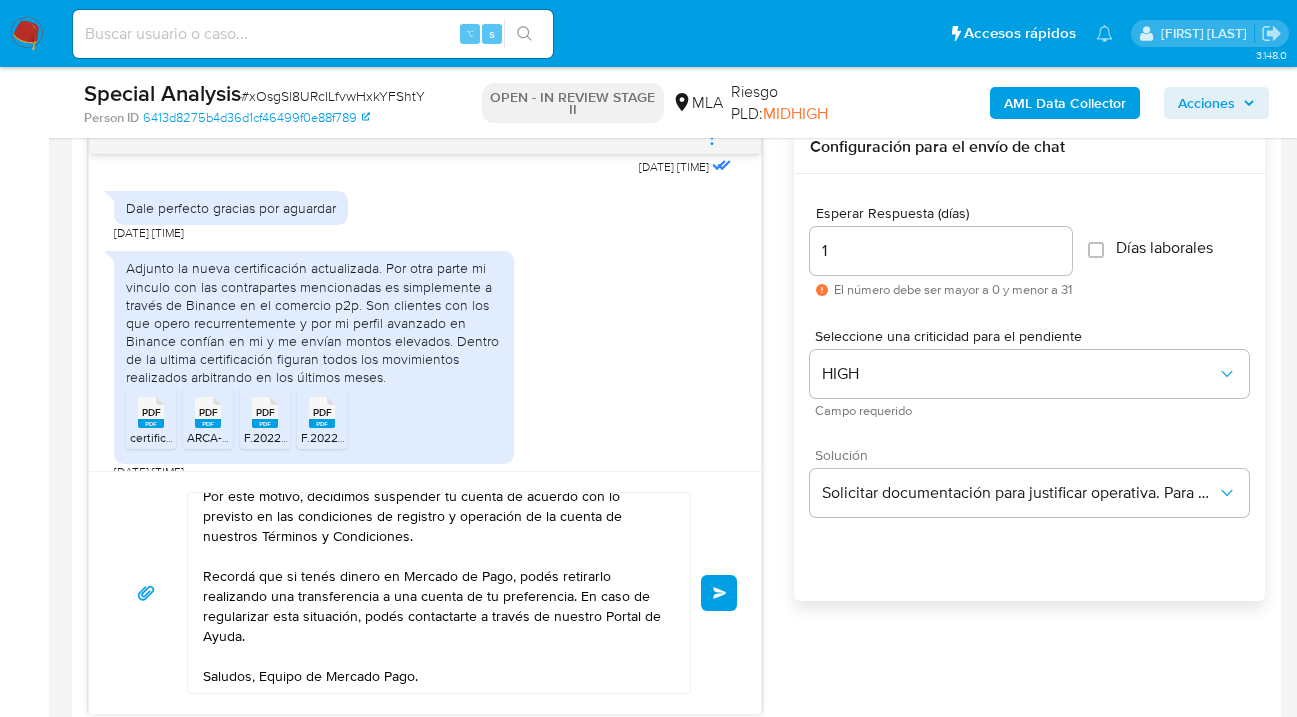 type 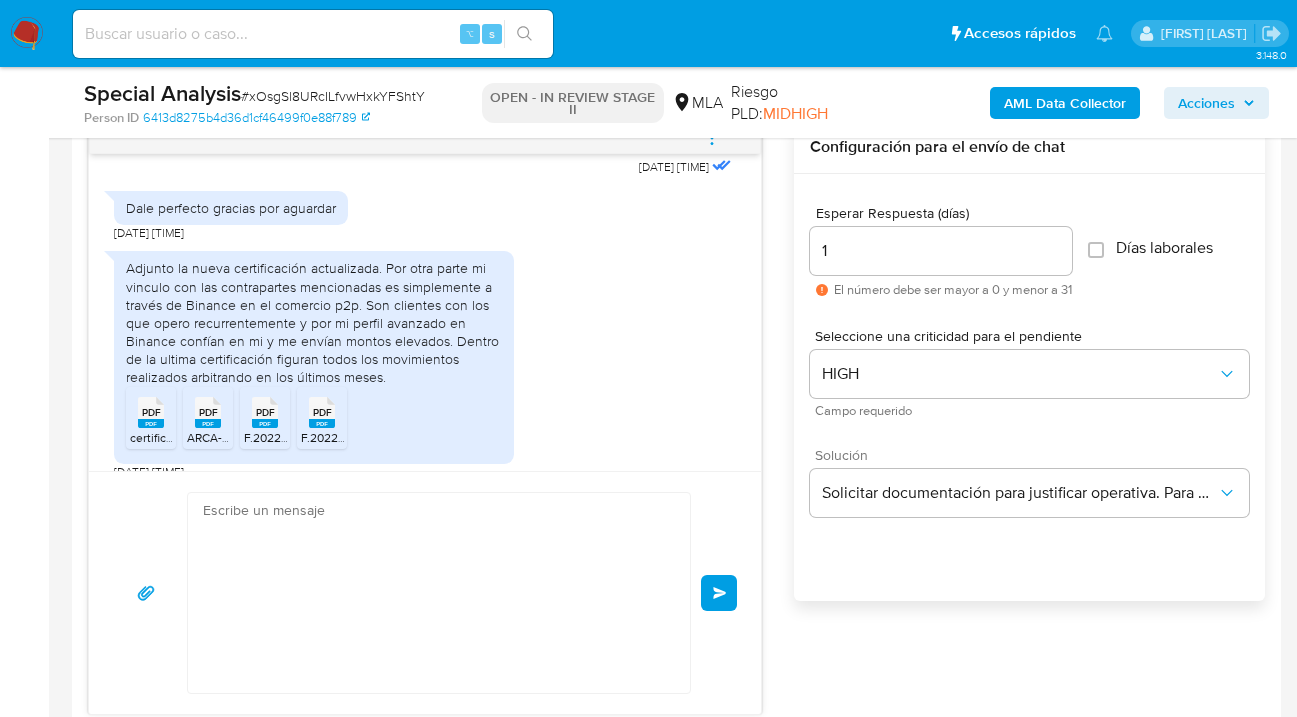 scroll, scrollTop: 0, scrollLeft: 0, axis: both 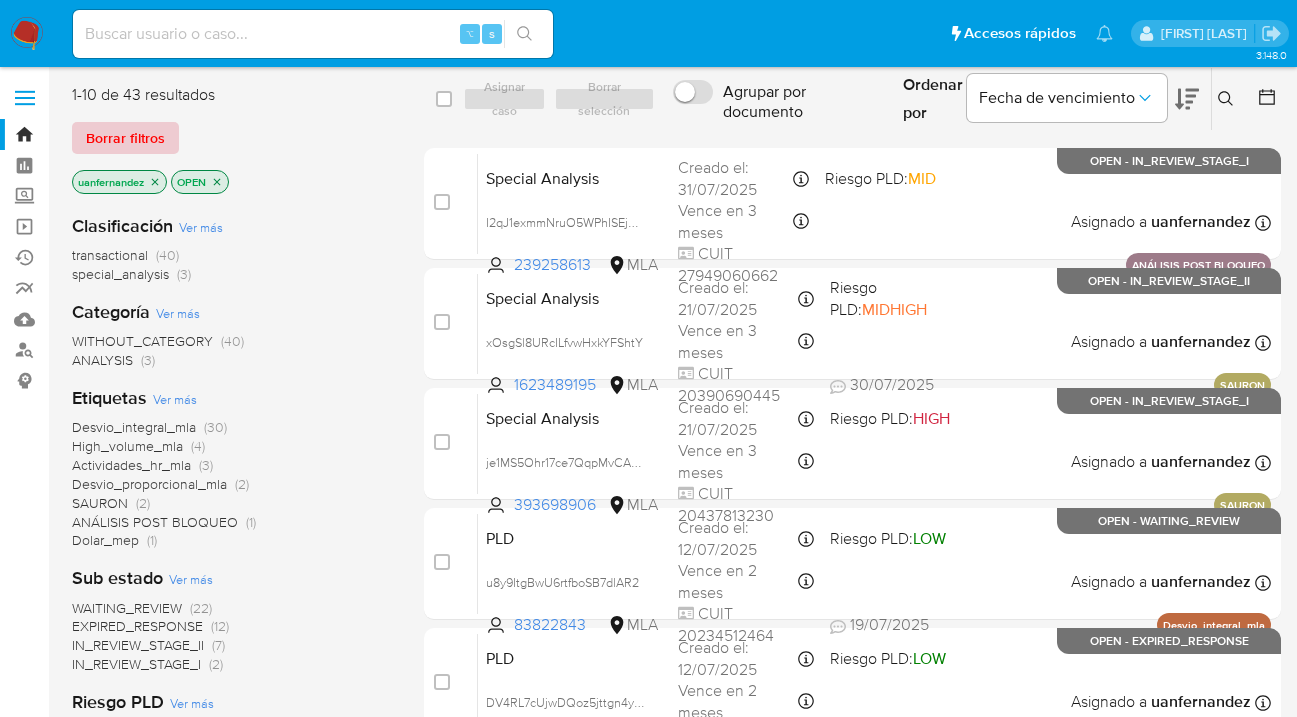 click on "Borrar filtros" at bounding box center [125, 138] 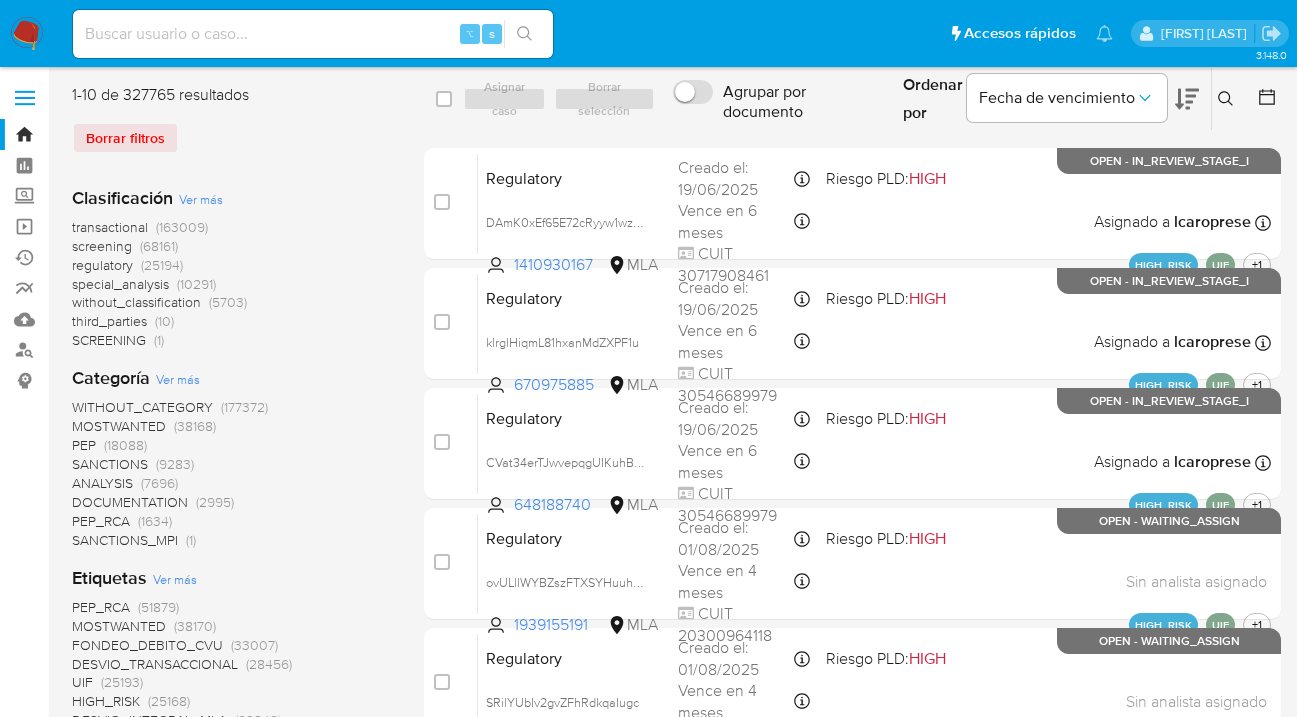 click 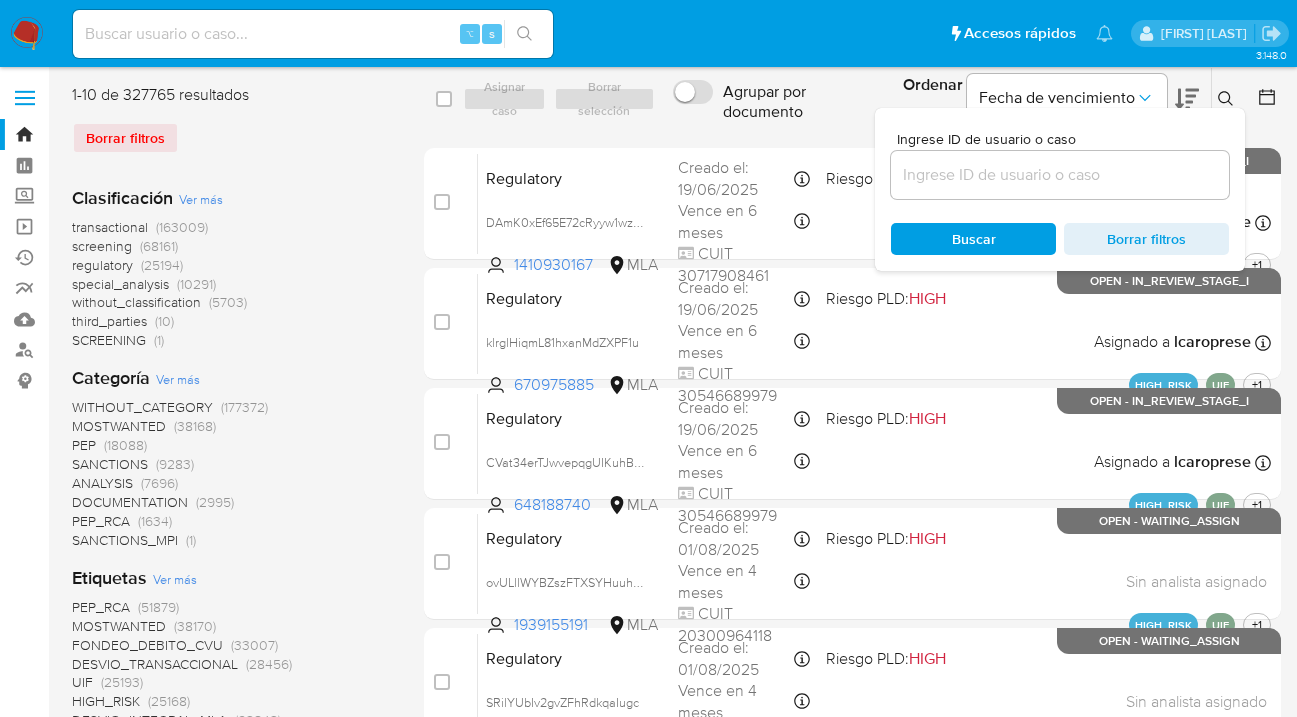 click at bounding box center (1060, 175) 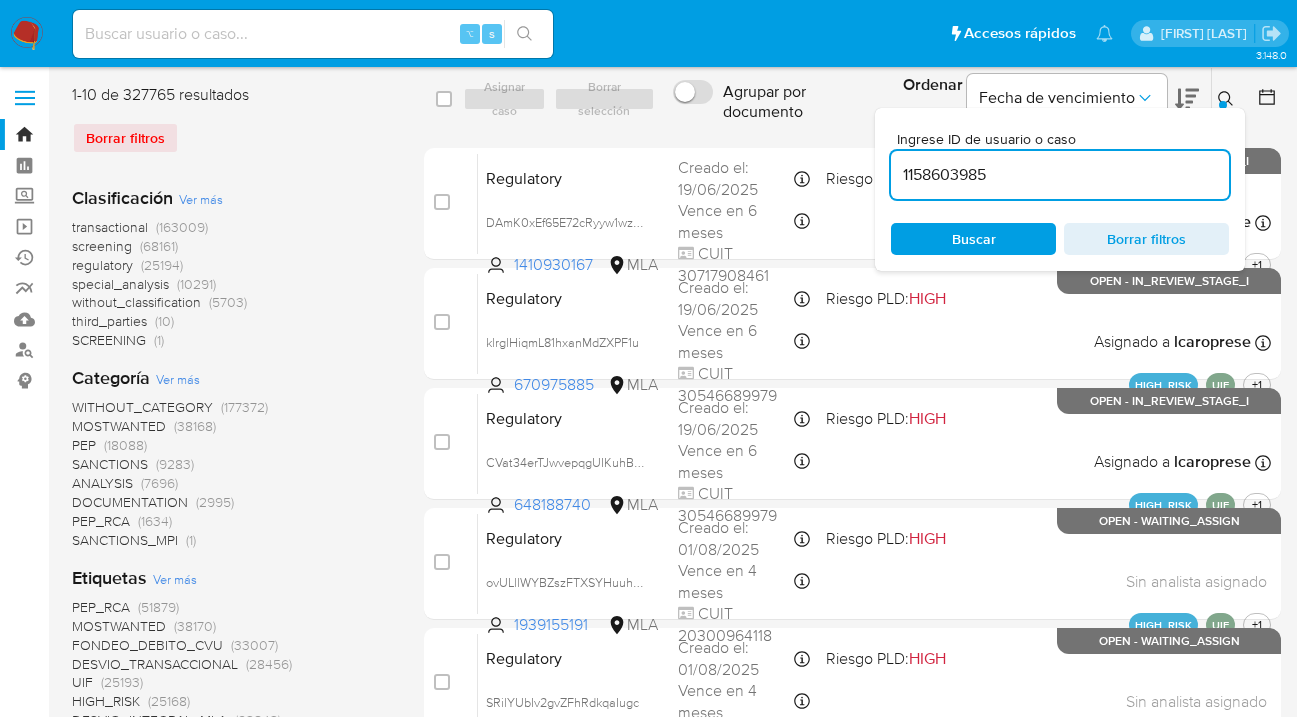 type on "1158603985" 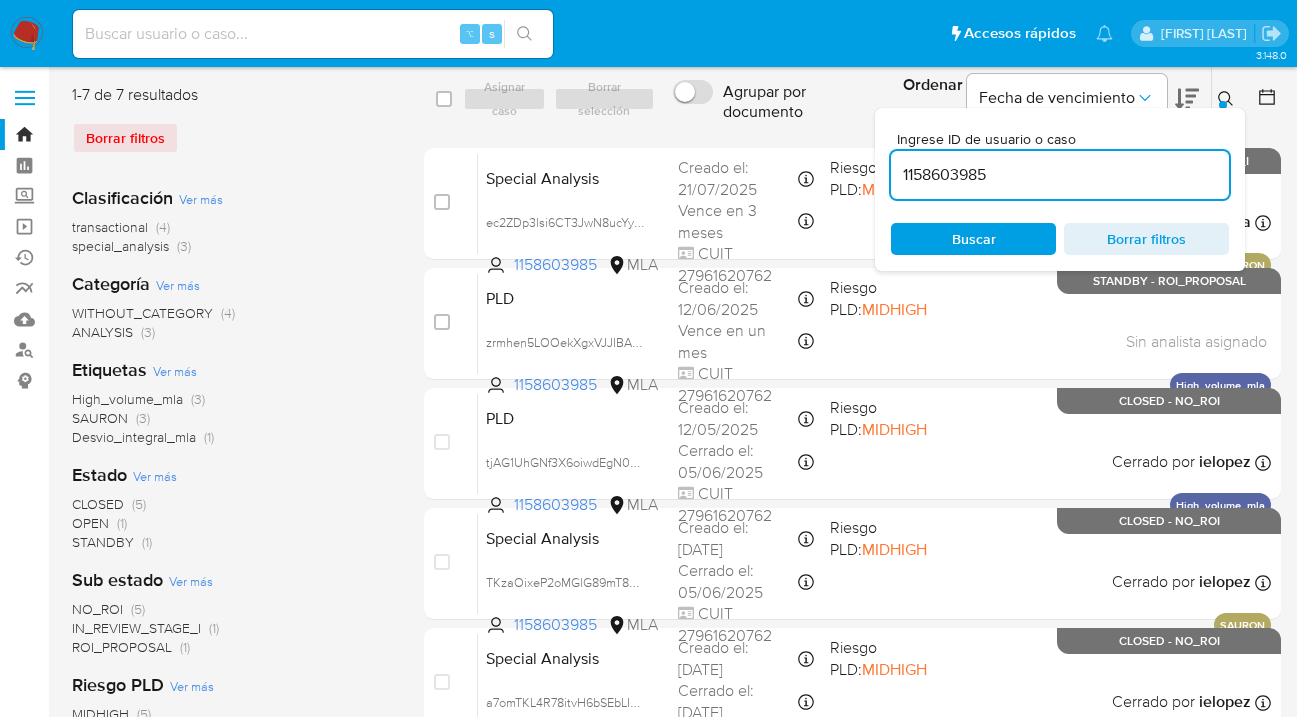 click 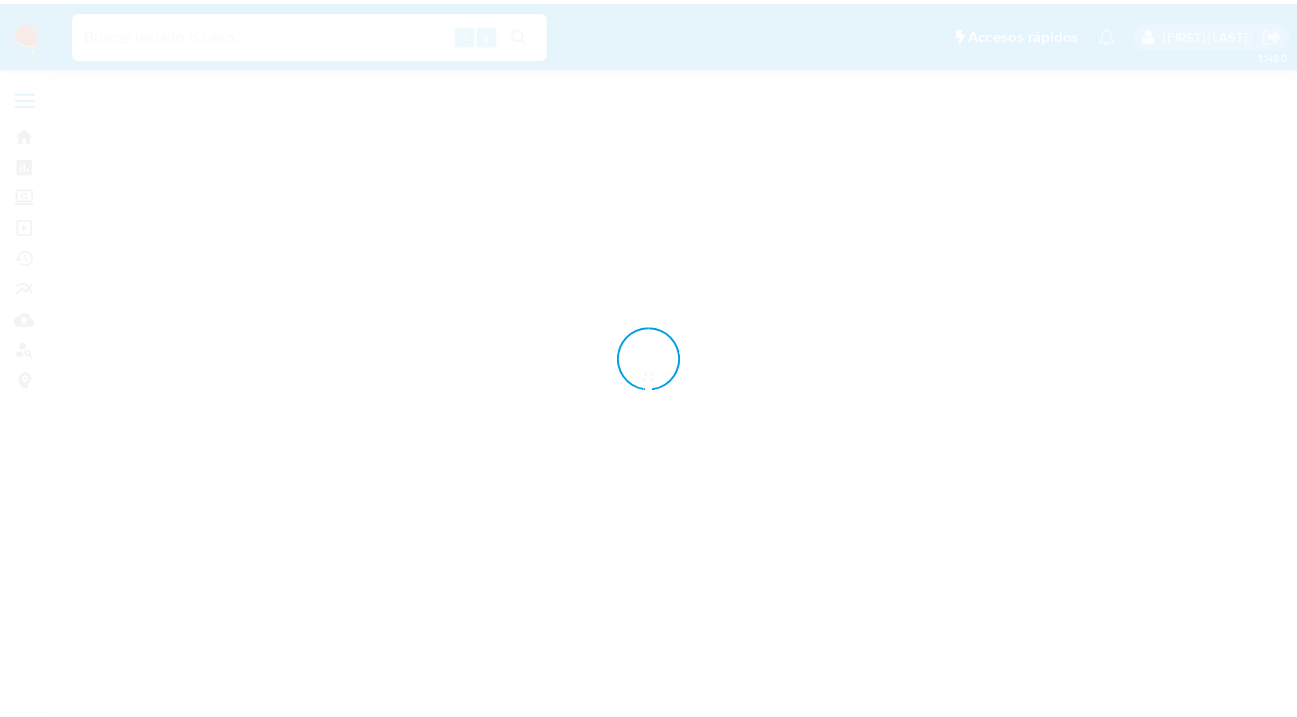 scroll, scrollTop: 0, scrollLeft: 0, axis: both 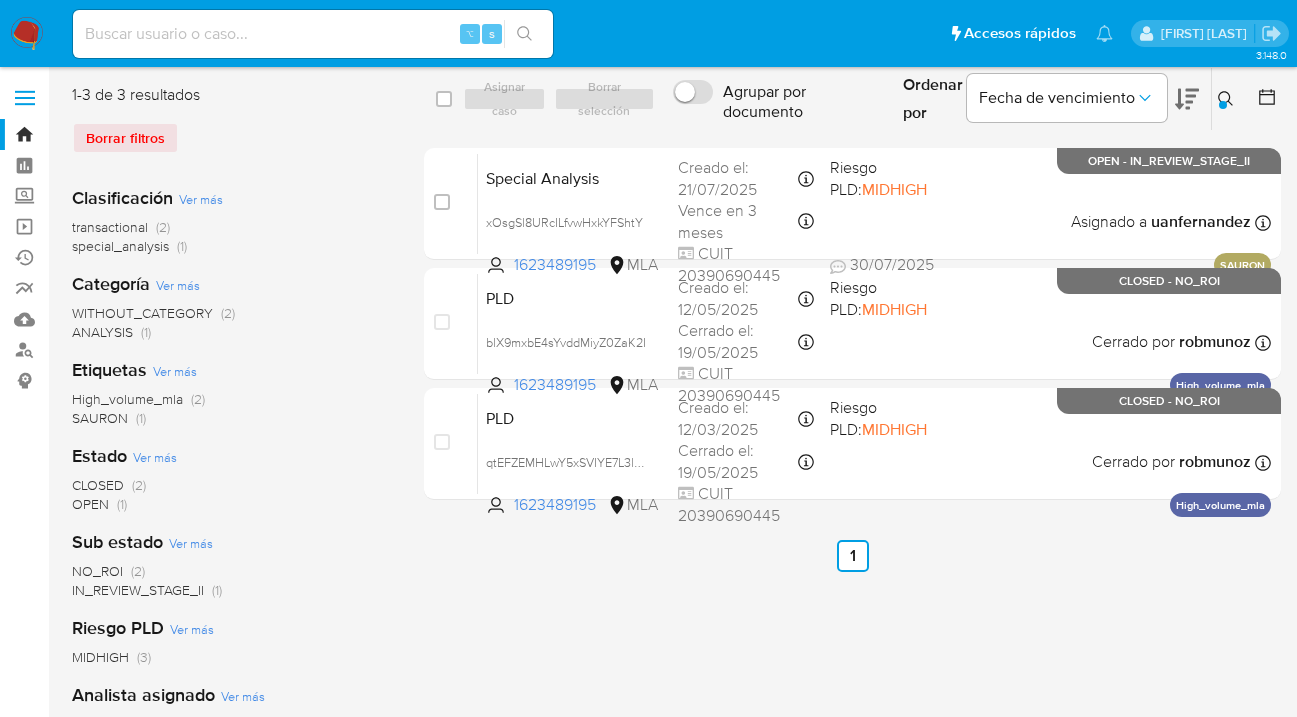 click 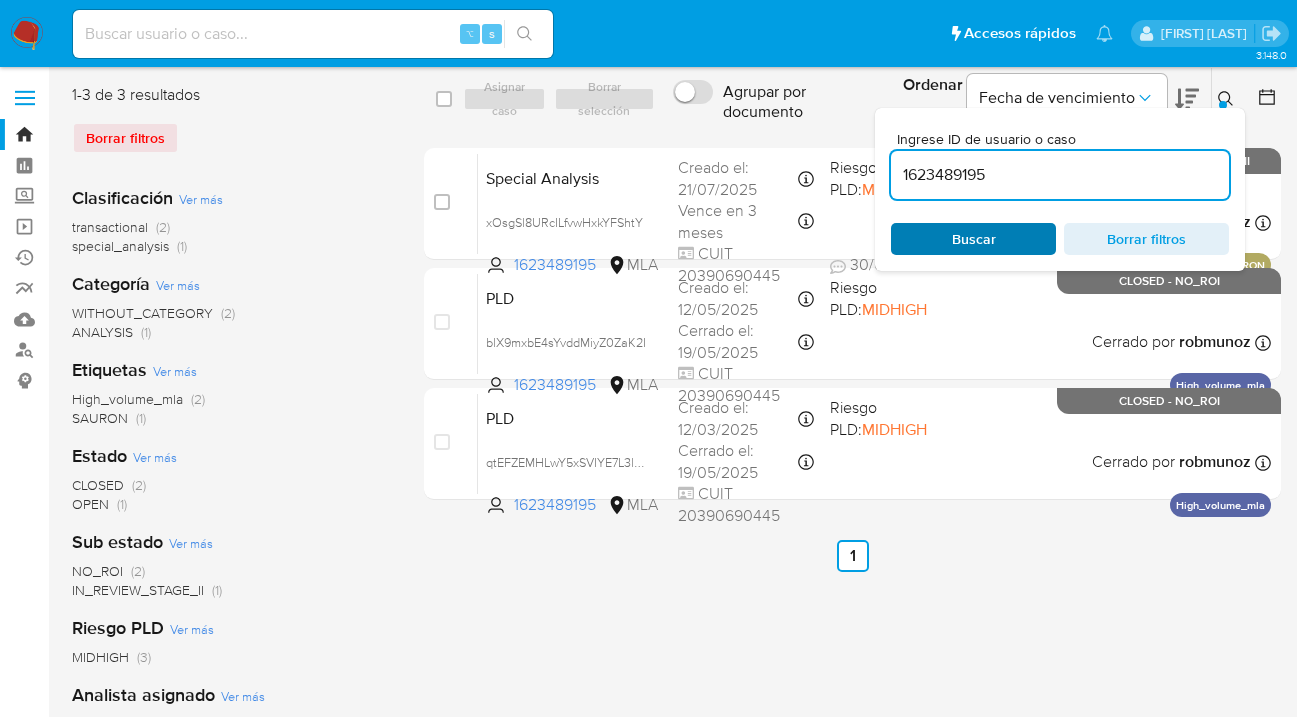 click on "Buscar" at bounding box center [973, 239] 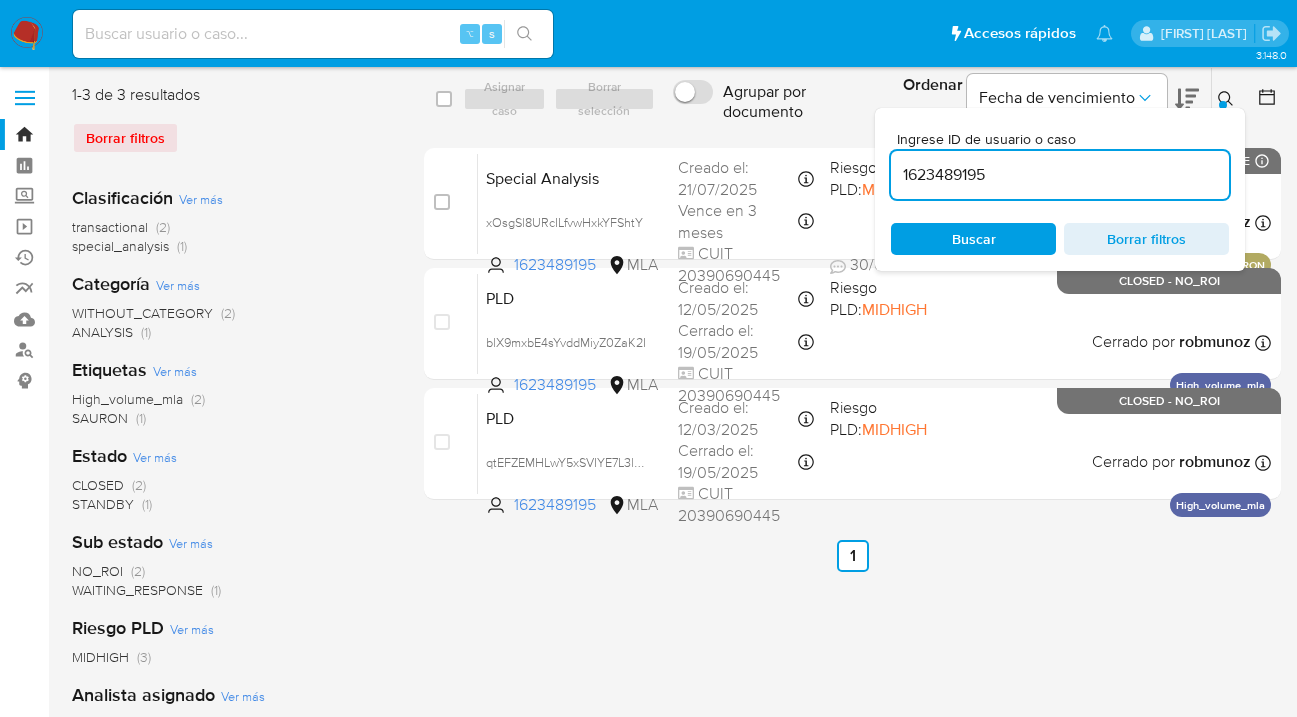 click 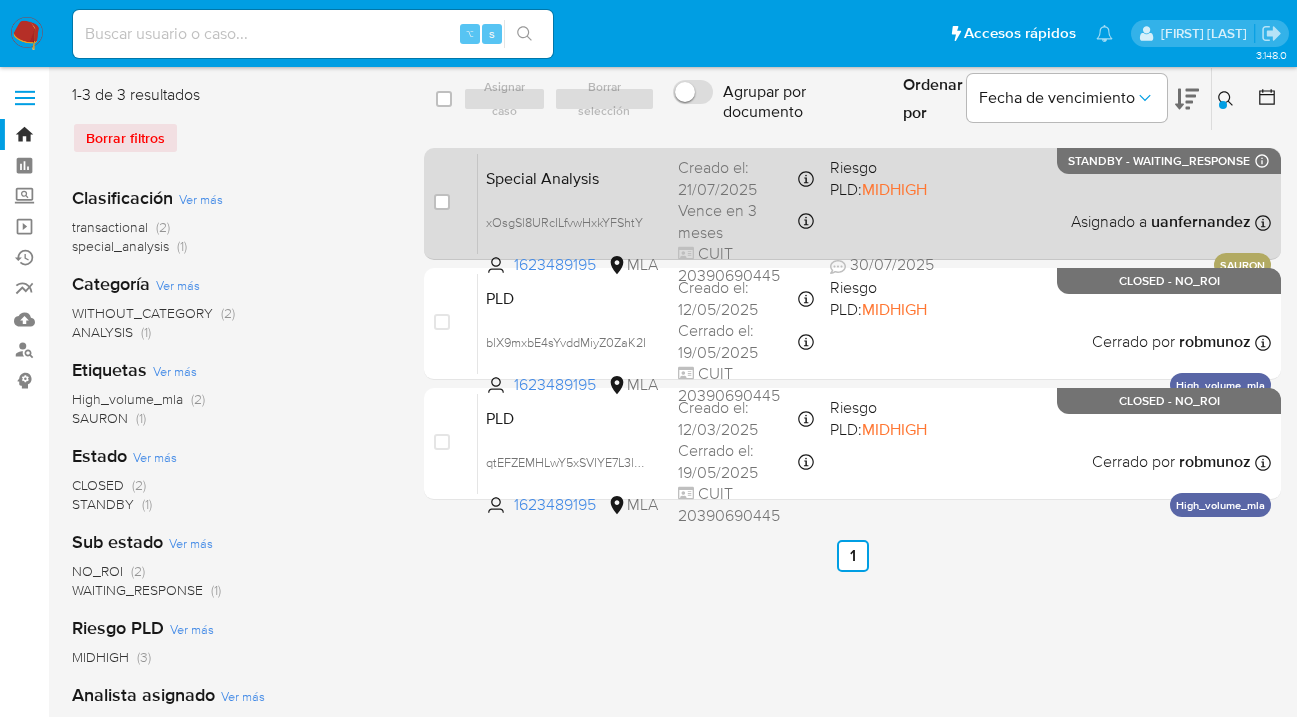 drag, startPoint x: 439, startPoint y: 200, endPoint x: 442, endPoint y: 173, distance: 27.166155 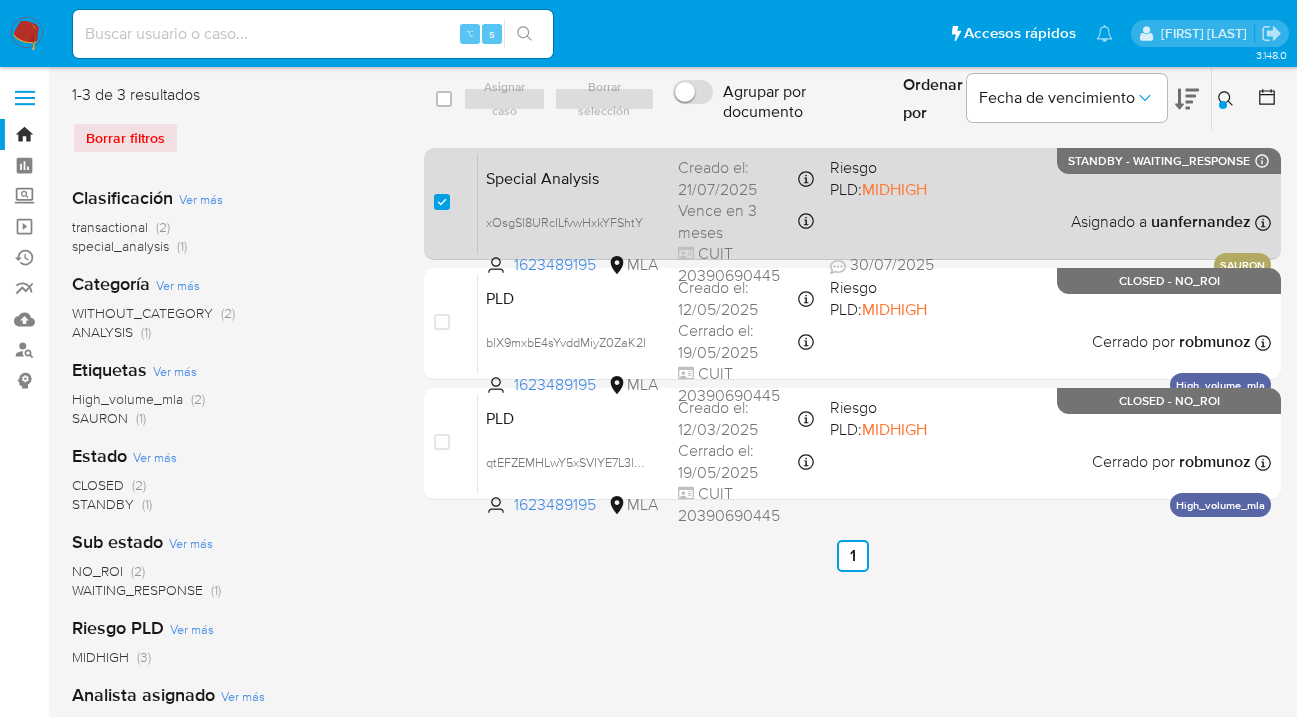 checkbox on "true" 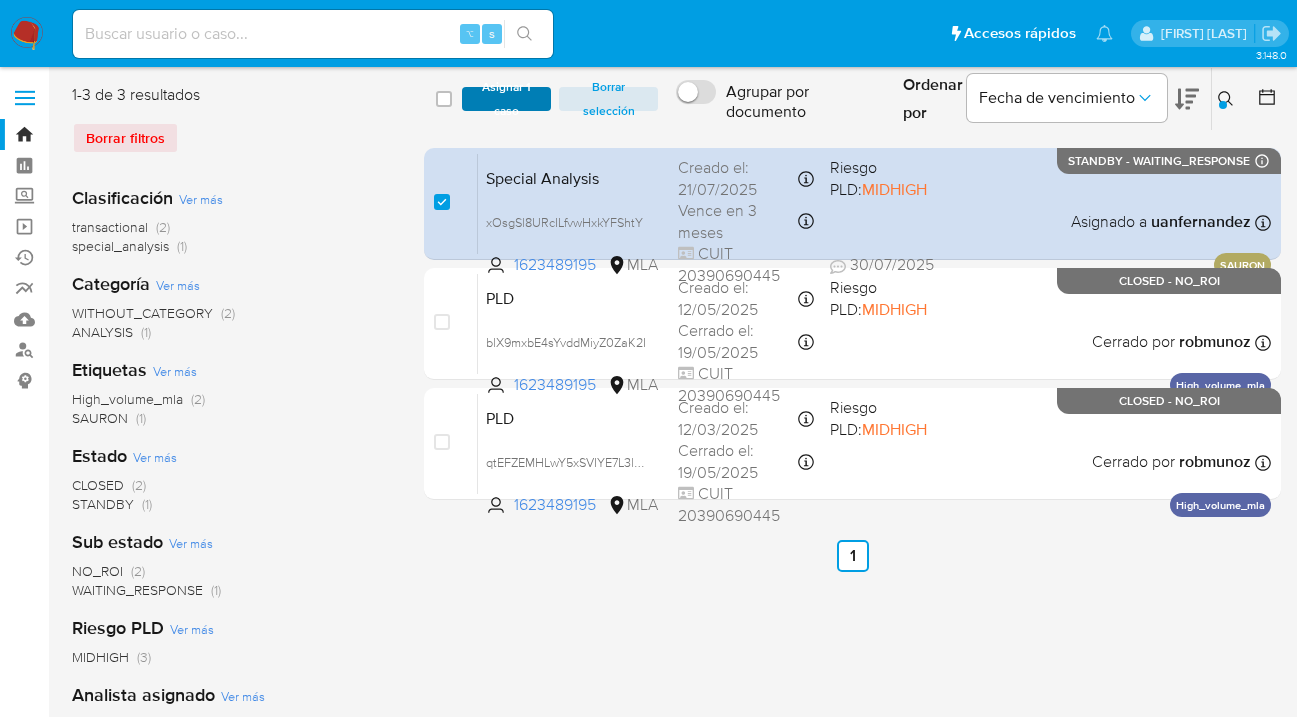 click on "Asignar 1 caso" at bounding box center [506, 99] 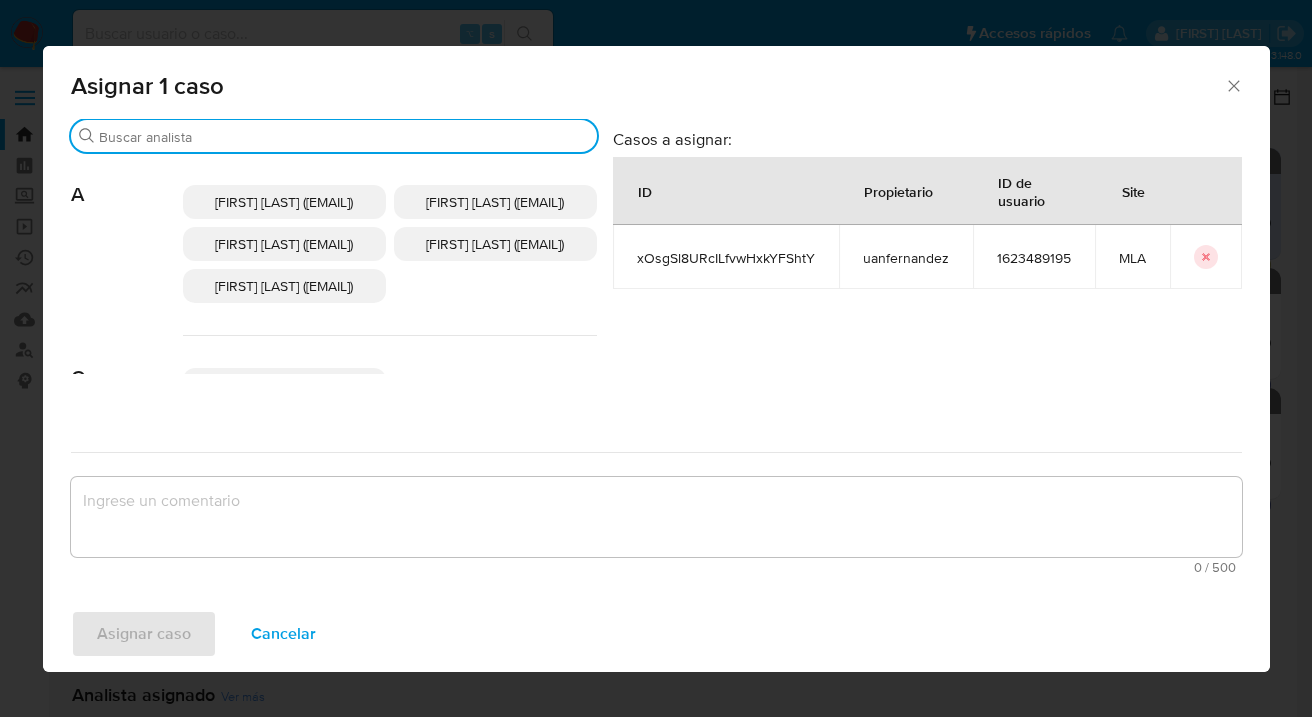 click on "Buscar" at bounding box center (344, 137) 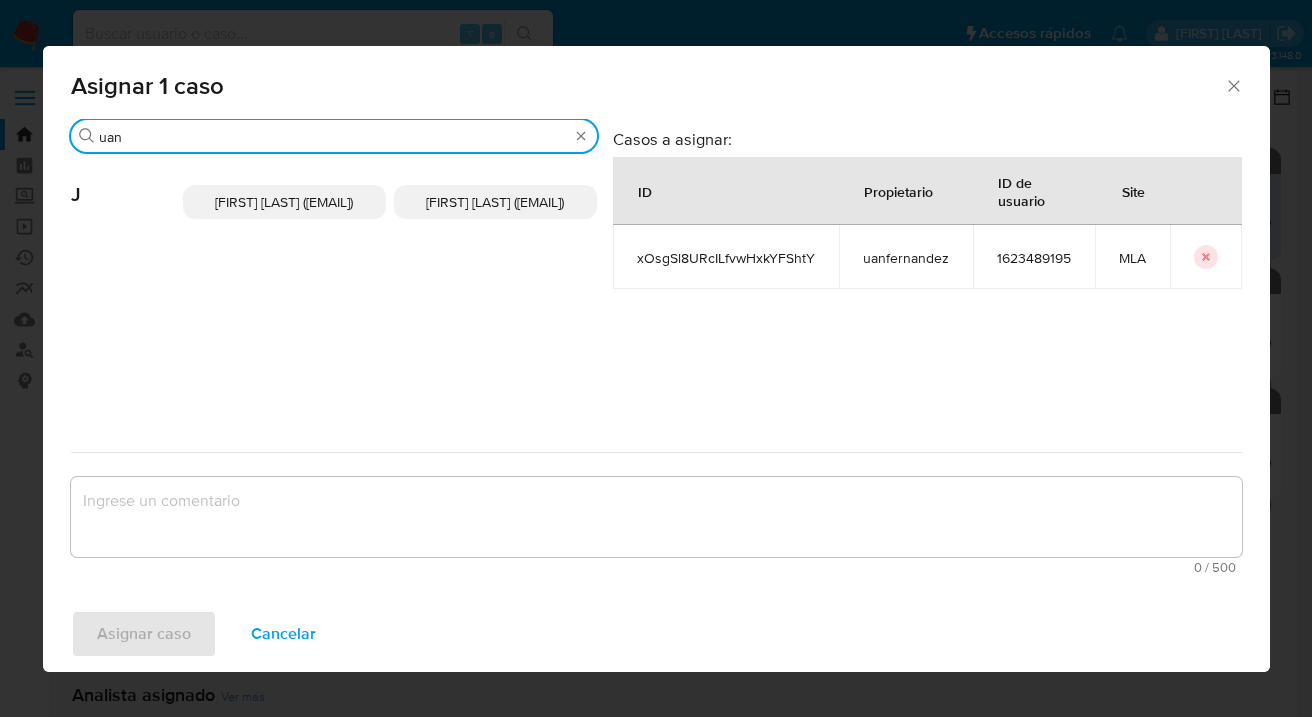 type on "uan" 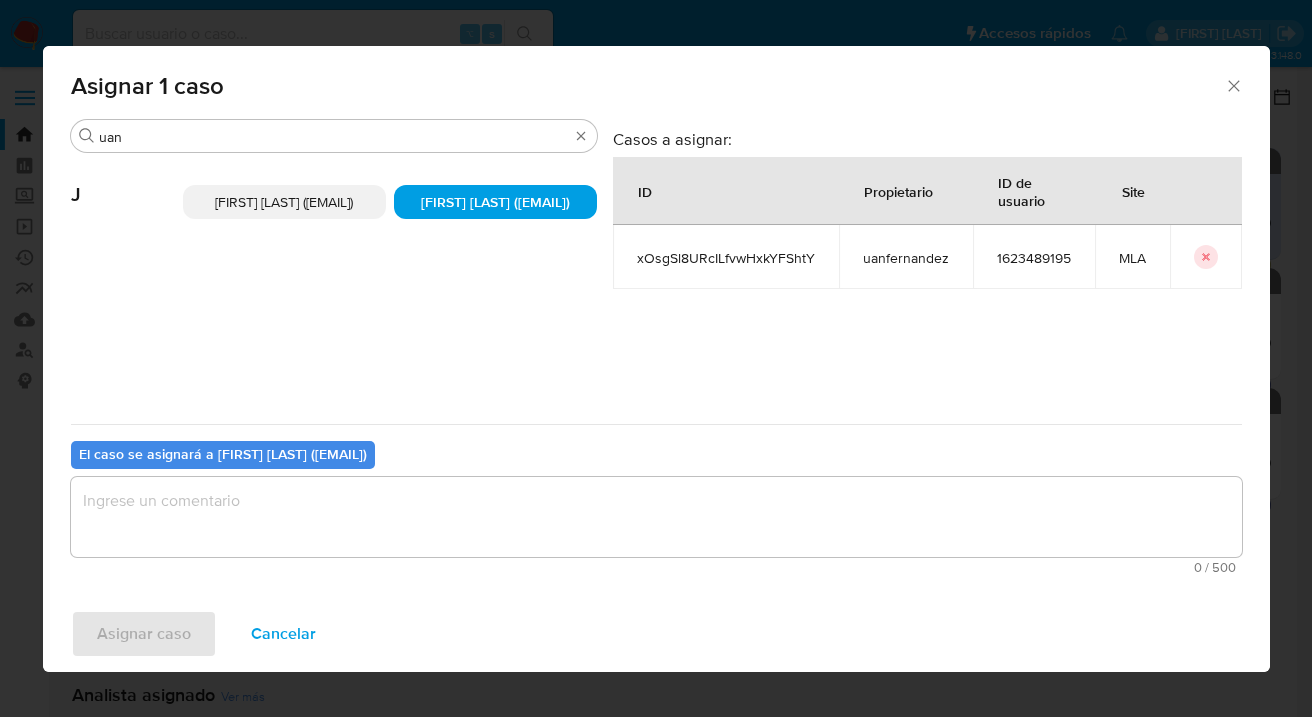 click at bounding box center (656, 517) 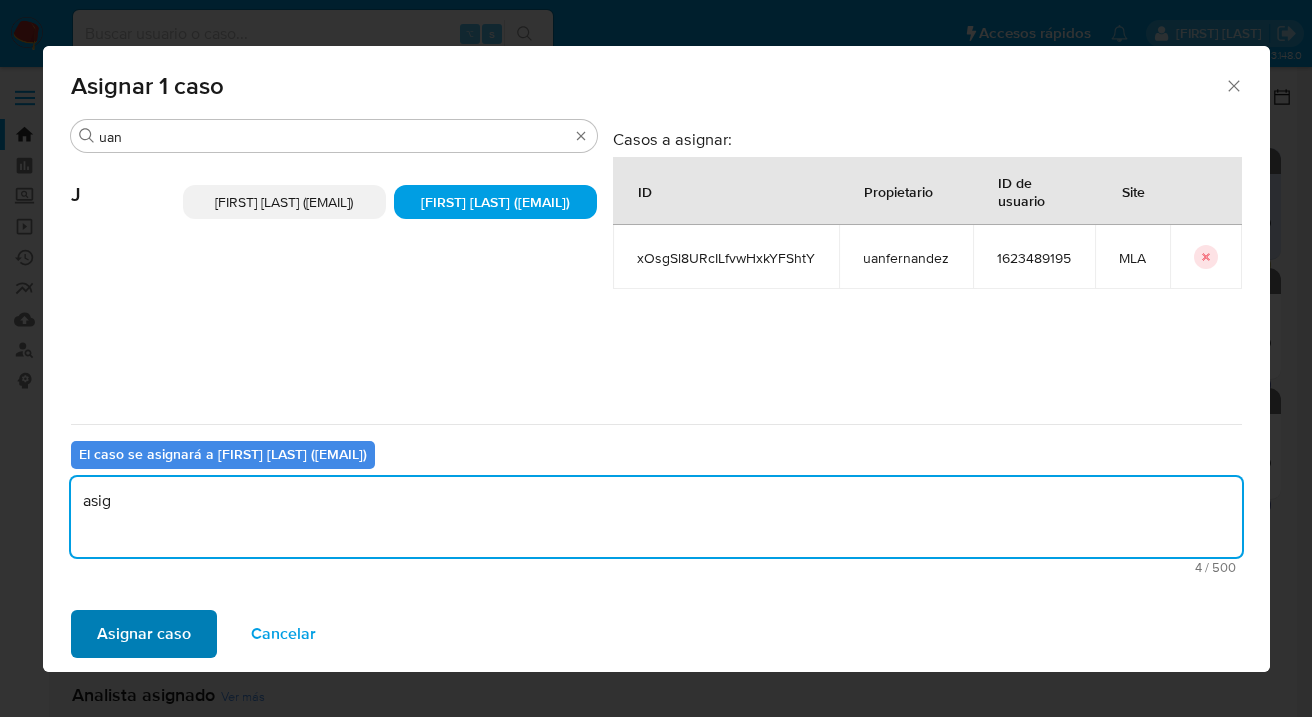 type on "asig" 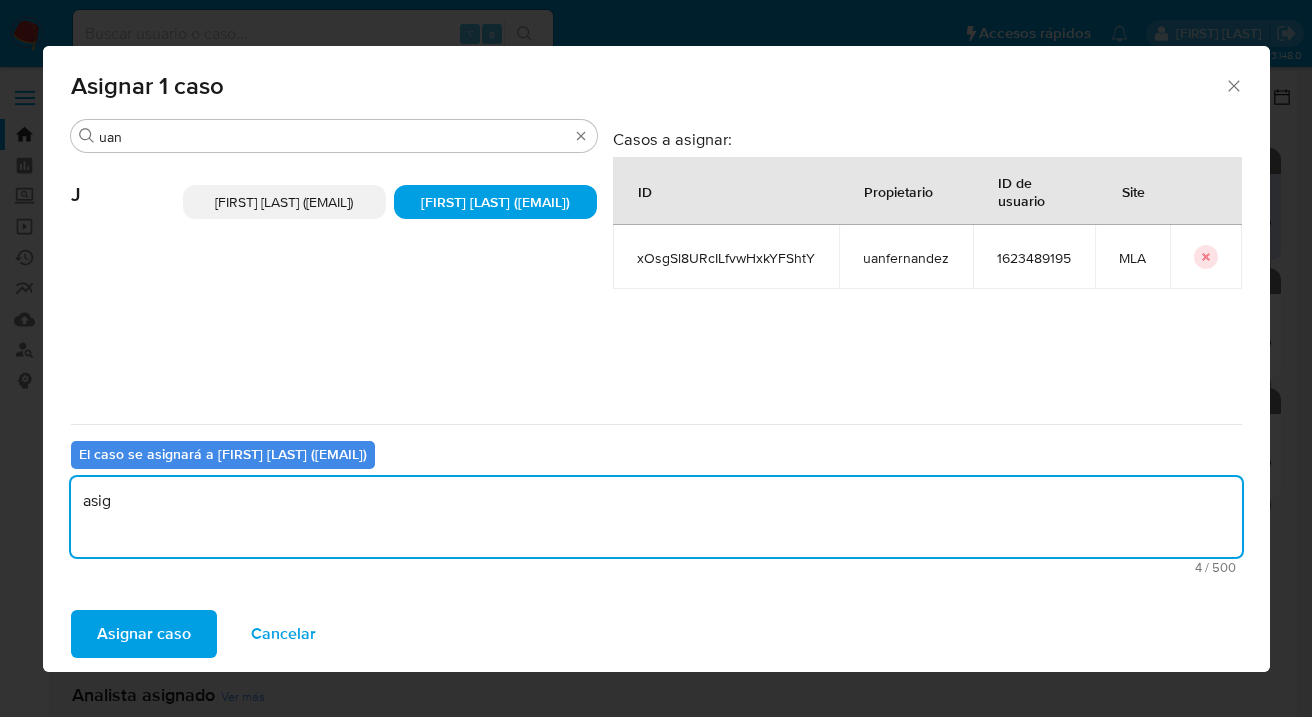 click on "Asignar caso" at bounding box center (144, 634) 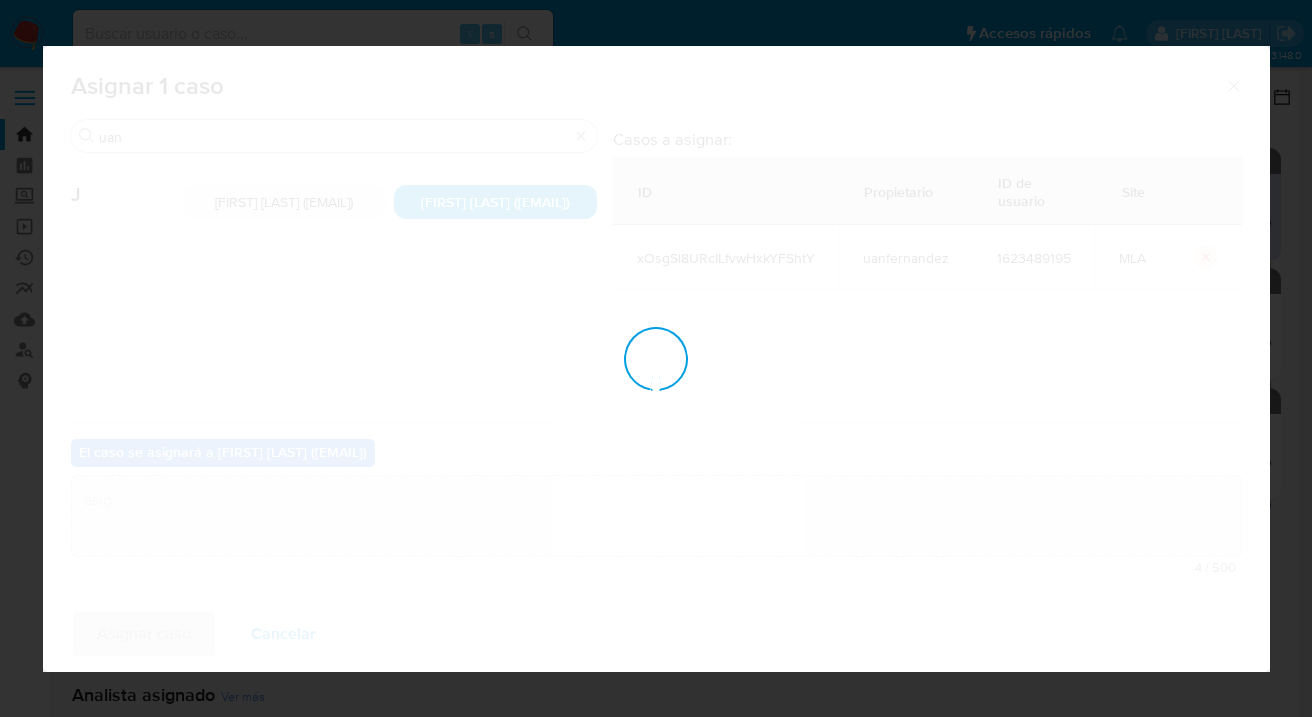 type 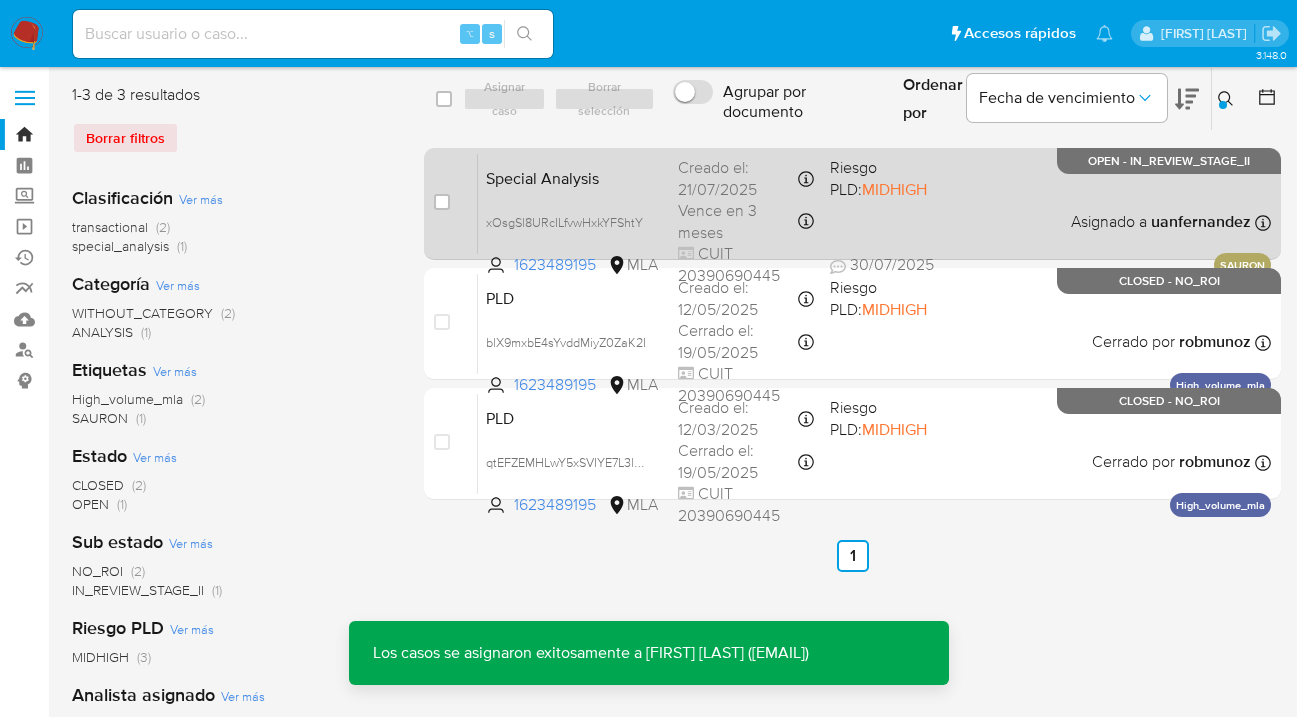click on "Special Analysis xOsgSl8URcILfvwHxkYFShtY 1623489195 MLA Riesgo PLD:  MIDHIGH Creado el: 21/07/2025   Creado el: 21/07/2025 09:52:41 Vence en 3 meses   Vence el 19/10/2025 09:52:41 CUIT   20390690445 30/07/2025   30/07/2025 09:55 Asignado a   uanfernandez   Asignado el: 21/07/2025 09:52:41 SAURON OPEN - IN_REVIEW_STAGE_II" at bounding box center [874, 203] 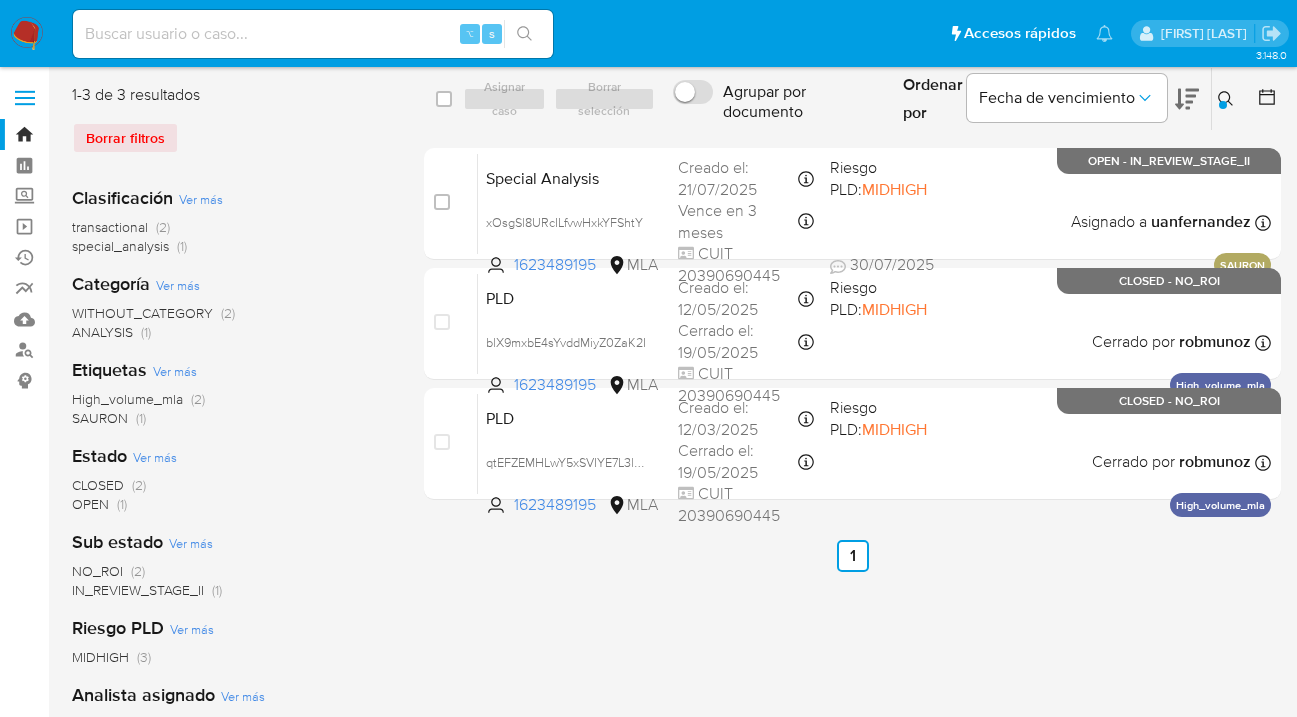 click 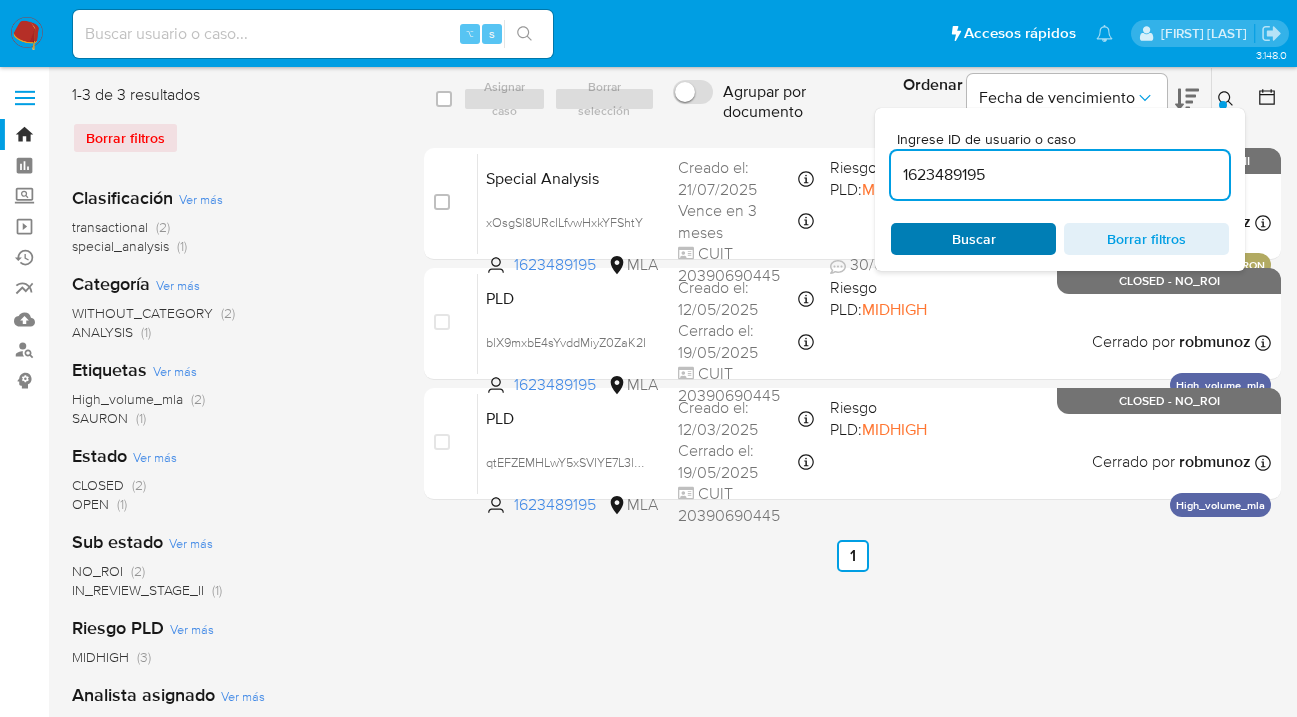 click on "Buscar" at bounding box center (973, 239) 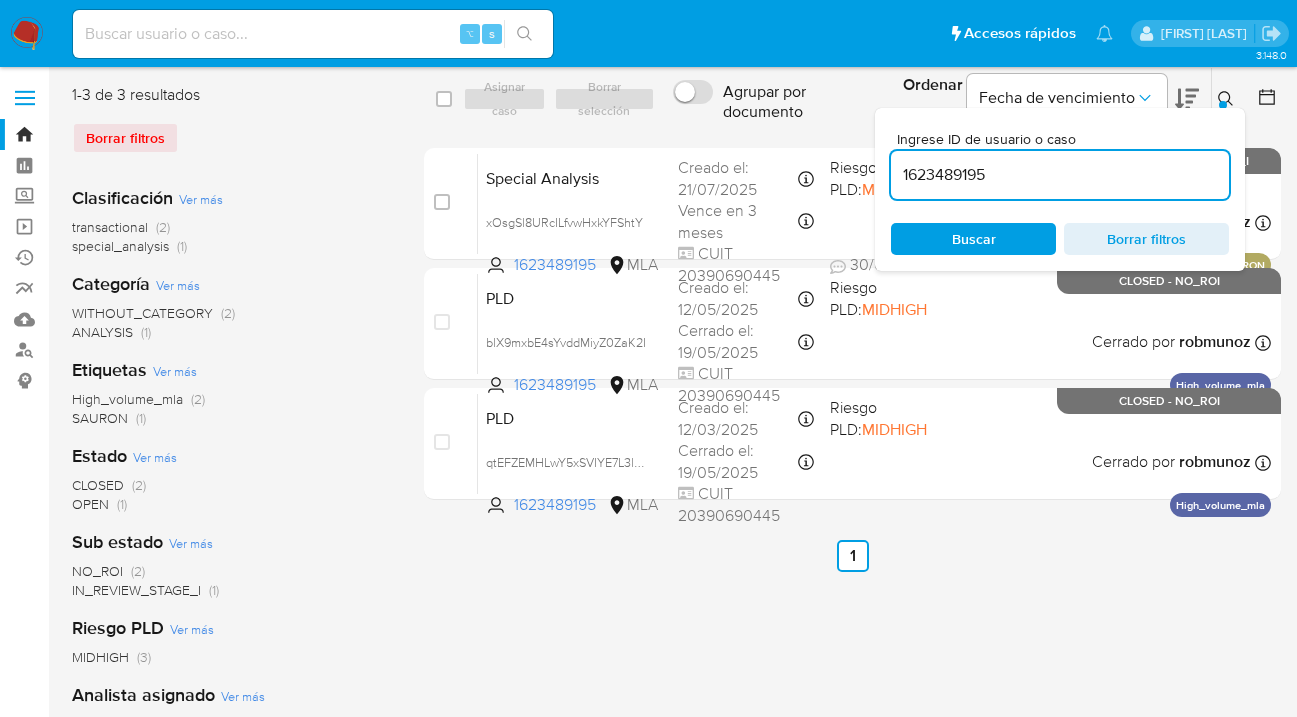click 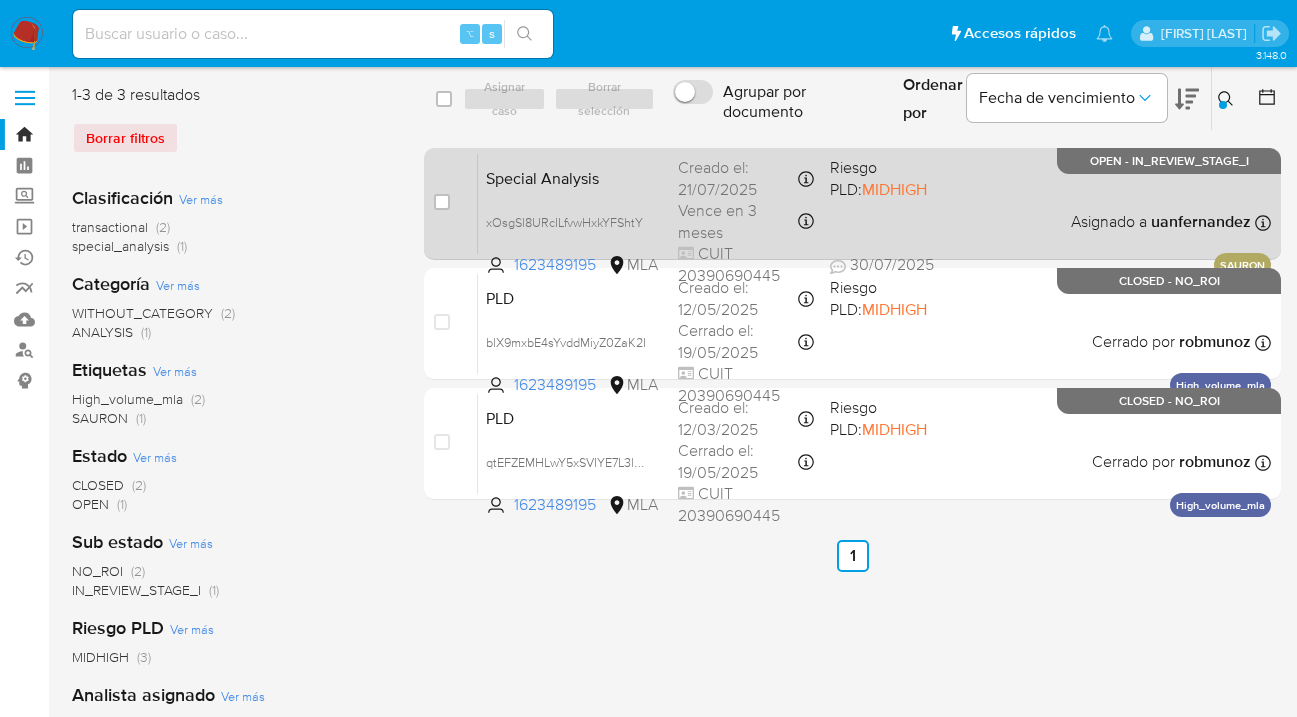 click on "Special Analysis xOsgSl8URcILfvwHxkYFShtY 1623489195 MLA Riesgo PLD:  MIDHIGH Creado el: 21/07/2025   Creado el: 21/07/2025 09:52:41 Vence en 3 meses   Vence el 19/10/2025 09:52:41 CUIT   20390690445 30/07/2025   30/07/2025 09:55 Asignado a   uanfernandez   Asignado el: 21/07/2025 09:52:41 SAURON OPEN - IN_REVIEW_STAGE_I" at bounding box center (874, 203) 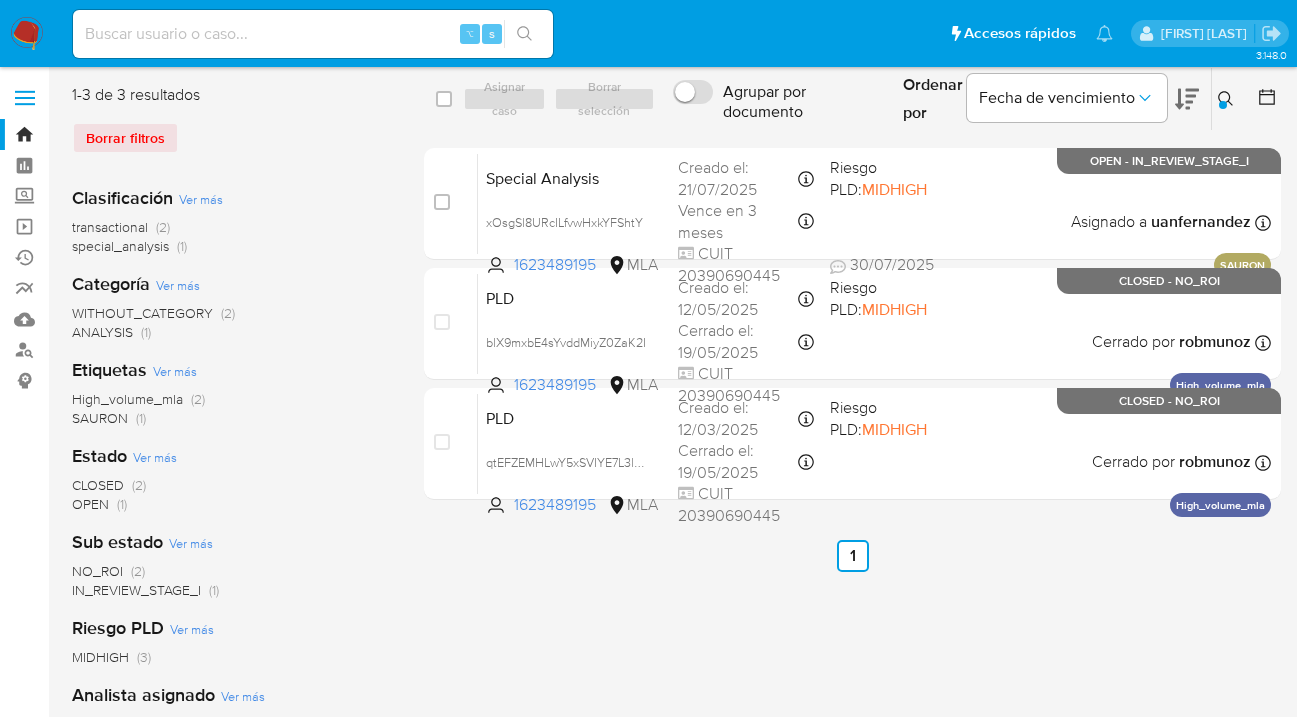 drag, startPoint x: 1227, startPoint y: 105, endPoint x: 1177, endPoint y: 140, distance: 61.03278 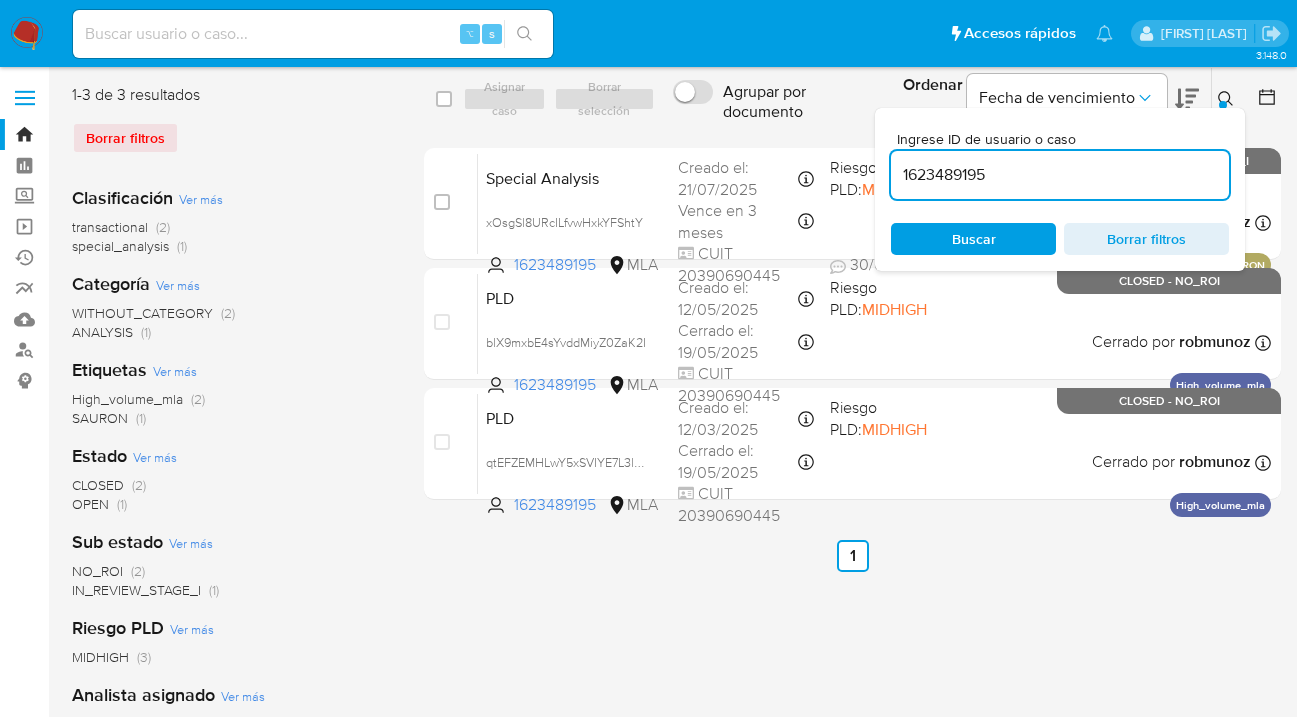 drag, startPoint x: 992, startPoint y: 176, endPoint x: 897, endPoint y: 166, distance: 95.524864 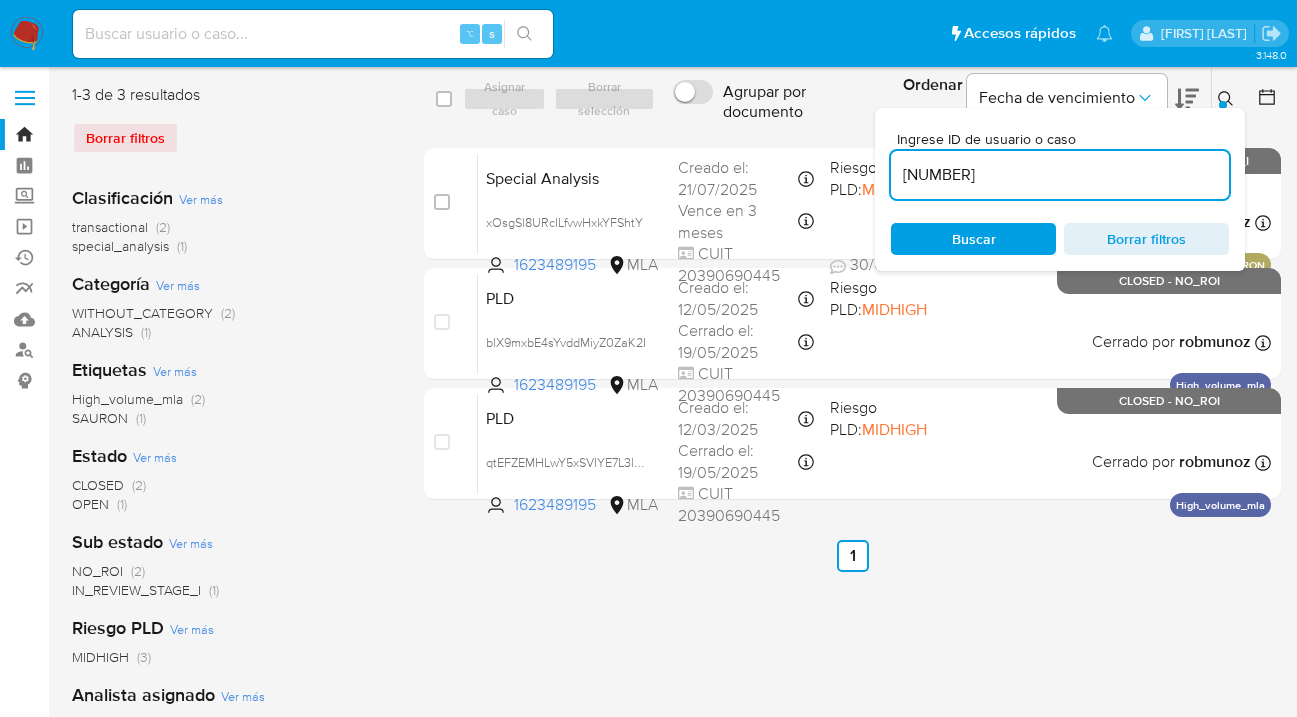 type on "[NUMBER]" 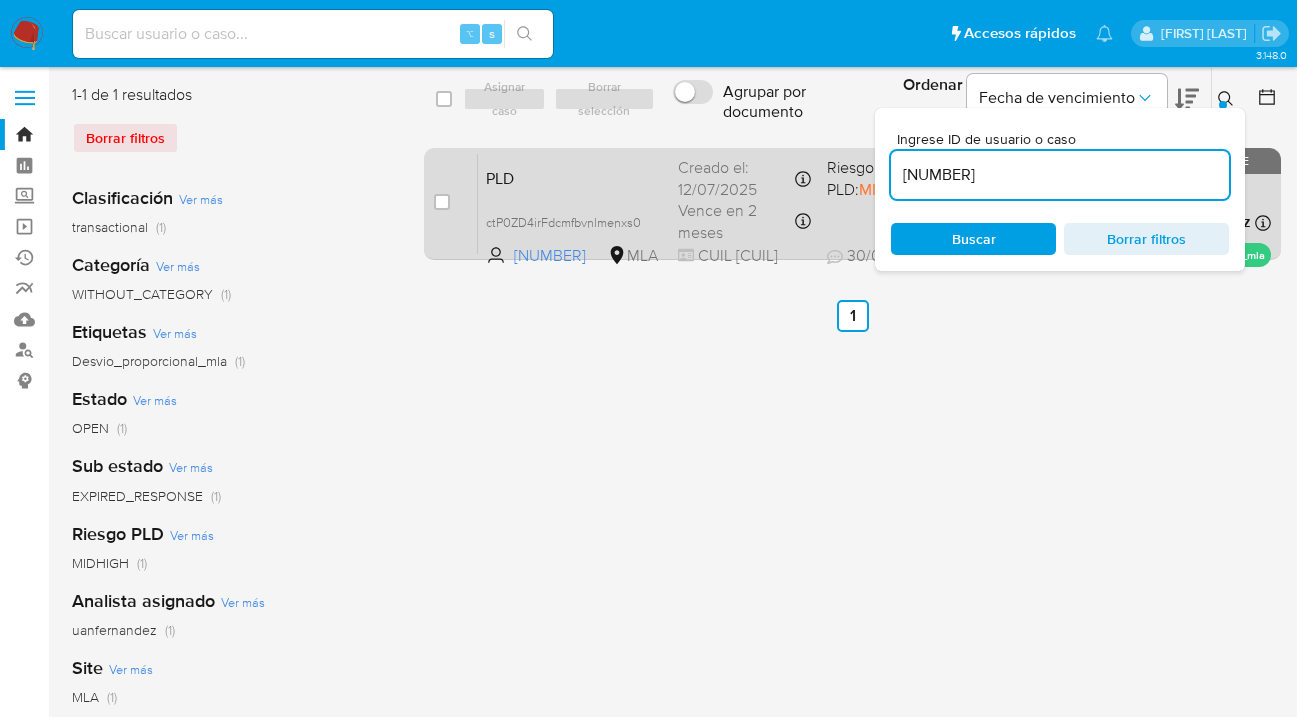drag, startPoint x: 1225, startPoint y: 100, endPoint x: 932, endPoint y: 179, distance: 303.46335 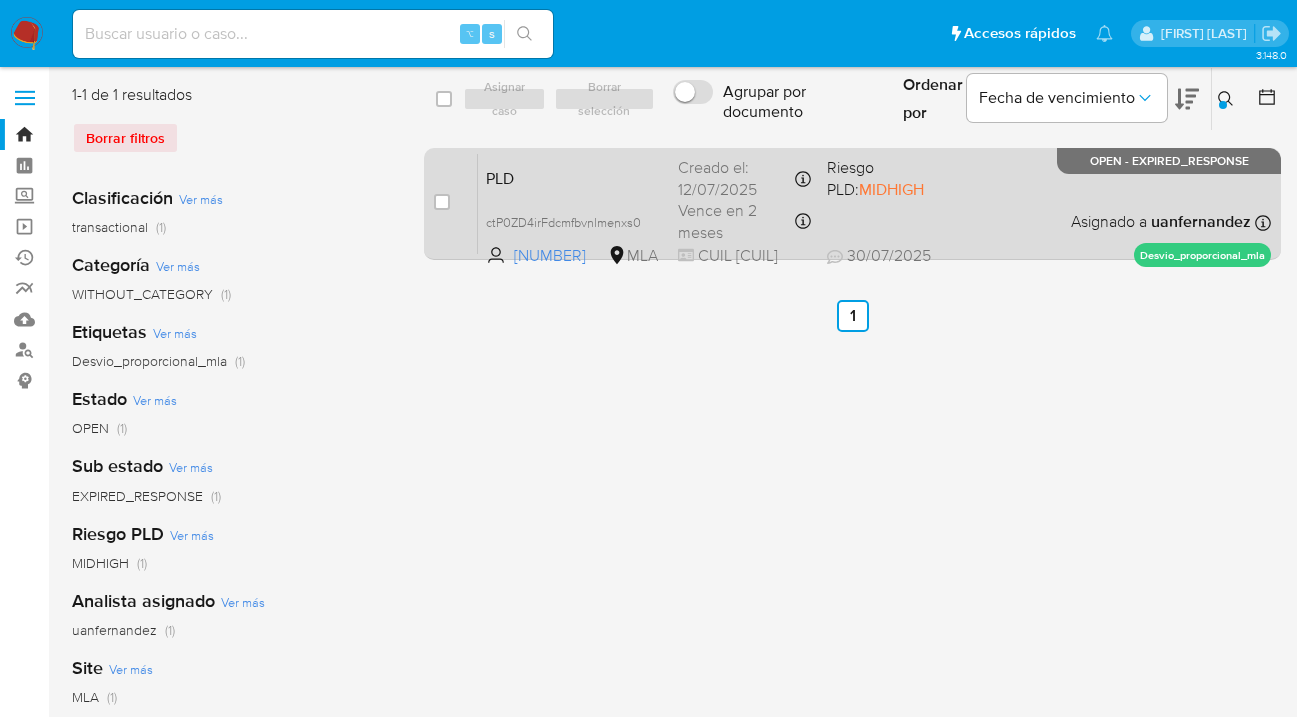 click on "PLD ctP0ZD4irFdcmfbvnlmenxs0 40137131 MLA Riesgo PLD:  MIDHIGH Creado el: 12/07/2025   Creado el: 12/07/2025 03:22:12 Vence en 2 meses   Vence el 10/10/2025 03:22:13 CUIL   20297388402 30/07/2025   30/07/2025 02:23 Asignado a   uanfernandez   Asignado el: 17/07/2025 16:36:46 Desvio_proporcional_mla OPEN - EXPIRED_RESPONSE" at bounding box center (874, 203) 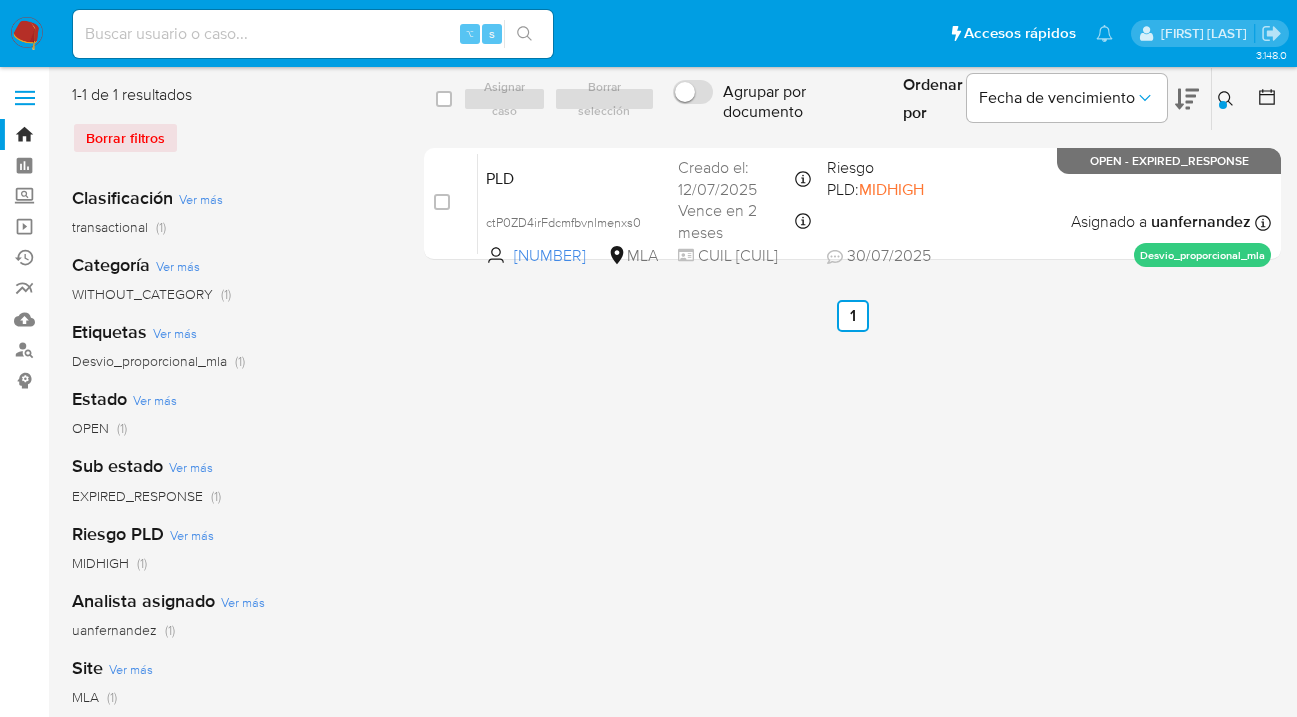 drag, startPoint x: 446, startPoint y: 102, endPoint x: 493, endPoint y: 105, distance: 47.095646 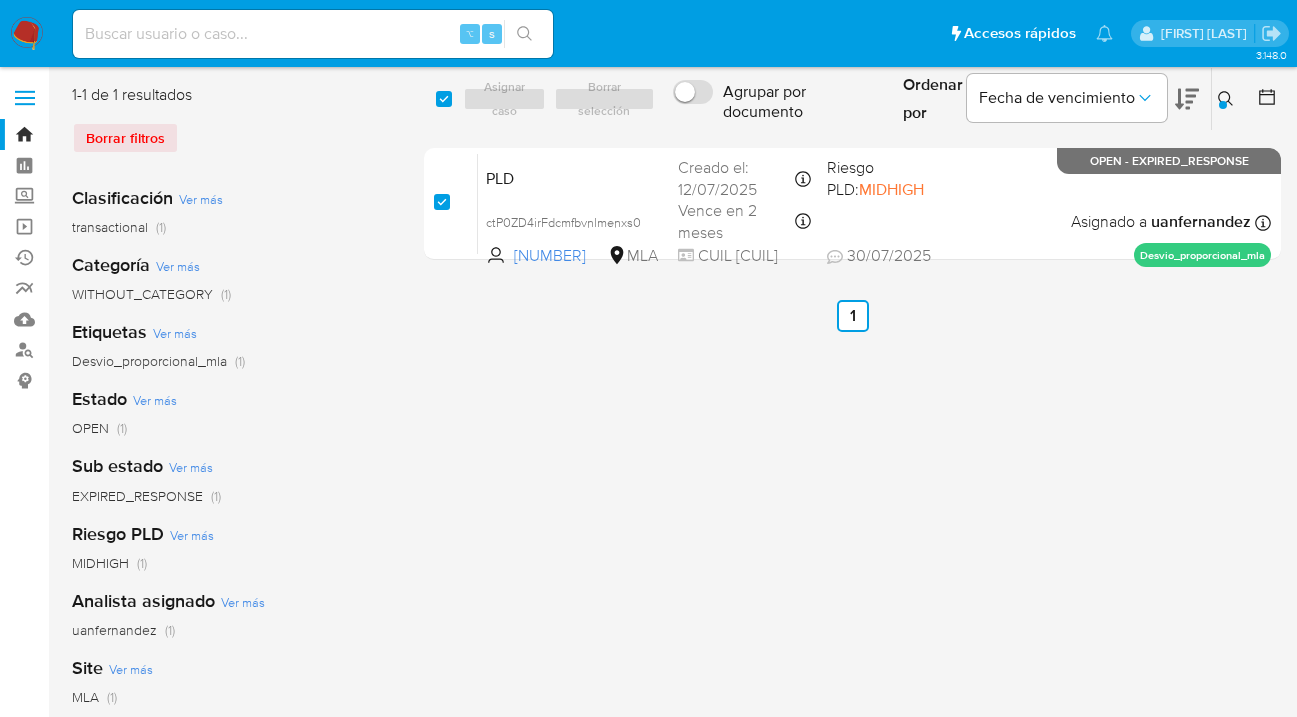checkbox on "true" 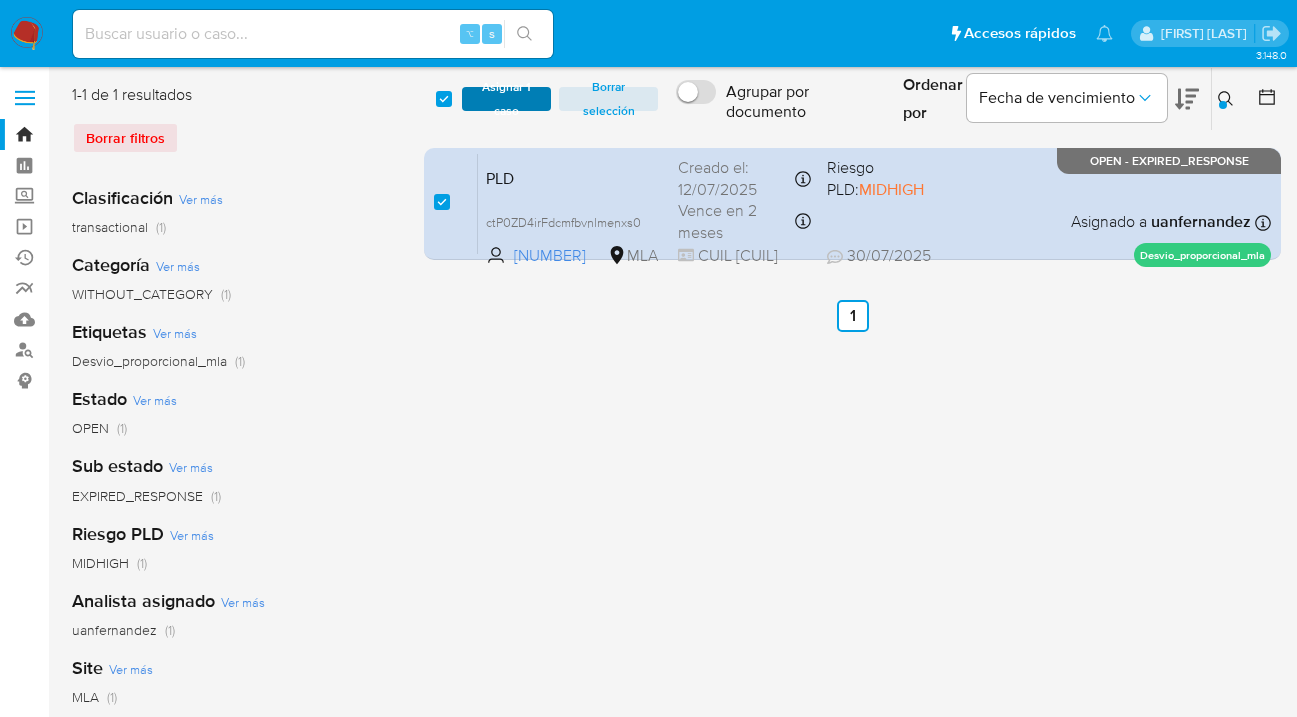 click on "Asignar 1 caso" at bounding box center [506, 99] 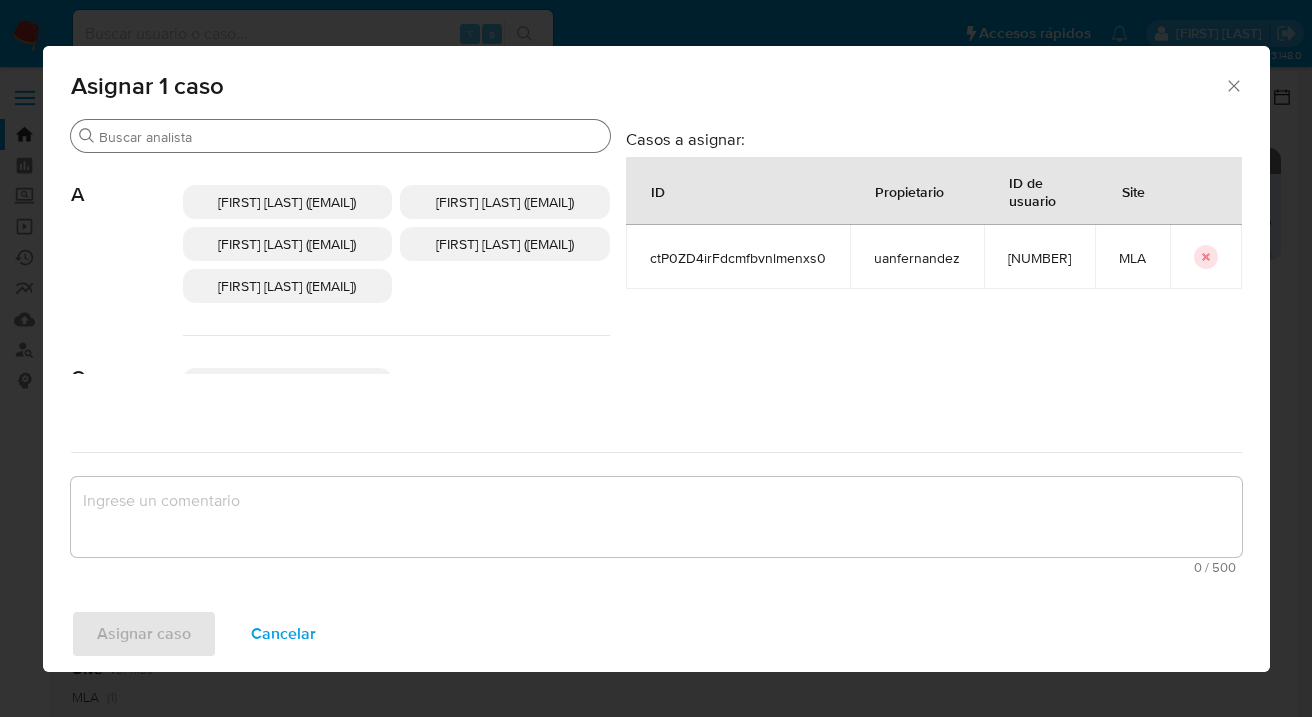 click on "Buscar" at bounding box center [340, 136] 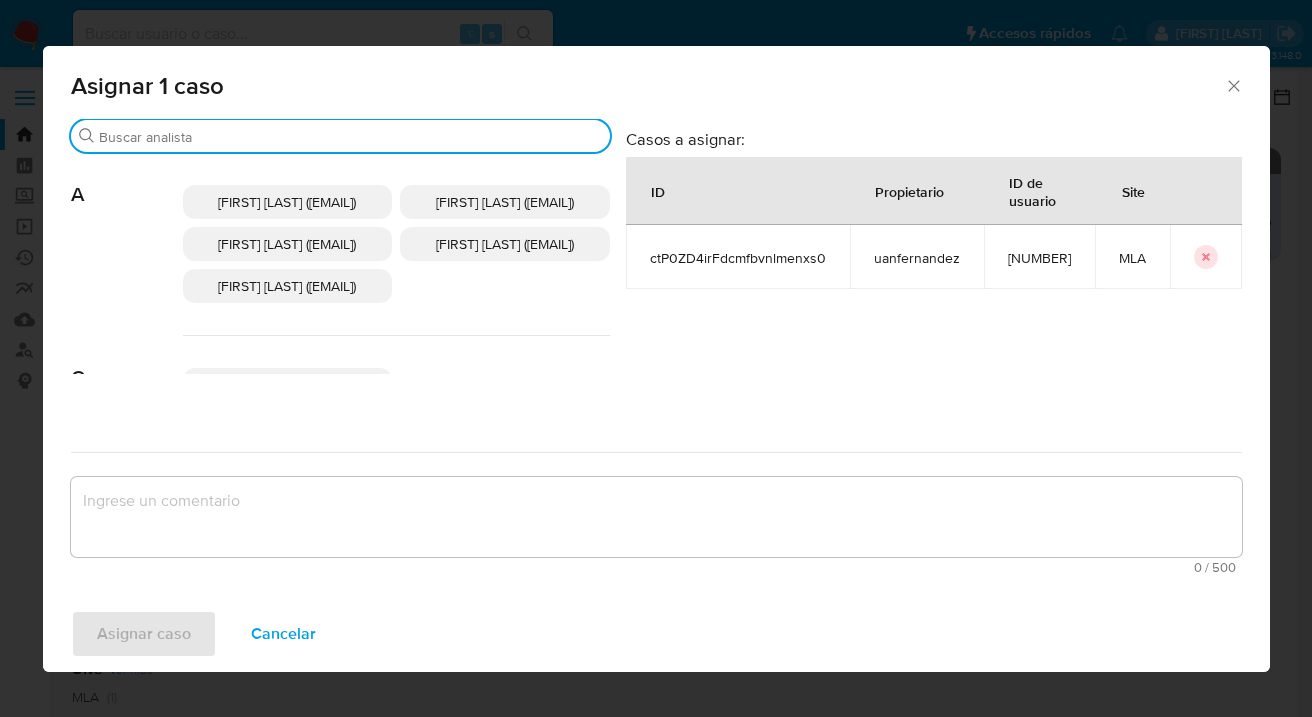 click on "Buscar" at bounding box center [350, 137] 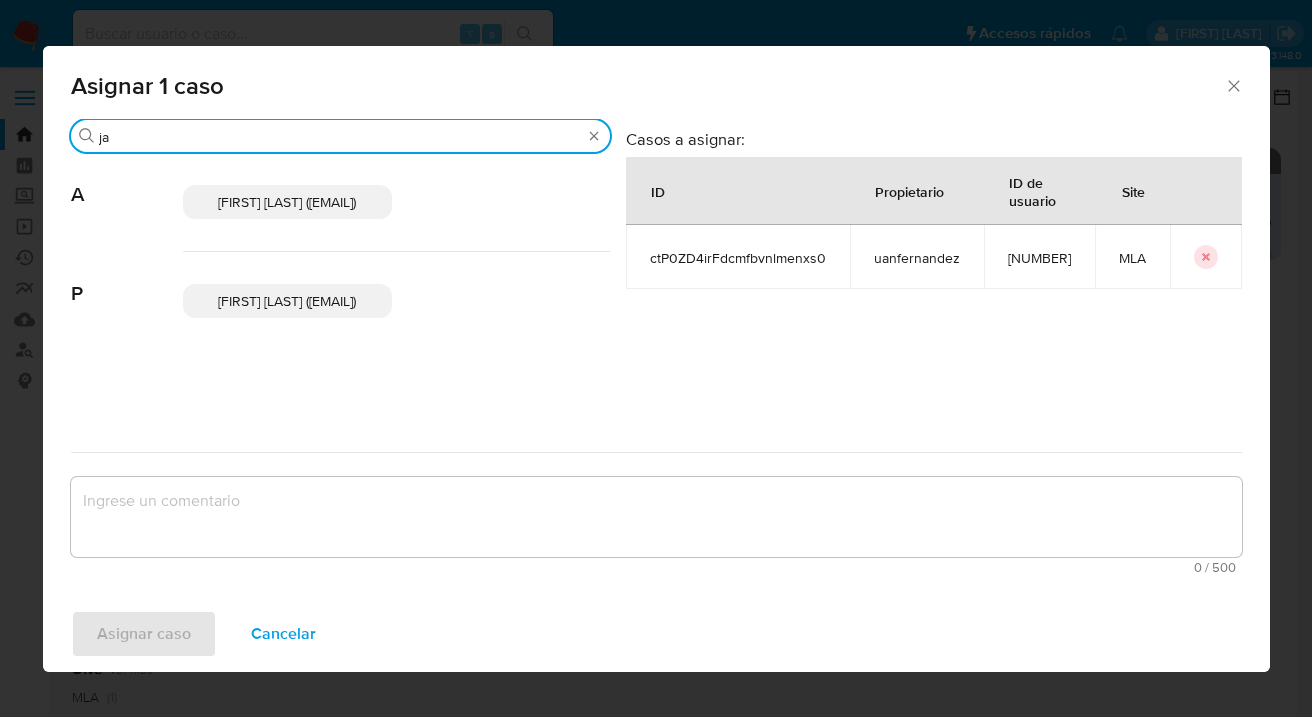 type on "j" 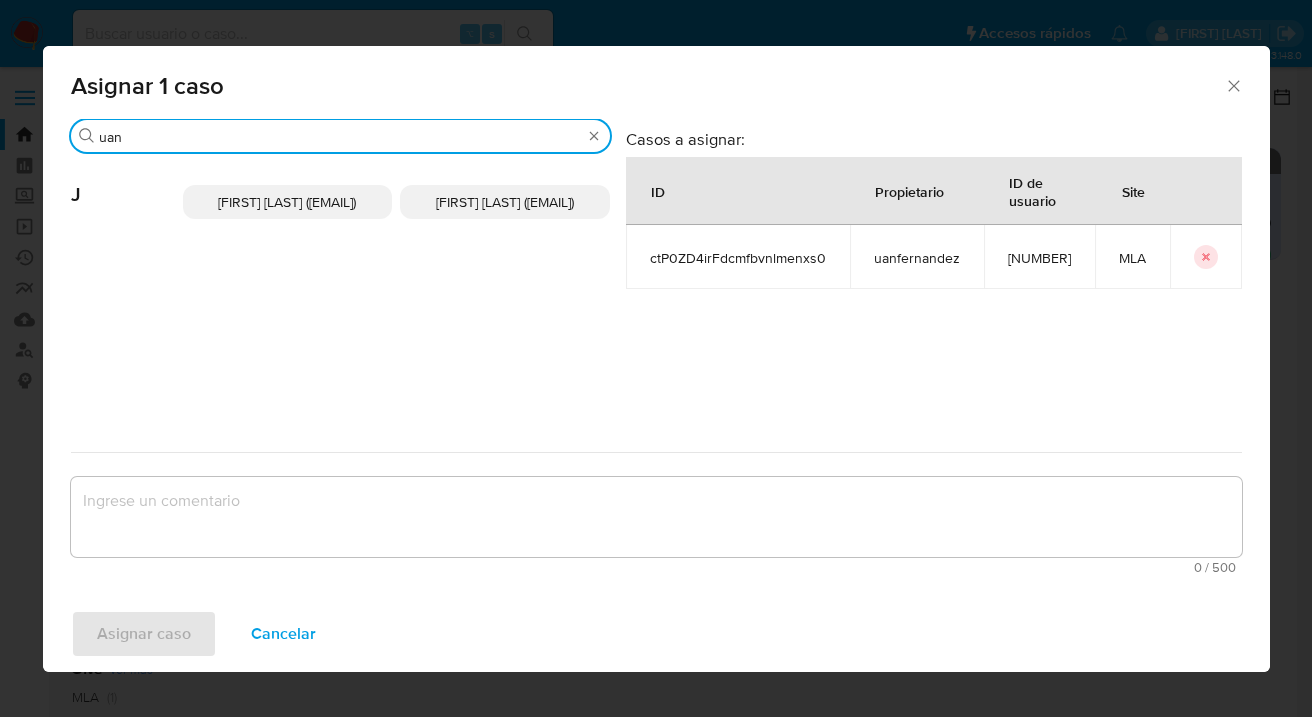 type on "uan" 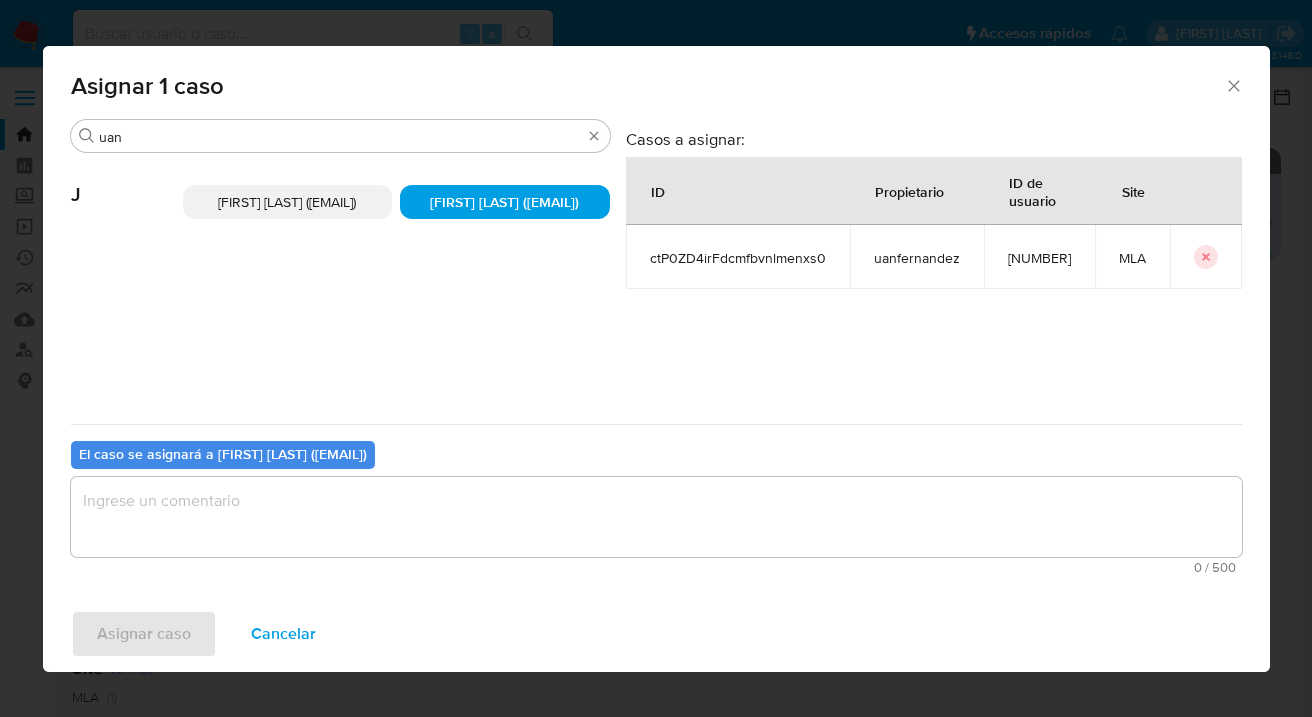 click at bounding box center (656, 517) 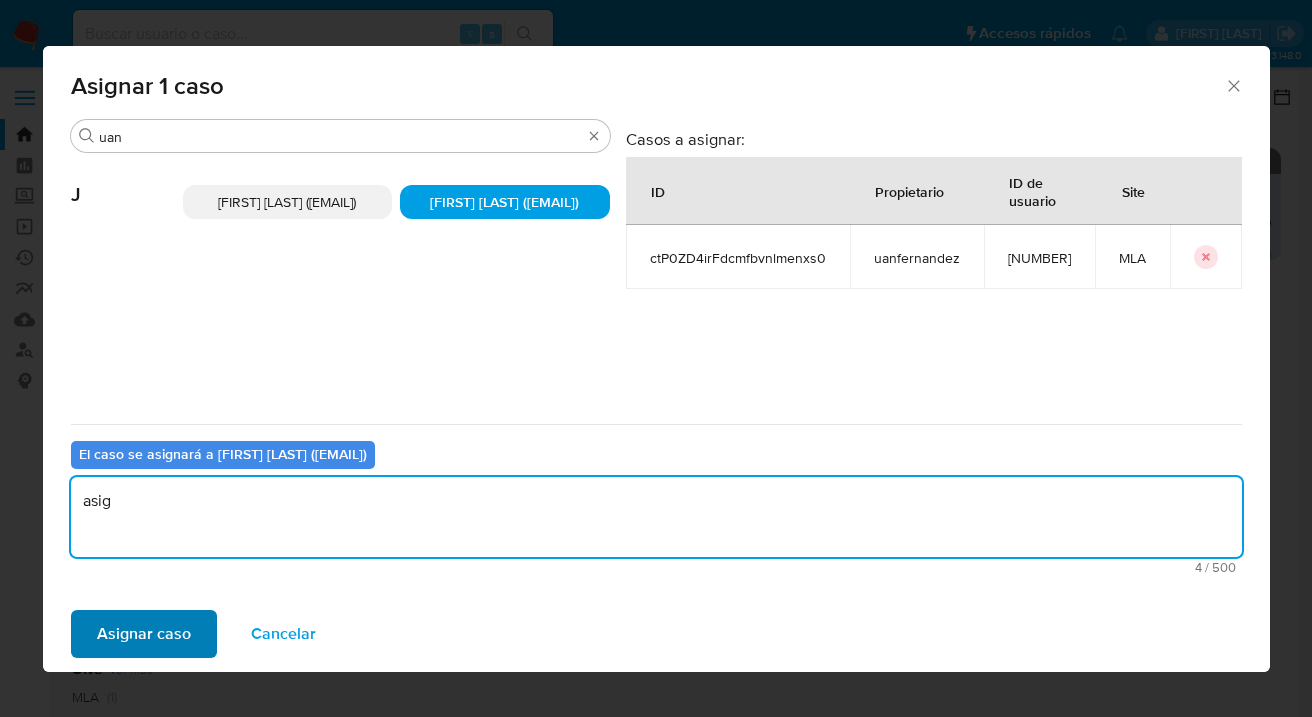 type on "asig" 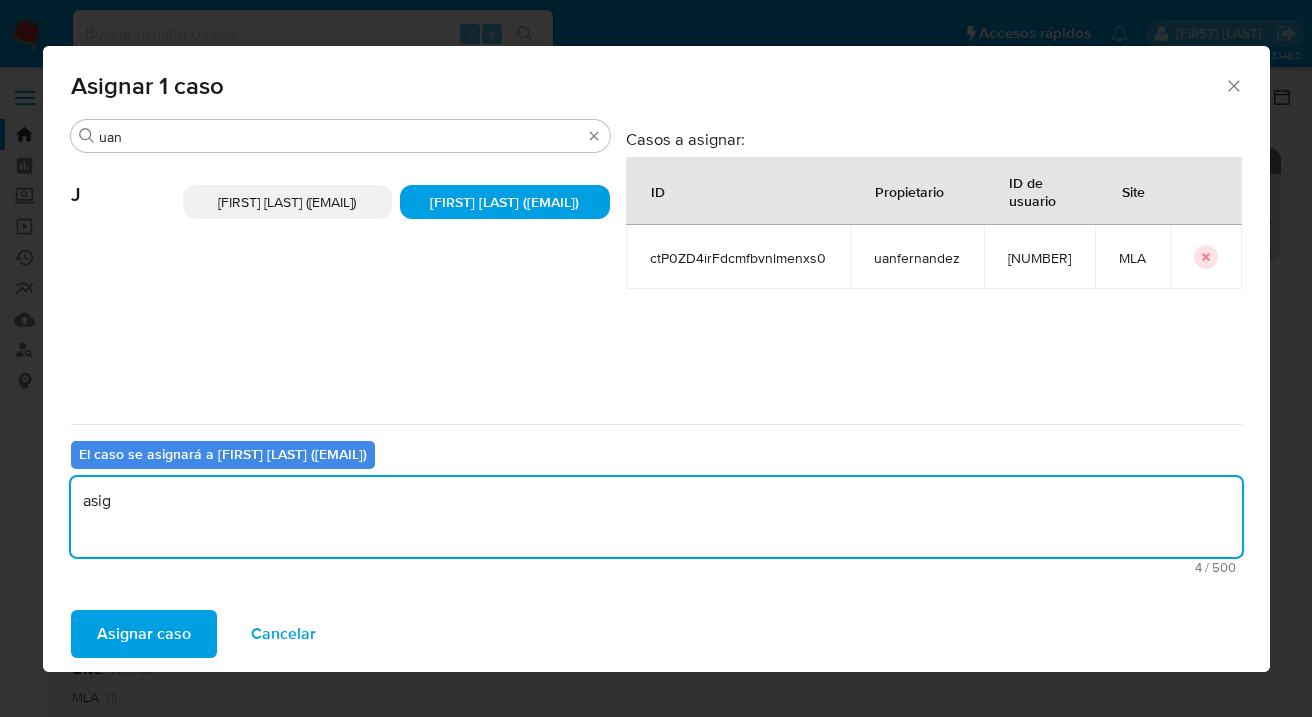 click on "Asignar caso" at bounding box center (144, 634) 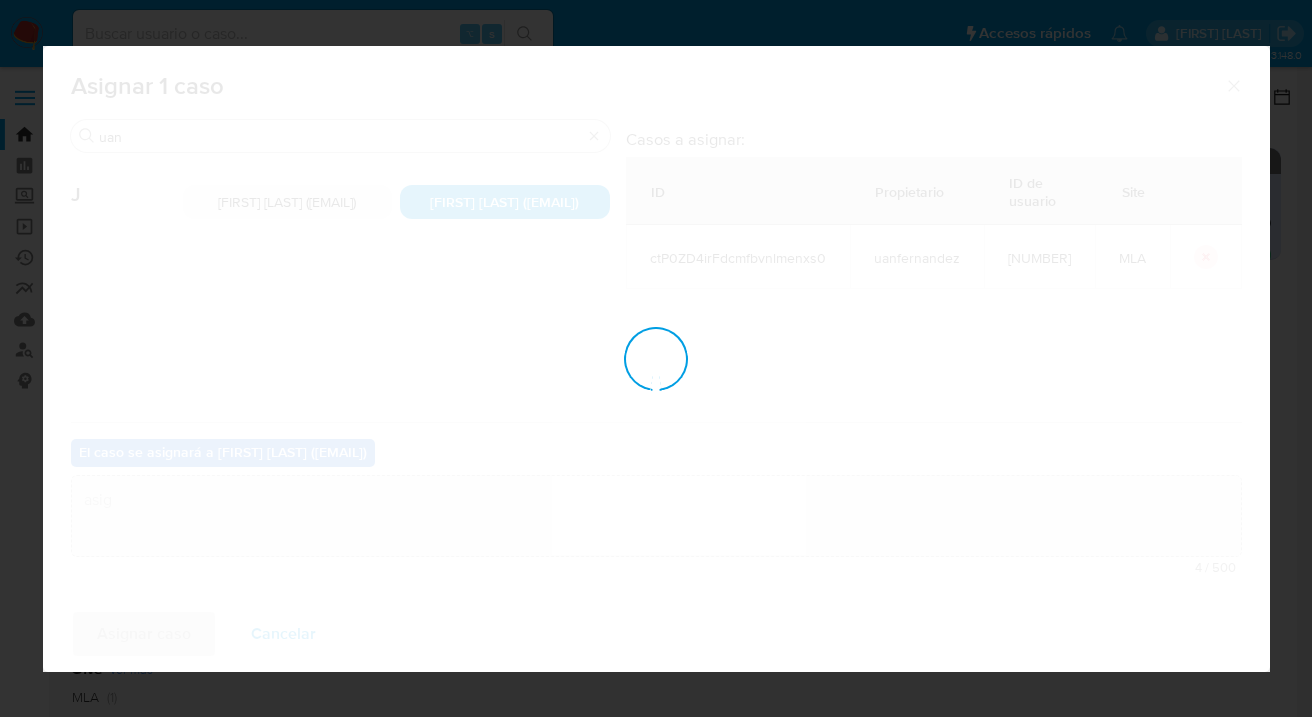 type 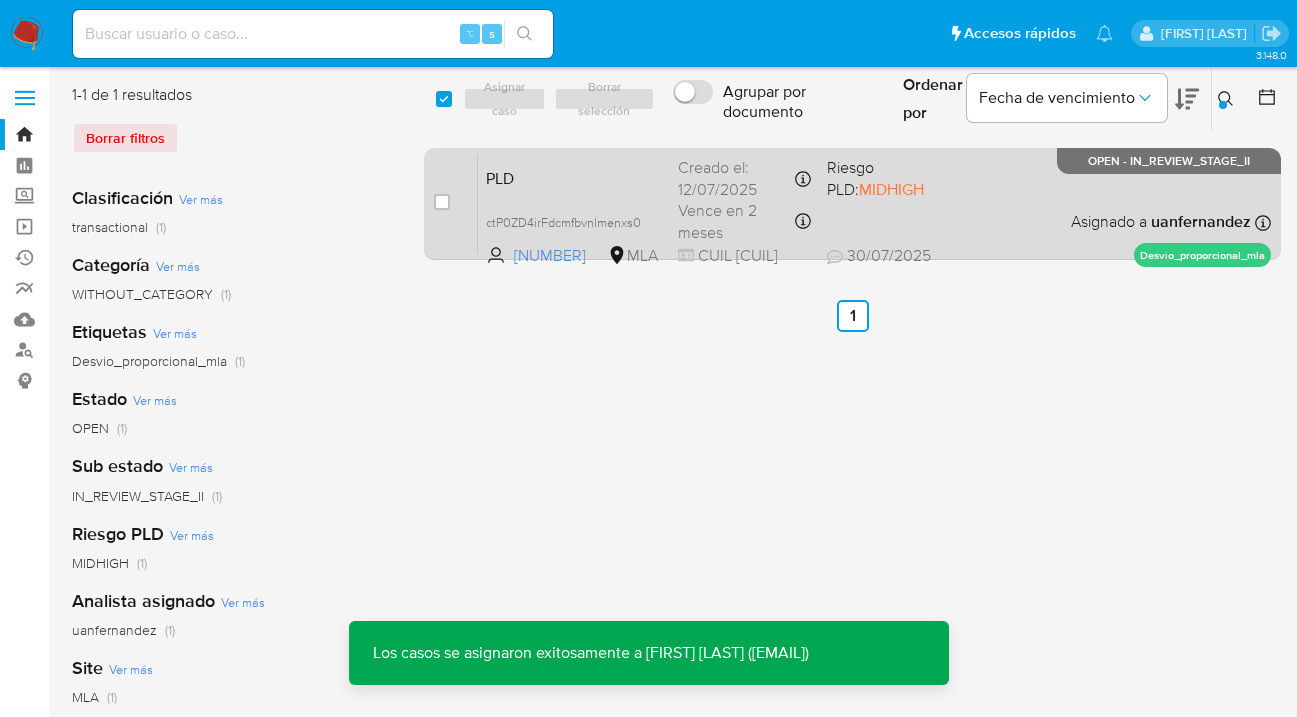click on "PLD ctP0ZD4irFdcmfbvnlmenxs0 40137131 MLA Riesgo PLD:  MIDHIGH Creado el: 12/07/2025   Creado el: 12/07/2025 03:22:12 Vence en 2 meses   Vence el 10/10/2025 03:22:13 CUIL   20297388402 30/07/2025   30/07/2025 02:23 Asignado a   uanfernandez   Asignado el: 17/07/2025 16:36:46 Desvio_proporcional_mla OPEN - IN_REVIEW_STAGE_II" at bounding box center [874, 203] 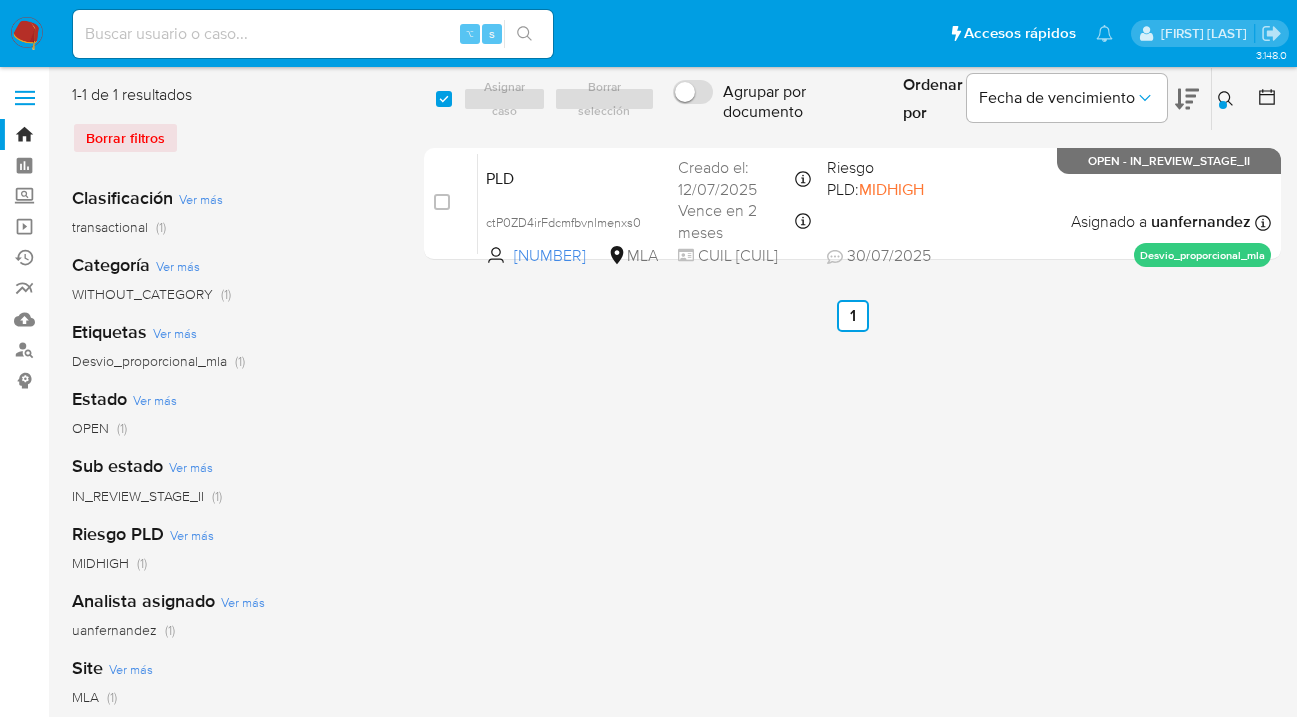 click 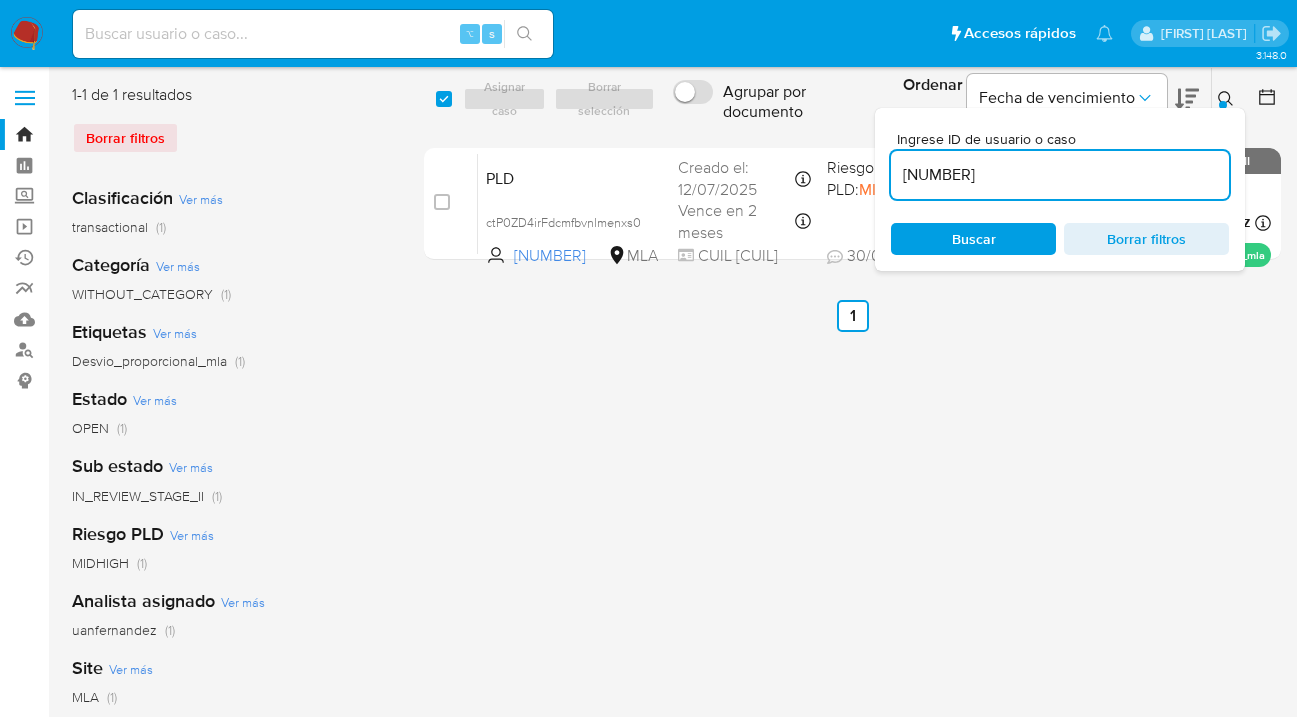 drag, startPoint x: 1023, startPoint y: 161, endPoint x: 962, endPoint y: 175, distance: 62.58594 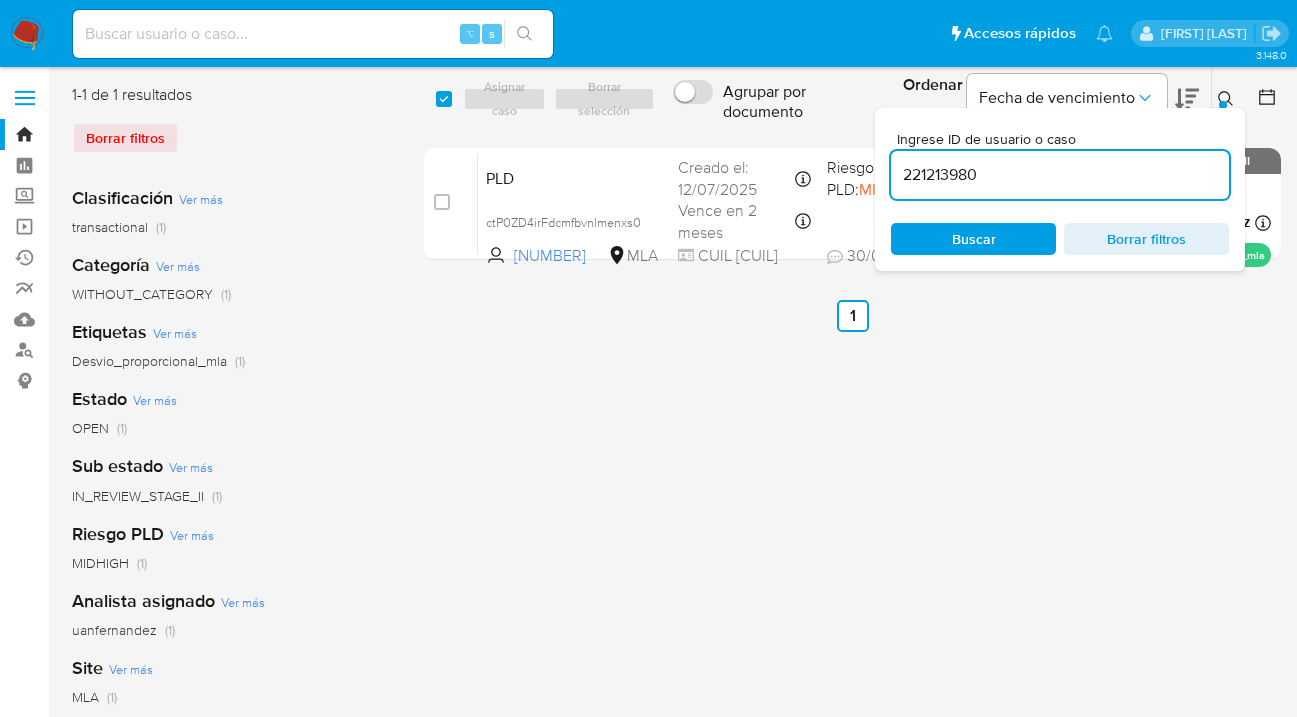 scroll, scrollTop: 0, scrollLeft: 0, axis: both 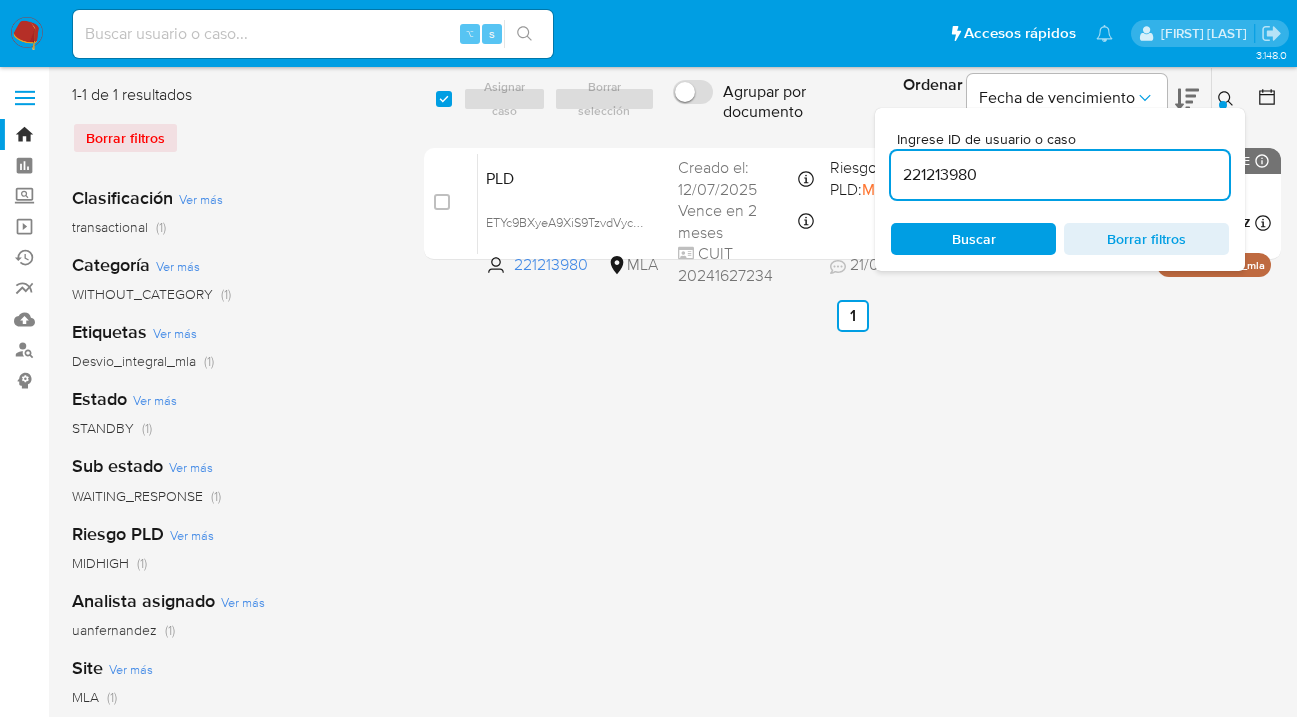click at bounding box center [1223, 105] 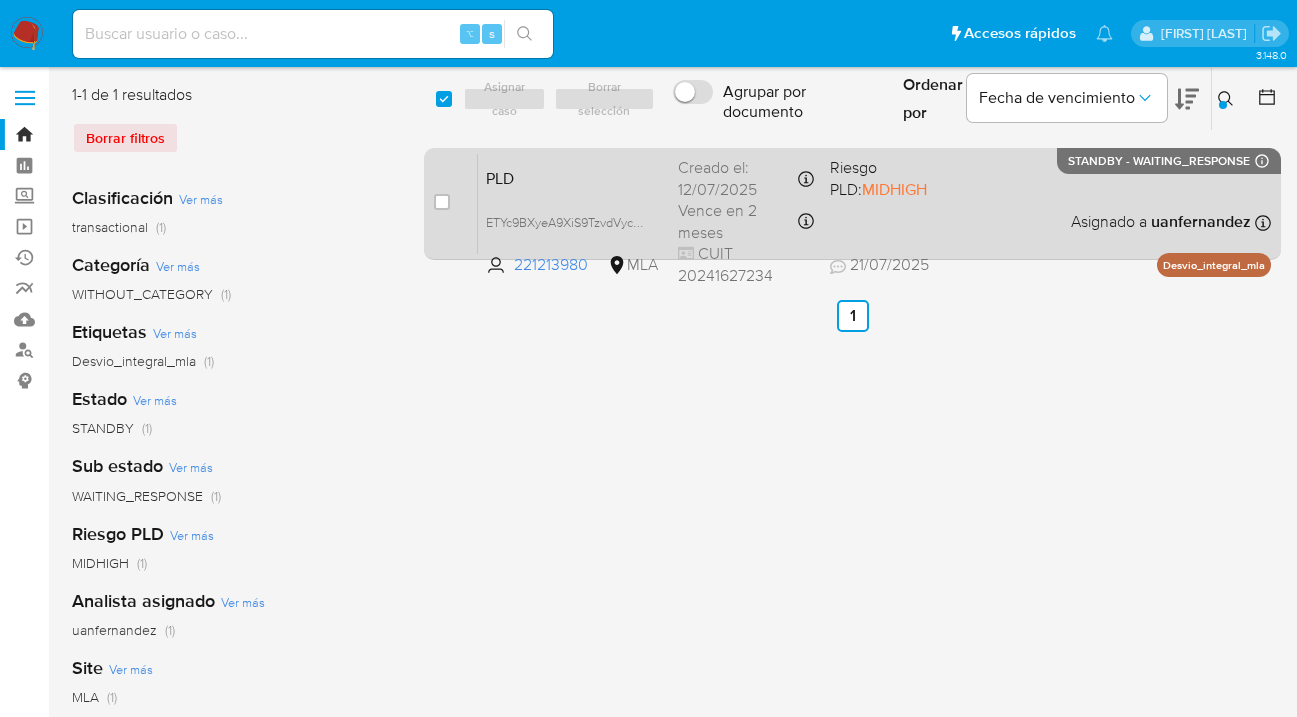 click on "PLD ETYc9BXyeA9XiS9TzvdVycCS 221213980 MLA Riesgo PLD:  MIDHIGH Creado el: 12/07/2025   Creado el: 12/07/2025 03:08:22 Vence en 2 meses   Vence el 10/10/2025 03:08:22 CUIT   20241627234 21/07/2025   21/07/2025 15:14 Asignado a   uanfernandez   Asignado el: 17/07/2025 16:37:30 Desvio_integral_mla STANDBY - WAITING_RESPONSE    Expiración: 01/08/2025 20:59:59 (en 11 horas)" at bounding box center [874, 203] 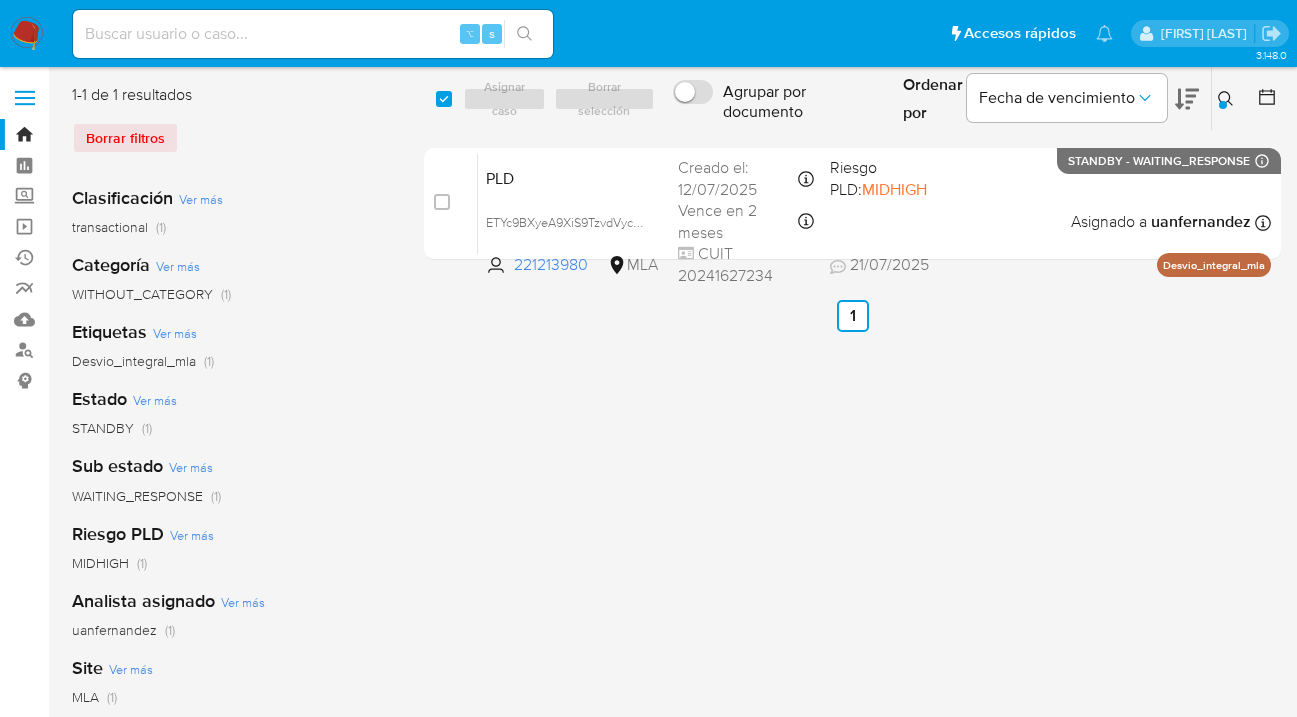 click 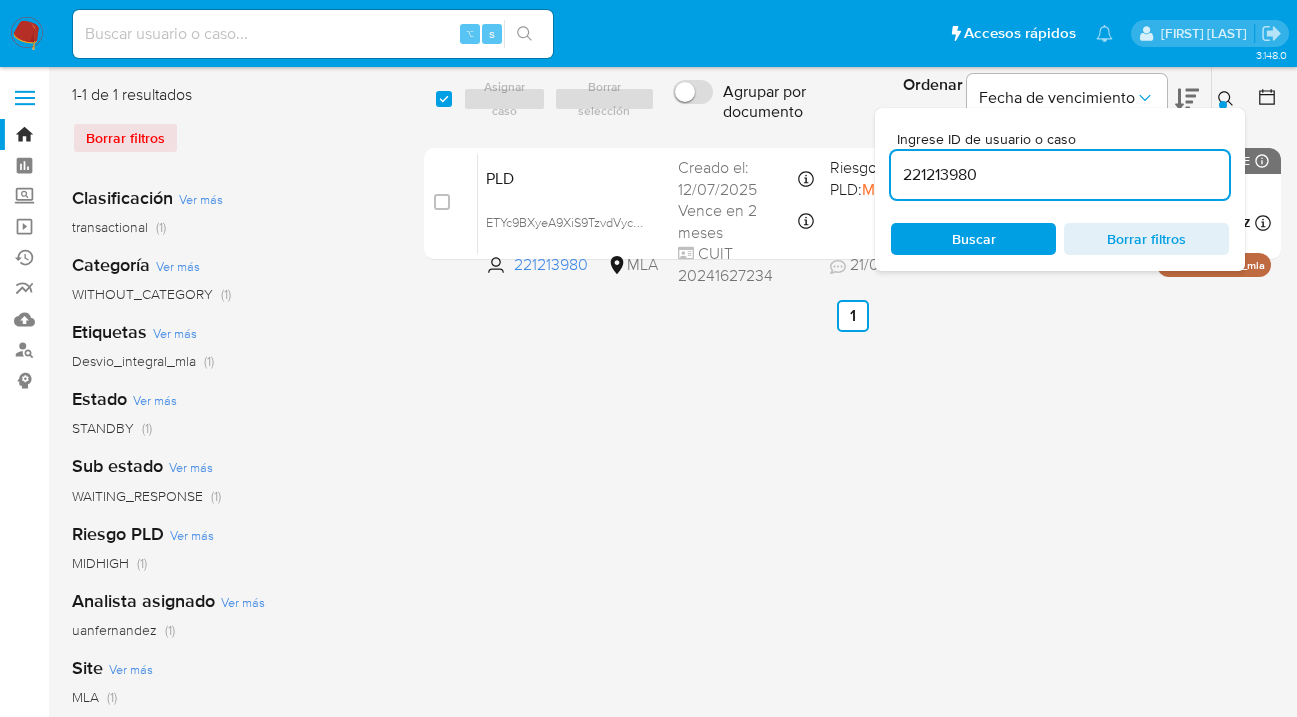 drag, startPoint x: 1041, startPoint y: 180, endPoint x: 939, endPoint y: 164, distance: 103.24728 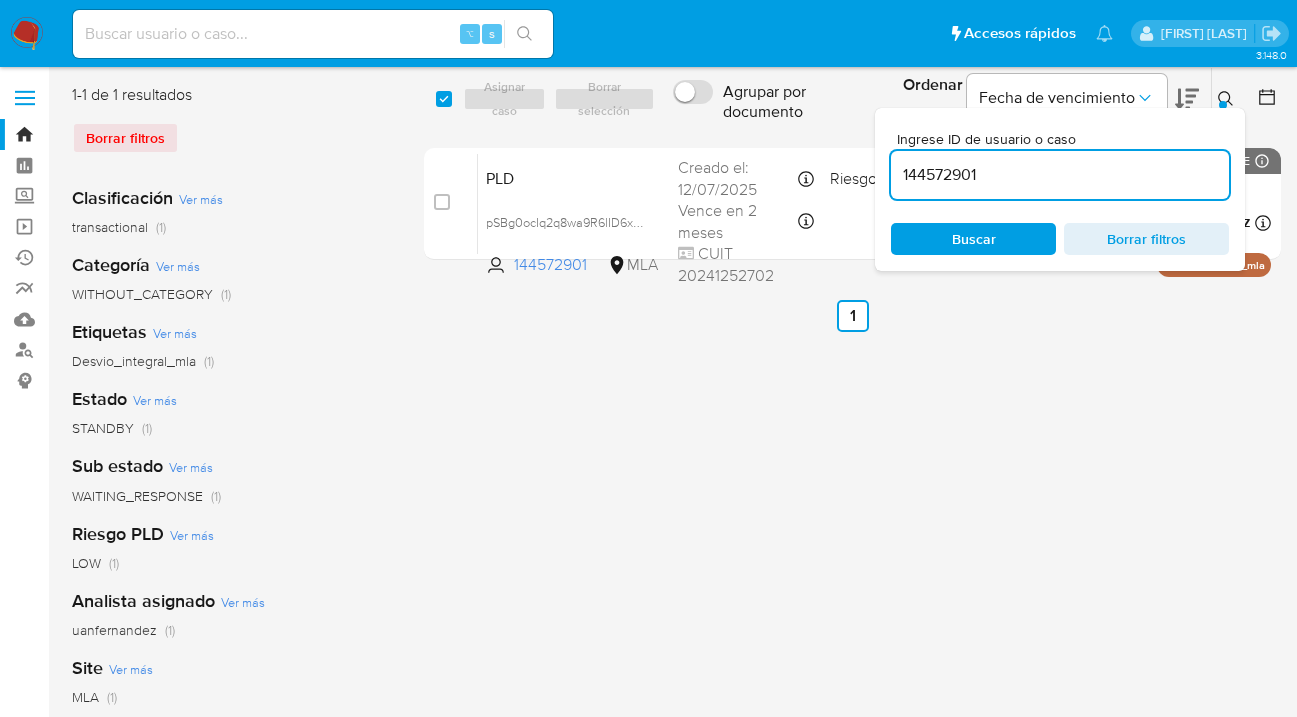 click 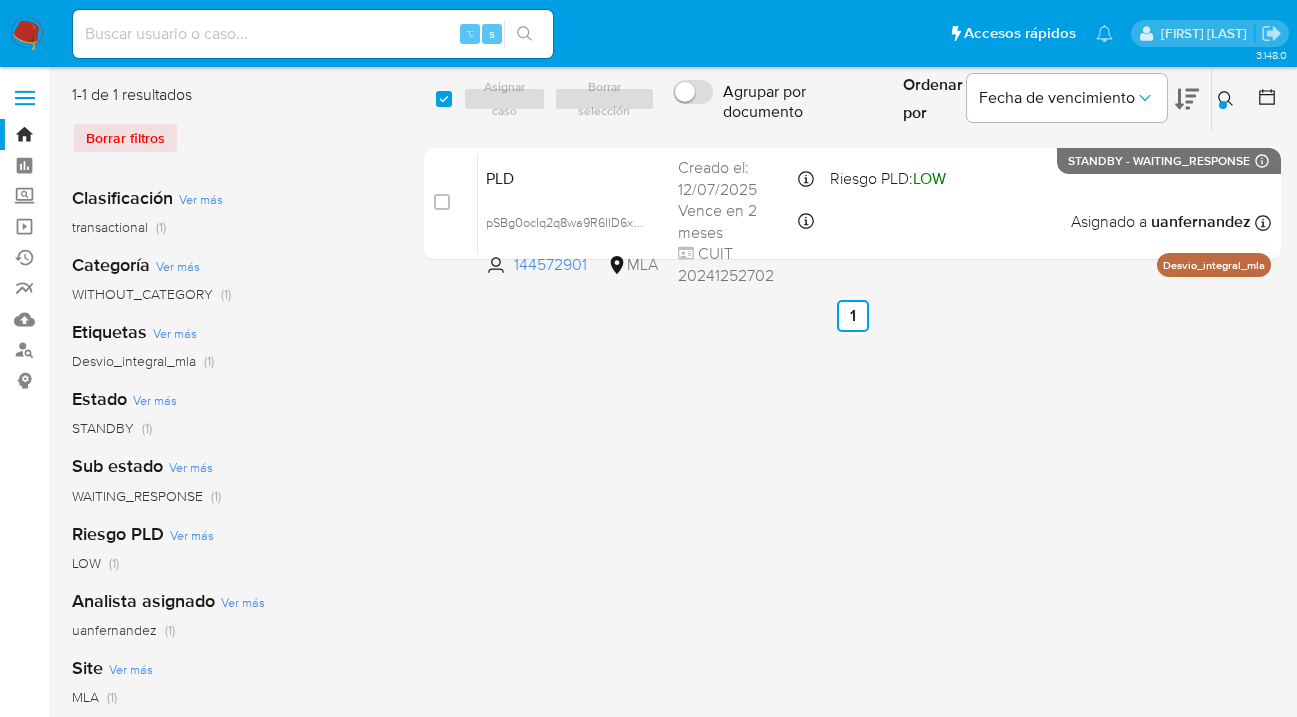 click 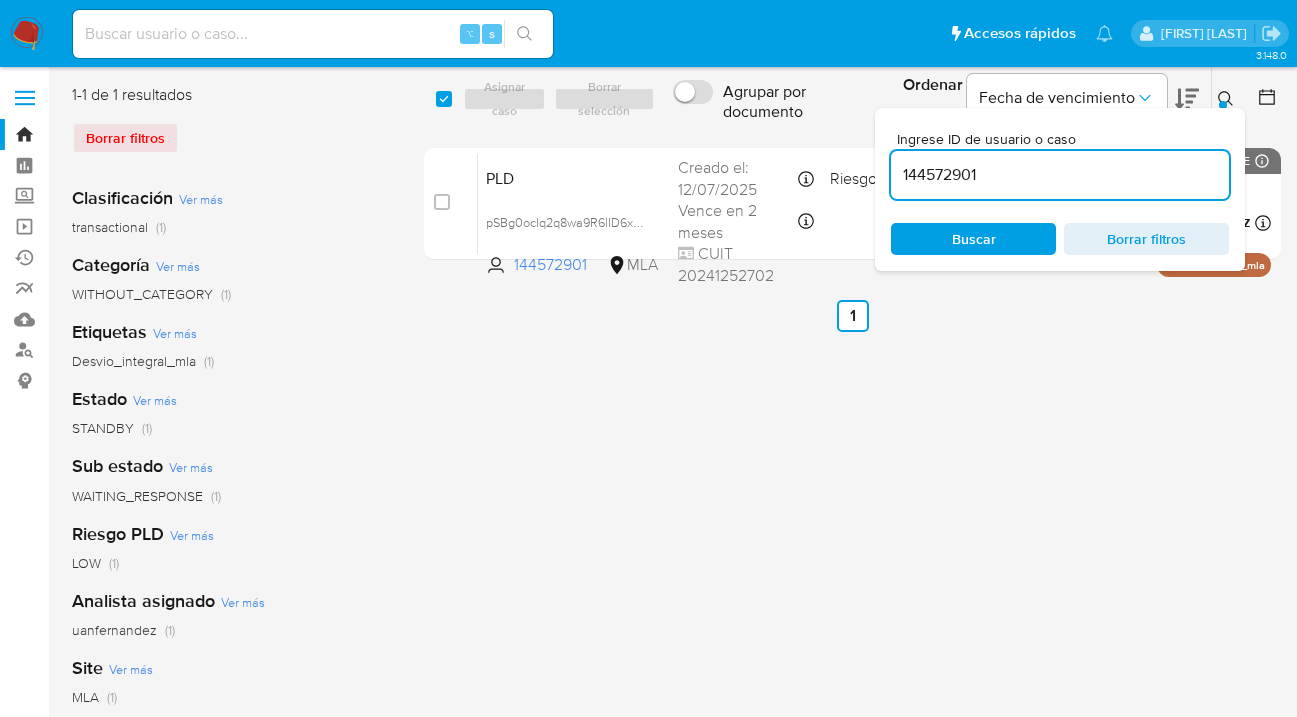 scroll, scrollTop: 0, scrollLeft: 0, axis: both 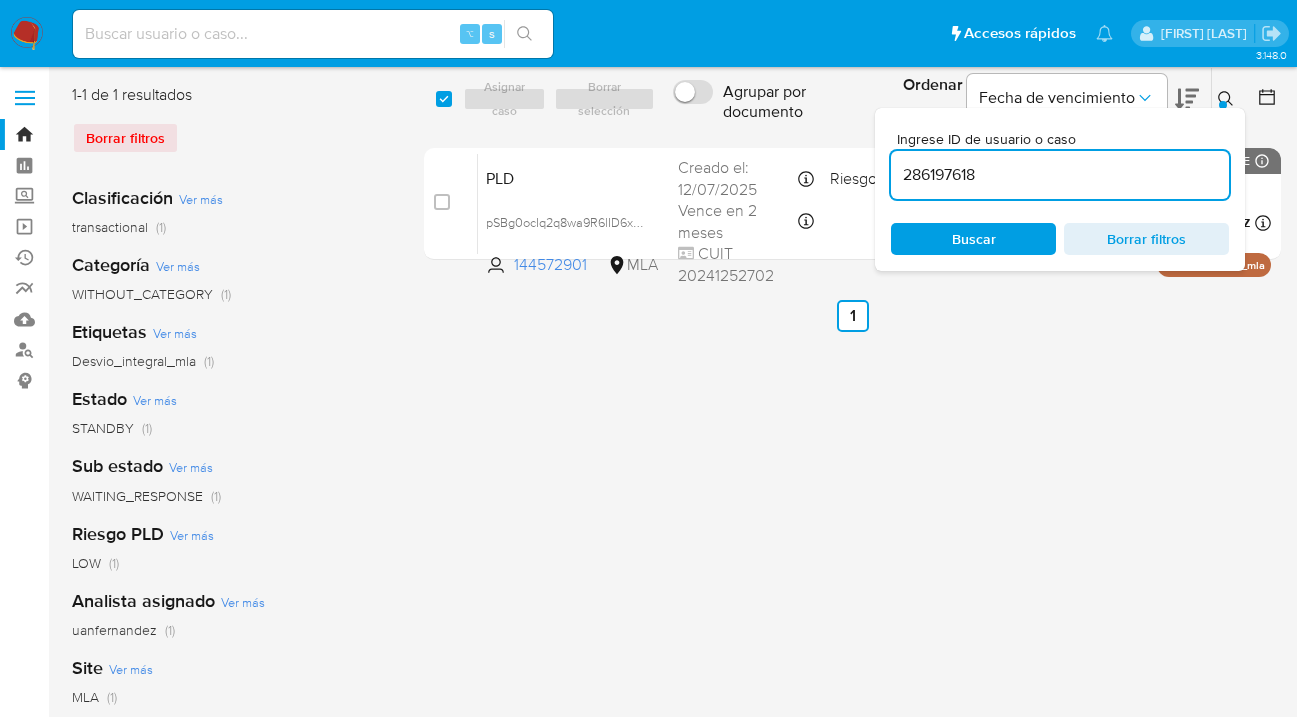 type on "286197618" 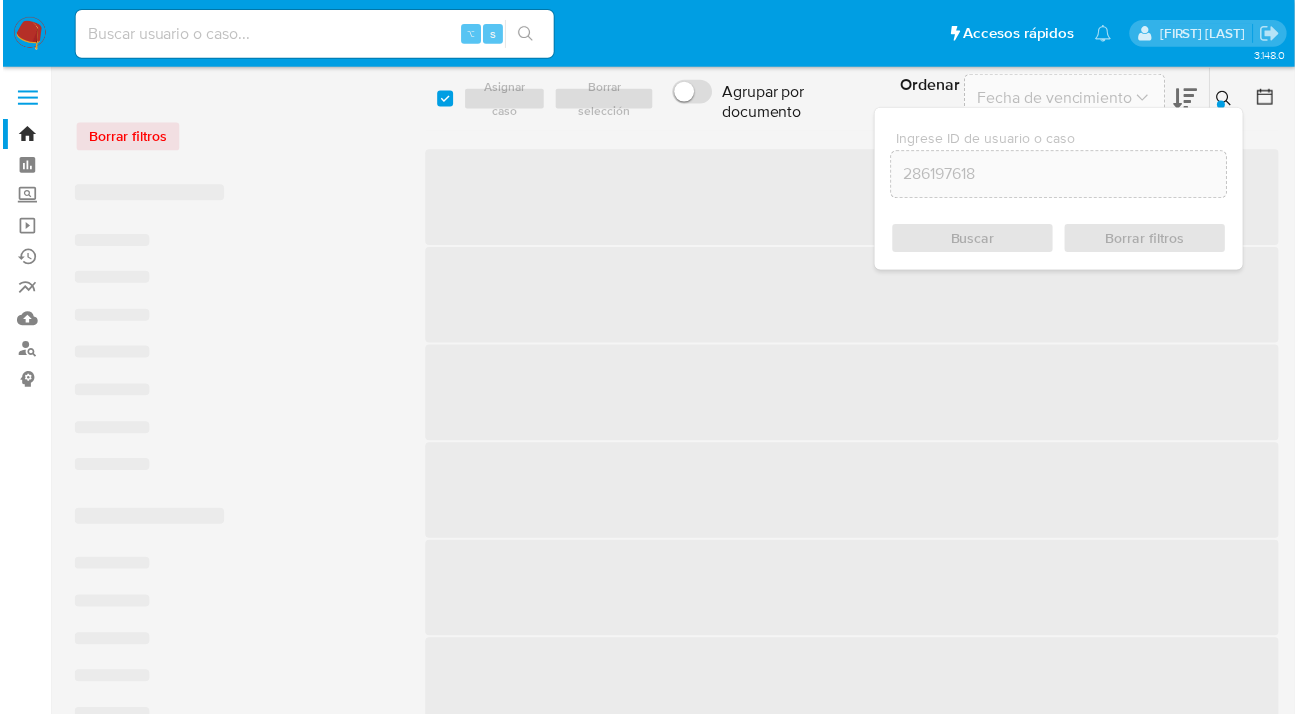 scroll, scrollTop: 0, scrollLeft: 0, axis: both 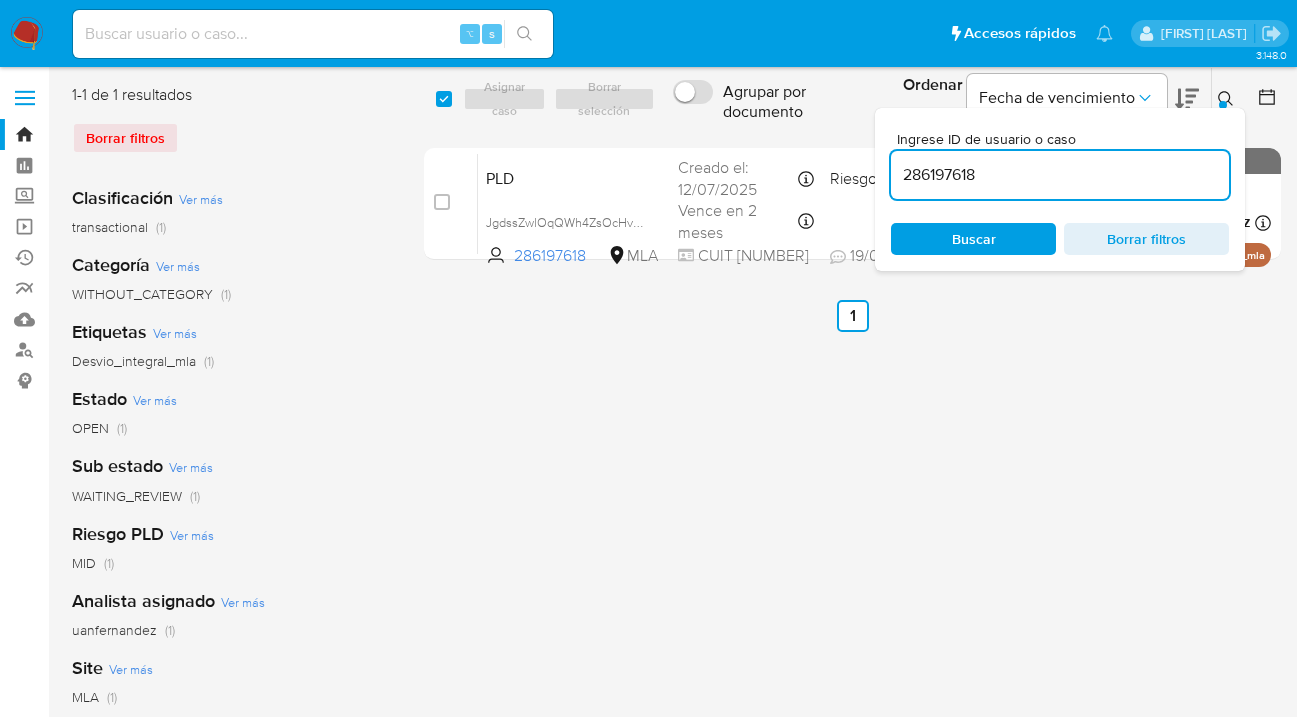 click 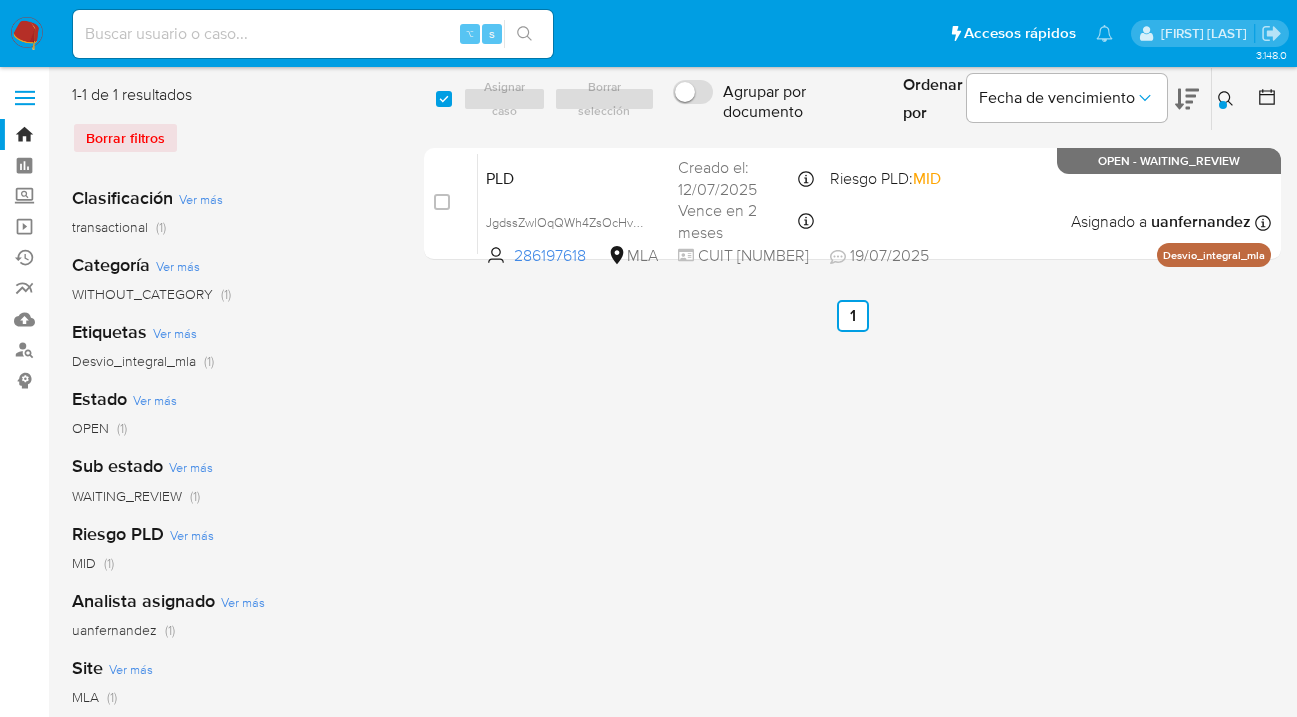 click on "select-all-cases-checkbox" at bounding box center [447, 99] 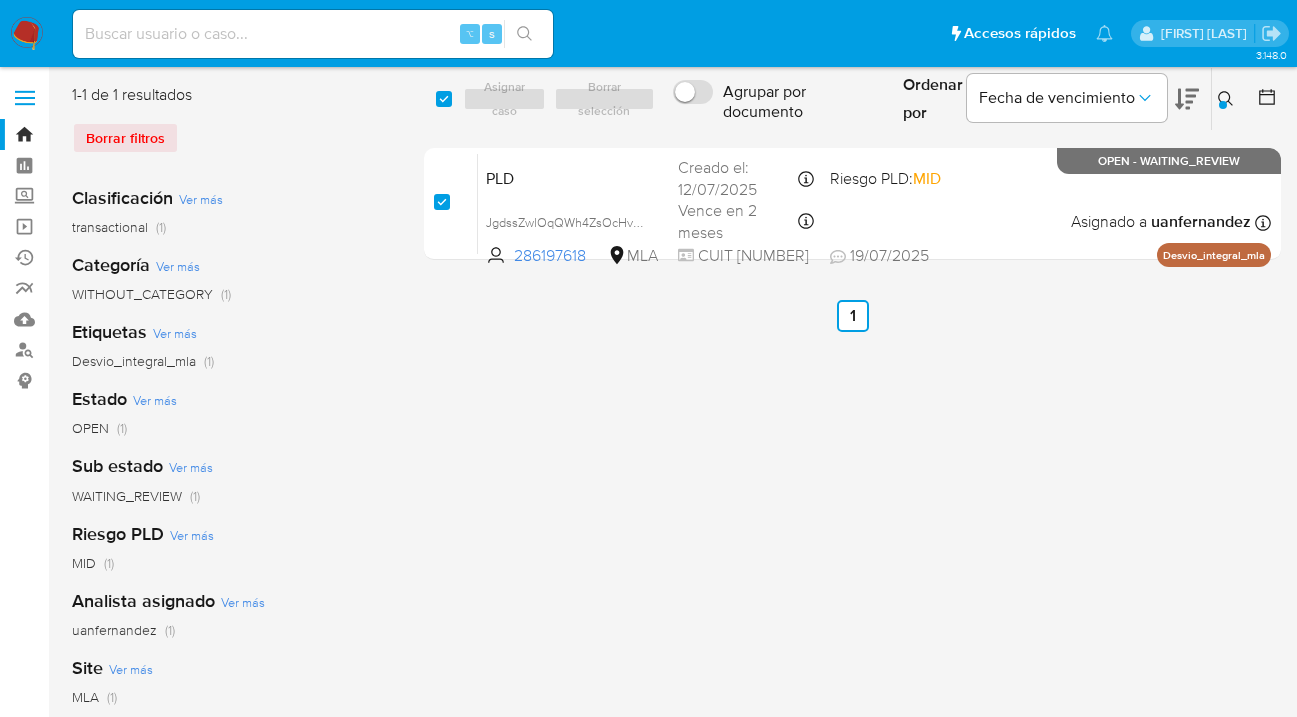 checkbox on "true" 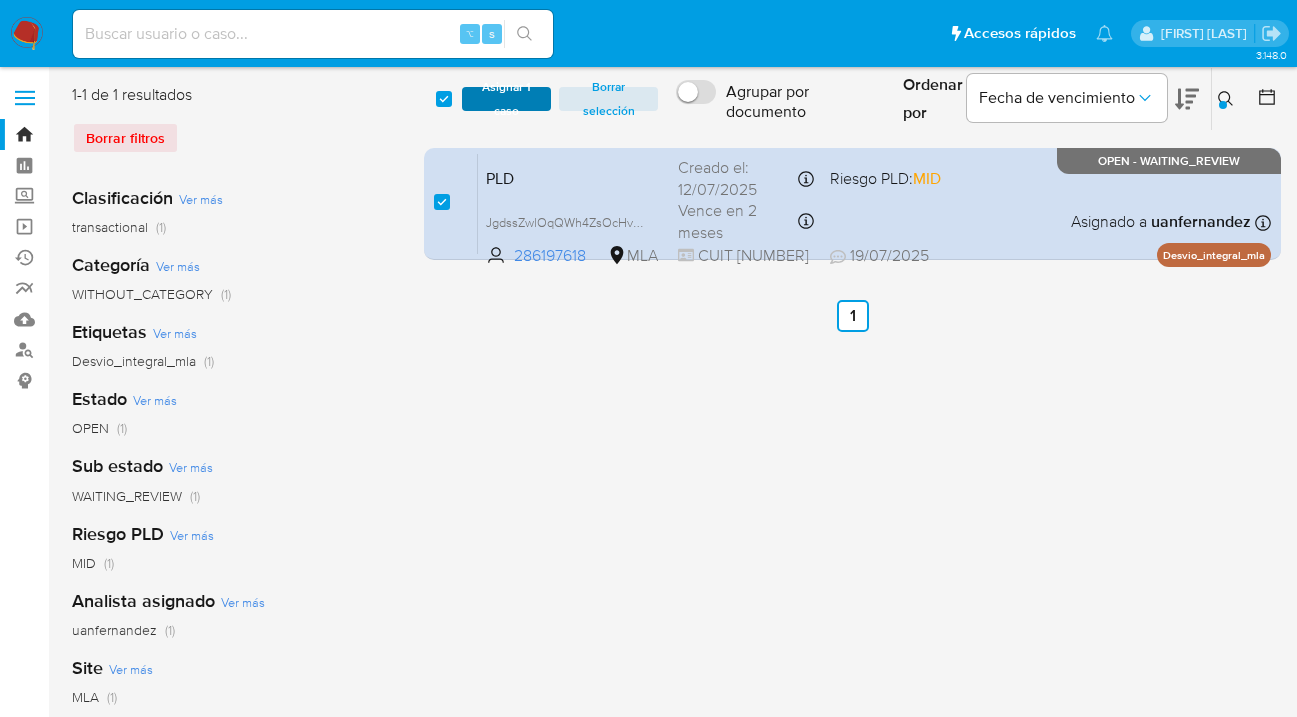 click on "Asignar 1 caso" at bounding box center (506, 99) 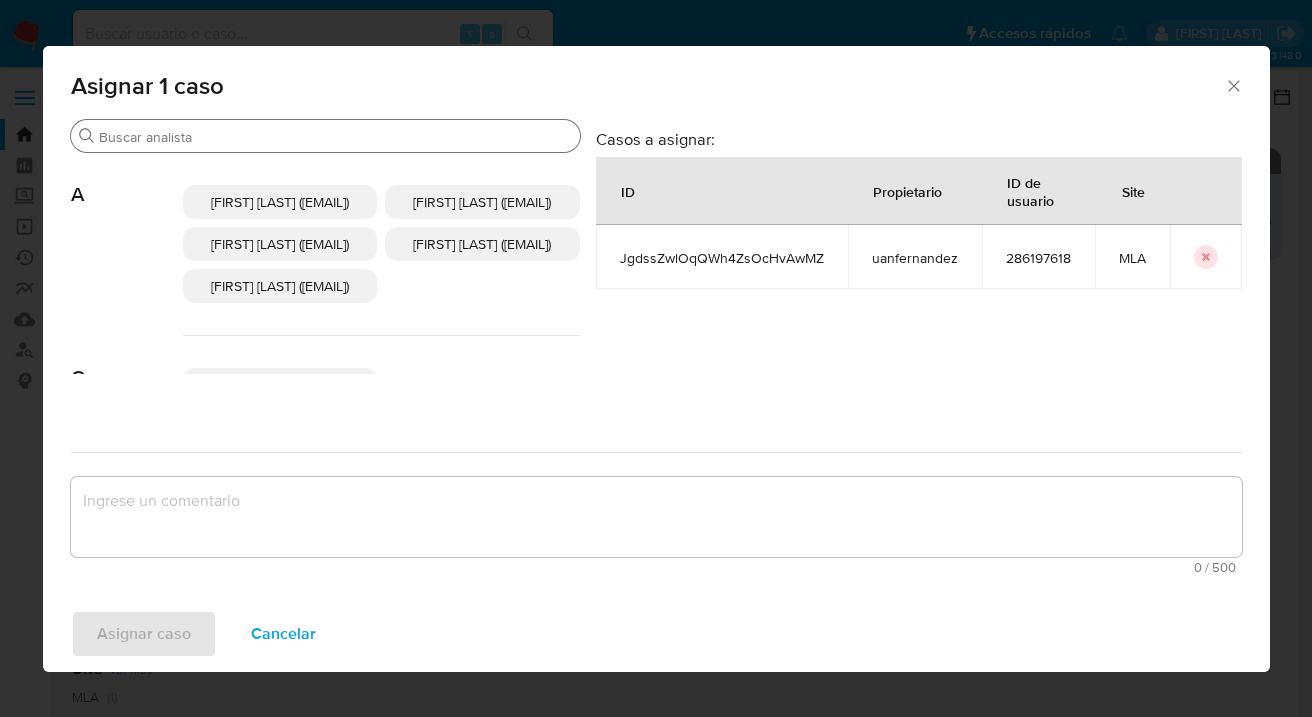 click on "Buscar" at bounding box center [335, 137] 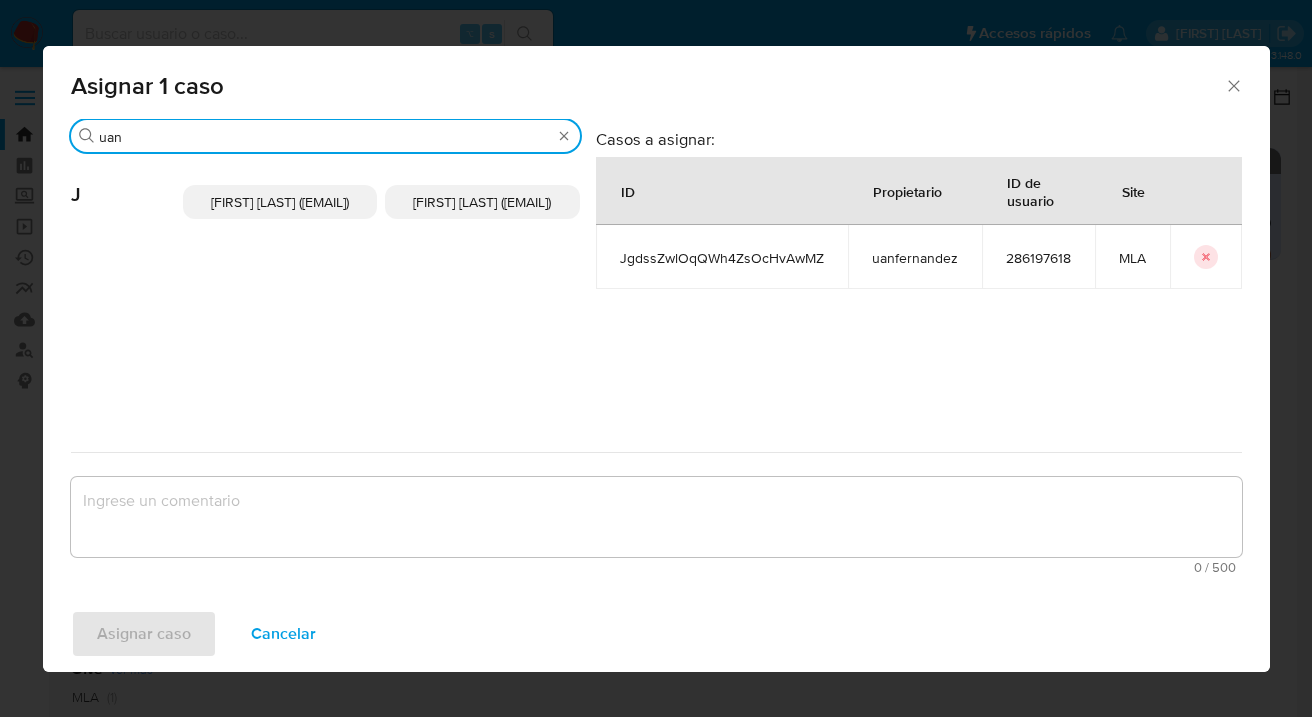 type on "uan" 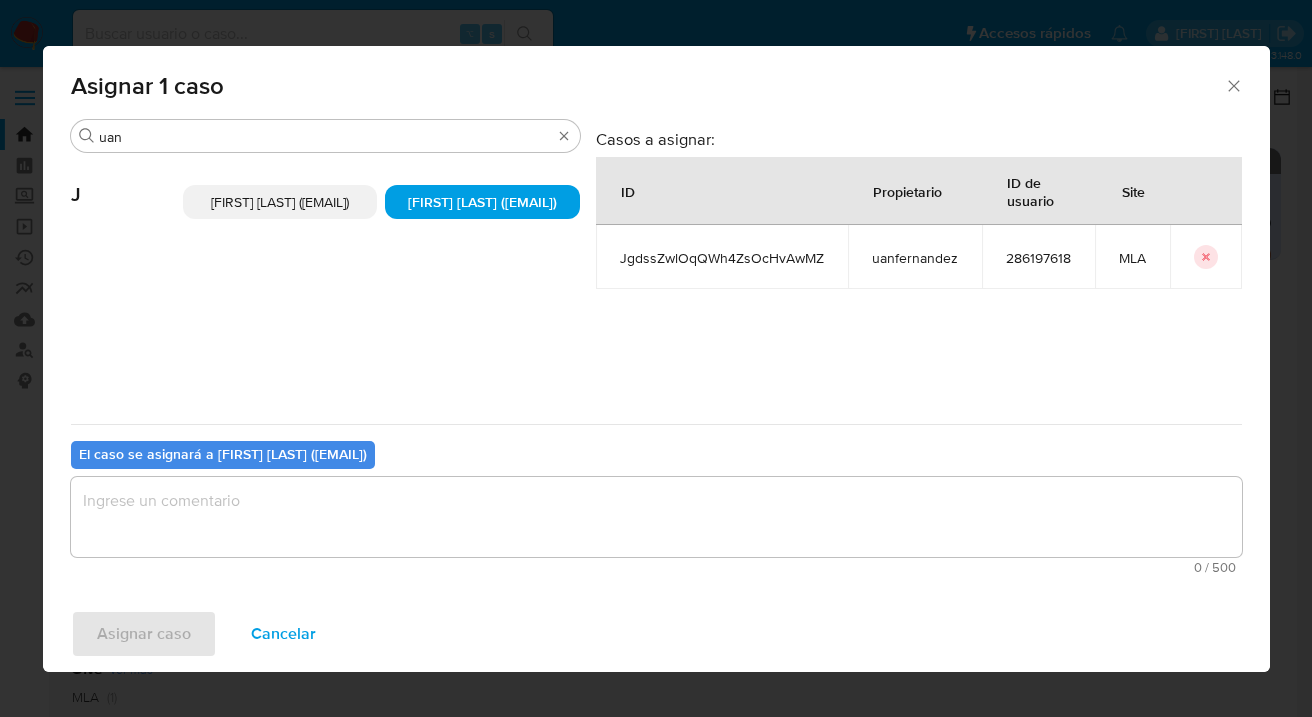click at bounding box center [656, 517] 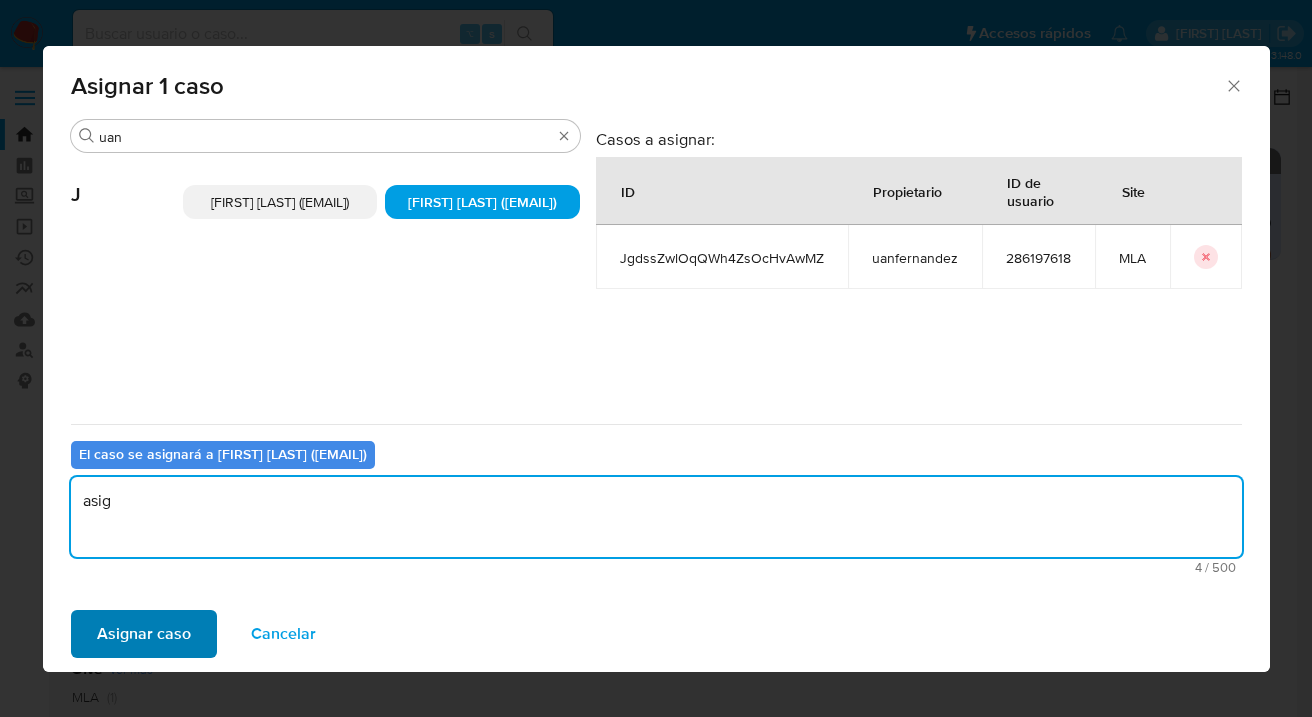 type on "asig" 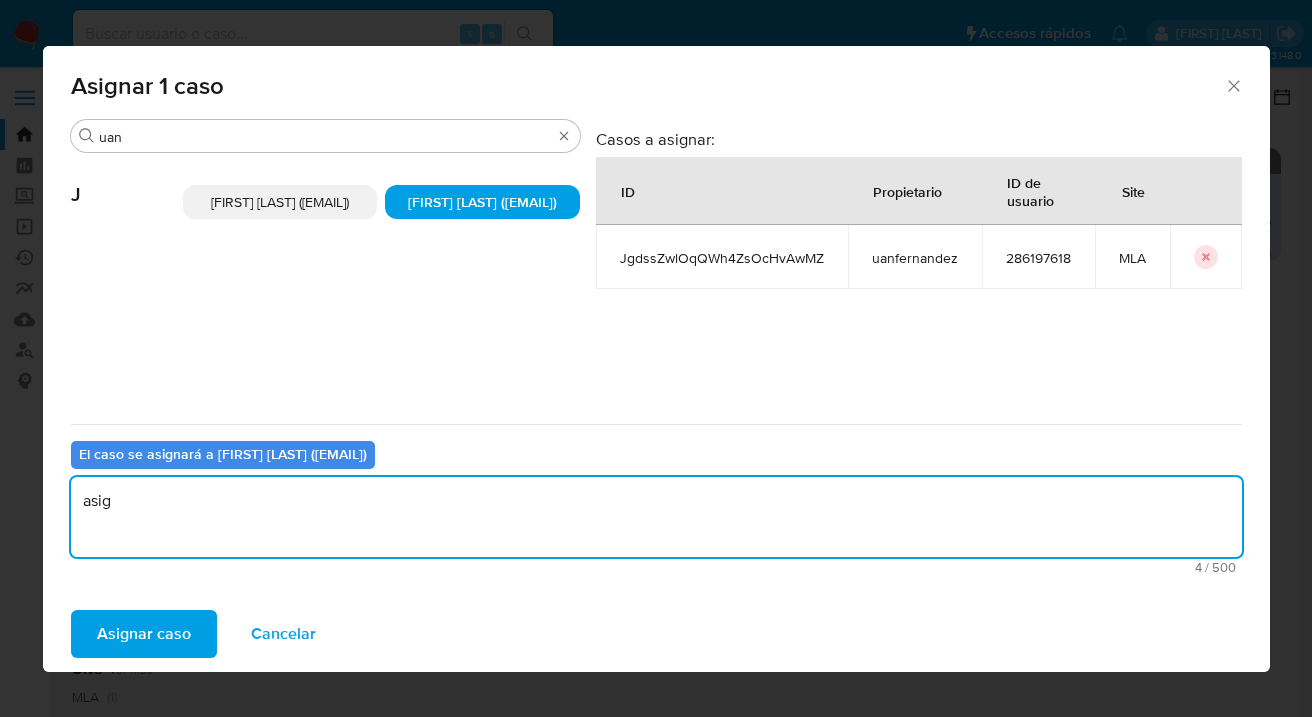 click on "Asignar caso" at bounding box center [144, 634] 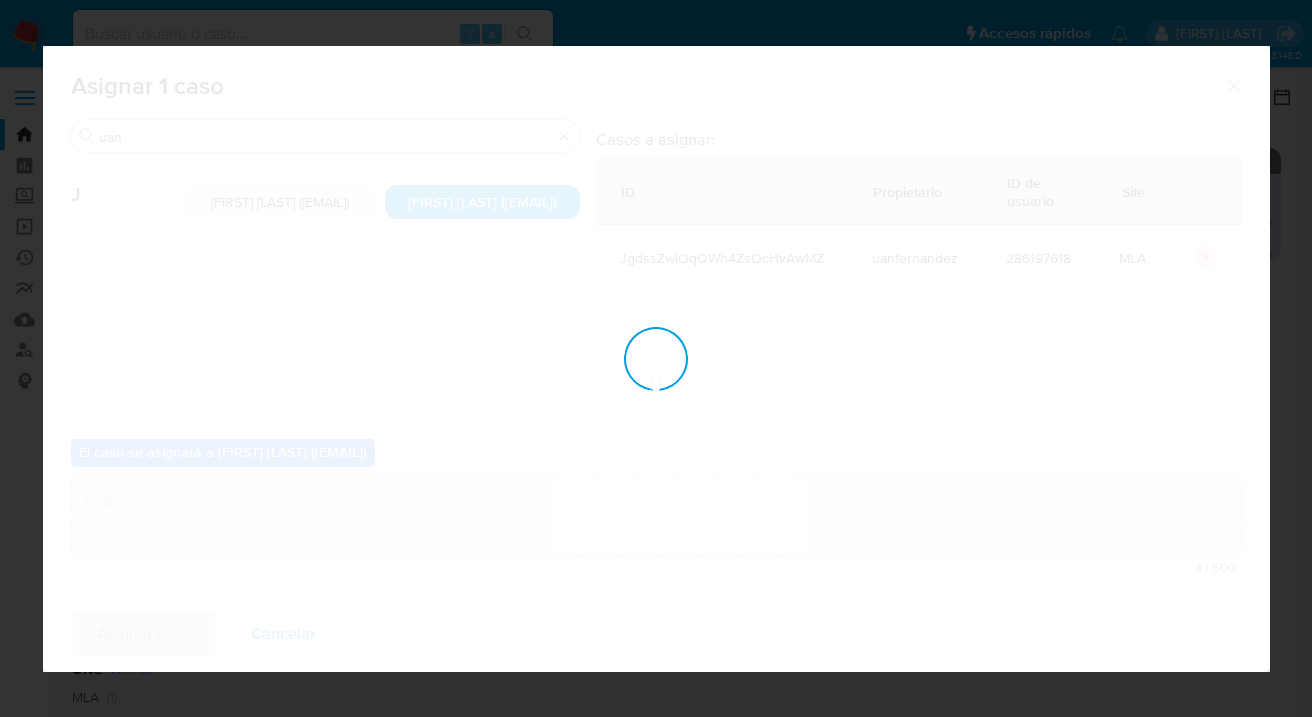 type 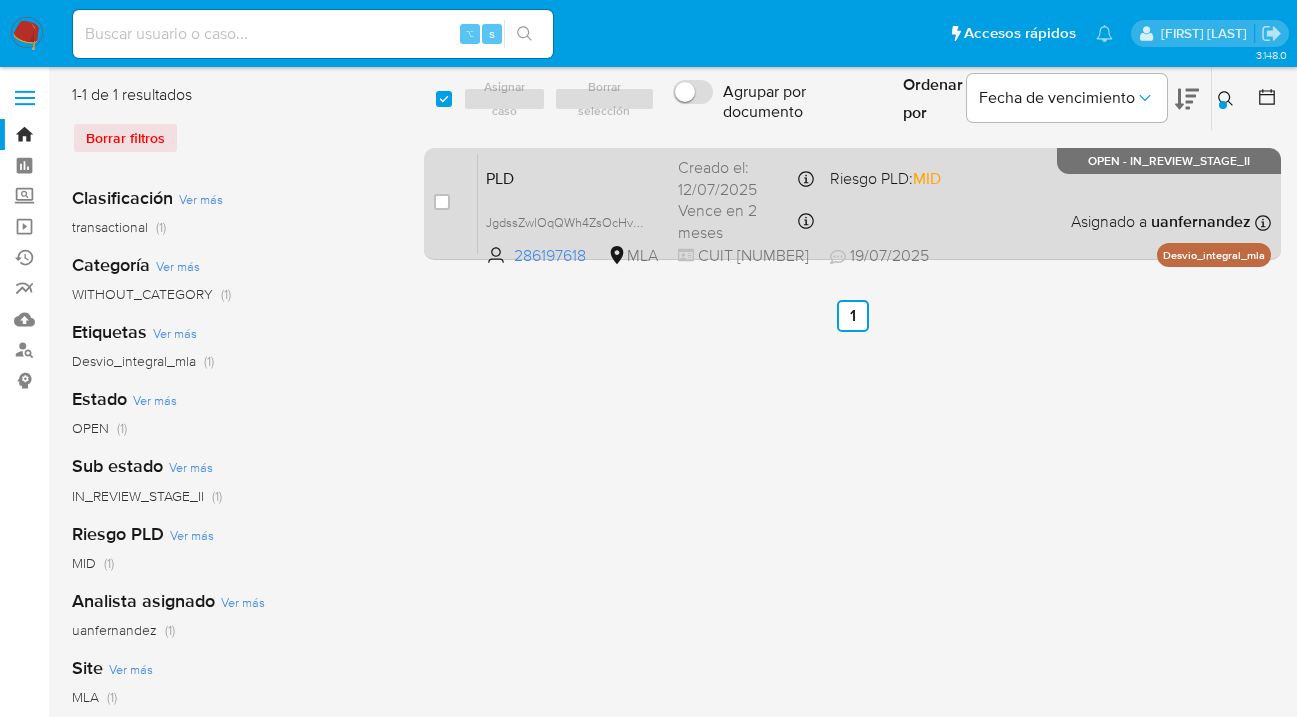 click on "PLD JgdssZwlOqQWh4ZsOcHvAwMZ 286197618 MLA Riesgo PLD:  MID Creado el: 12/07/2025   Creado el: 12/07/2025 03:26:52 Vence en 2 meses   Vence el 10/10/2025 03:26:52 CUIT   20240850185 19/07/2025   19/07/2025 12:42 Asignado a   uanfernandez   Asignado el: 17/07/2025 16:37:30 Desvio_integral_mla OPEN - IN_REVIEW_STAGE_II" at bounding box center (874, 203) 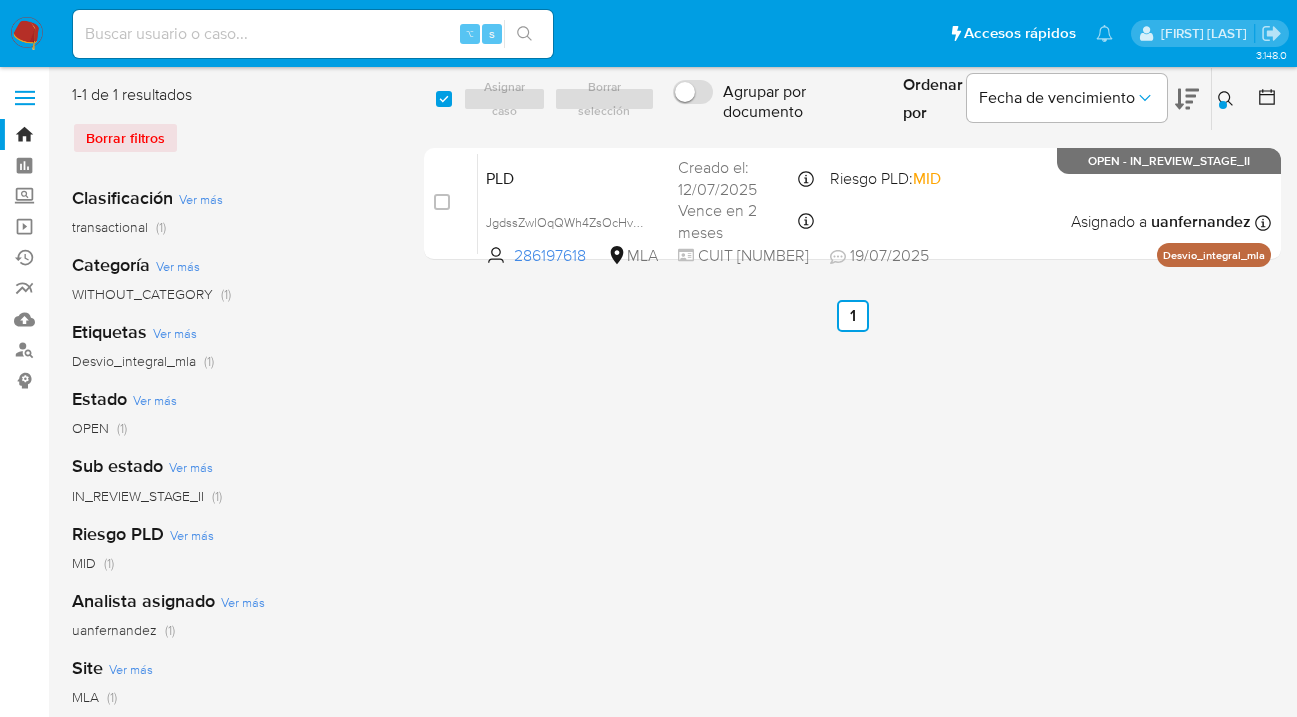 click at bounding box center (1228, 99) 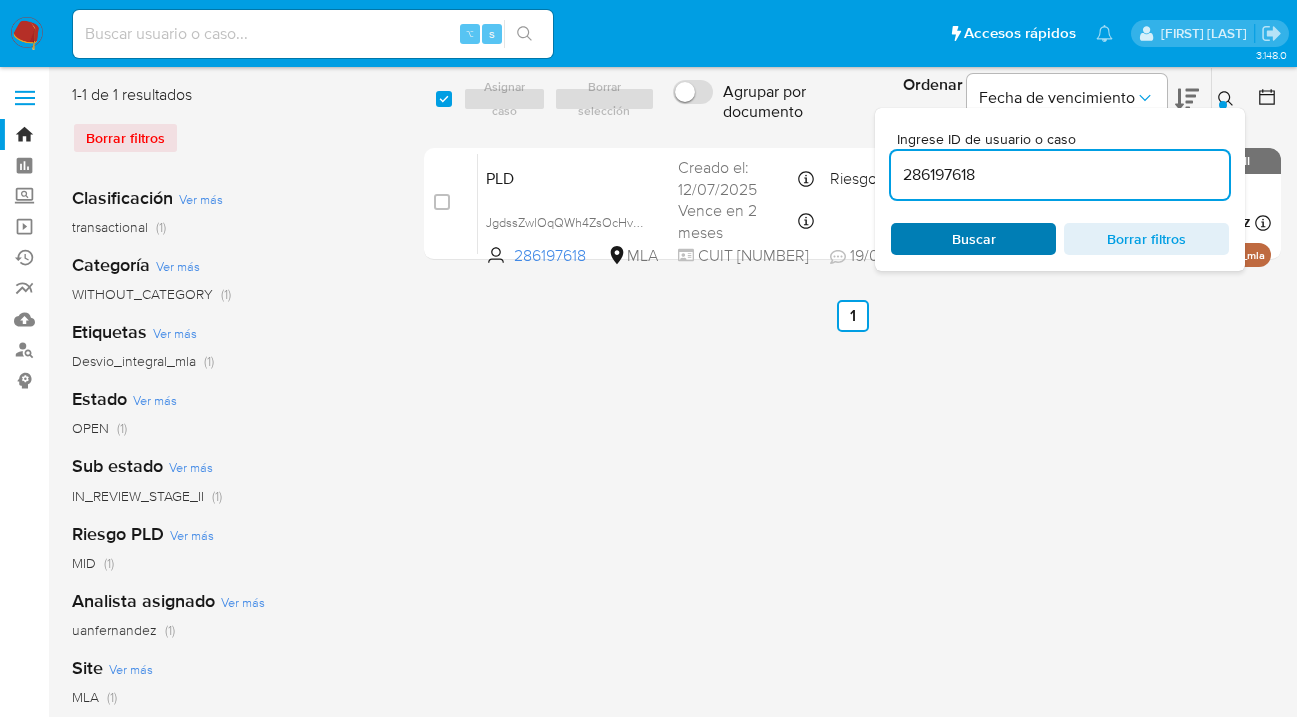 click on "Buscar" at bounding box center [974, 239] 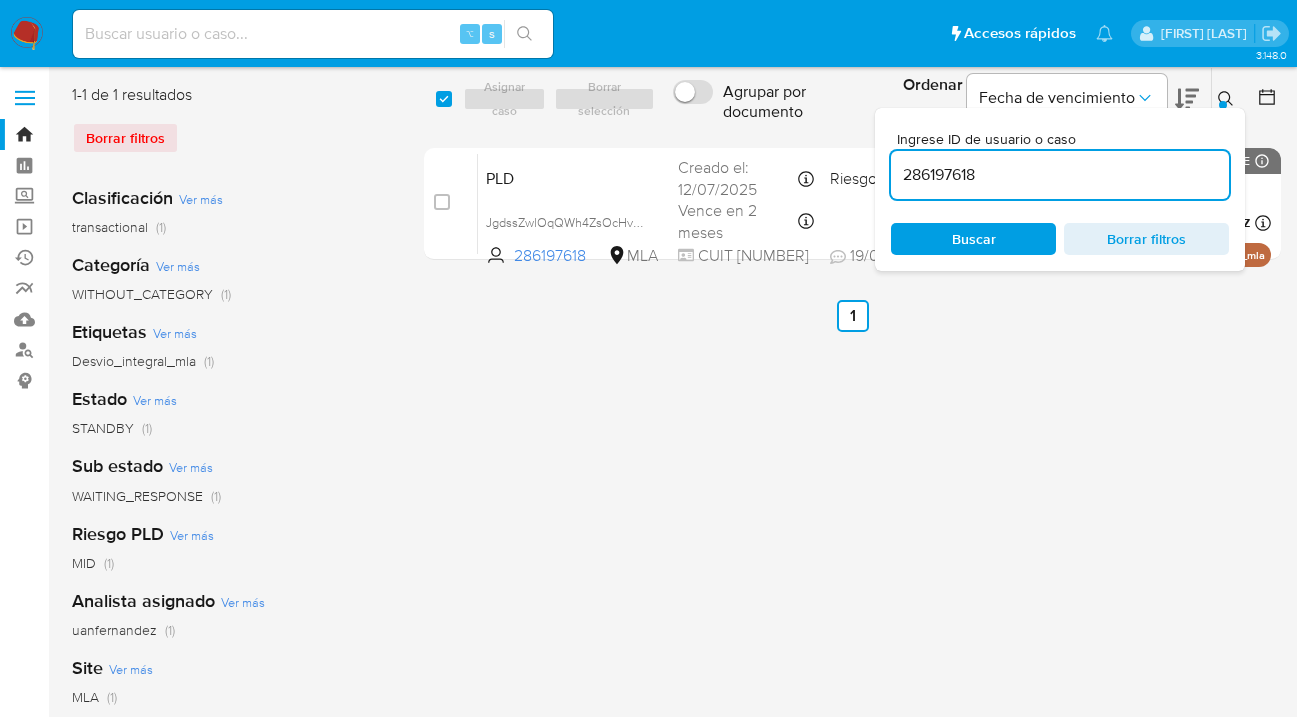 click 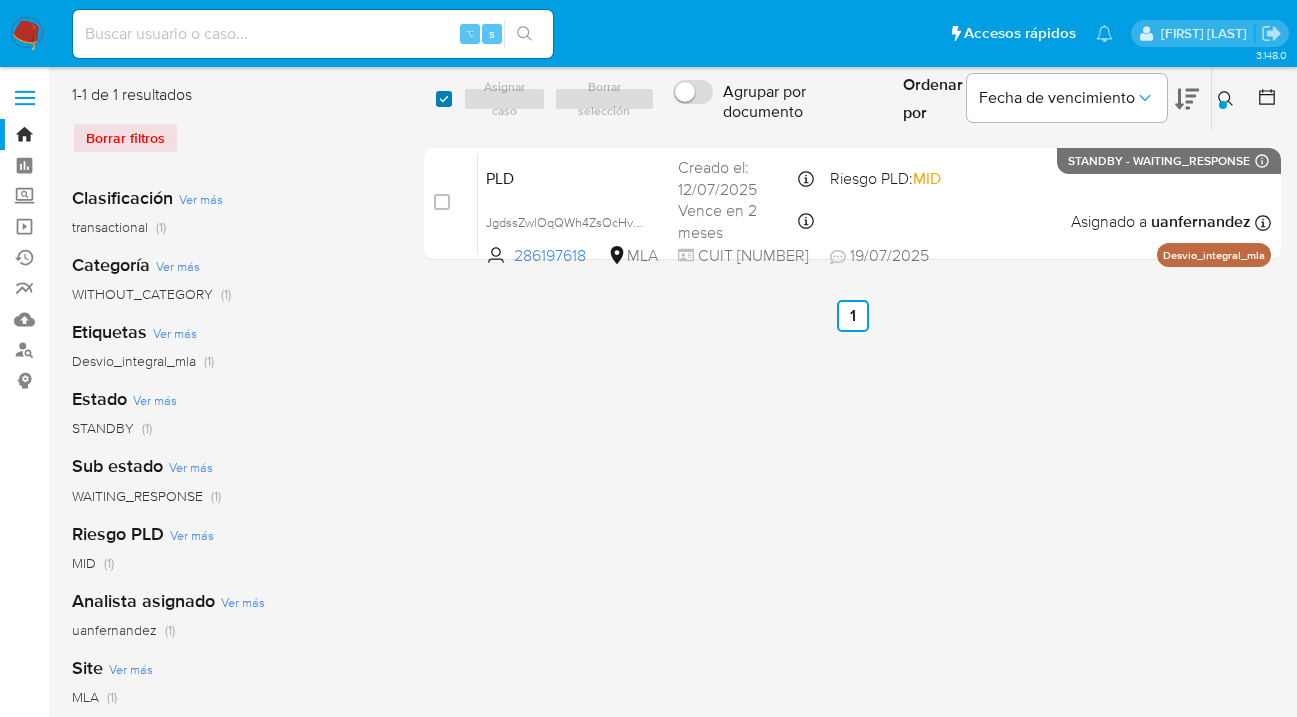 click at bounding box center (444, 99) 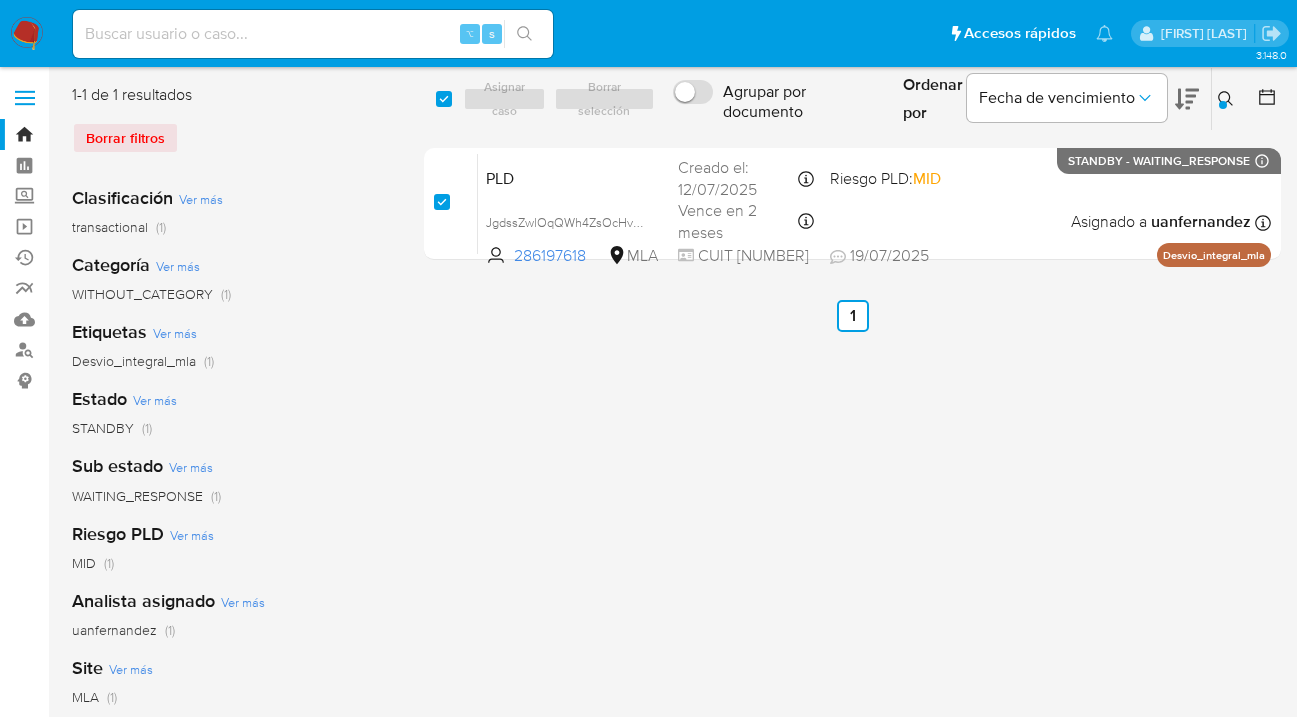 checkbox on "true" 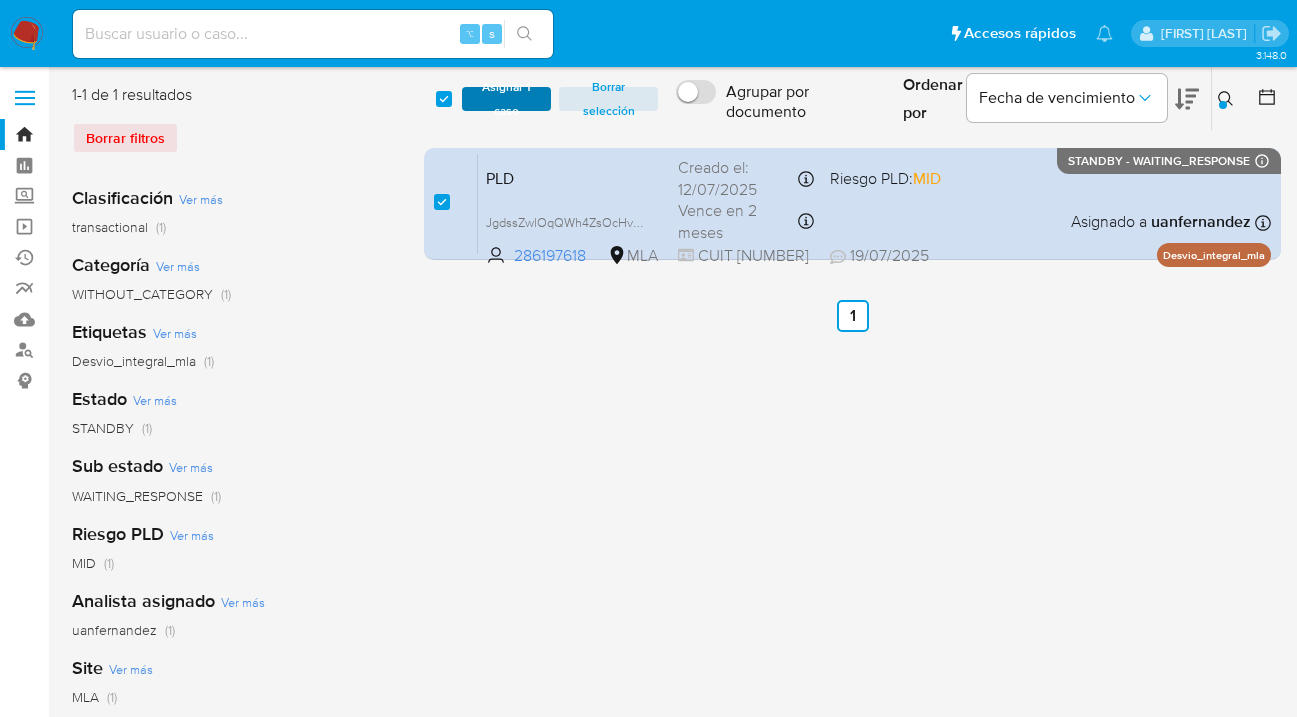 click on "Asignar 1 caso" at bounding box center (506, 99) 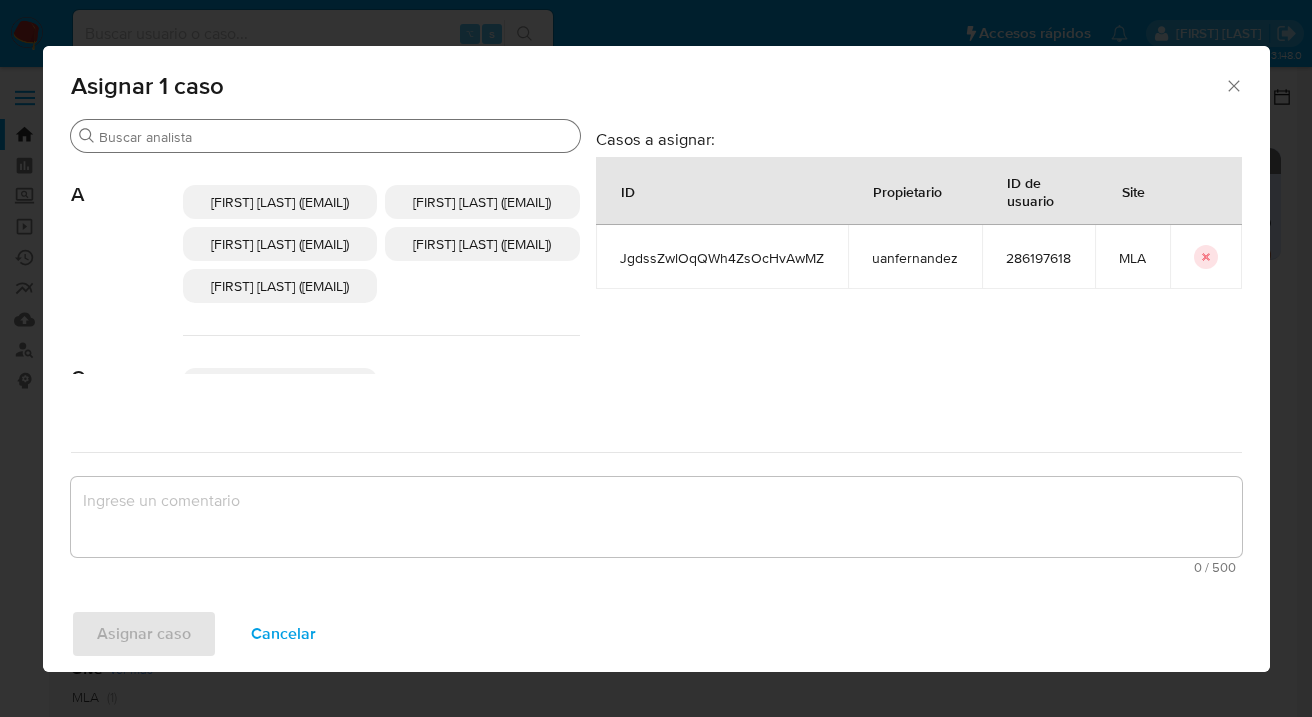 click on "Buscar" at bounding box center [335, 137] 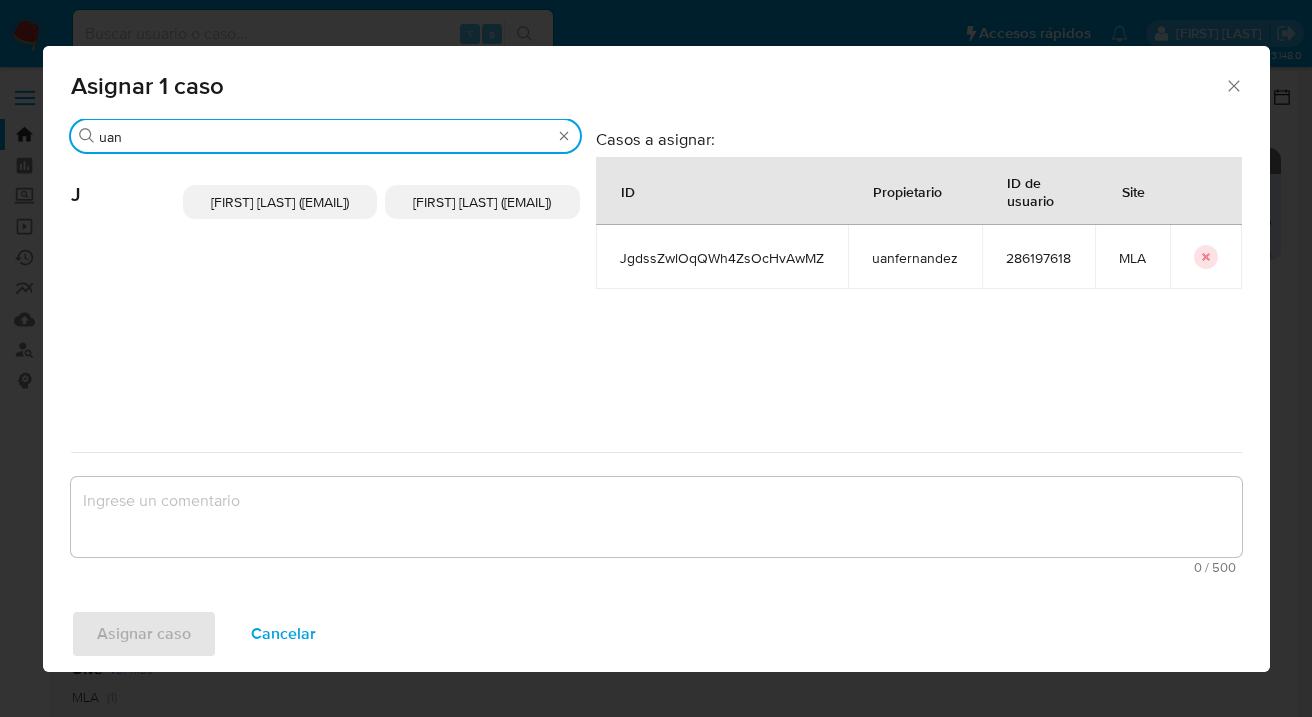 type on "uan" 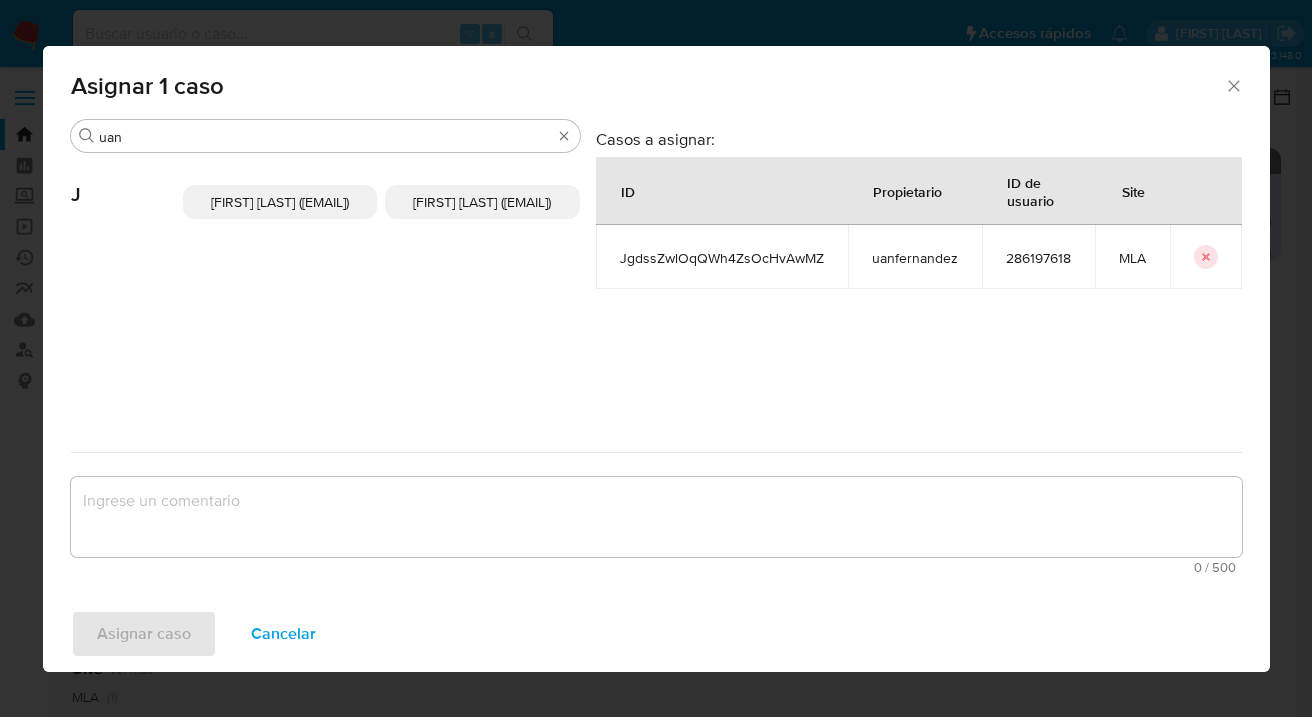 click on "Juan Pablo Fernandez (uanfernandez)" at bounding box center (482, 202) 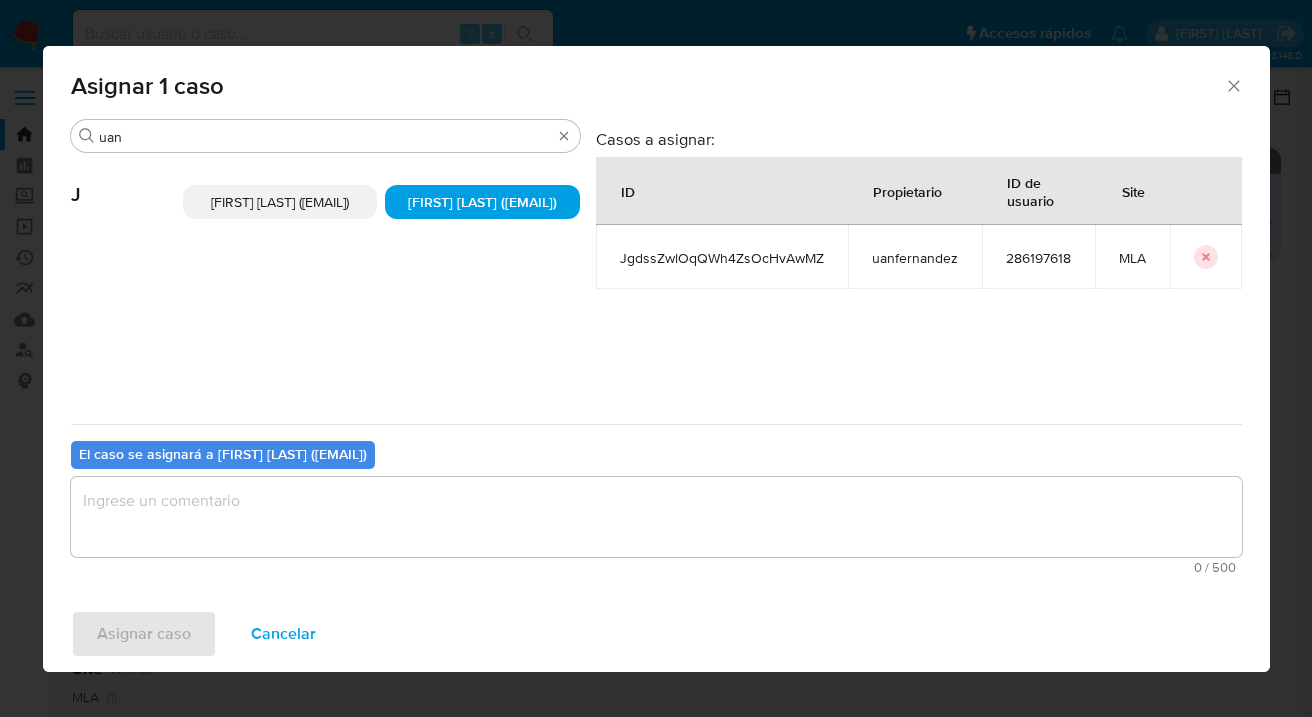 click at bounding box center (656, 517) 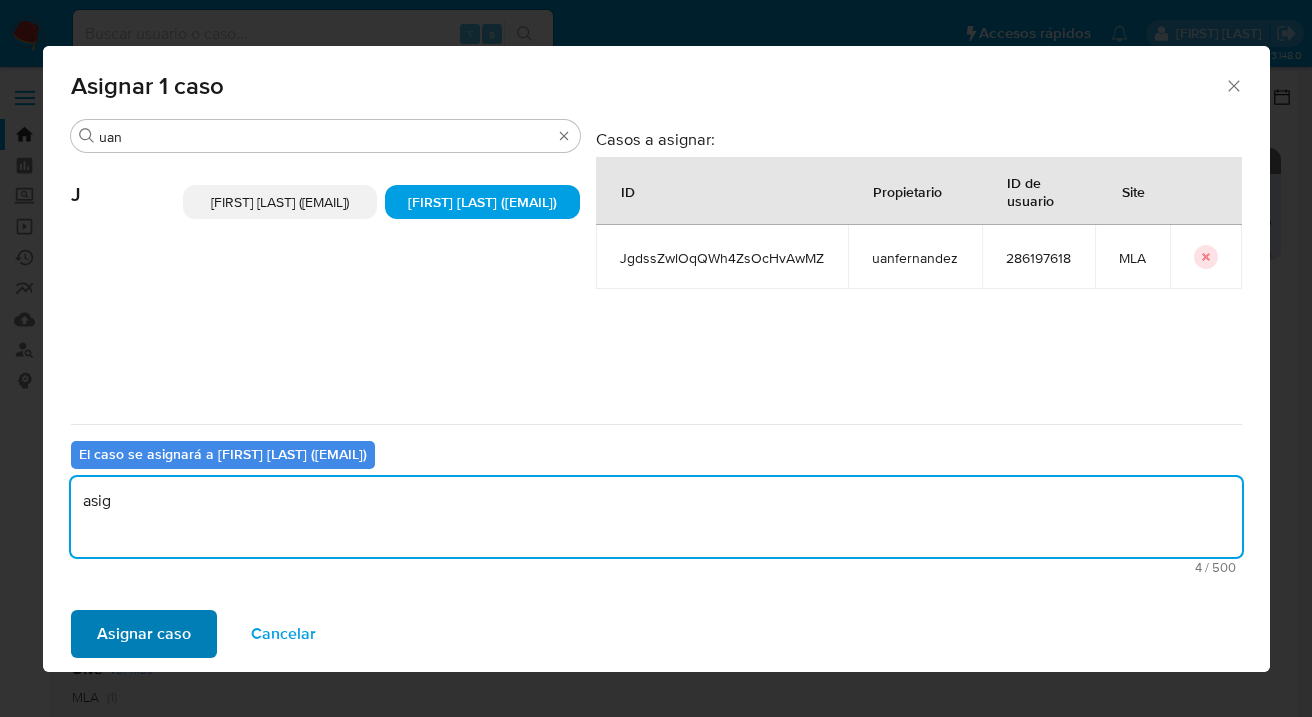 type on "asig" 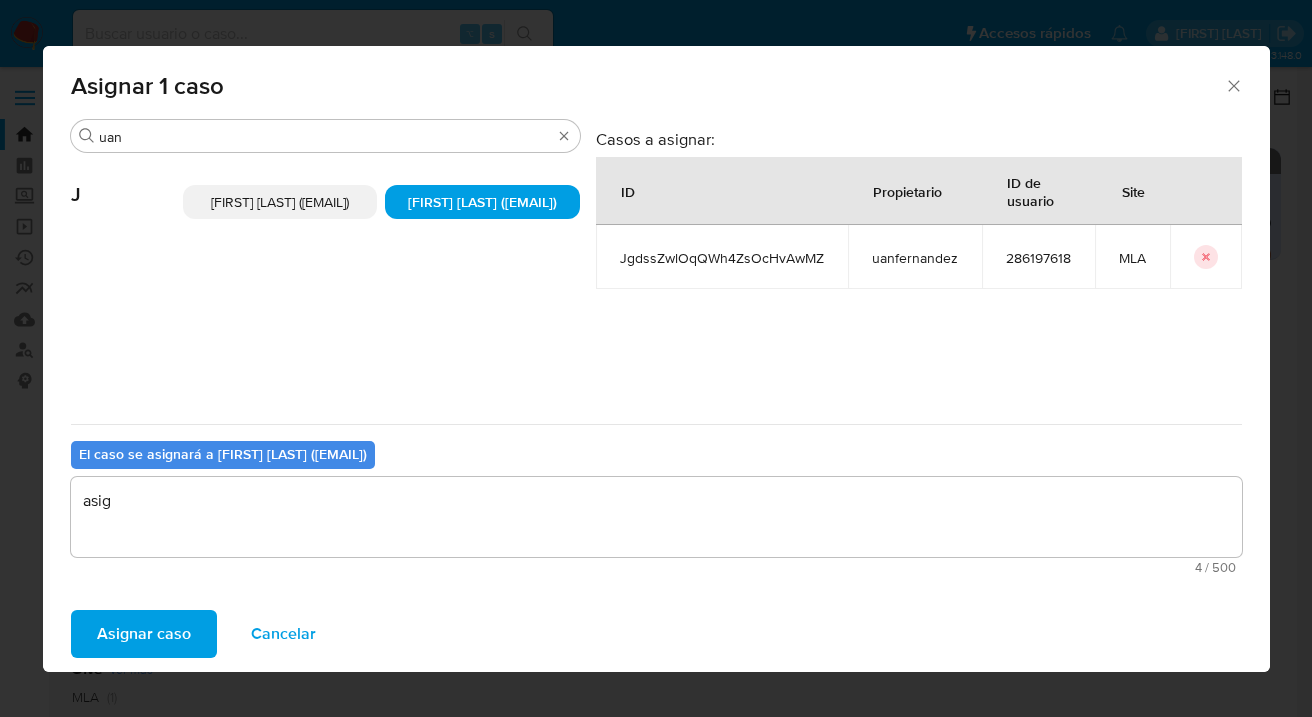 click on "Asignar caso" at bounding box center (144, 634) 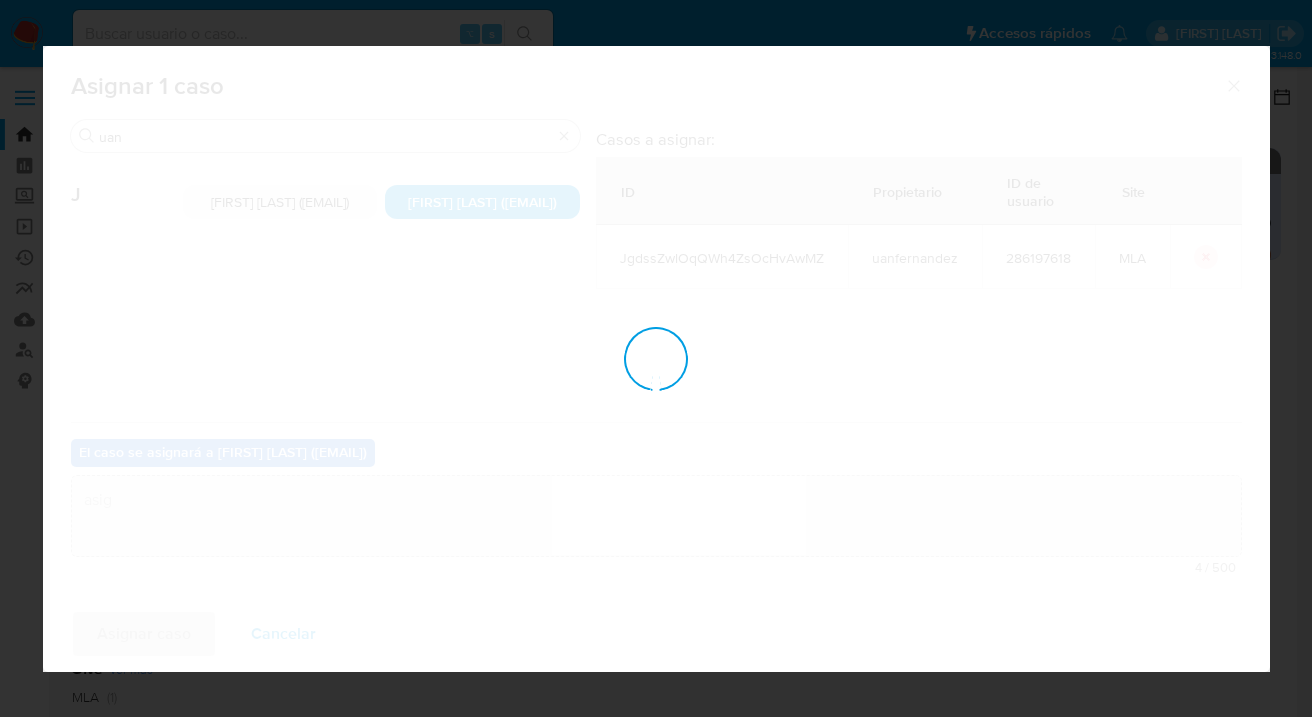 type 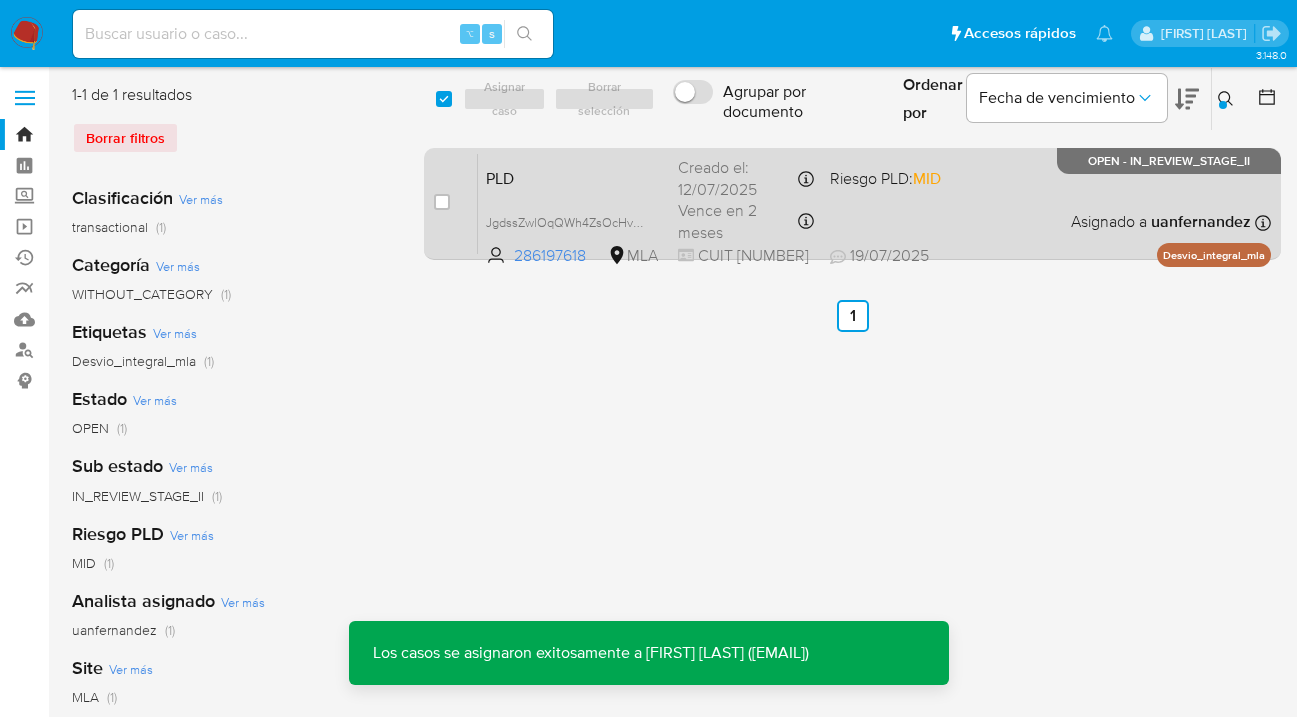 click on "PLD JgdssZwlOqQWh4ZsOcHvAwMZ 286197618 MLA Riesgo PLD:  MID Creado el: 12/07/2025   Creado el: 12/07/2025 03:26:52 Vence en 2 meses   Vence el 10/10/2025 03:26:52 CUIT   20240850185 19/07/2025   19/07/2025 12:42 Asignado a   uanfernandez   Asignado el: 17/07/2025 16:37:30 Desvio_integral_mla OPEN - IN_REVIEW_STAGE_II" at bounding box center (874, 203) 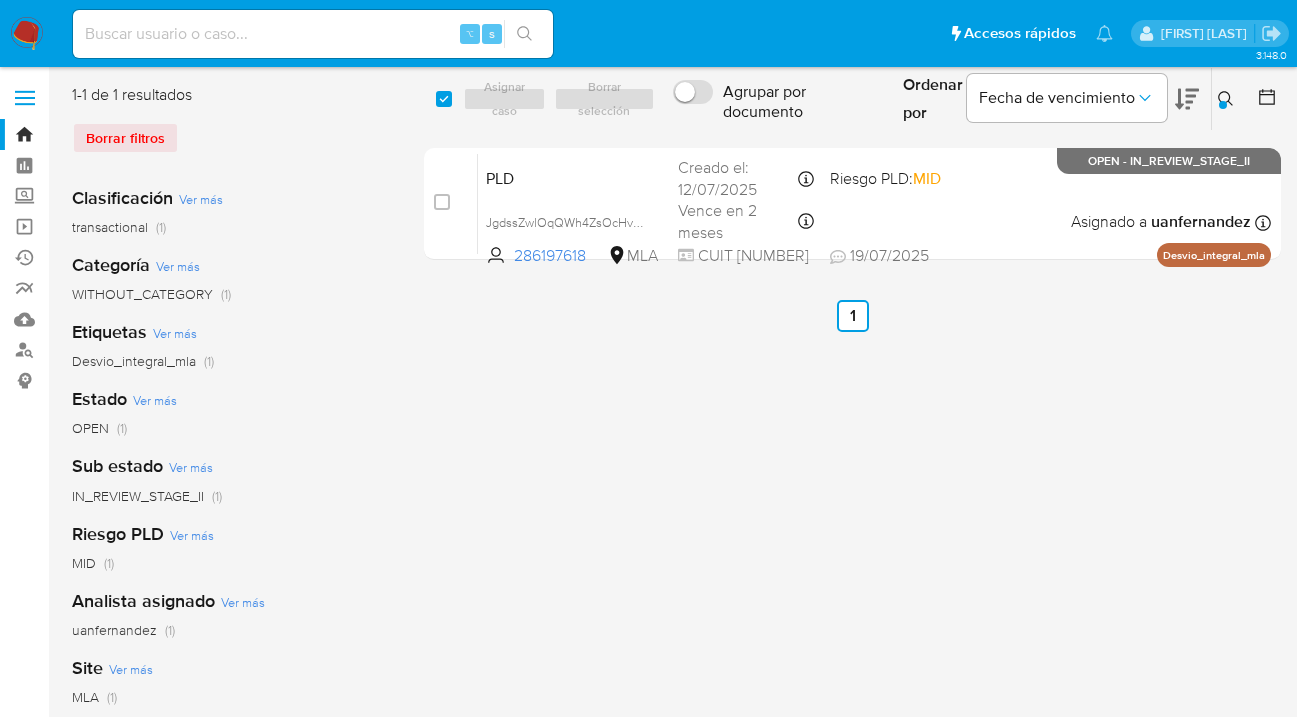 click at bounding box center (1228, 99) 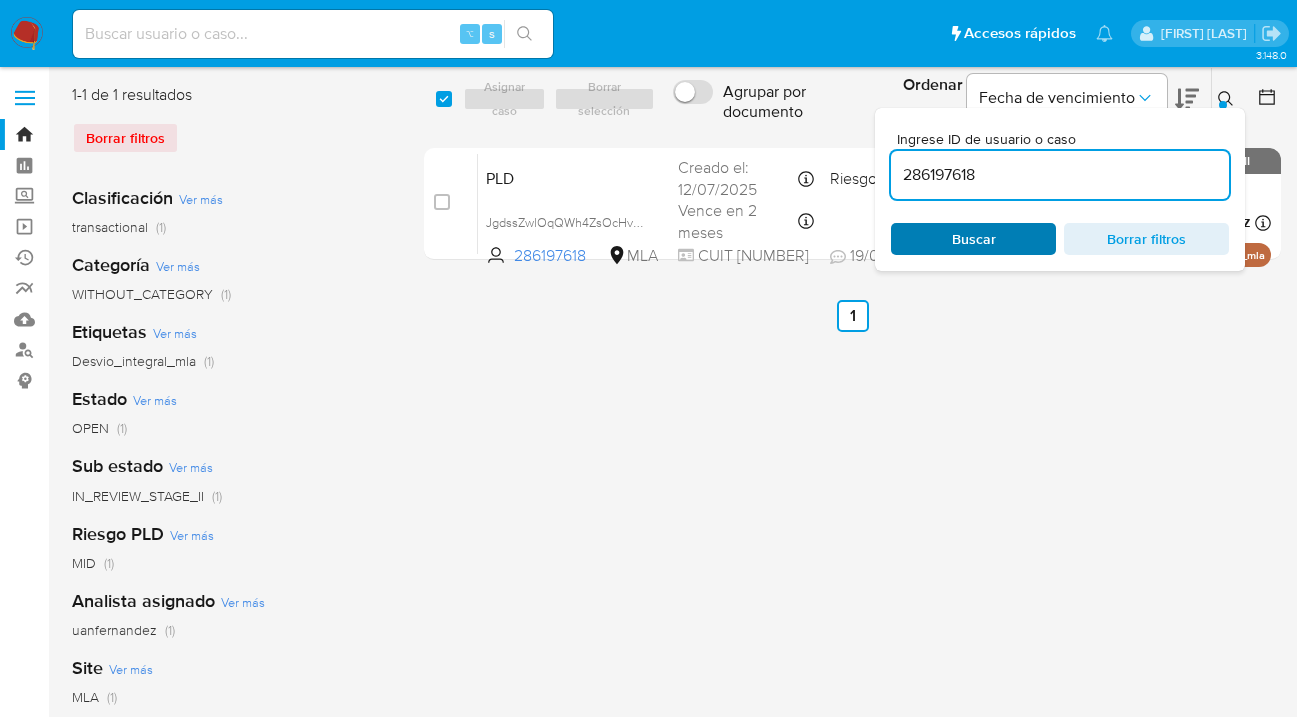 click on "Buscar" at bounding box center (973, 239) 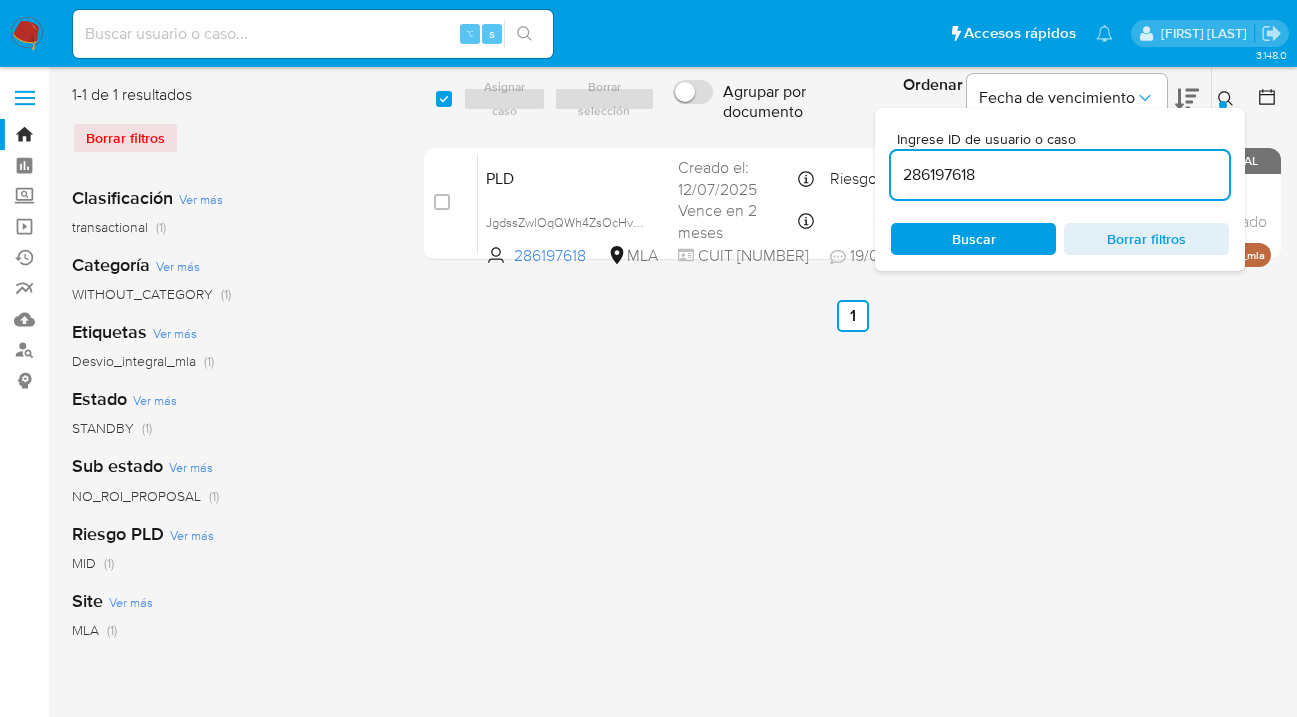 click 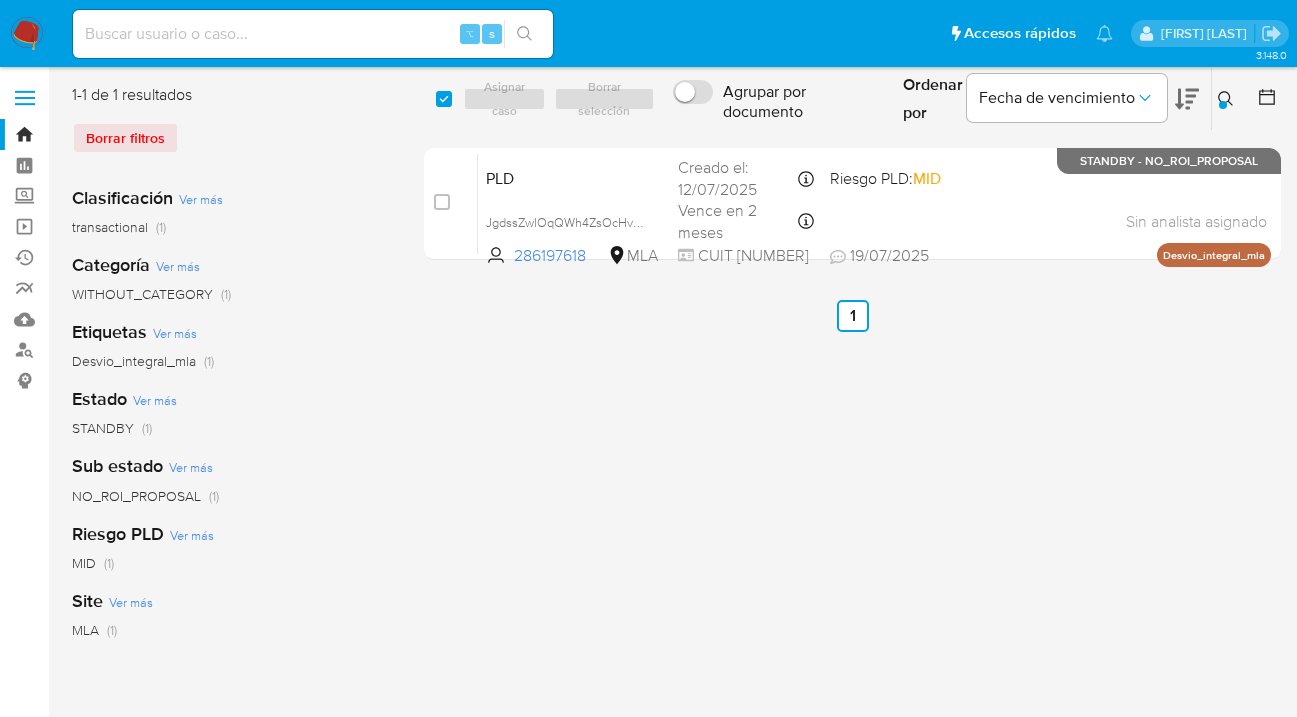 drag, startPoint x: 1227, startPoint y: 99, endPoint x: 1158, endPoint y: 161, distance: 92.76314 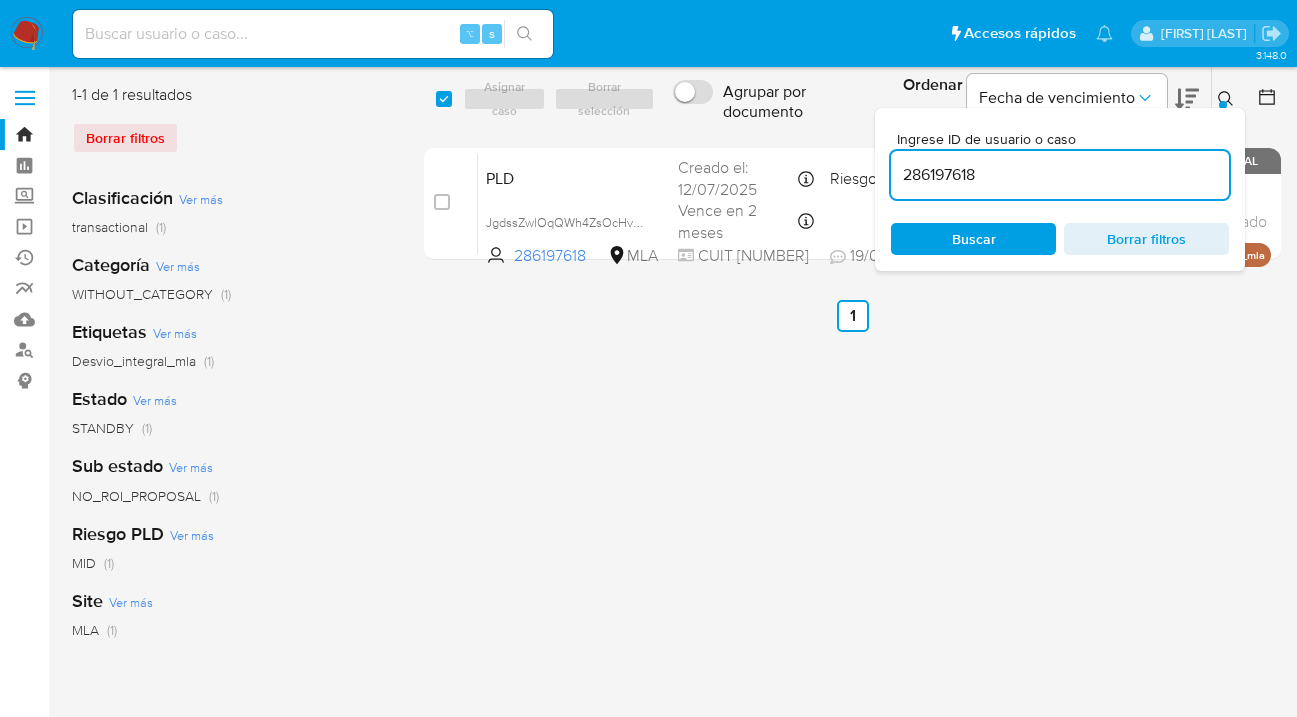 drag, startPoint x: 1002, startPoint y: 178, endPoint x: 888, endPoint y: 173, distance: 114.1096 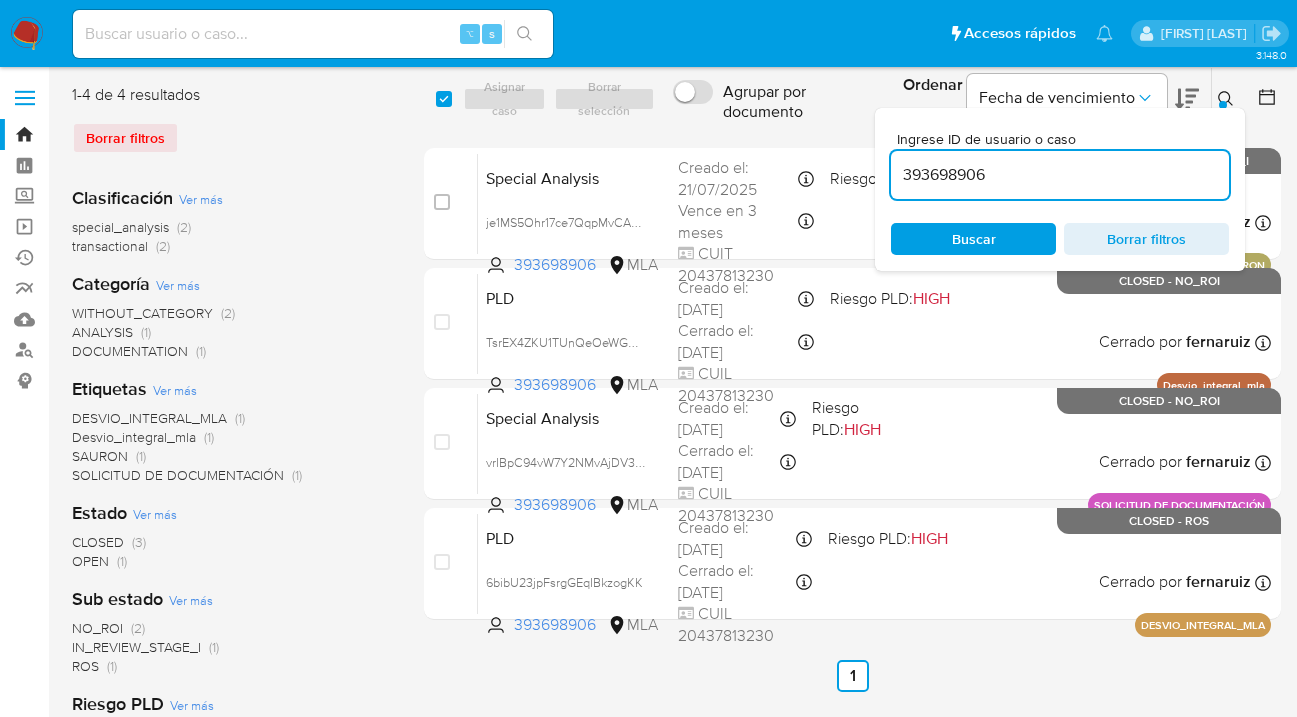 click 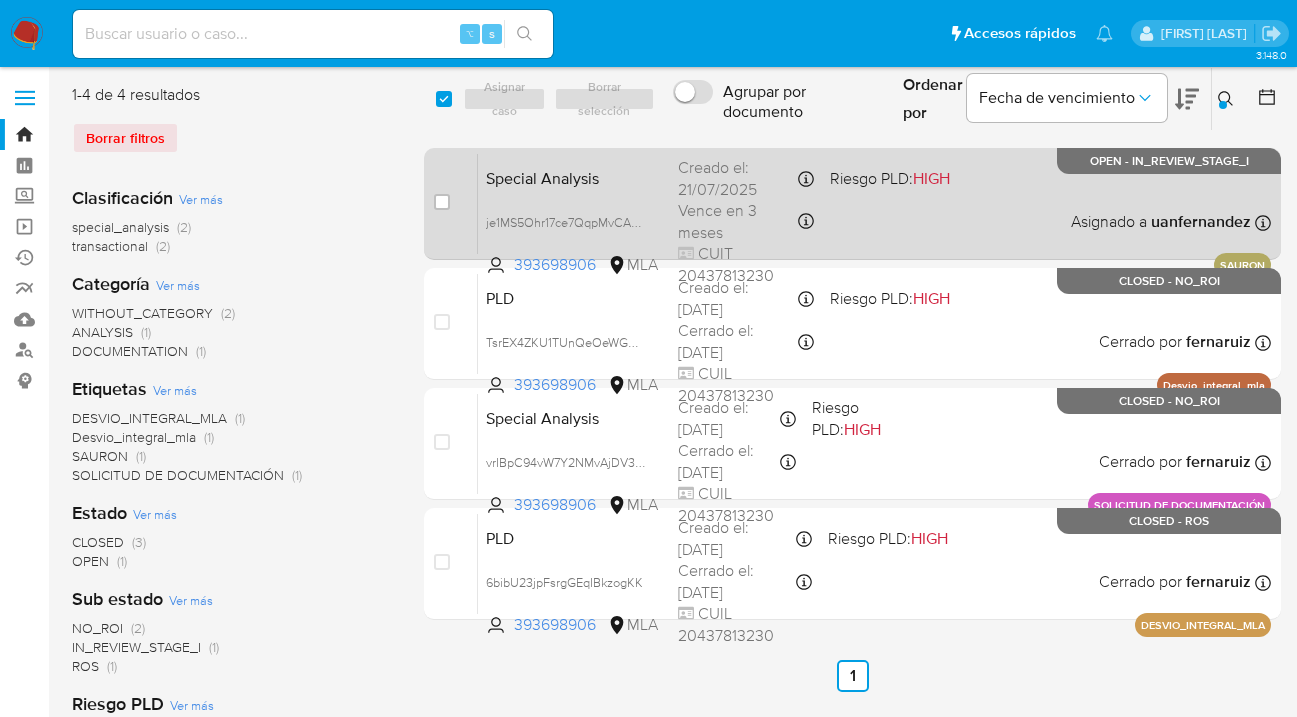 click on "Special Analysis je1MS5Ohr17ce7QqpMvCAqd9 393698906 MLA Riesgo PLD:  HIGH Creado el: 21/07/2025   Creado el: 21/07/2025 09:51:43 Vence en 3 meses   Vence el 19/10/2025 09:51:43 CUIT   20437813230 Asignado a   uanfernandez   Asignado el: 21/07/2025 09:51:43 SAURON OPEN - IN_REVIEW_STAGE_I" at bounding box center (874, 203) 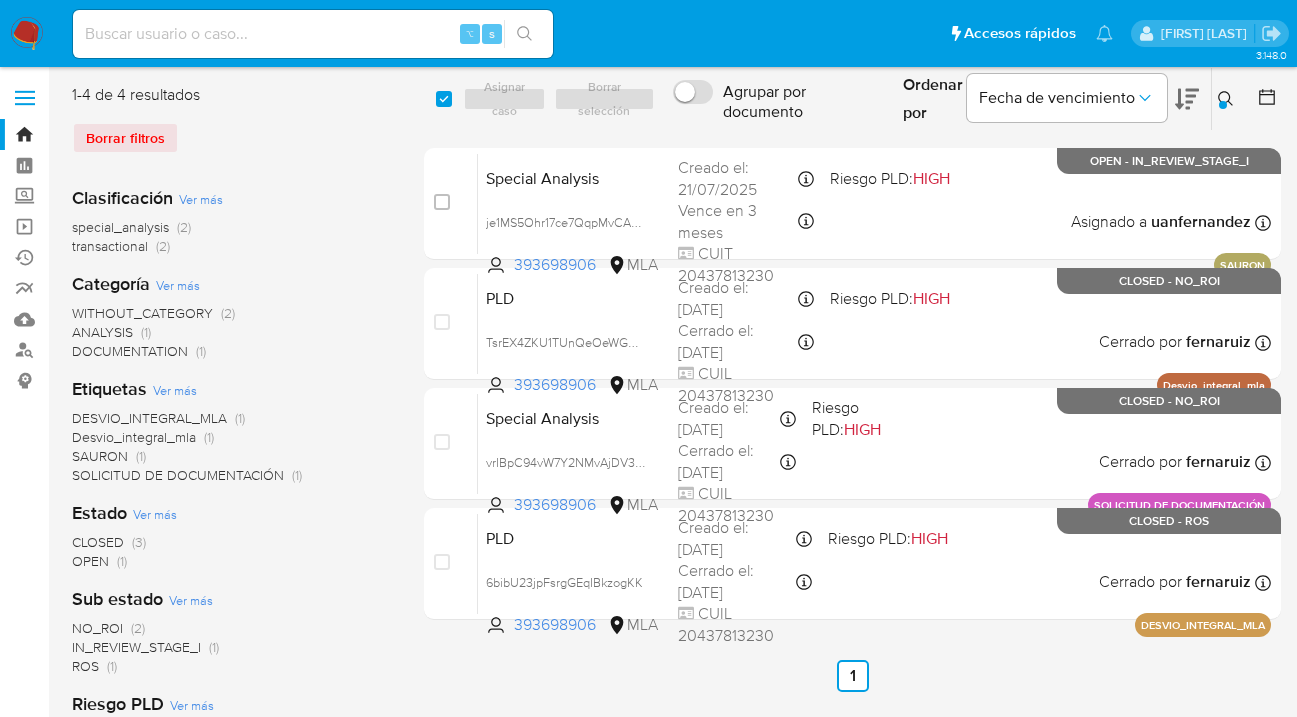 click 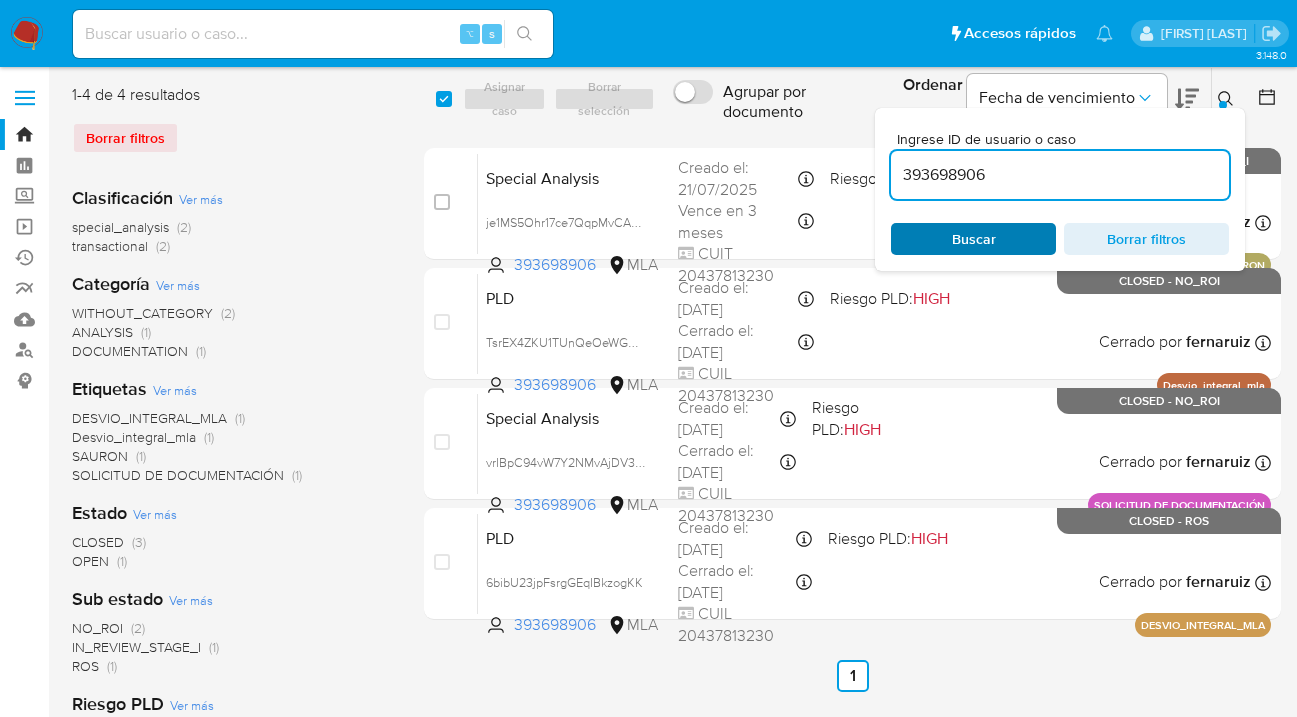 click on "Buscar" at bounding box center (973, 239) 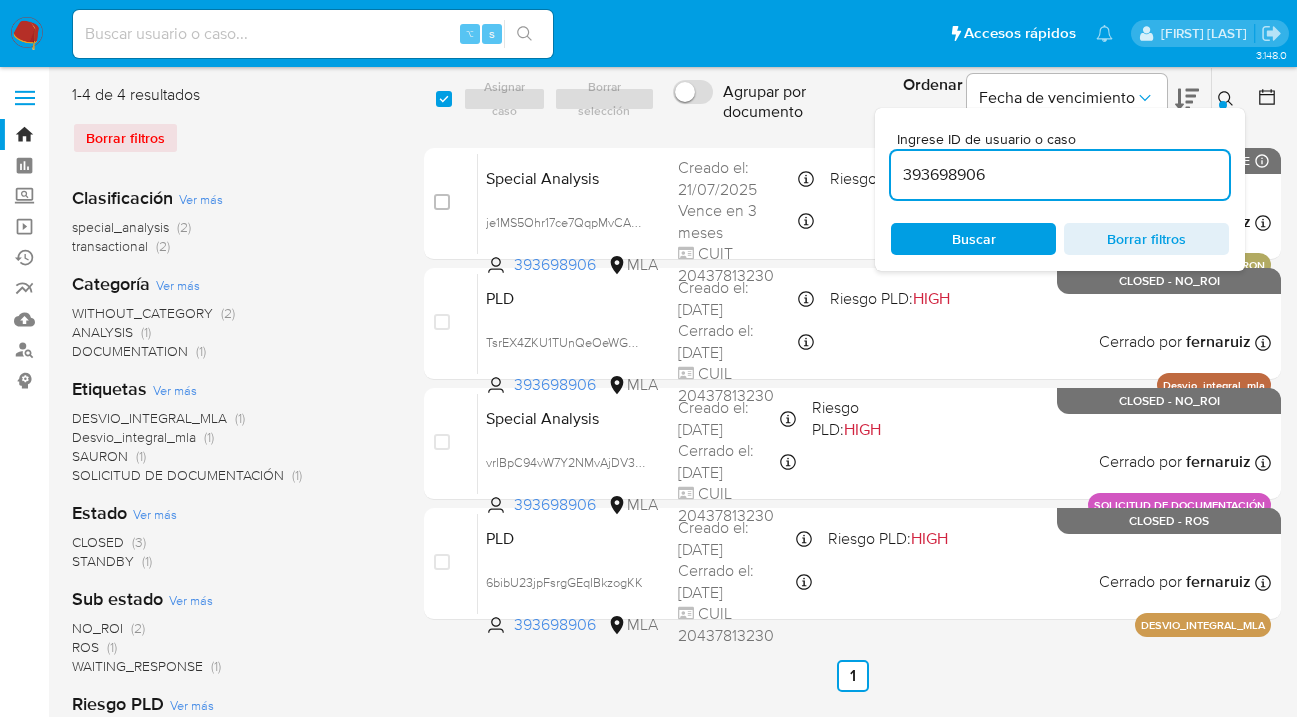 drag, startPoint x: 1221, startPoint y: 94, endPoint x: 1177, endPoint y: 104, distance: 45.122055 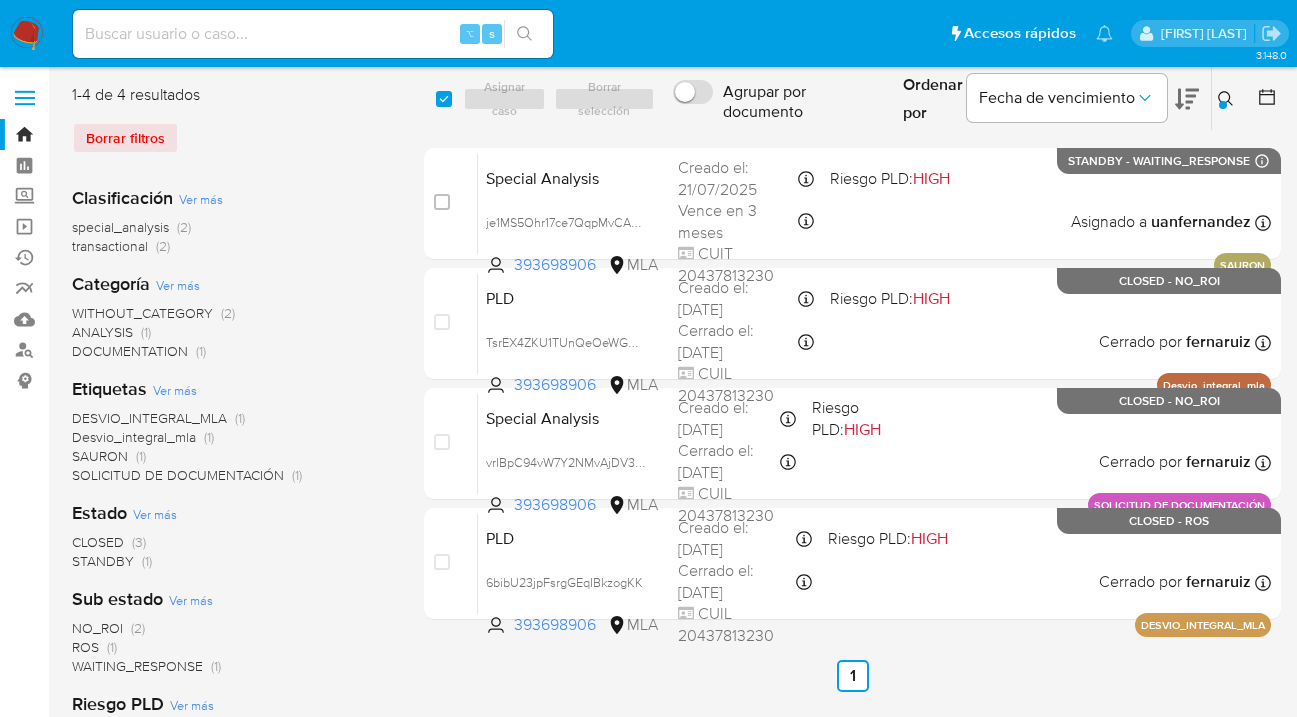 drag, startPoint x: 1227, startPoint y: 100, endPoint x: 1209, endPoint y: 116, distance: 24.083189 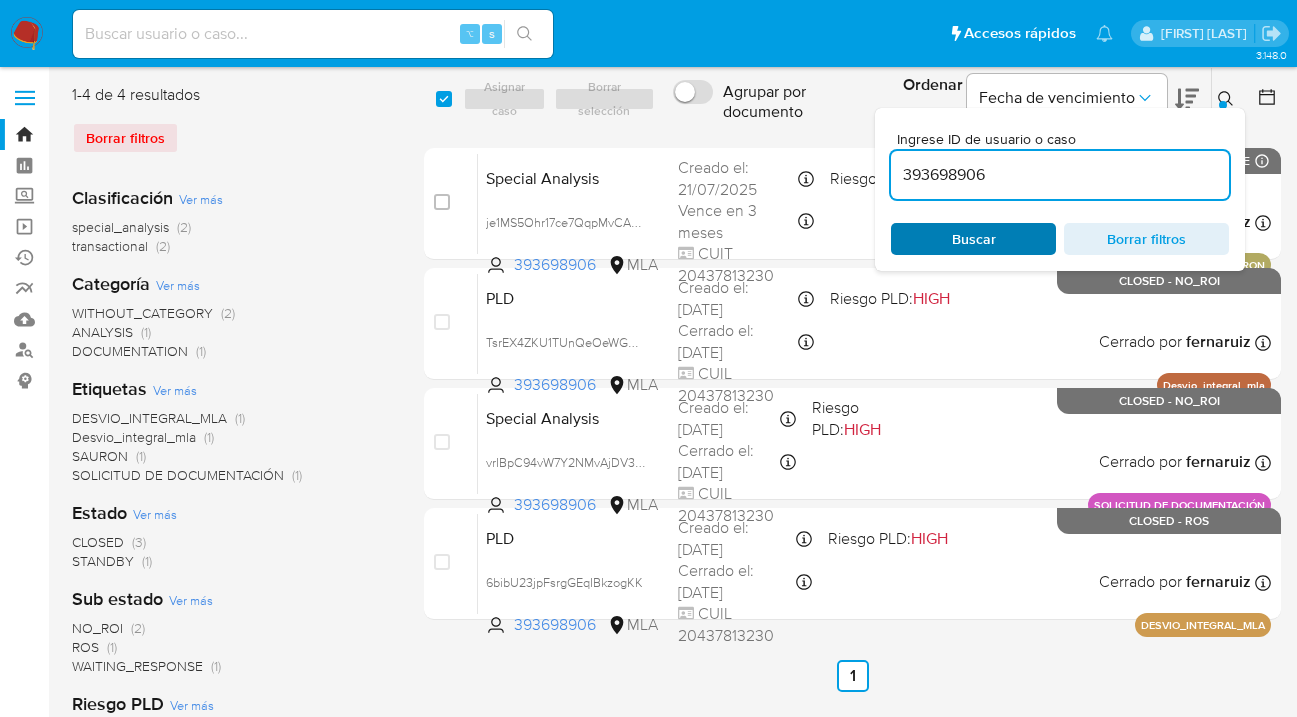click on "Buscar" at bounding box center [973, 239] 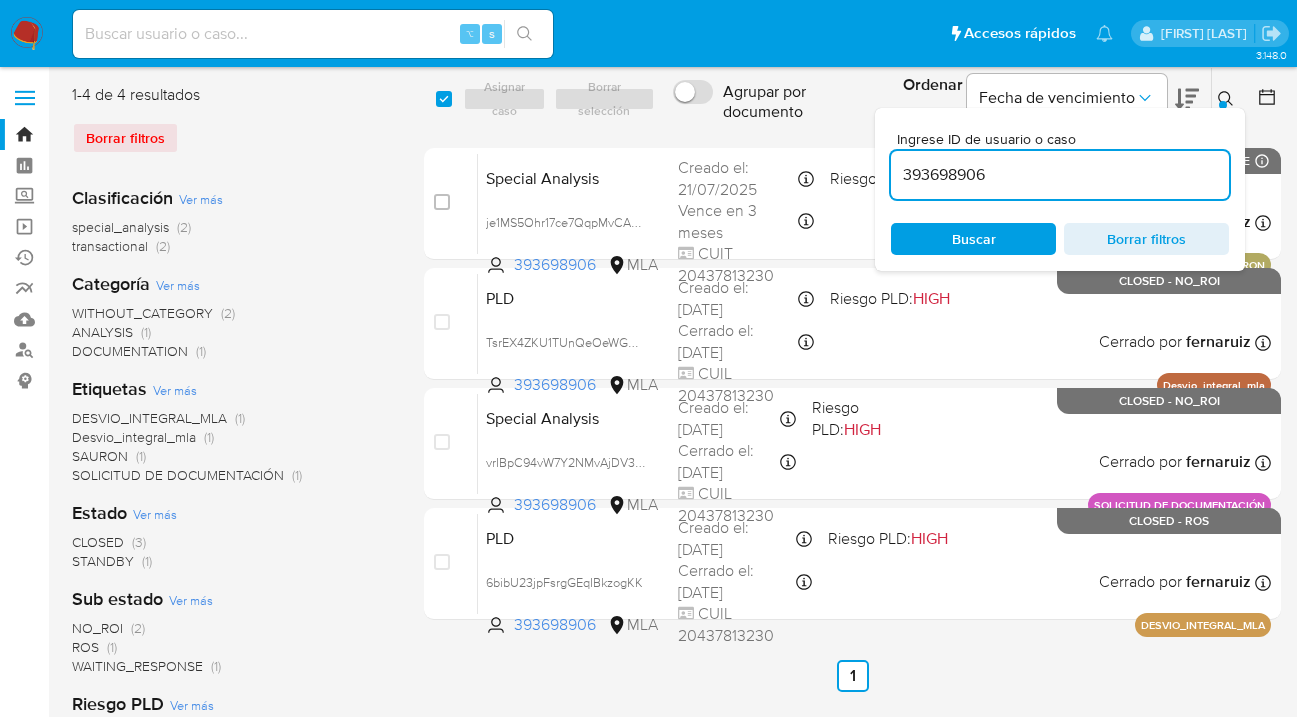 click 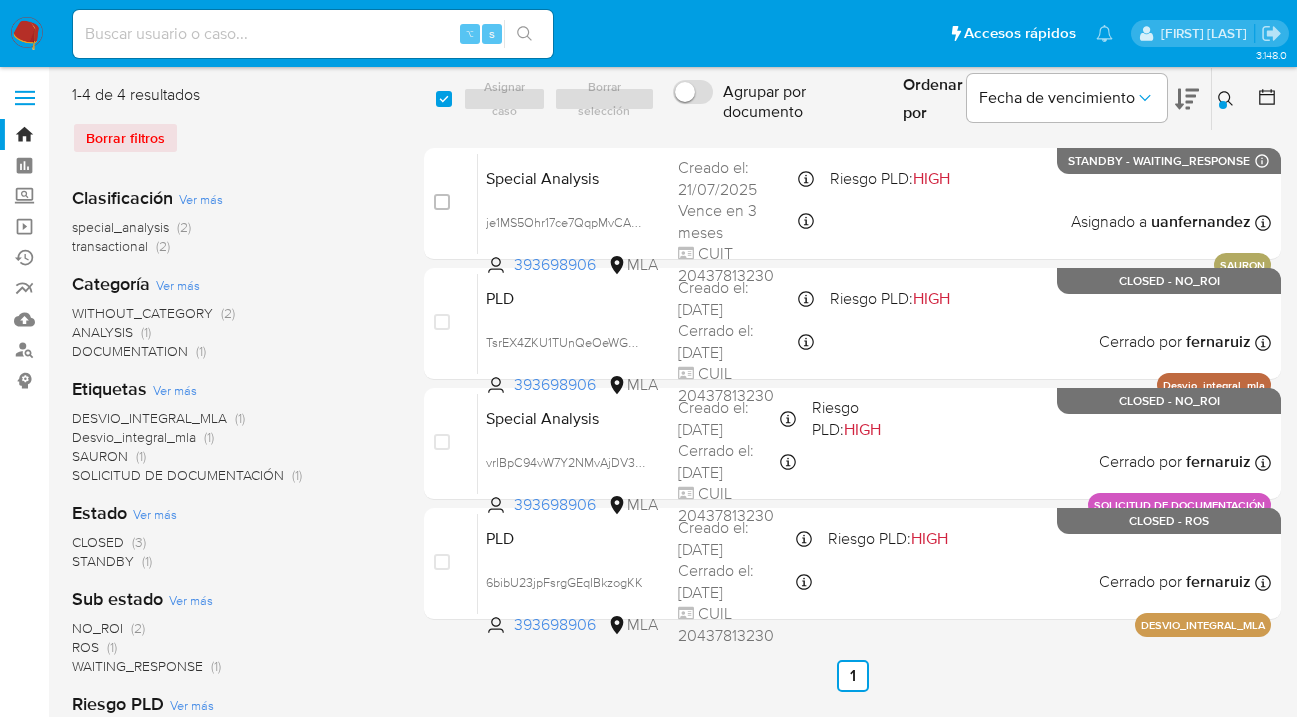 click 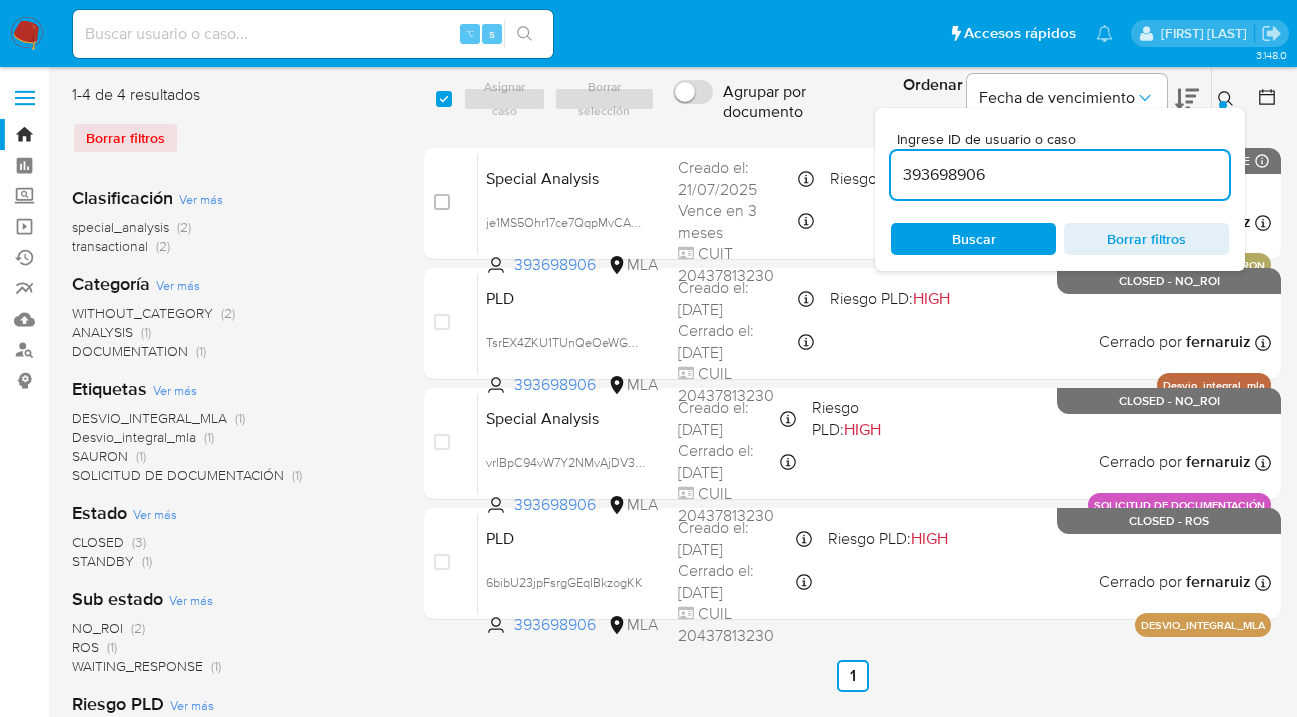 drag, startPoint x: 1026, startPoint y: 174, endPoint x: 892, endPoint y: 171, distance: 134.03358 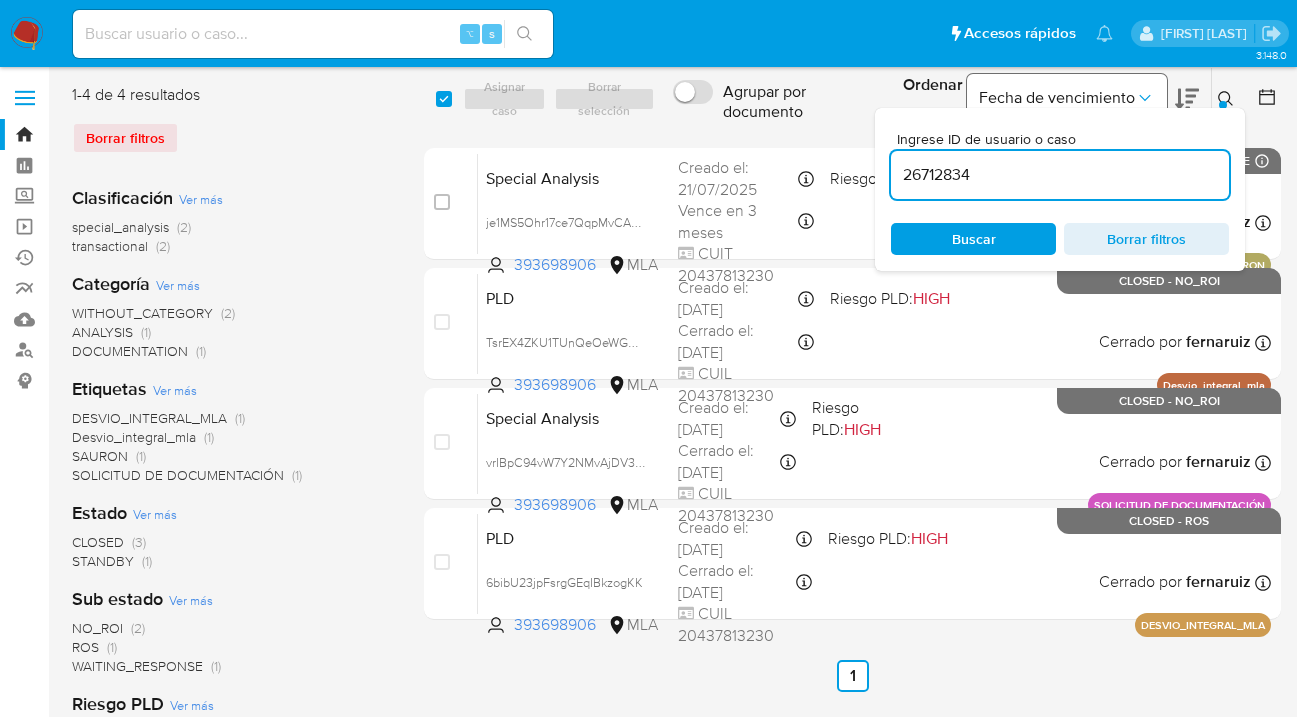 type on "26712834" 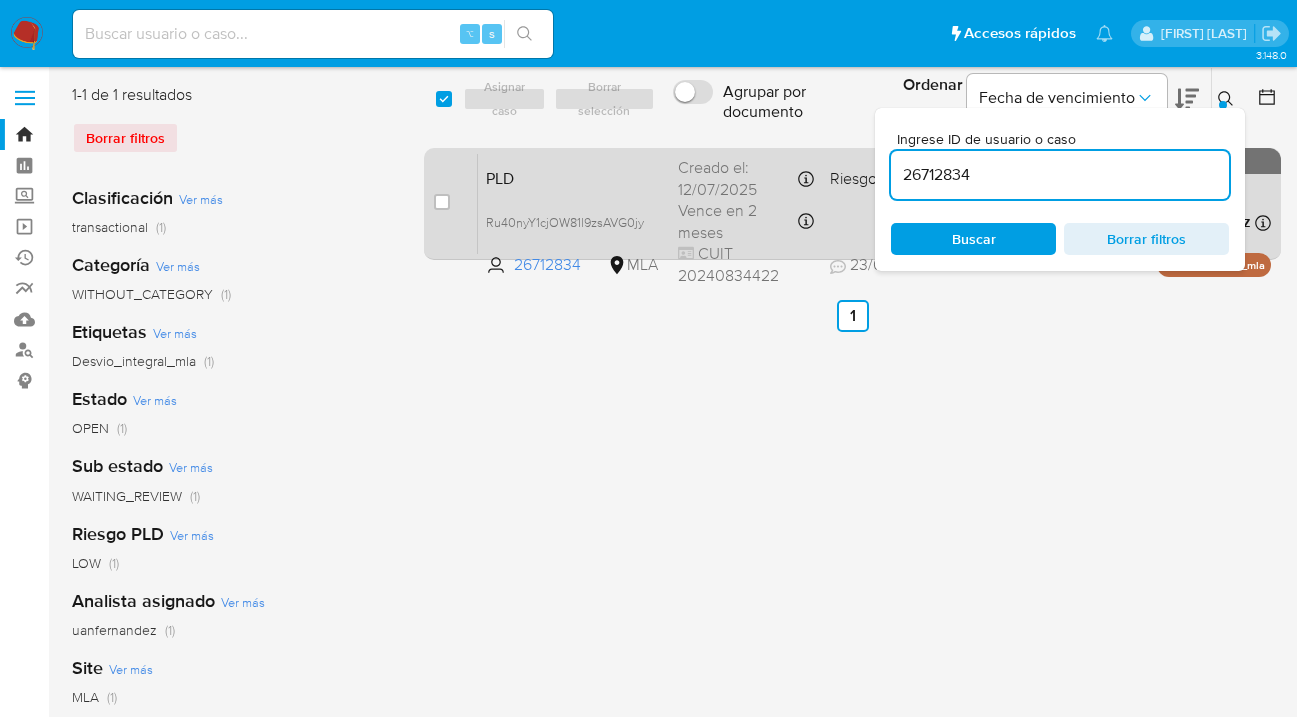 drag, startPoint x: 1227, startPoint y: 97, endPoint x: 1100, endPoint y: 184, distance: 153.94154 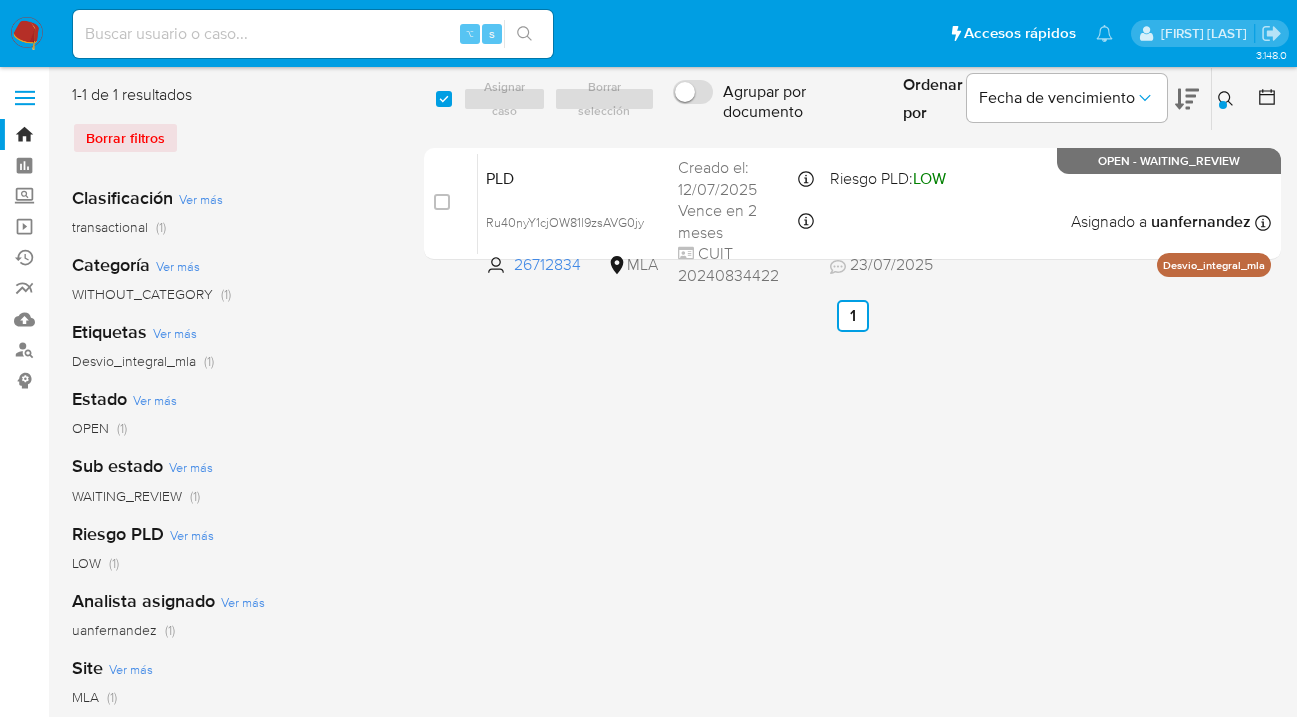 drag, startPoint x: 447, startPoint y: 102, endPoint x: 466, endPoint y: 108, distance: 19.924858 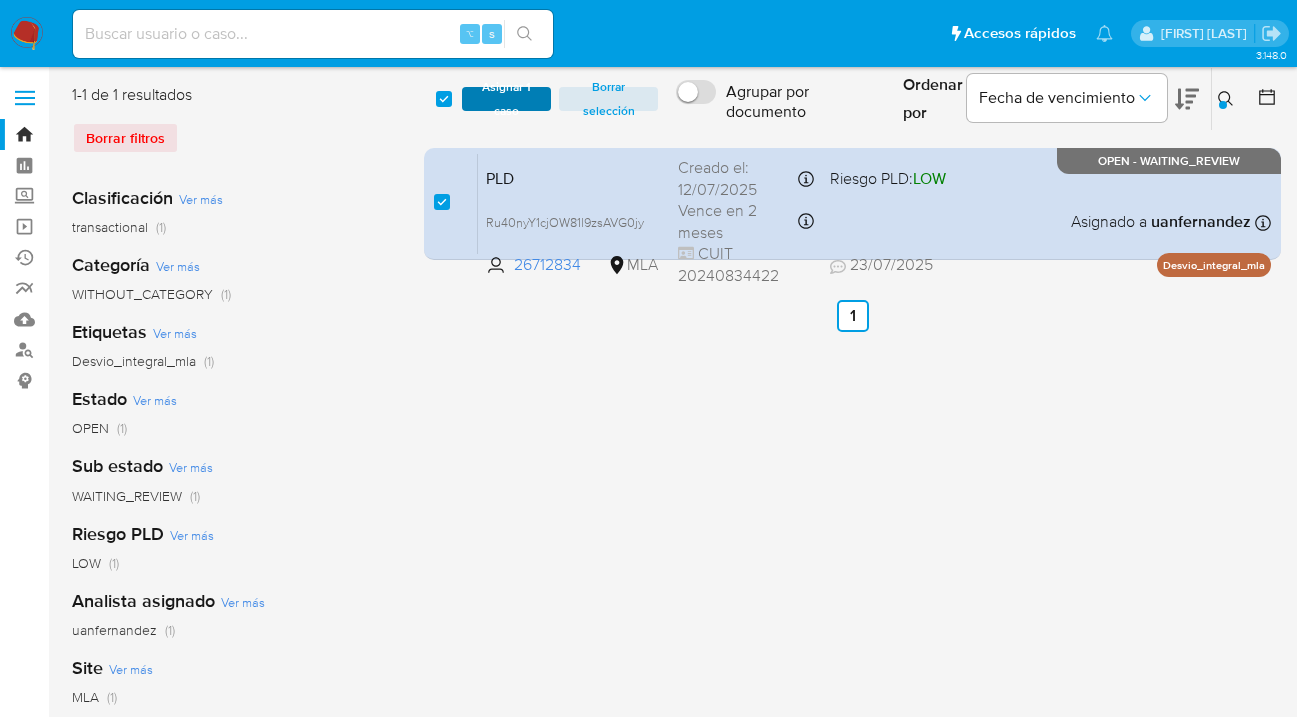 click on "Asignar 1 caso" at bounding box center (506, 99) 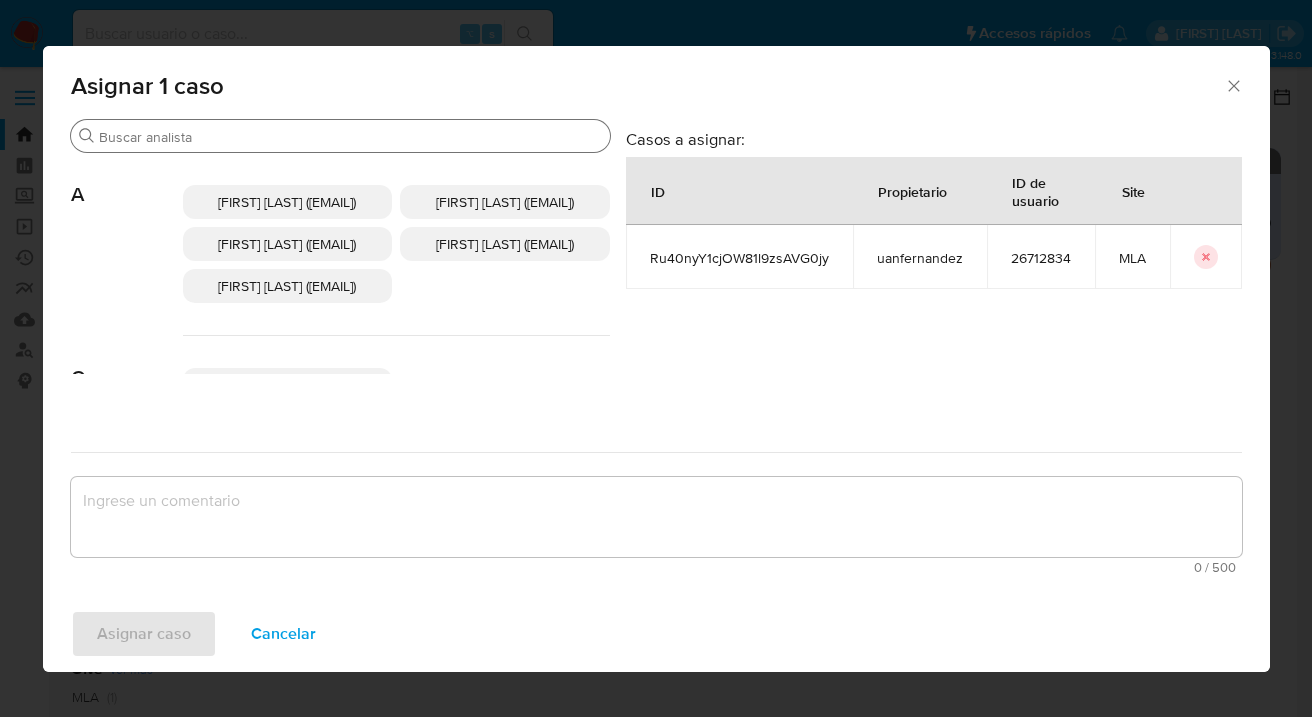 click on "Buscar" at bounding box center (350, 137) 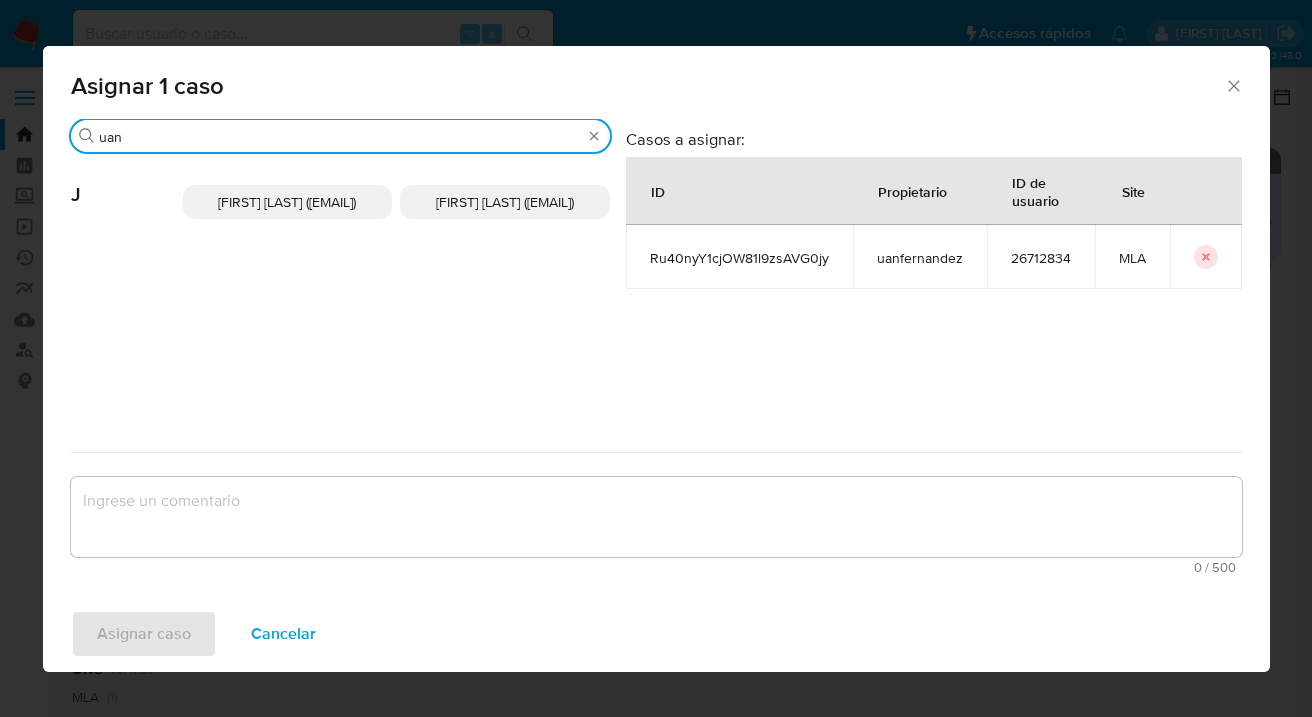 type on "uan" 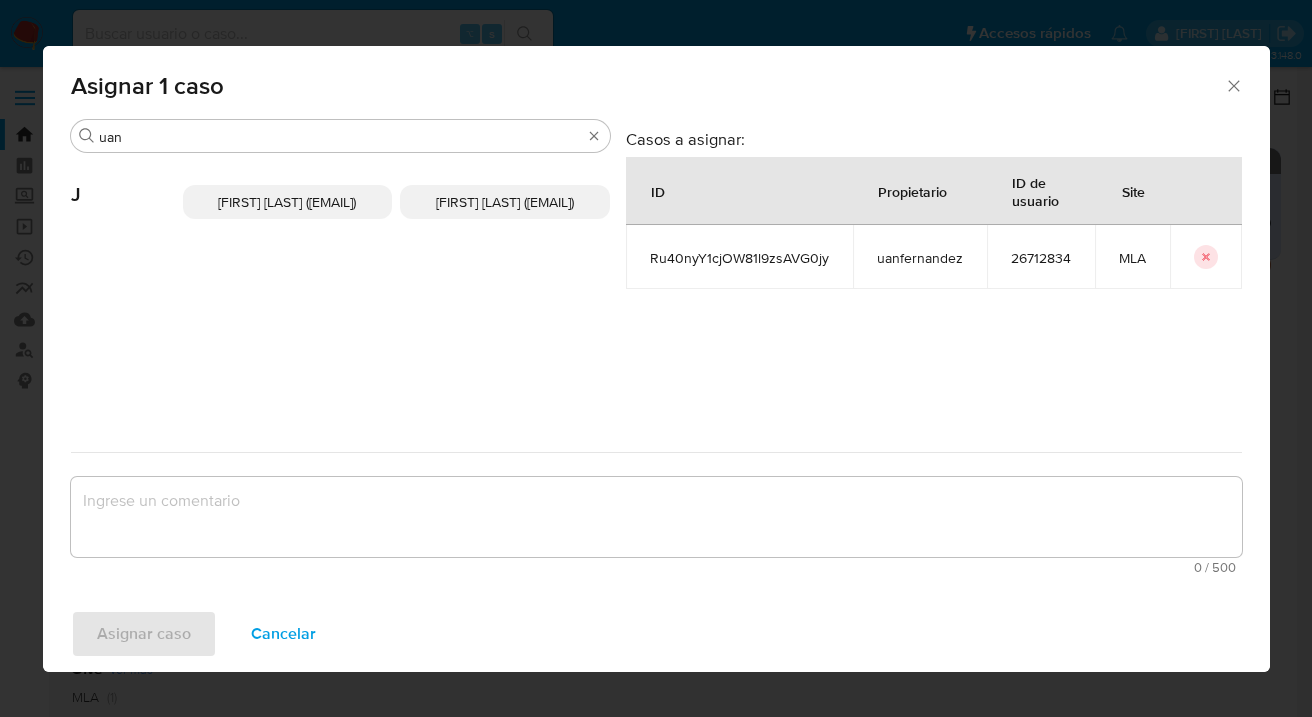 drag, startPoint x: 528, startPoint y: 209, endPoint x: 464, endPoint y: 404, distance: 205.23401 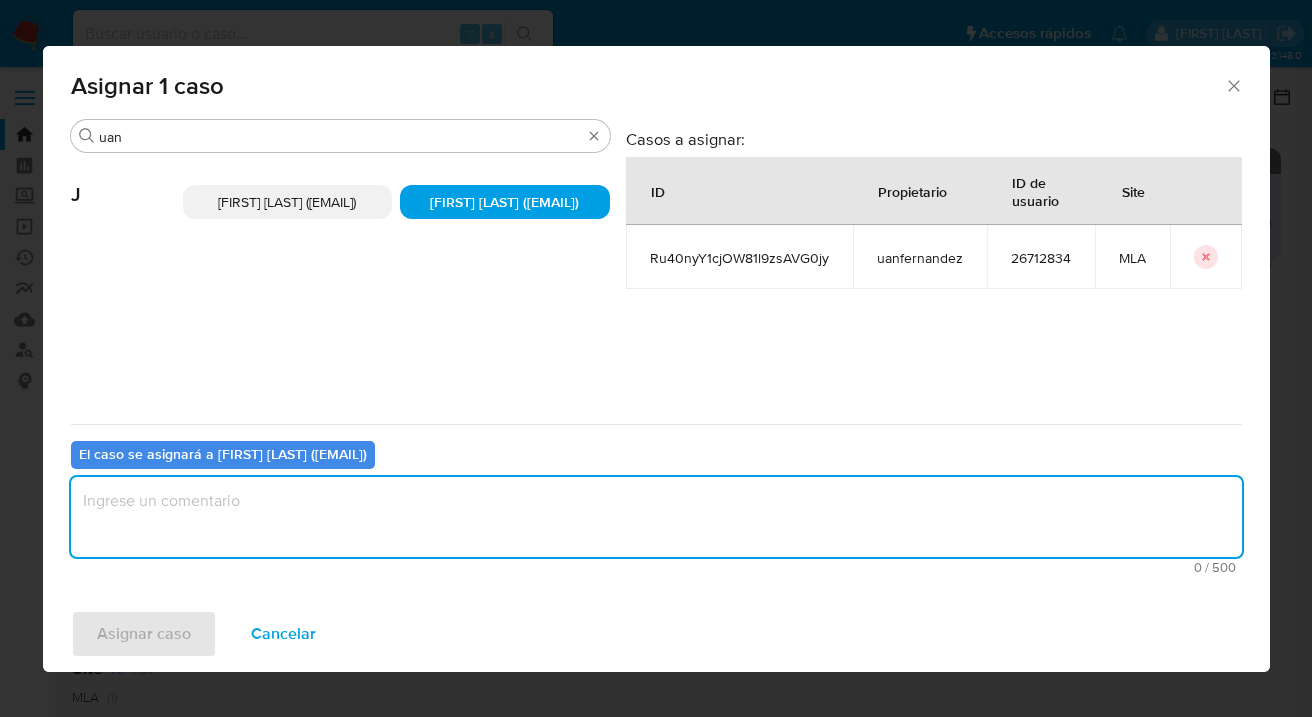 click at bounding box center (656, 517) 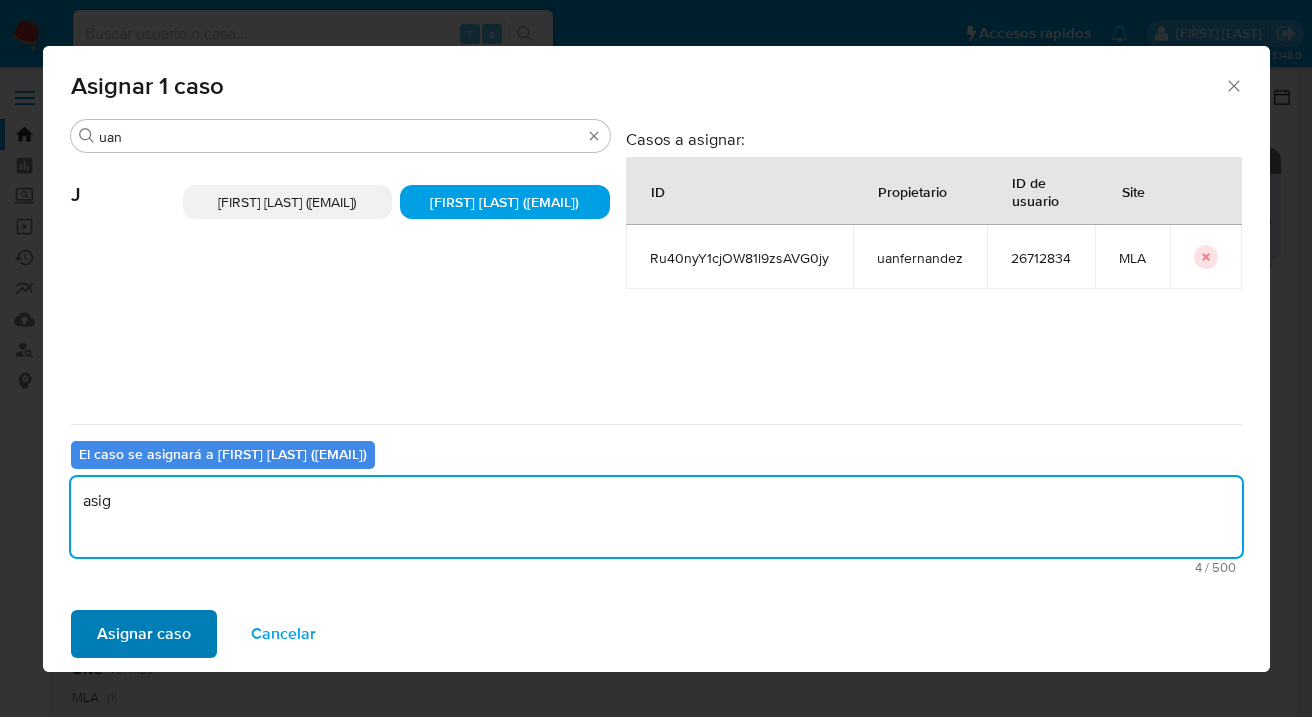 type on "asig" 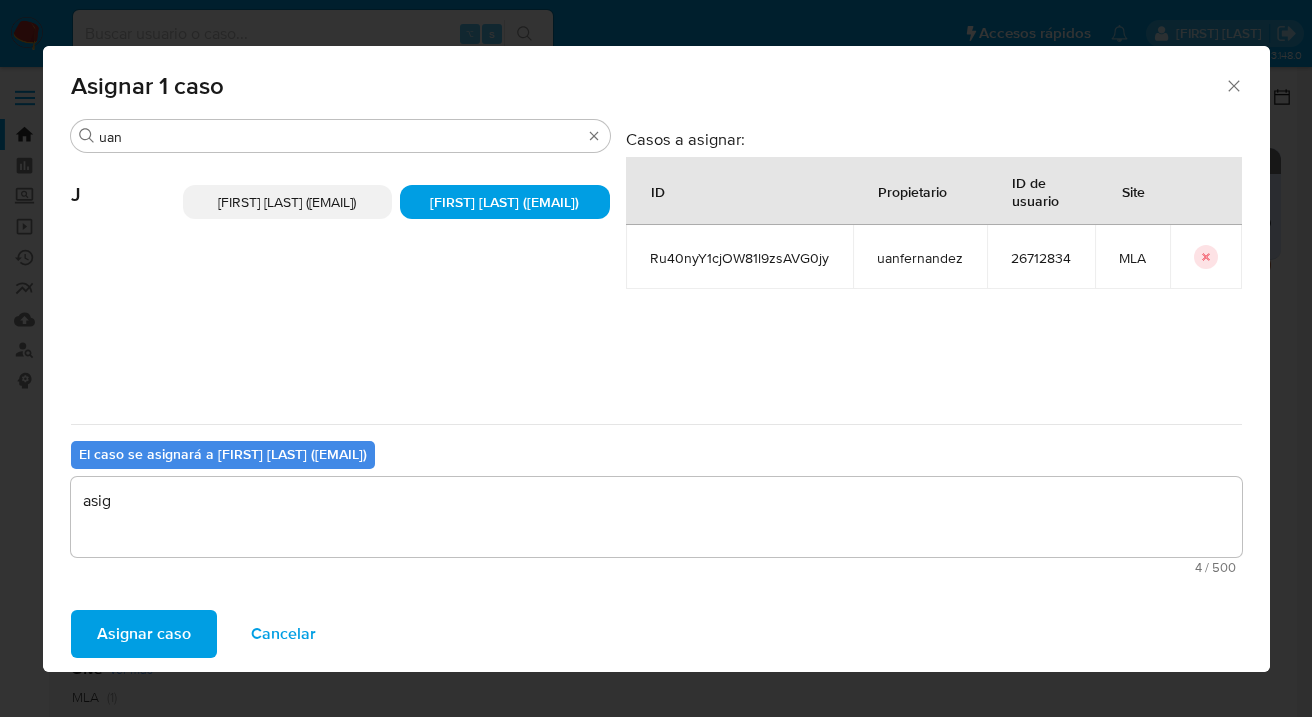 click on "Asignar caso" at bounding box center [144, 634] 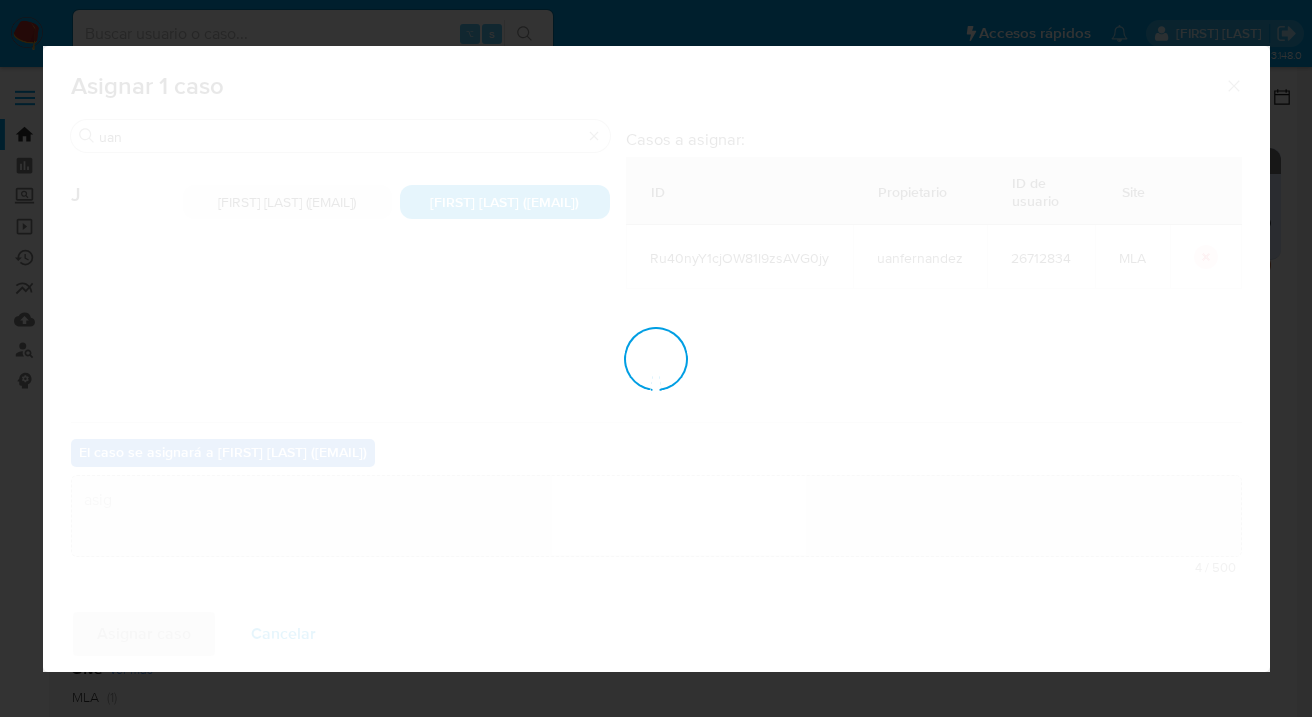 type 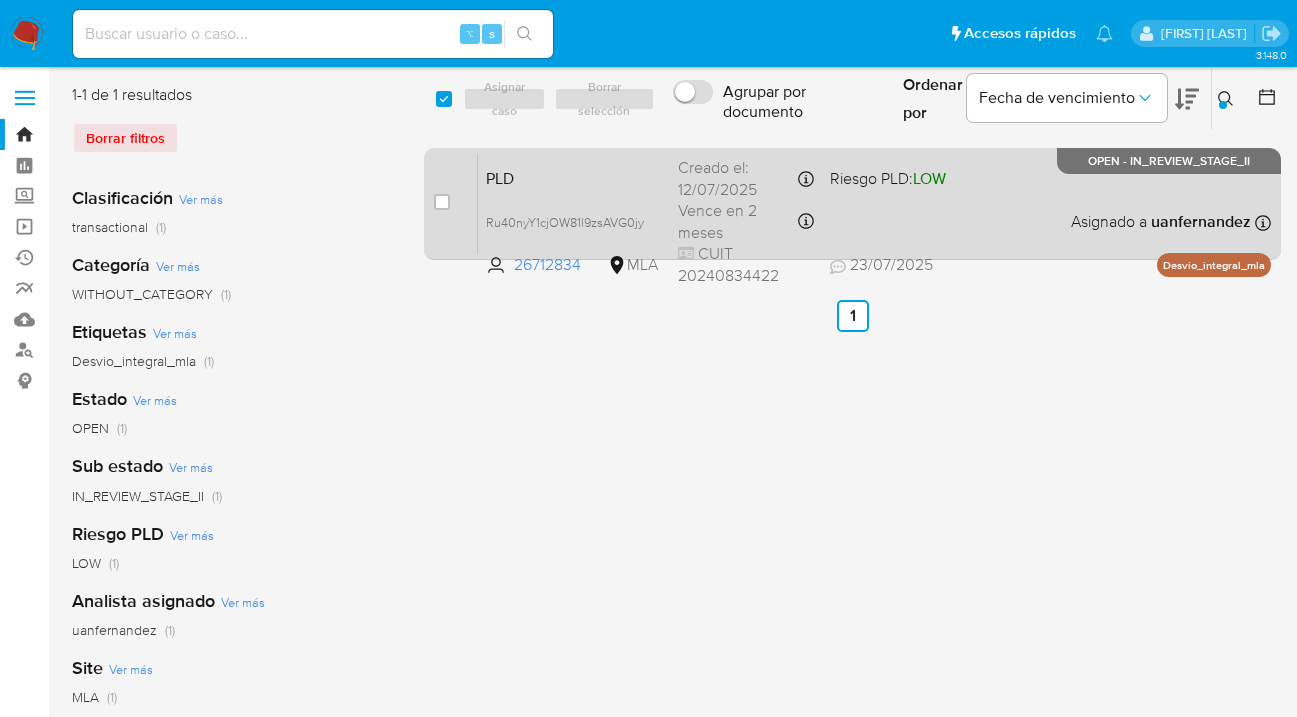 click on "PLD Ru40nyY1cjOW81l9zsAVG0jy 26712834 MLA Riesgo PLD:  LOW Creado el: 12/07/2025   Creado el: 12/07/2025 03:14:23 Vence en 2 meses   Vence el 10/10/2025 03:14:23 CUIT   20240834422 23/07/2025   23/07/2025 20:40 Asignado a   uanfernandez   Asignado el: 17/07/2025 16:37:30 Desvio_integral_mla OPEN - IN_REVIEW_STAGE_II" at bounding box center [874, 203] 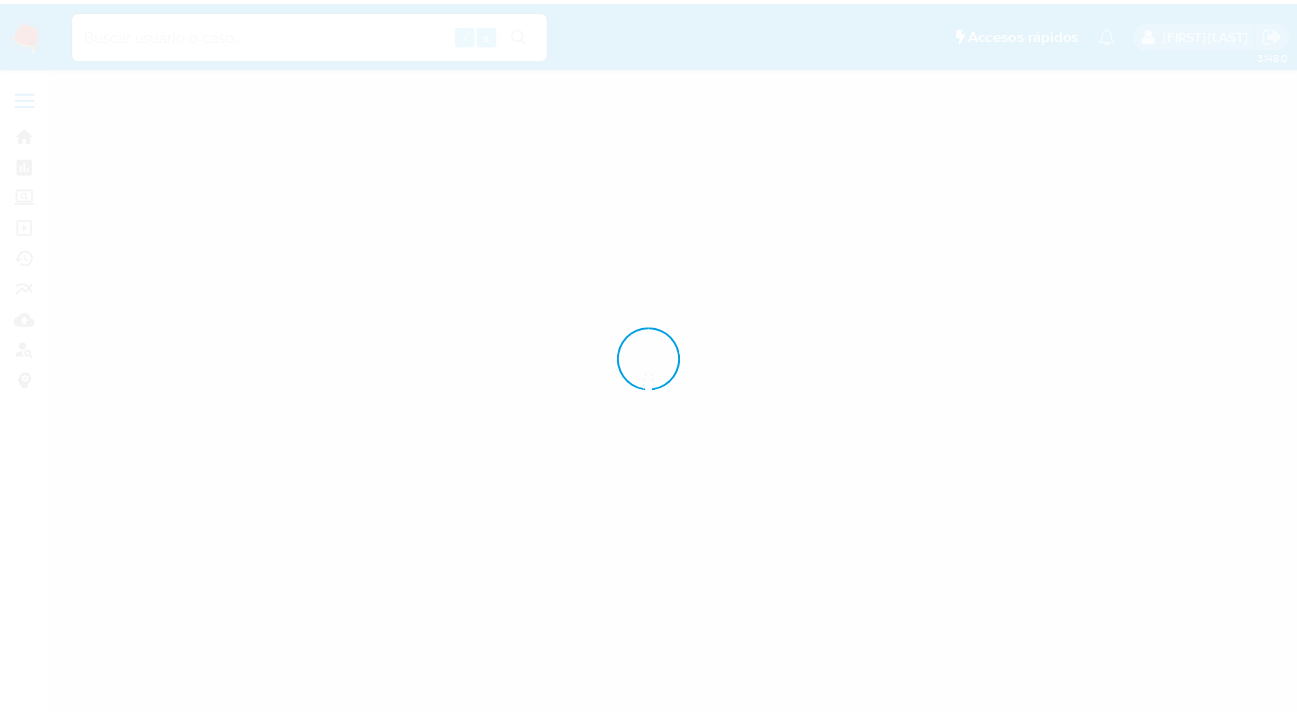 scroll, scrollTop: 0, scrollLeft: 0, axis: both 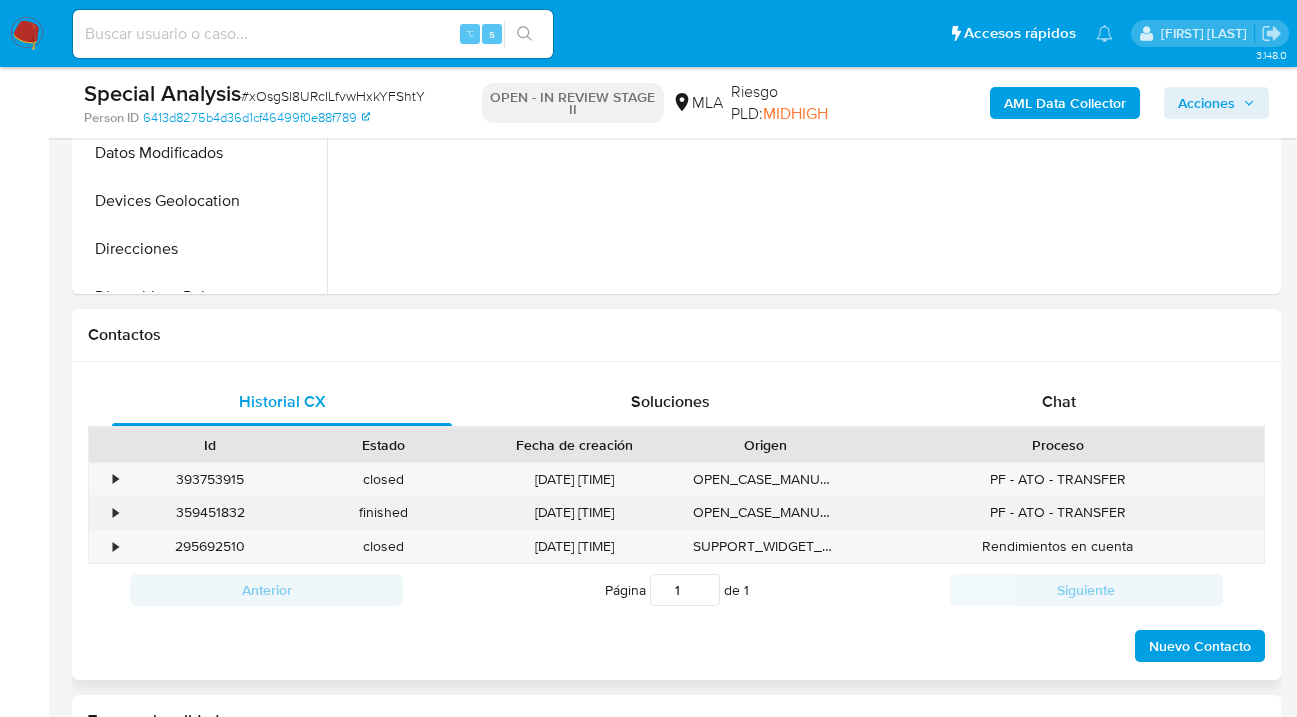 select on "10" 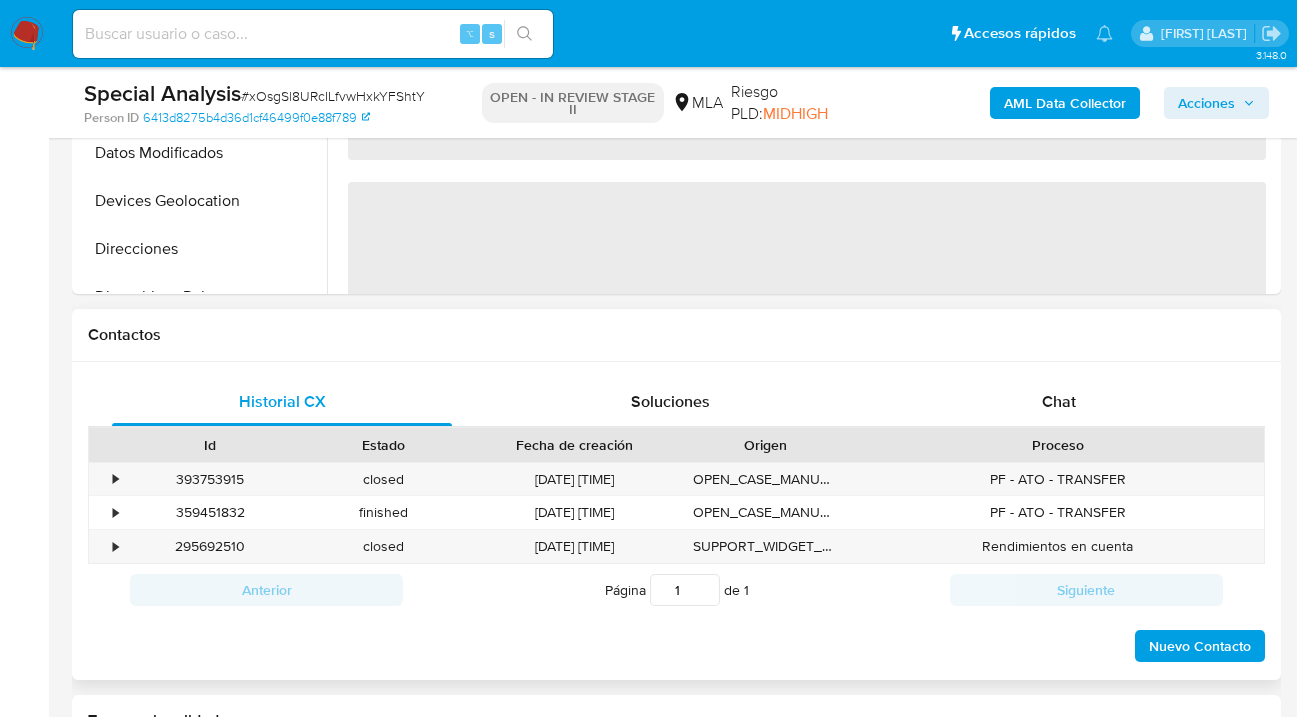 scroll, scrollTop: 765, scrollLeft: 0, axis: vertical 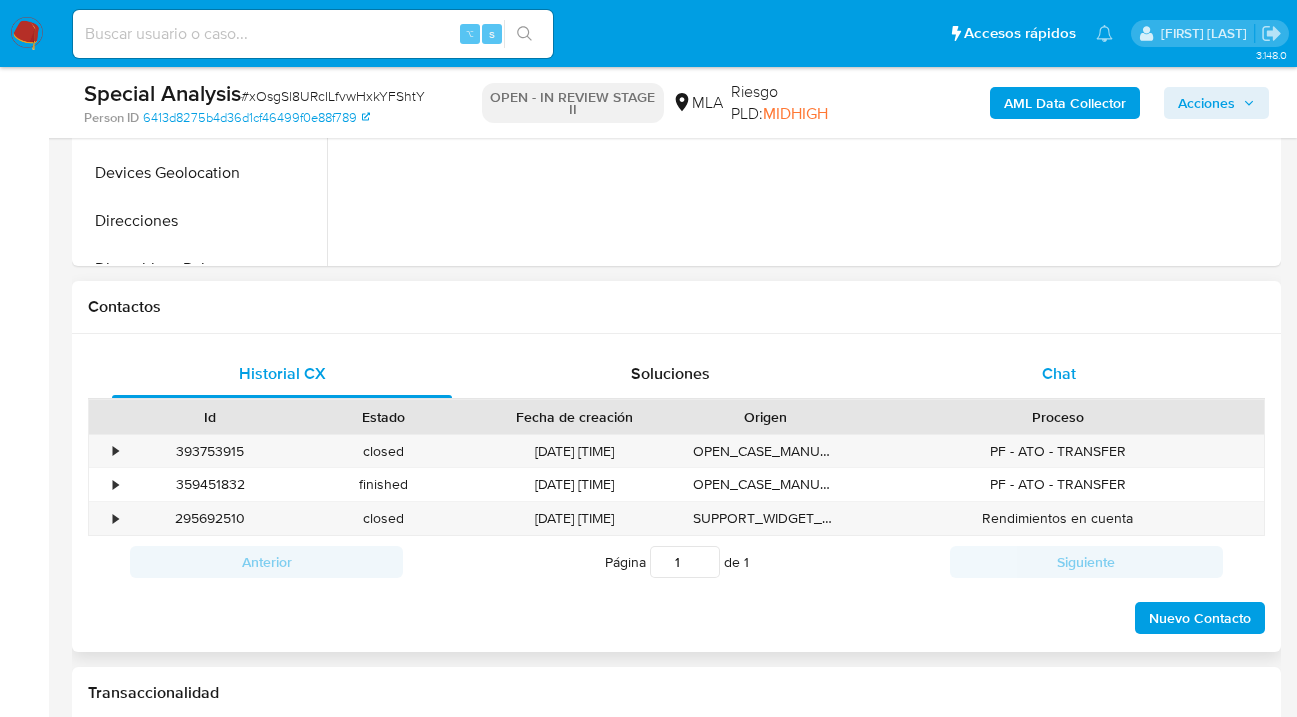click on "Chat" at bounding box center (1059, 373) 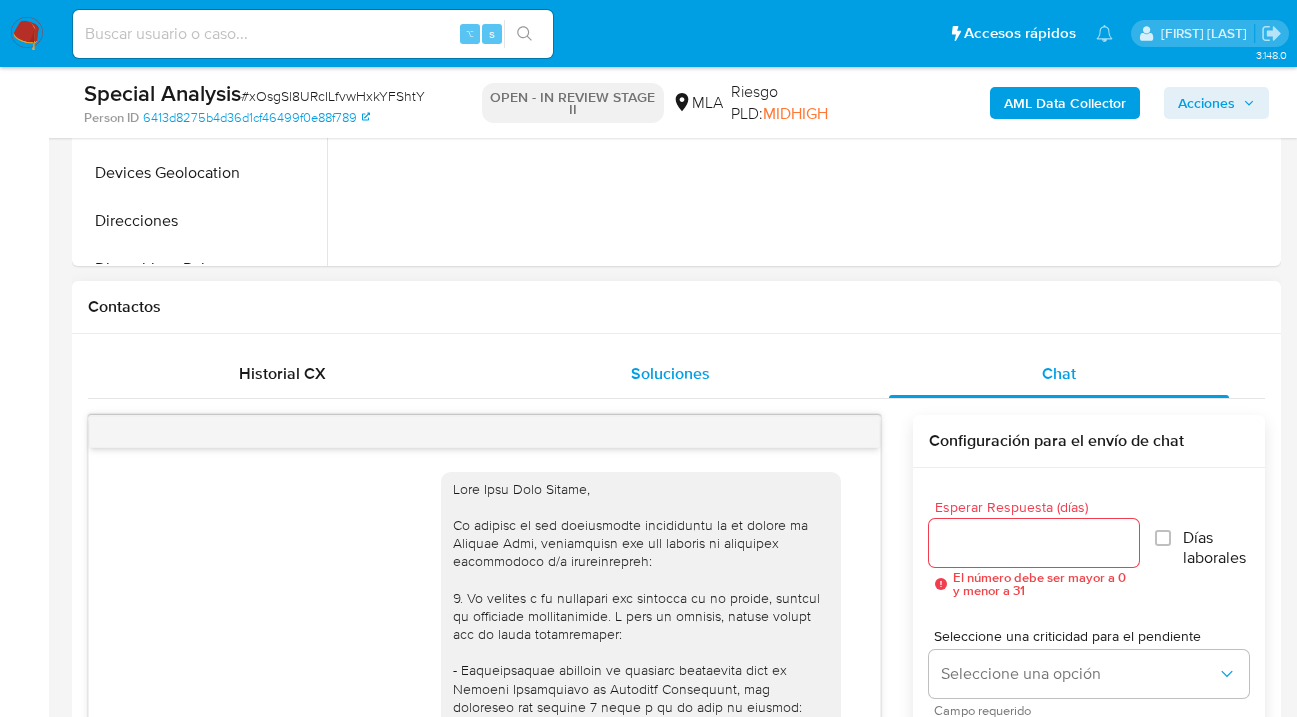 scroll, scrollTop: 2790, scrollLeft: 0, axis: vertical 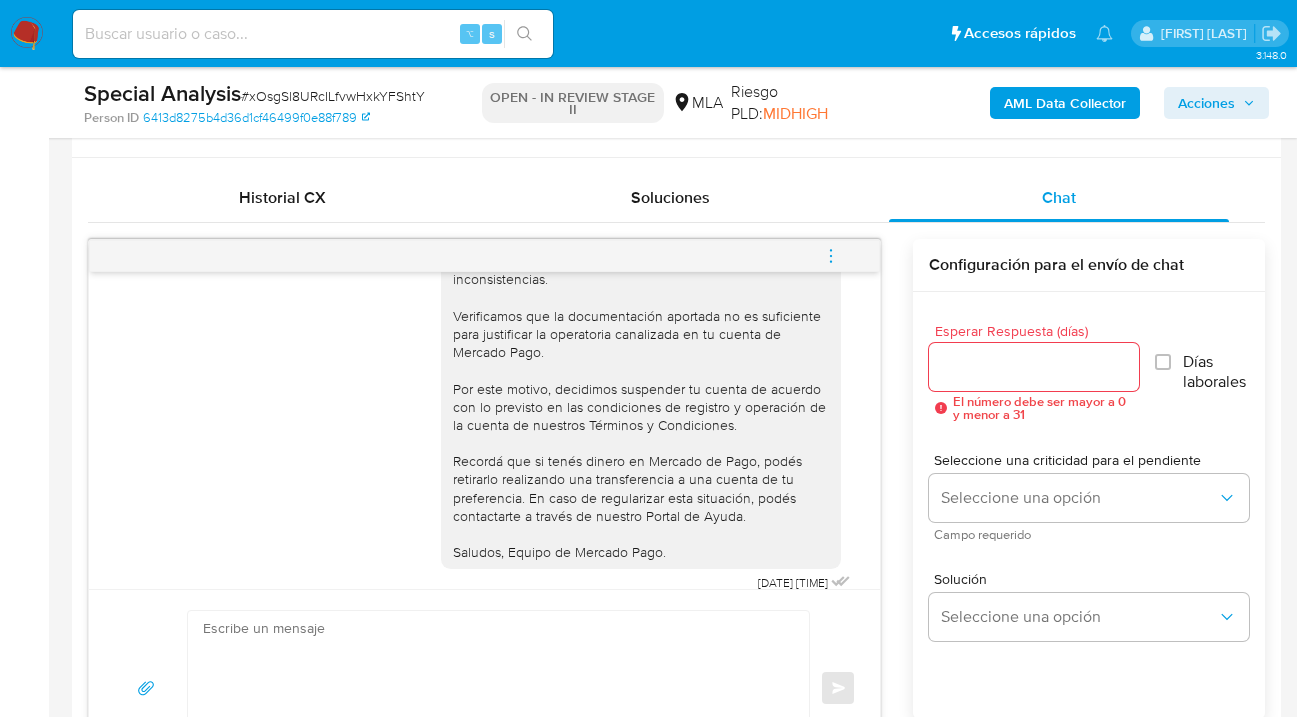 click 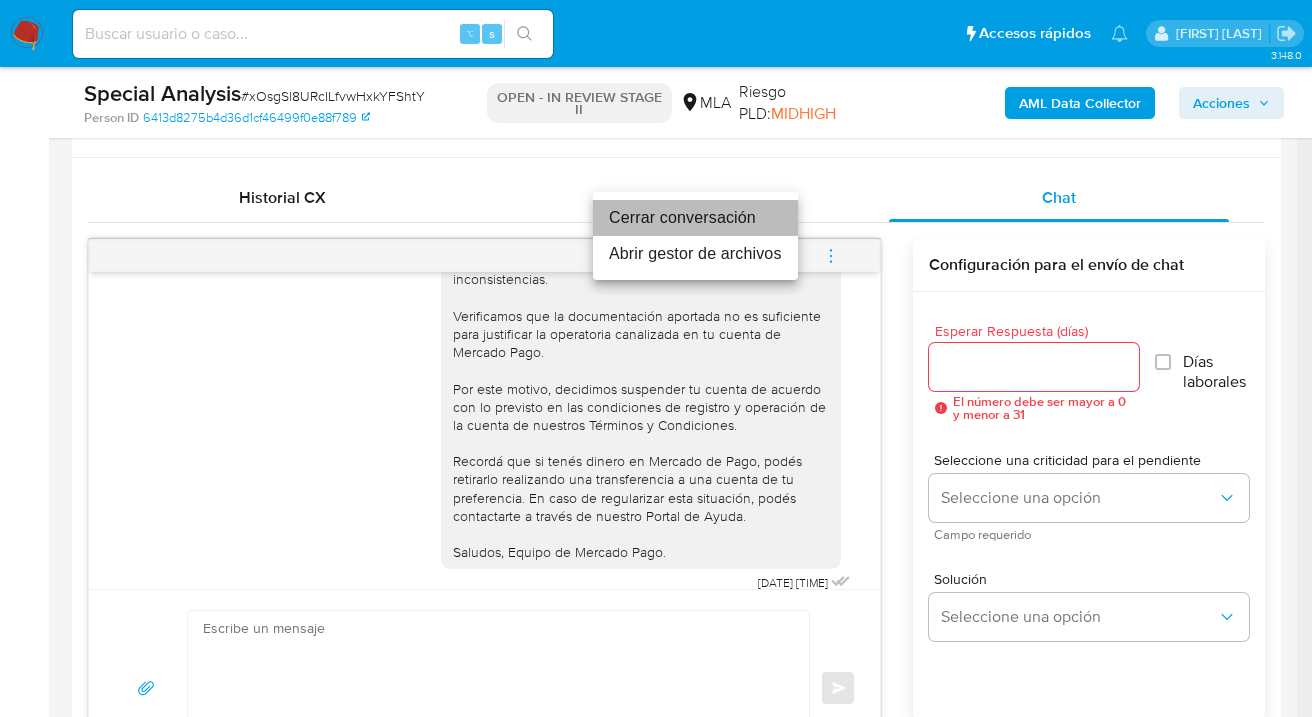 click on "Cerrar conversación" at bounding box center [695, 218] 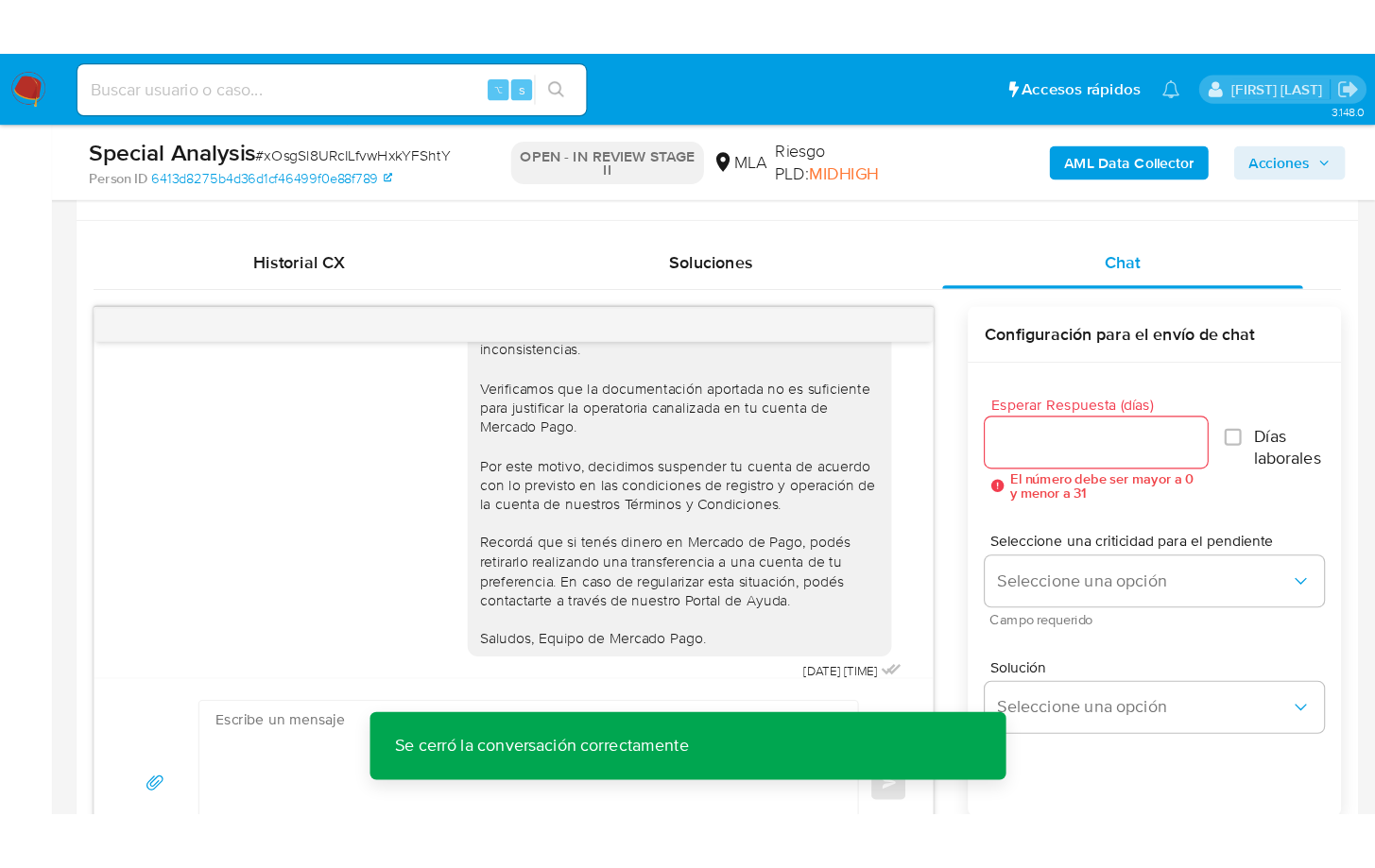scroll, scrollTop: 2444, scrollLeft: 0, axis: vertical 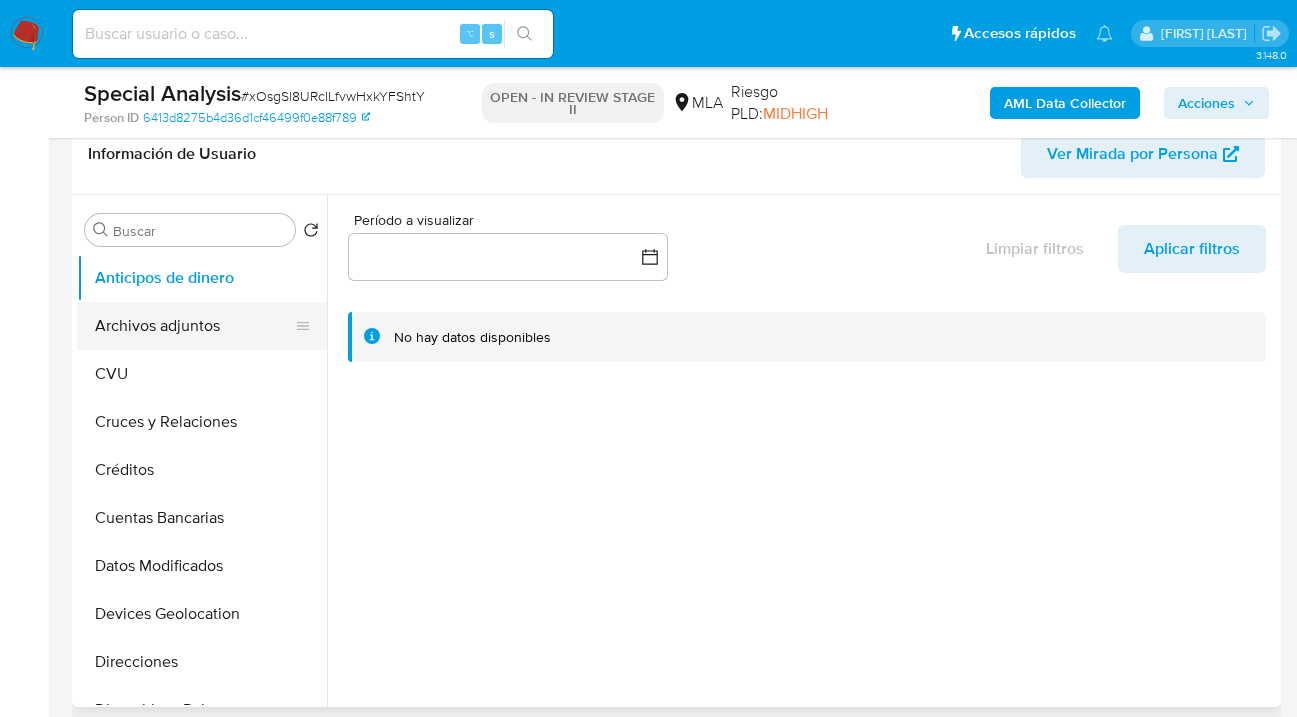 drag, startPoint x: 213, startPoint y: 298, endPoint x: 215, endPoint y: 310, distance: 12.165525 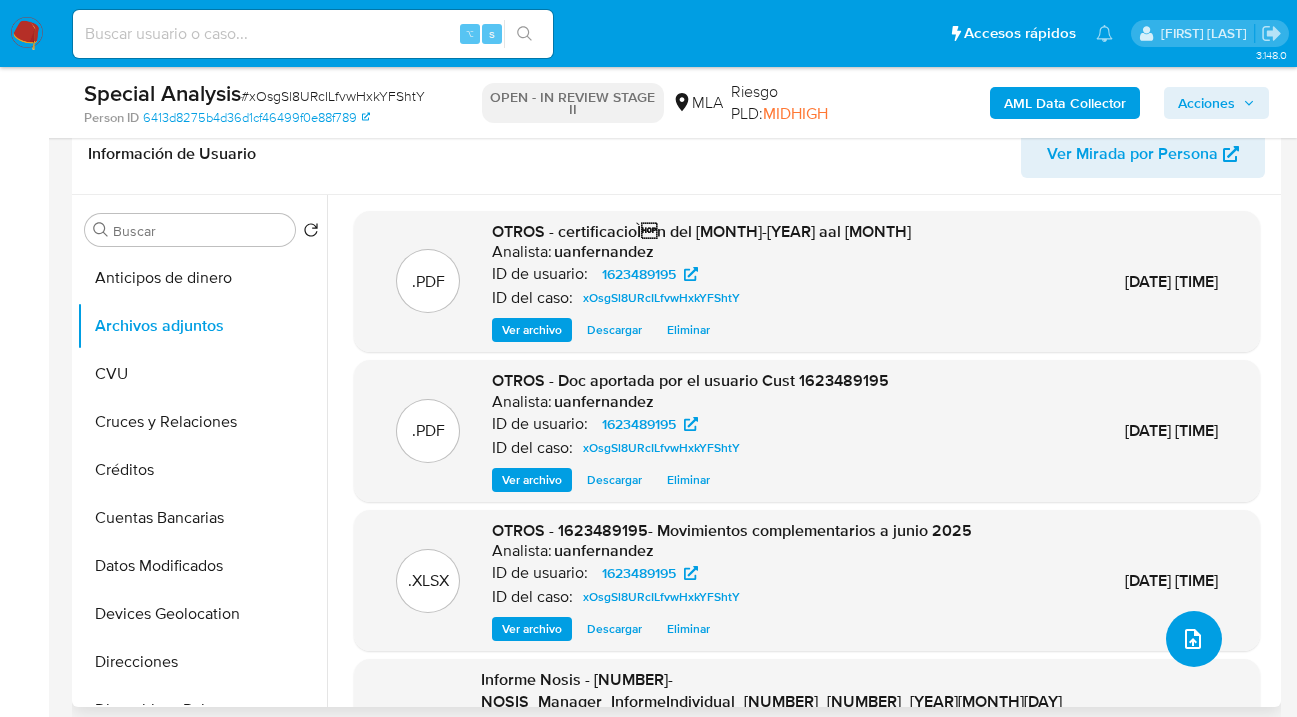 click 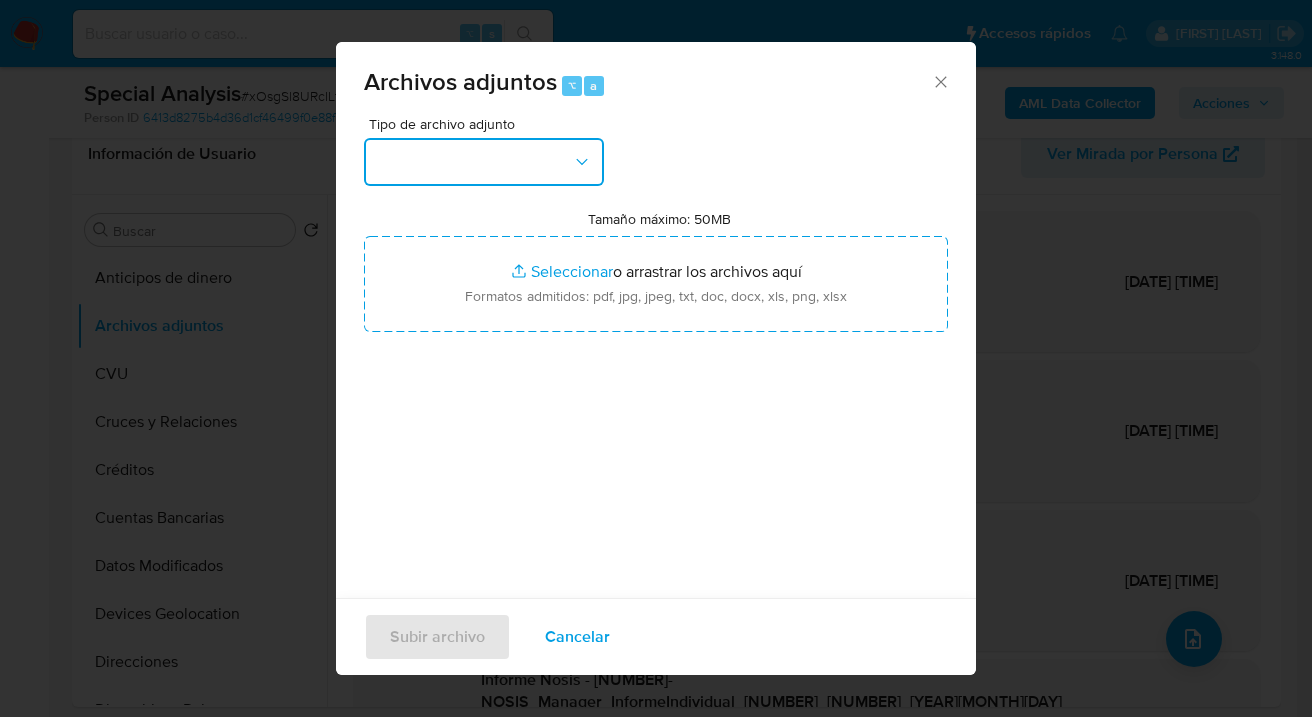 click at bounding box center (484, 162) 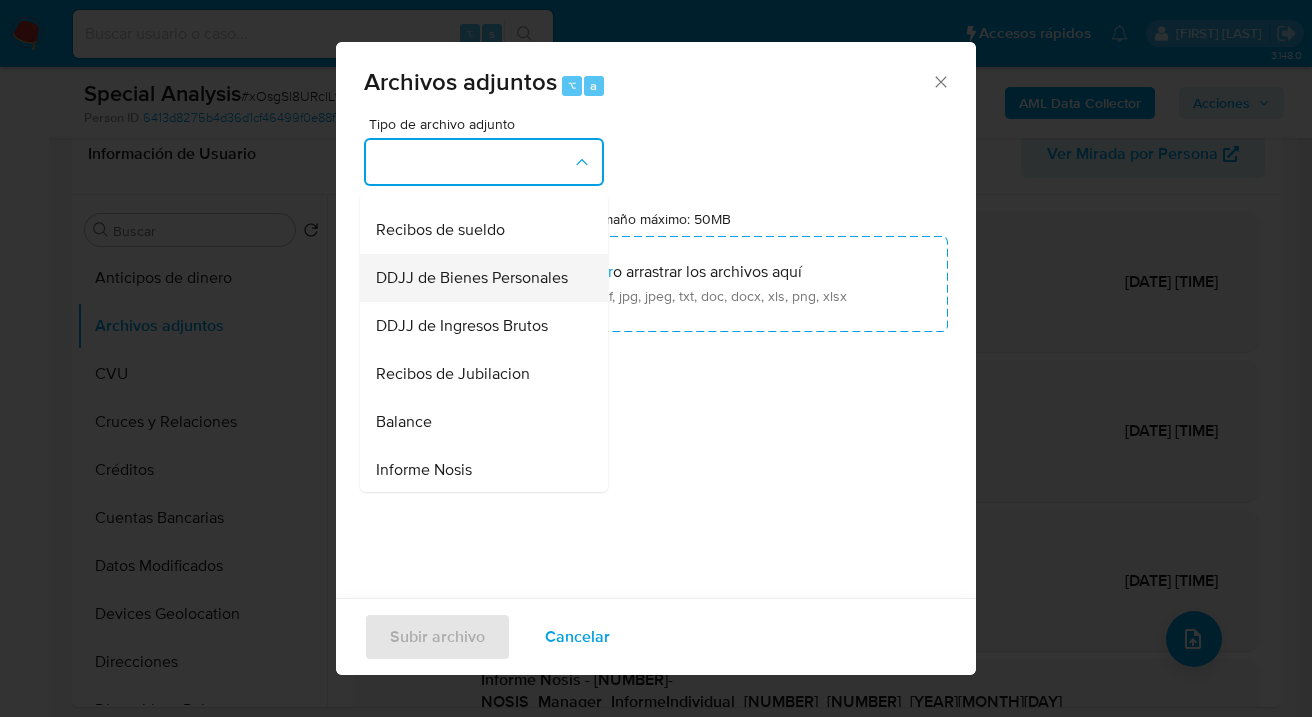 scroll, scrollTop: 345, scrollLeft: 0, axis: vertical 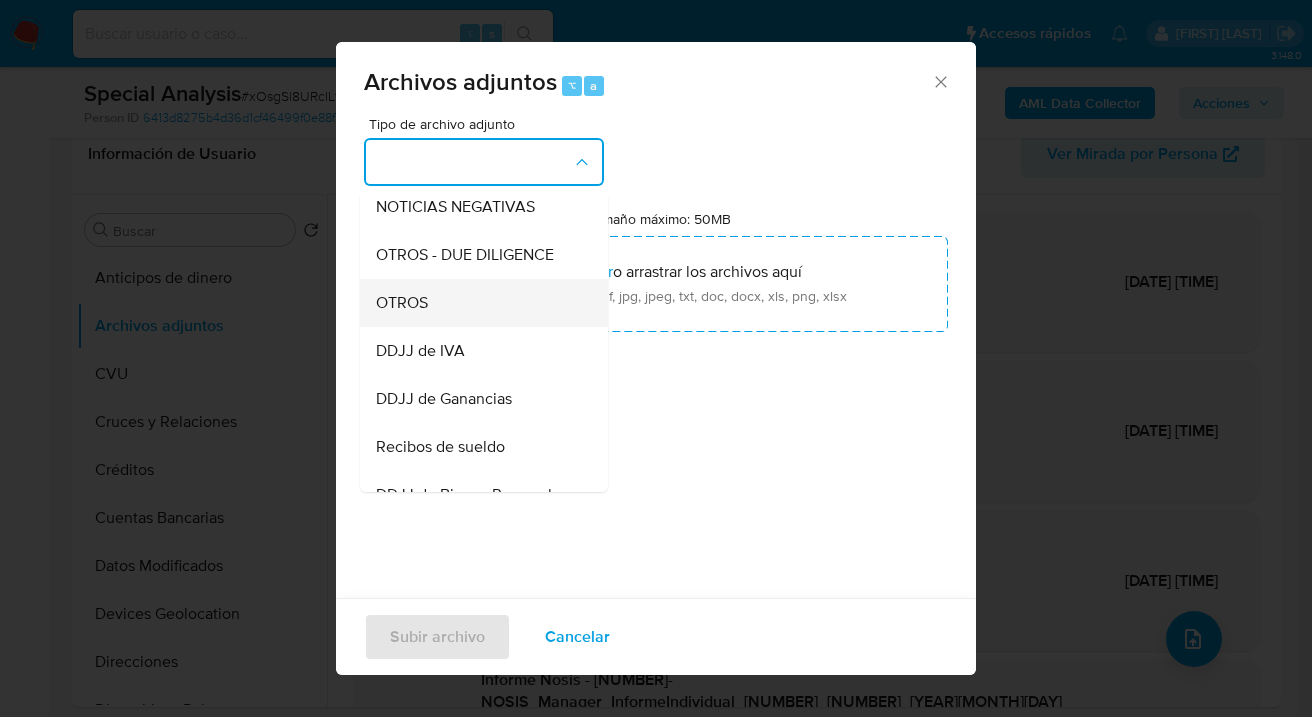 click on "OTROS" at bounding box center [478, 303] 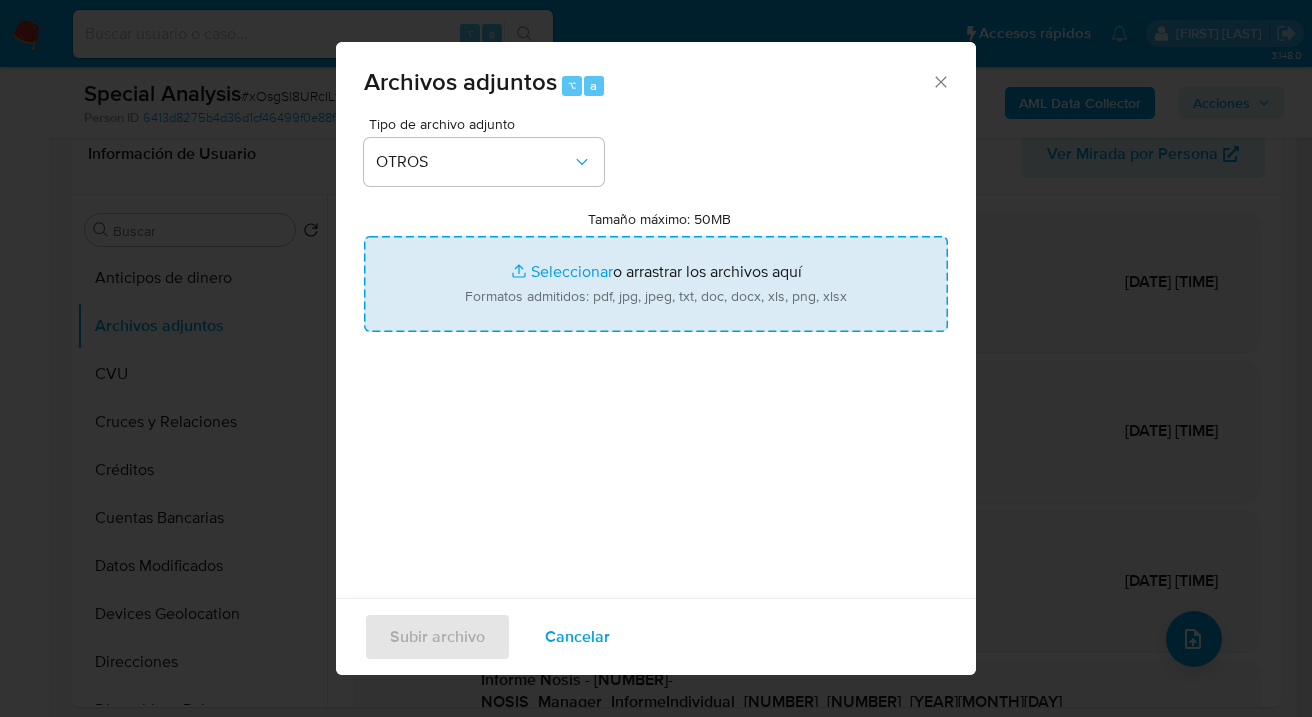 click on "Tamaño máximo: 50MB Seleccionar archivos" at bounding box center (656, 284) 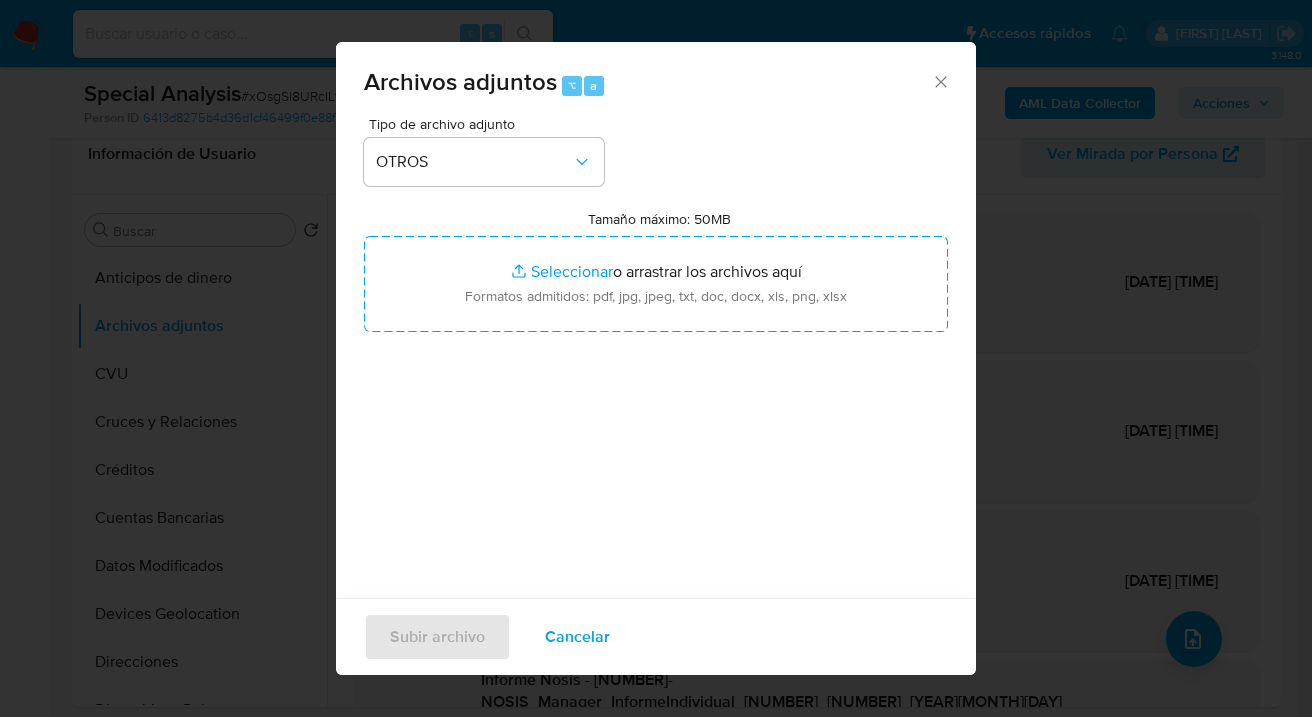 click on "Cancelar" at bounding box center [577, 637] 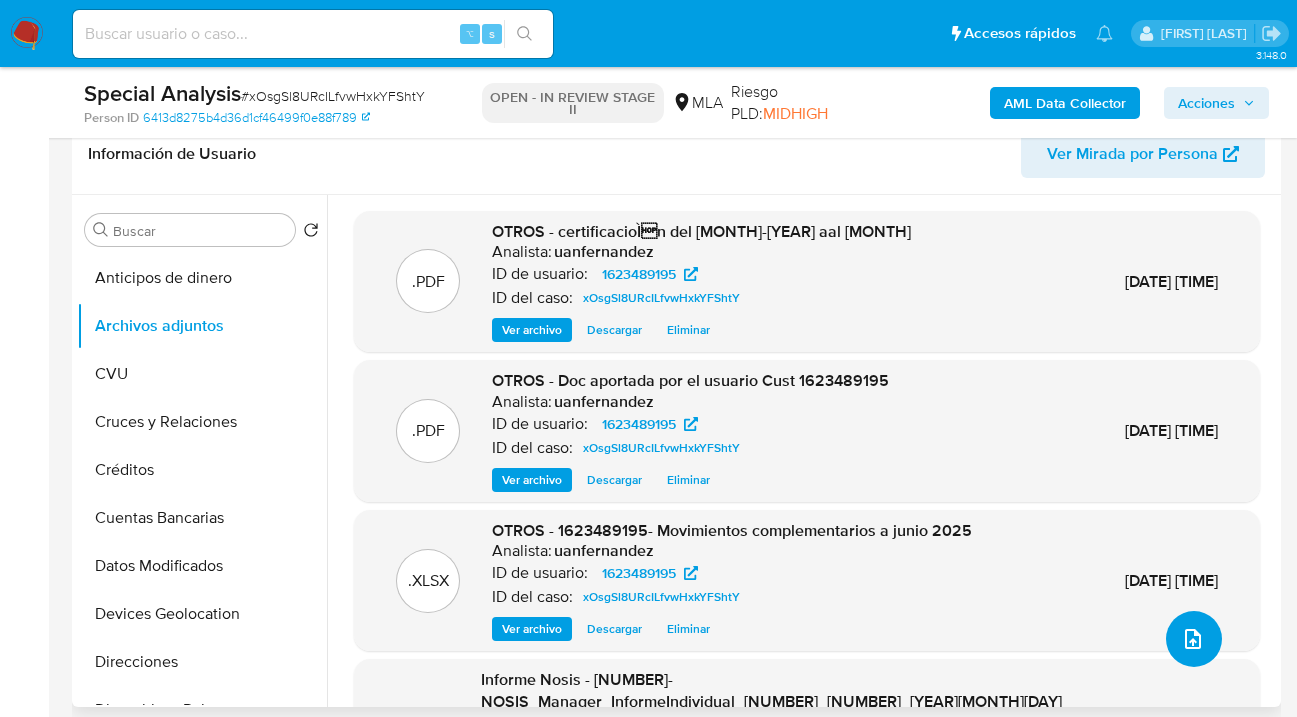 click 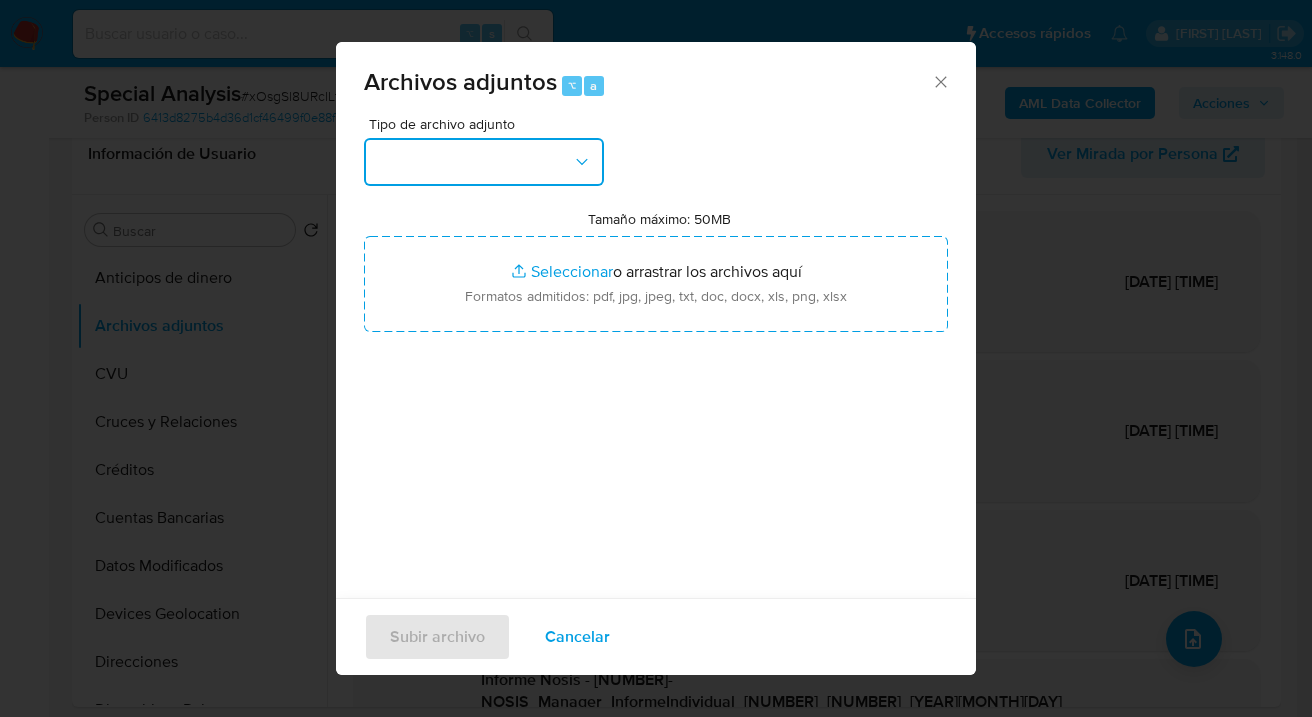 click at bounding box center (484, 162) 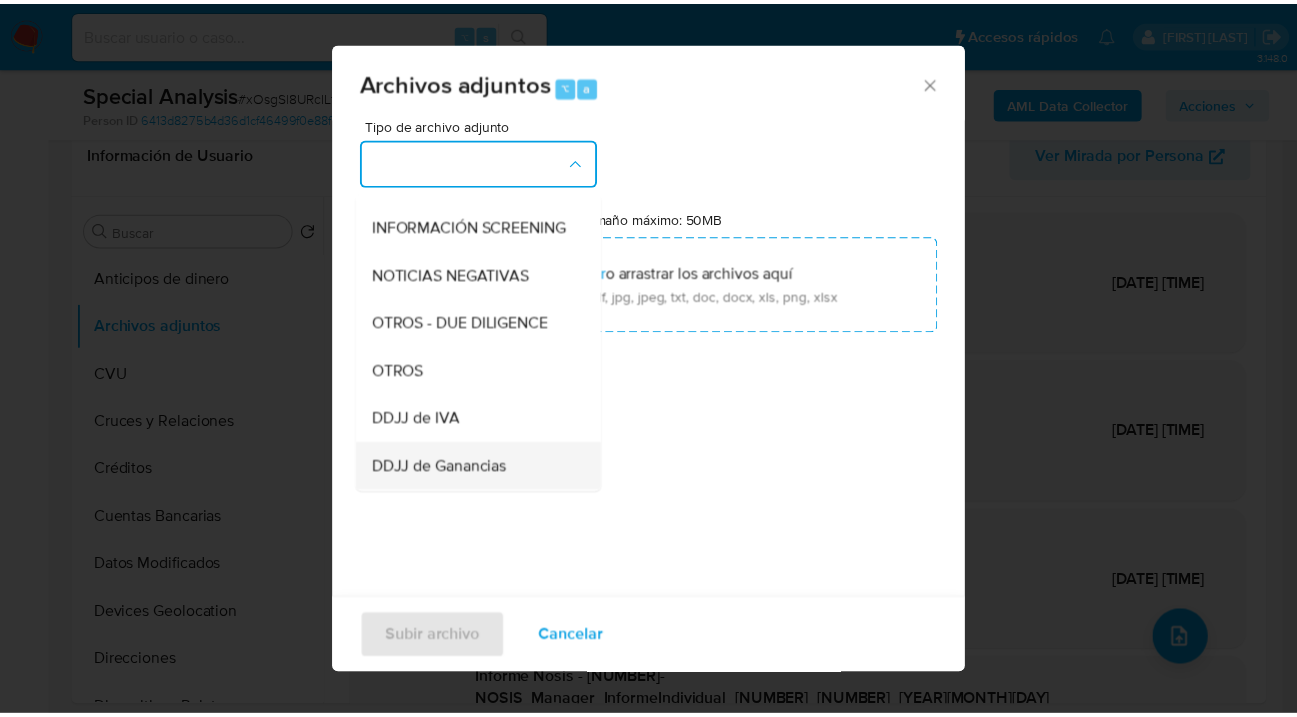 scroll, scrollTop: 381, scrollLeft: 0, axis: vertical 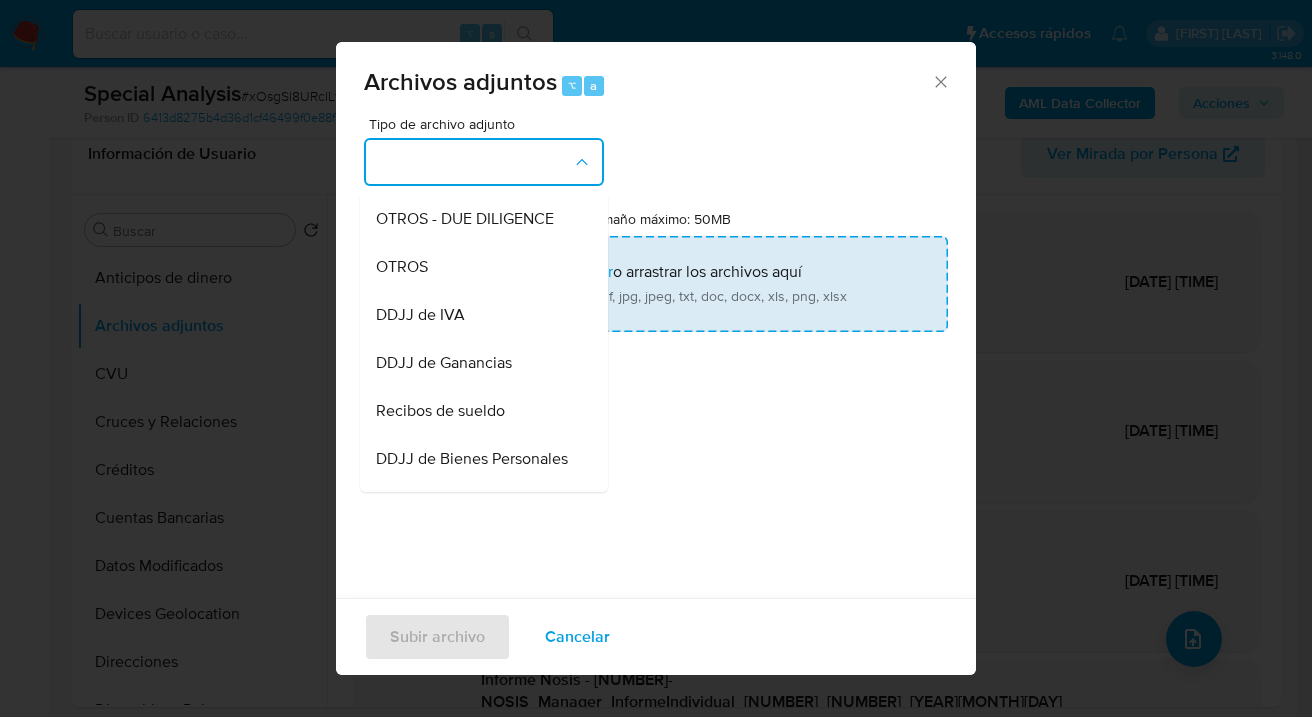 click on "OTROS" at bounding box center [478, 267] 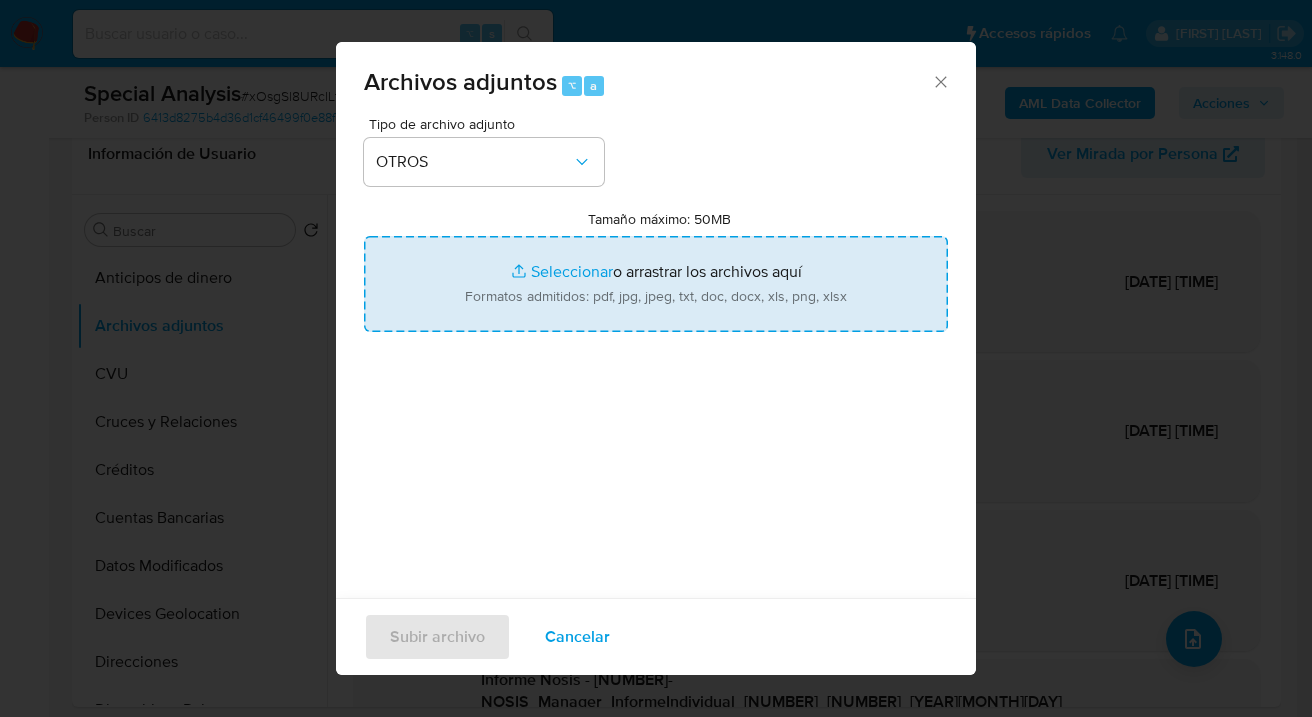 click on "Tamaño máximo: 50MB Seleccionar archivos" at bounding box center [656, 284] 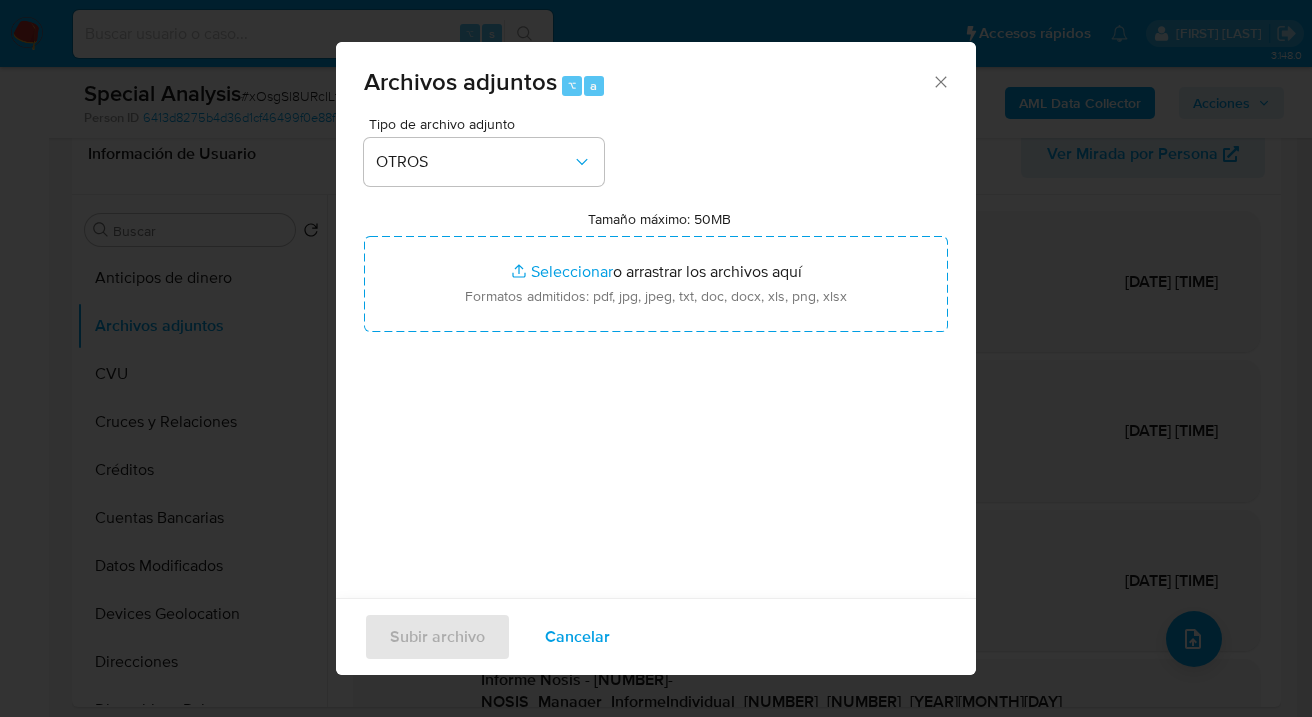 type on "C:\fakepath\1623489195 -Caselog xOsgSl8URcILfvwHxkYFShtY_2025_07_22_16_59_04.docx" 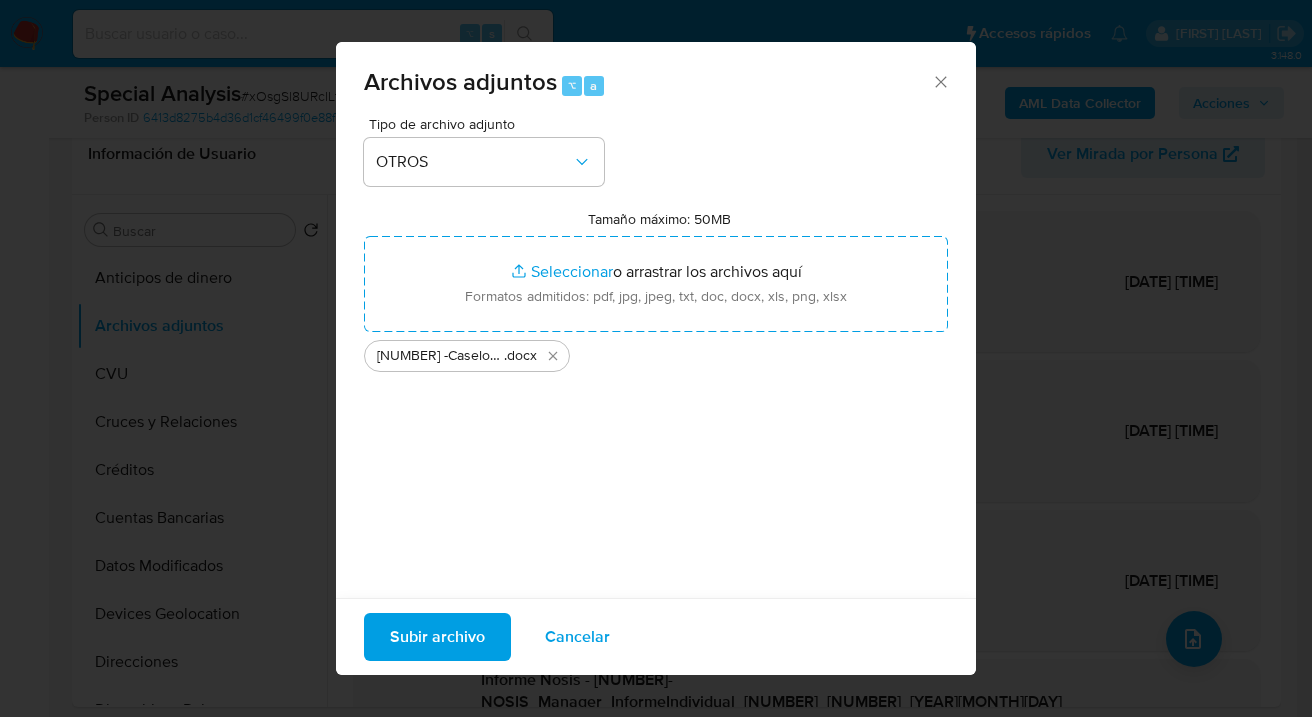 click on "Subir archivo" at bounding box center [437, 637] 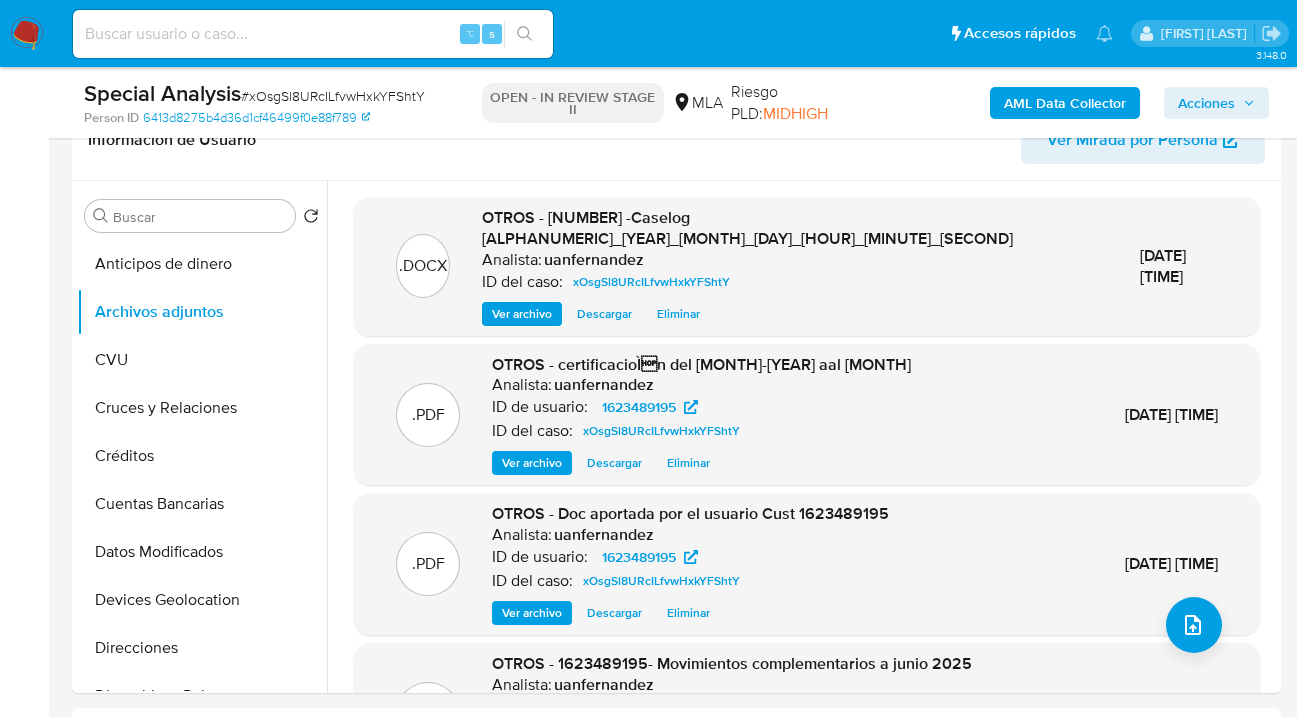 scroll, scrollTop: 358, scrollLeft: 0, axis: vertical 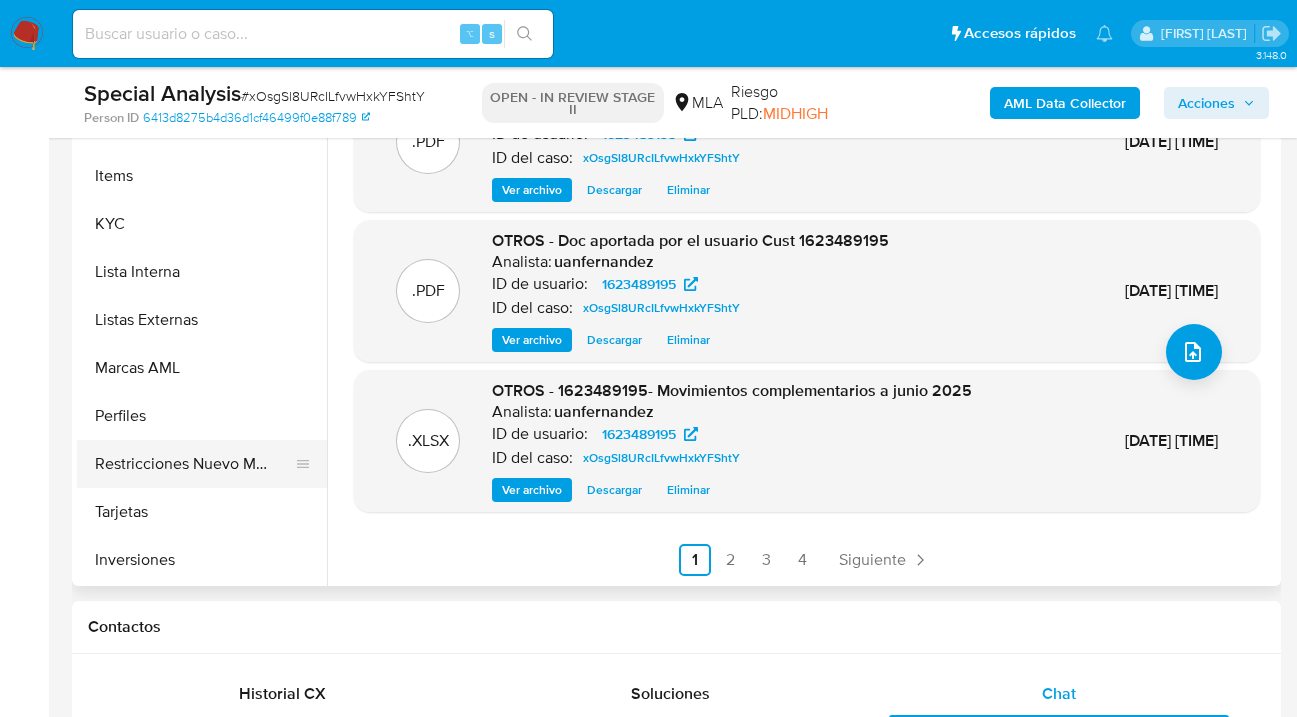 click on "Restricciones Nuevo Mundo" at bounding box center [194, 464] 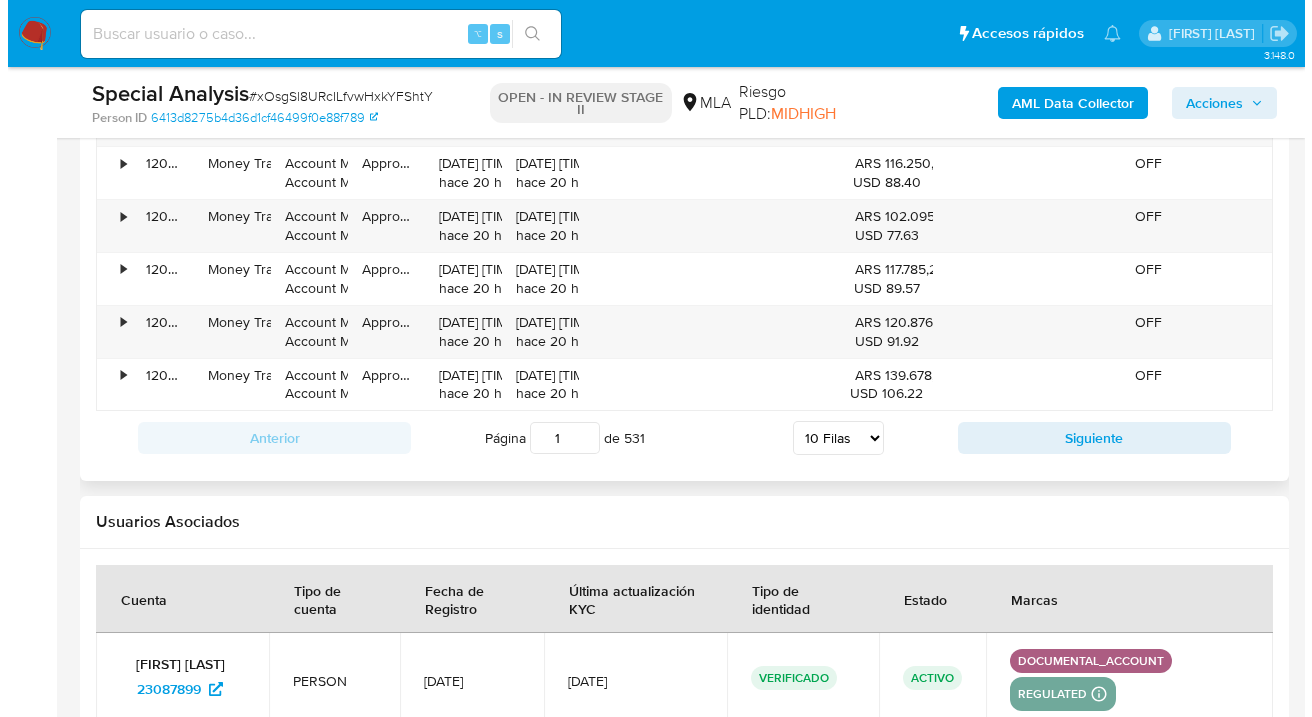 scroll, scrollTop: 3703, scrollLeft: 0, axis: vertical 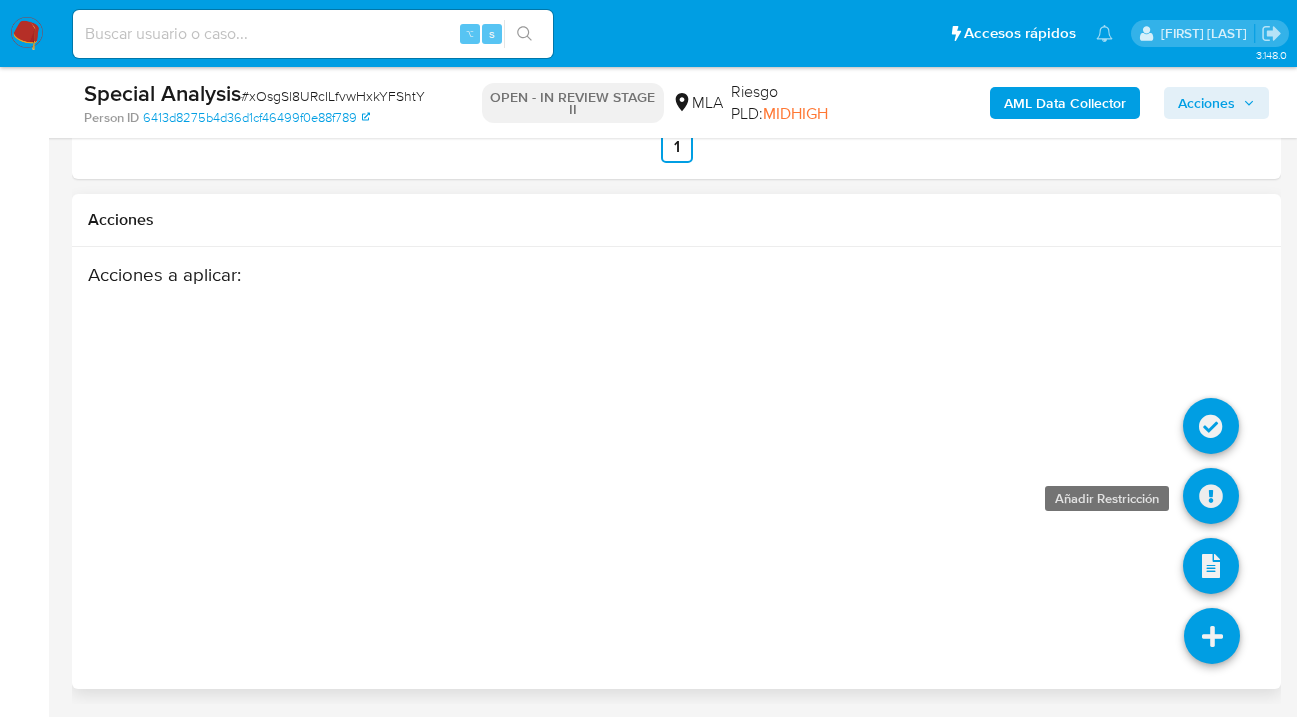 click at bounding box center (1211, 496) 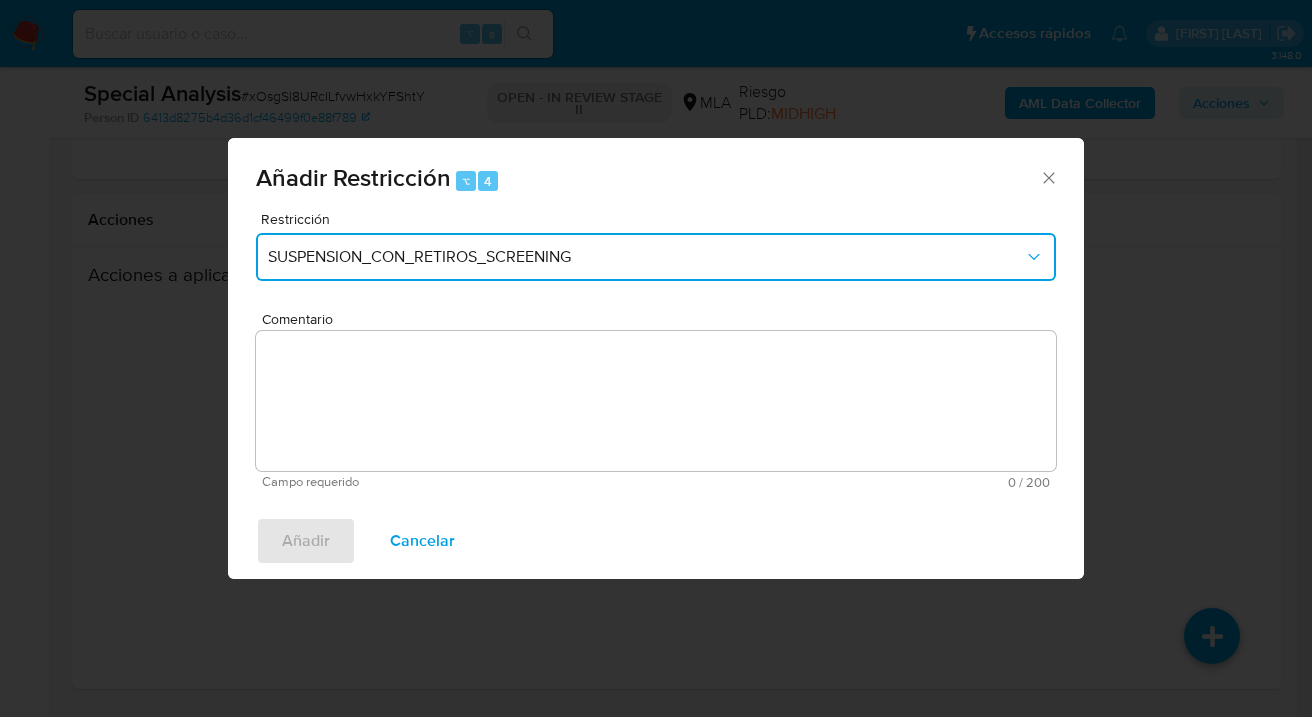 drag, startPoint x: 587, startPoint y: 251, endPoint x: 558, endPoint y: 271, distance: 35.22783 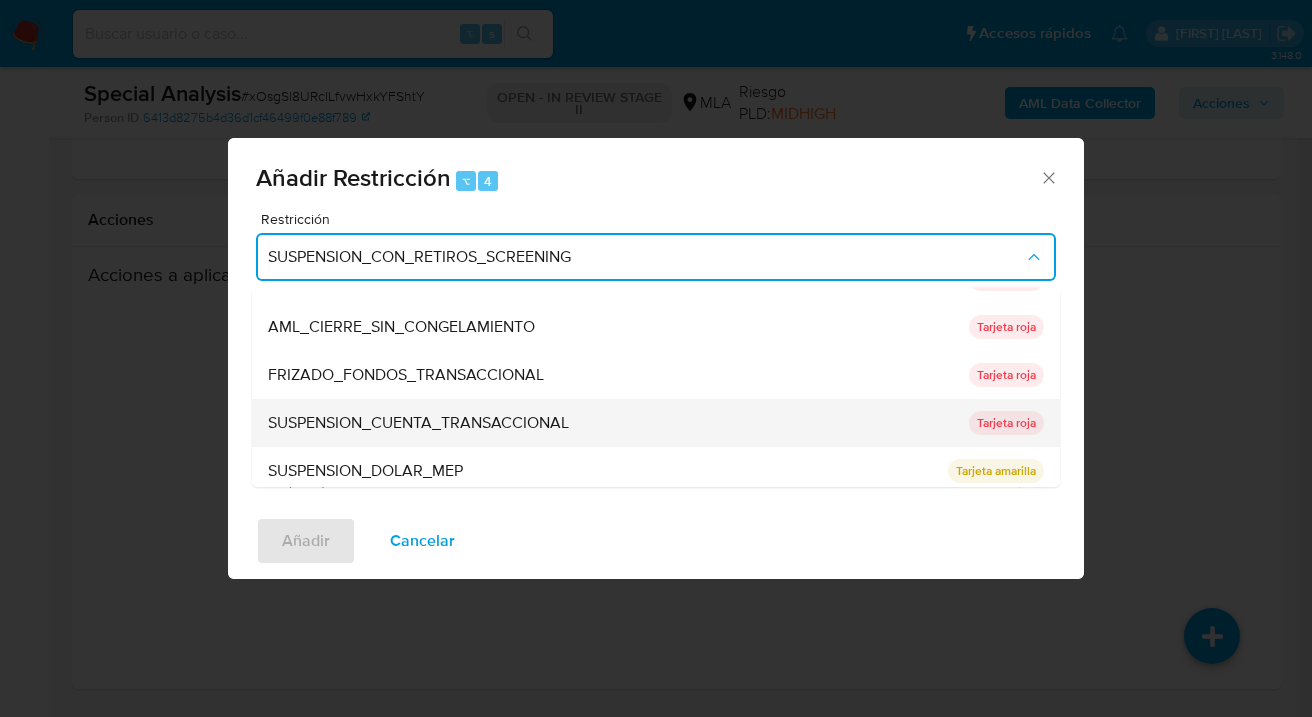 scroll, scrollTop: 134, scrollLeft: 0, axis: vertical 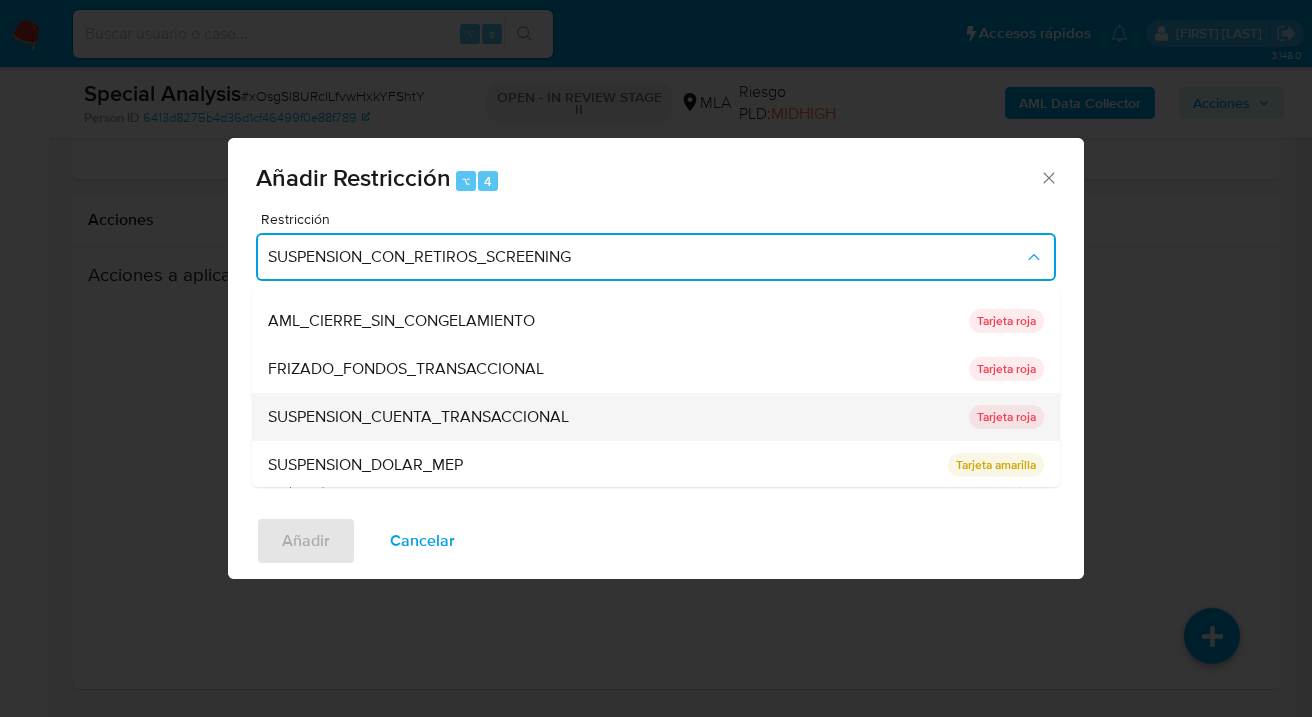 click on "SUSPENSION_CUENTA_TRANSACCIONAL" at bounding box center [418, 417] 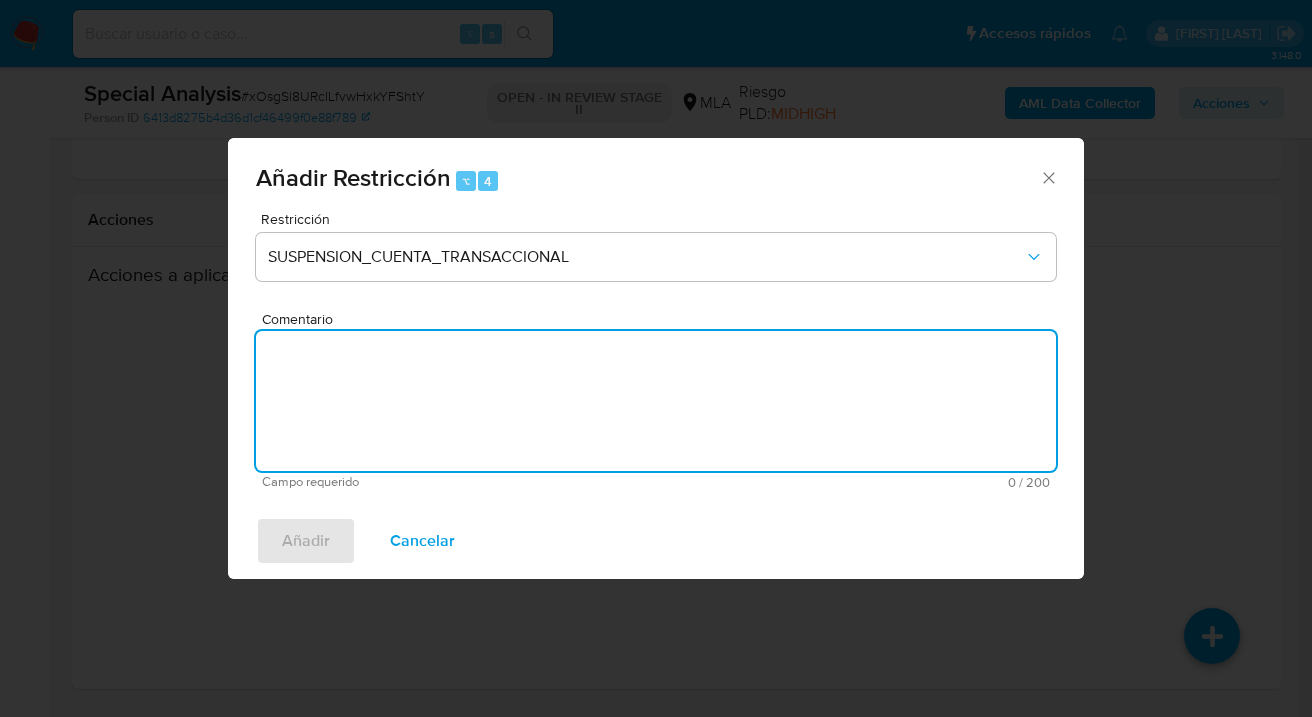 click on "Comentario" at bounding box center [656, 401] 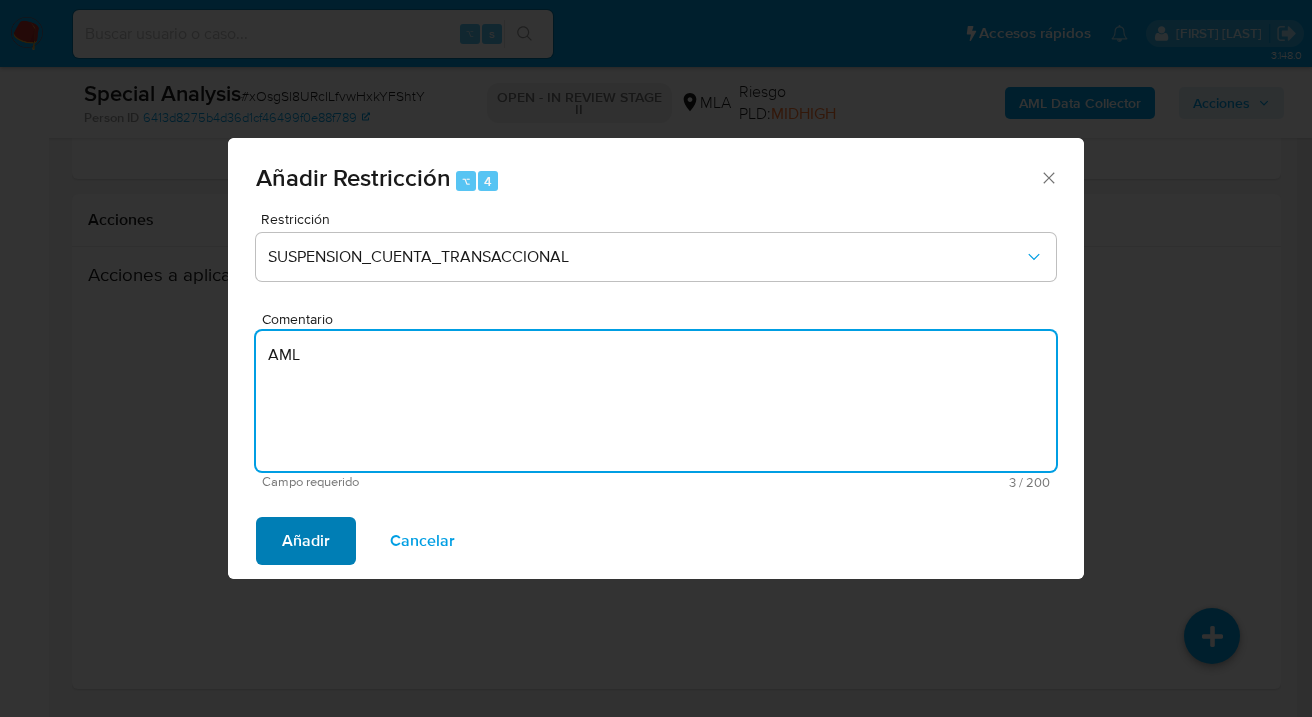 type on "AML" 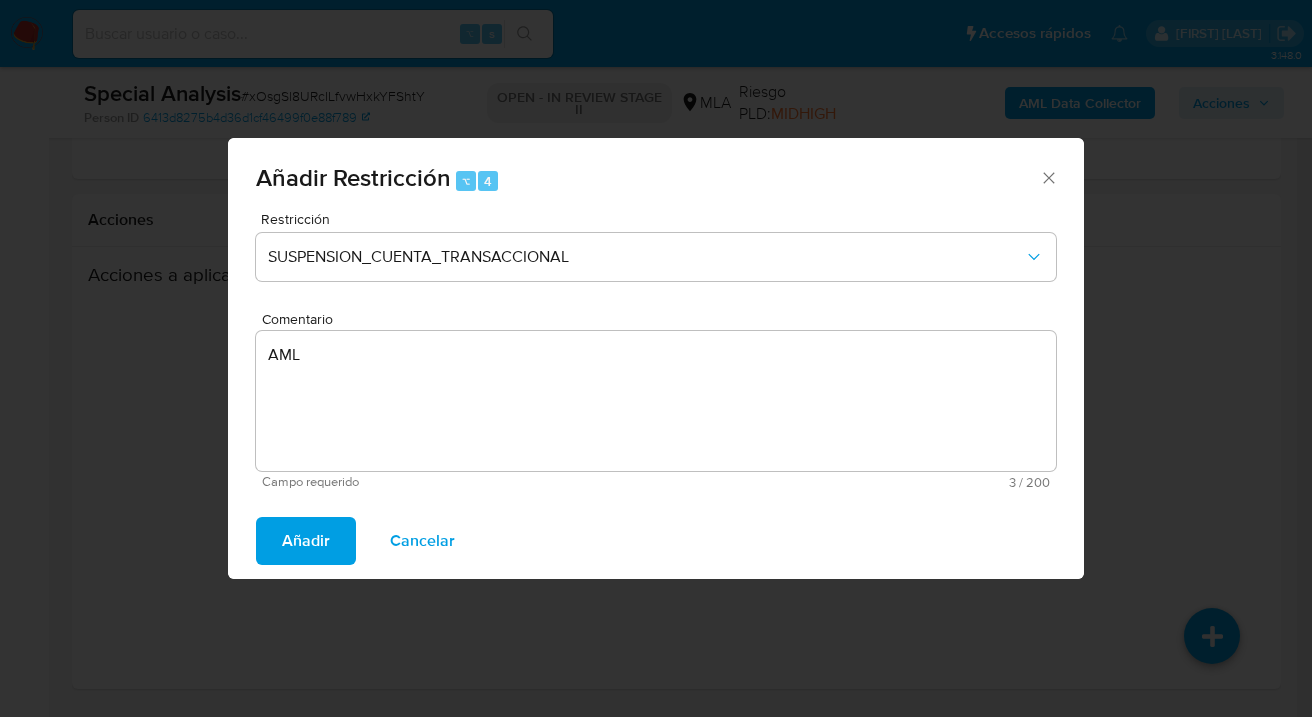 click on "Añadir" at bounding box center (306, 541) 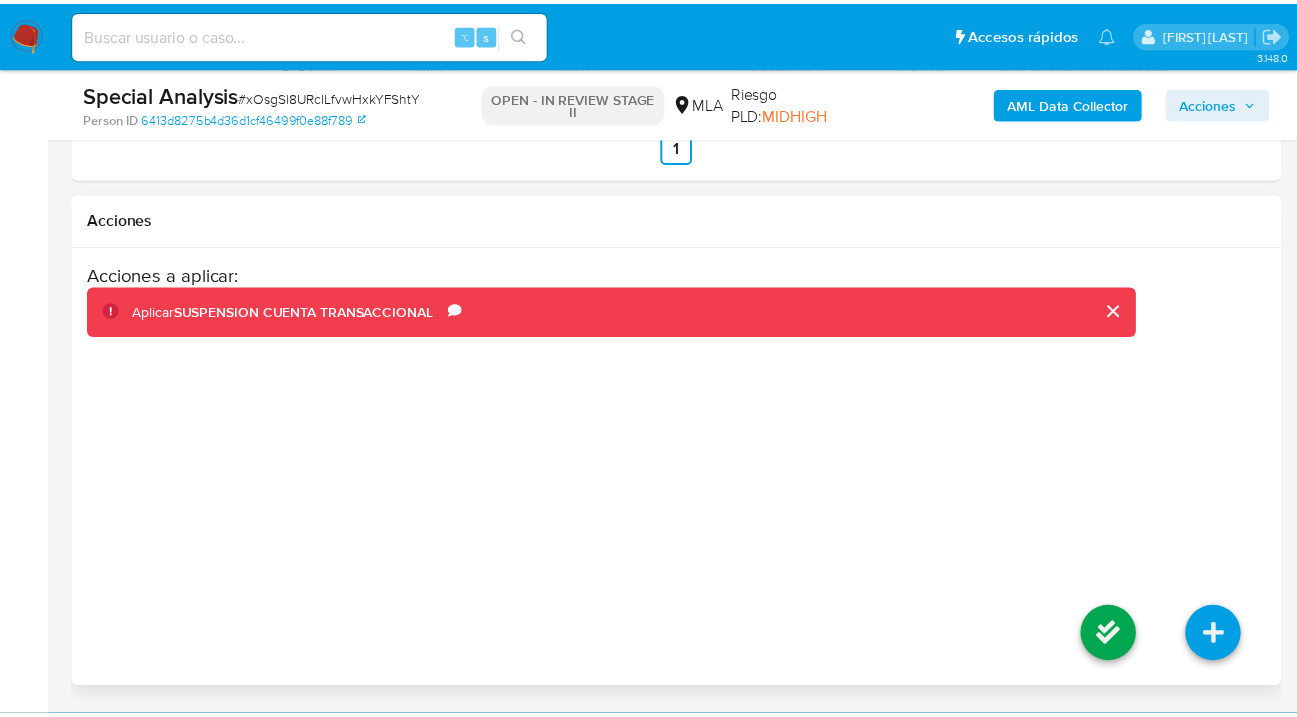 scroll, scrollTop: 3696, scrollLeft: 0, axis: vertical 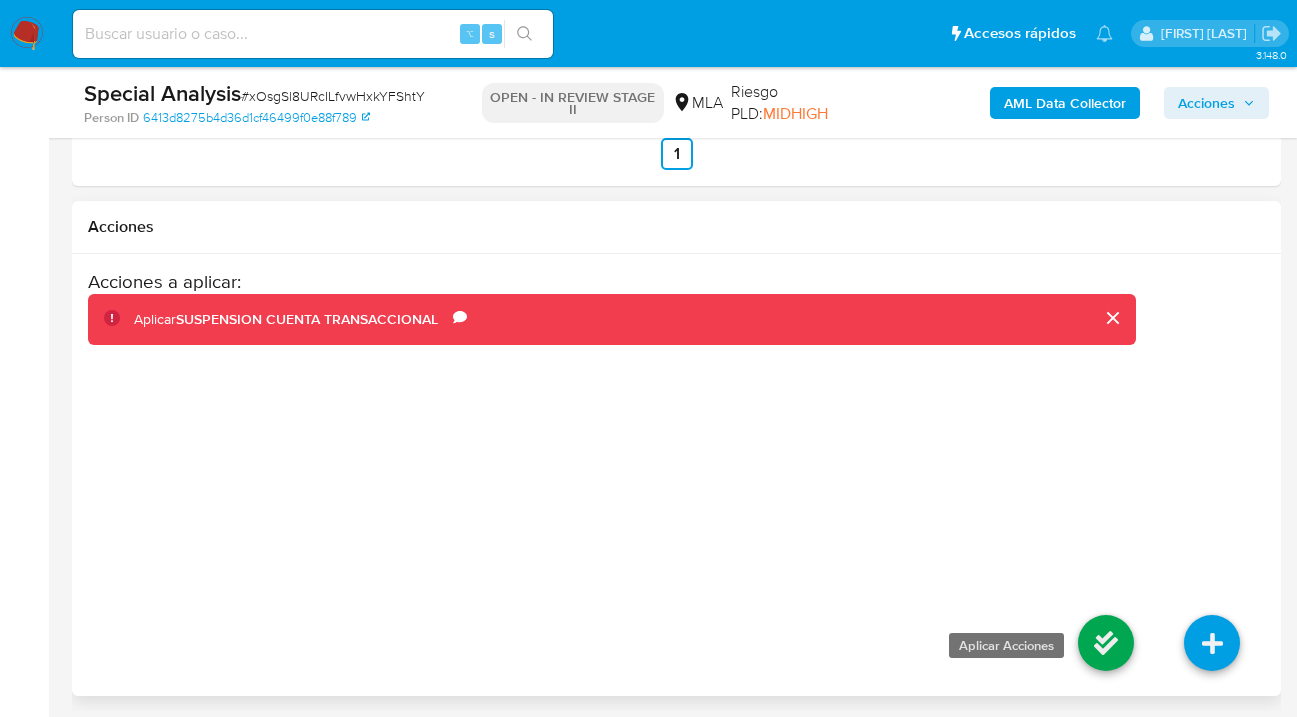 click at bounding box center [1106, 643] 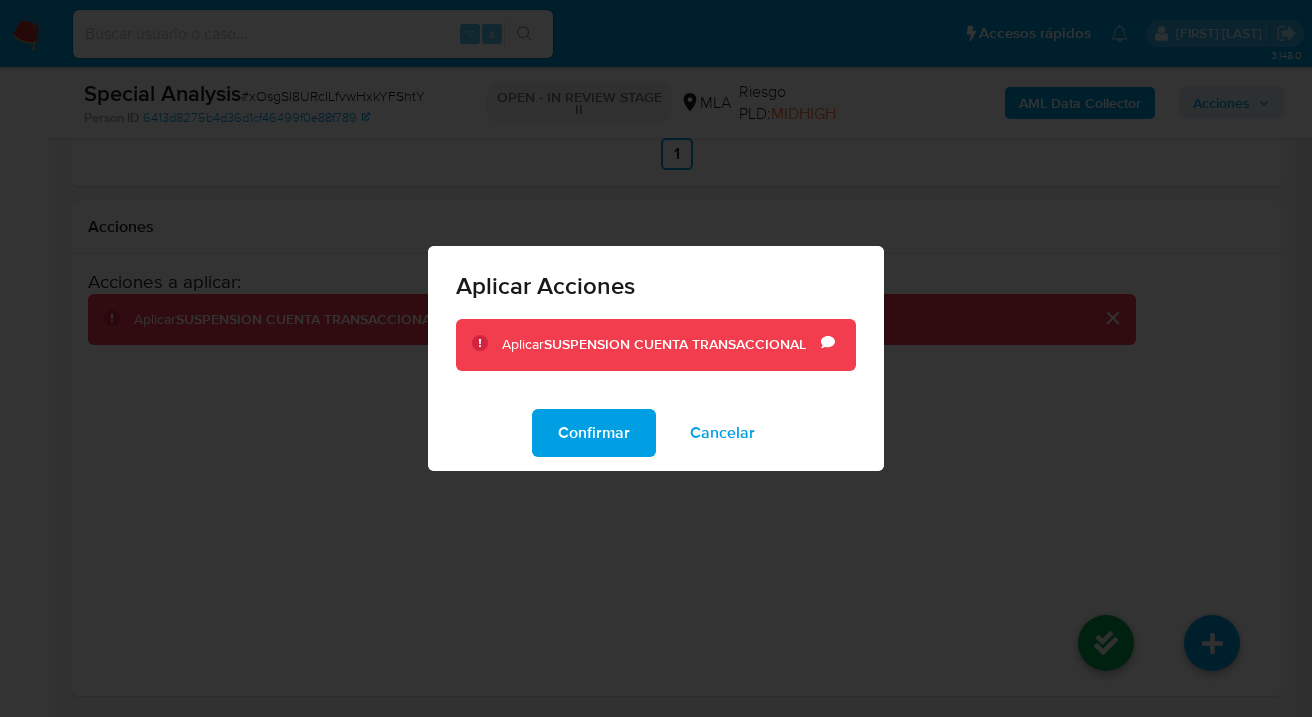 drag, startPoint x: 586, startPoint y: 430, endPoint x: 623, endPoint y: 455, distance: 44.65423 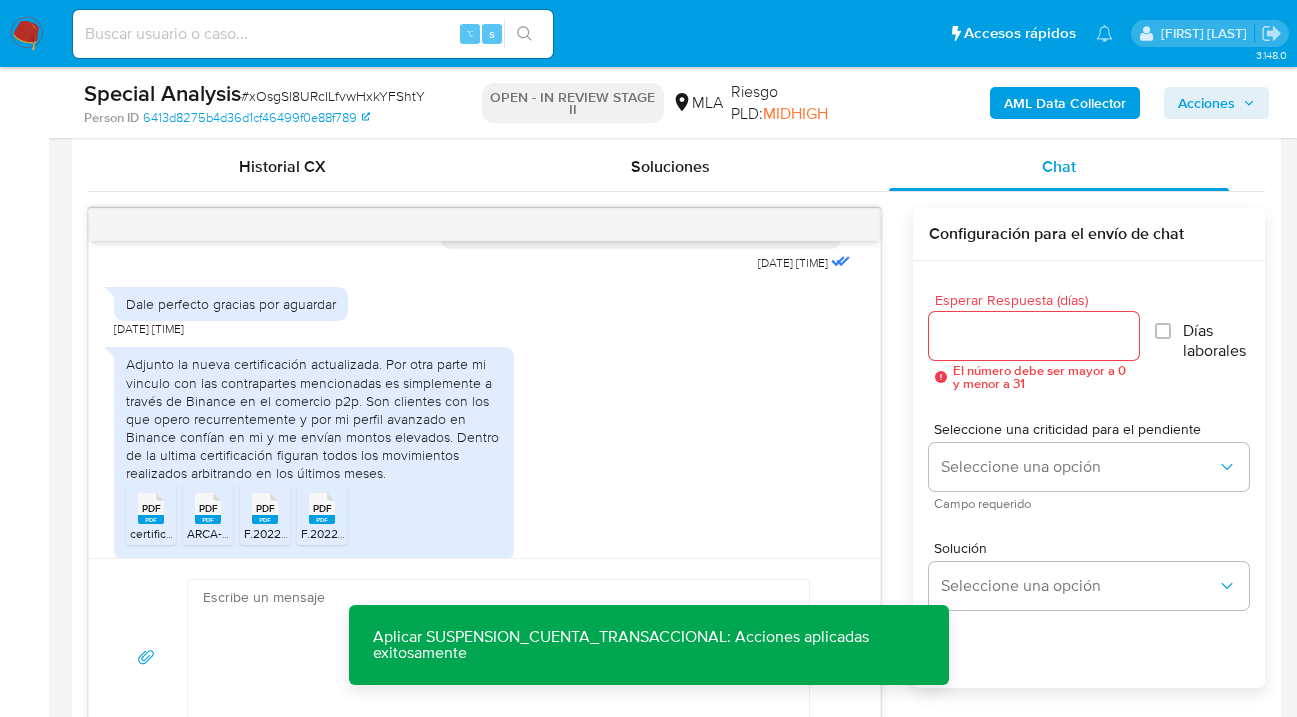 scroll, scrollTop: 0, scrollLeft: 0, axis: both 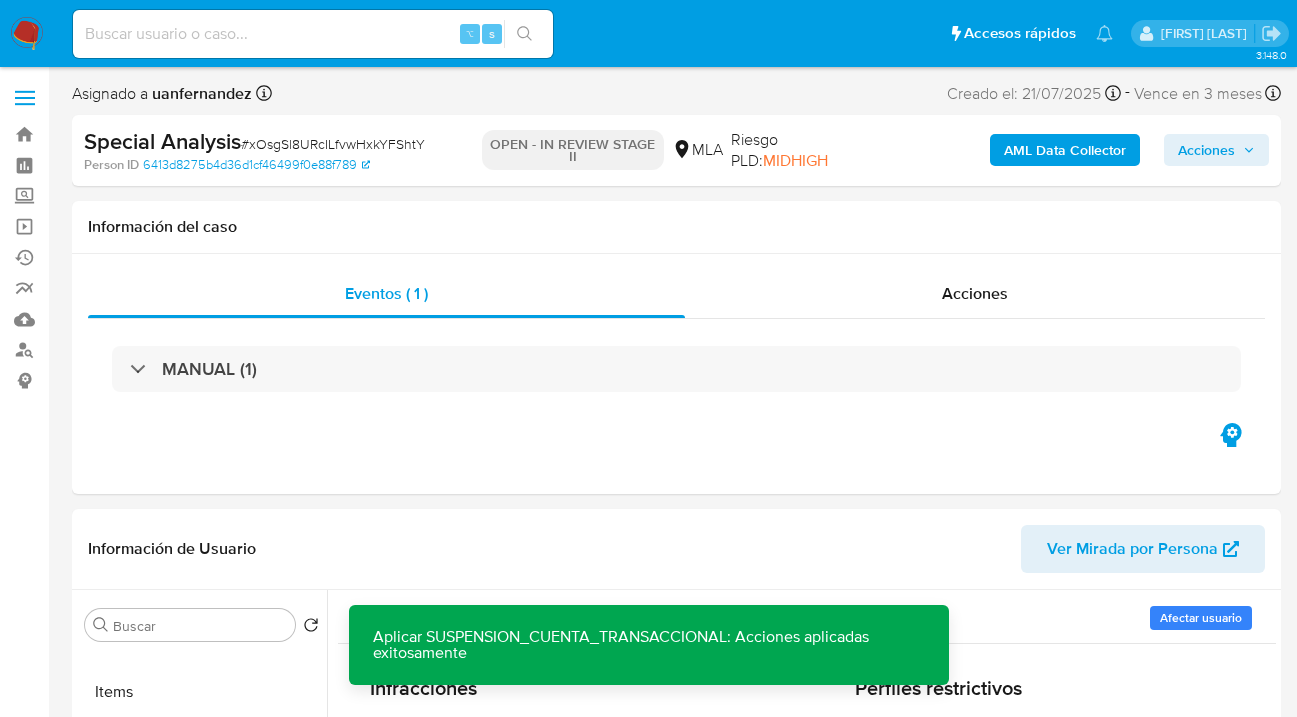 drag, startPoint x: 1192, startPoint y: 155, endPoint x: 1170, endPoint y: 167, distance: 25.059929 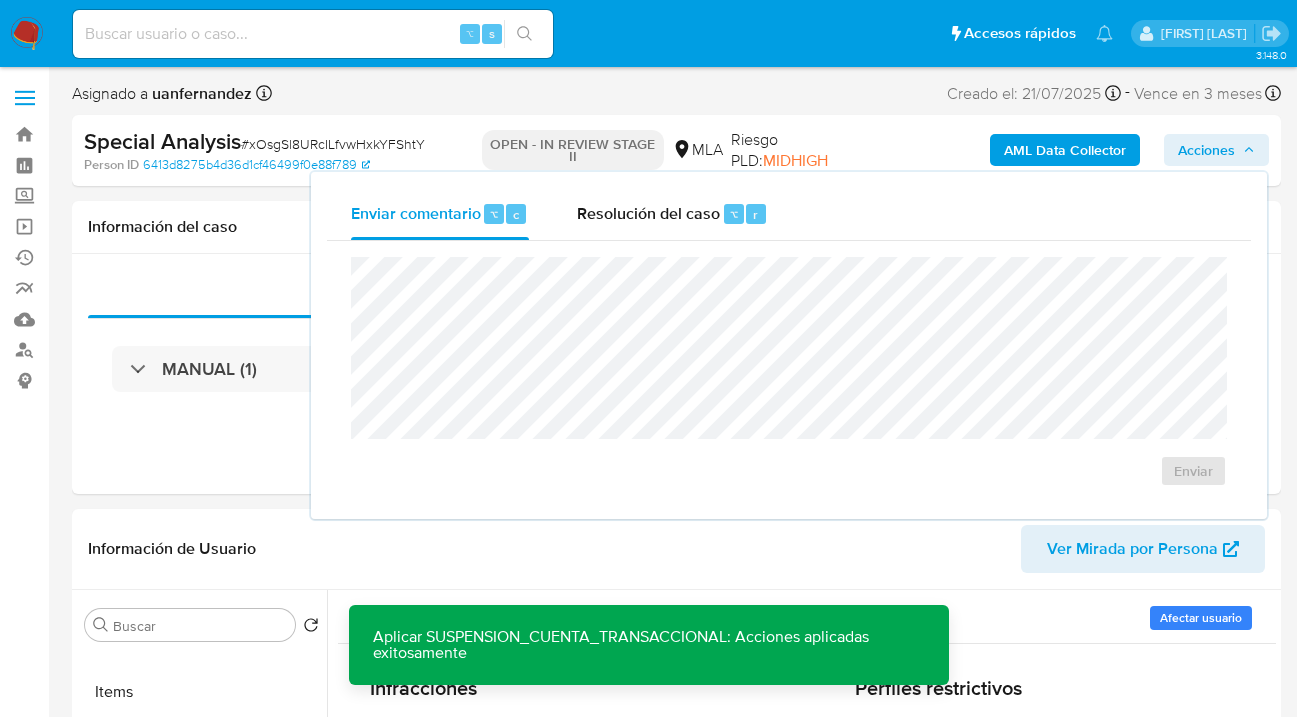 drag, startPoint x: 637, startPoint y: 217, endPoint x: 642, endPoint y: 252, distance: 35.35534 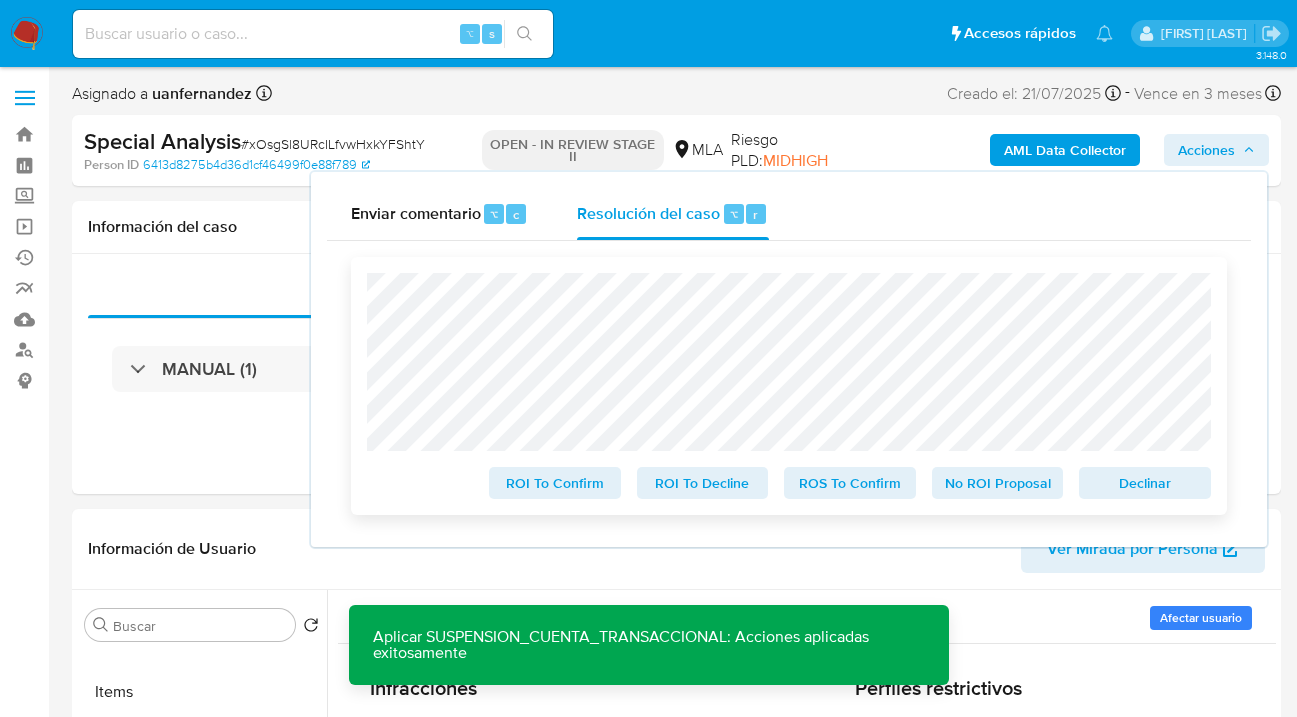 drag, startPoint x: 1122, startPoint y: 482, endPoint x: 1104, endPoint y: 475, distance: 19.313208 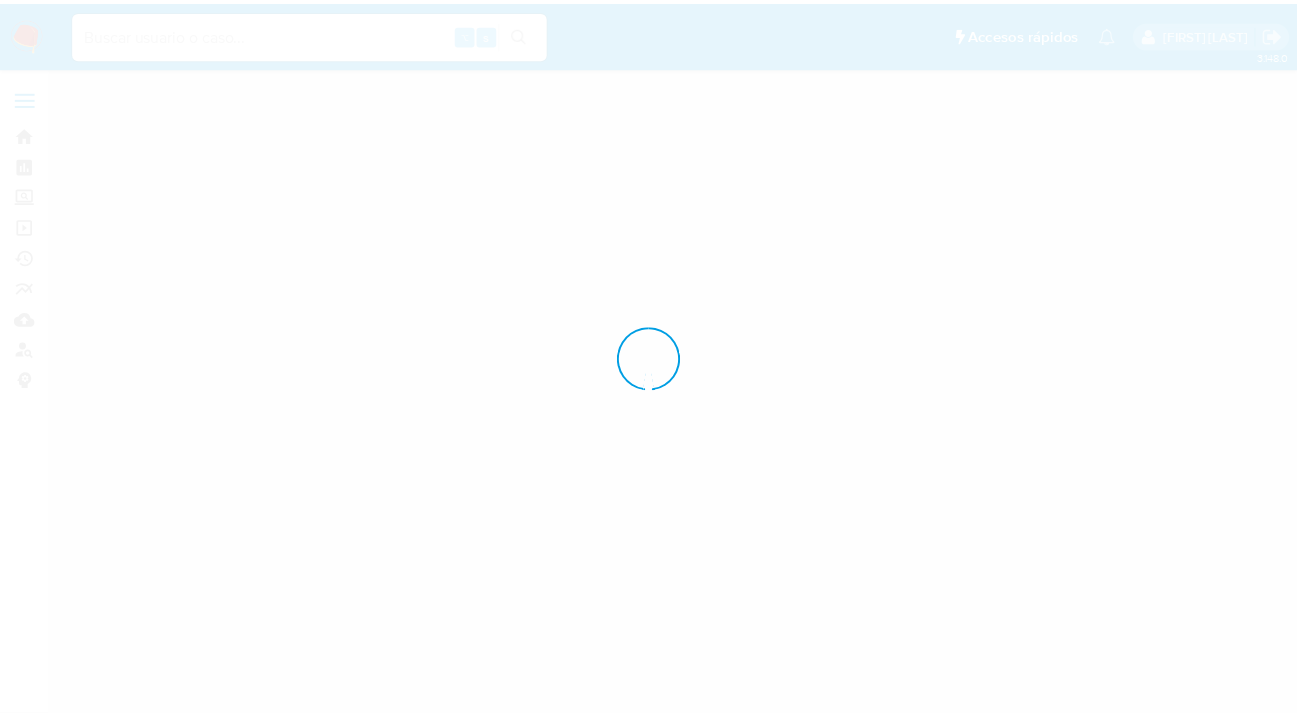 scroll, scrollTop: 0, scrollLeft: 0, axis: both 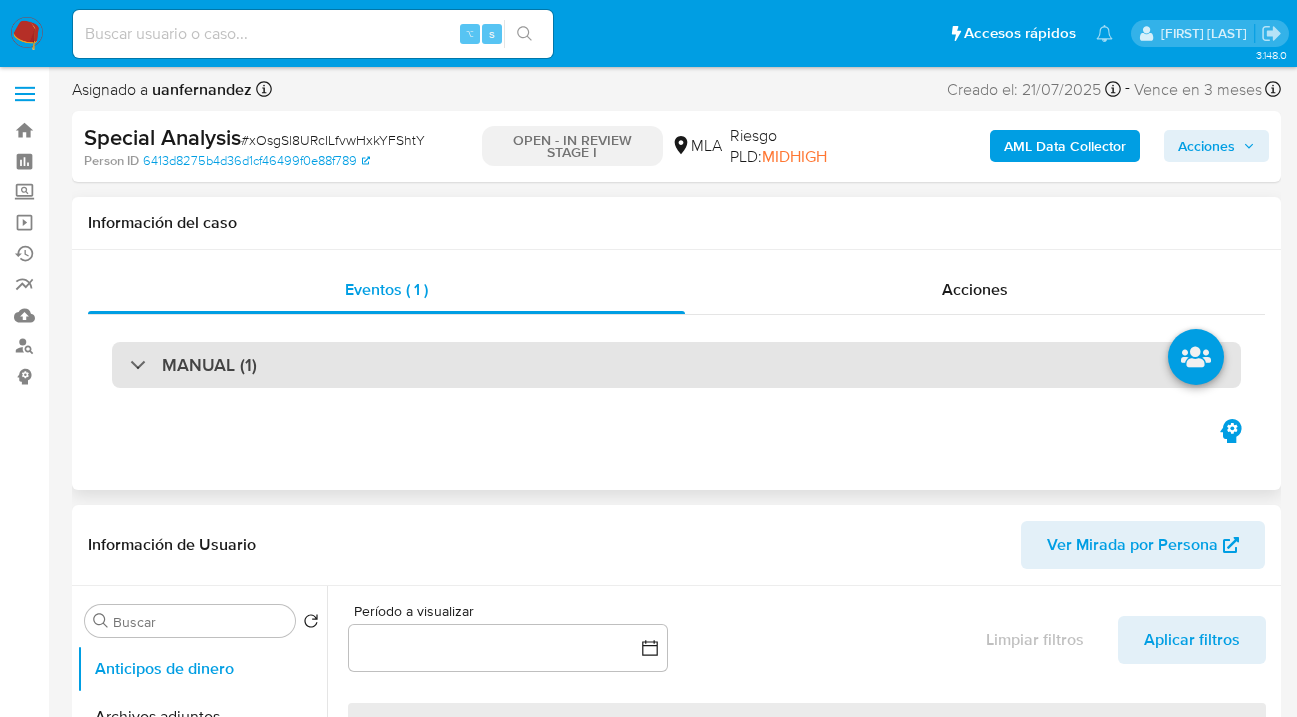 select on "10" 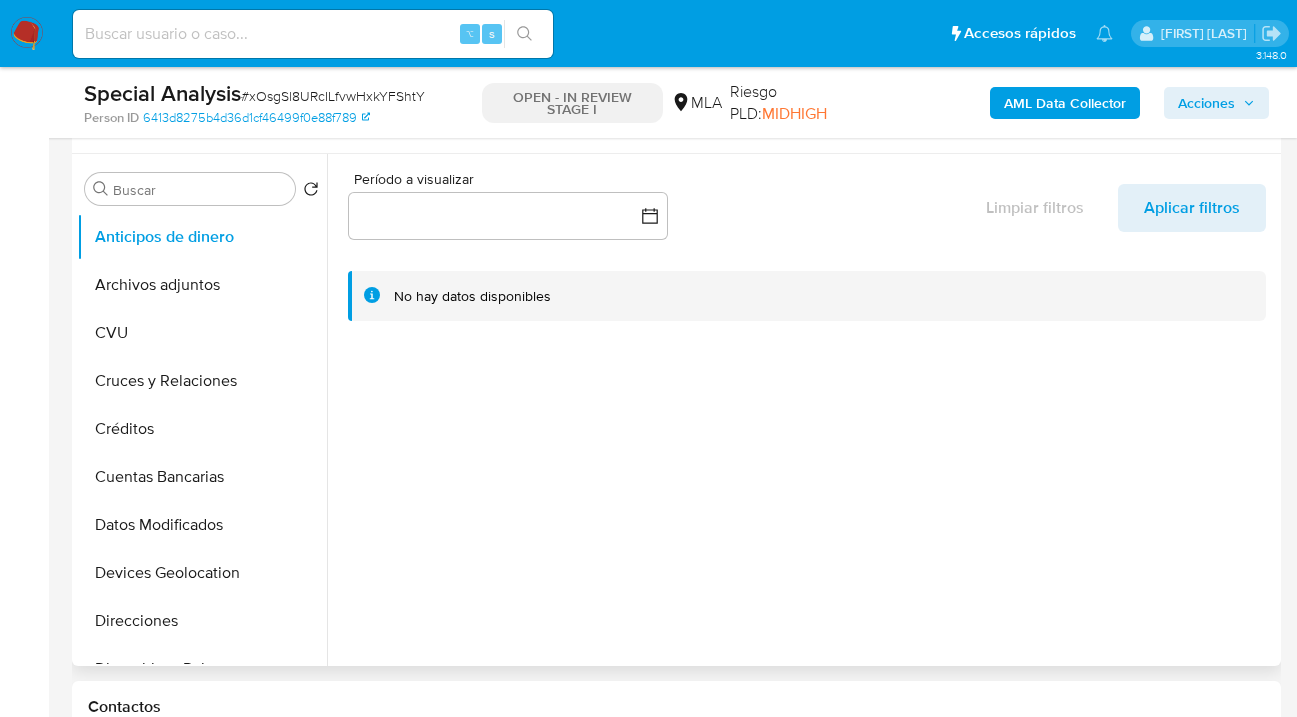 scroll, scrollTop: 375, scrollLeft: 0, axis: vertical 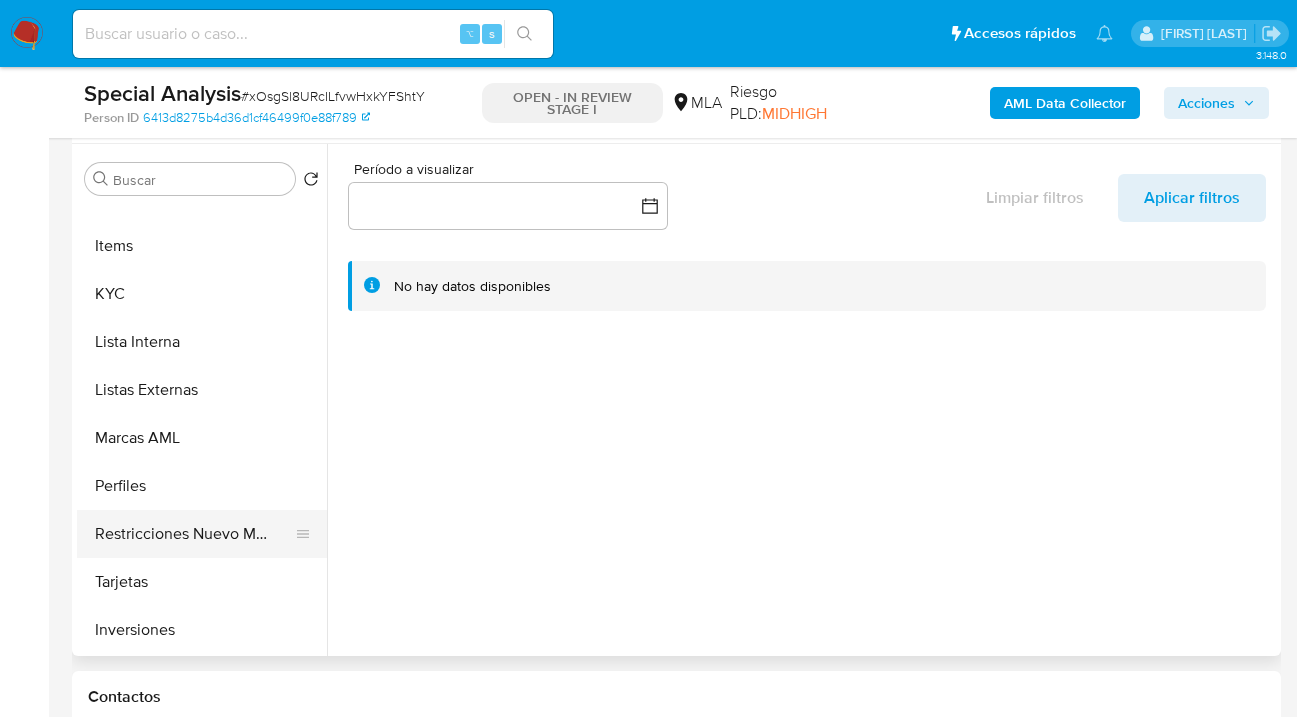 click on "Restricciones Nuevo Mundo" at bounding box center [194, 534] 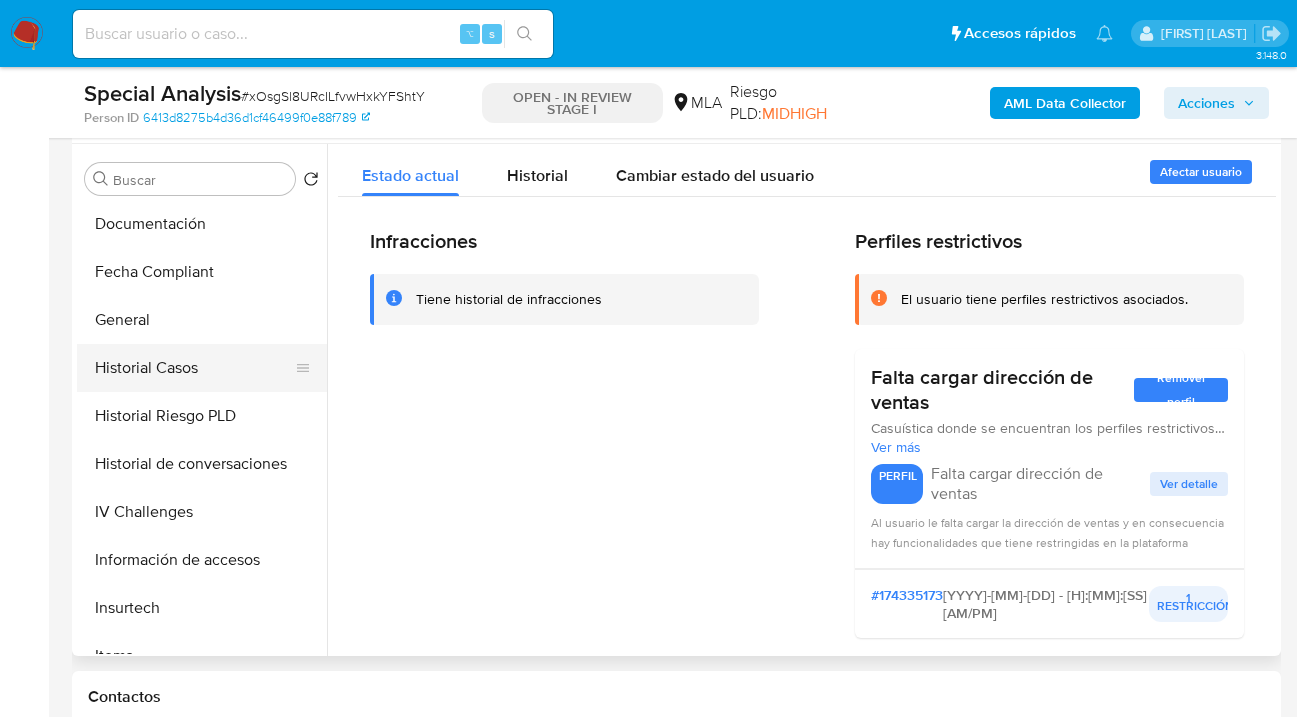 scroll, scrollTop: 452, scrollLeft: 0, axis: vertical 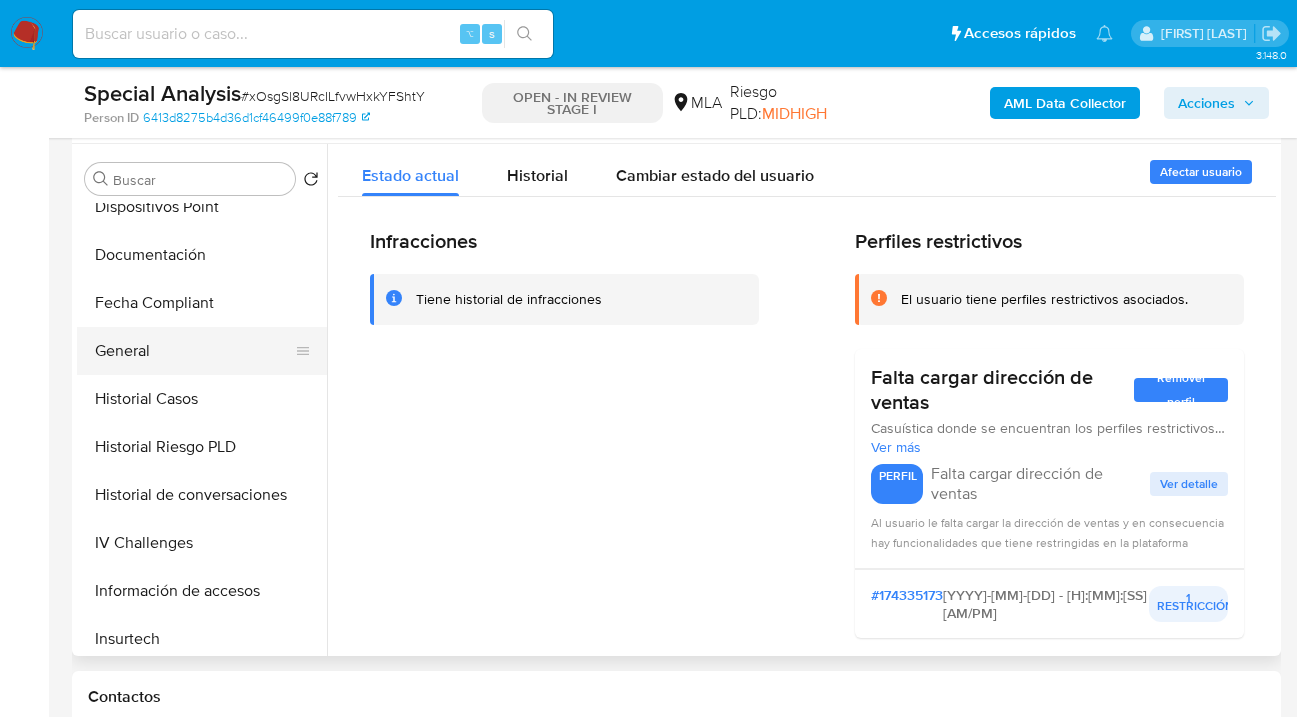 click on "General" at bounding box center (194, 351) 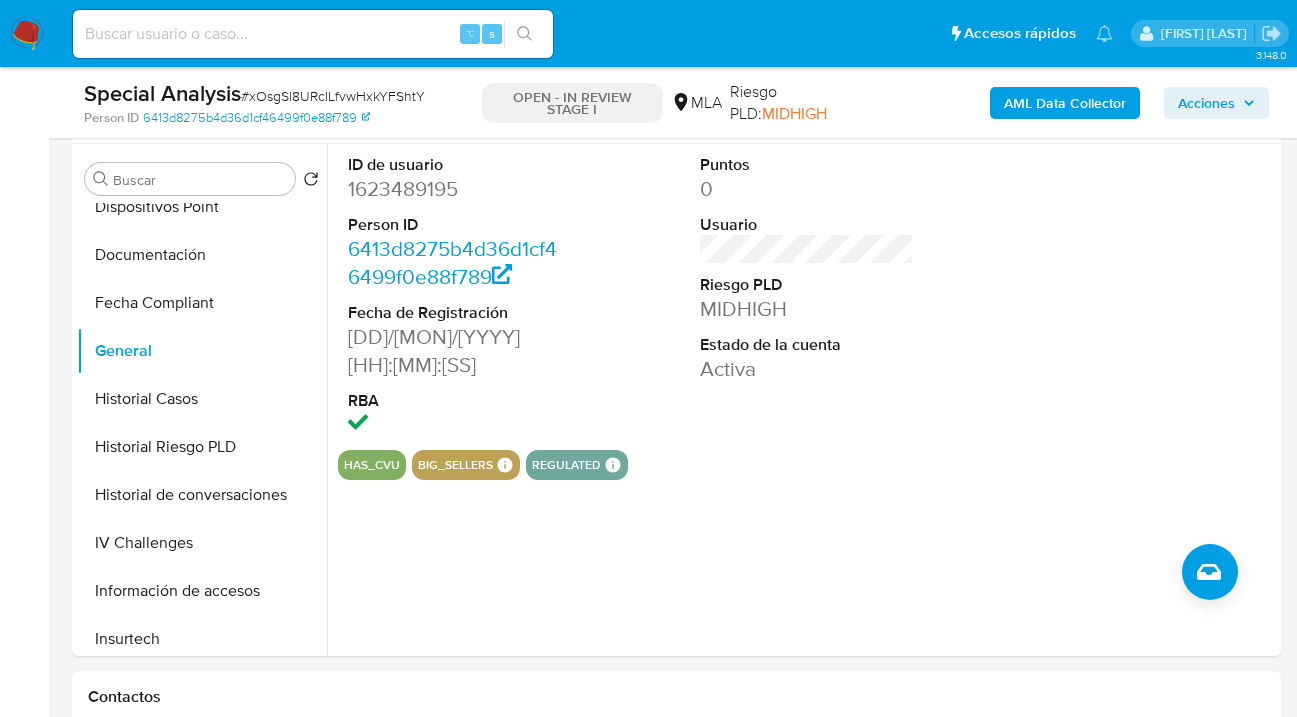 click on "Acciones" at bounding box center [1206, 103] 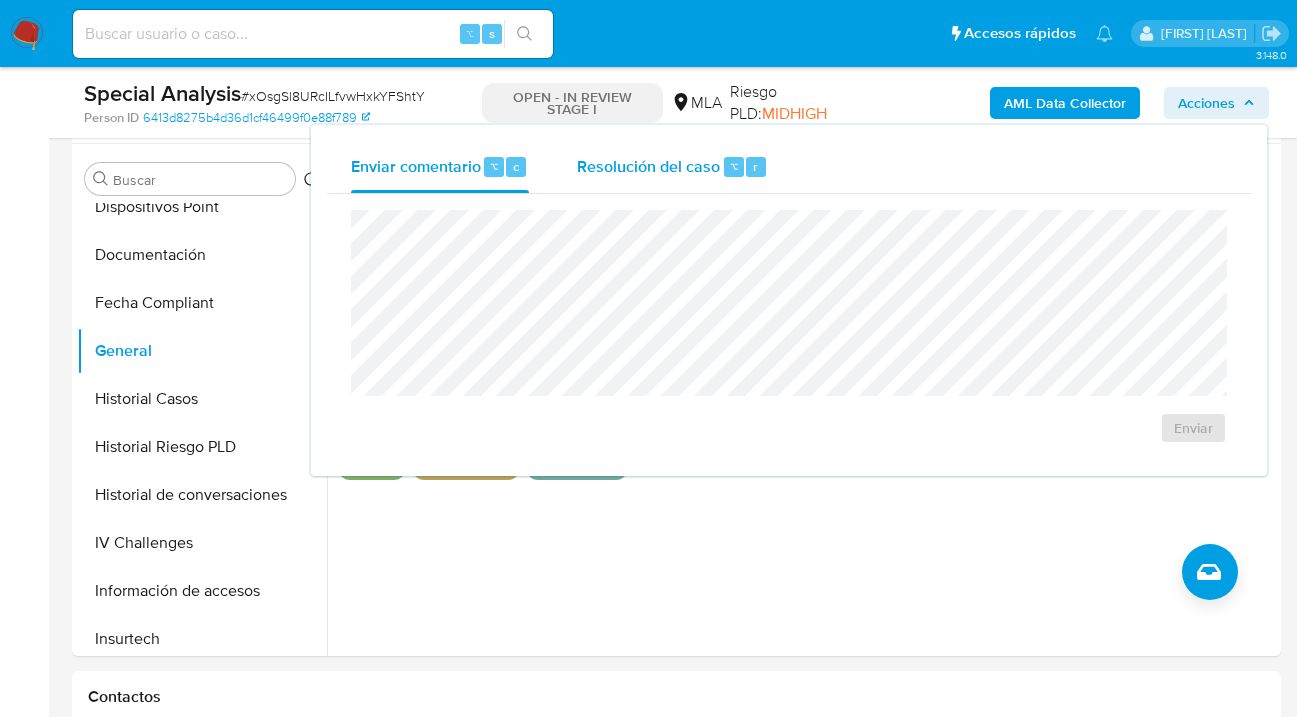 click on "Resolución del caso" at bounding box center (648, 165) 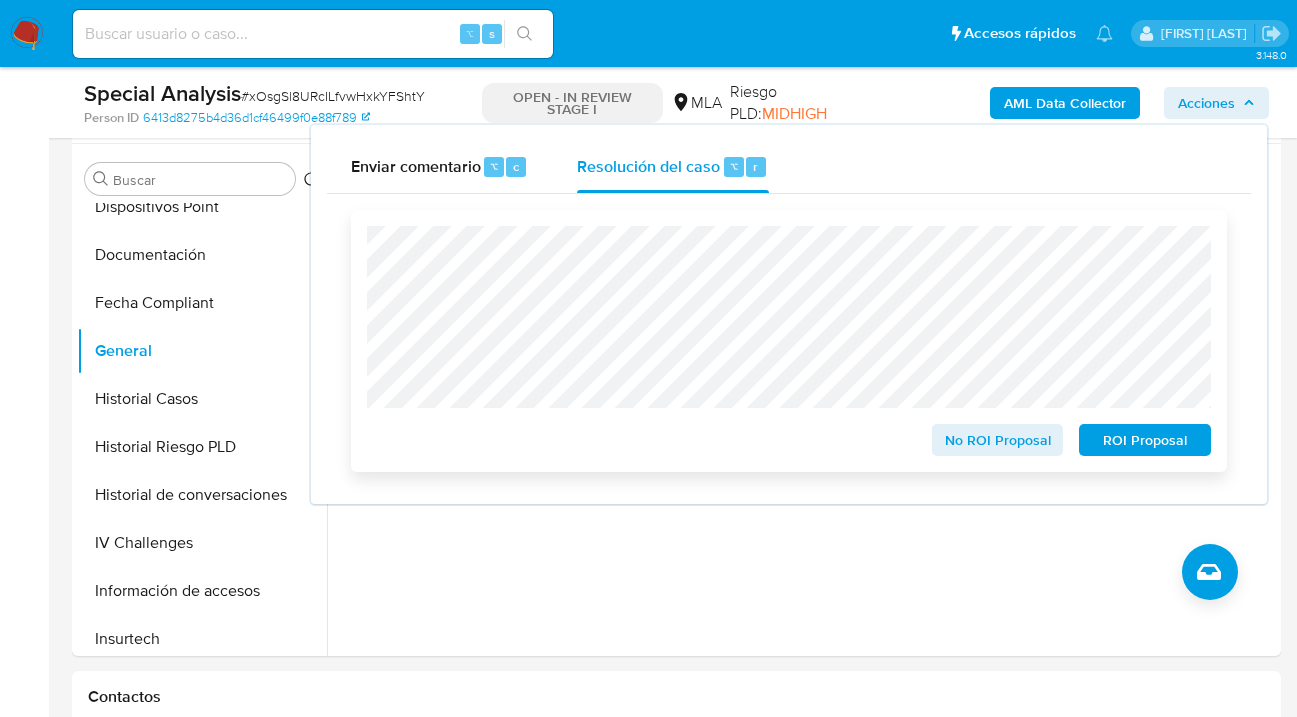 click on "ROI Proposal" at bounding box center [1145, 440] 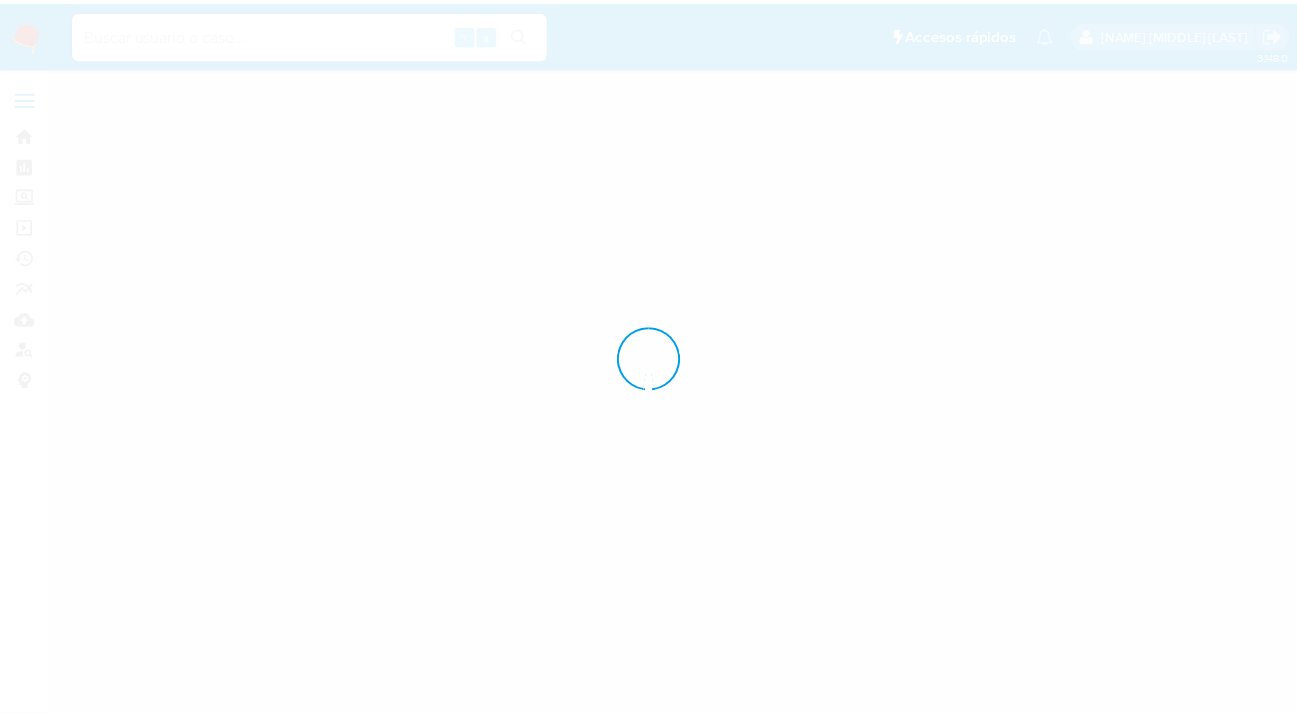 scroll, scrollTop: 0, scrollLeft: 0, axis: both 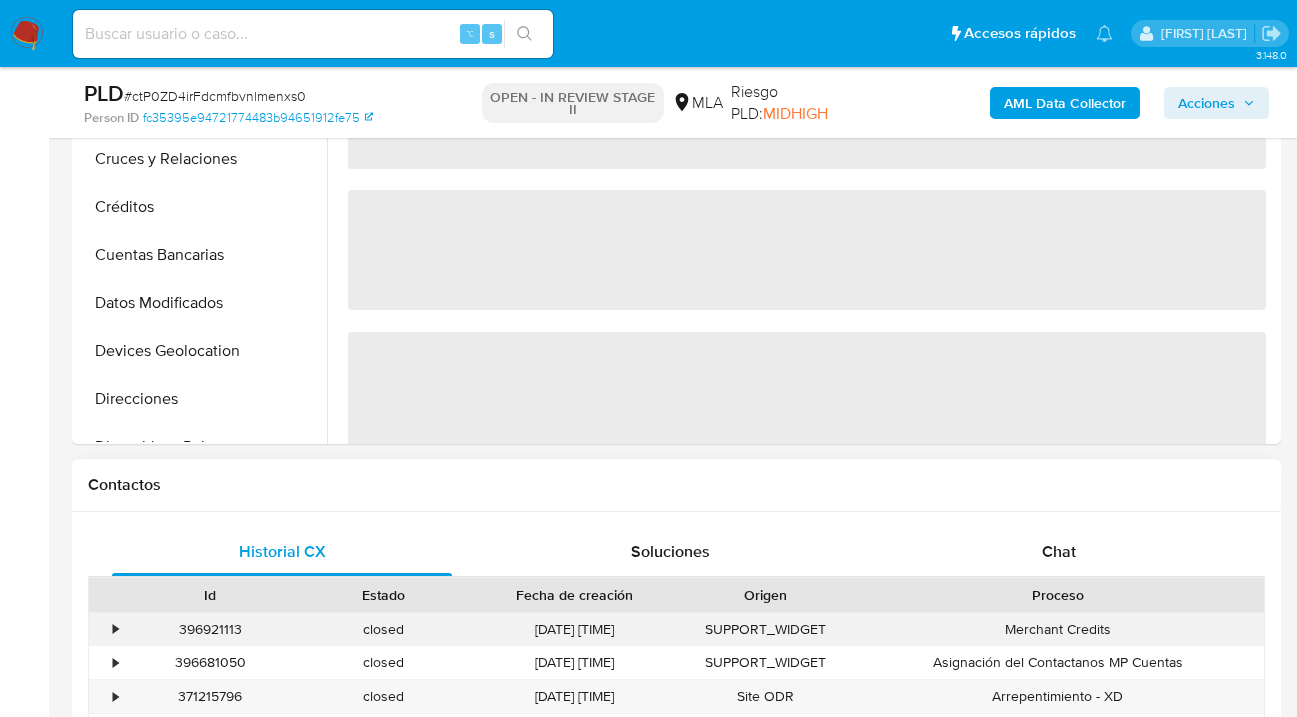 select on "10" 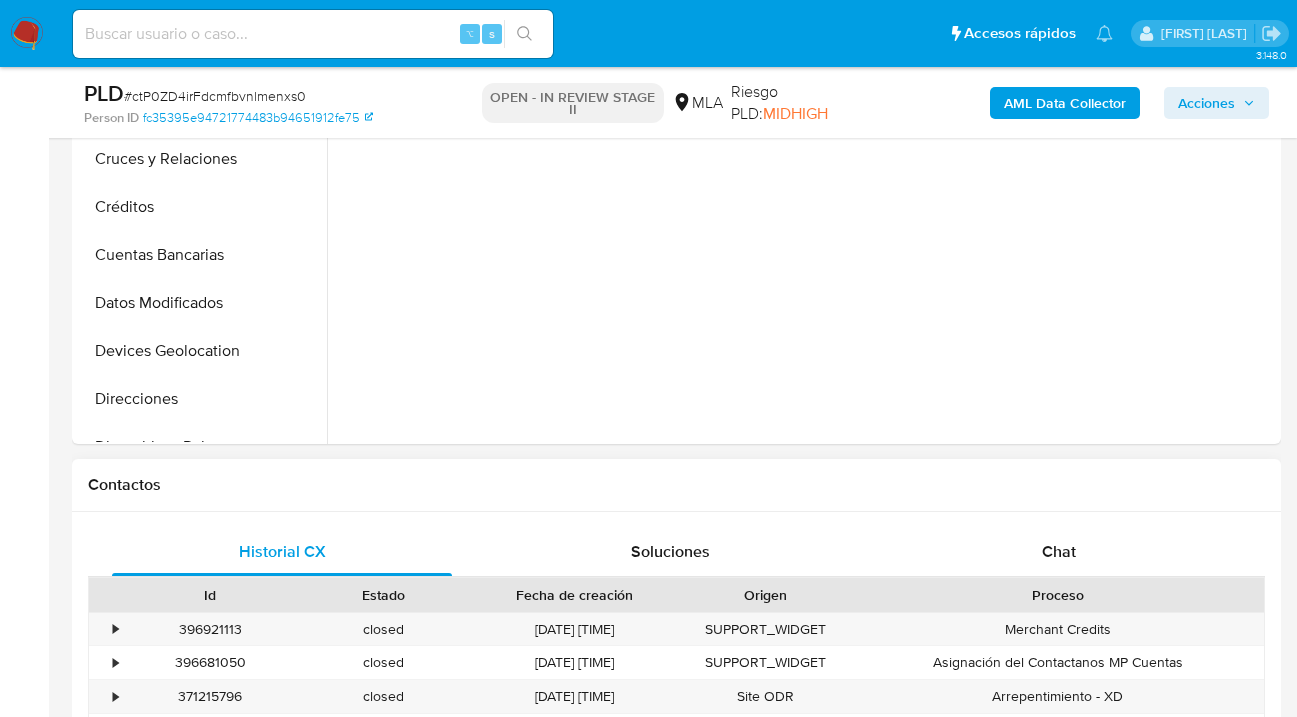 drag, startPoint x: 1061, startPoint y: 557, endPoint x: 1013, endPoint y: 521, distance: 60 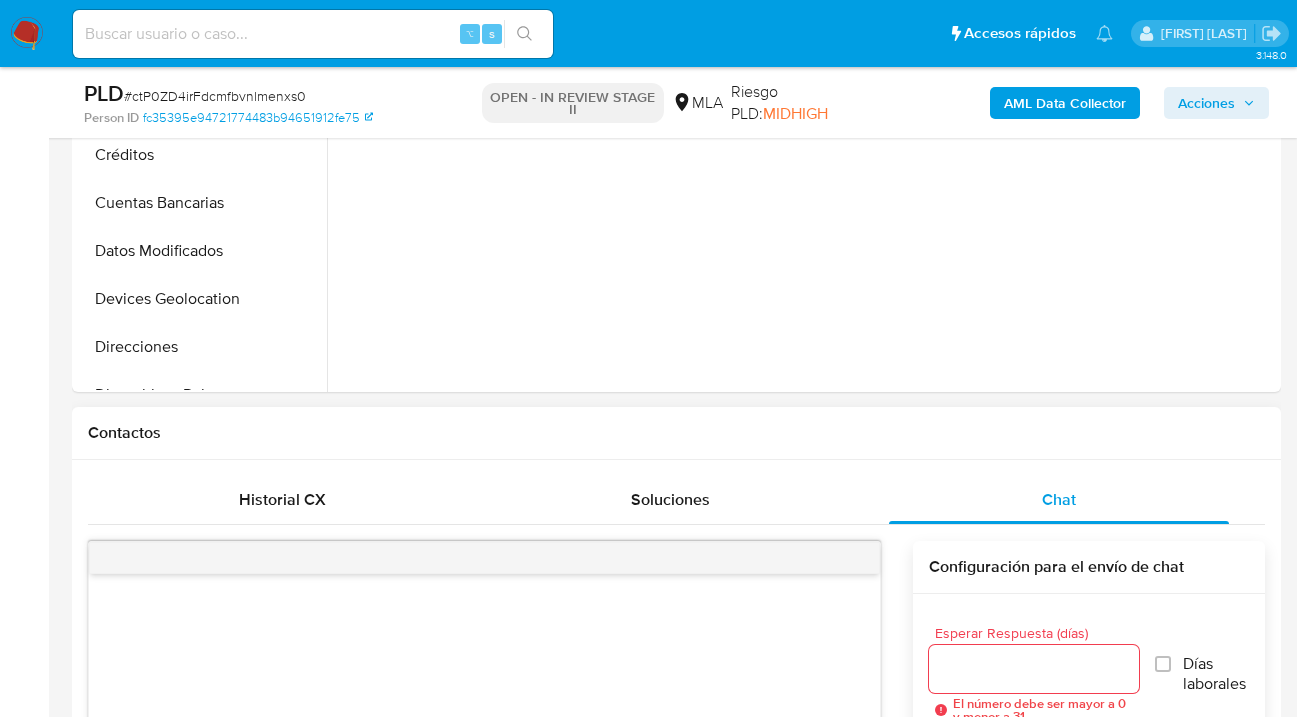 scroll, scrollTop: 755, scrollLeft: 0, axis: vertical 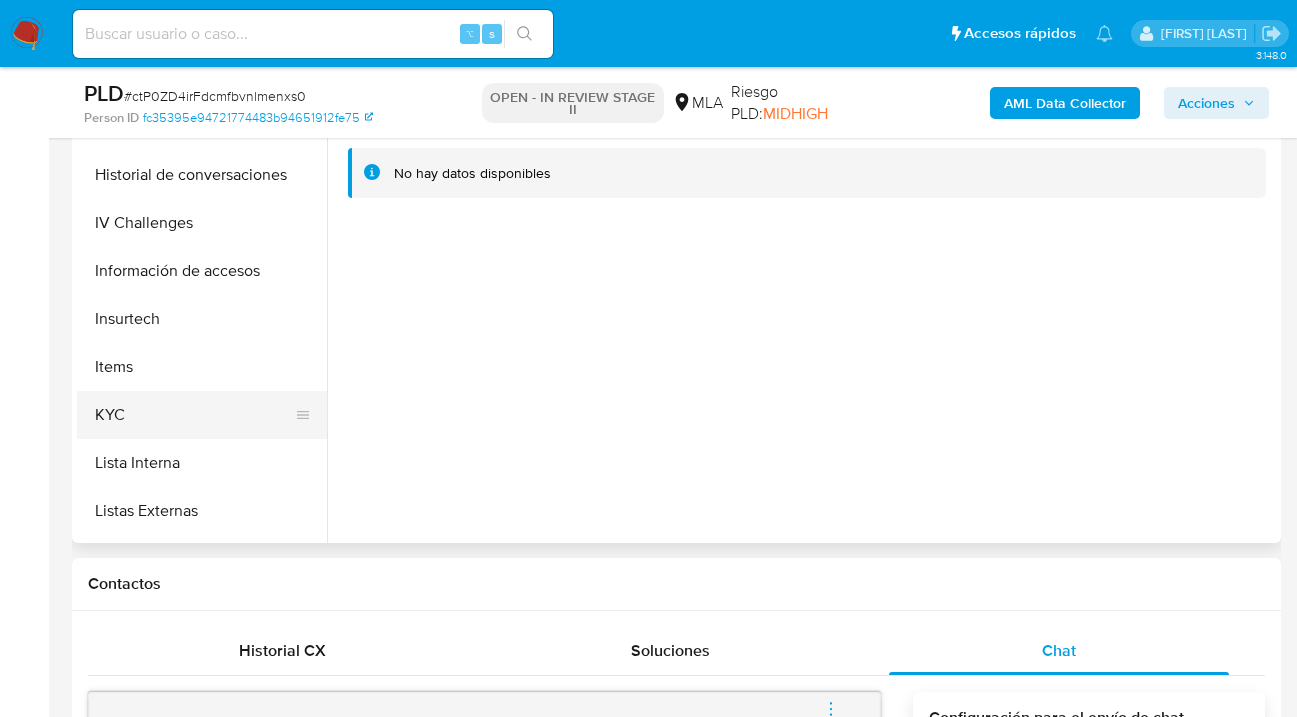 click on "KYC" at bounding box center (194, 415) 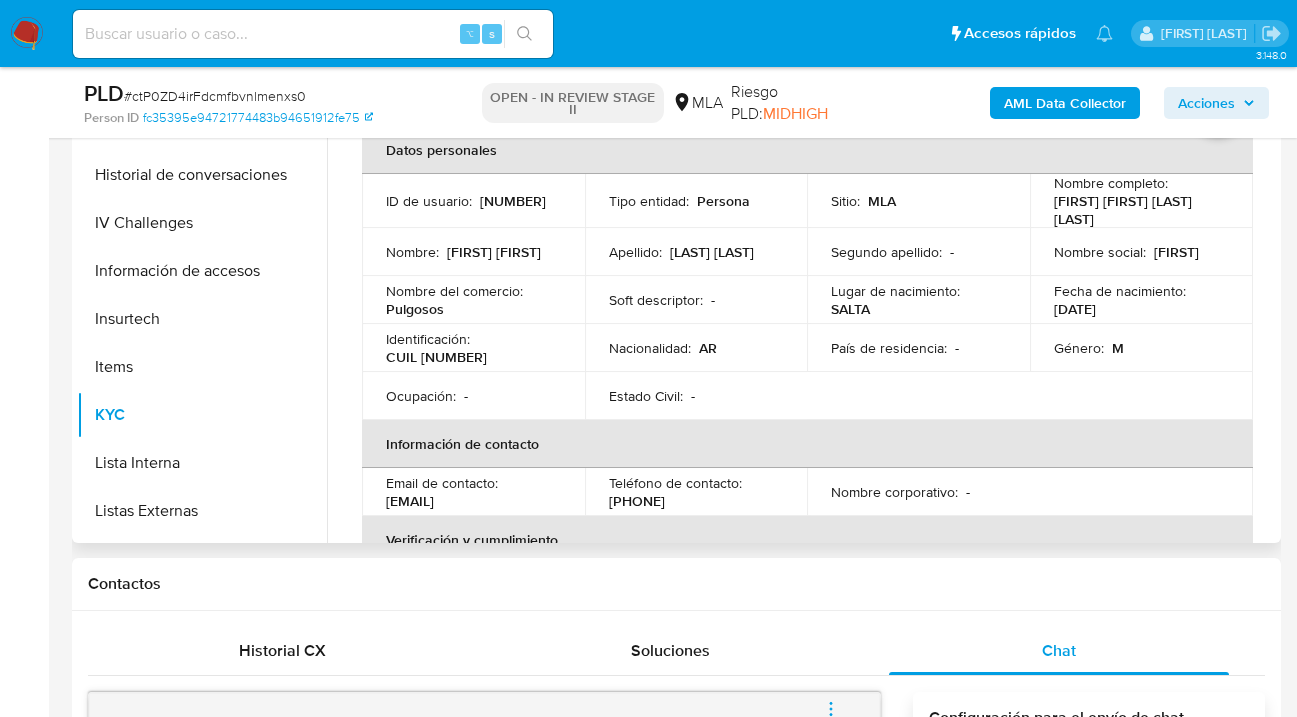 scroll, scrollTop: 186, scrollLeft: 0, axis: vertical 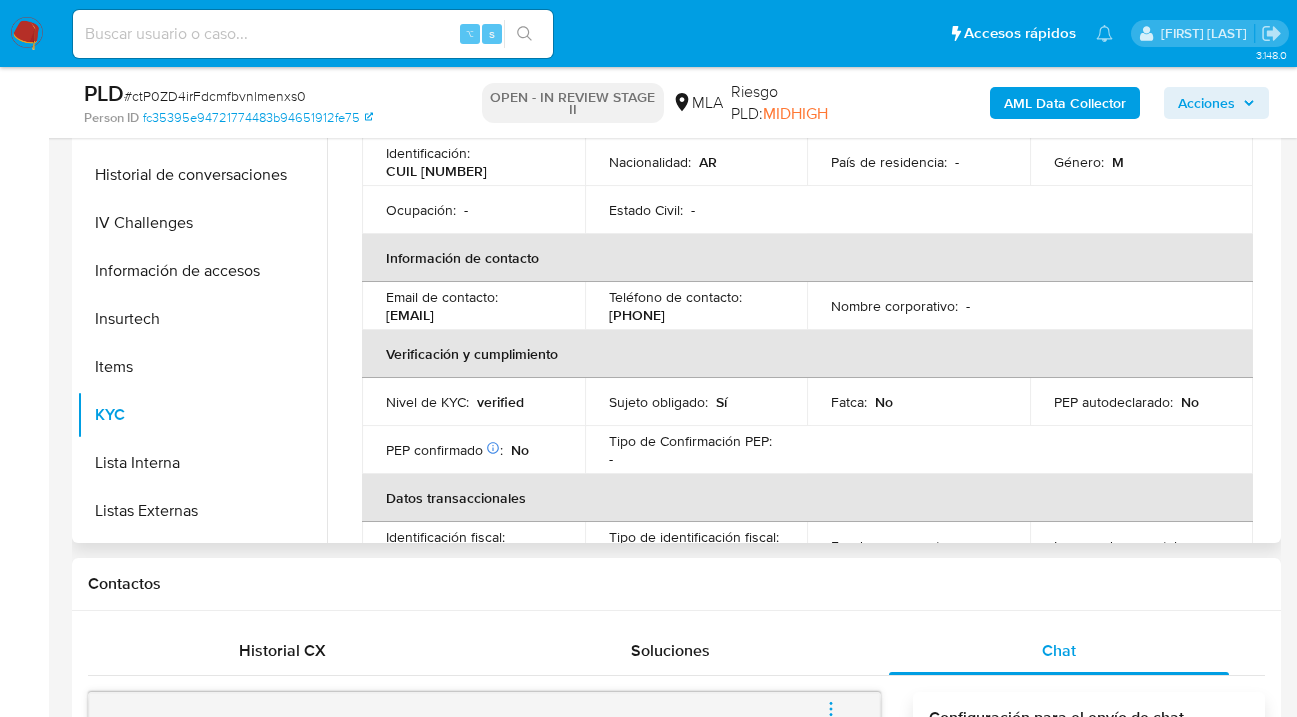 drag, startPoint x: 387, startPoint y: 317, endPoint x: 581, endPoint y: 321, distance: 194.04123 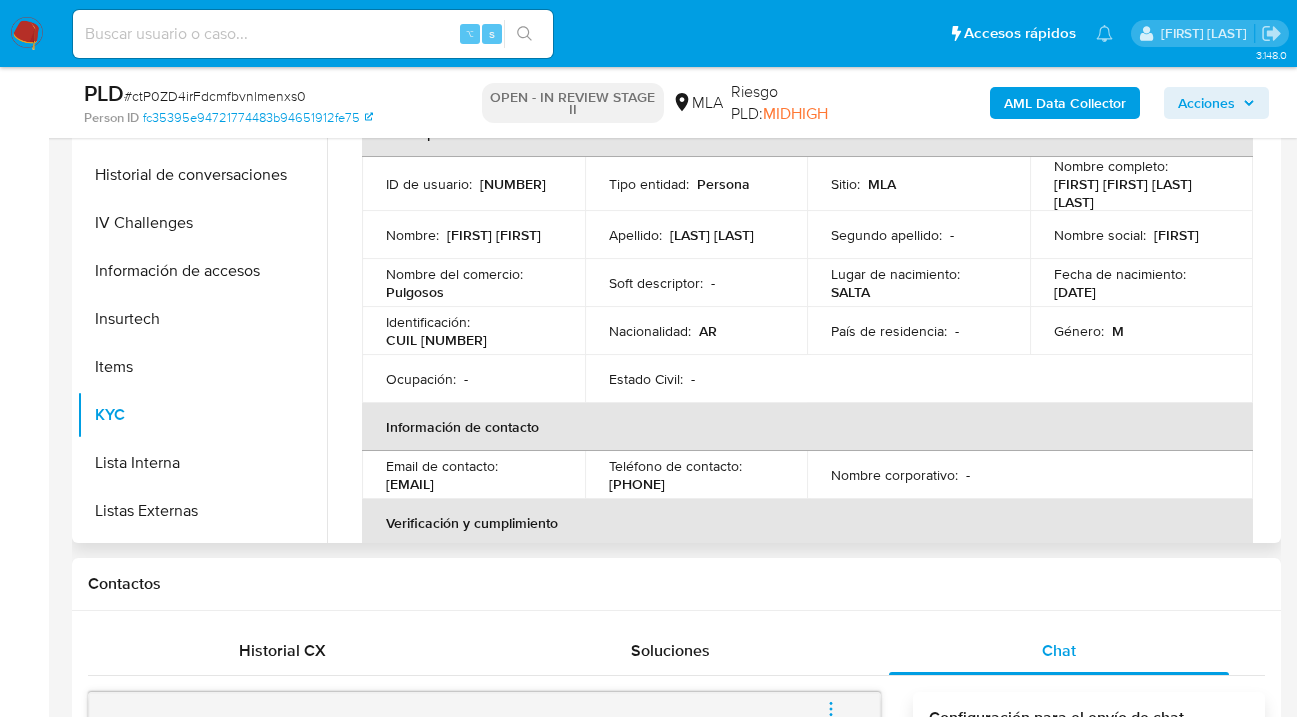 scroll, scrollTop: 0, scrollLeft: 0, axis: both 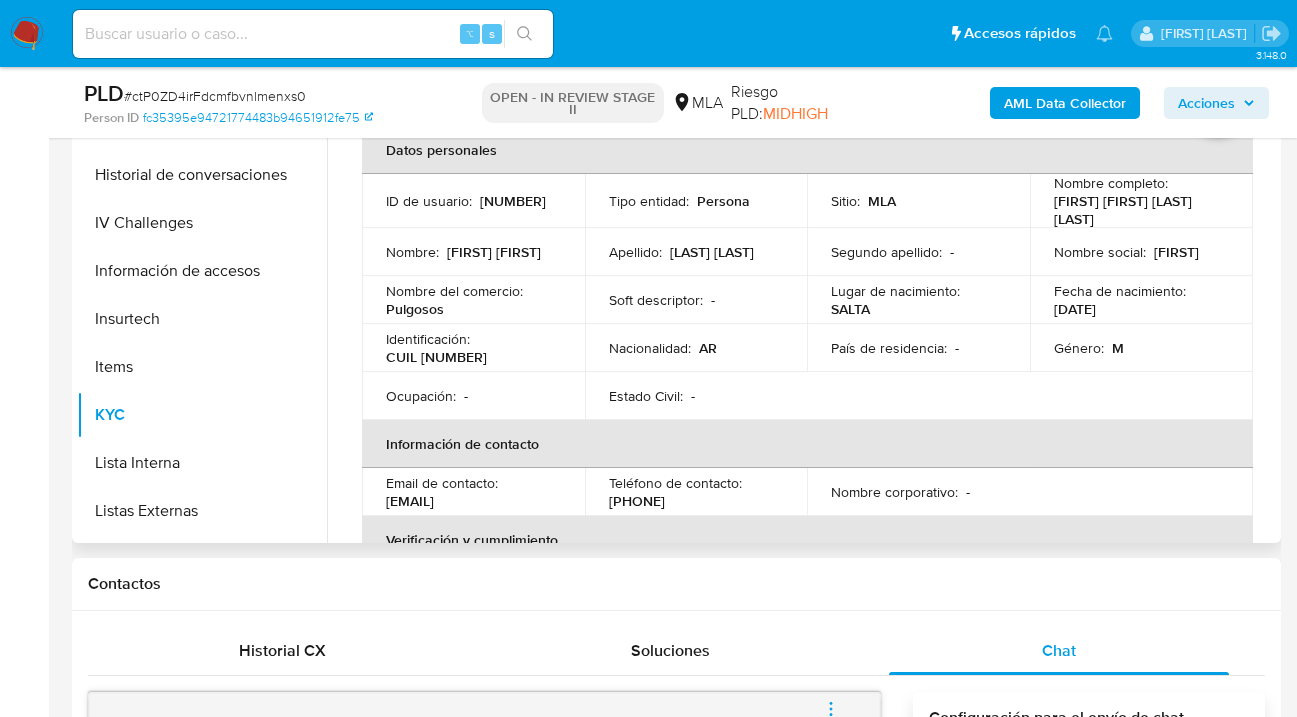 drag, startPoint x: 1047, startPoint y: 203, endPoint x: 1094, endPoint y: 225, distance: 51.894123 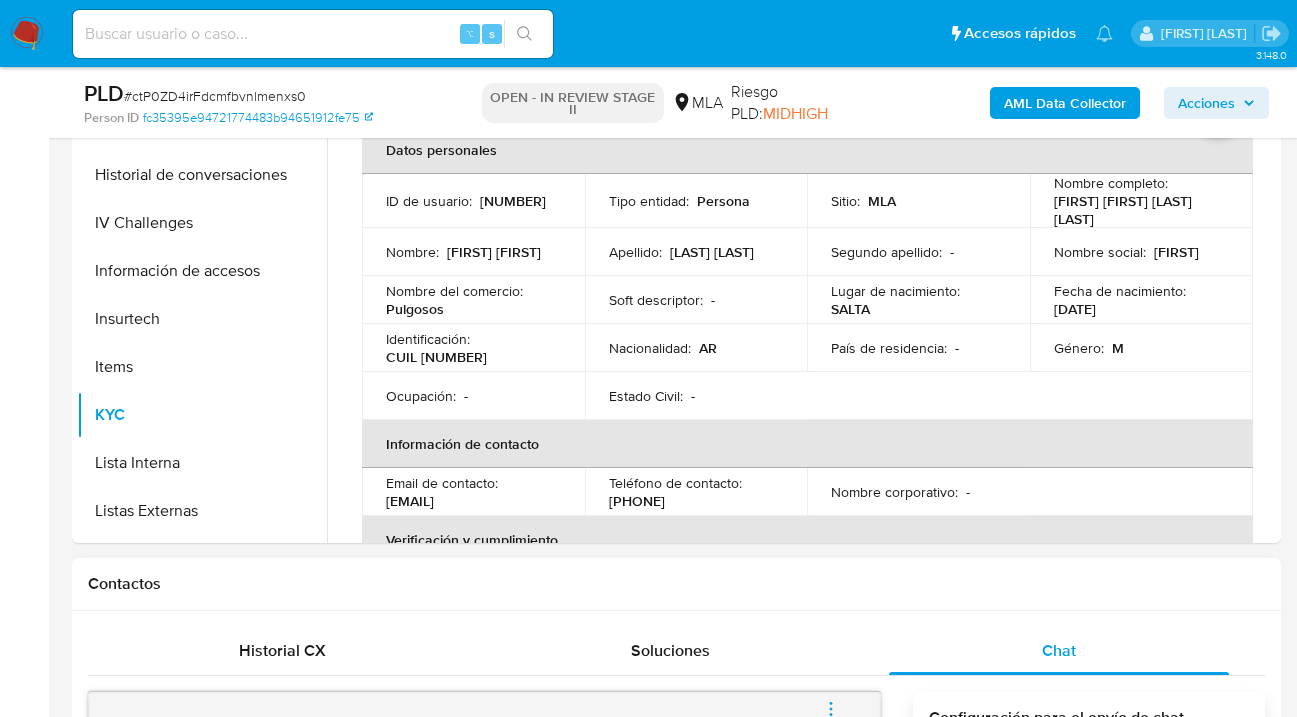 scroll, scrollTop: 910, scrollLeft: 0, axis: vertical 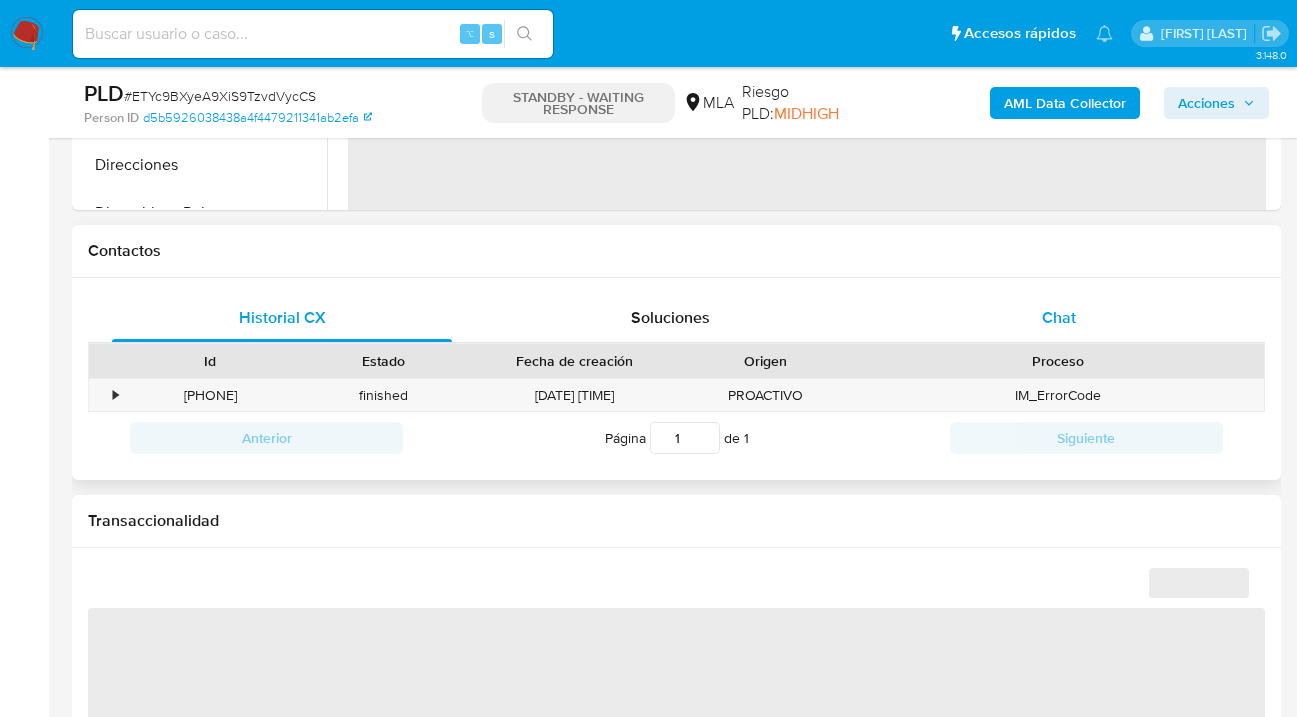 click on "Chat" at bounding box center (1059, 317) 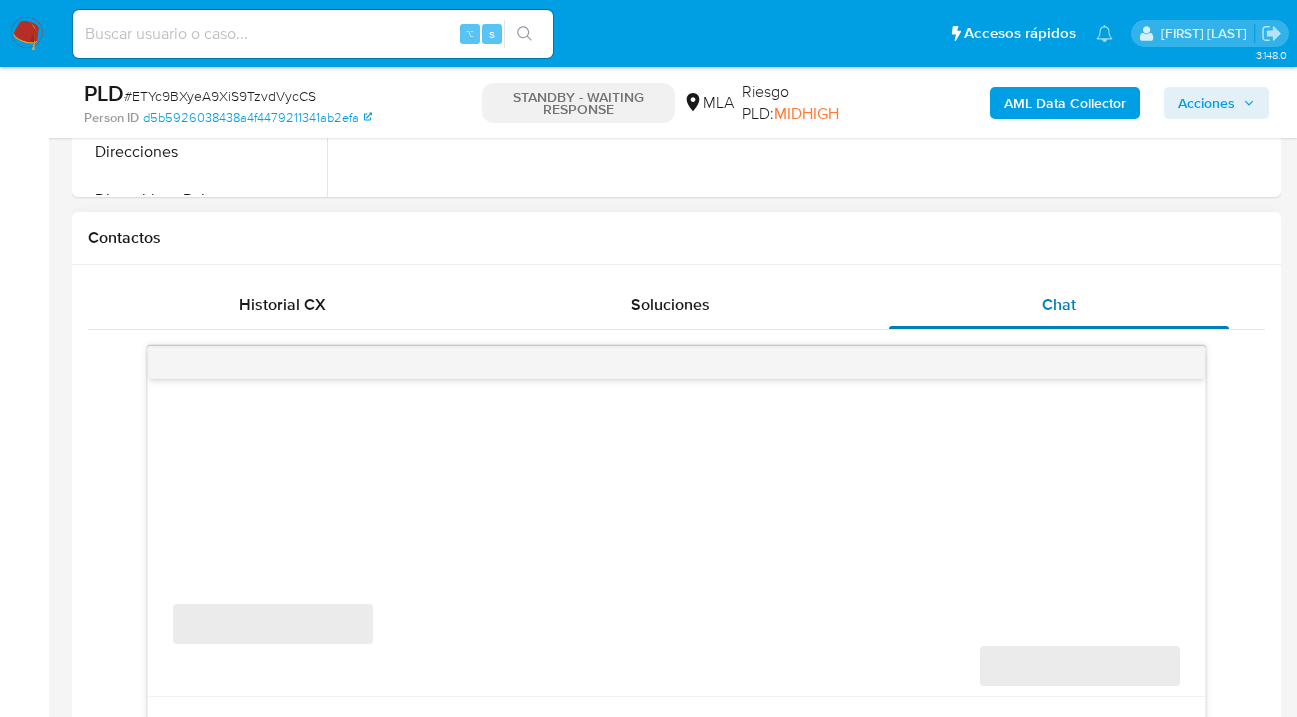 scroll, scrollTop: 862, scrollLeft: 0, axis: vertical 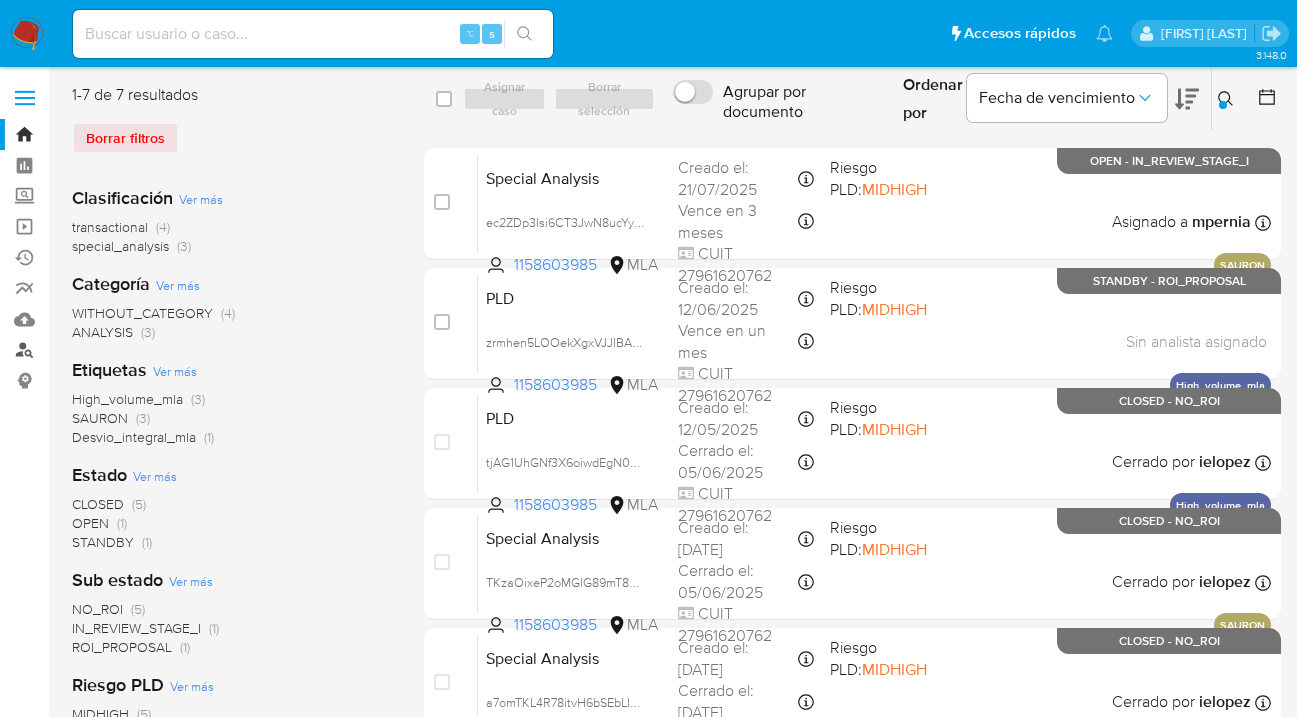 click on "Buscador de personas" at bounding box center (119, 350) 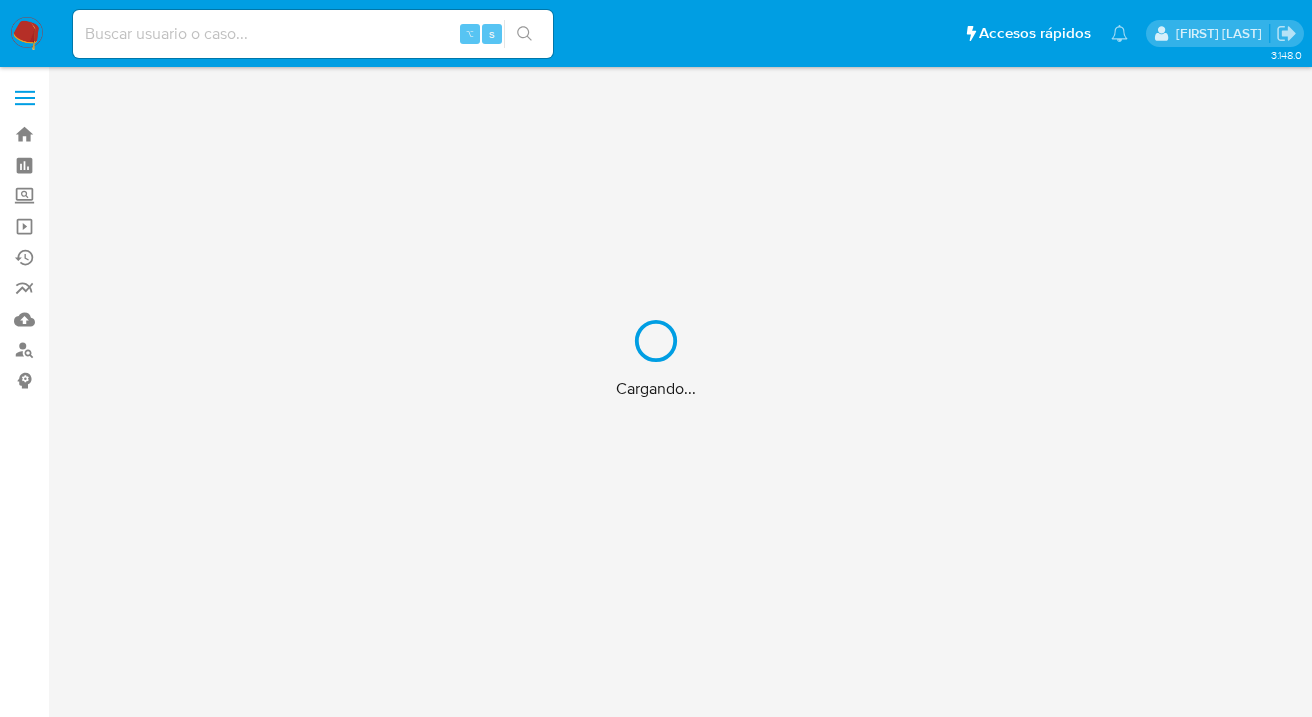 scroll, scrollTop: 0, scrollLeft: 0, axis: both 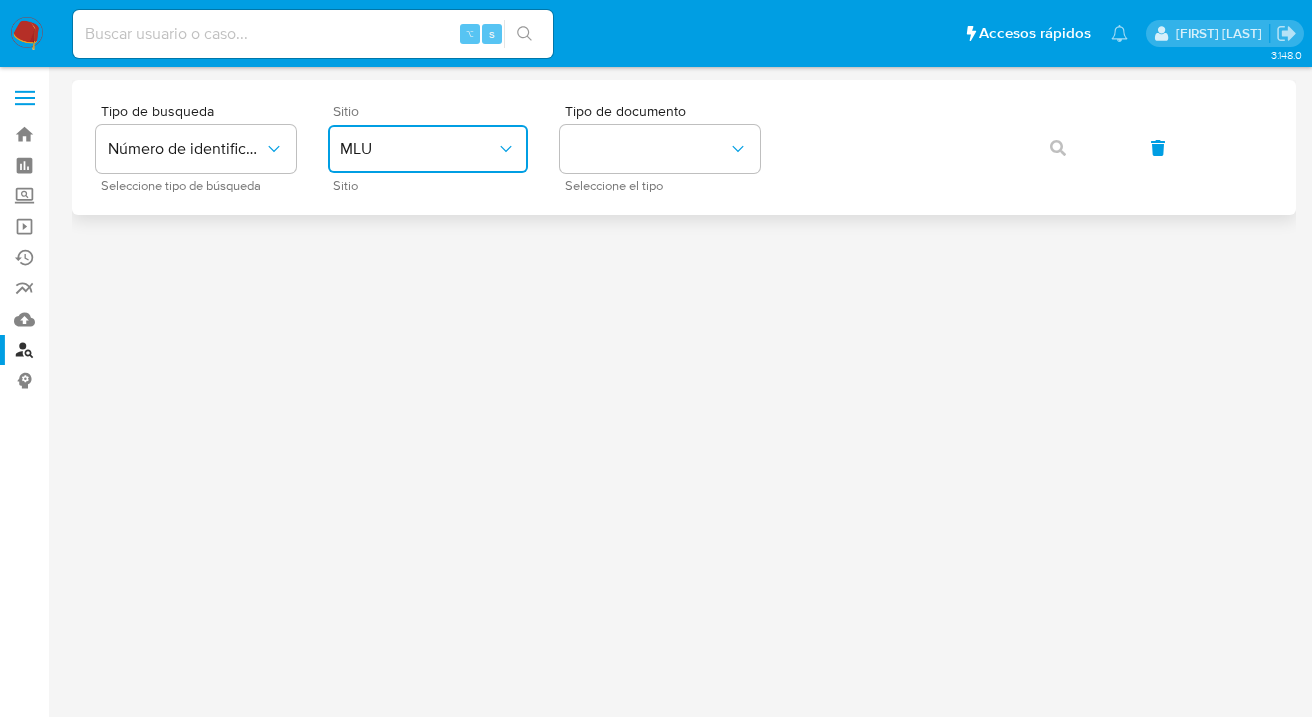 click on "MLU" at bounding box center (418, 149) 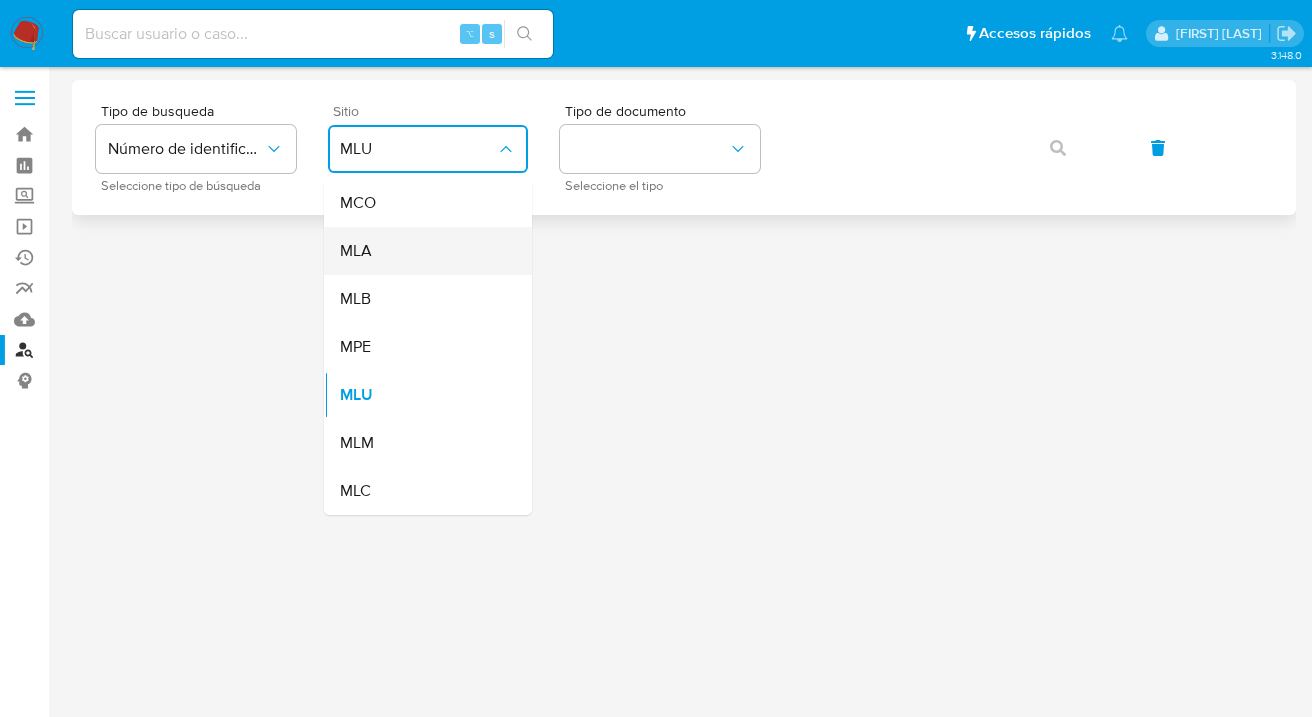 click on "MLA" at bounding box center (422, 251) 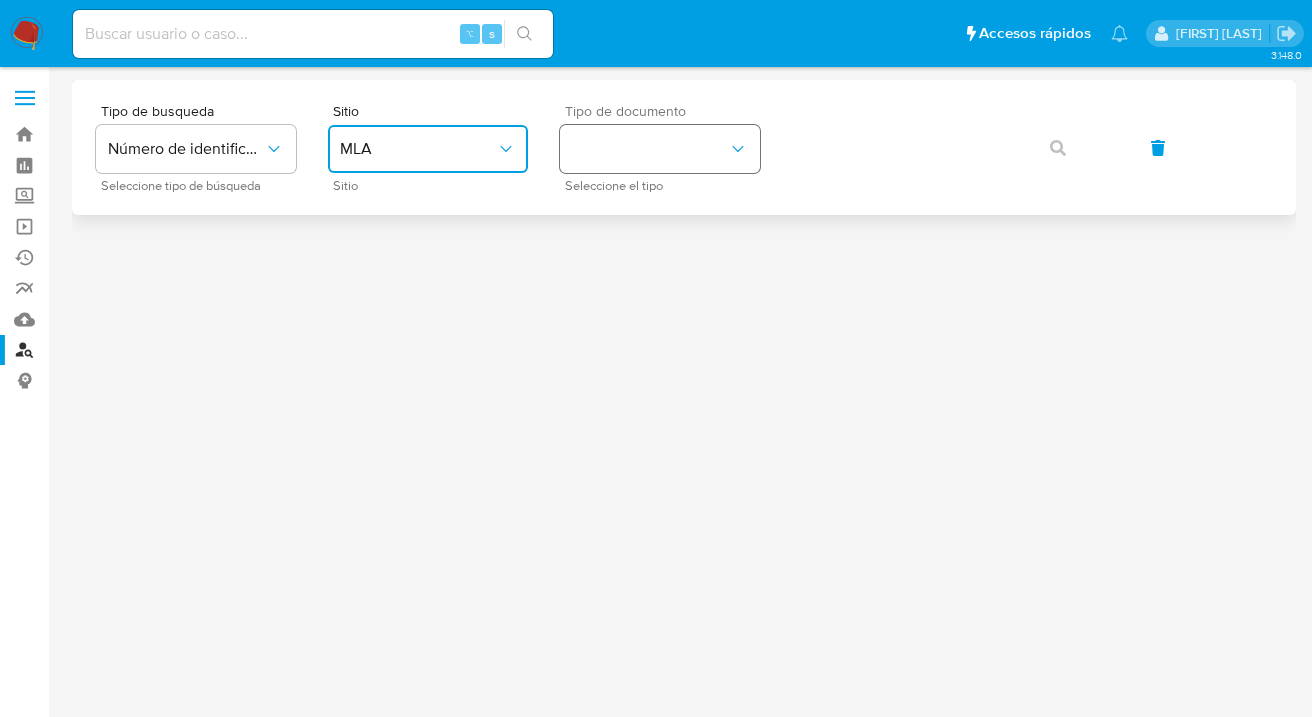 click at bounding box center (660, 149) 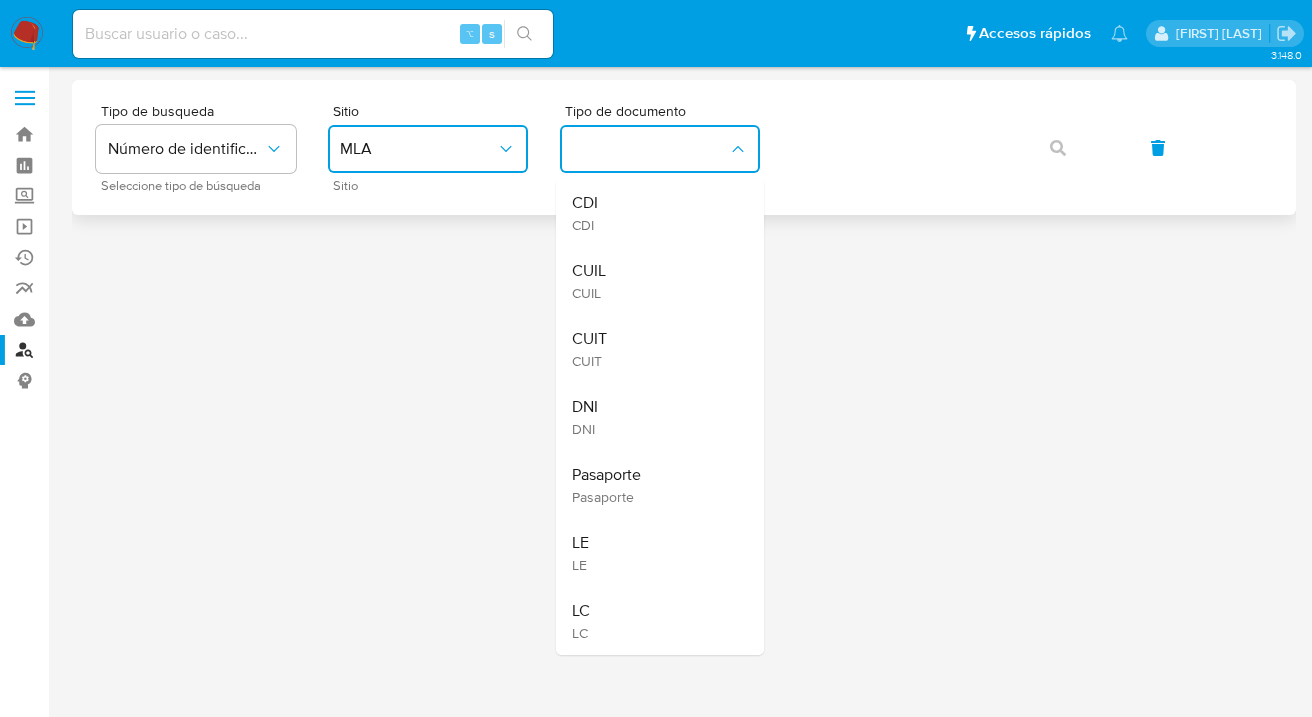drag, startPoint x: 621, startPoint y: 274, endPoint x: 844, endPoint y: 183, distance: 240.85265 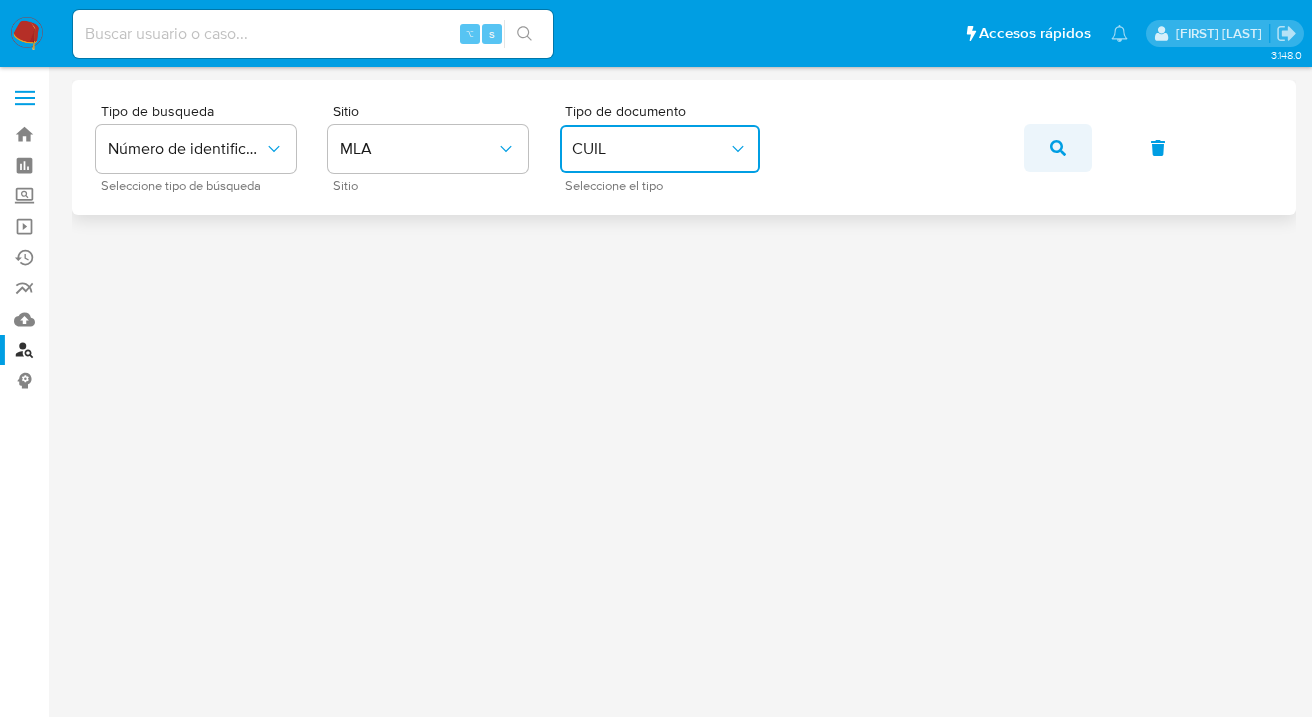 click 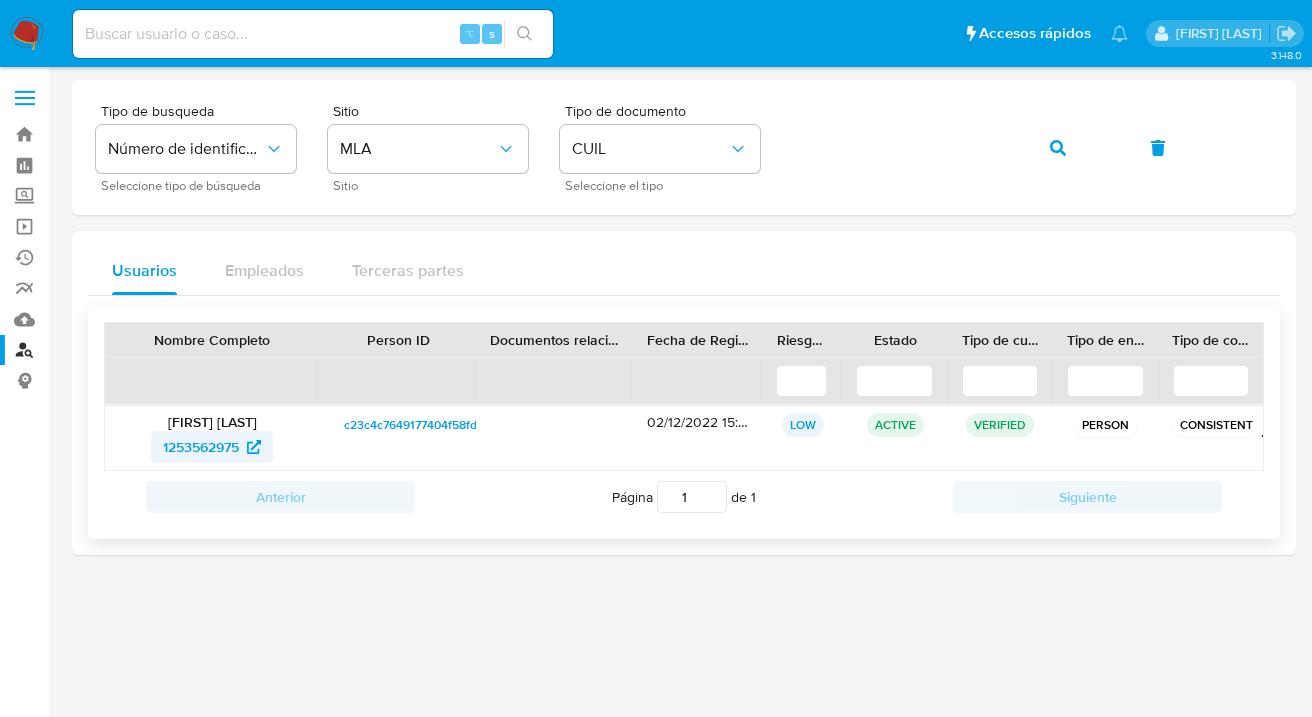 click on "1253562975" at bounding box center [201, 447] 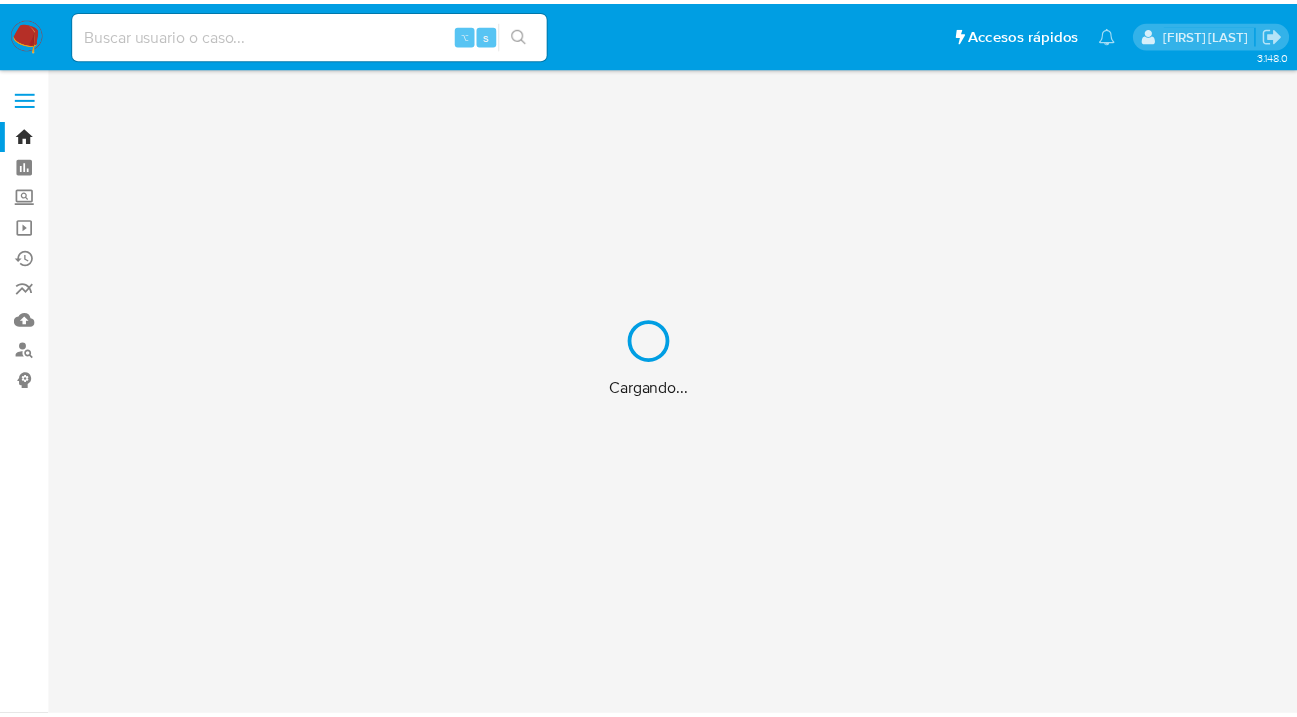 scroll, scrollTop: 0, scrollLeft: 0, axis: both 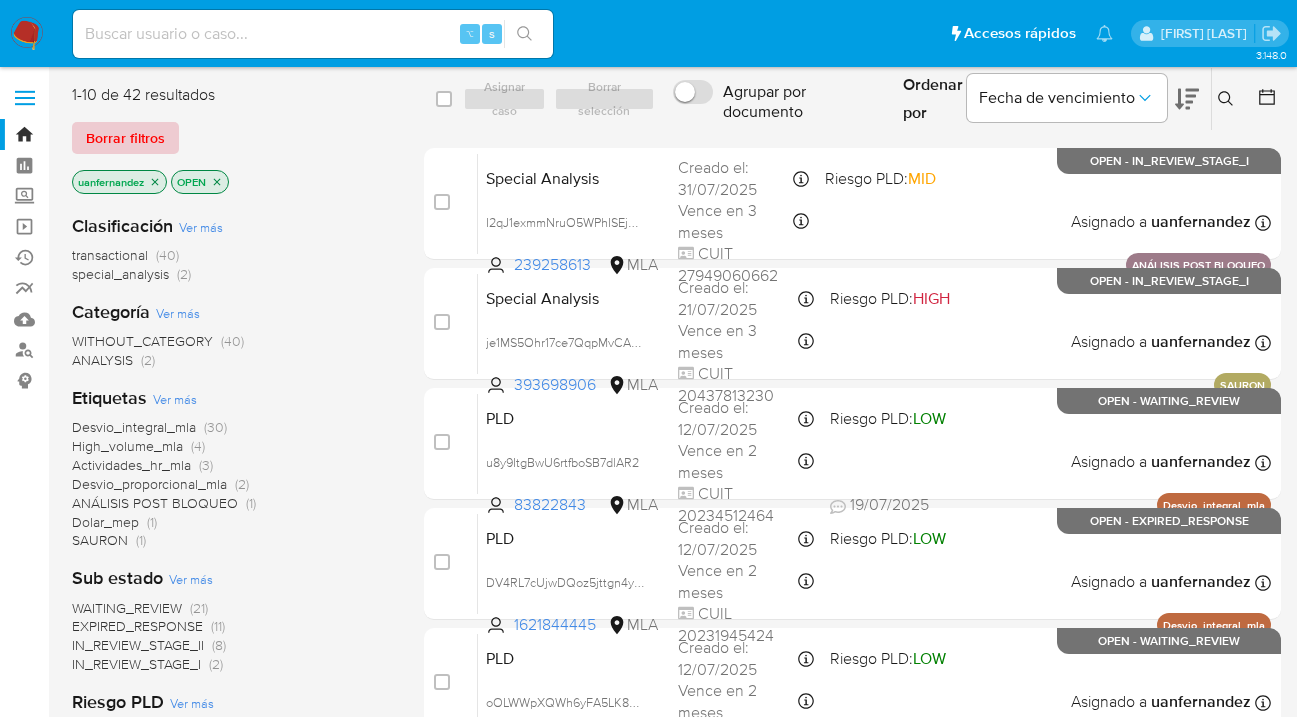 click on "Borrar filtros" at bounding box center [125, 138] 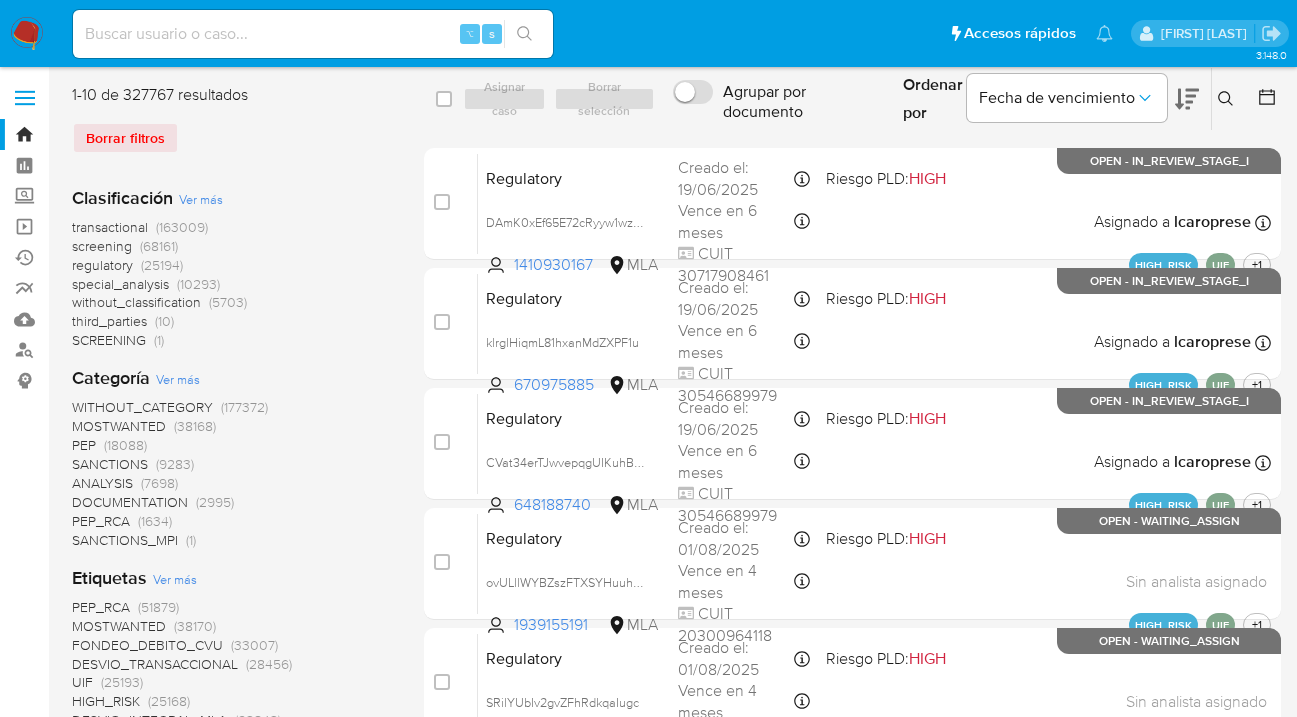 drag, startPoint x: 1227, startPoint y: 93, endPoint x: 1197, endPoint y: 113, distance: 36.05551 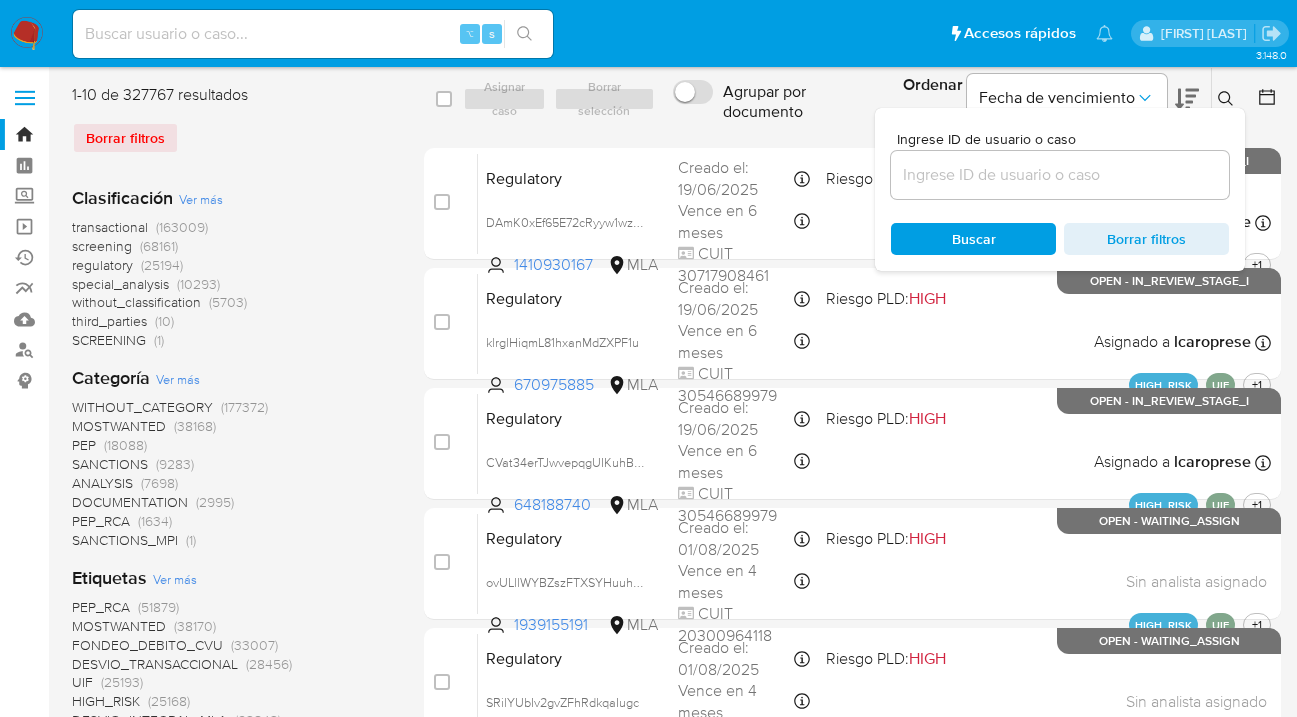 click at bounding box center (1060, 175) 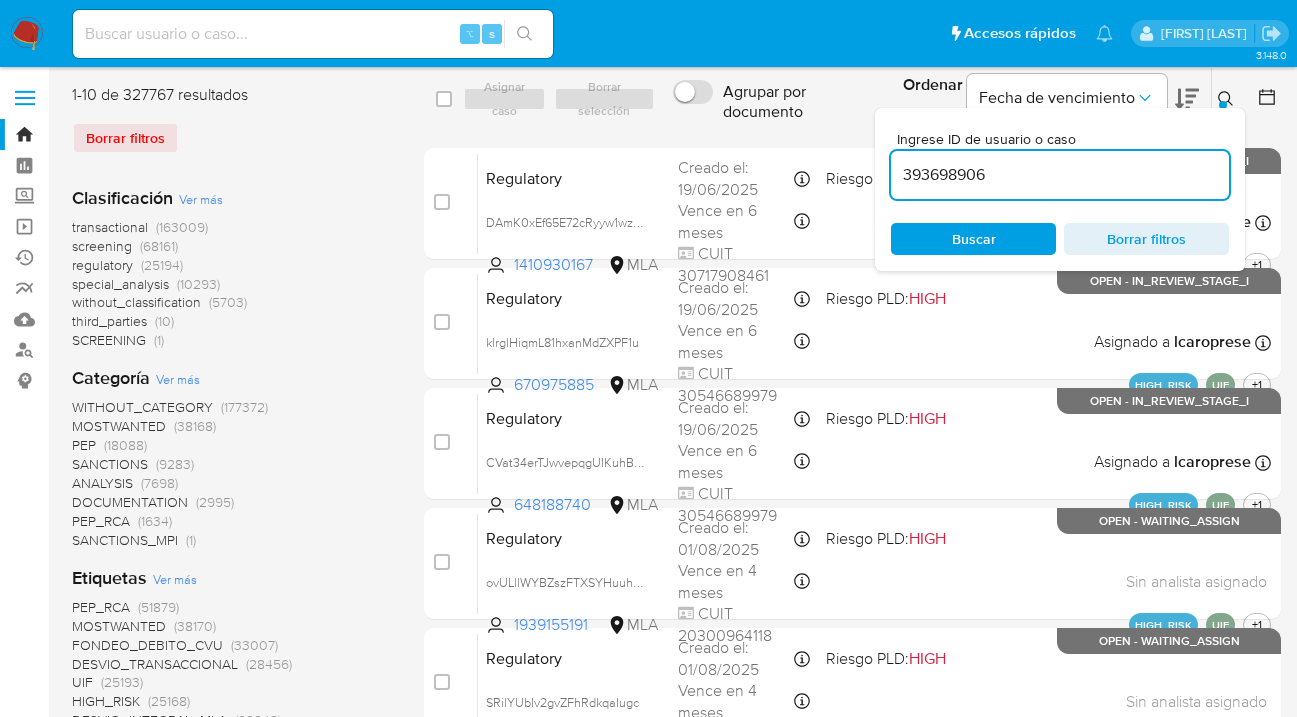 type on "393698906" 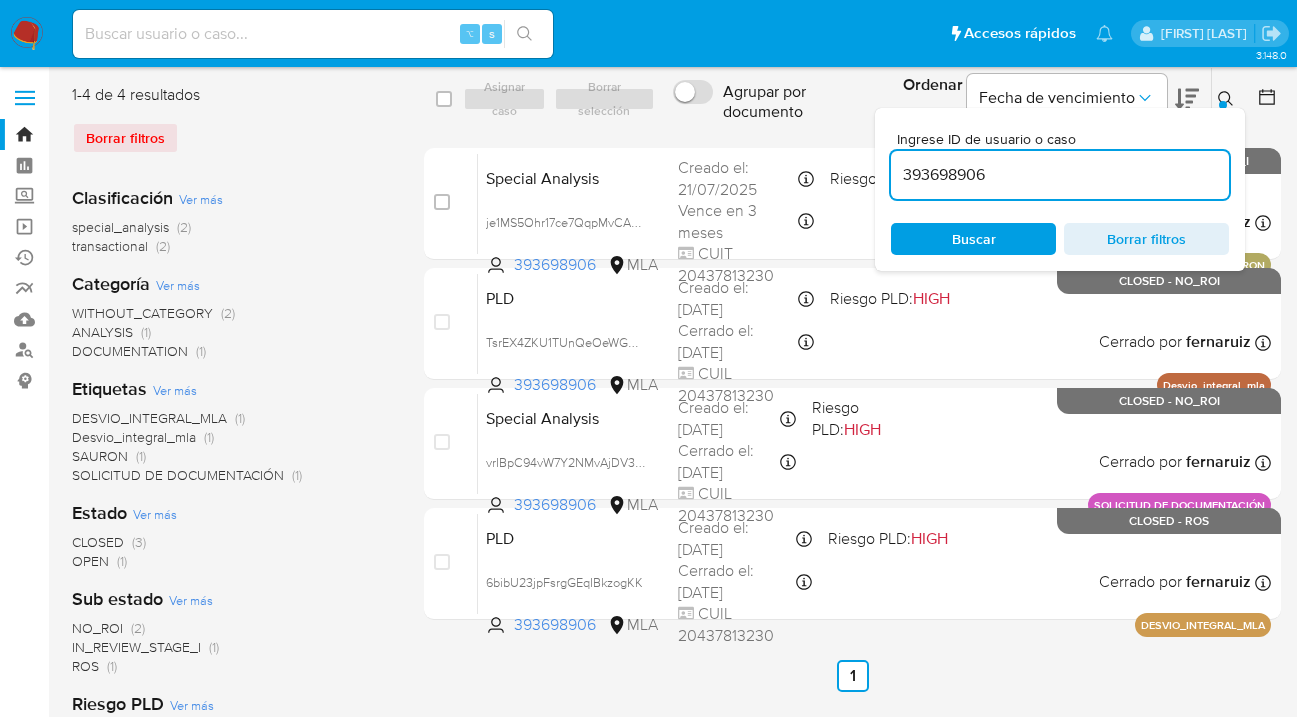 click 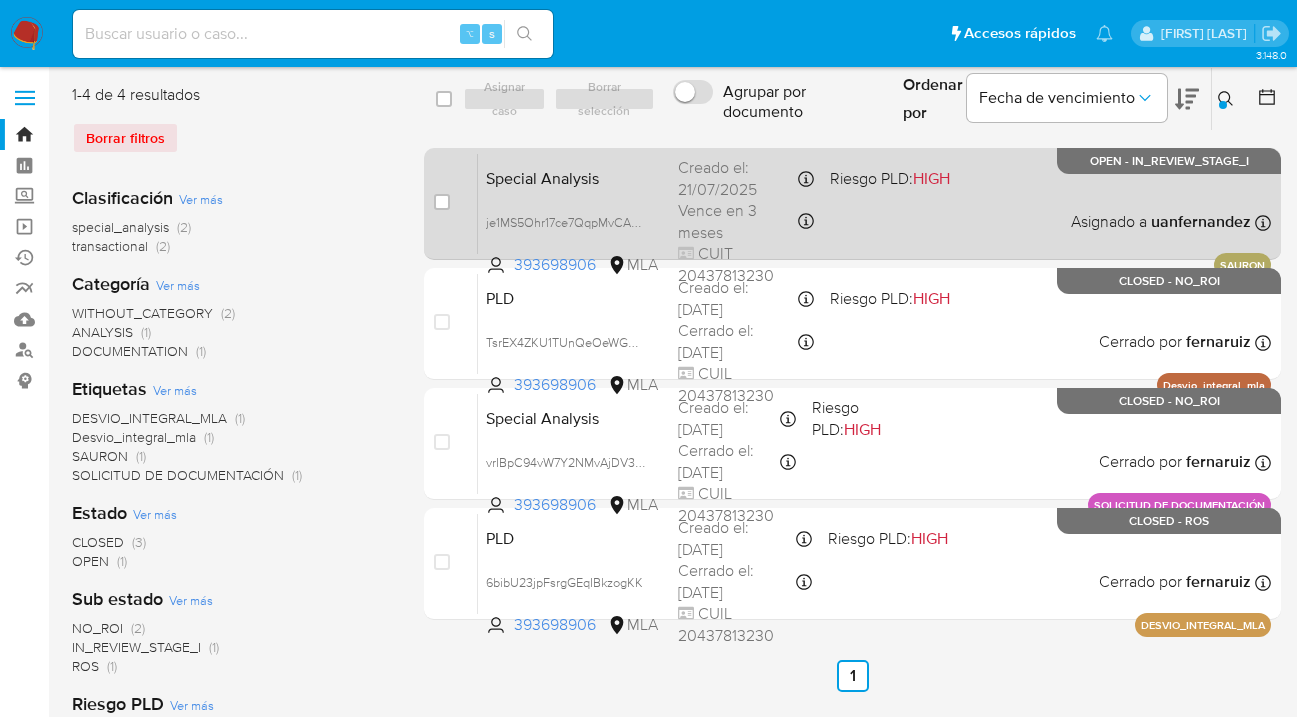 click on "Special Analysis je1MS5Ohr17ce7QqpMvCAqd9 393698906 MLA Riesgo PLD:  HIGH Creado el: 21/07/2025   Creado el: 21/07/2025 09:51:43 Vence en 3 meses   Vence el 19/10/2025 09:51:43 CUIT   20437813230 Asignado a   uanfernandez   Asignado el: 21/07/2025 09:51:43 SAURON OPEN - IN_REVIEW_STAGE_I" at bounding box center [874, 203] 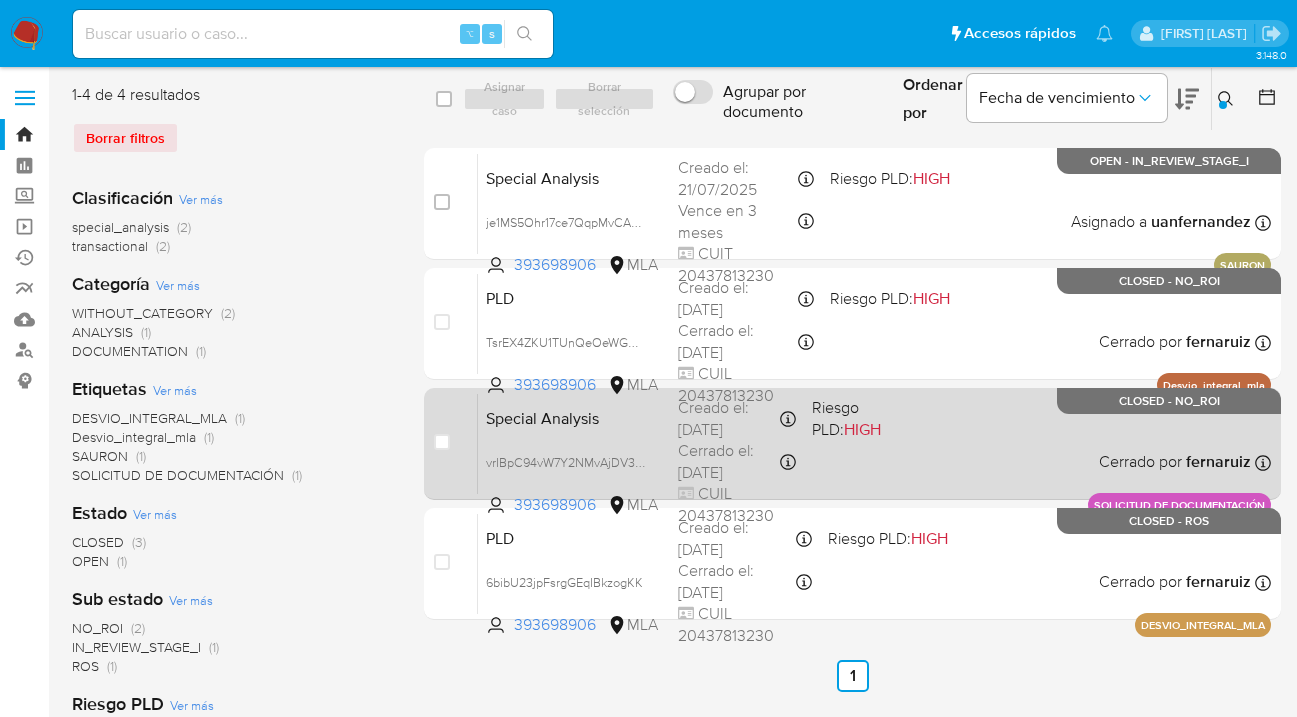 click on "Special Analysis vrIBpC94vW7Y2NMvAjDV3eHa 393698906 MLA Riesgo PLD:  HIGH Creado el: 09/09/2024   Creado el: 09/09/2024 16:39:02 Cerrado el: 20/09/2024   Cerrado el: 20/09/2024 21:40:13 CUIL   20437813230 Cerrado por   fernaruiz   Asignado el: 09/09/2024 16:39:02 SOLICITUD DE DOCUMENTACIÓN CLOSED - NO_ROI" at bounding box center (874, 443) 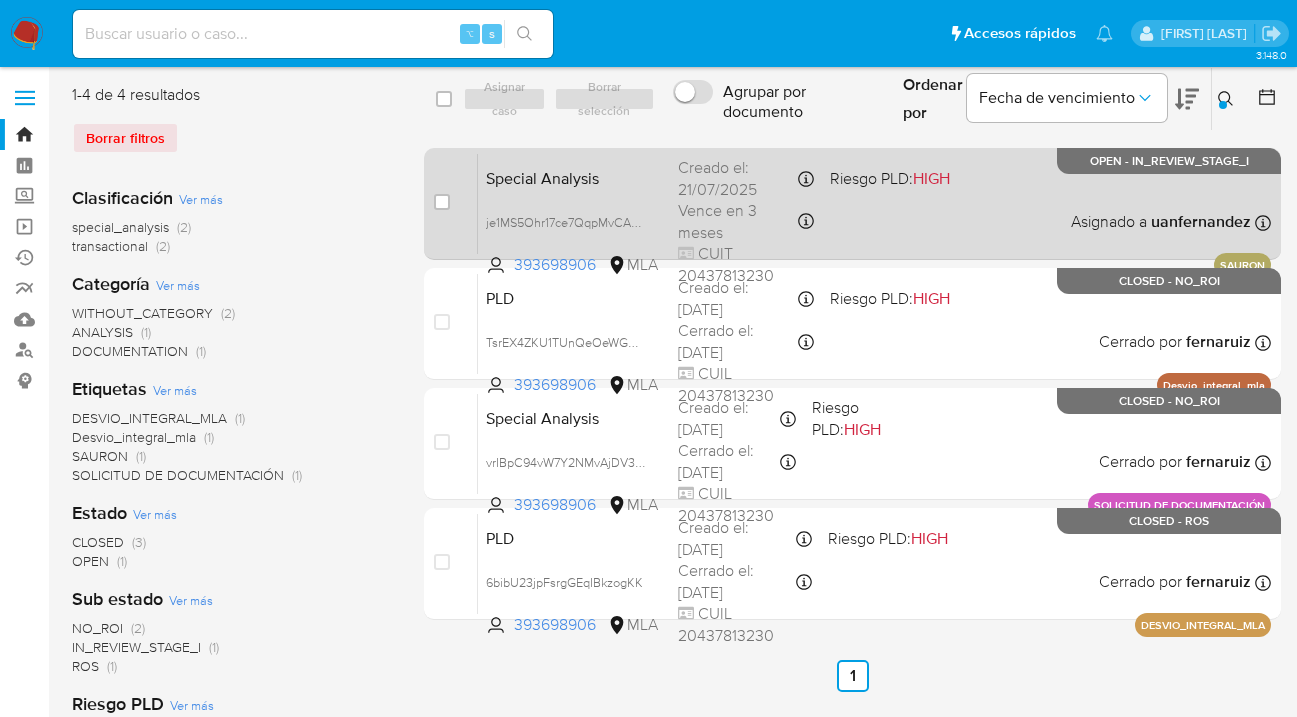 click on "Special Analysis je1MS5Ohr17ce7QqpMvCAqd9 393698906 MLA Riesgo PLD:  HIGH Creado el: 21/07/2025   Creado el: 21/07/2025 09:51:43 Vence en 3 meses   Vence el 19/10/2025 09:51:43 CUIT   20437813230 Asignado a   uanfernandez   Asignado el: 21/07/2025 09:51:43 SAURON OPEN - IN_REVIEW_STAGE_I" at bounding box center [874, 203] 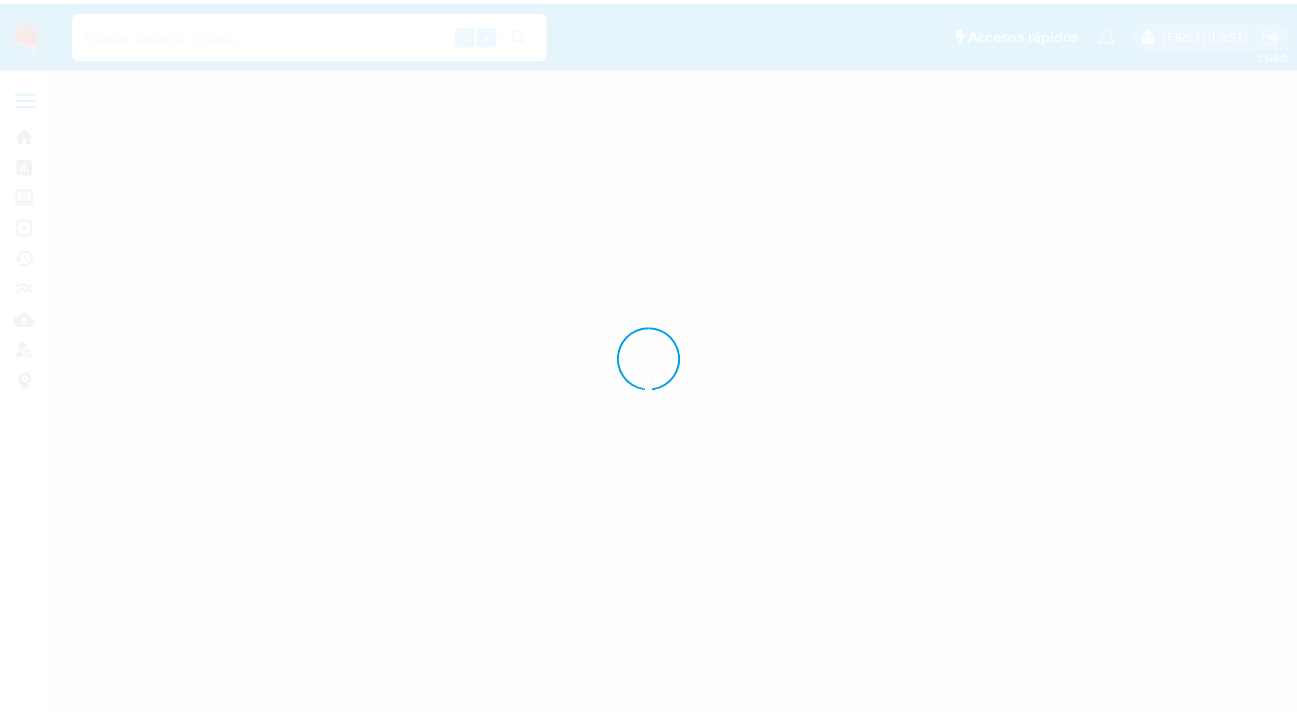 scroll, scrollTop: 0, scrollLeft: 0, axis: both 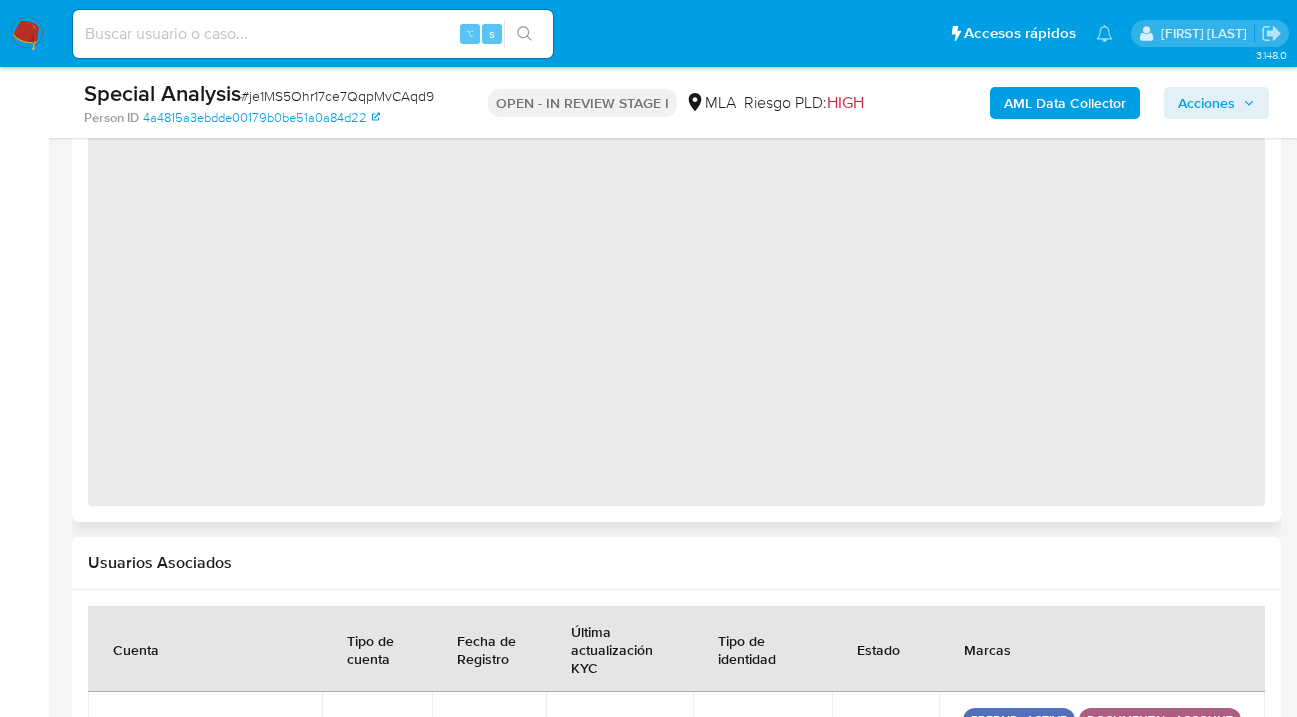 select on "10" 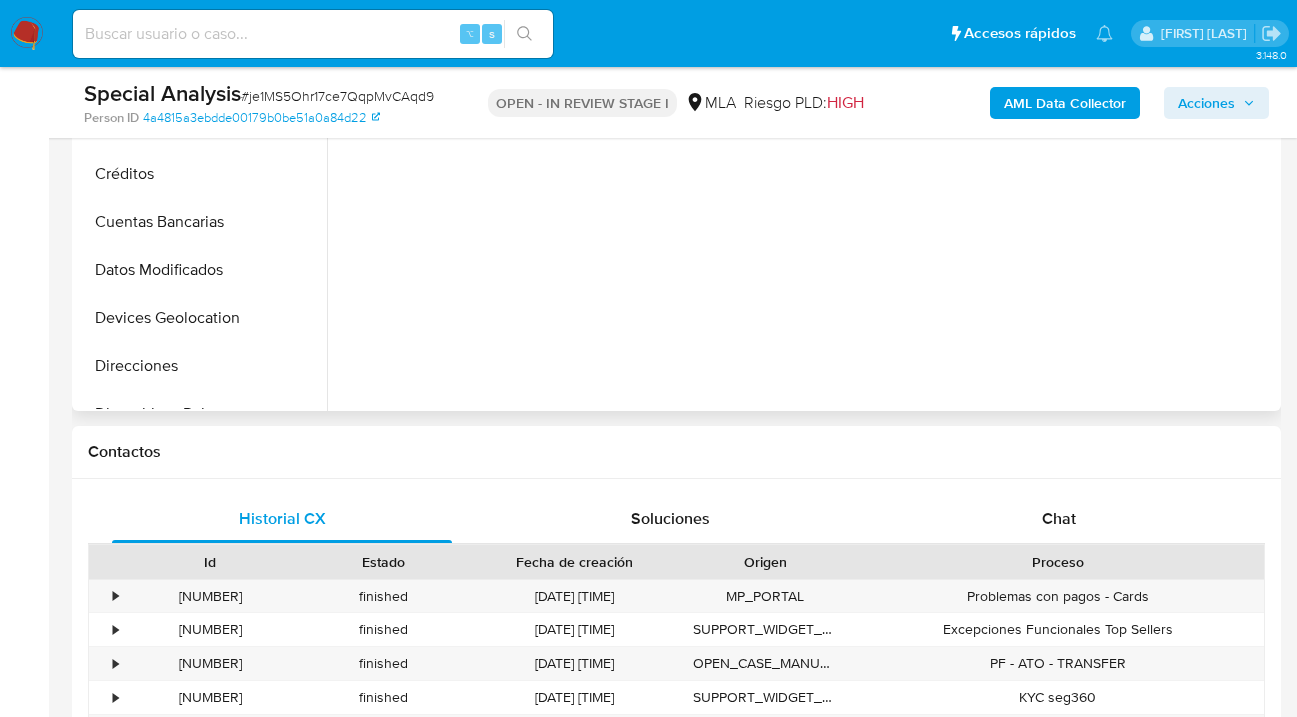 scroll, scrollTop: 551, scrollLeft: 0, axis: vertical 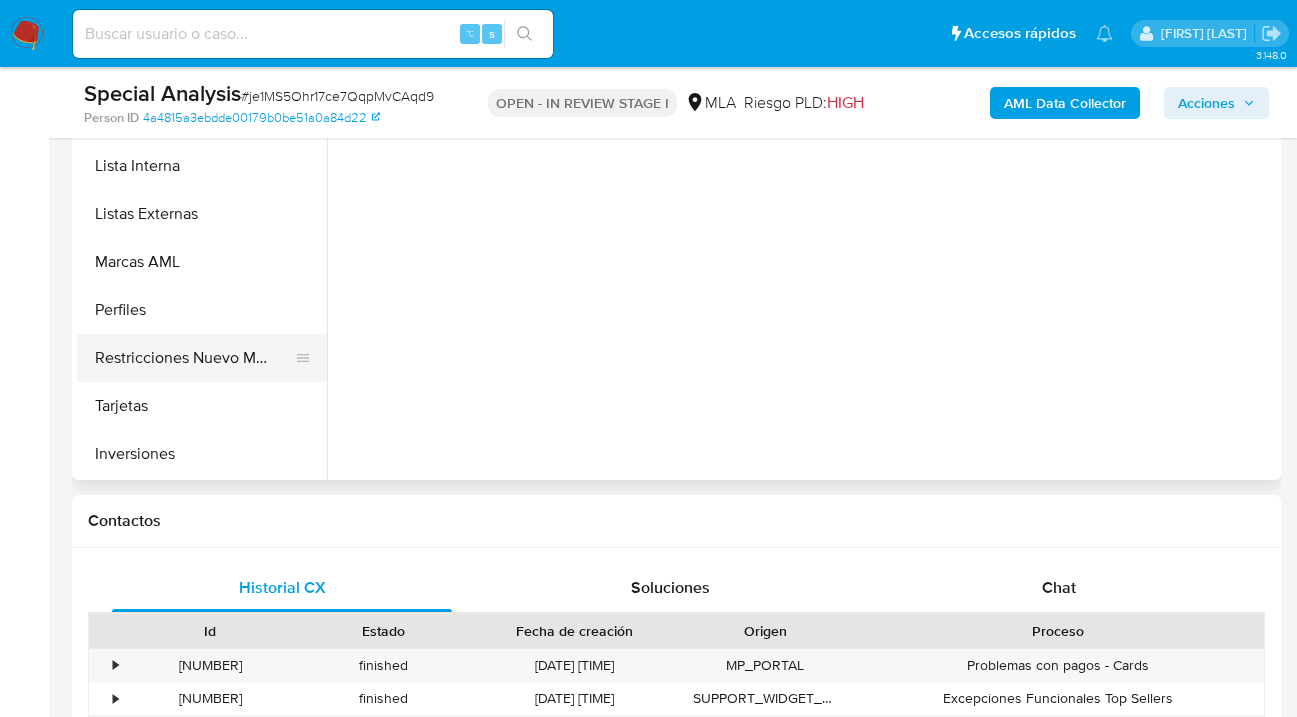 click on "Restricciones Nuevo Mundo" at bounding box center [194, 358] 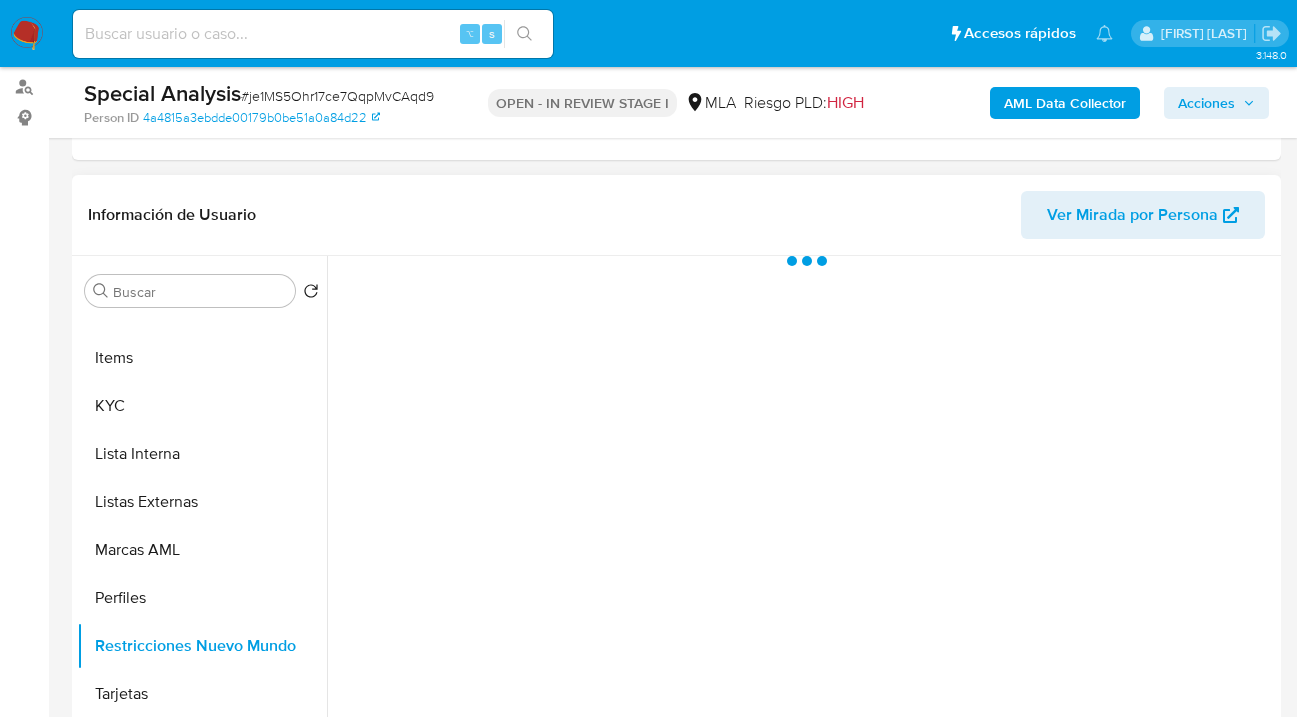 scroll, scrollTop: 335, scrollLeft: 0, axis: vertical 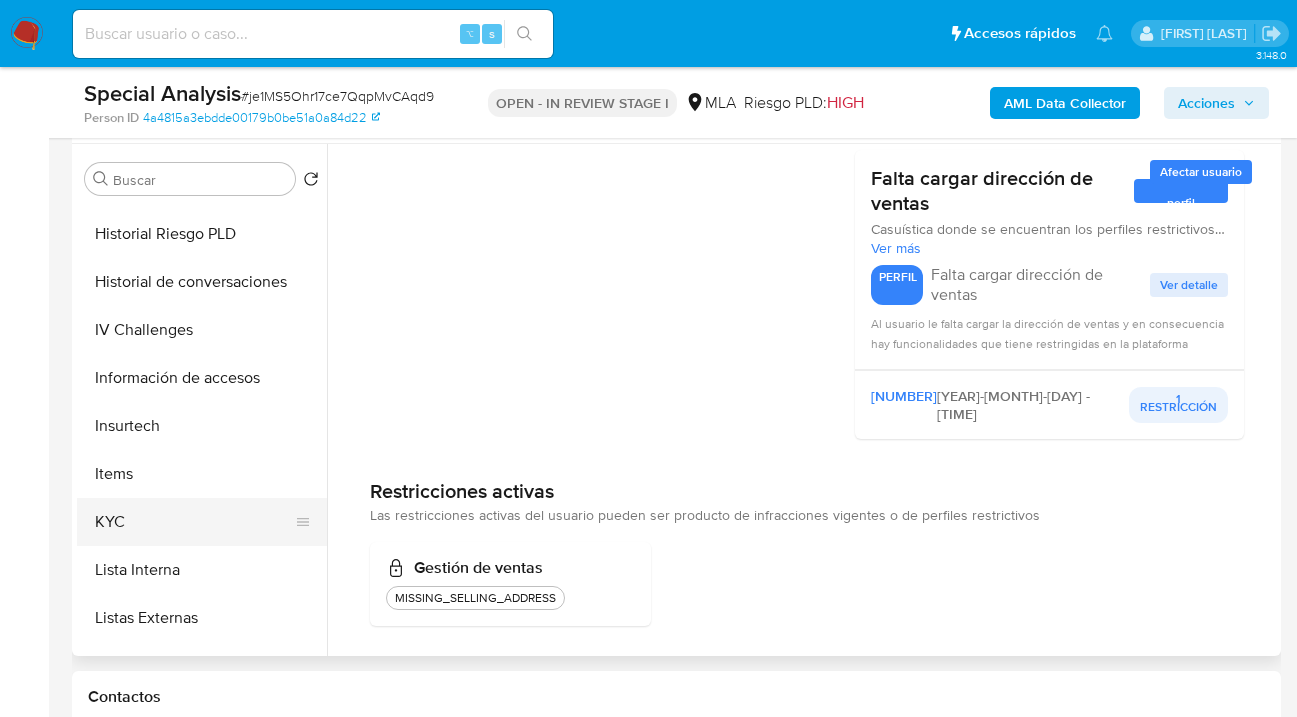 click on "KYC" at bounding box center [194, 522] 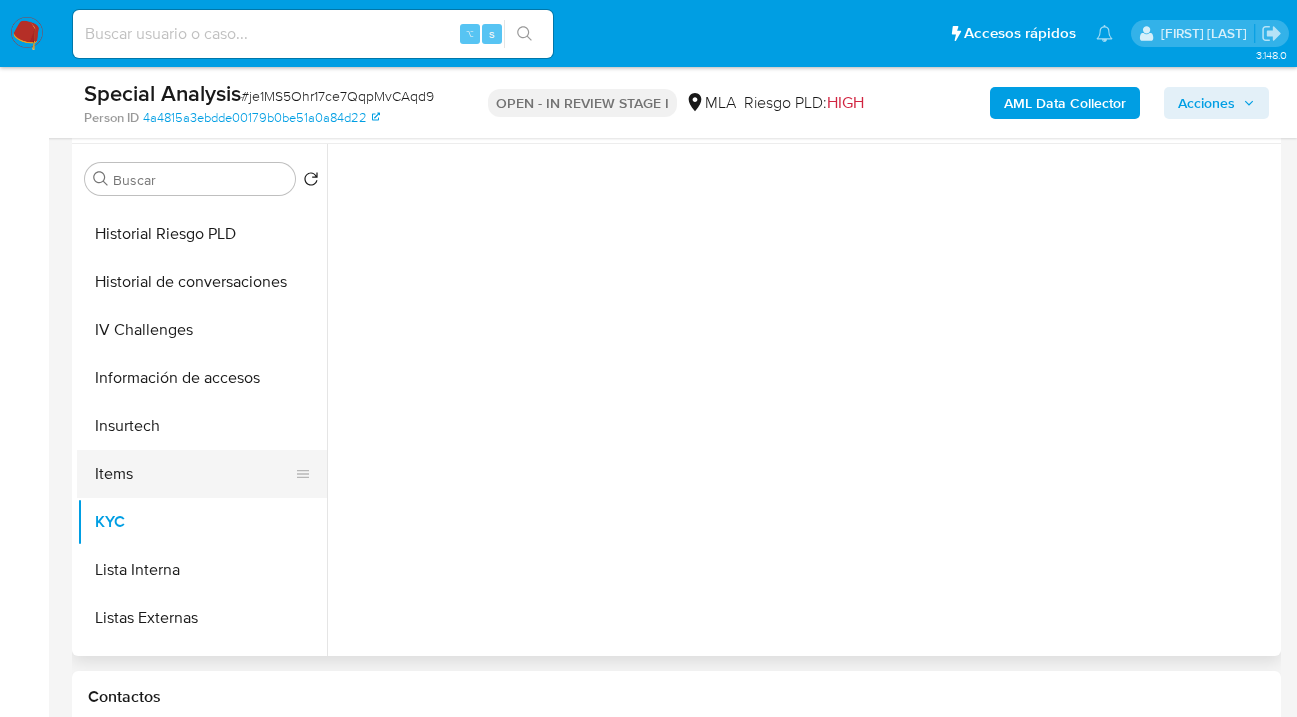 scroll, scrollTop: 0, scrollLeft: 0, axis: both 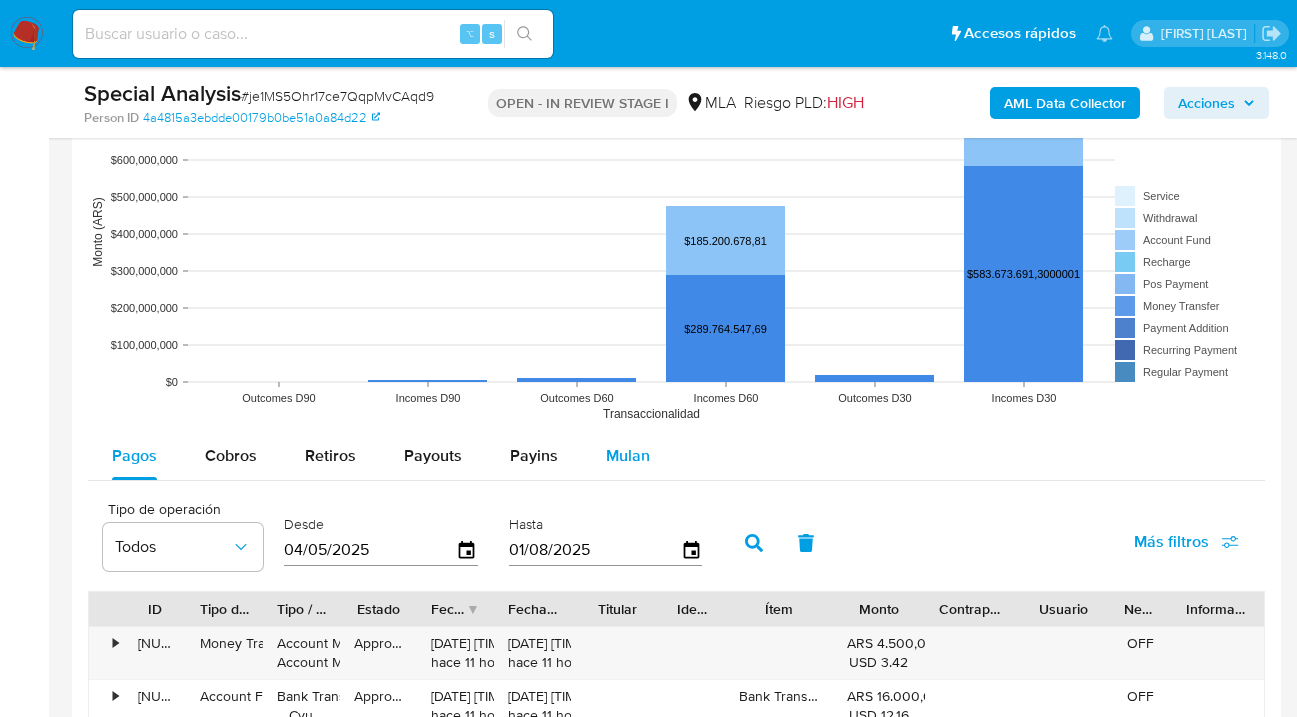 drag, startPoint x: 628, startPoint y: 453, endPoint x: 637, endPoint y: 446, distance: 11.401754 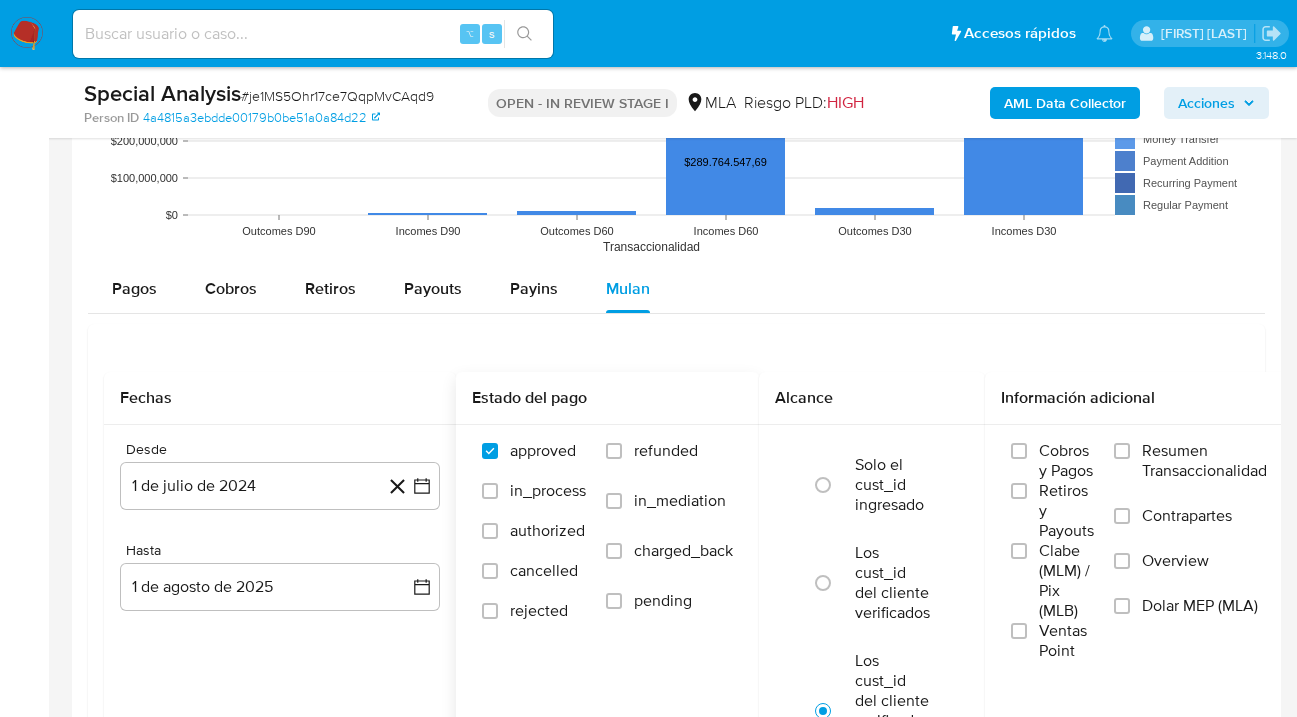 scroll, scrollTop: 2109, scrollLeft: 0, axis: vertical 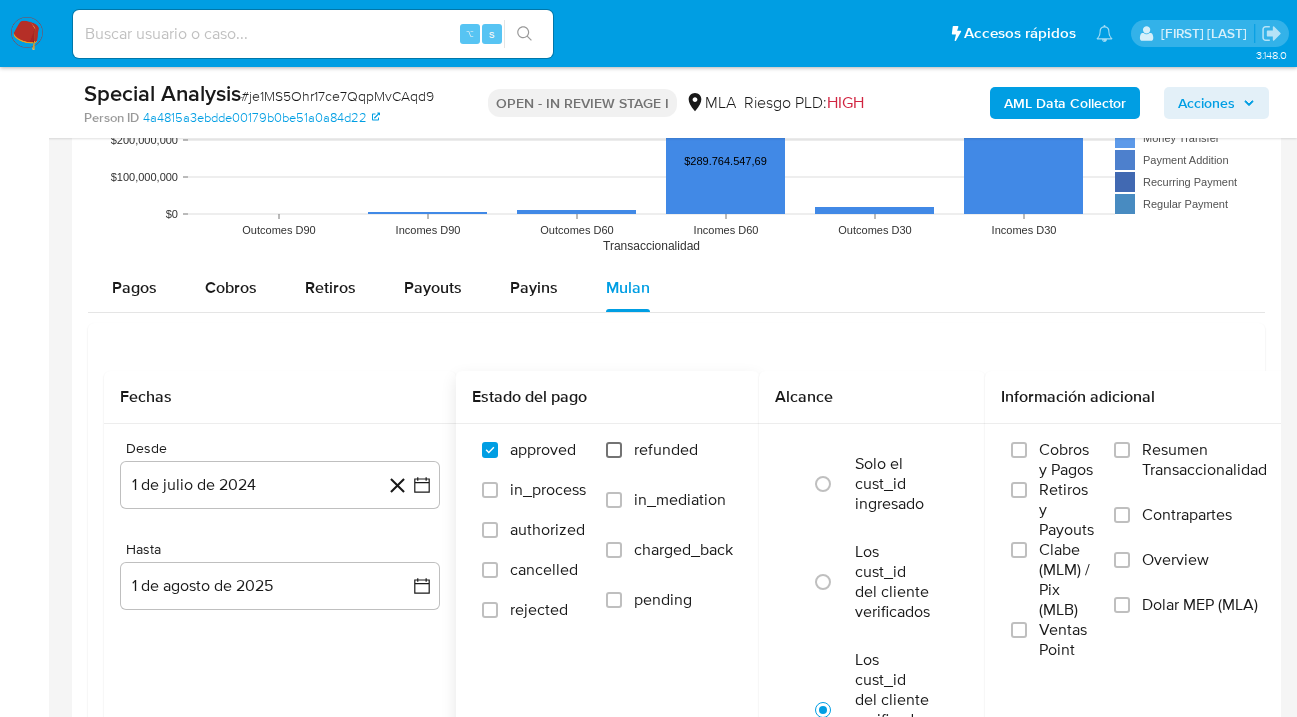 click on "refunded" at bounding box center [614, 450] 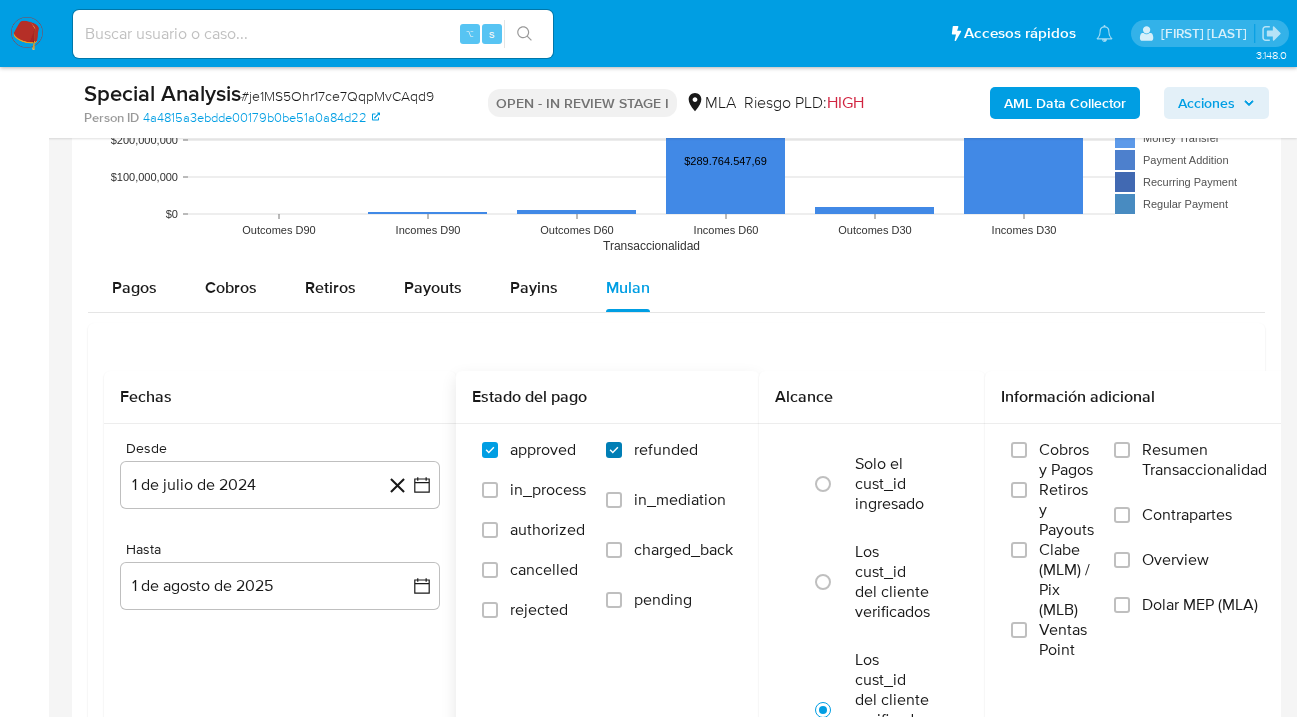 checkbox on "true" 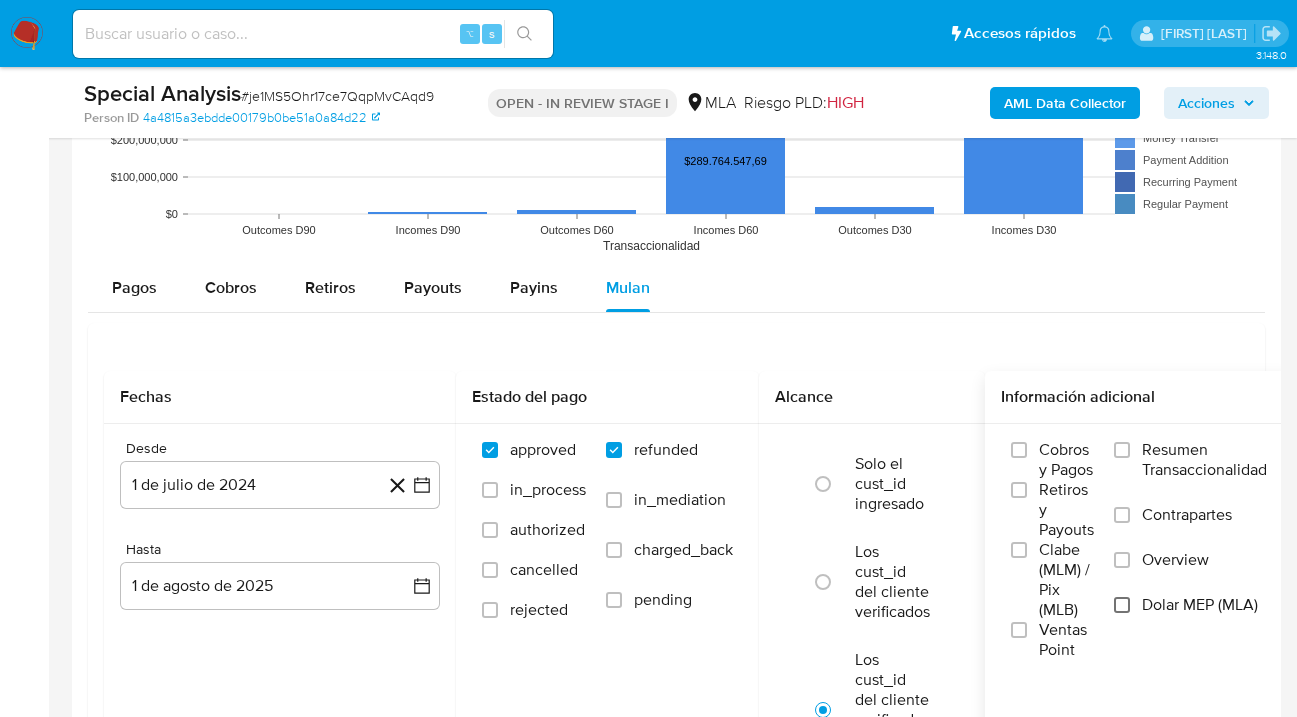 click on "Dolar MEP (MLA)" at bounding box center [1122, 605] 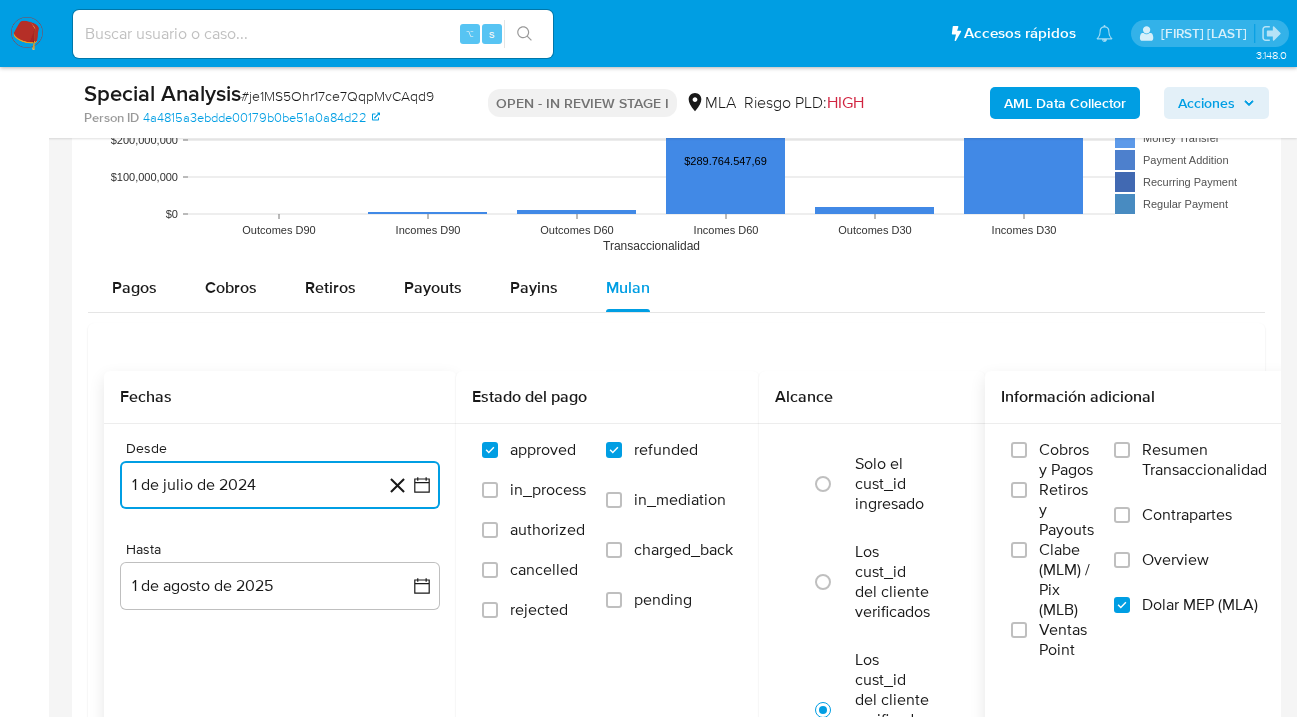 click on "1 de julio de 2024" at bounding box center [280, 485] 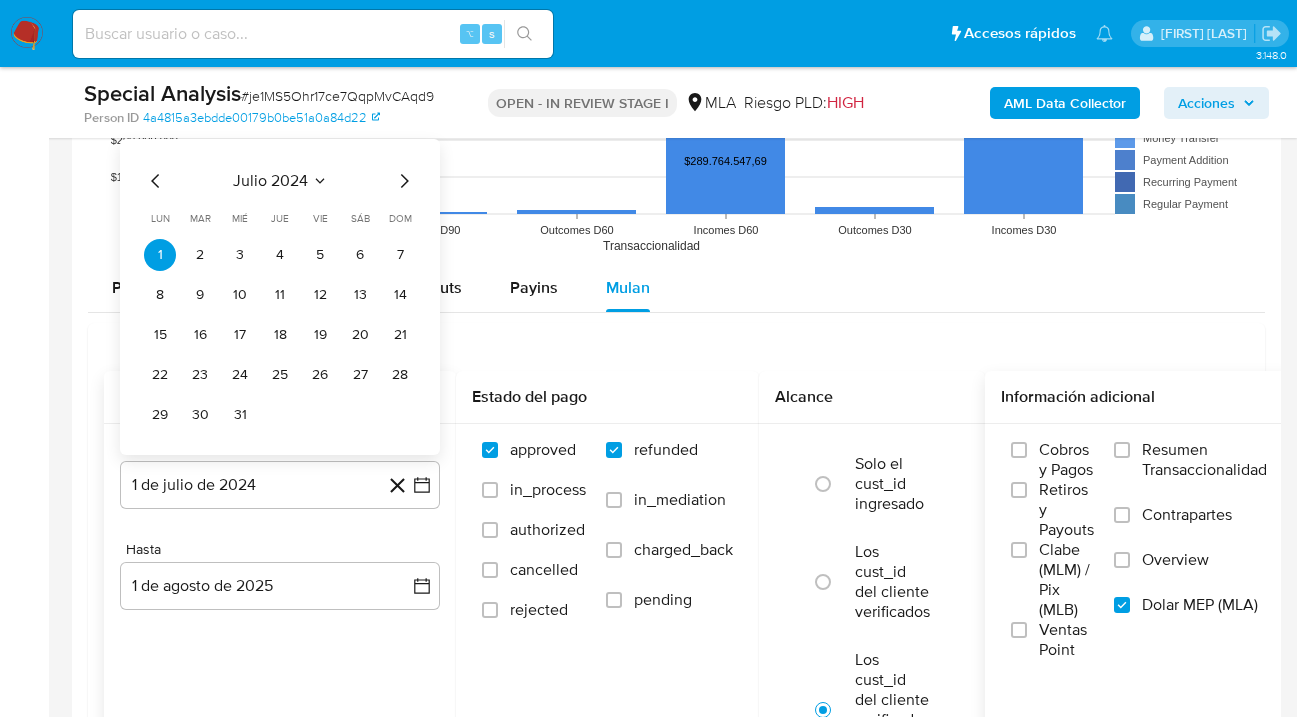 click on "julio 2024 julio 2024 lun lunes mar martes mié miércoles jue jueves vie viernes sáb sábado dom domingo 1 2 3 4 5 6 7 8 9 10 11 12 13 14 15 16 17 18 19 20 21 22 23 24 25 26 27 28 29 30 31" at bounding box center (280, 297) 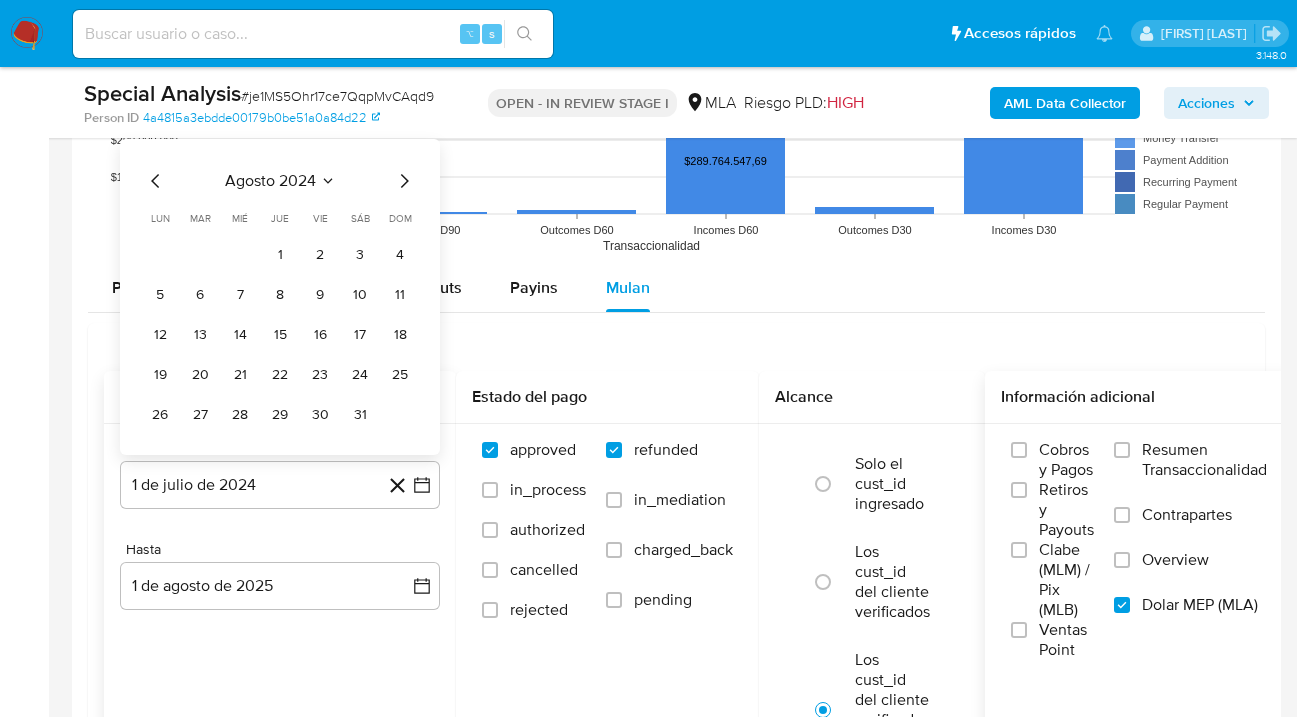 click 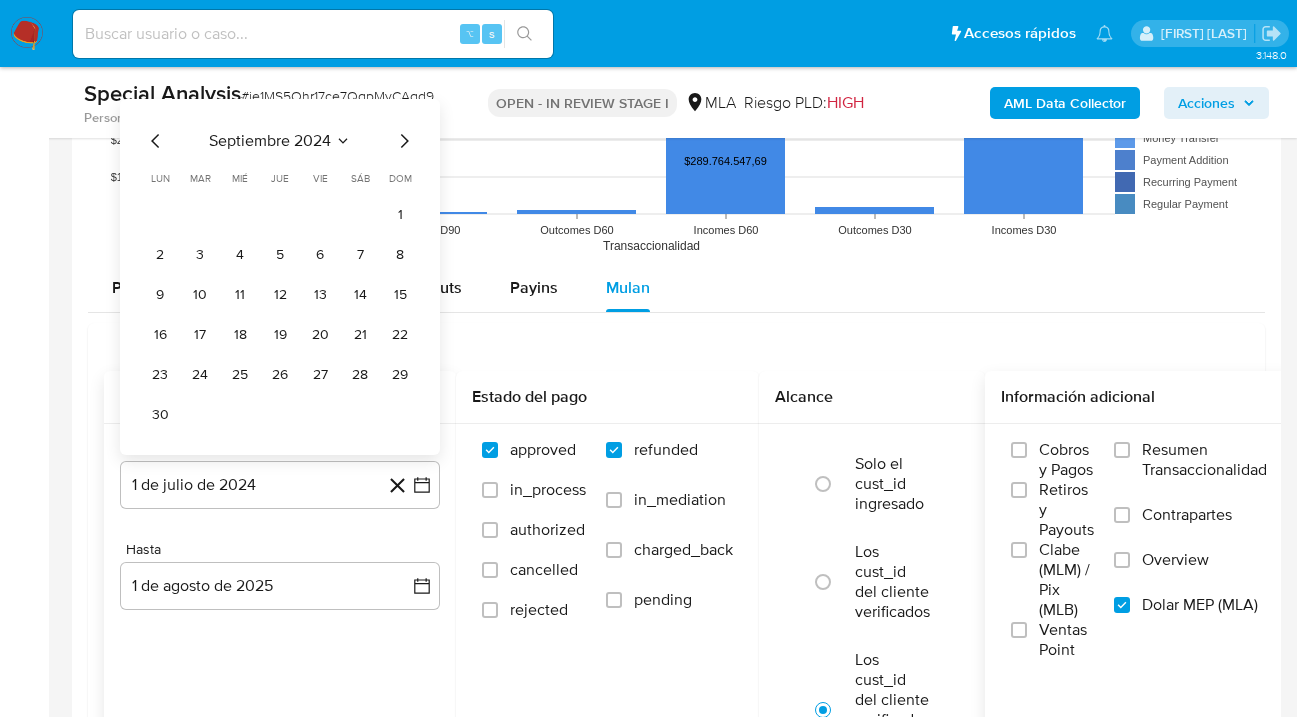 click 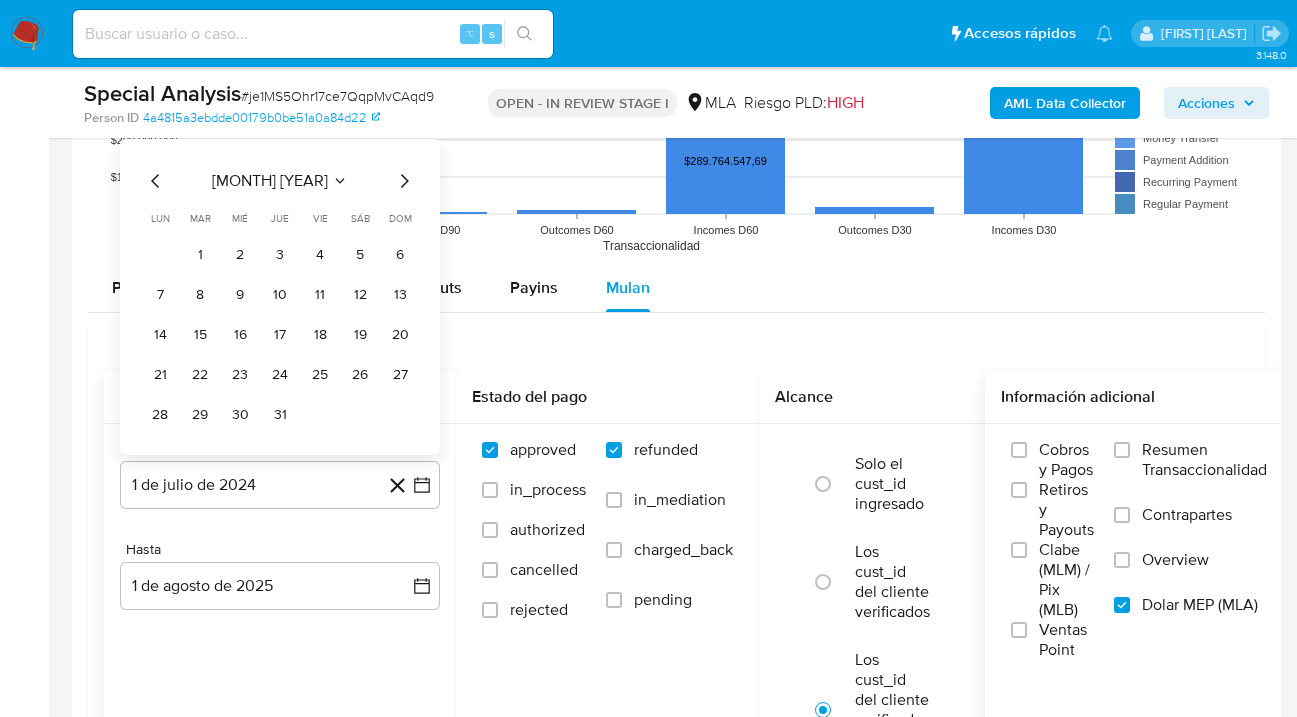 click 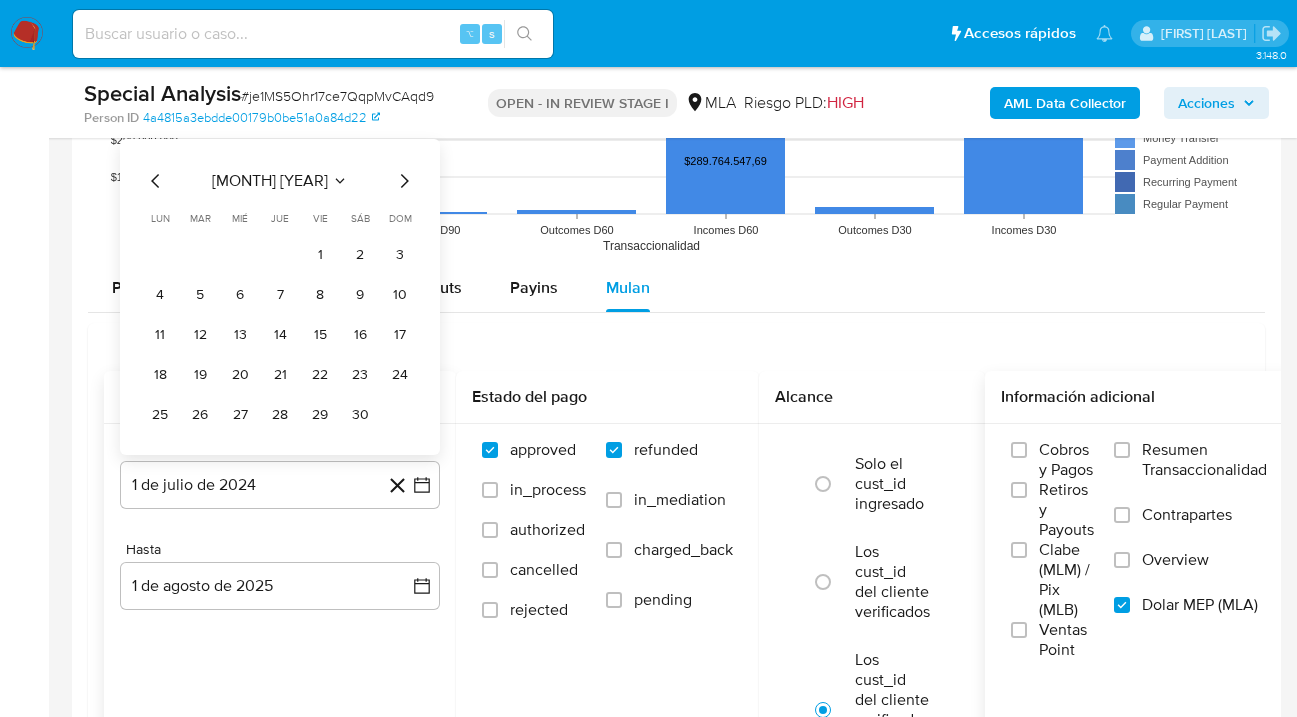 click 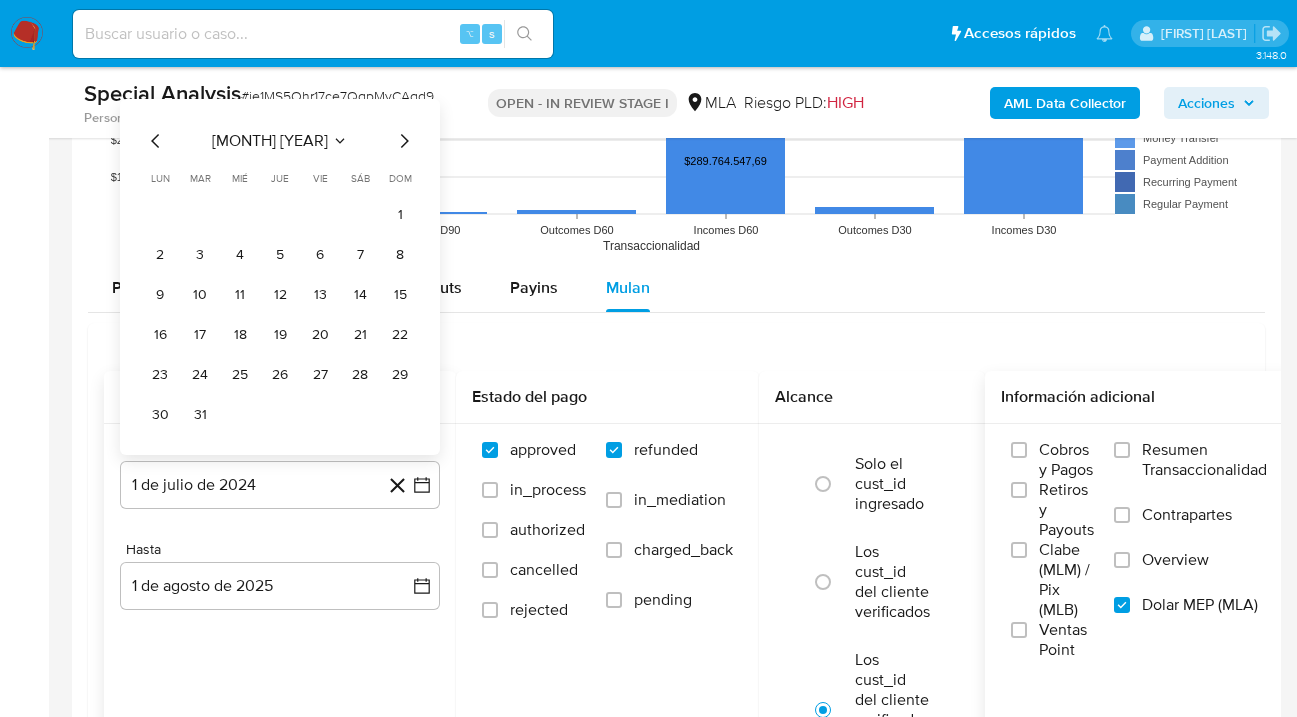 click 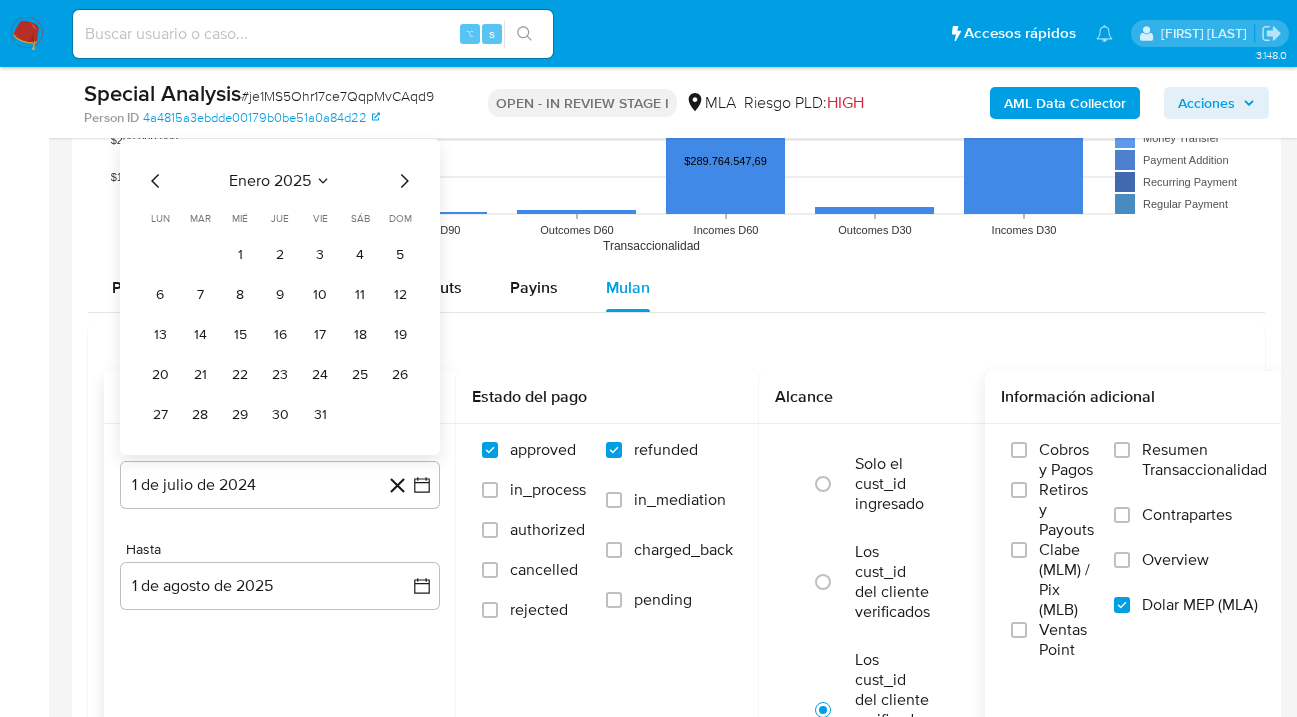 click 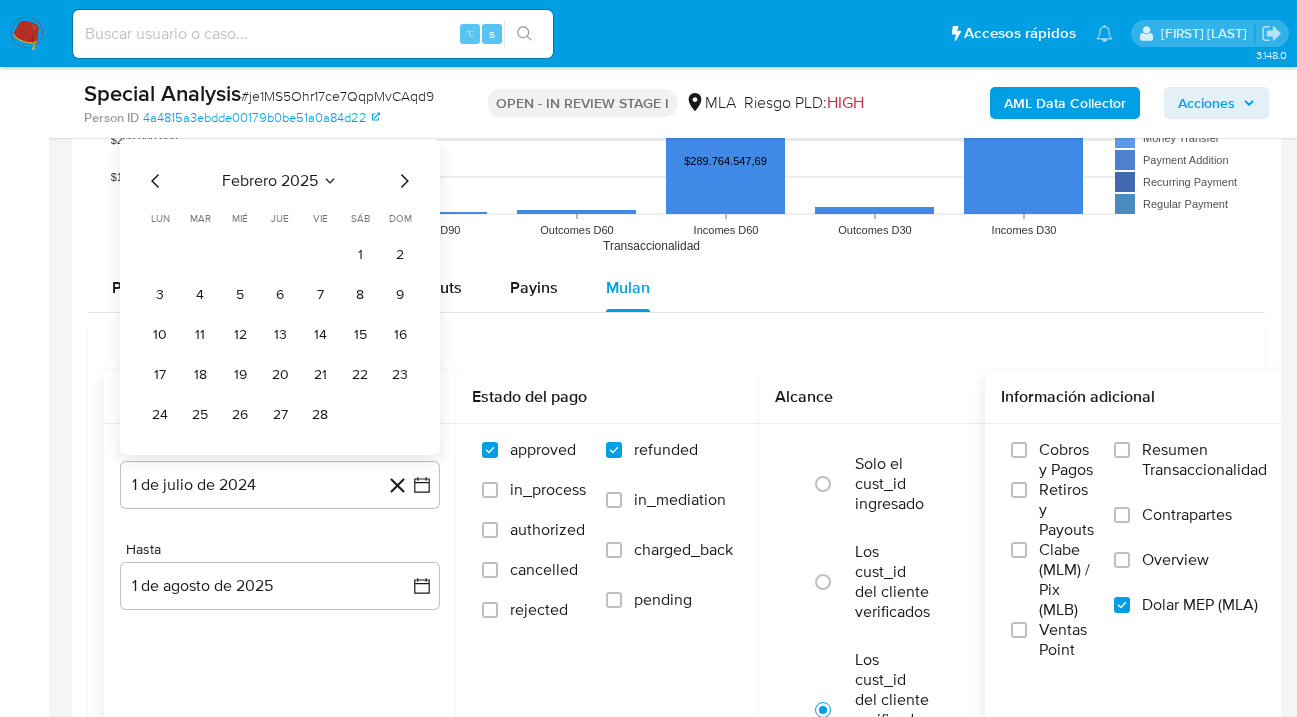 click 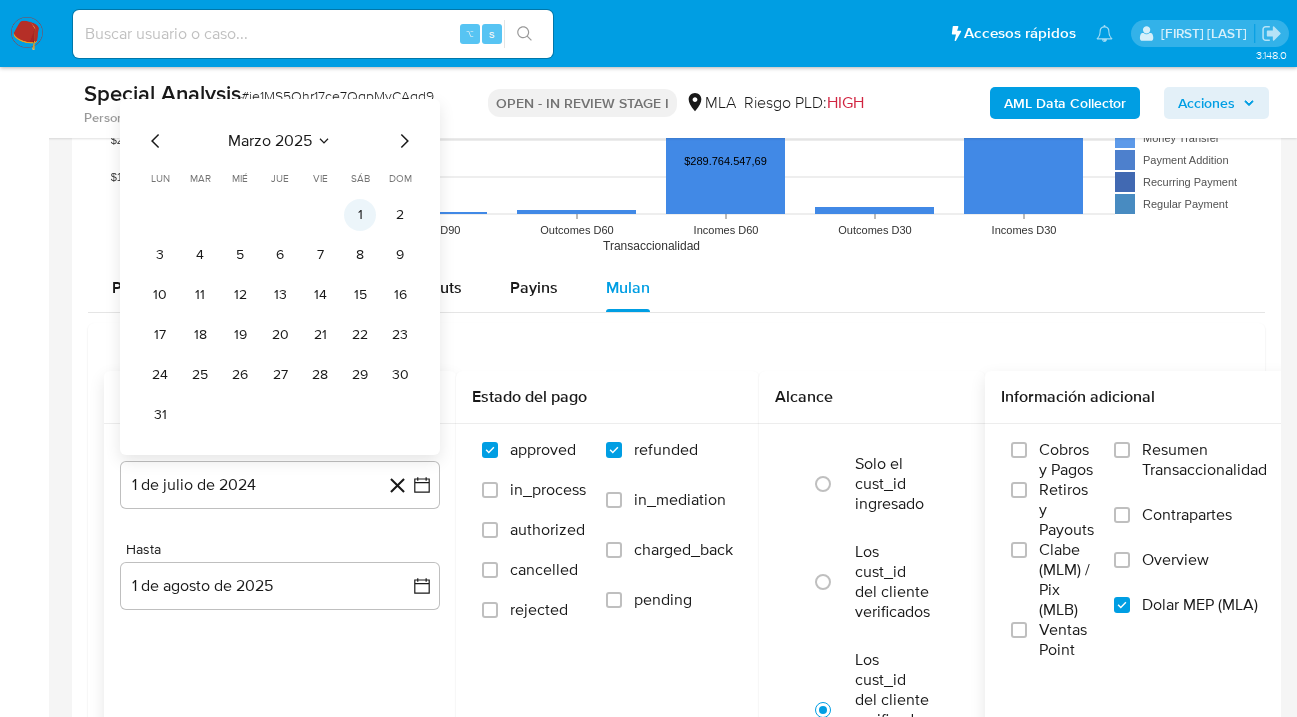 click on "1" at bounding box center (360, 215) 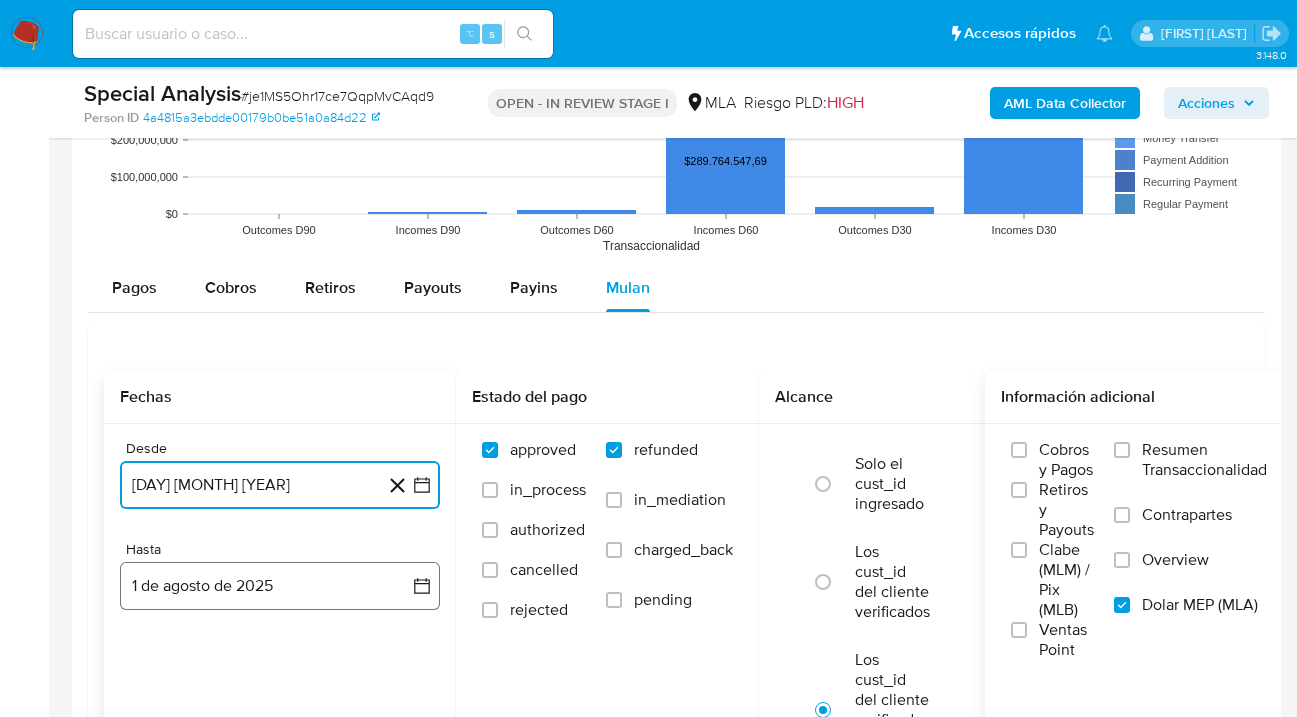 click on "1 de agosto de 2025" at bounding box center (280, 586) 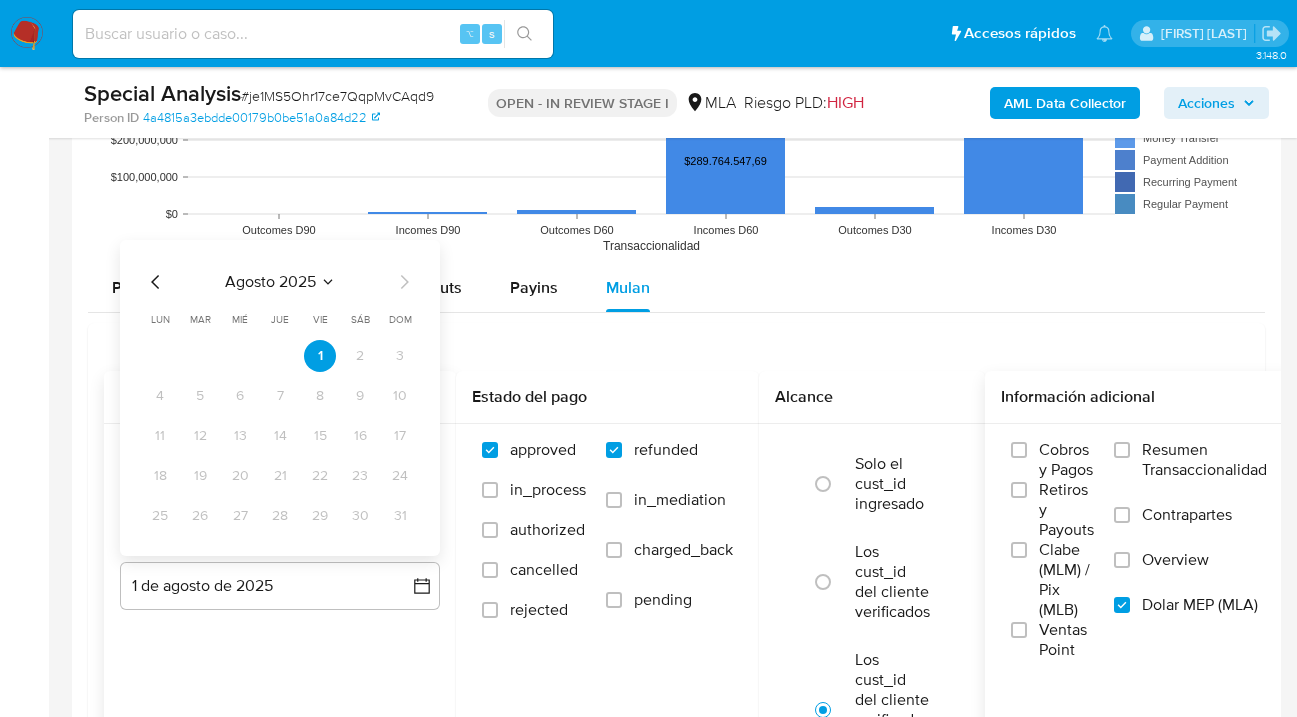 click 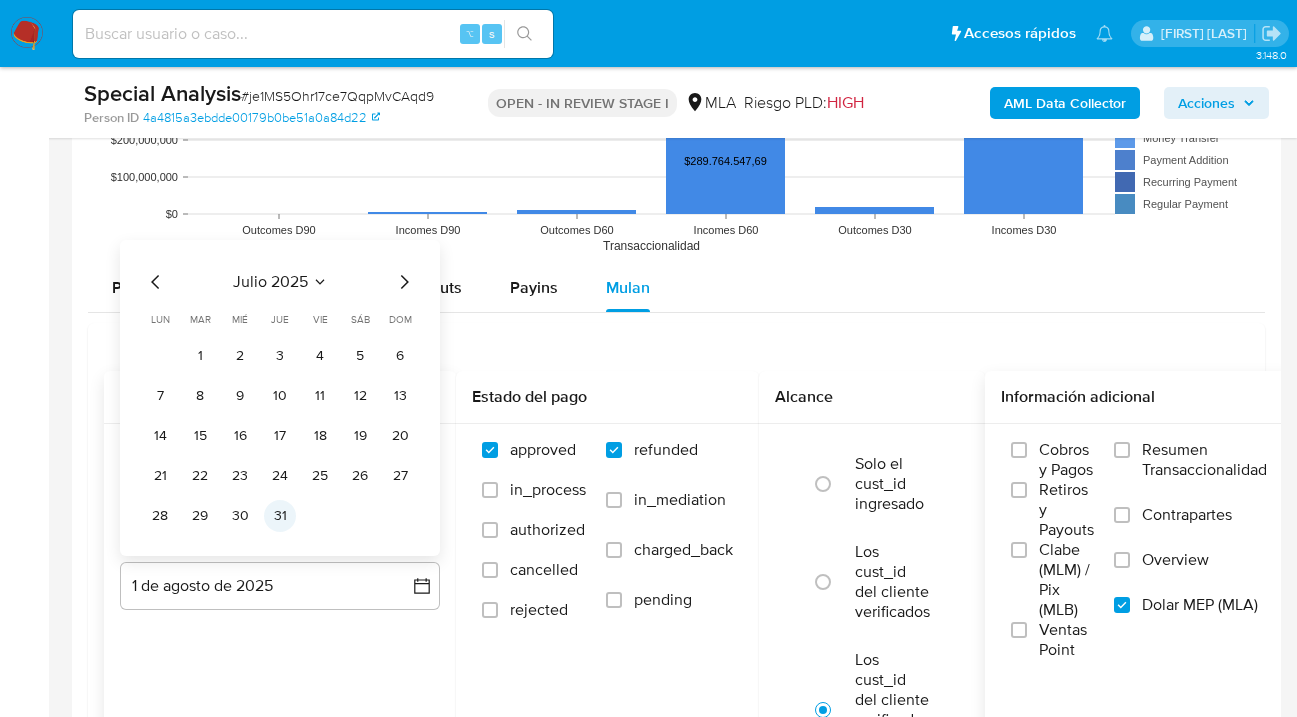click on "31" at bounding box center (280, 516) 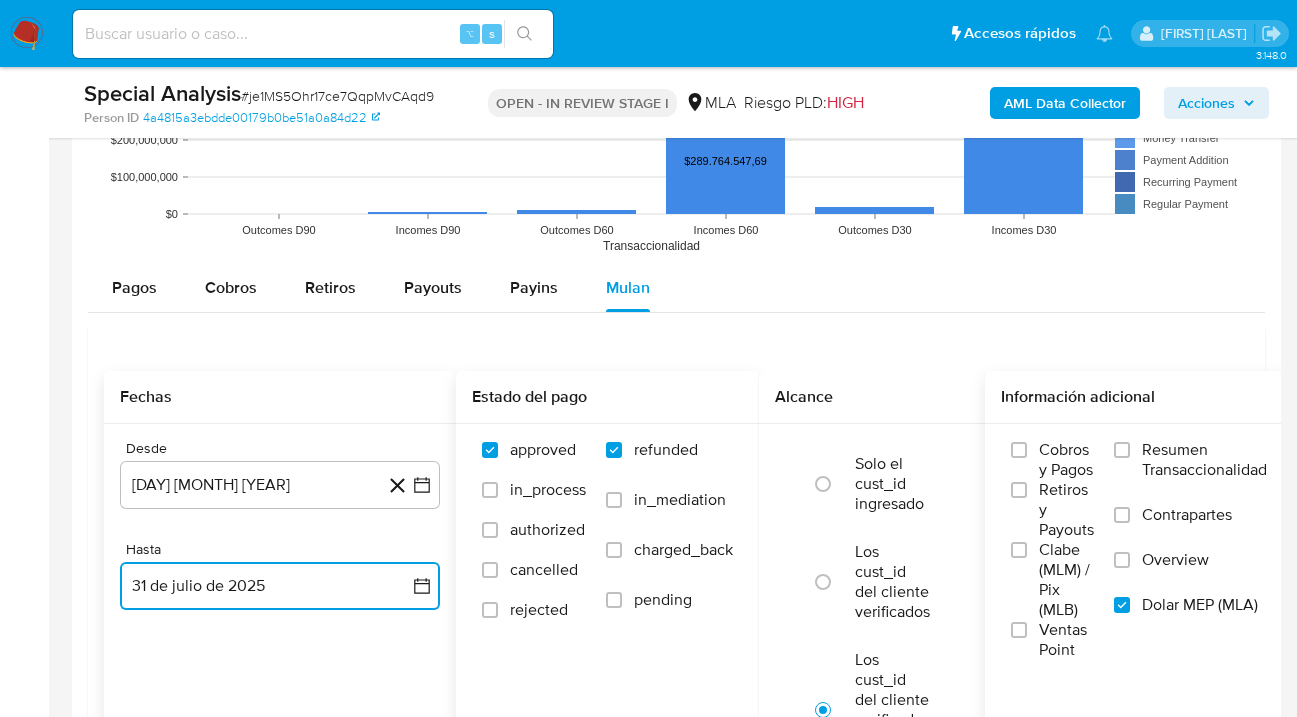 scroll, scrollTop: 2302, scrollLeft: 0, axis: vertical 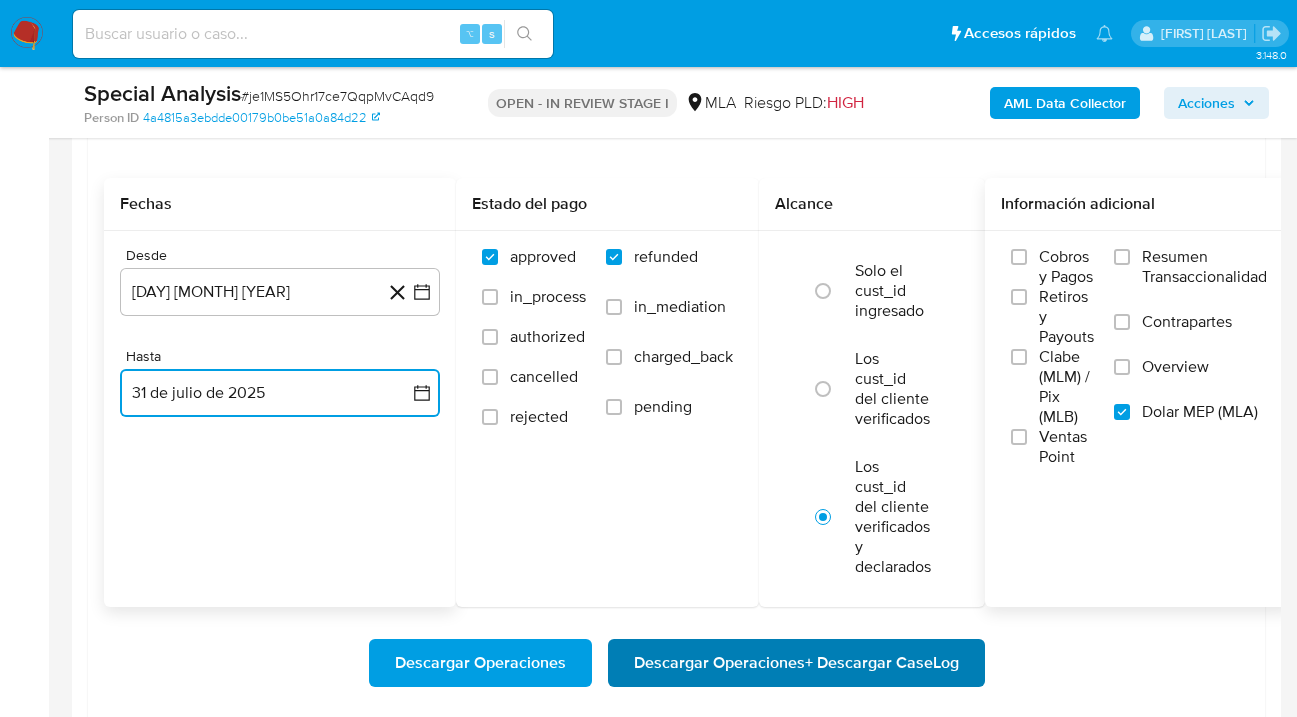 click on "Descargar Operaciones  +   Descargar CaseLog" at bounding box center (796, 663) 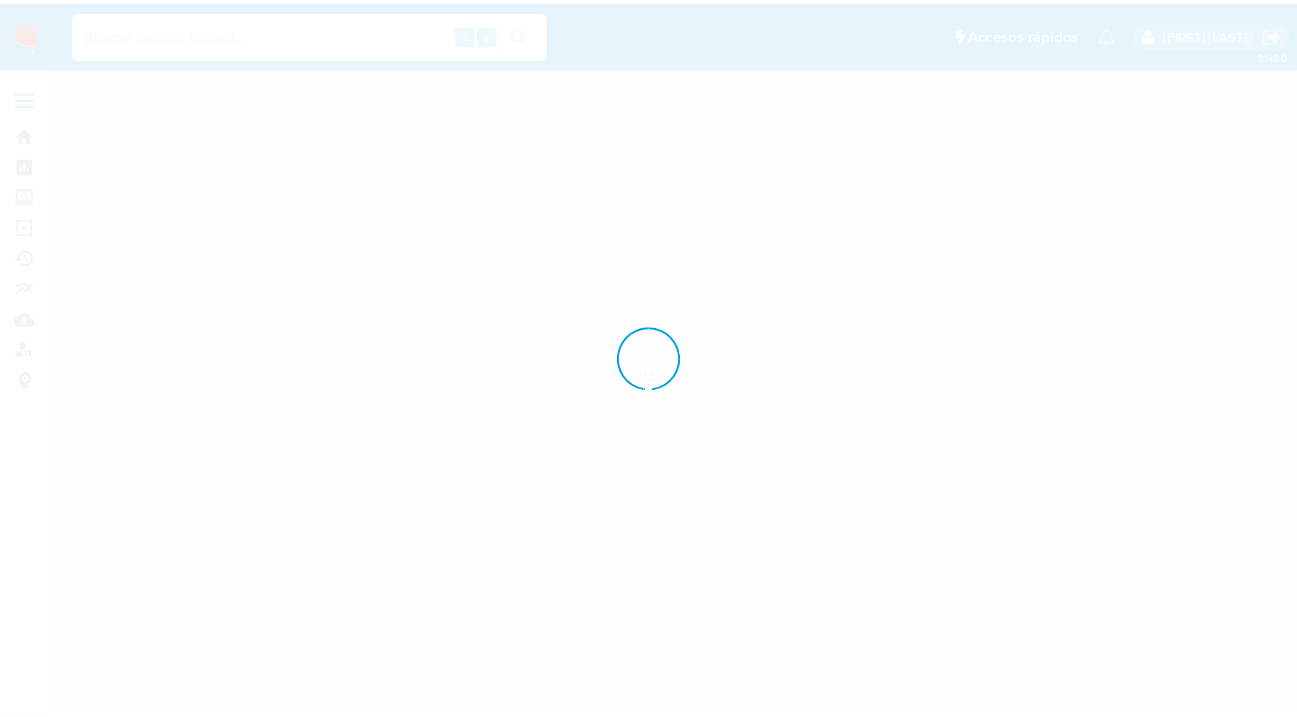 scroll, scrollTop: 0, scrollLeft: 0, axis: both 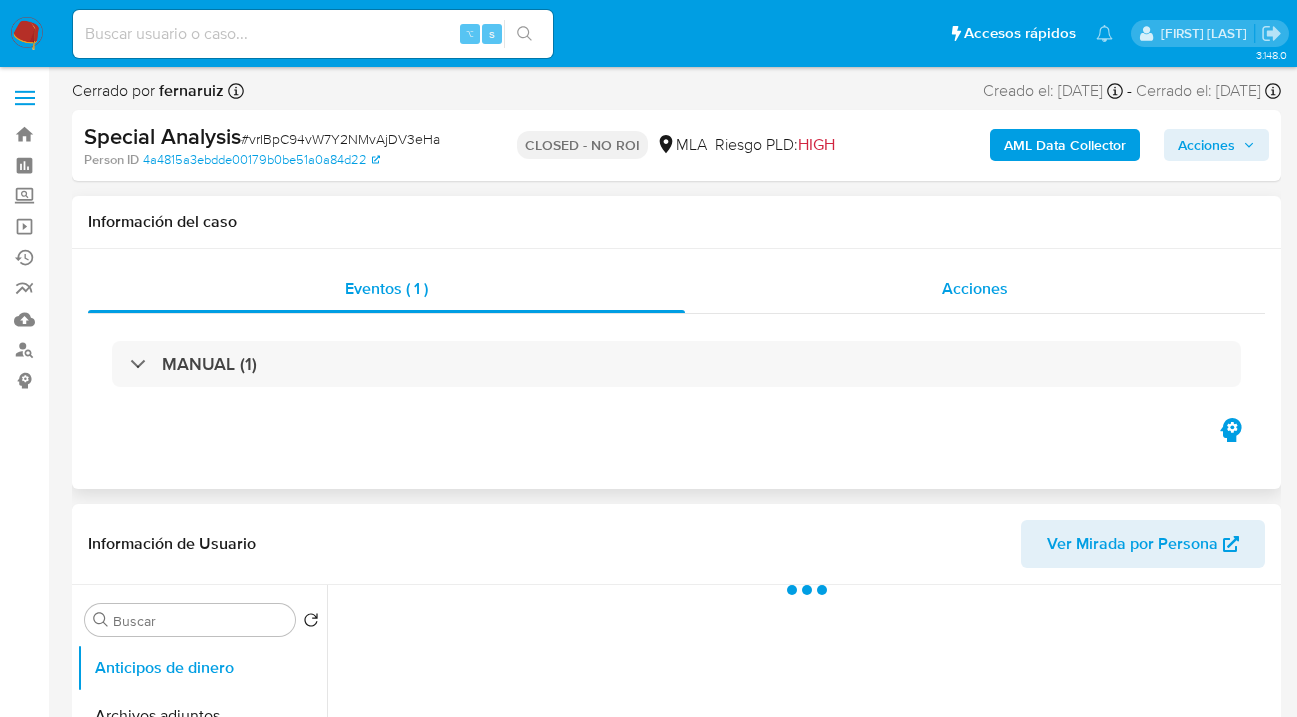 click on "Acciones" at bounding box center (975, 288) 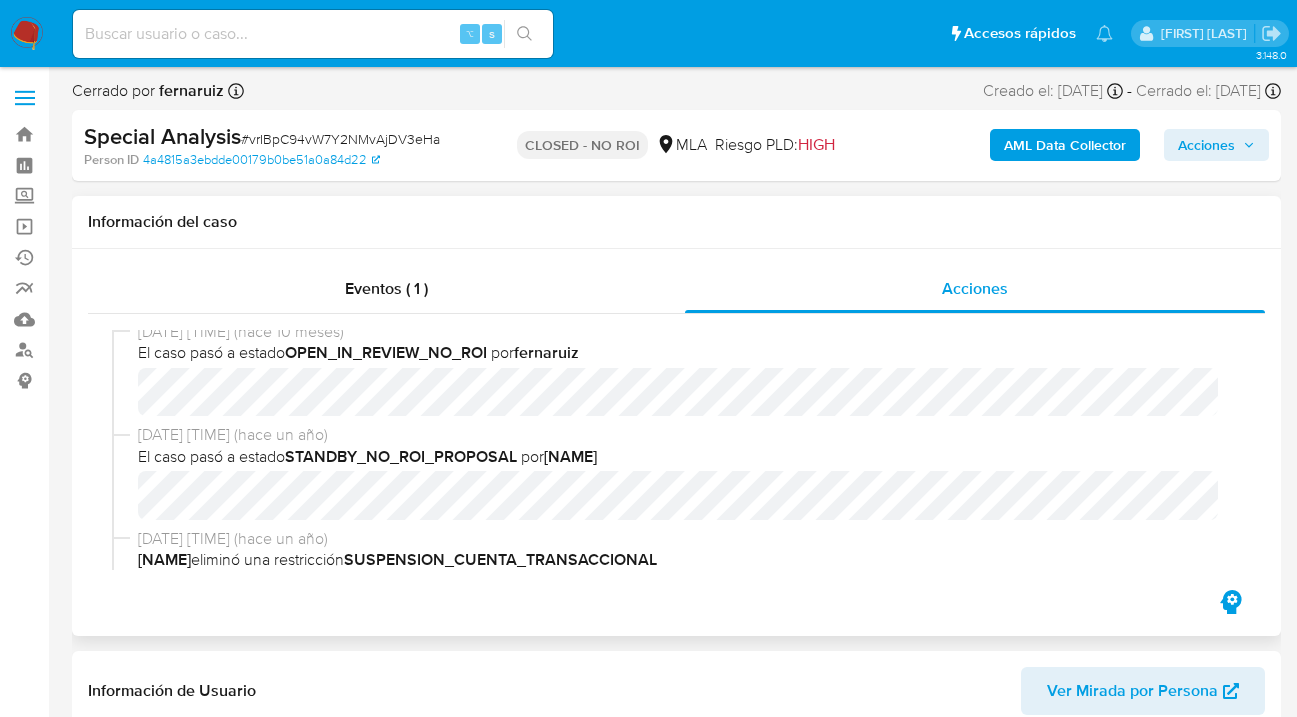 select on "10" 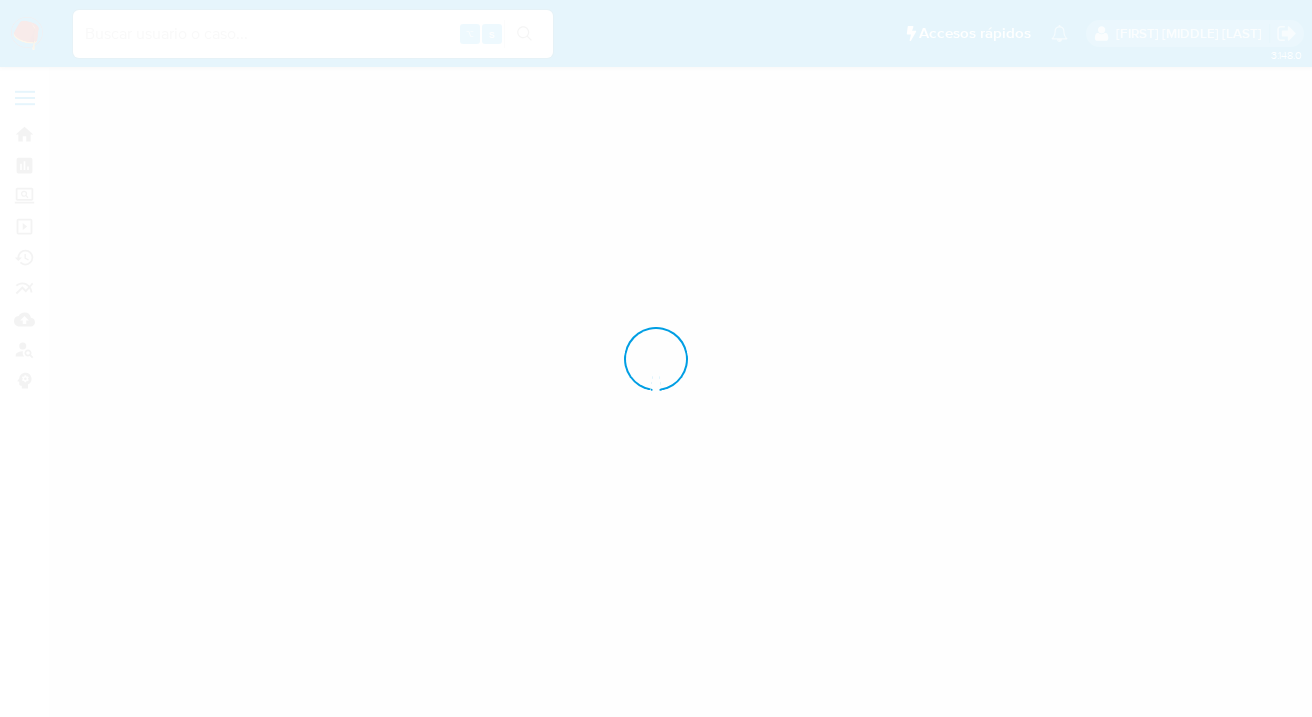 scroll, scrollTop: 0, scrollLeft: 0, axis: both 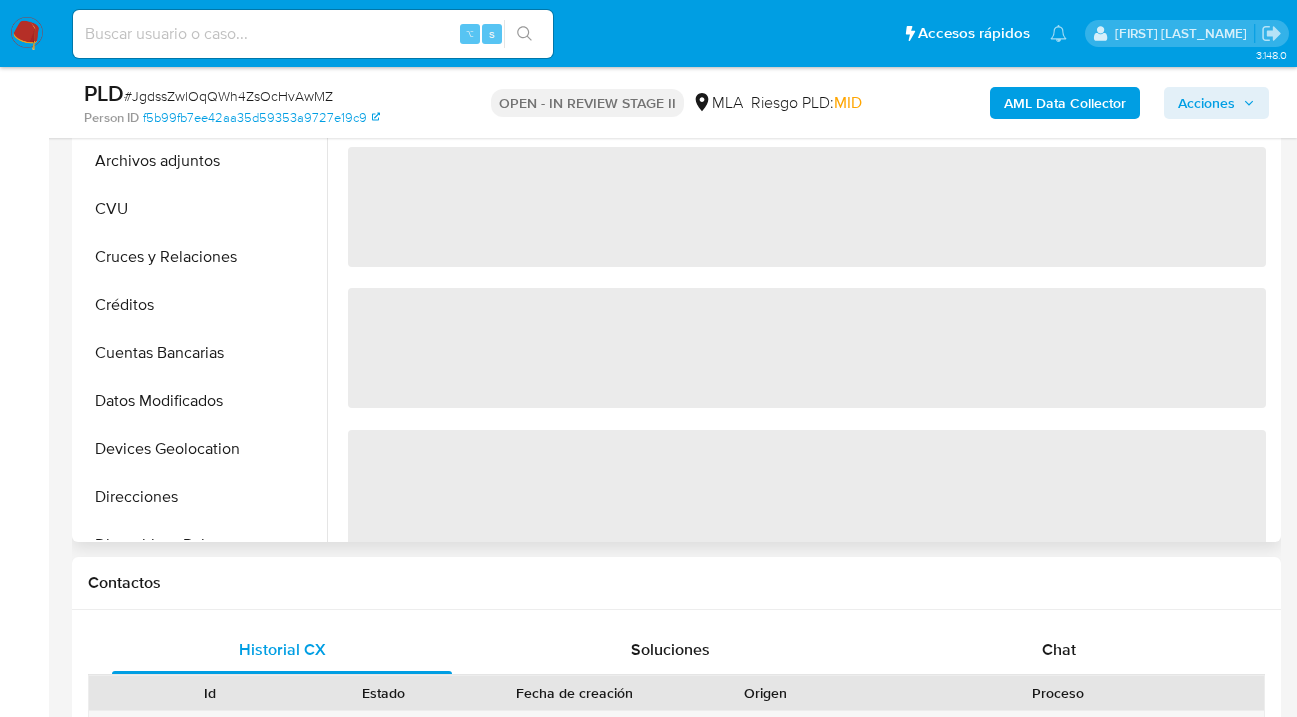 select on "10" 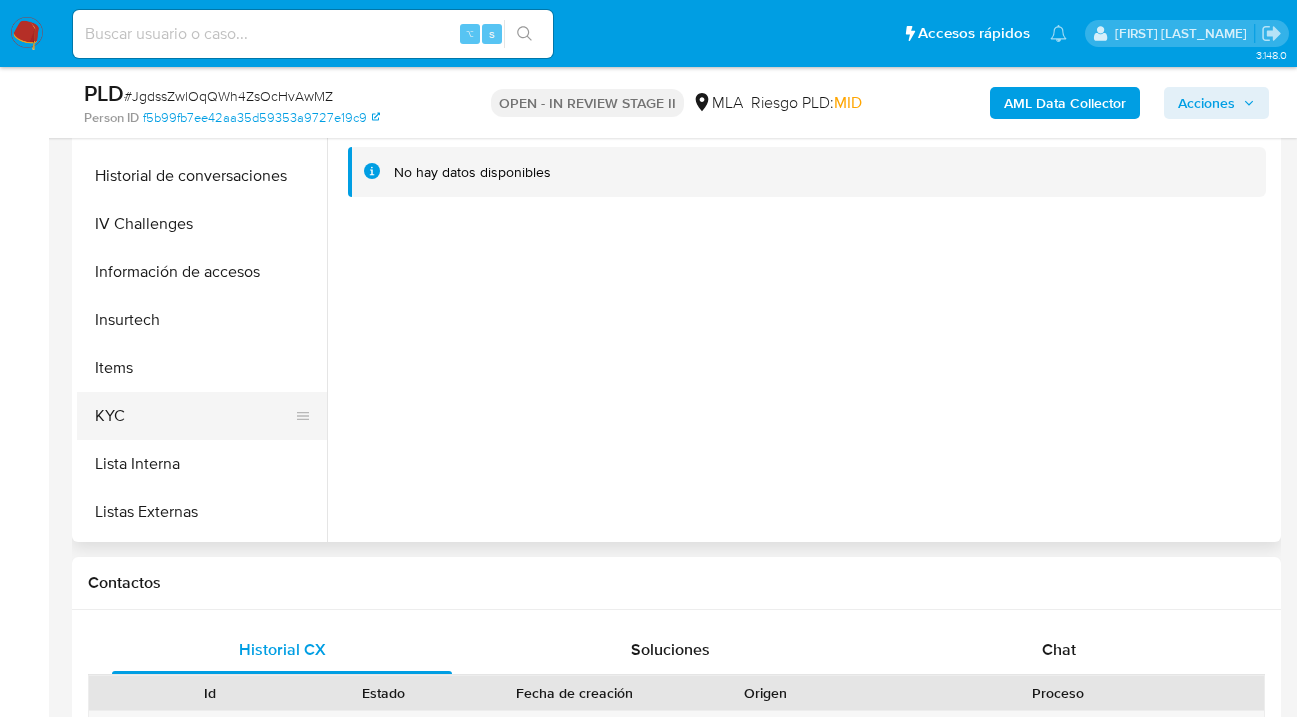 scroll, scrollTop: 668, scrollLeft: 0, axis: vertical 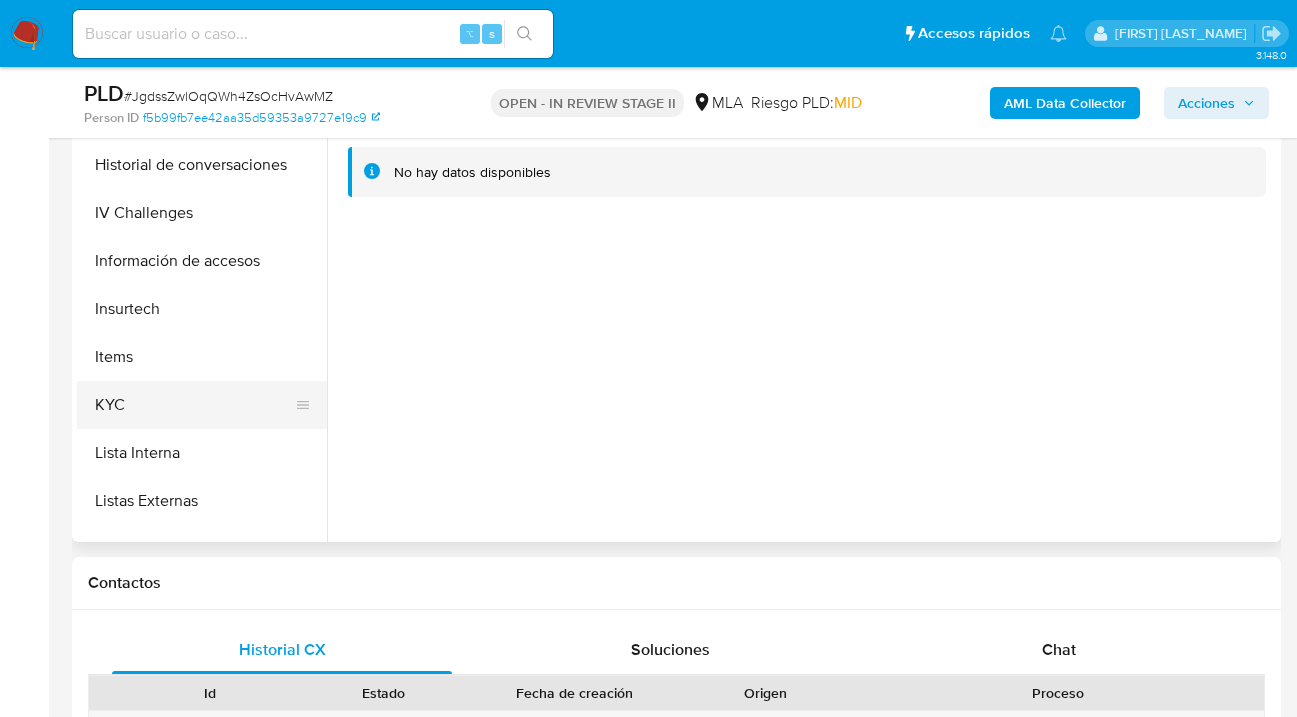 click on "Anticipos de dinero Archivos adjuntos CVU Cruces y Relaciones Créditos Cuentas Bancarias Datos Modificados Devices Geolocation Direcciones Dispositivos Point Documentación Fecha Compliant General Historial Casos Historial Riesgo PLD Historial de conversaciones IV Challenges Información de accesos Insurtech Items KYC Lista Interna Listas Externas Marcas AML Perfiles Restricciones Nuevo Mundo Tarjetas Inversiones Aprobados" at bounding box center (202, 314) 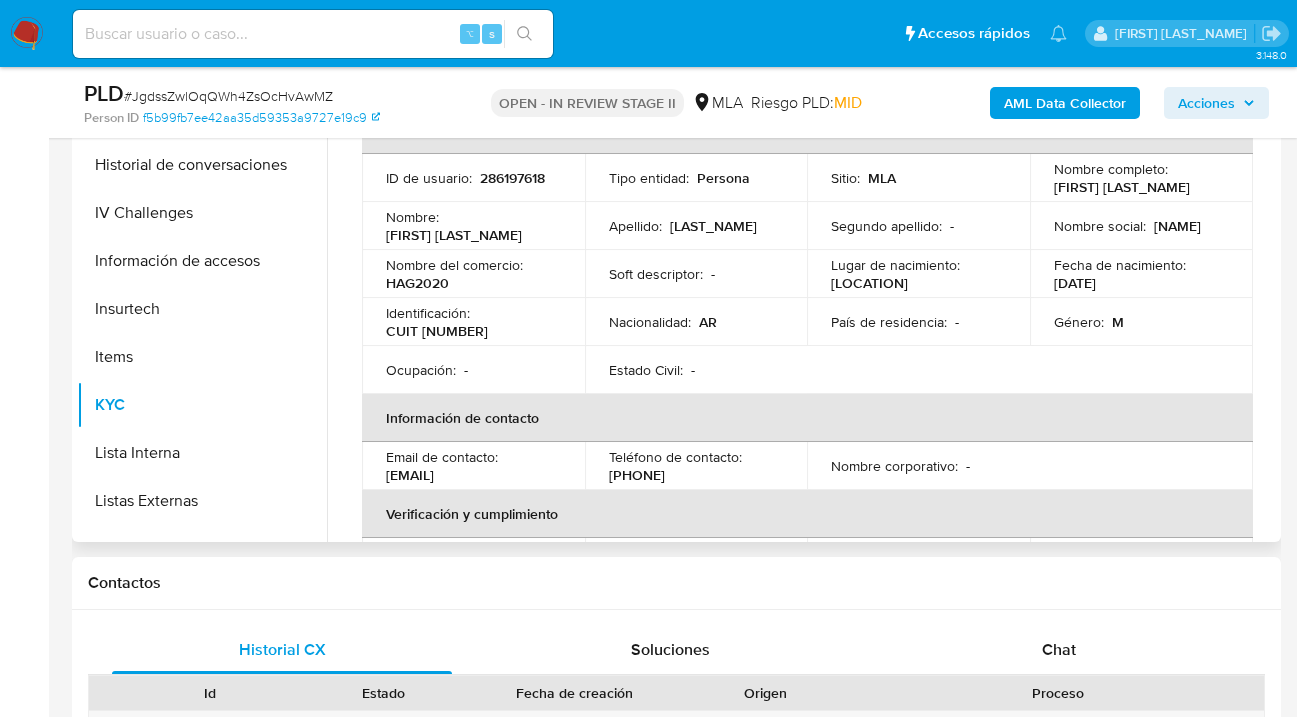 scroll, scrollTop: 43, scrollLeft: 0, axis: vertical 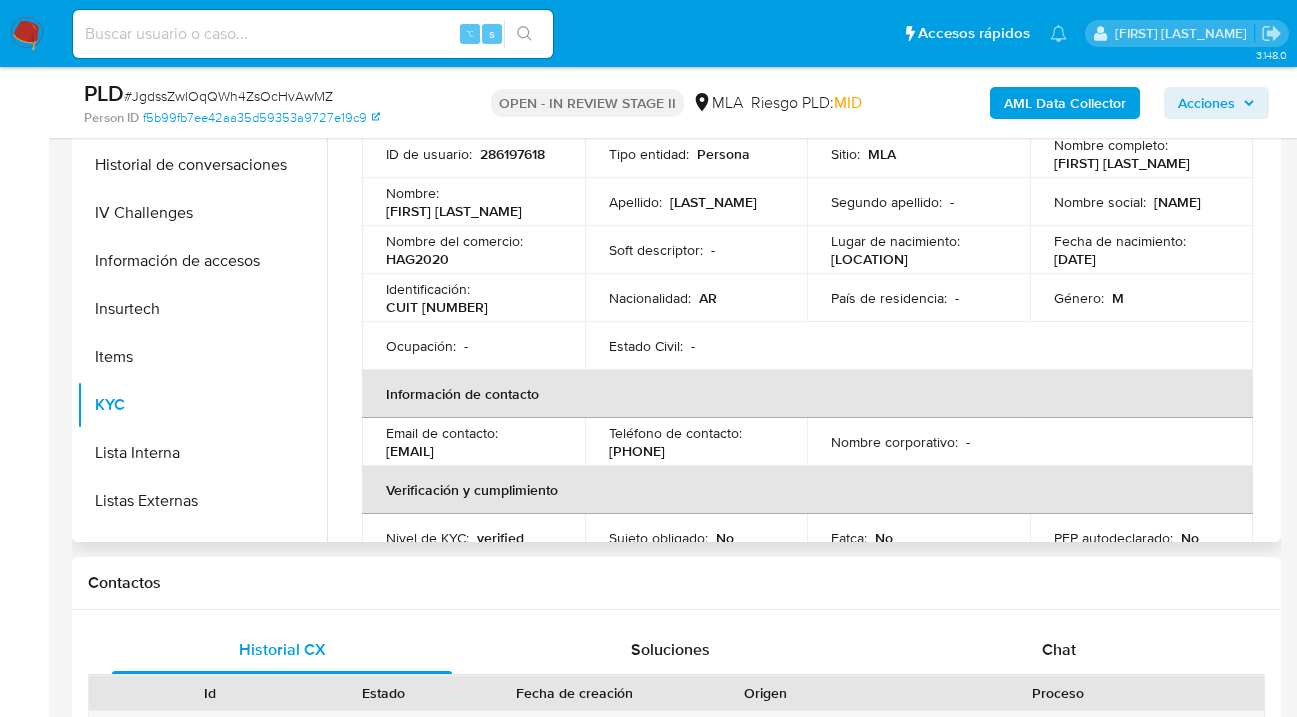 drag, startPoint x: 545, startPoint y: 451, endPoint x: 388, endPoint y: 452, distance: 157.00319 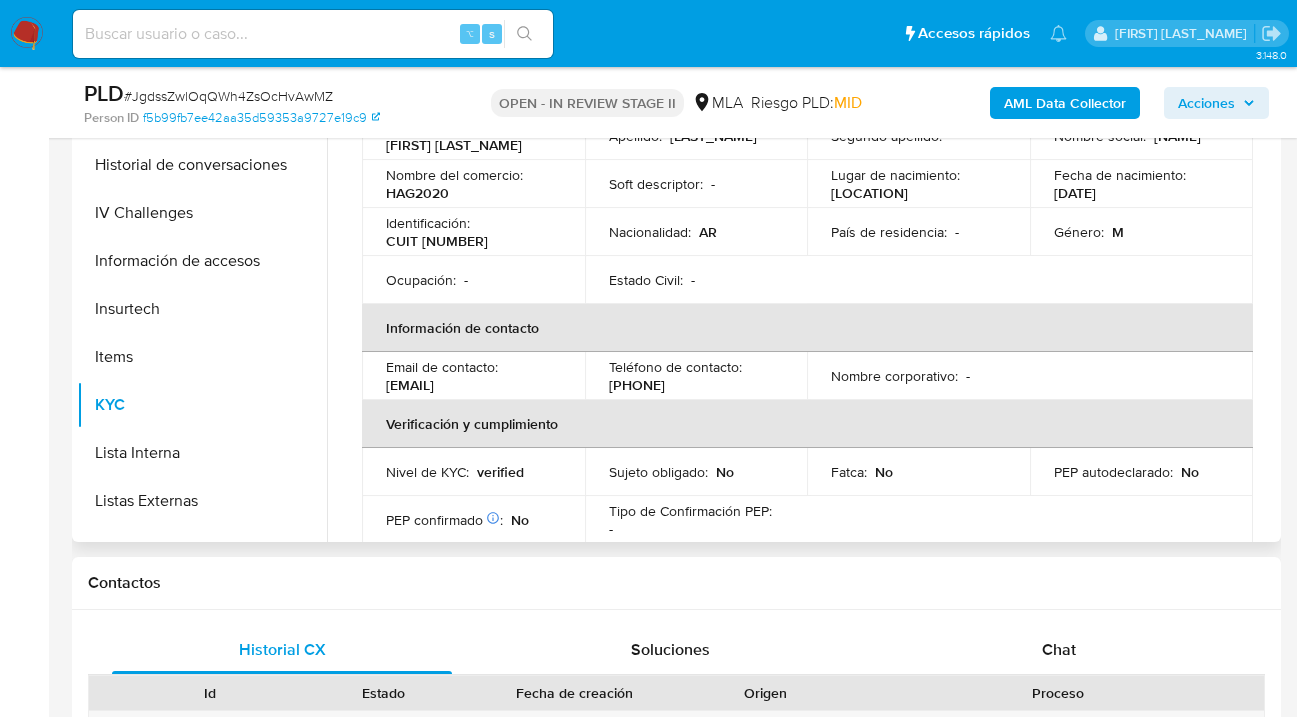 scroll, scrollTop: 192, scrollLeft: 0, axis: vertical 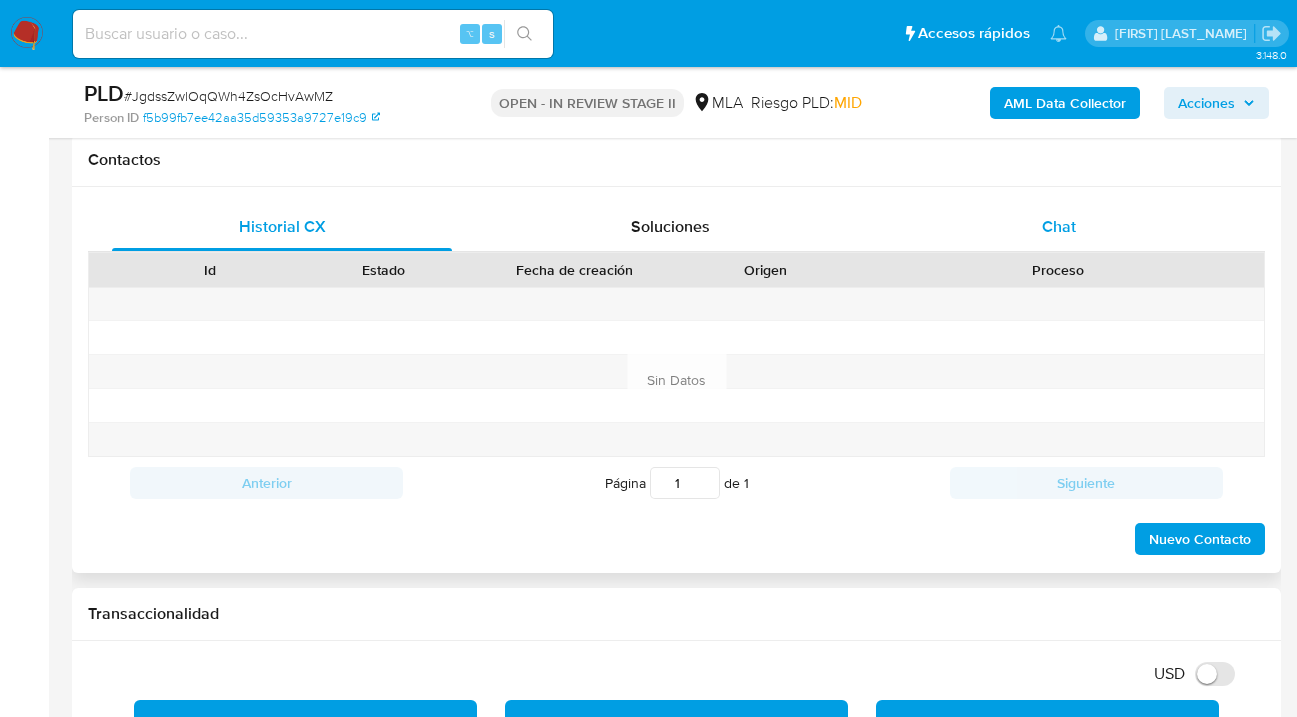 drag, startPoint x: 1066, startPoint y: 233, endPoint x: 1017, endPoint y: 226, distance: 49.497475 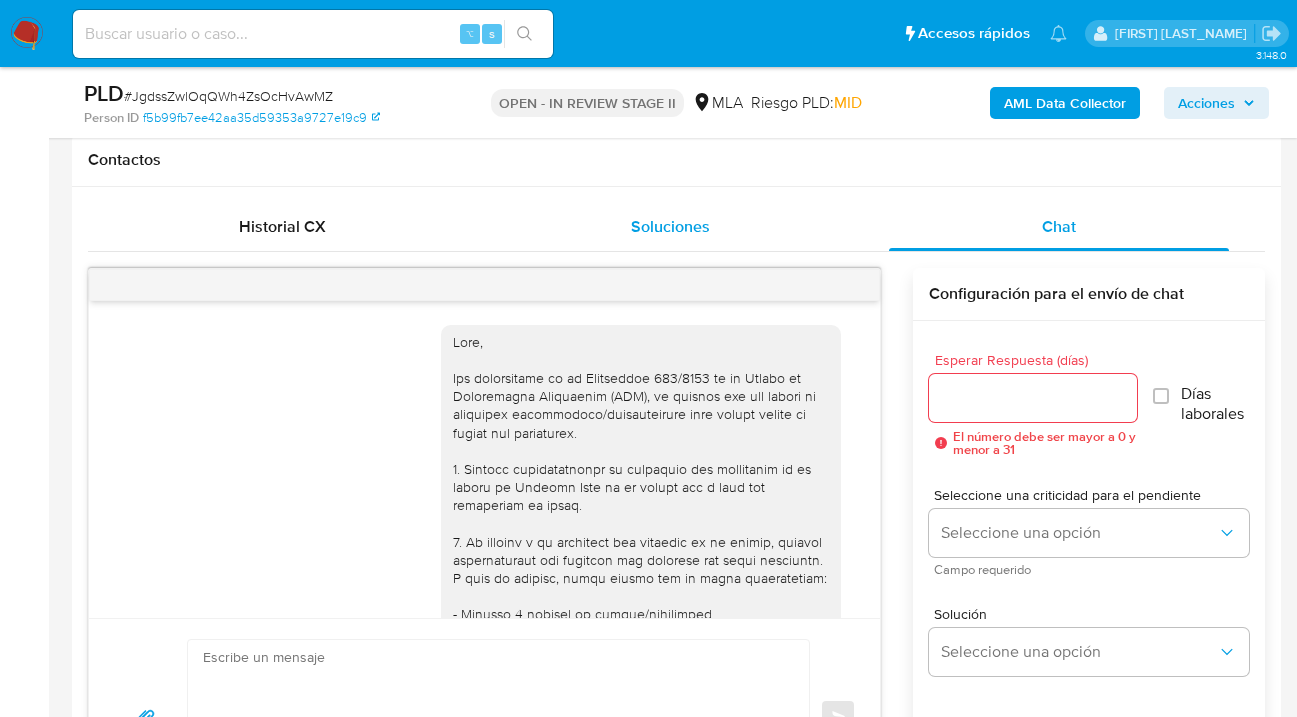 scroll, scrollTop: 945, scrollLeft: 0, axis: vertical 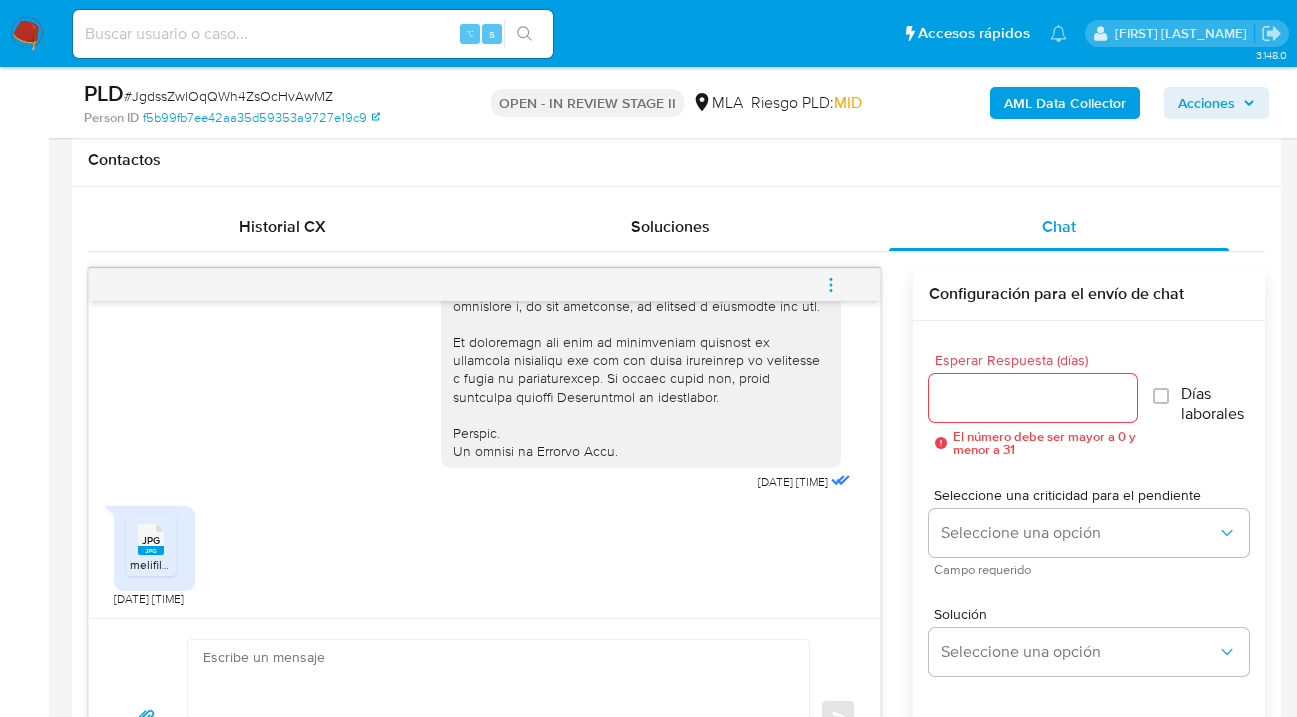 click 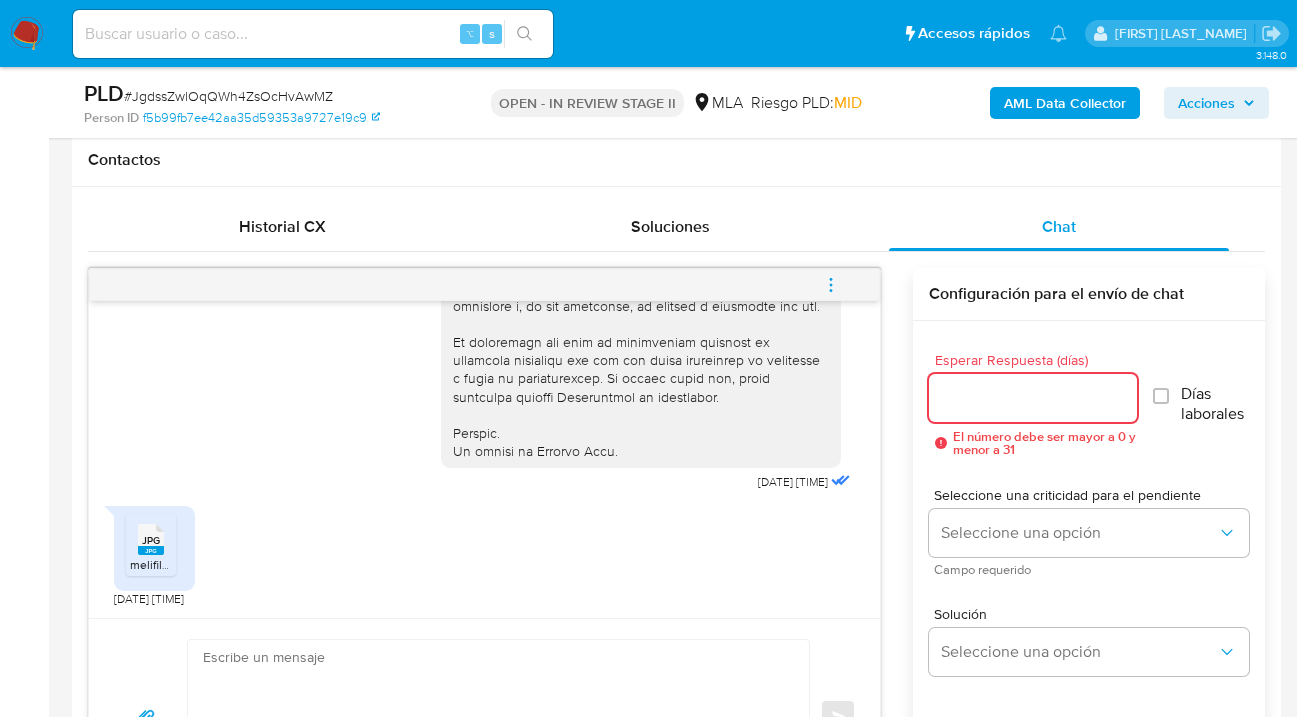 click at bounding box center (1033, 398) 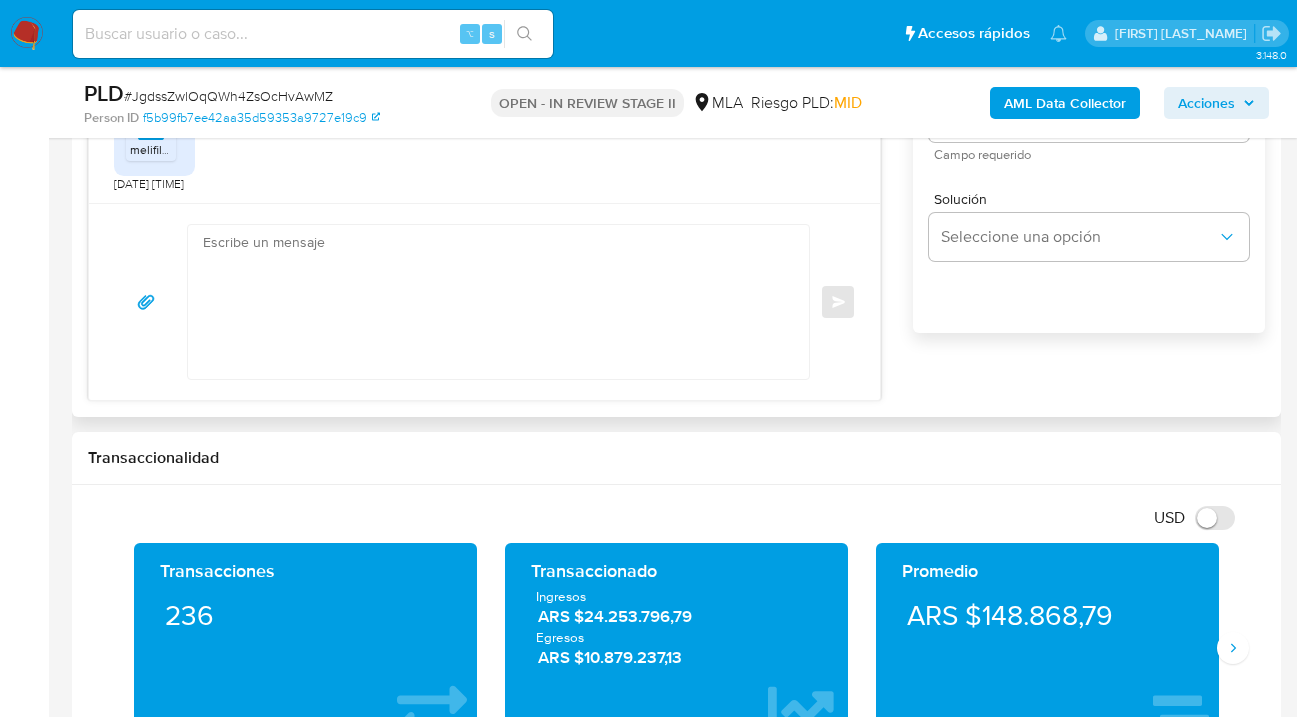 scroll, scrollTop: 1133, scrollLeft: 0, axis: vertical 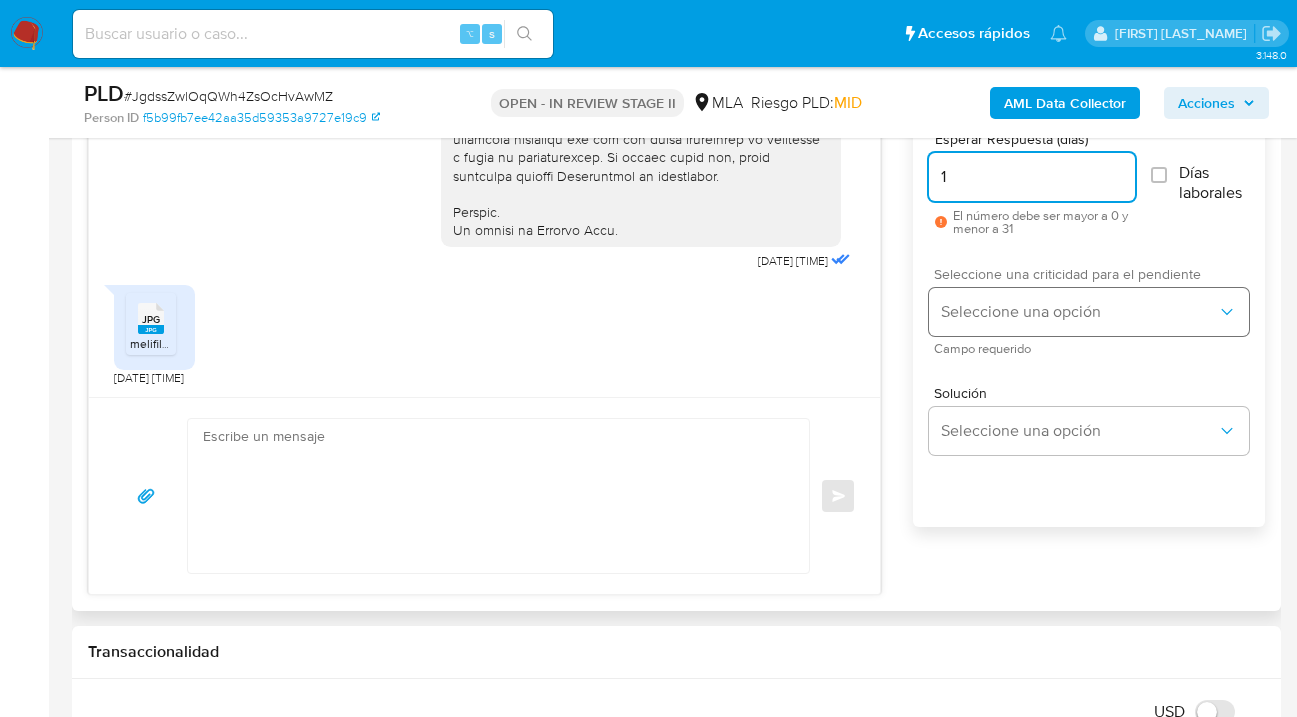 type on "1" 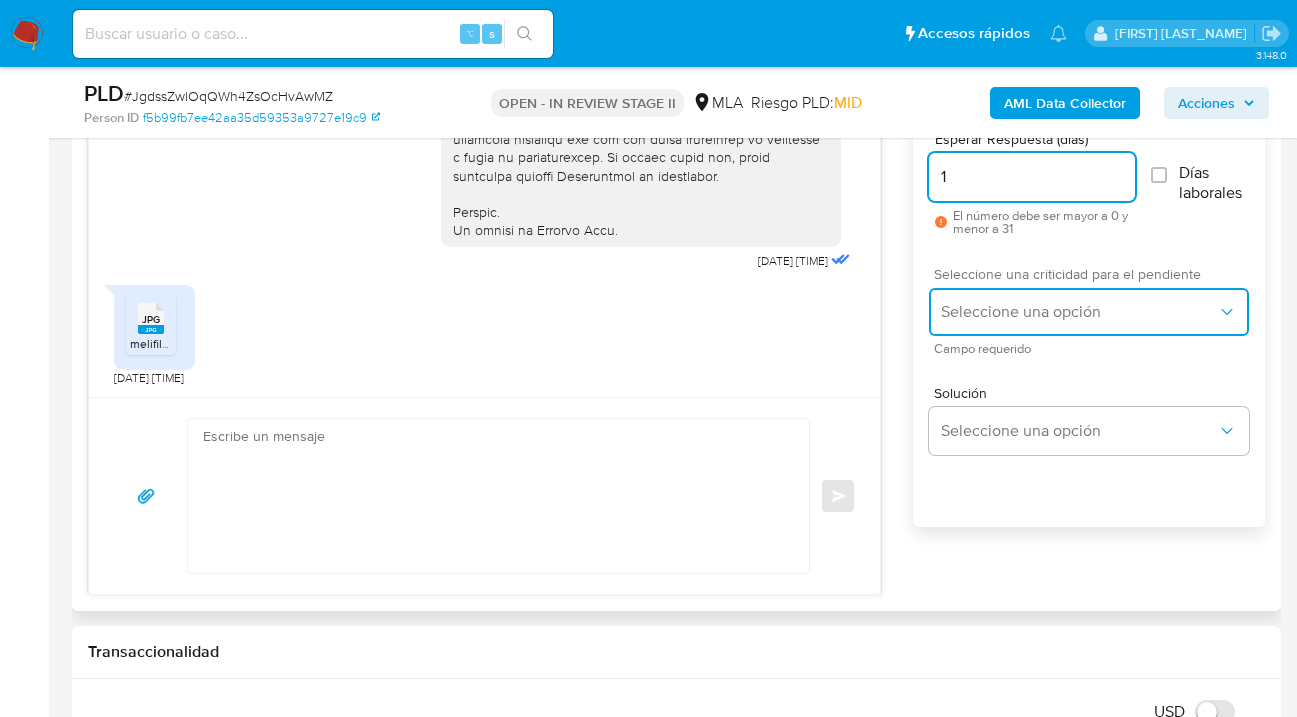click on "Seleccione una opción" at bounding box center (1089, 312) 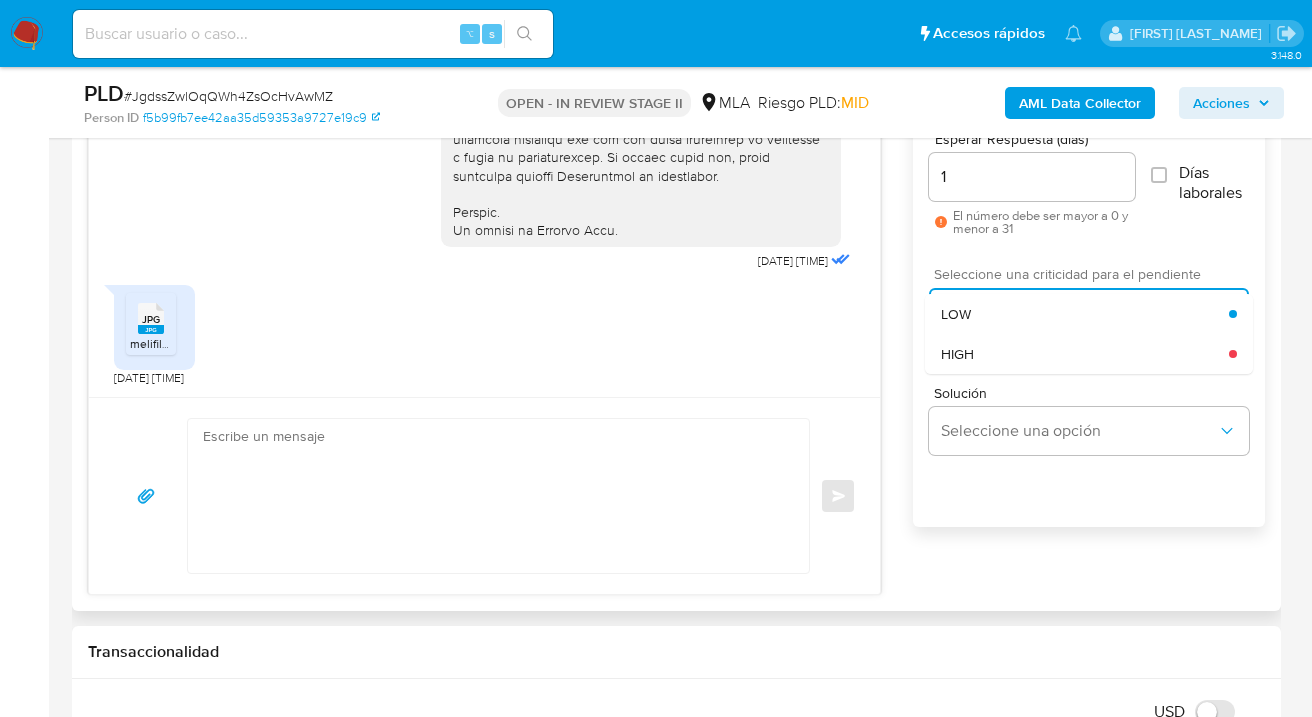 drag, startPoint x: 987, startPoint y: 306, endPoint x: 992, endPoint y: 341, distance: 35.35534 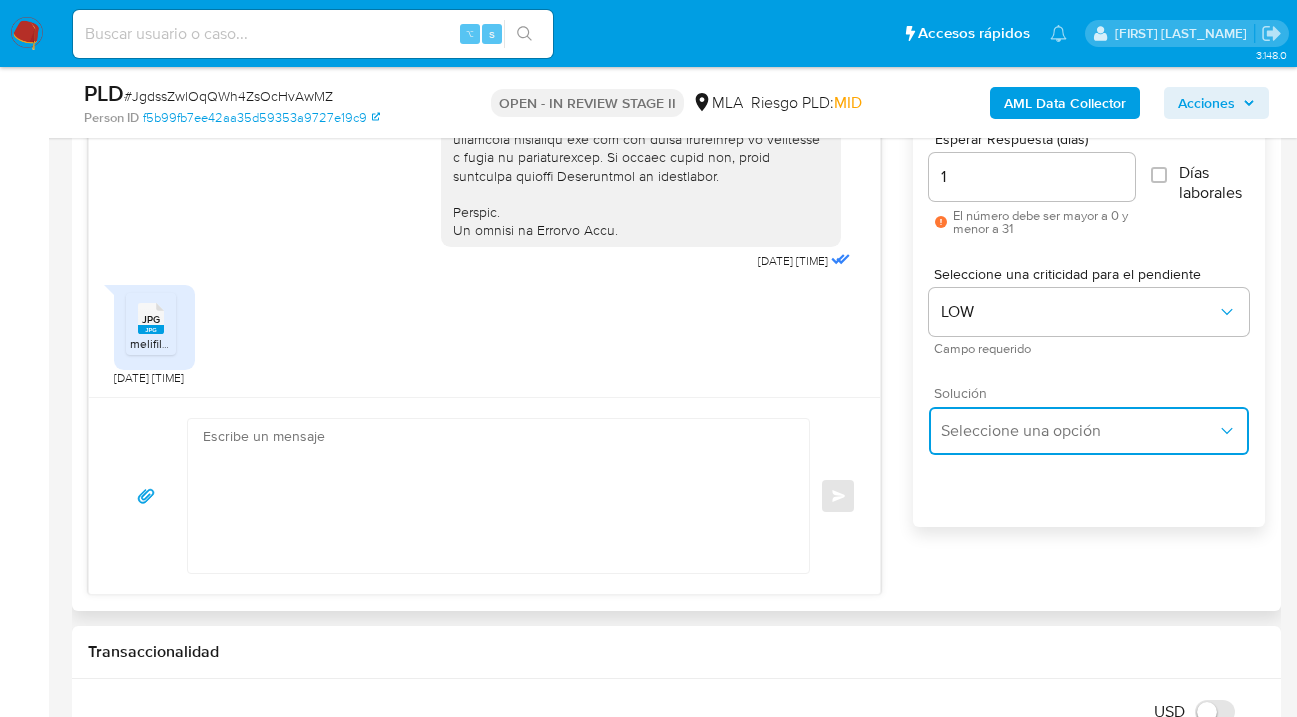 click on "Seleccione una opción" at bounding box center [1079, 431] 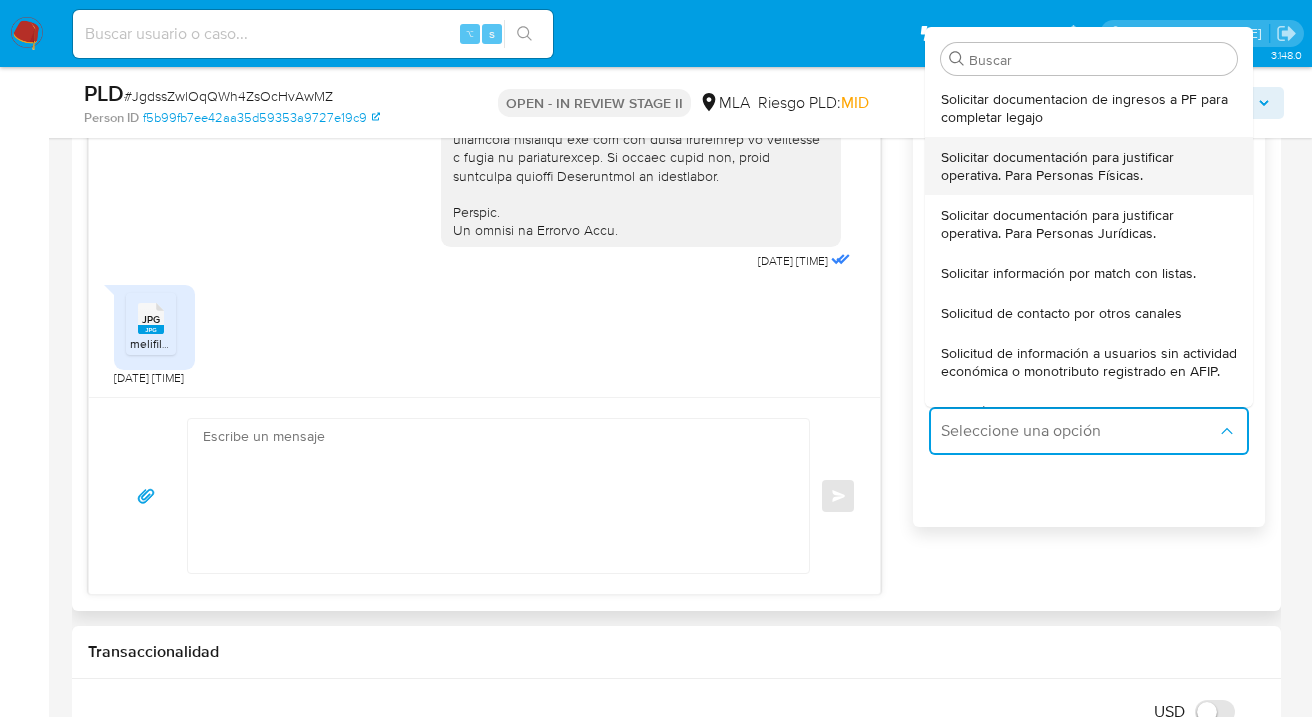 click on "Solicitar documentación para justificar operativa. Para Personas Físicas." at bounding box center [1089, 166] 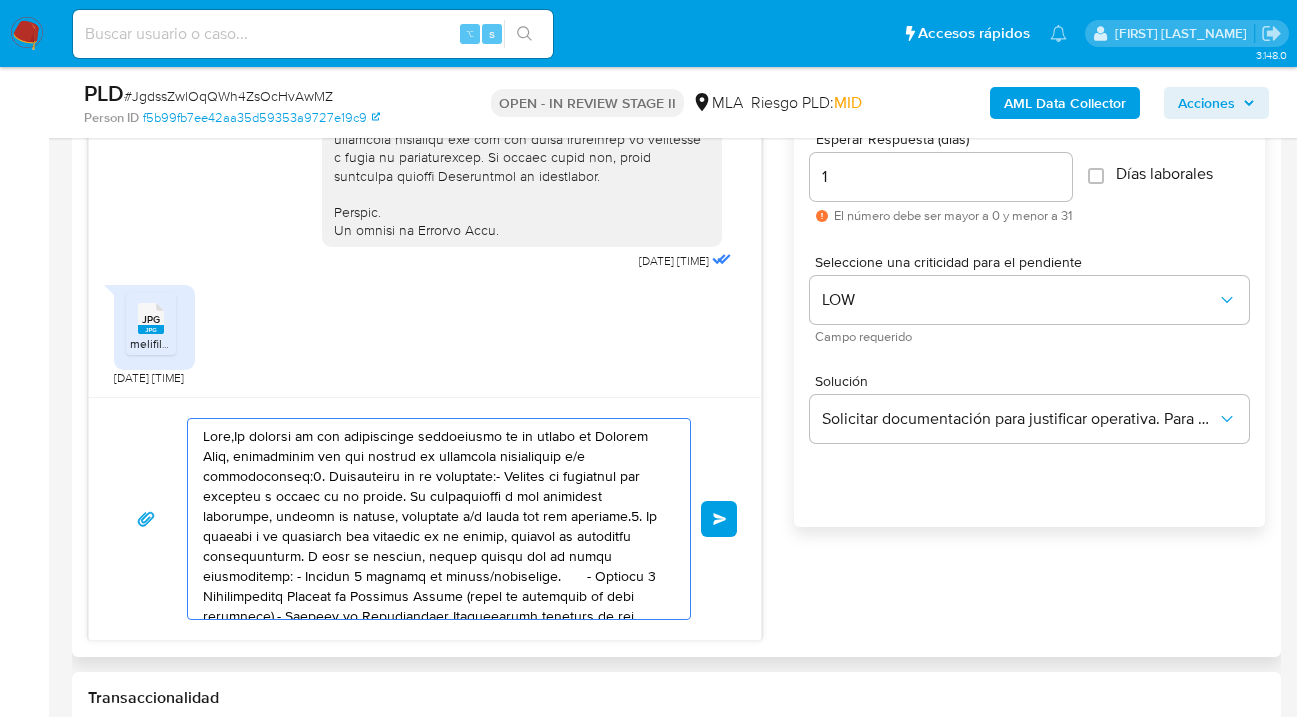 drag, startPoint x: 531, startPoint y: 564, endPoint x: 197, endPoint y: 435, distance: 358.04608 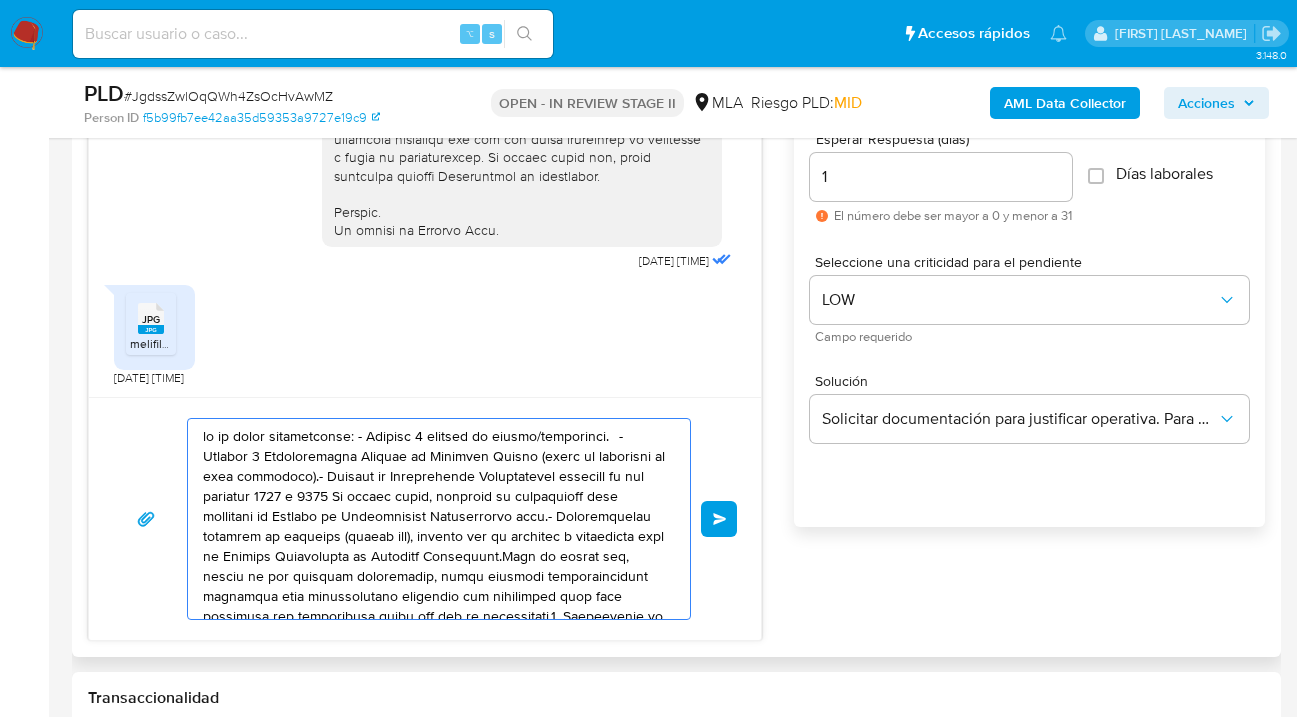 drag, startPoint x: 475, startPoint y: 550, endPoint x: 228, endPoint y: 428, distance: 275.48685 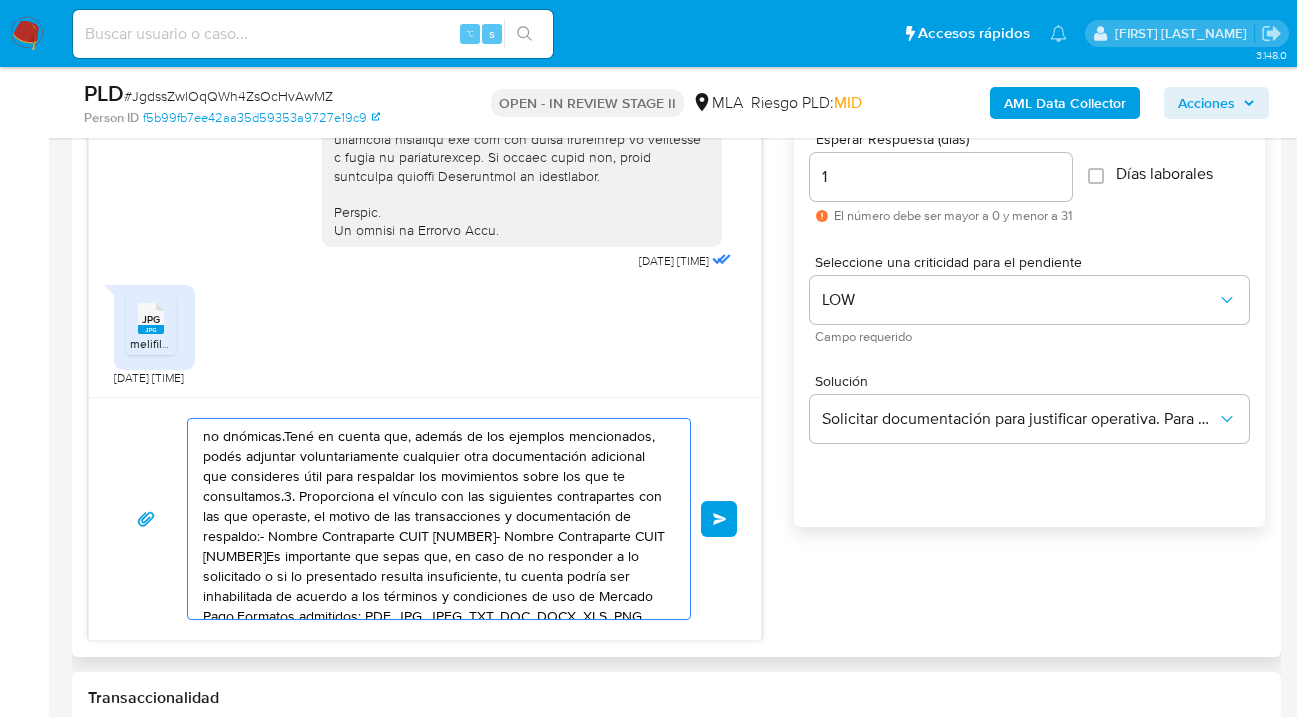 drag, startPoint x: 358, startPoint y: 499, endPoint x: 181, endPoint y: 440, distance: 186.57439 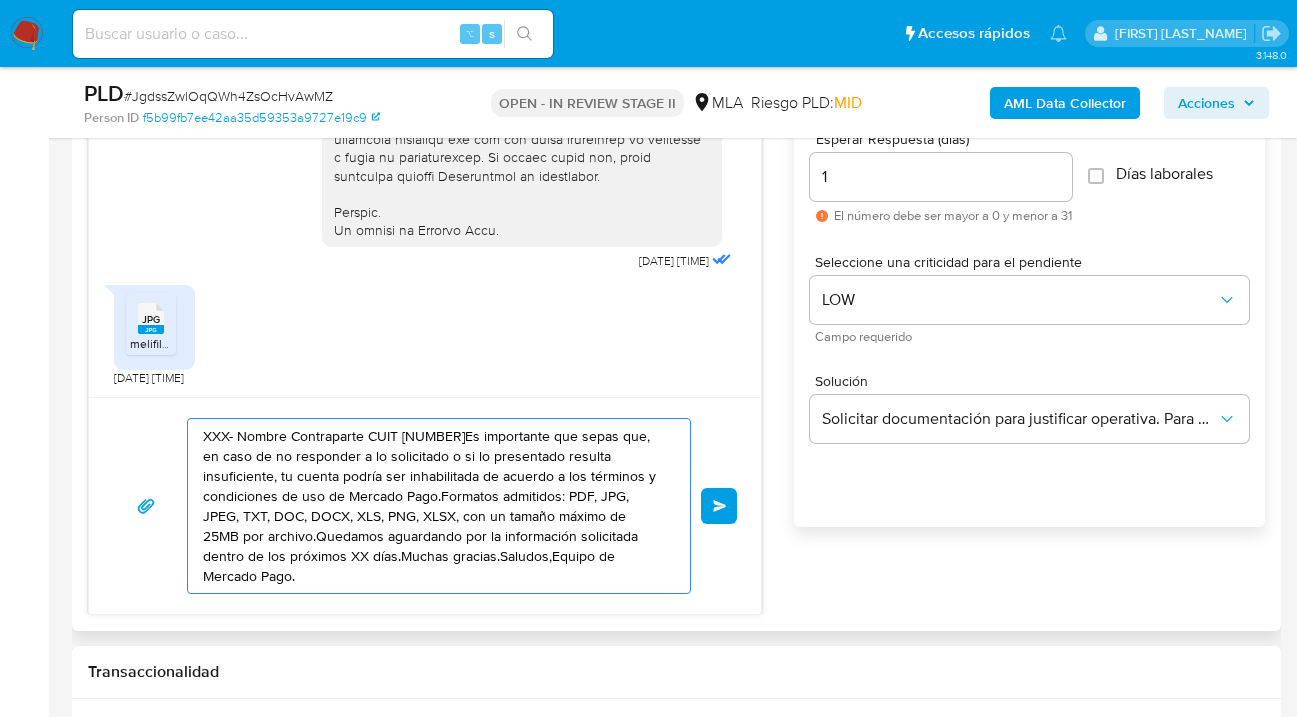 drag, startPoint x: 447, startPoint y: 516, endPoint x: 224, endPoint y: 444, distance: 234.33524 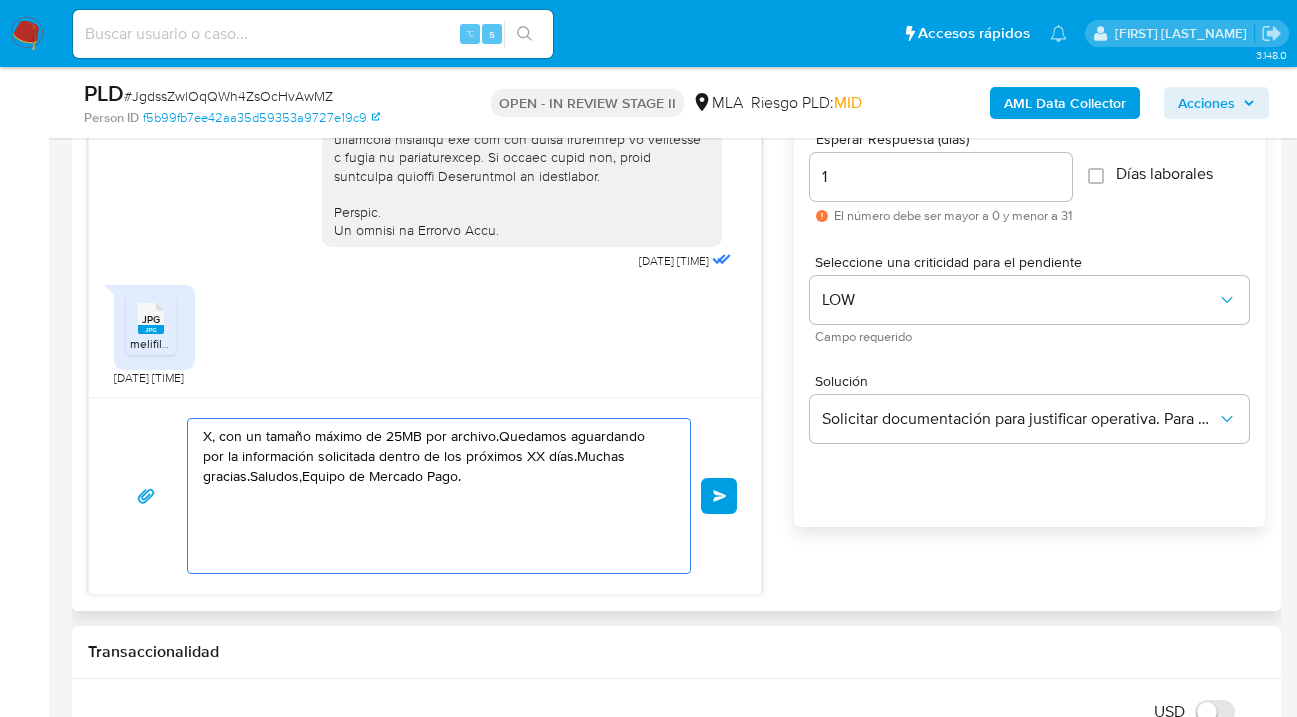 drag, startPoint x: 417, startPoint y: 504, endPoint x: 216, endPoint y: 443, distance: 210.05237 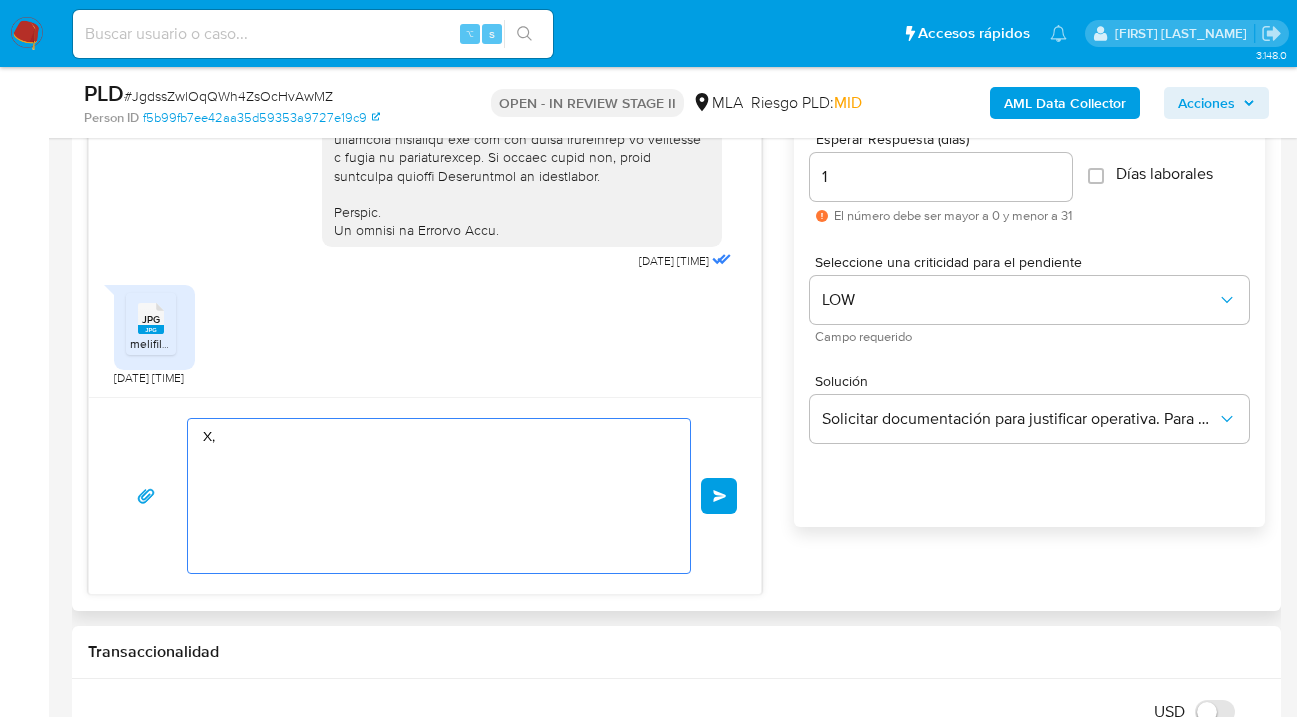 type on "X" 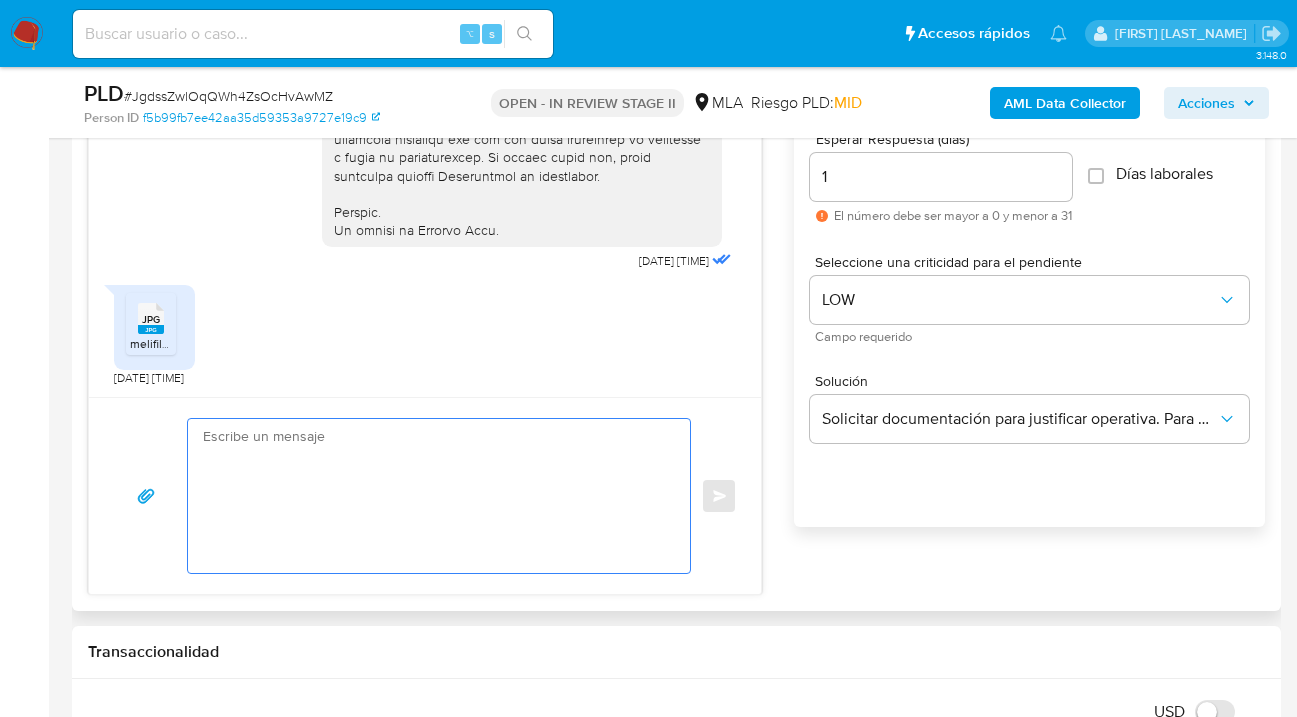 paste on "Hola,  esperamos te encuentres muy bien.
Confirmamos la recepción de la documentación y en base a la misma damos por completo el presente requerimiento.
Saludos
Equipo de Mercado Pago" 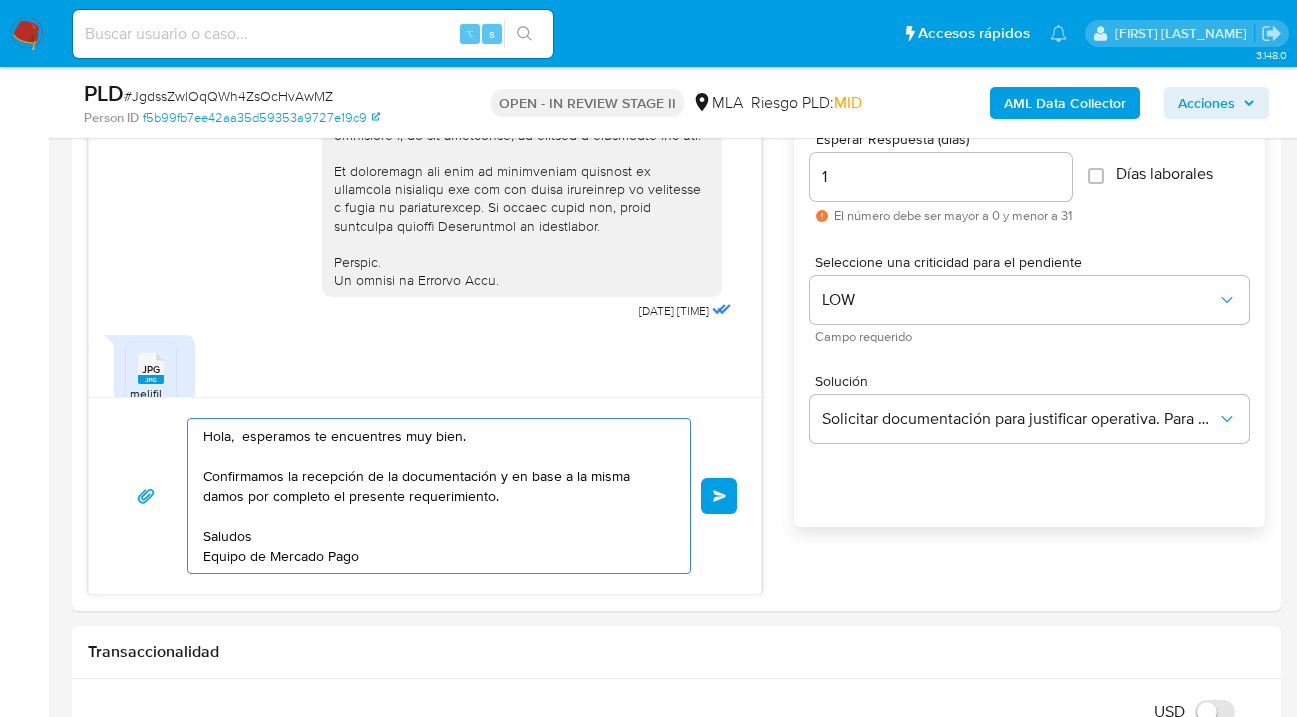scroll, scrollTop: 600, scrollLeft: 0, axis: vertical 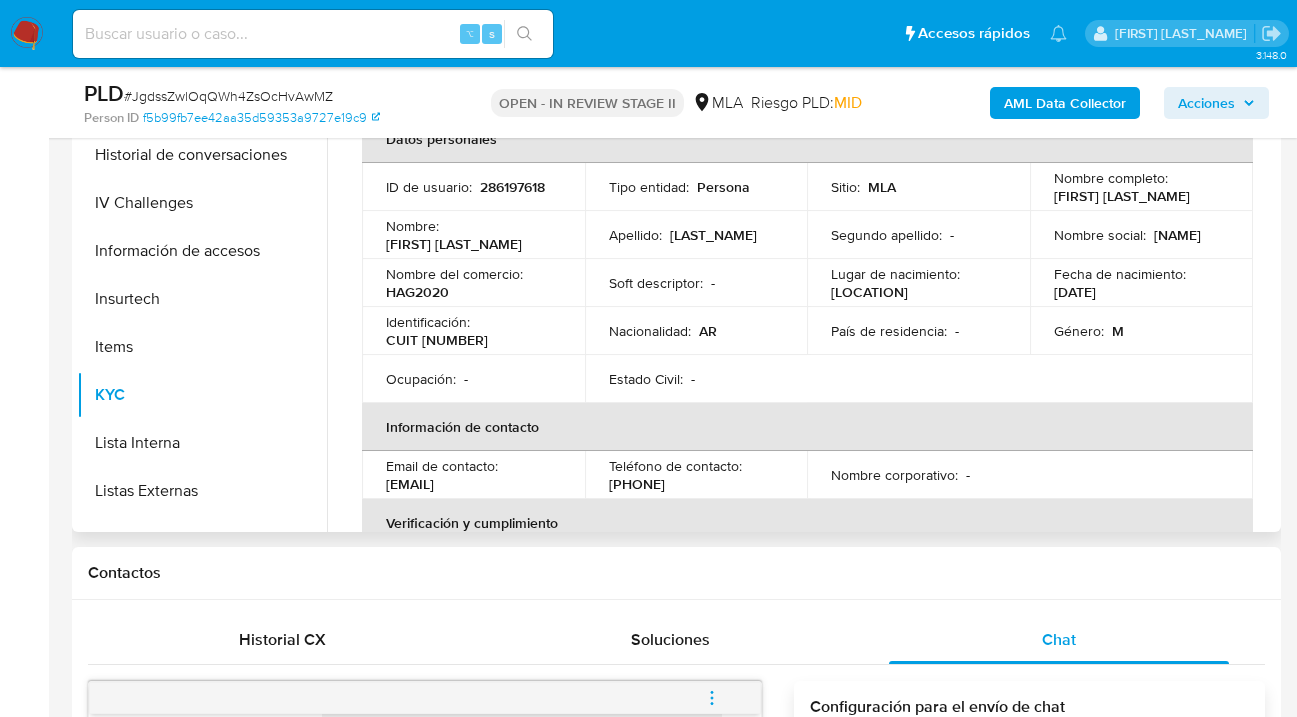 drag, startPoint x: 1051, startPoint y: 199, endPoint x: 1178, endPoint y: 209, distance: 127.39309 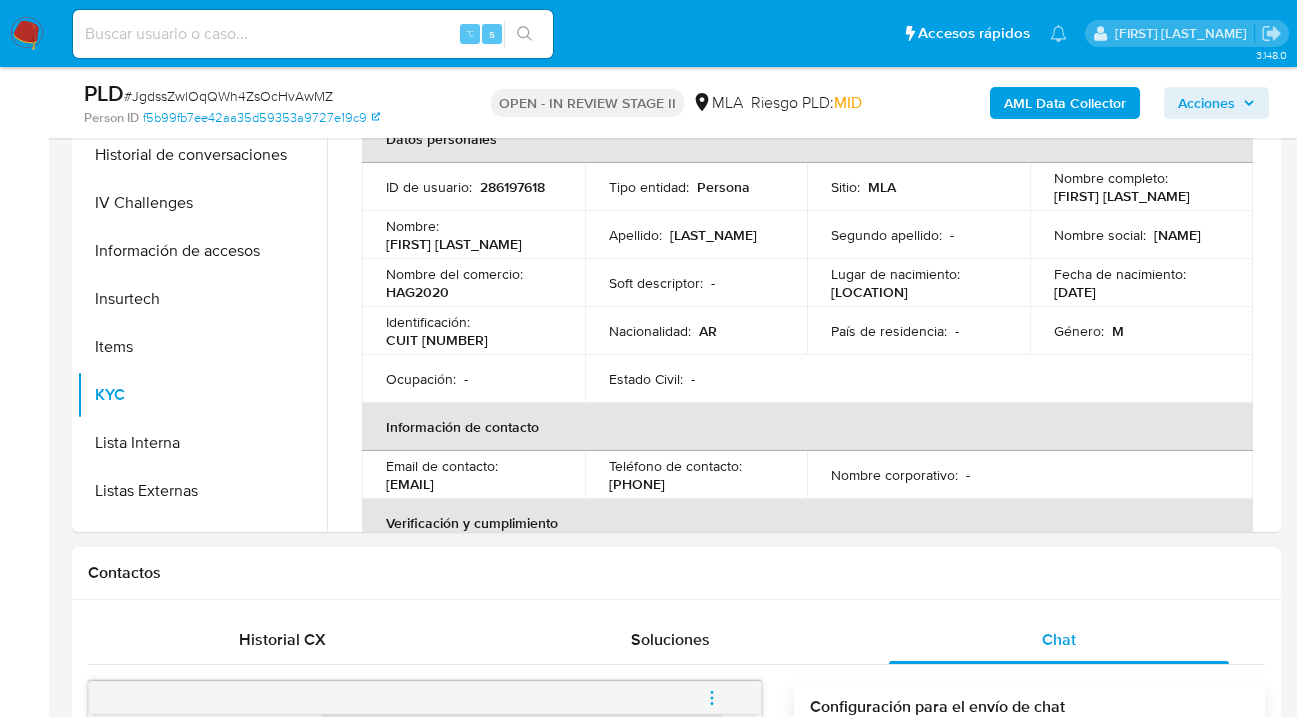 scroll, scrollTop: 1213, scrollLeft: 0, axis: vertical 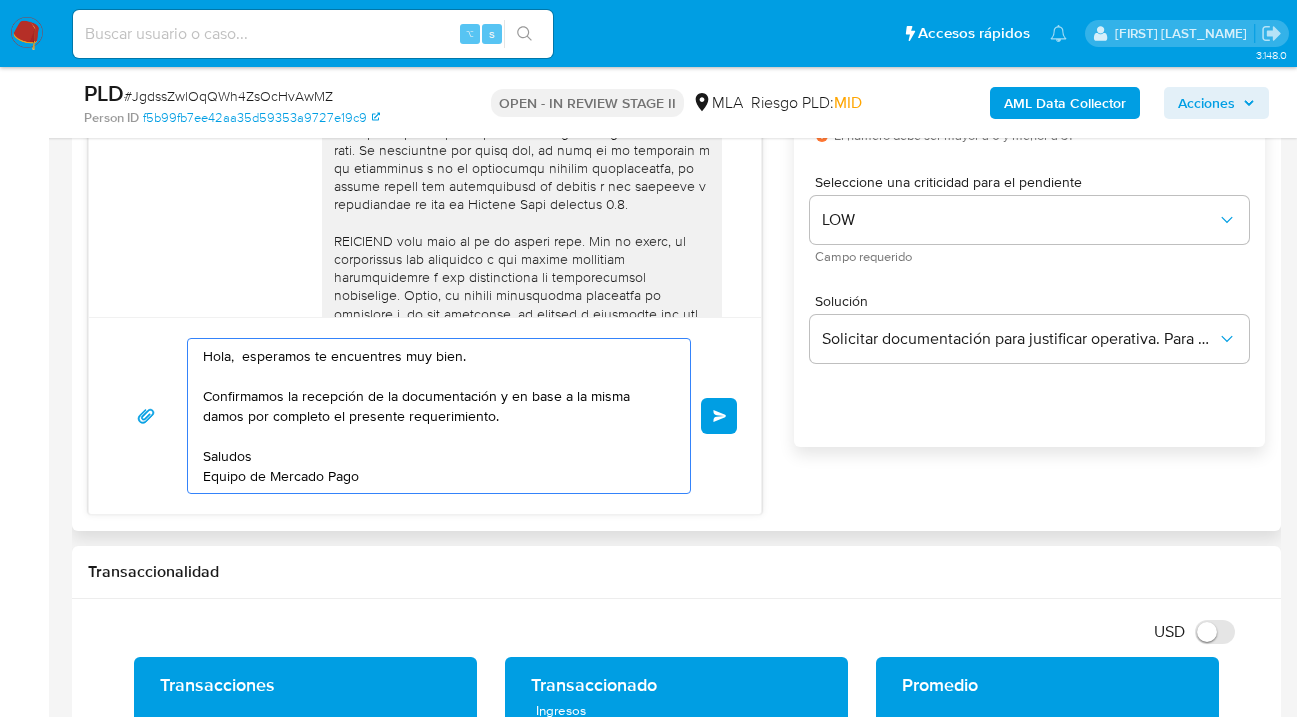 drag, startPoint x: 230, startPoint y: 363, endPoint x: 241, endPoint y: 387, distance: 26.400757 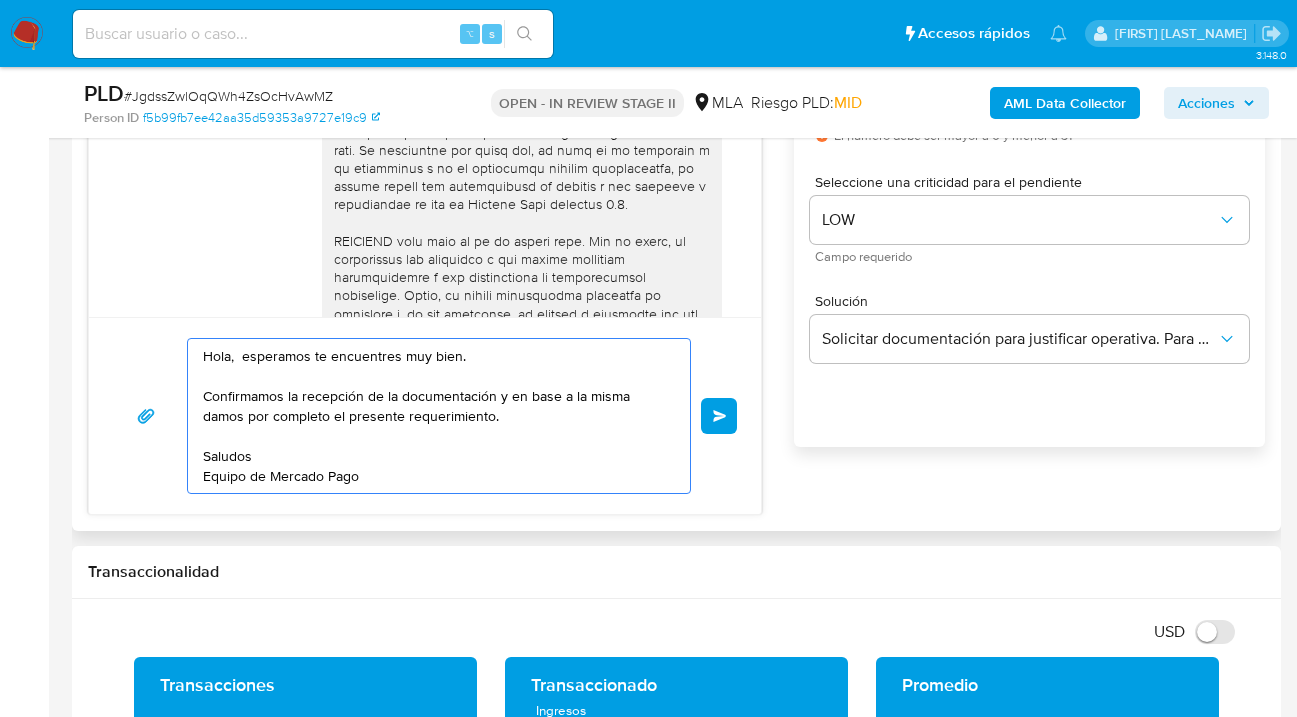 click on "Hola,  esperamos te encuentres muy bien.
Confirmamos la recepción de la documentación y en base a la misma damos por completo el presente requerimiento.
Saludos
Equipo de Mercado Pago" at bounding box center (434, 416) 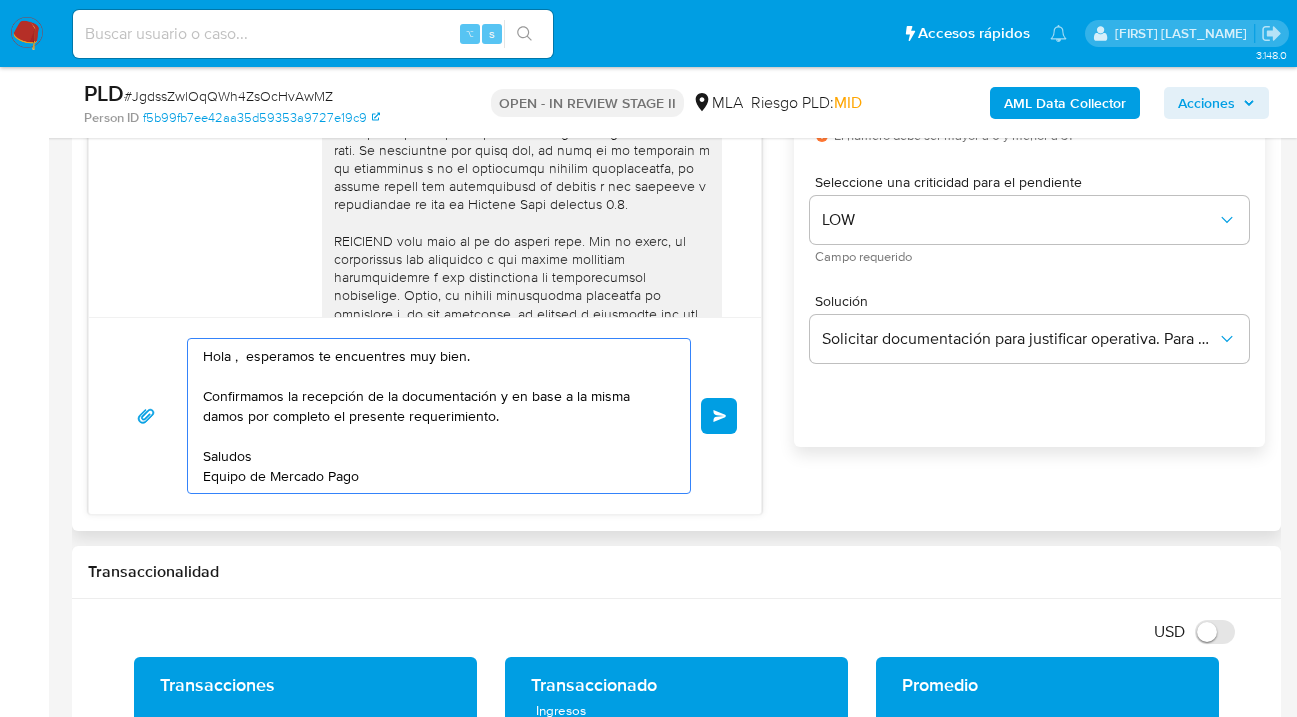 paste on "Héctor Anibal Gamarra" 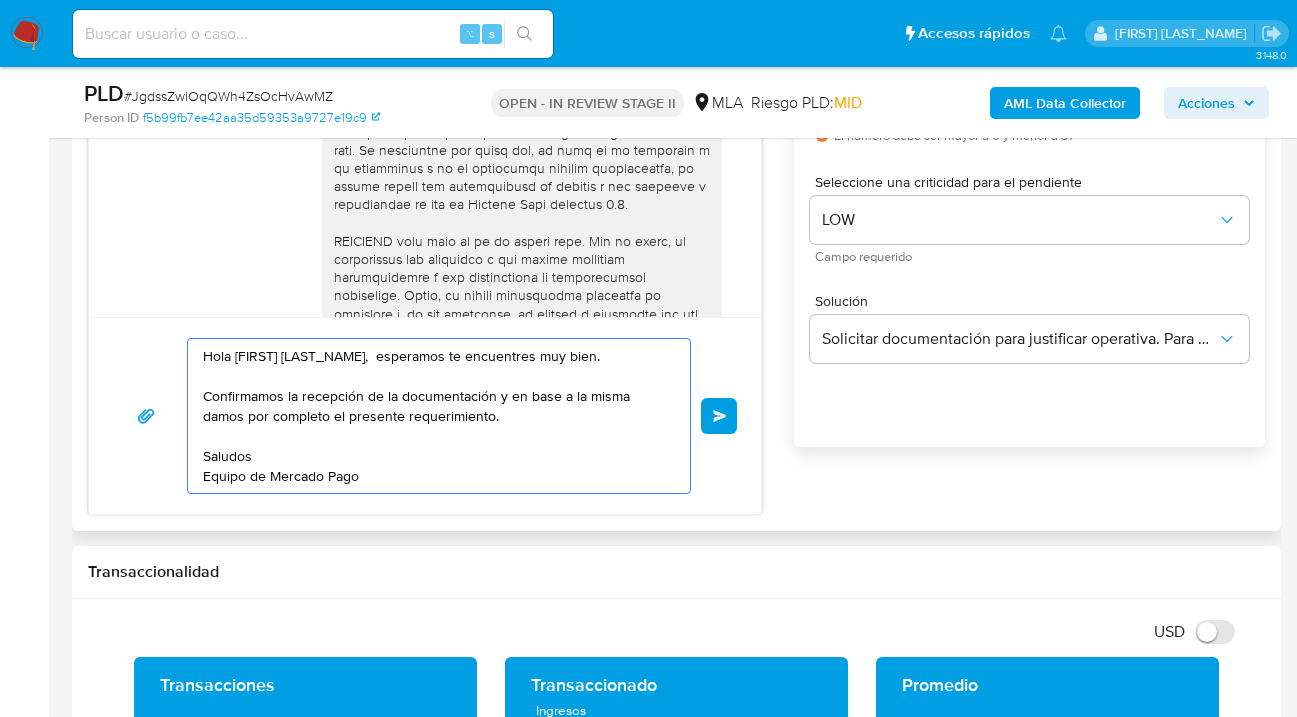 drag, startPoint x: 300, startPoint y: 354, endPoint x: 308, endPoint y: 412, distance: 58.549126 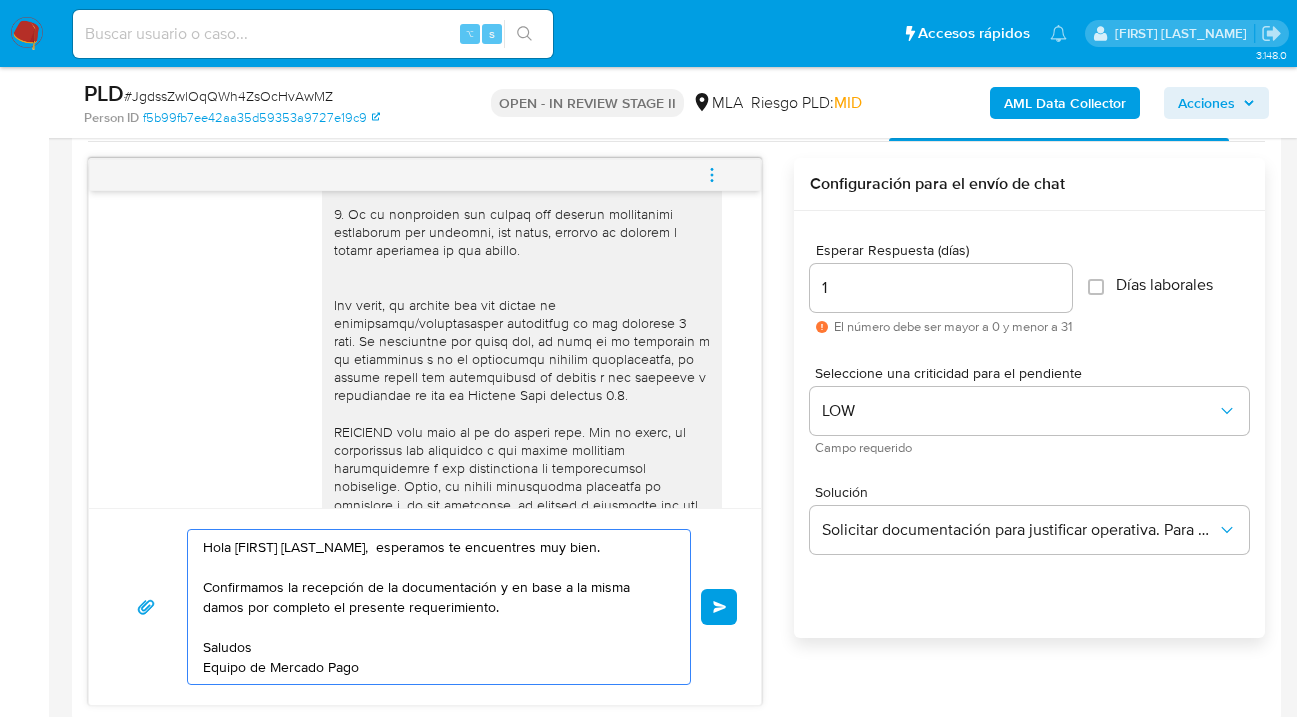 scroll, scrollTop: 1226, scrollLeft: 0, axis: vertical 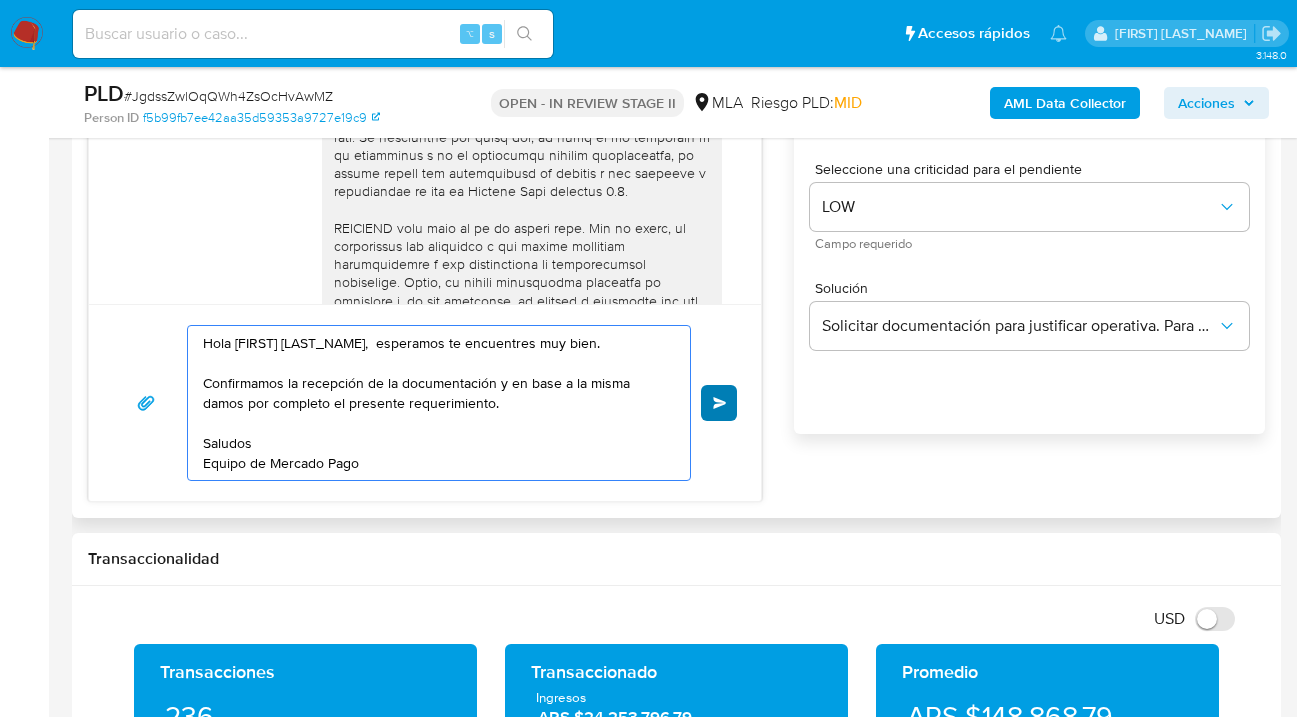 type on "Hola Héctor Aníbal Gamarra,  esperamos te encuentres muy bien.
Confirmamos la recepción de la documentación y en base a la misma damos por completo el presente requerimiento.
Saludos
Equipo de Mercado Pago" 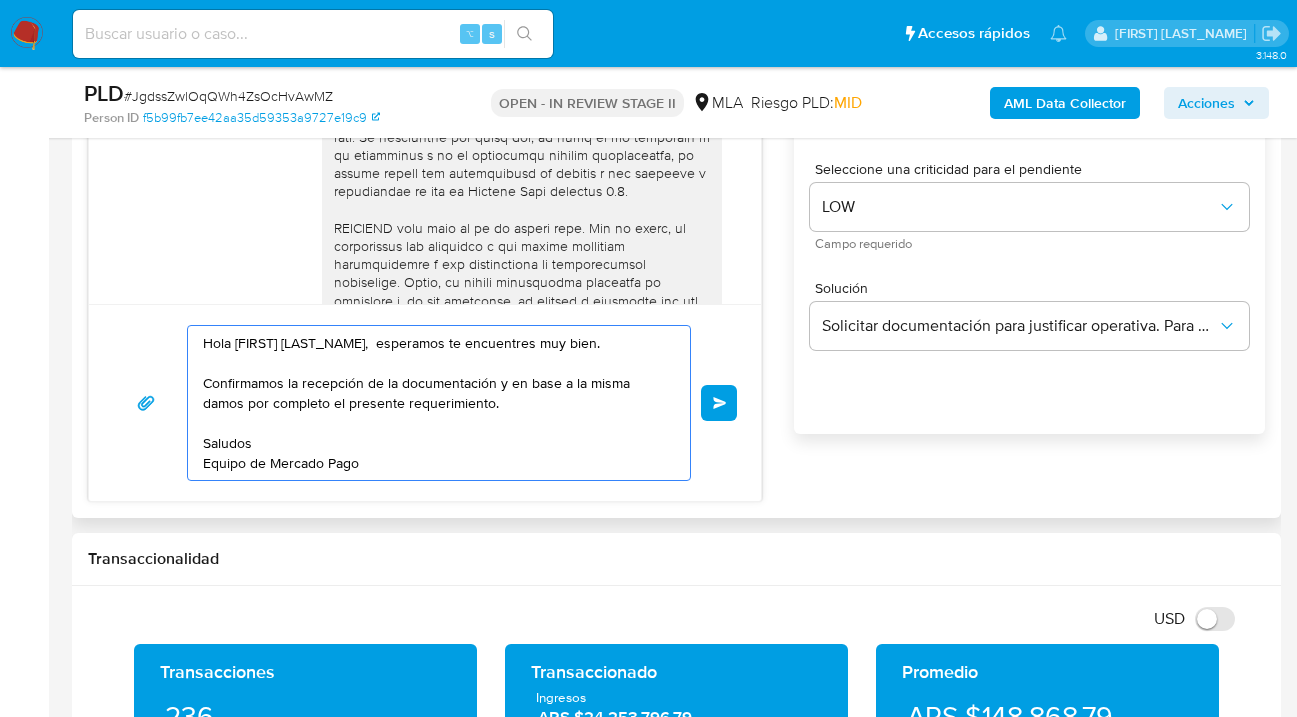click on "Enviar" at bounding box center [720, 403] 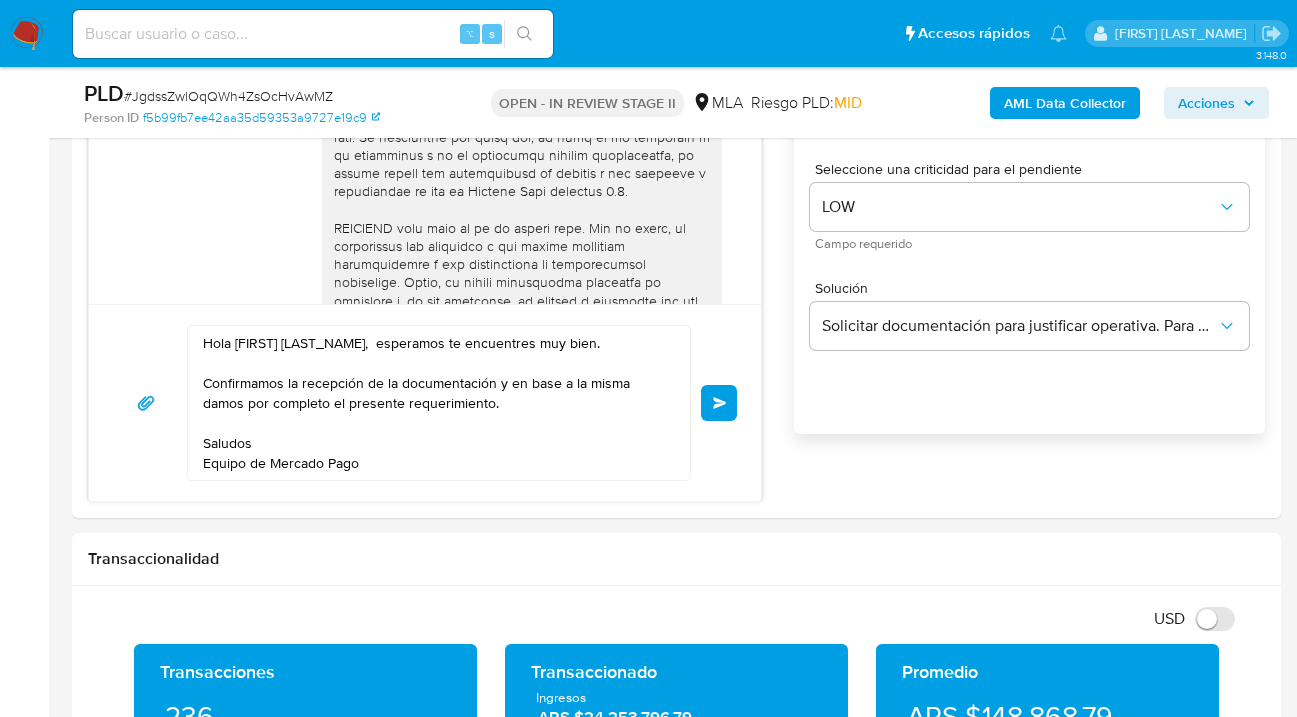 type 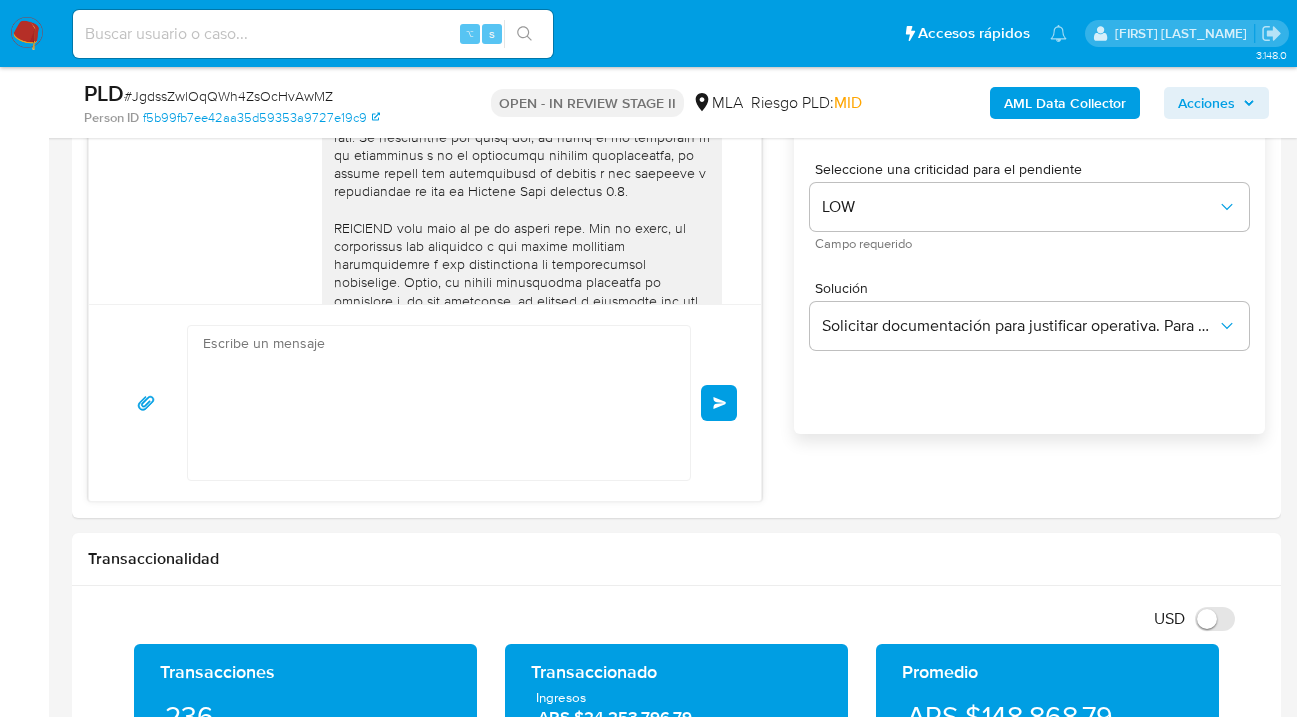 scroll, scrollTop: 1148, scrollLeft: 0, axis: vertical 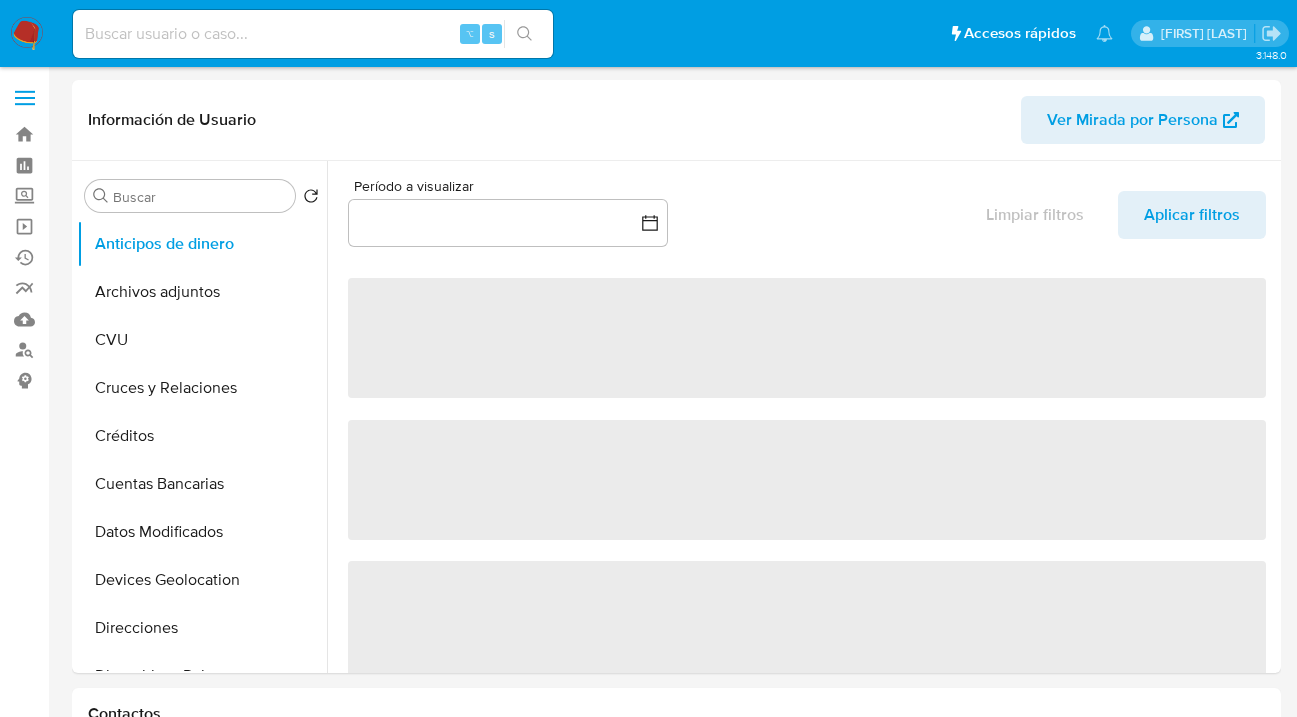 select on "10" 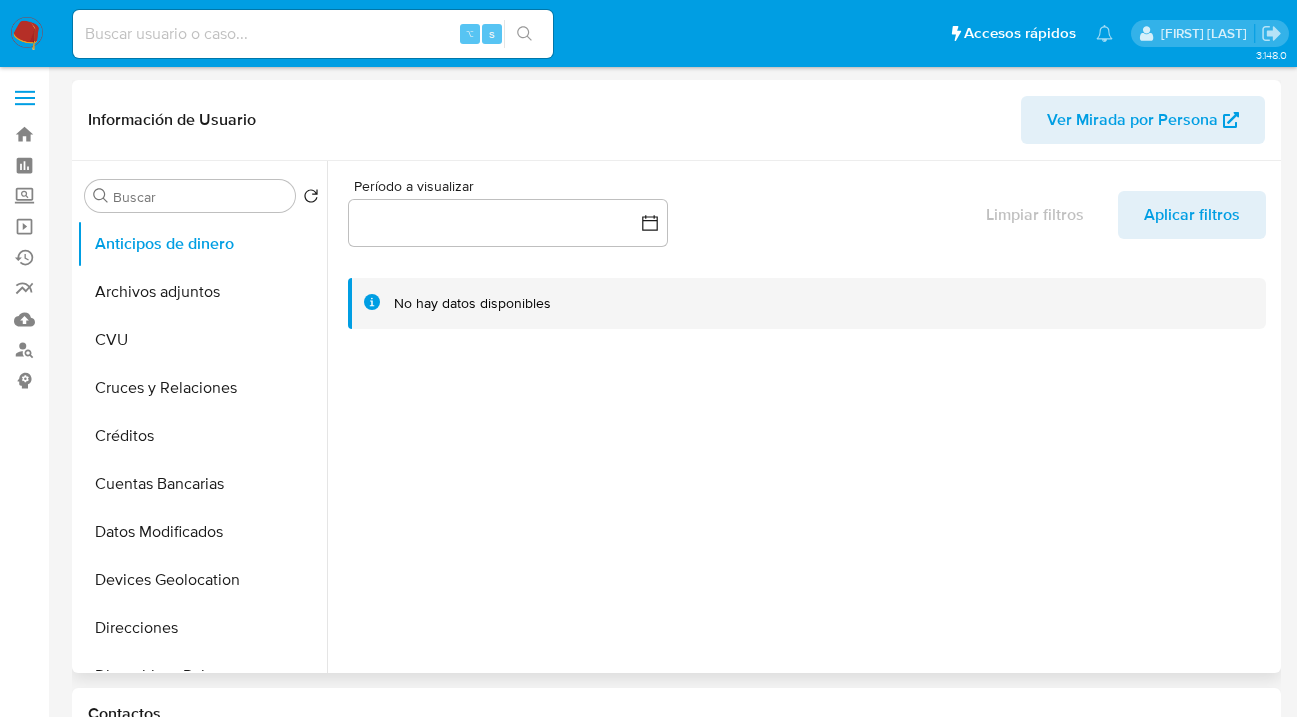 scroll, scrollTop: 226, scrollLeft: 0, axis: vertical 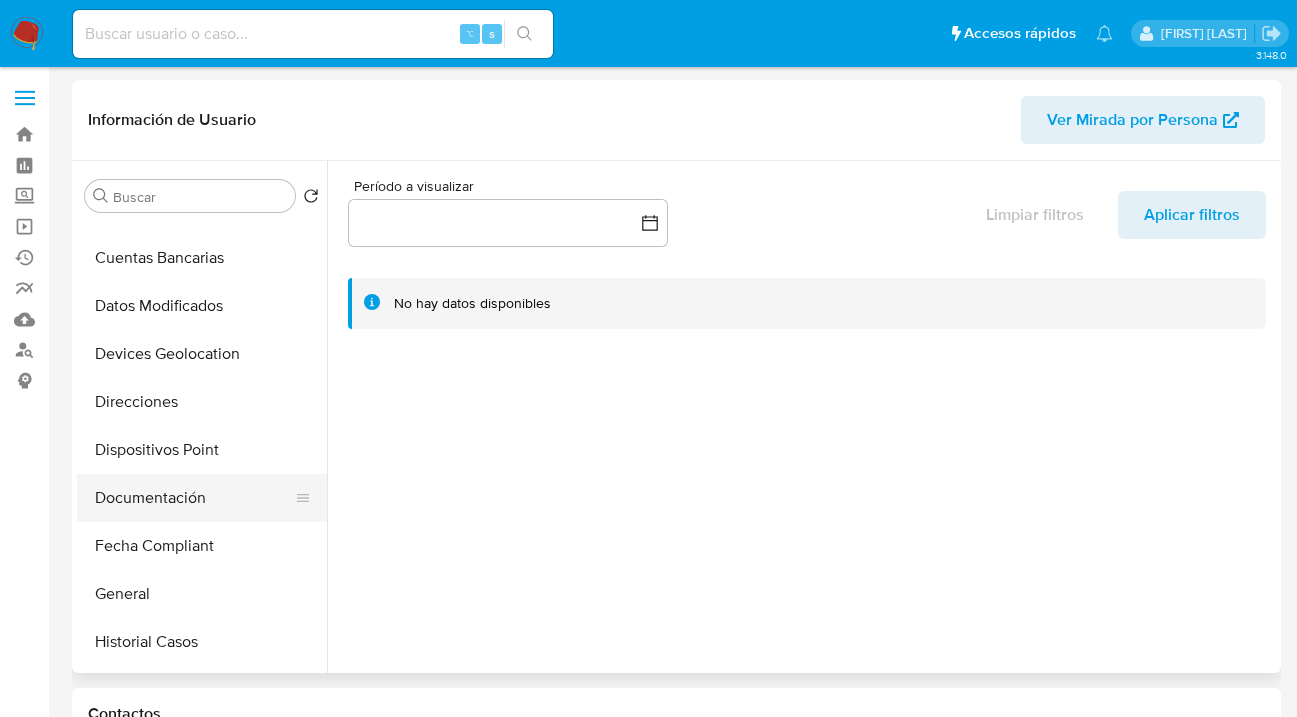 click on "Documentación" at bounding box center [194, 498] 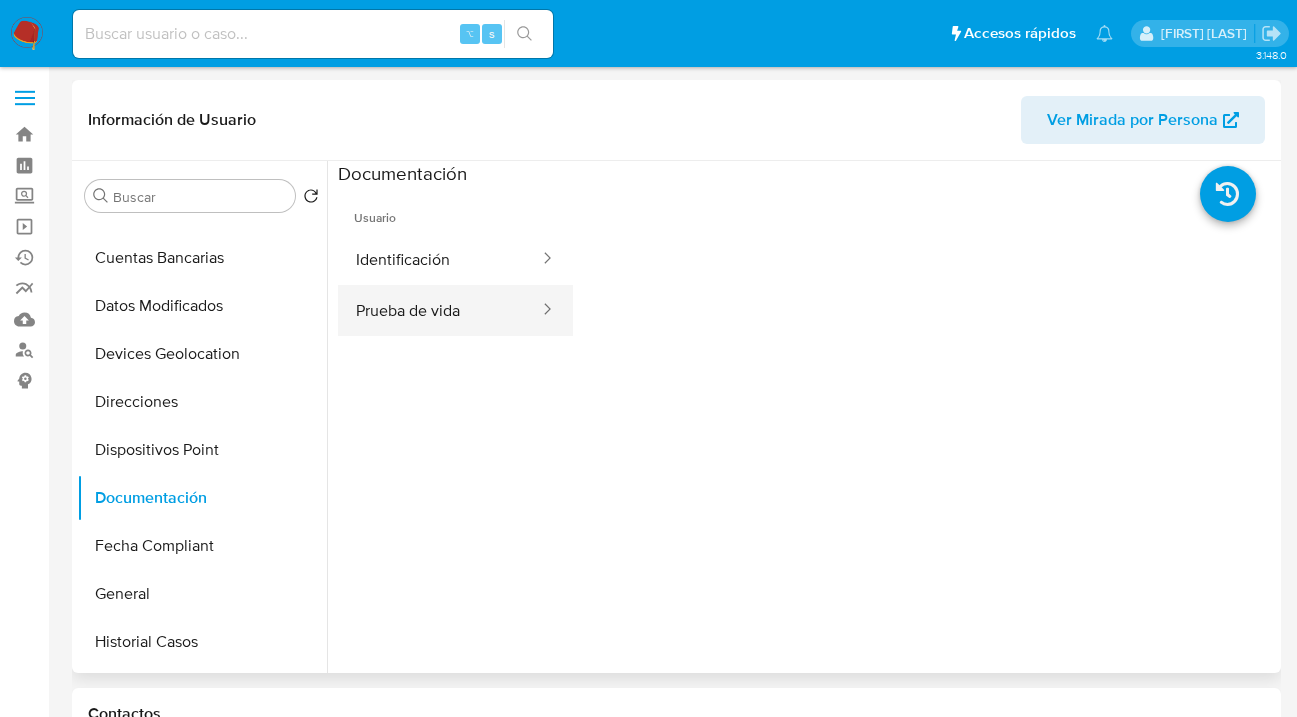 click on "Prueba de vida" at bounding box center (439, 310) 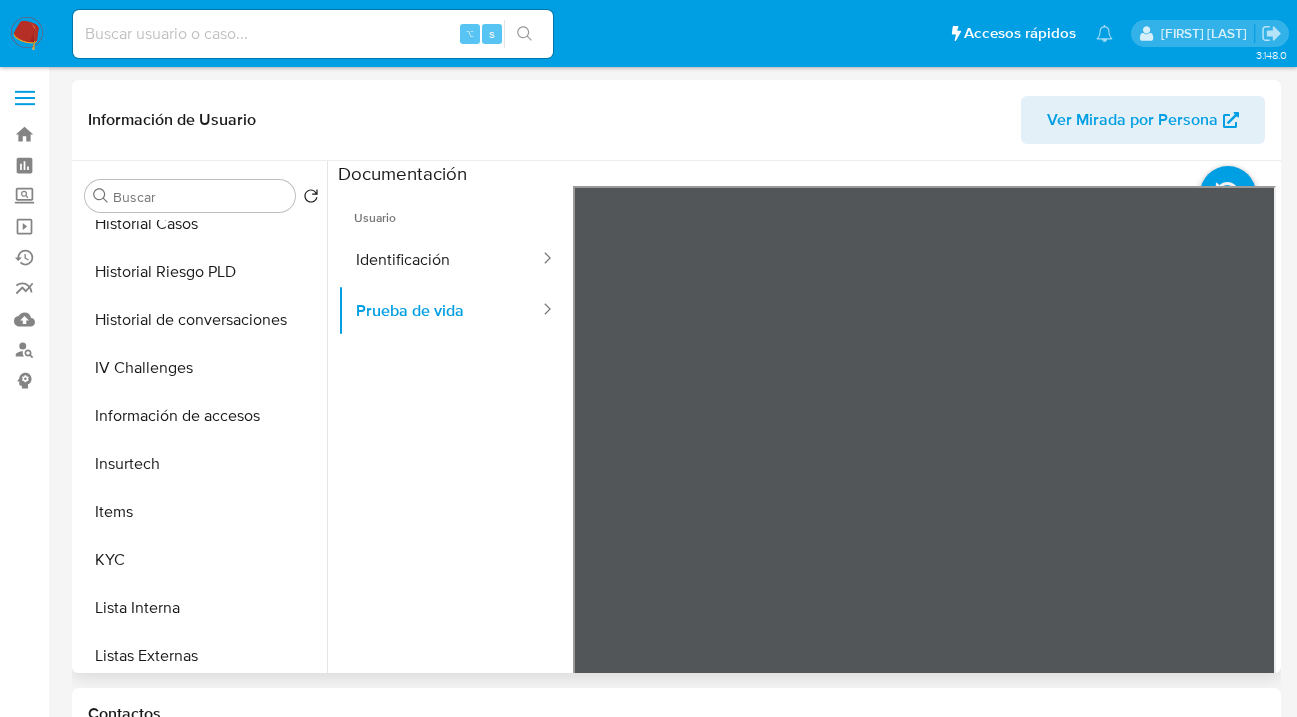 scroll, scrollTop: 657, scrollLeft: 0, axis: vertical 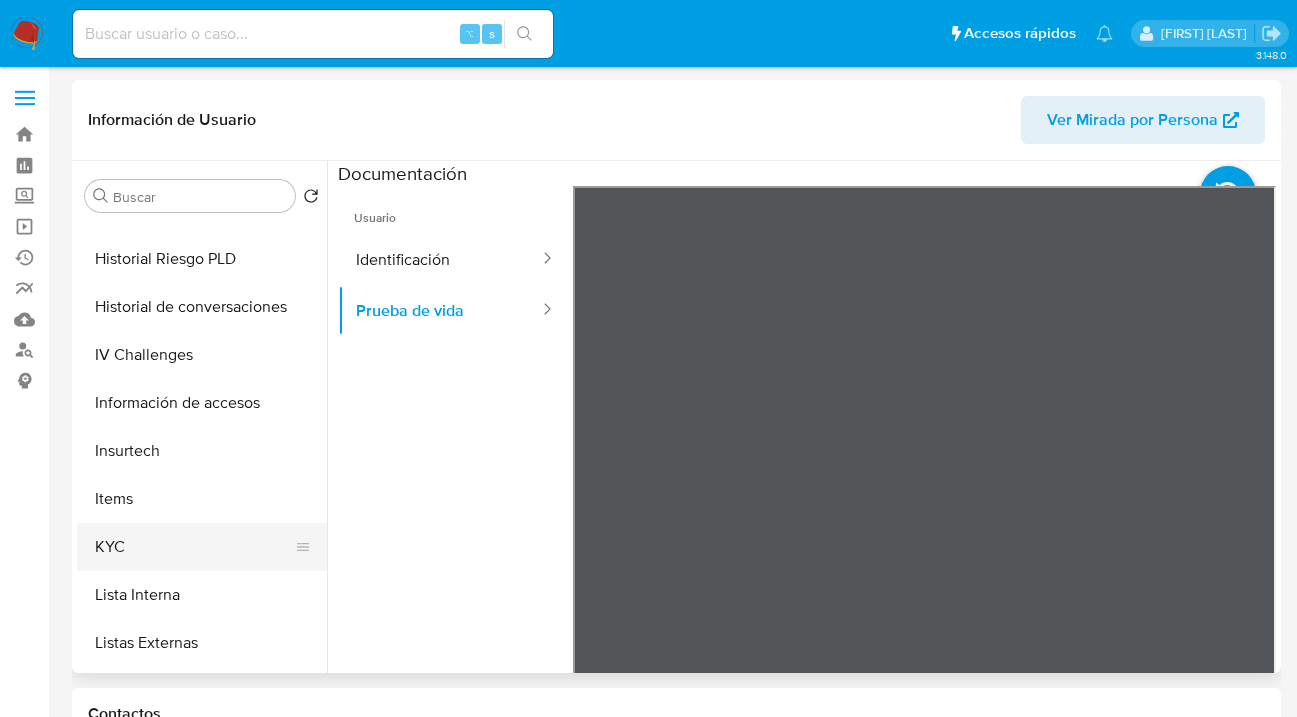 click on "KYC" at bounding box center [194, 547] 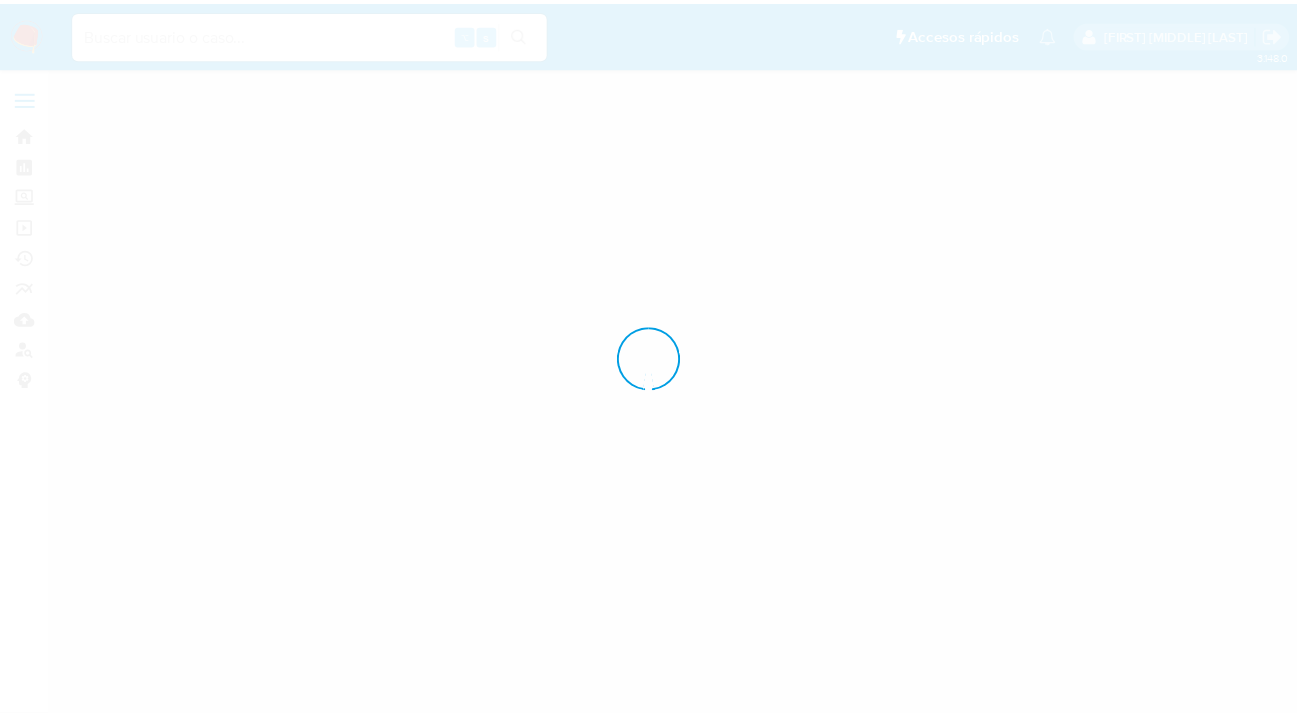 scroll, scrollTop: 0, scrollLeft: 0, axis: both 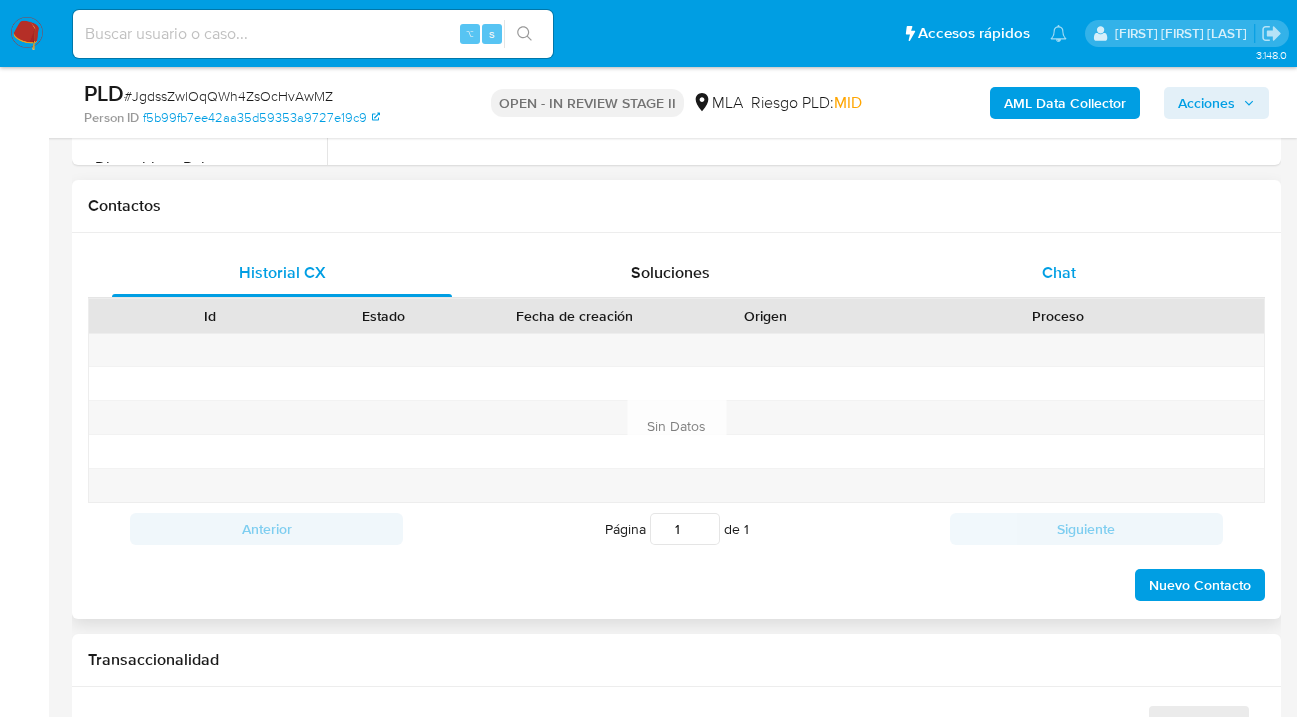 click on "Chat" at bounding box center [1059, 272] 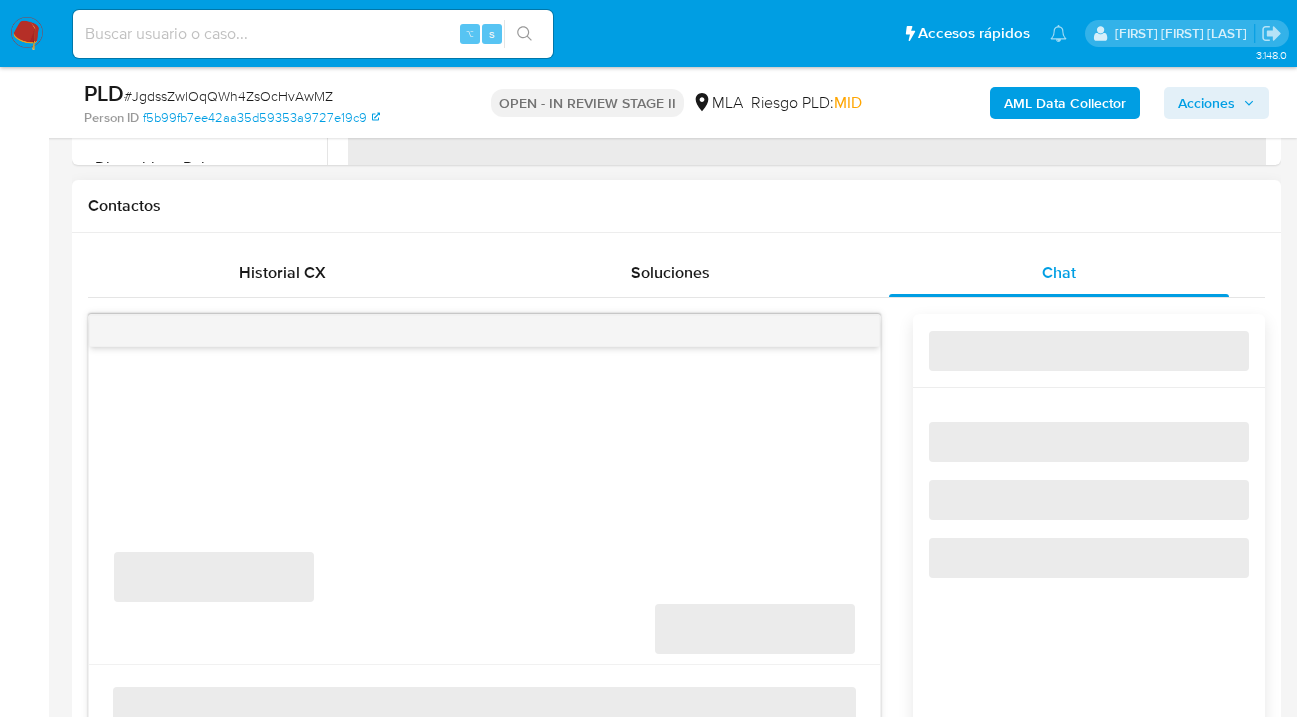 select on "10" 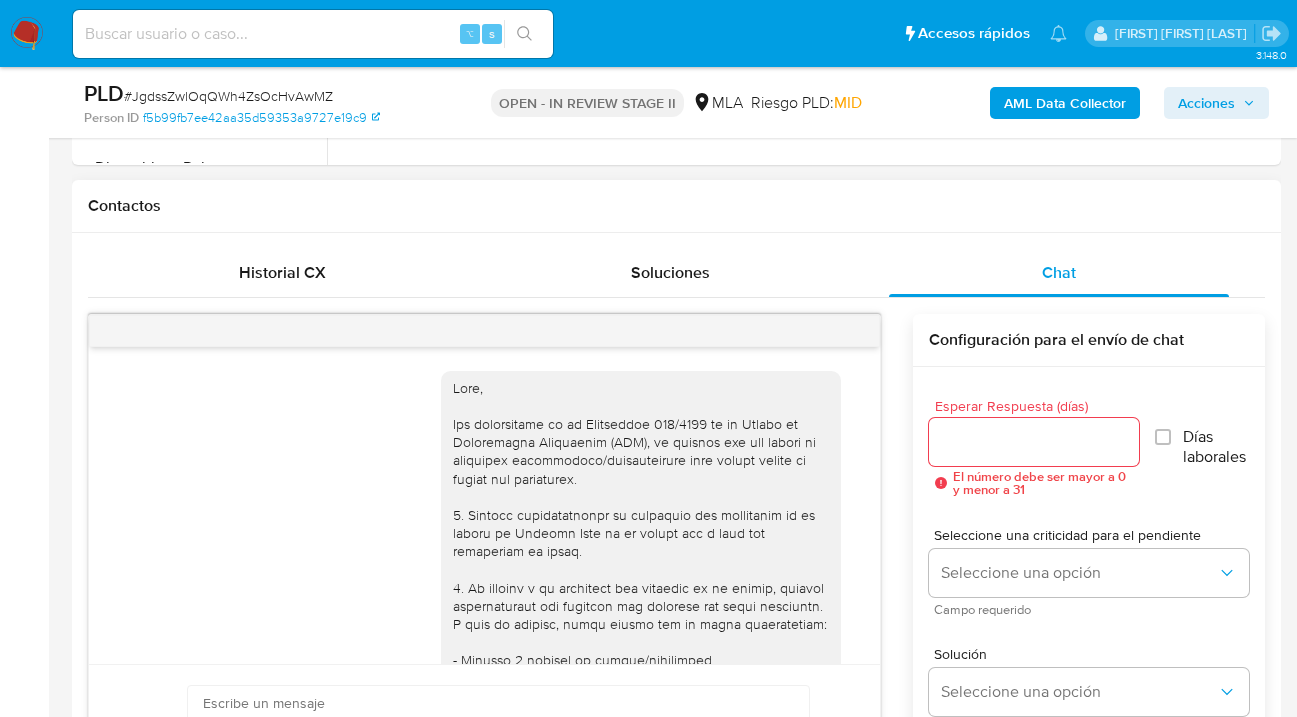scroll, scrollTop: 1148, scrollLeft: 0, axis: vertical 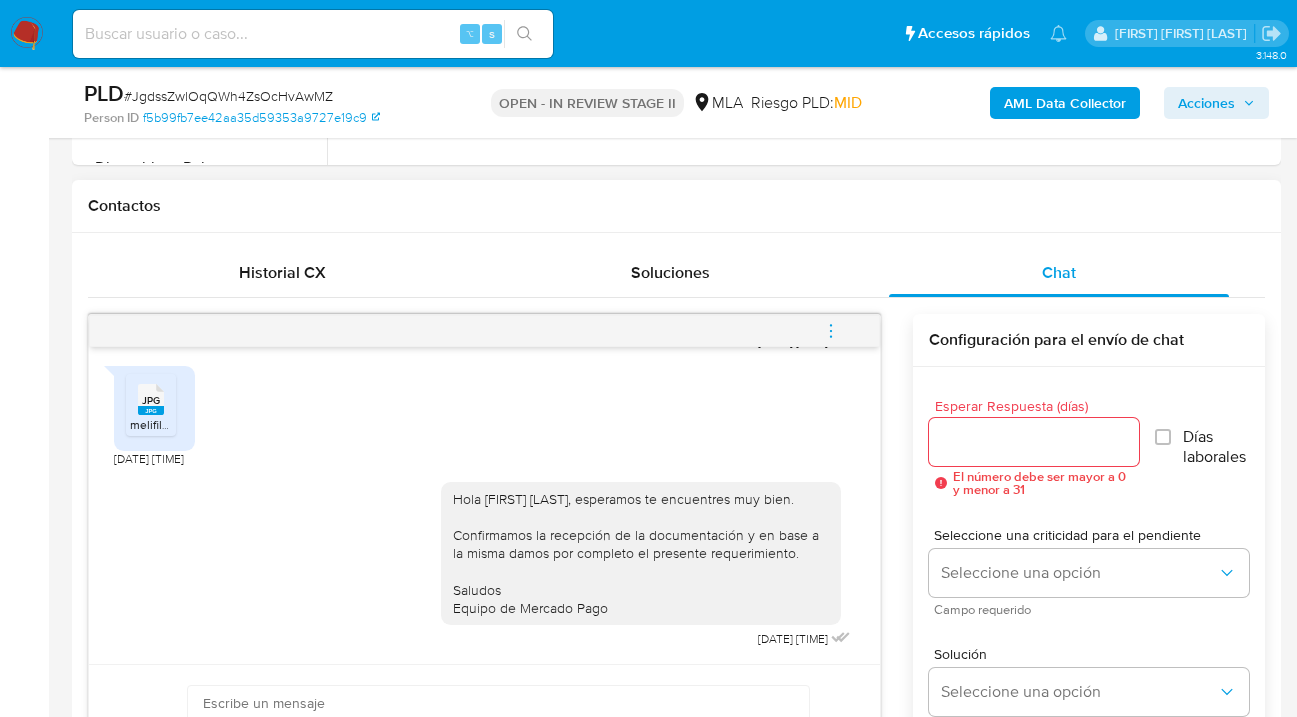 click 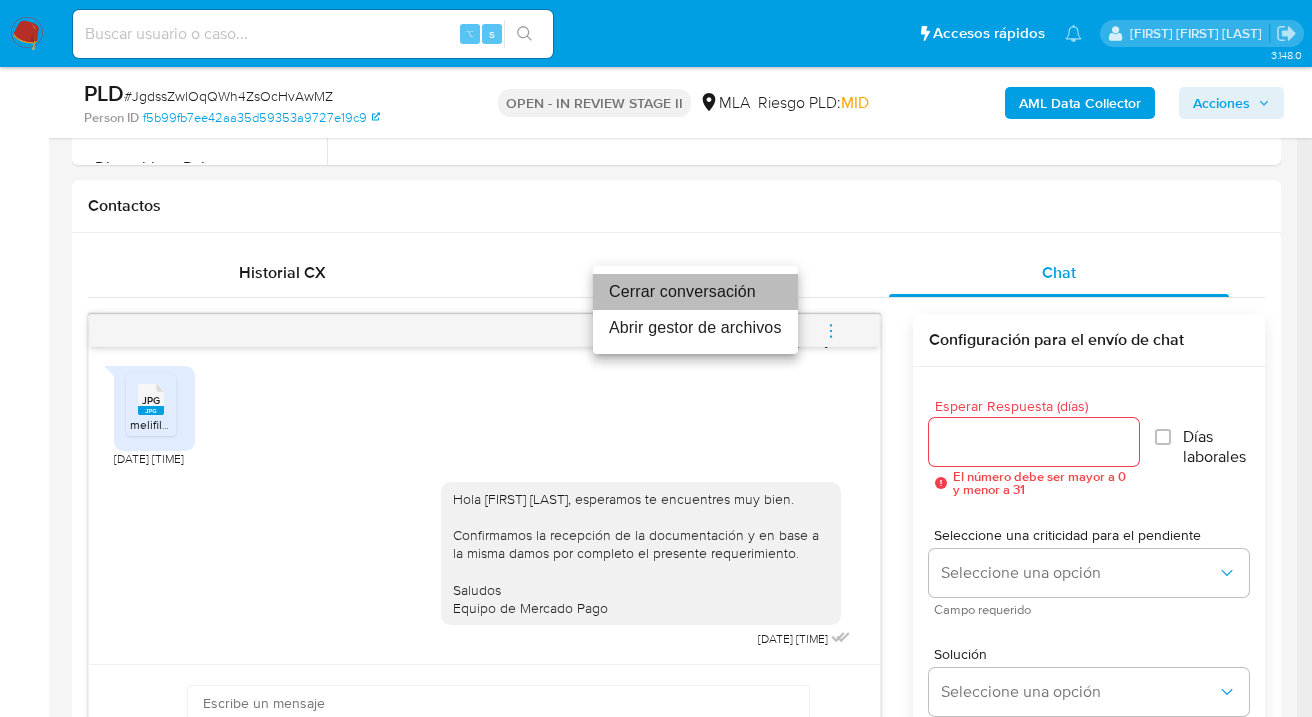 drag, startPoint x: 727, startPoint y: 291, endPoint x: 682, endPoint y: 289, distance: 45.044422 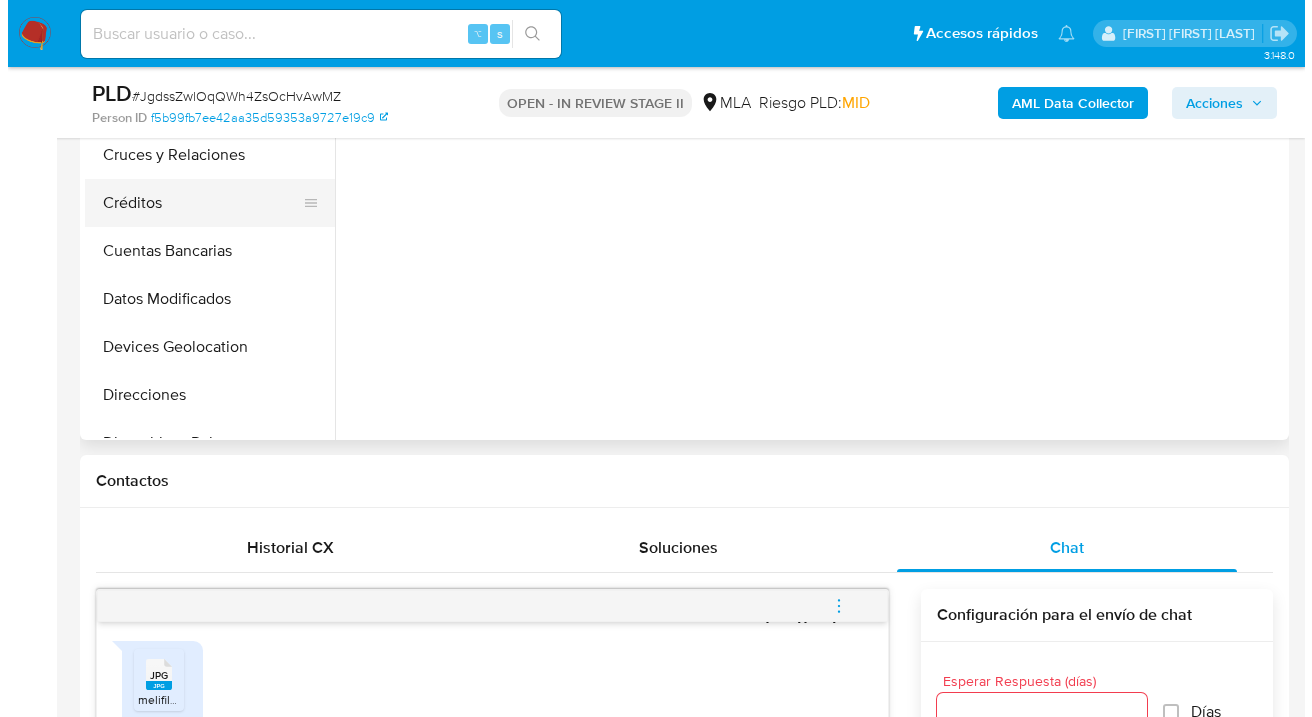 scroll, scrollTop: 422, scrollLeft: 0, axis: vertical 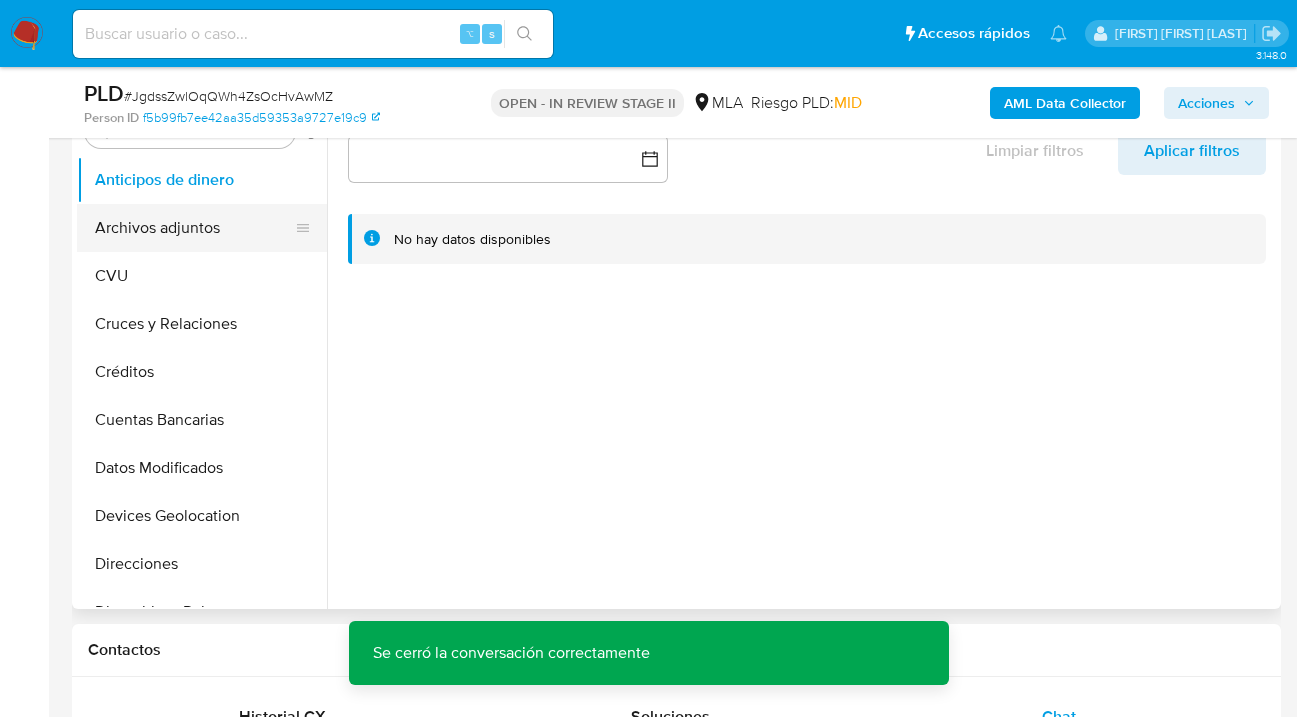 click on "Archivos adjuntos" at bounding box center [194, 228] 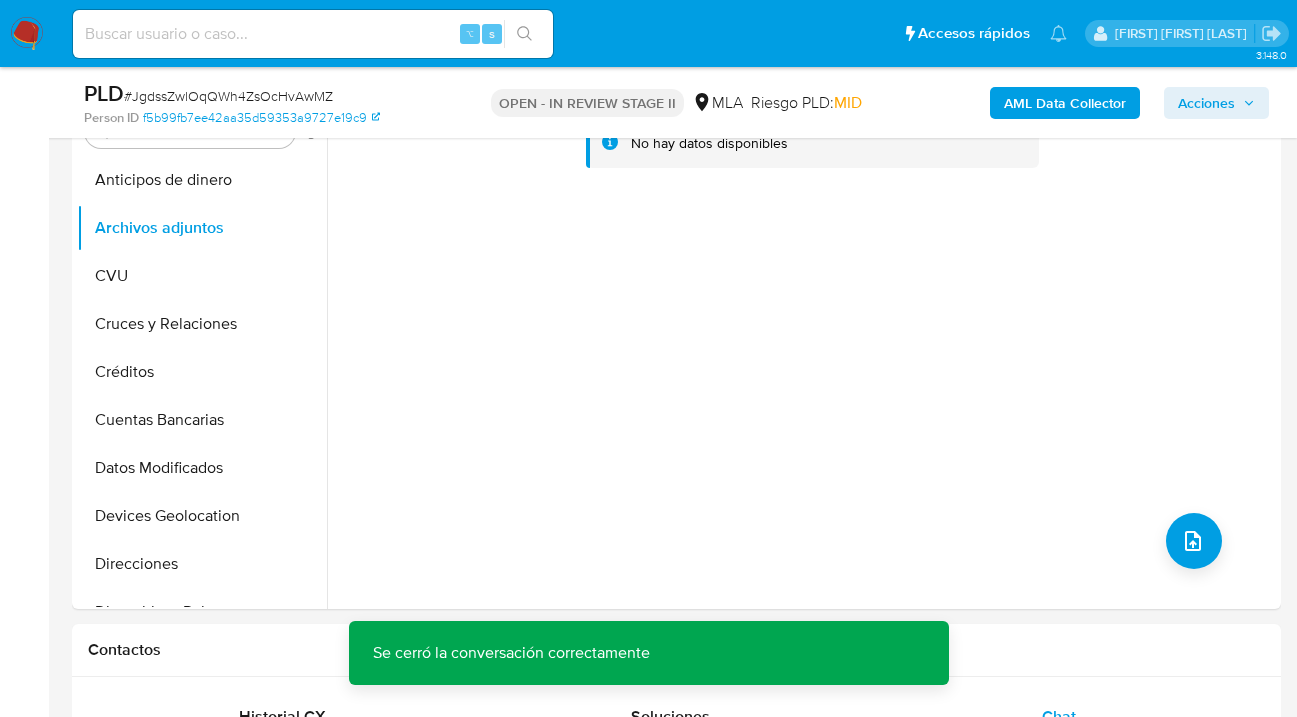 click on "AML Data Collector" at bounding box center (1065, 103) 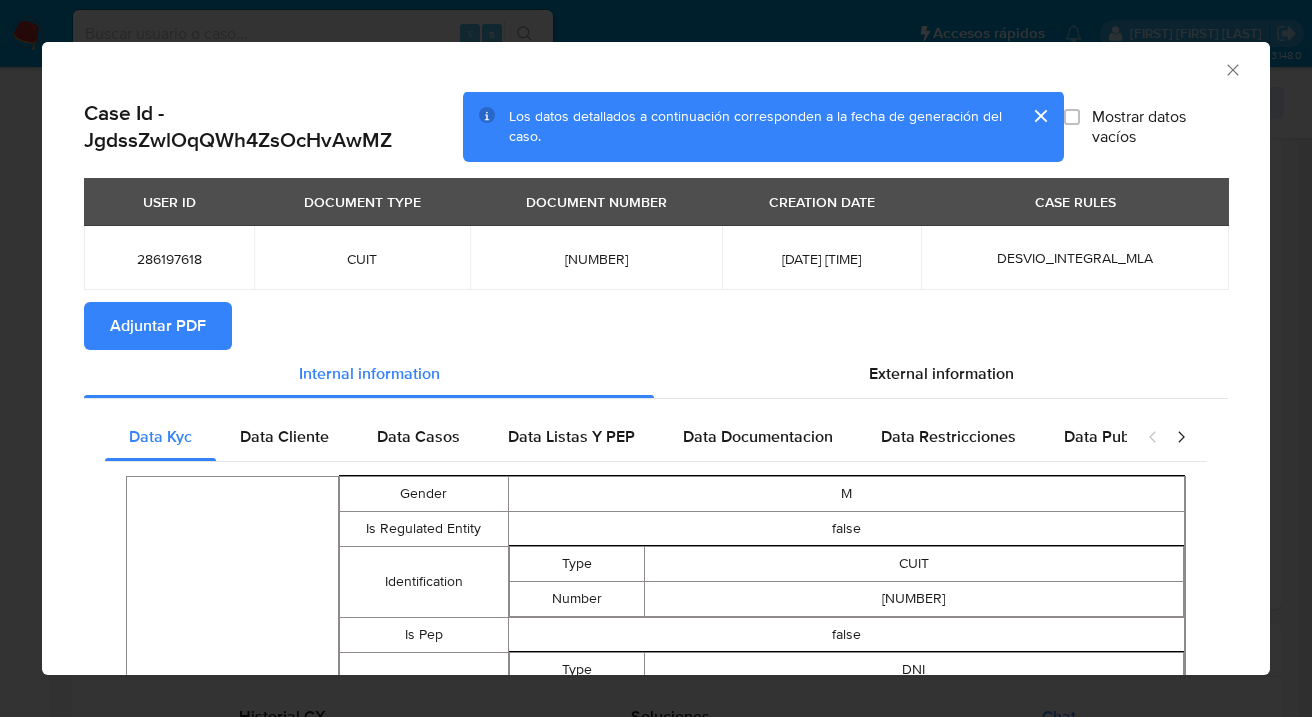 click on "Adjuntar PDF" at bounding box center [158, 326] 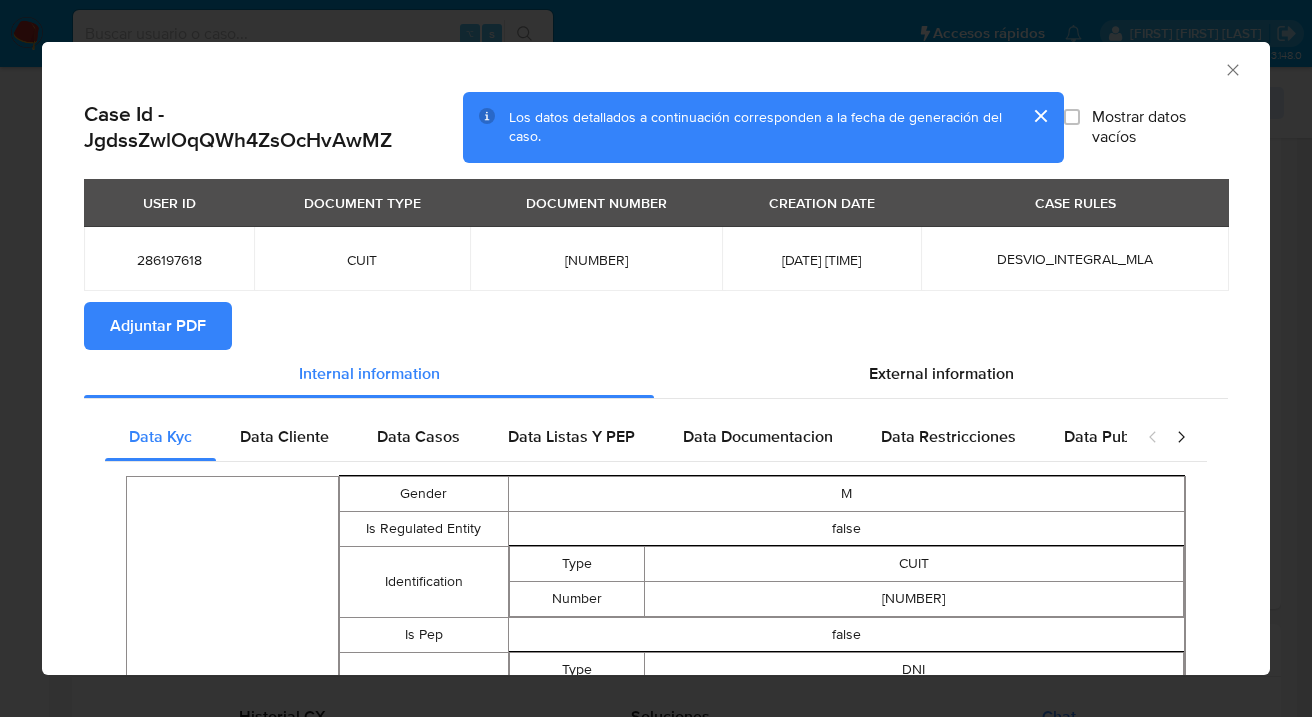 click 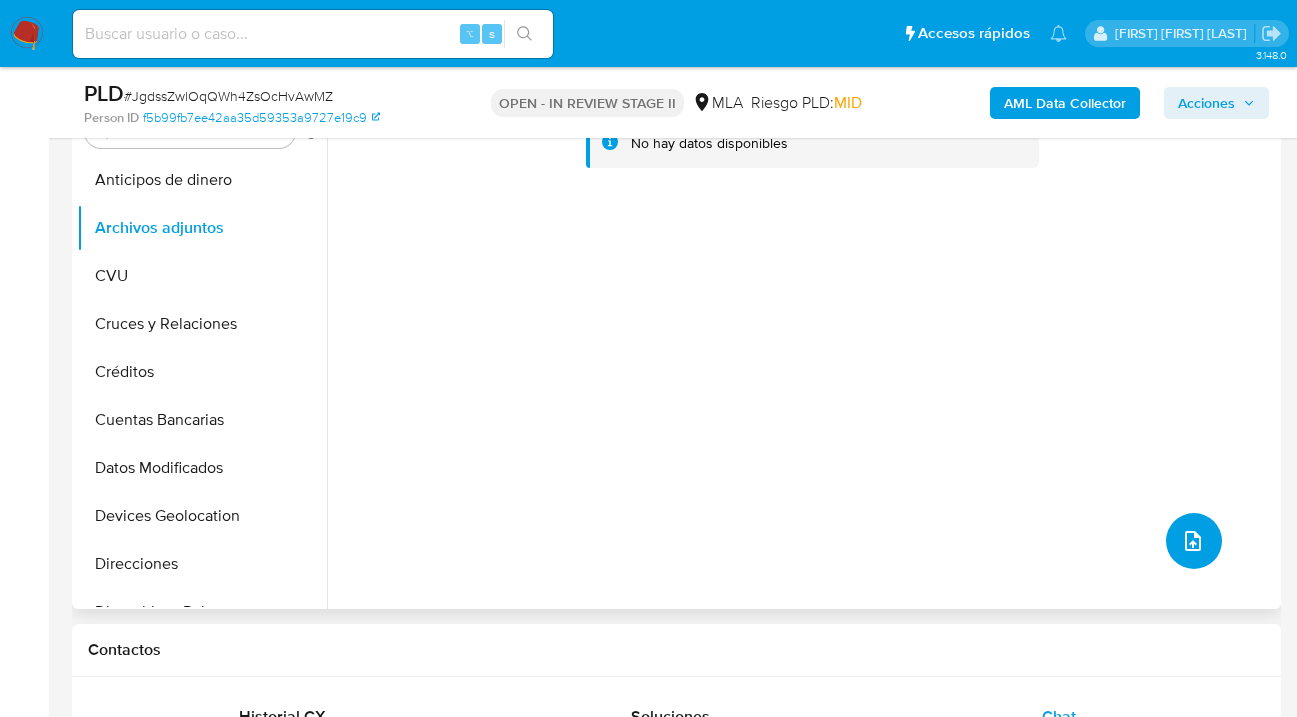 click at bounding box center (1194, 541) 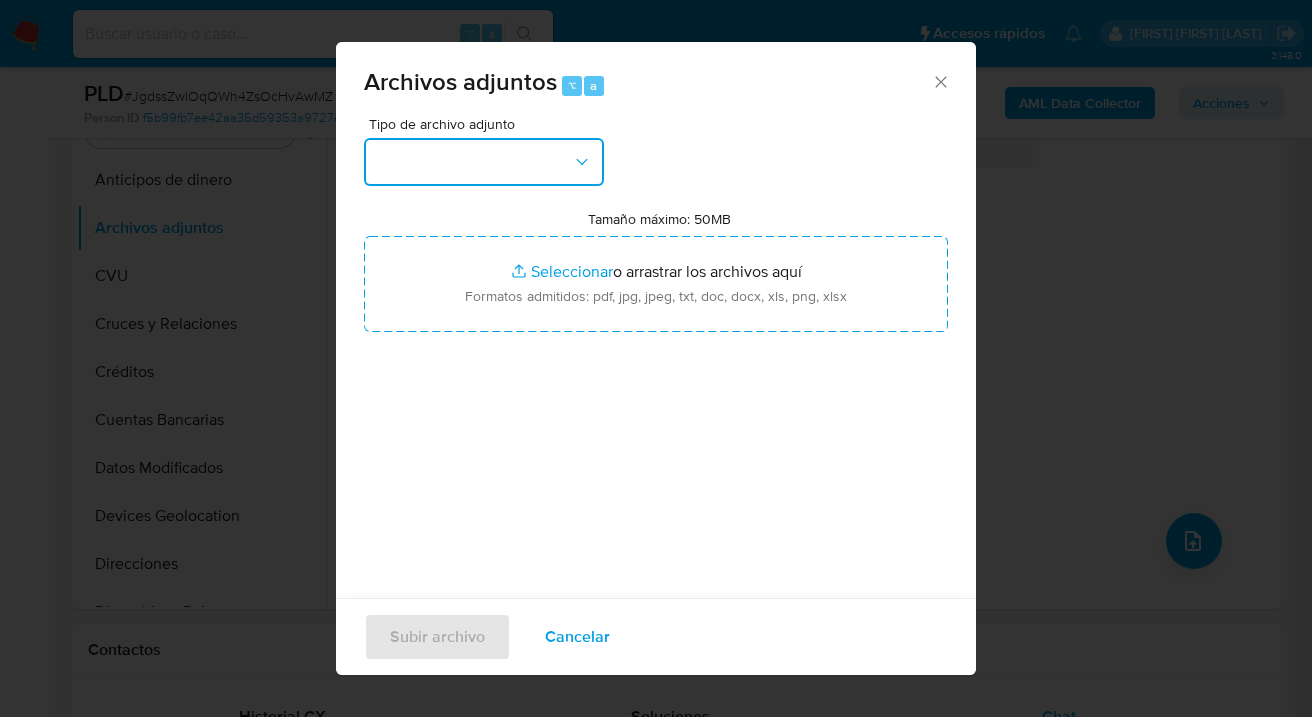 click 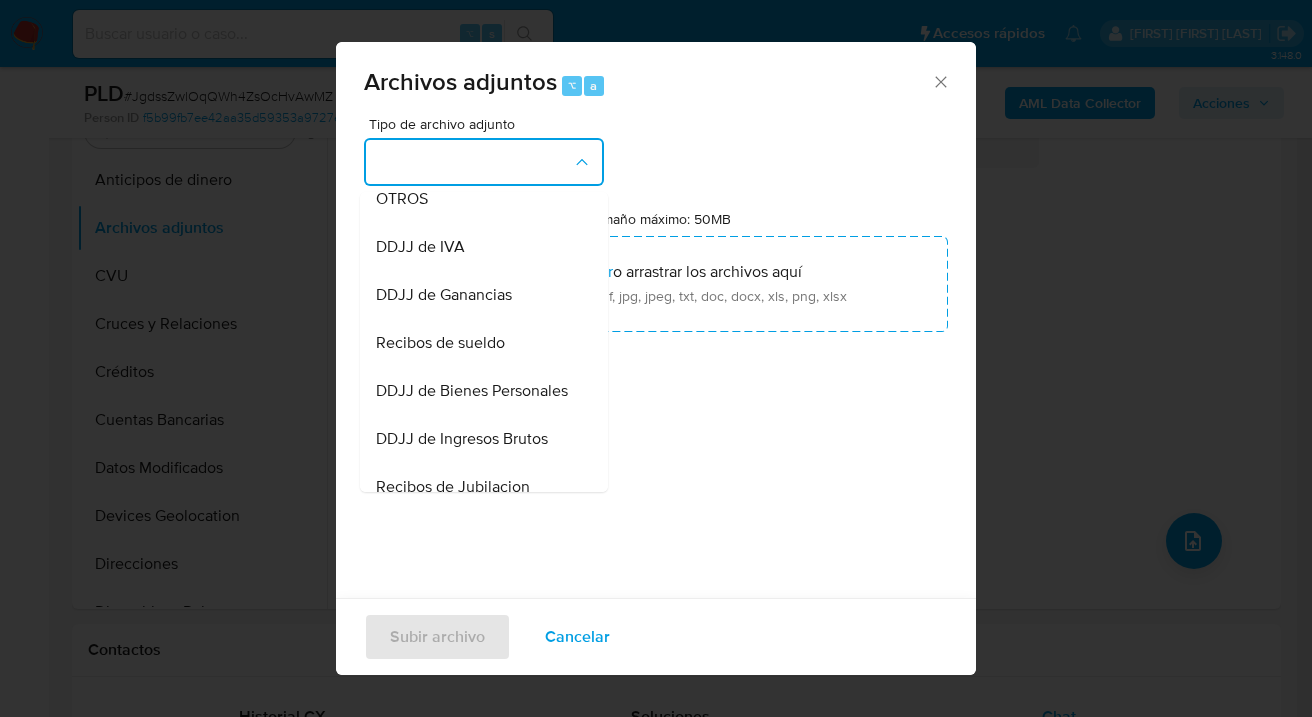 scroll, scrollTop: 808, scrollLeft: 0, axis: vertical 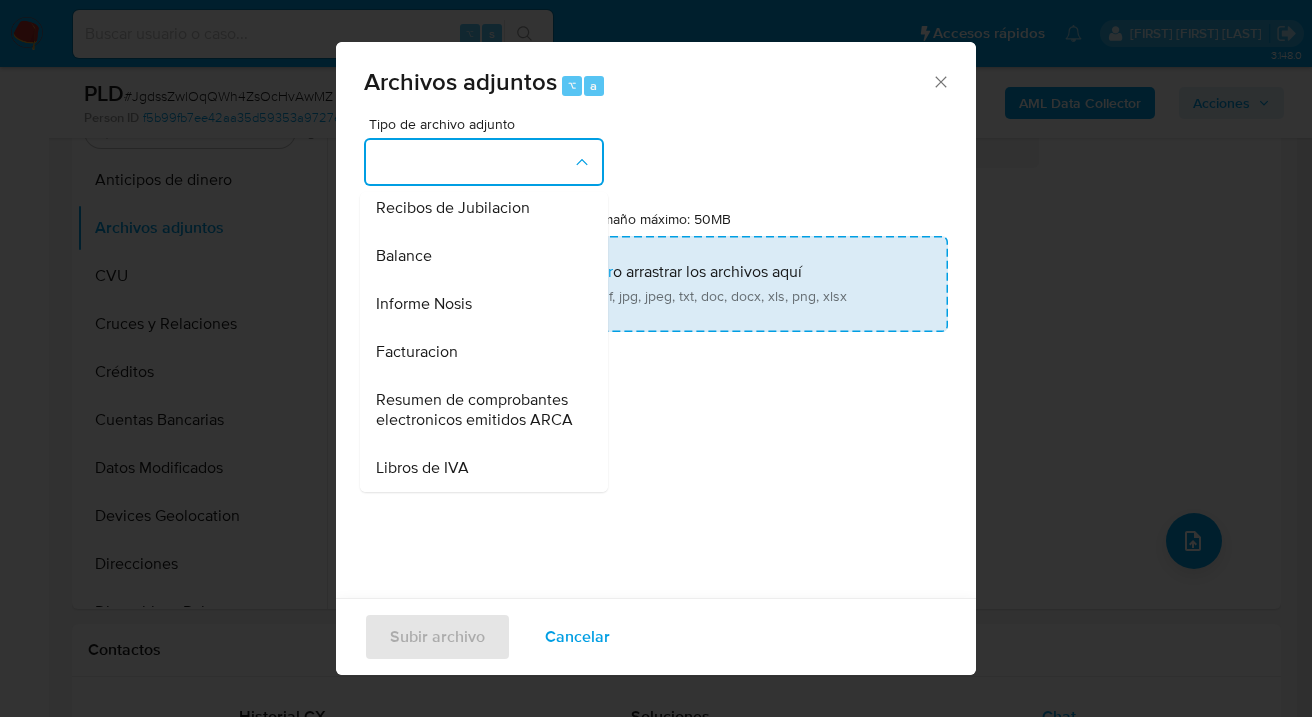 drag, startPoint x: 471, startPoint y: 267, endPoint x: 693, endPoint y: 304, distance: 225.06221 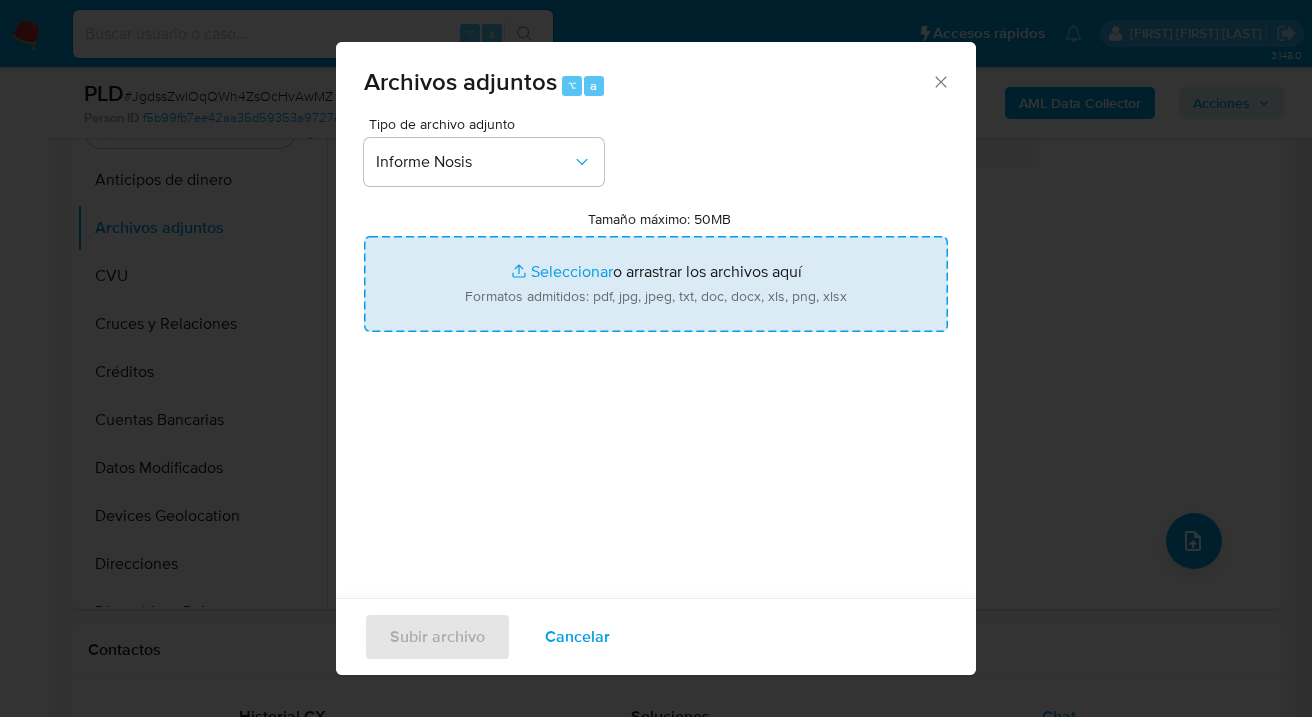 click on "Tamaño máximo: 50MB Seleccionar archivos" at bounding box center [656, 284] 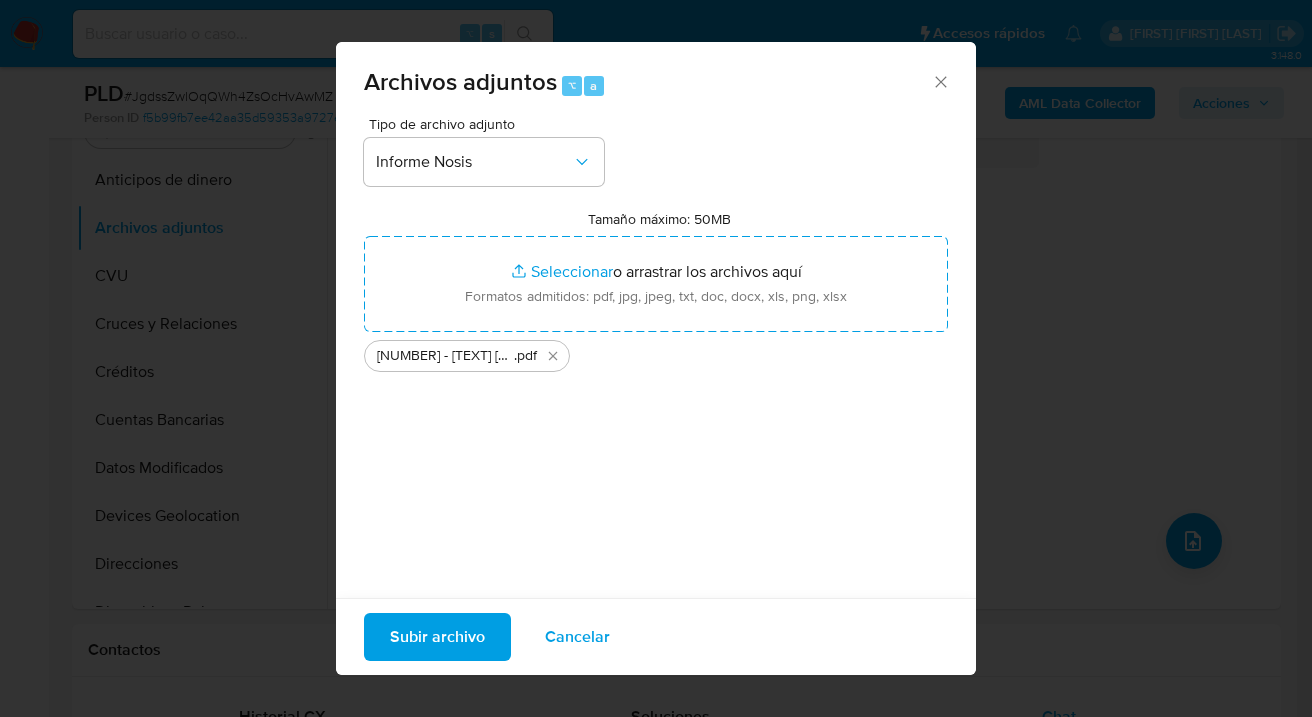 click on "Subir archivo" at bounding box center [437, 637] 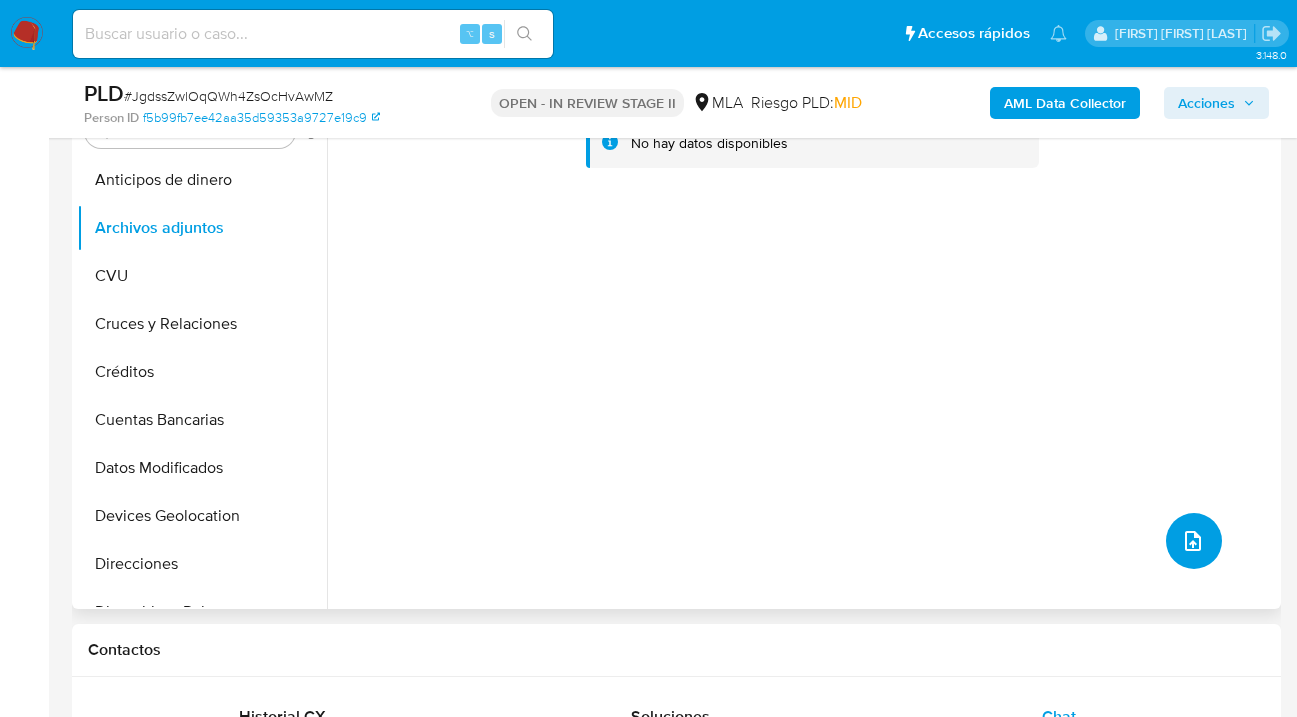 click at bounding box center (1193, 541) 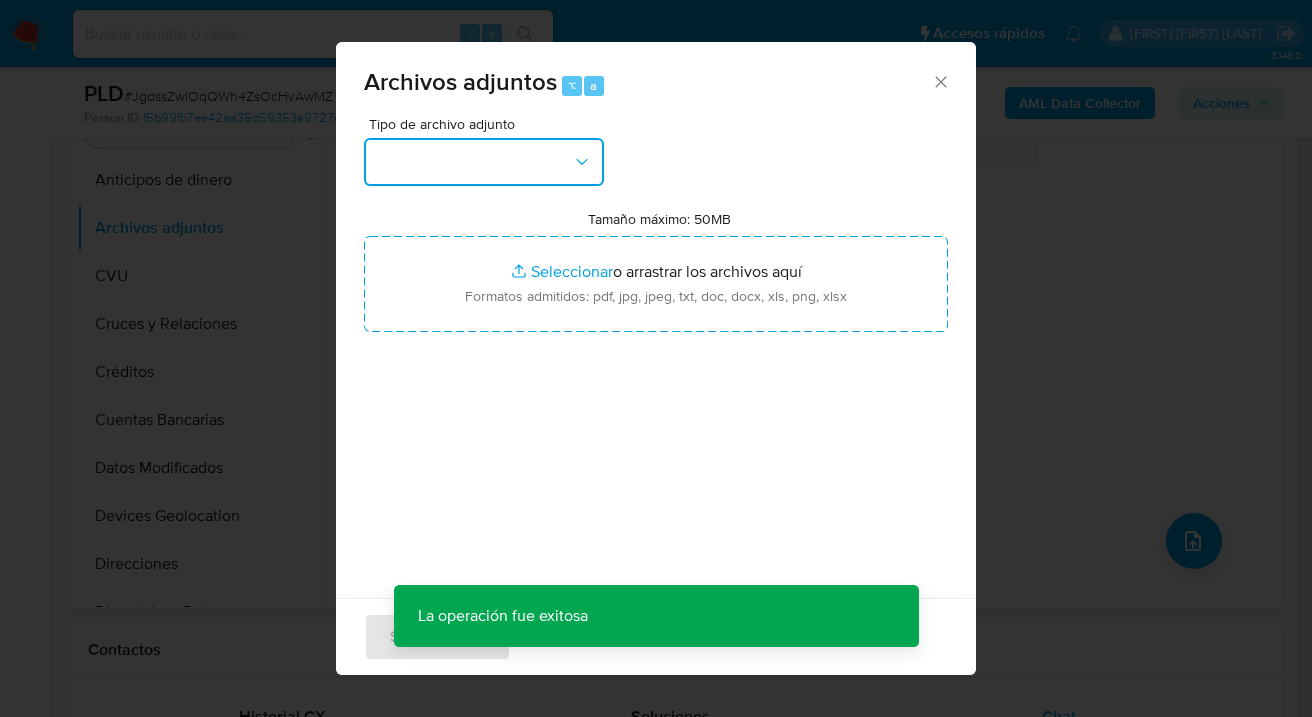 drag, startPoint x: 578, startPoint y: 160, endPoint x: 574, endPoint y: 170, distance: 10.770329 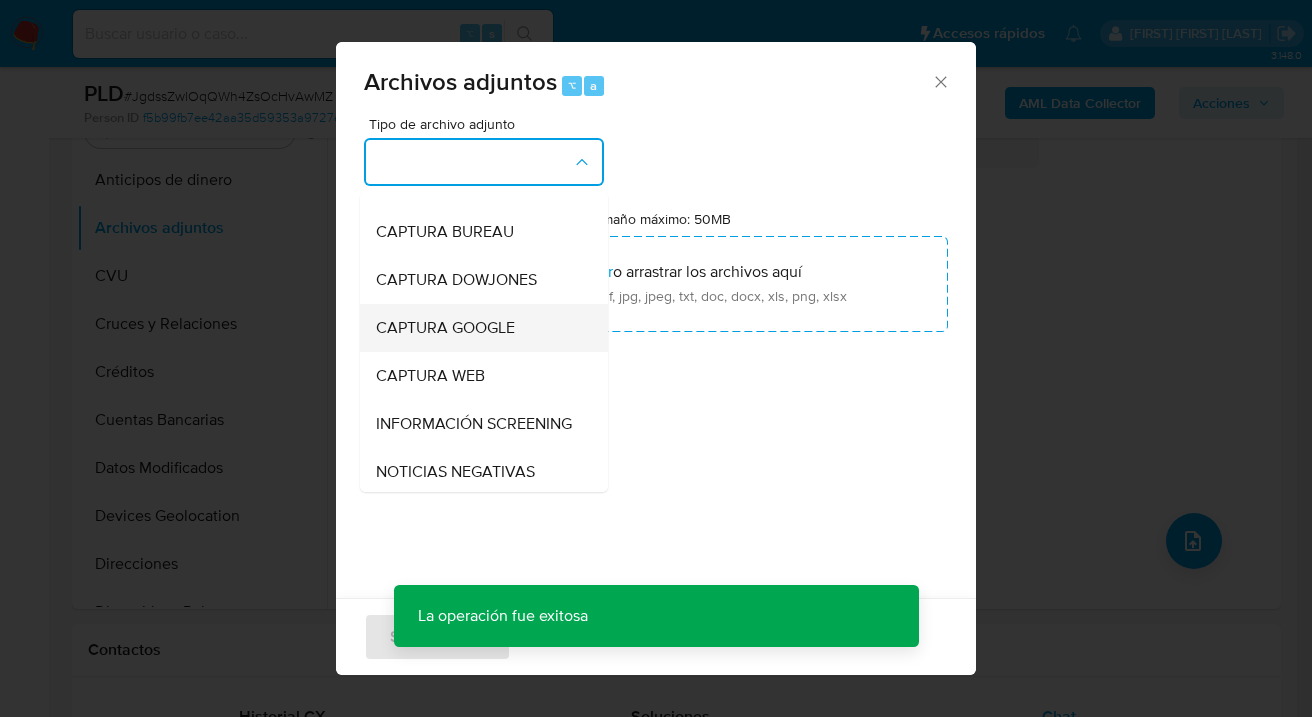 scroll, scrollTop: 210, scrollLeft: 0, axis: vertical 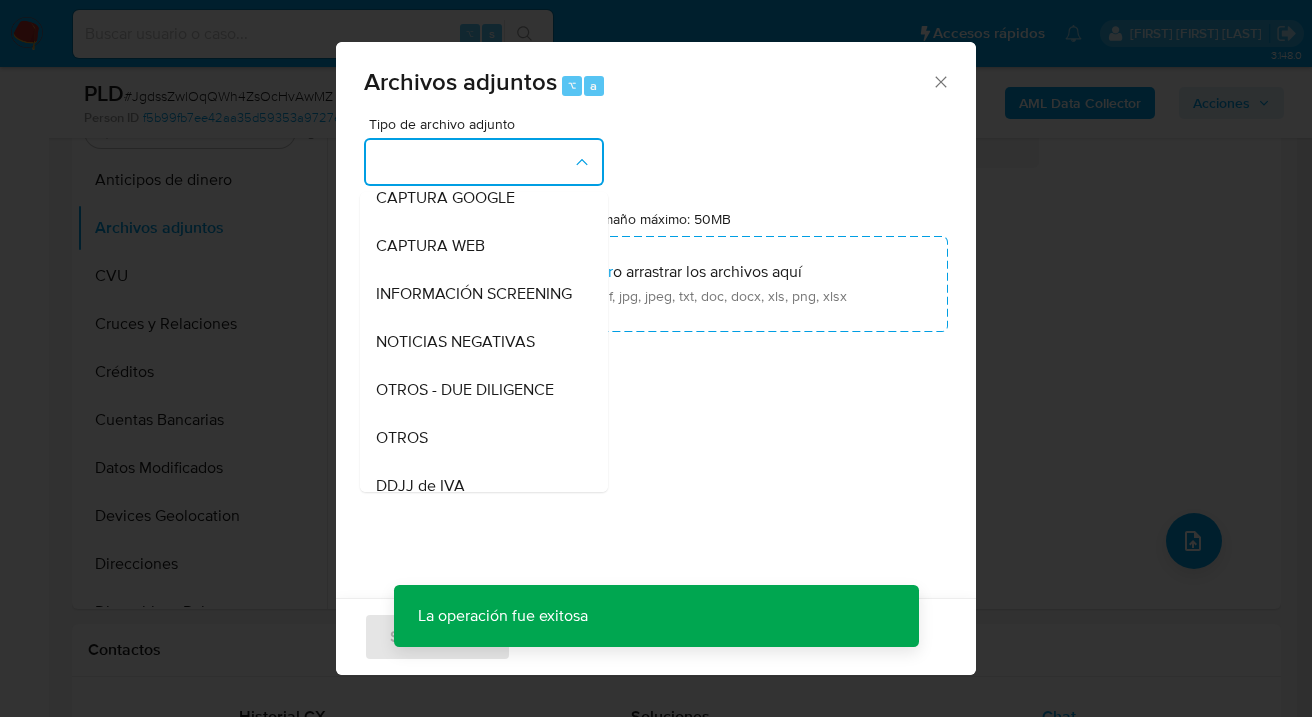 drag, startPoint x: 463, startPoint y: 445, endPoint x: 553, endPoint y: 376, distance: 113.40635 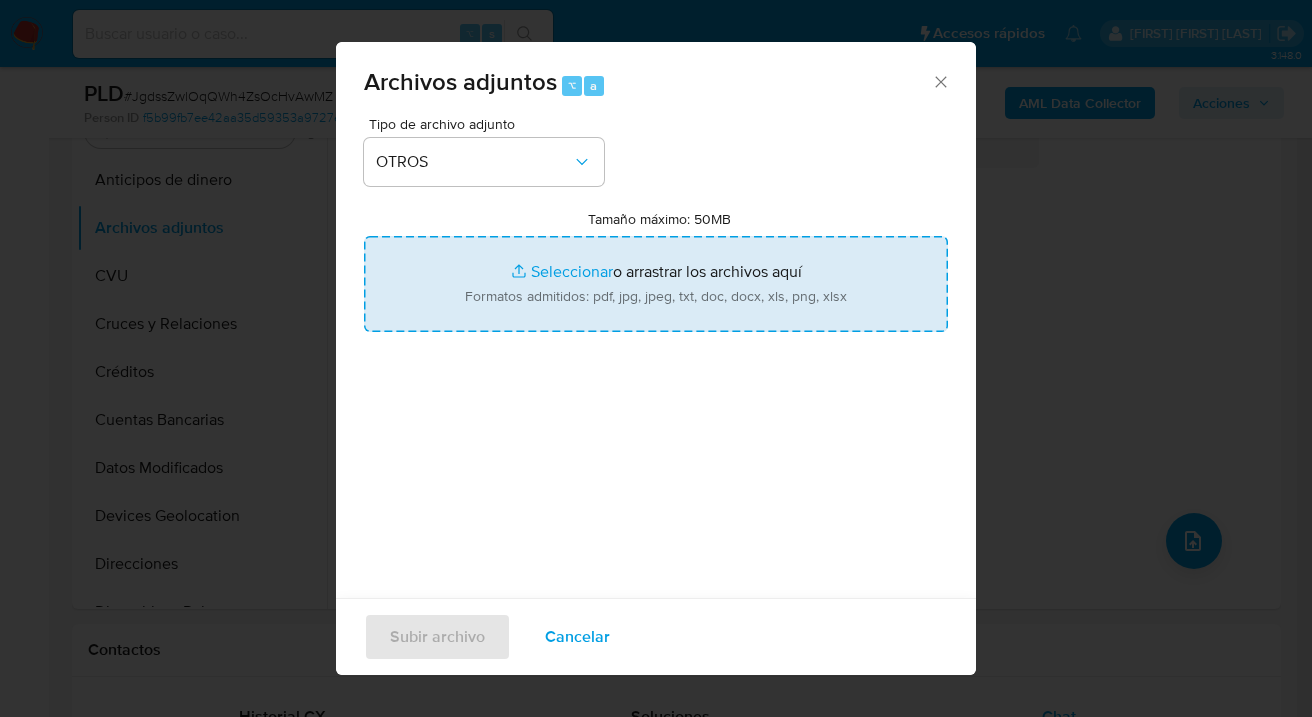 click on "Tamaño máximo: 50MB Seleccionar archivos" at bounding box center (656, 284) 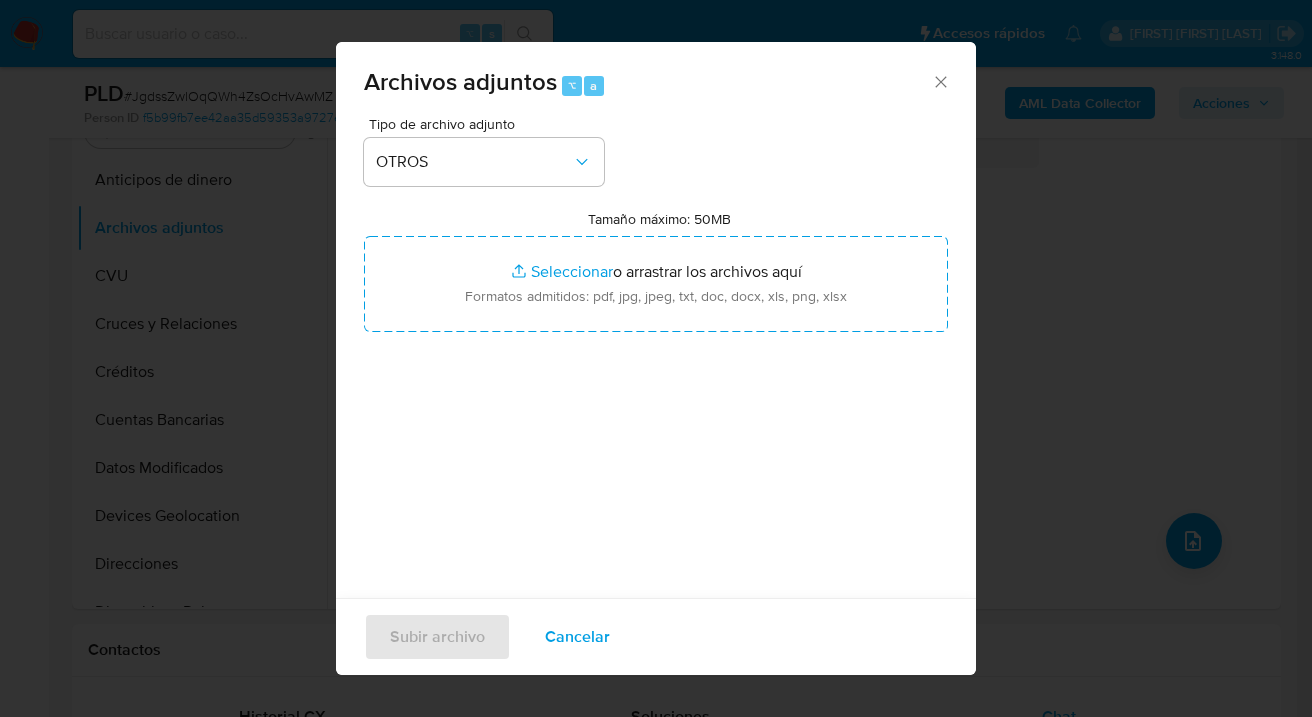 click on "Cancelar" at bounding box center [577, 637] 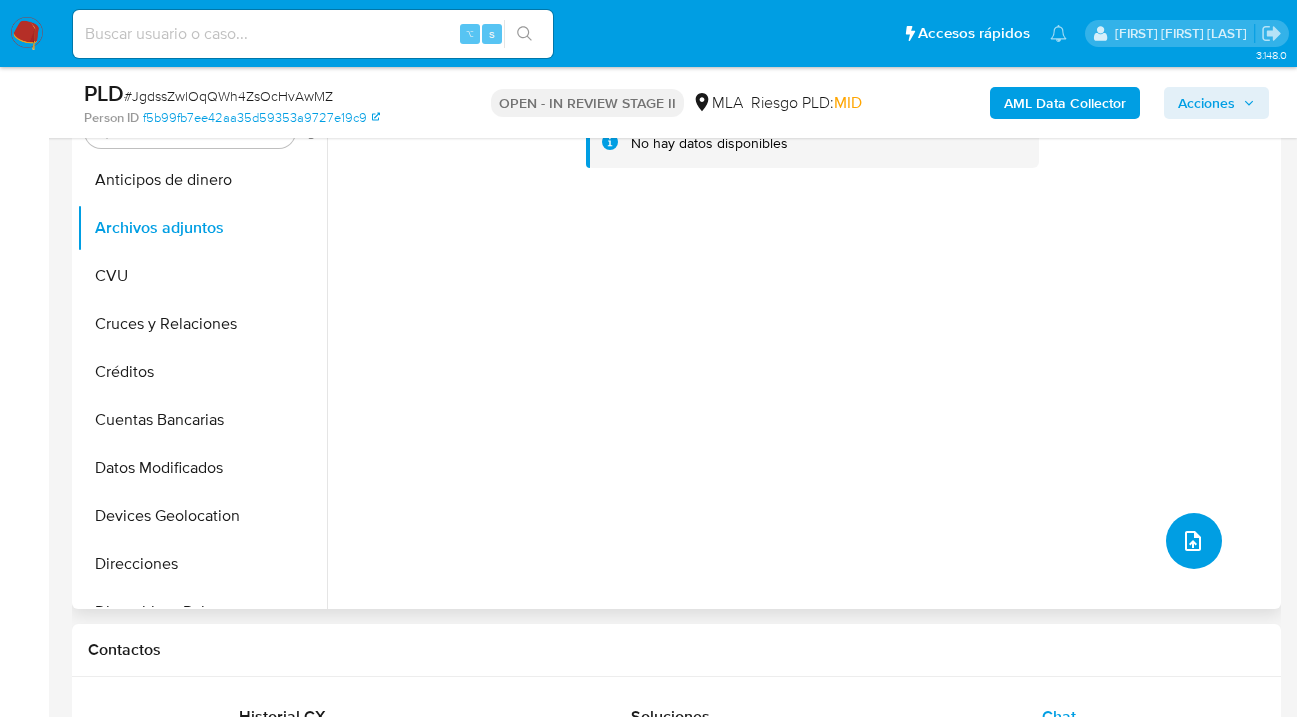 click 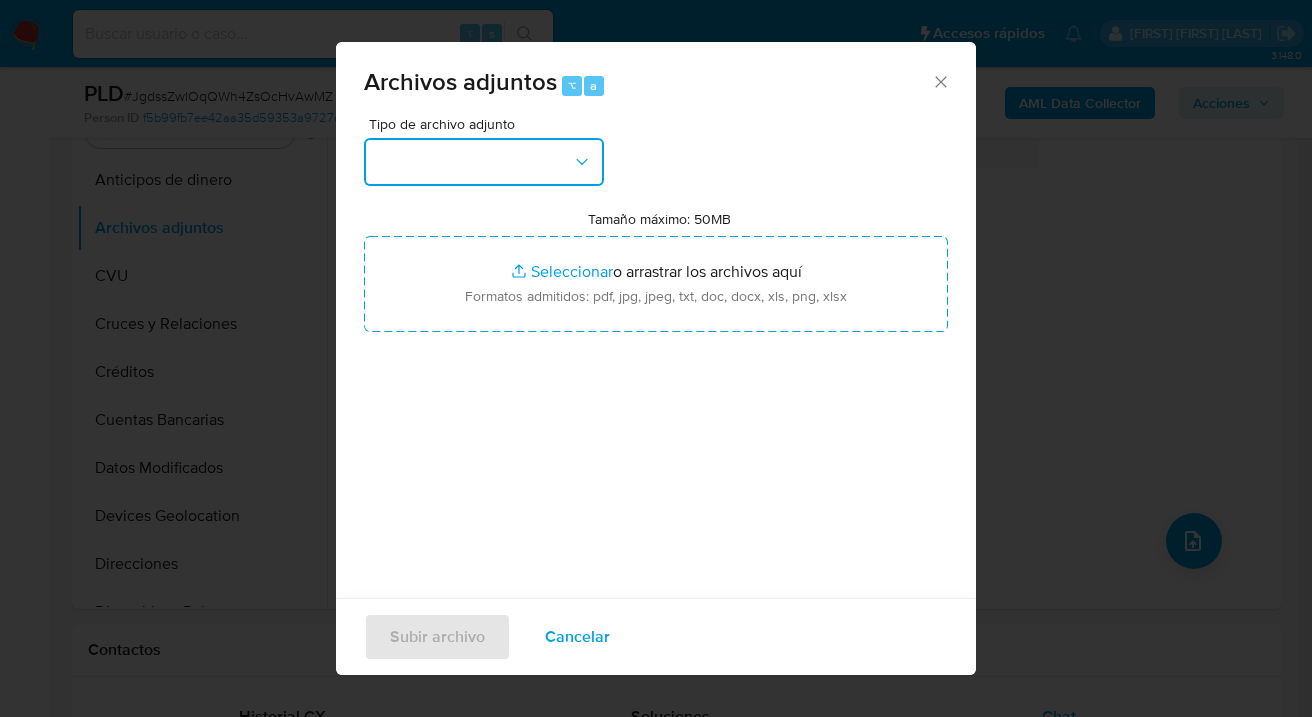 click at bounding box center (484, 162) 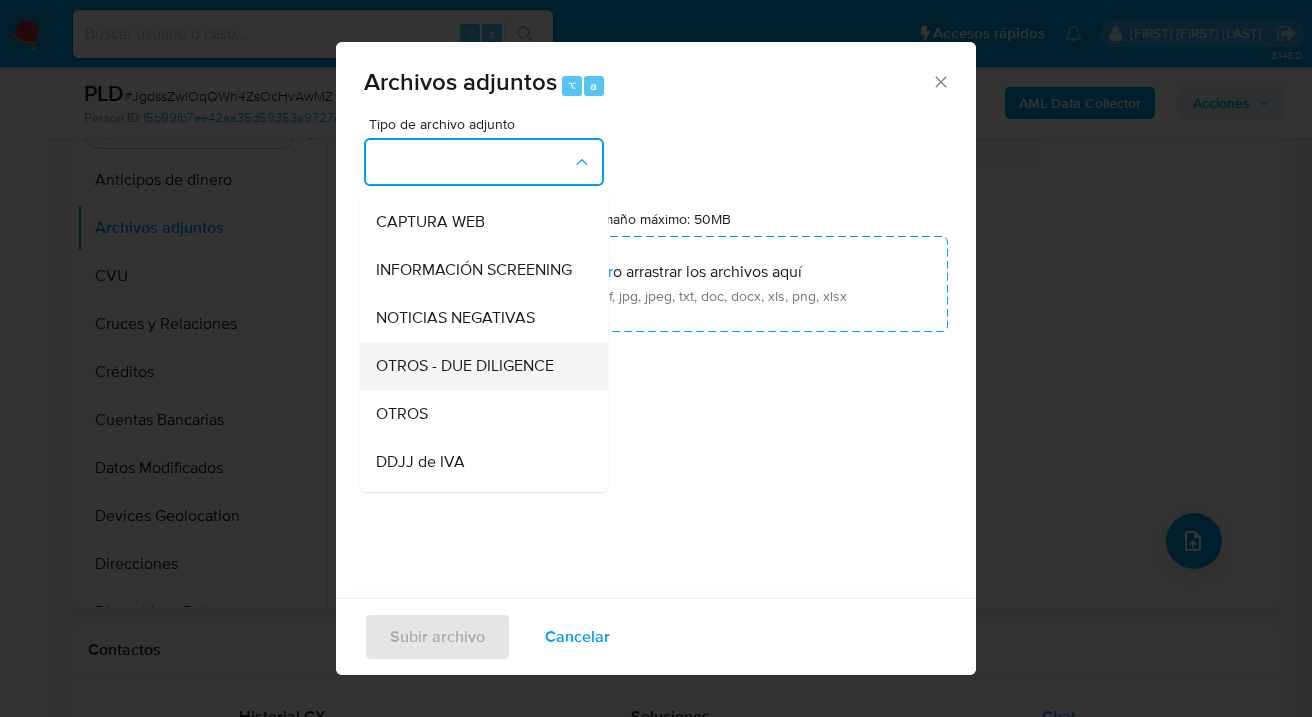 scroll, scrollTop: 236, scrollLeft: 0, axis: vertical 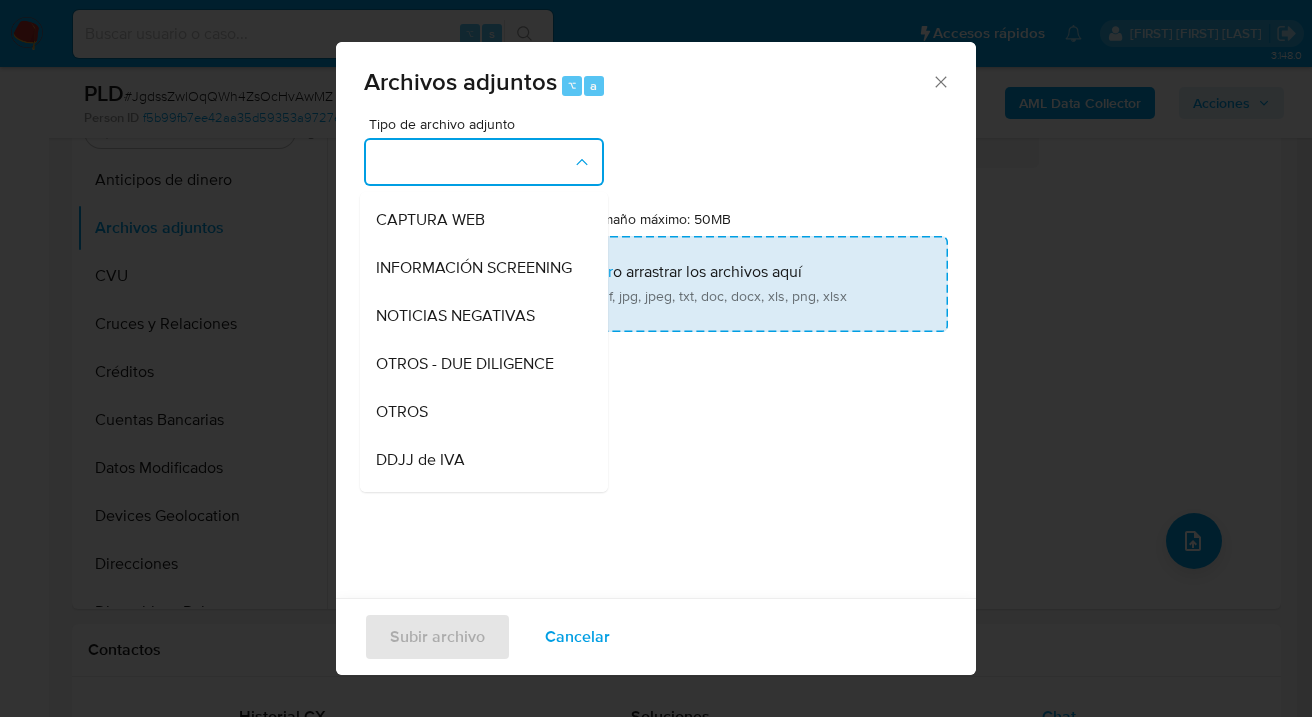 drag, startPoint x: 442, startPoint y: 424, endPoint x: 619, endPoint y: 290, distance: 222.00226 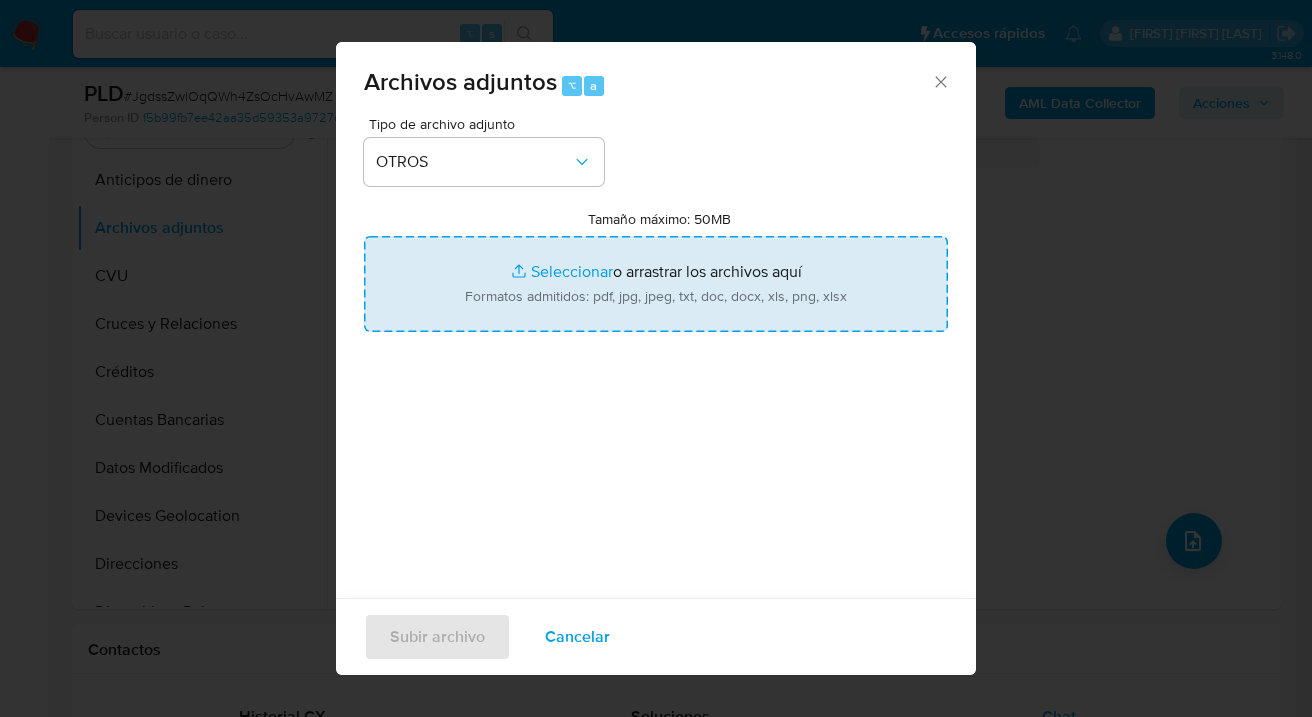 click on "Tamaño máximo: 50MB Seleccionar archivos" at bounding box center [656, 284] 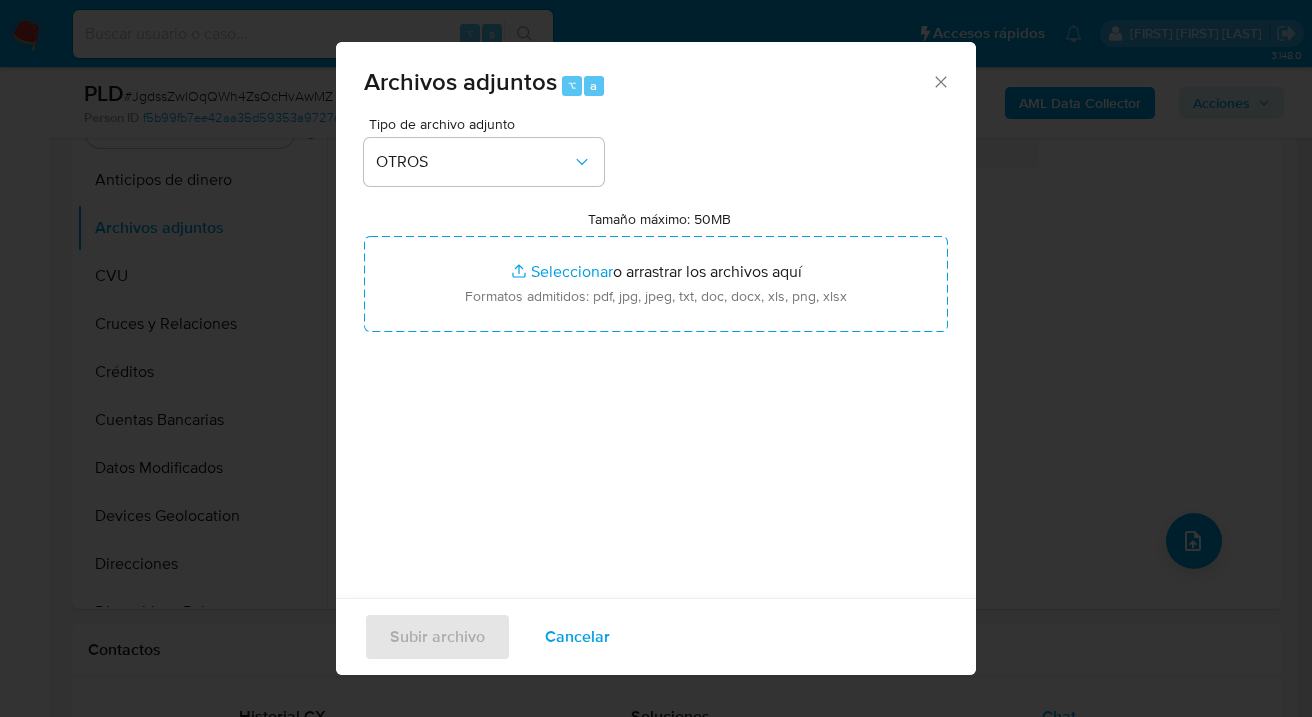 drag, startPoint x: 568, startPoint y: 640, endPoint x: 554, endPoint y: 608, distance: 34.928497 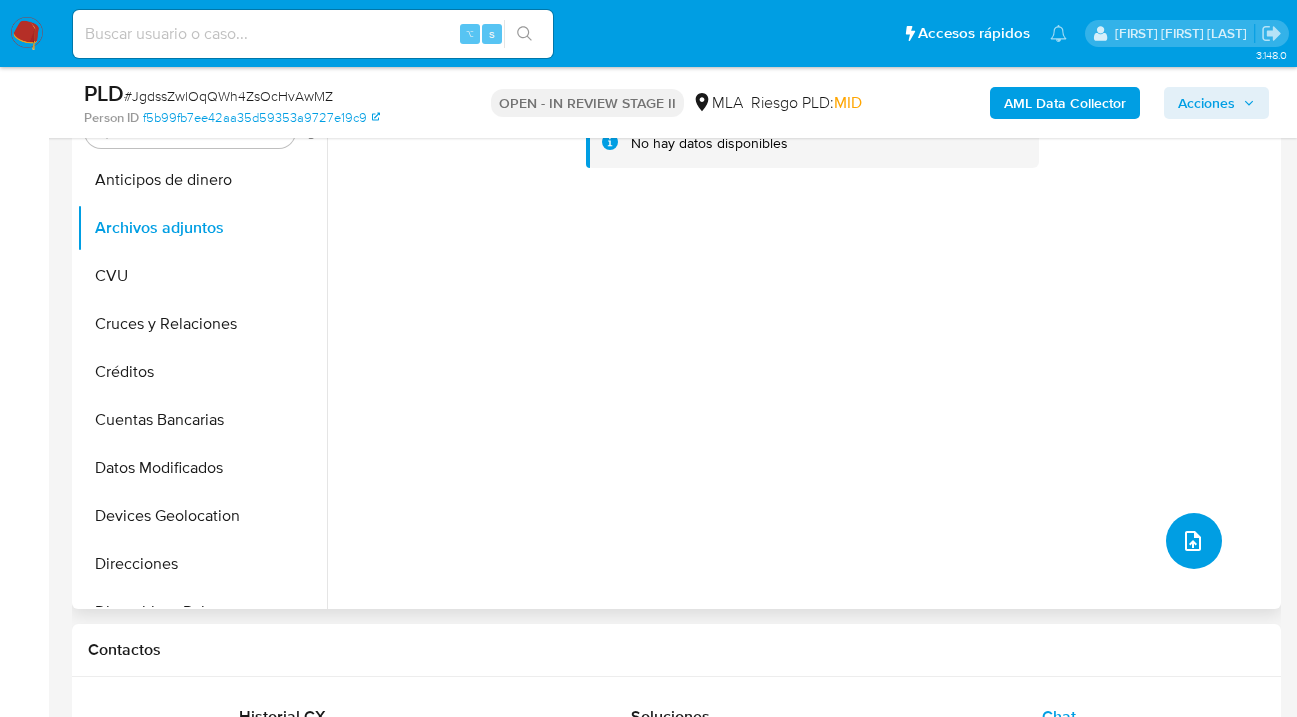 click 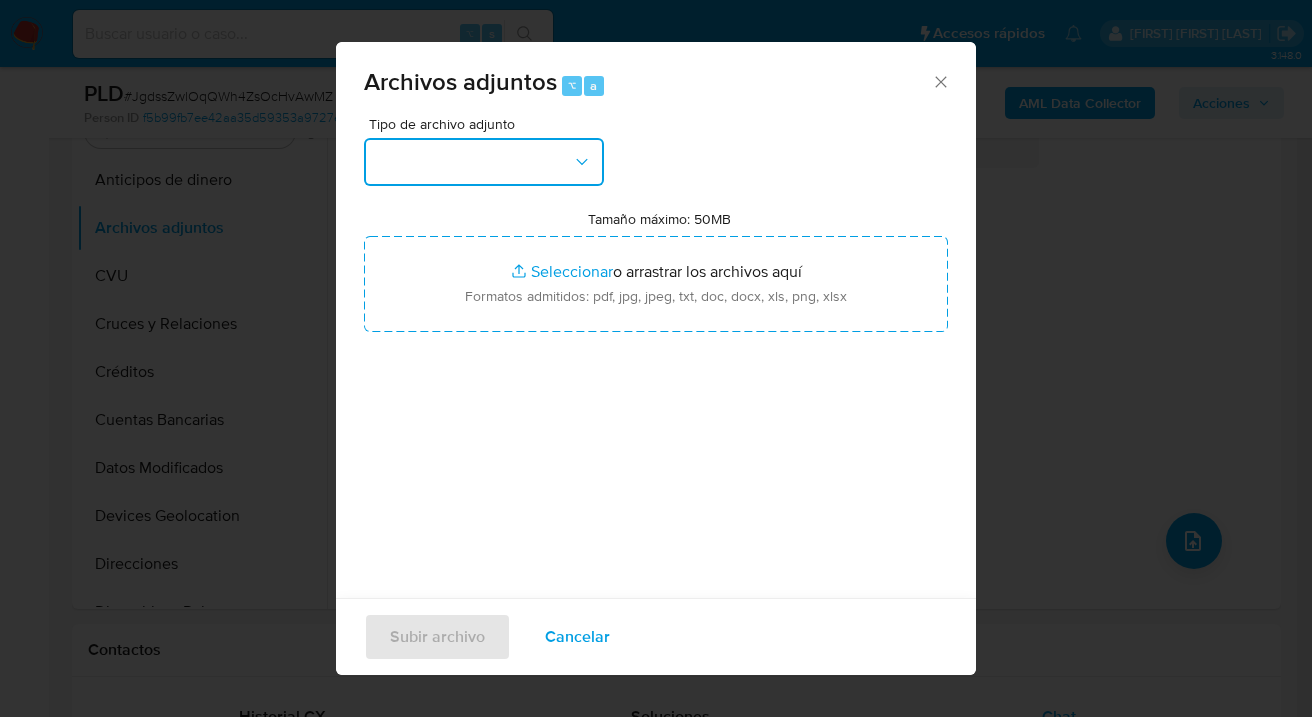 click 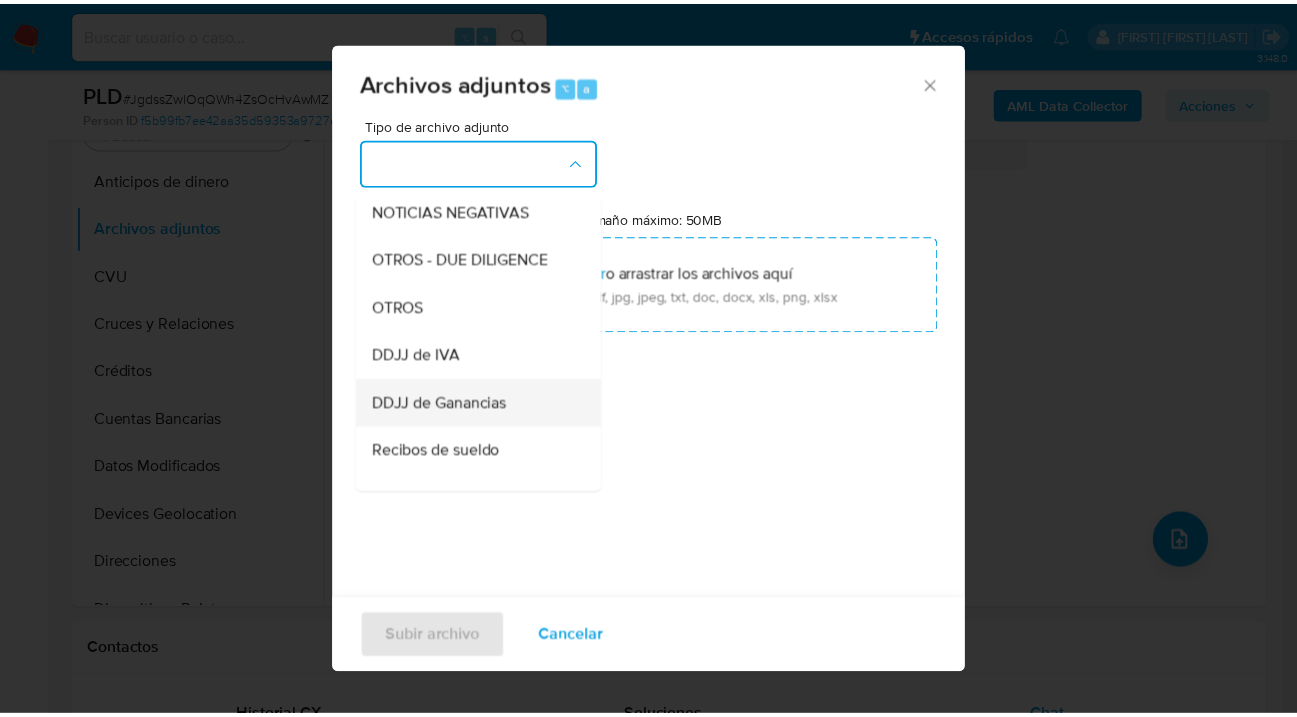 scroll, scrollTop: 417, scrollLeft: 0, axis: vertical 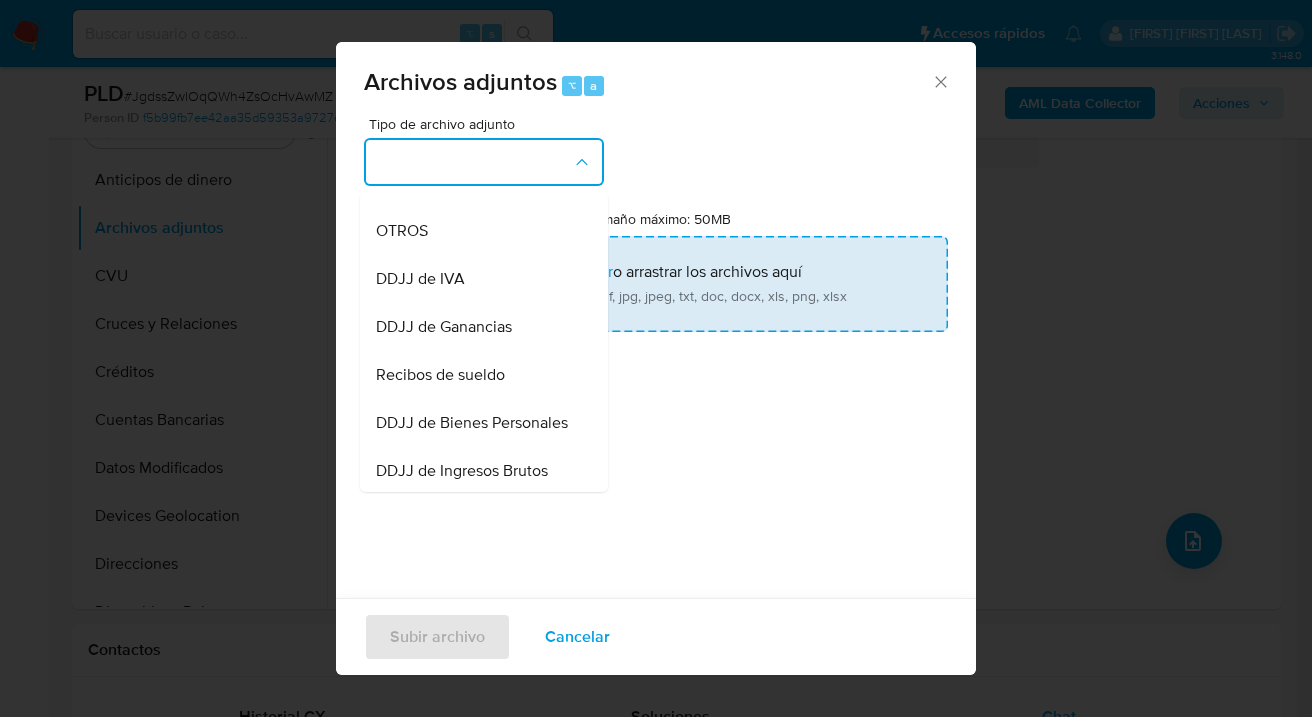drag, startPoint x: 451, startPoint y: 249, endPoint x: 723, endPoint y: 297, distance: 276.20282 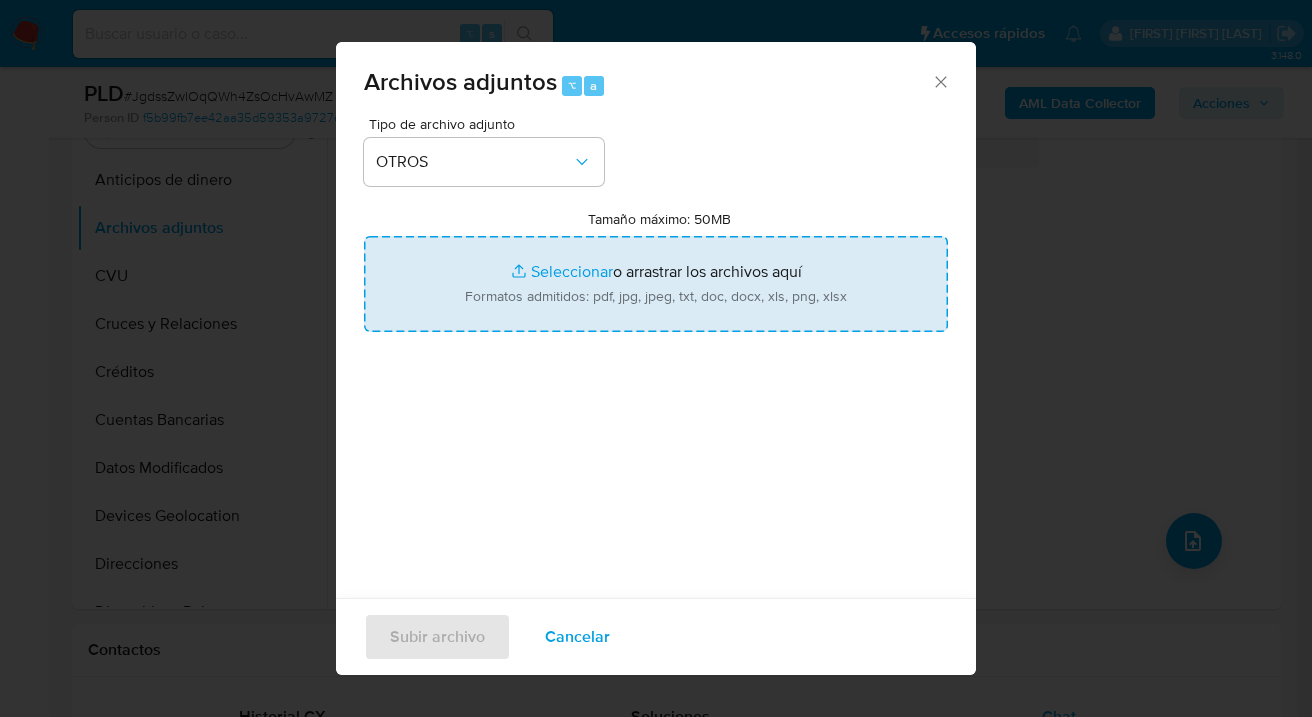 click on "Tamaño máximo: 50MB Seleccionar archivos" at bounding box center [656, 284] 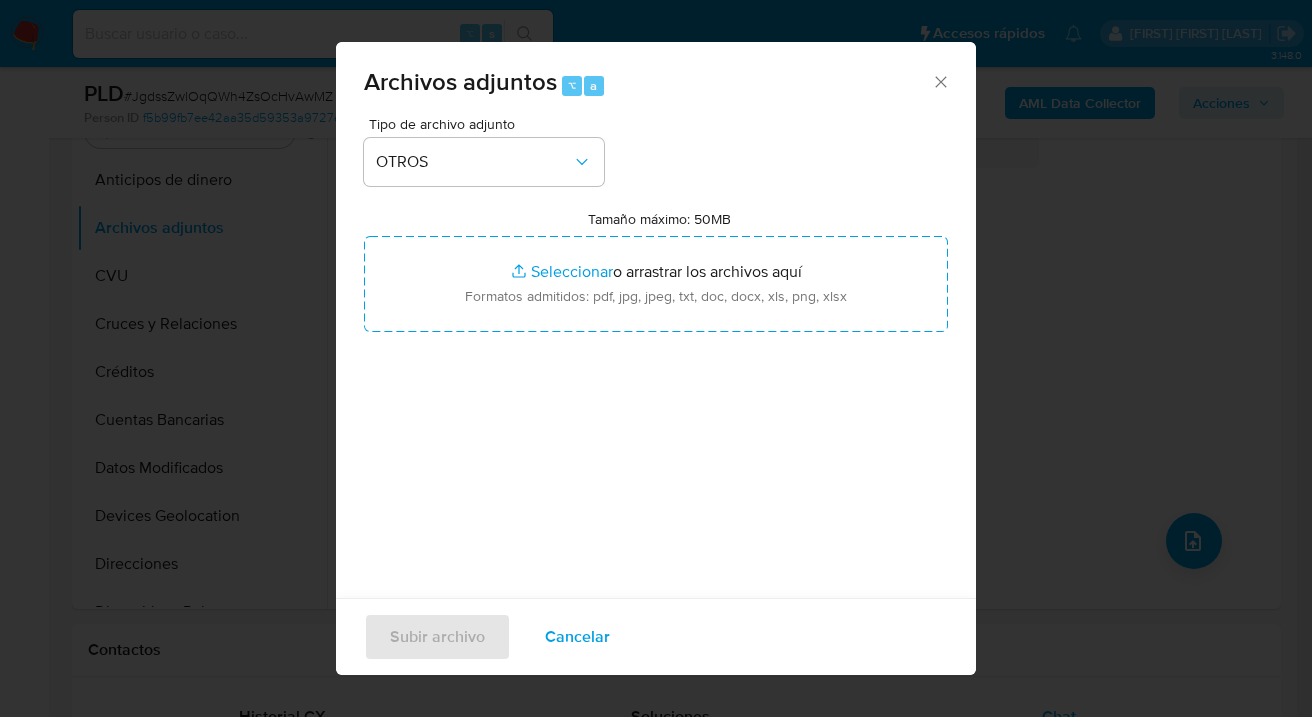 type on "C:\fakepath\286197618 Analisis no roi Caselog JgdssZwlOqQWh4ZsOcHvAwMZ_2025_07_17_22_59_38.docx" 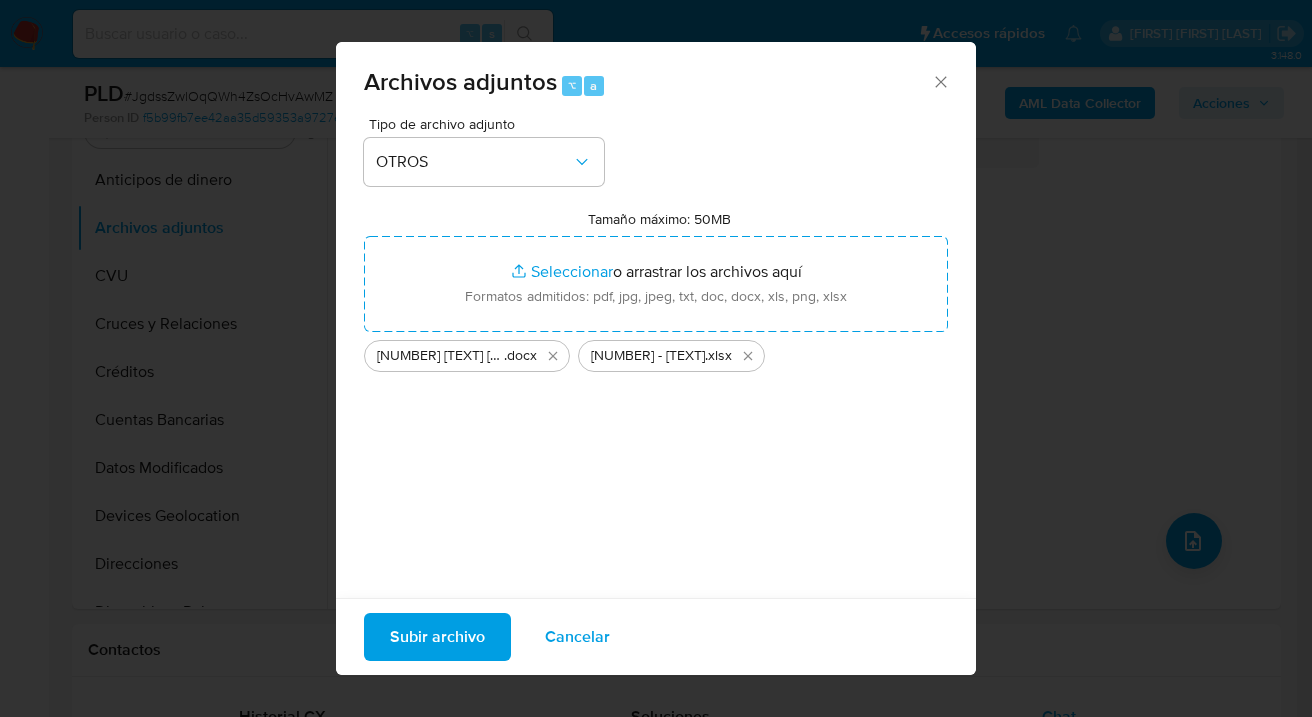 click on "Subir archivo" at bounding box center [437, 637] 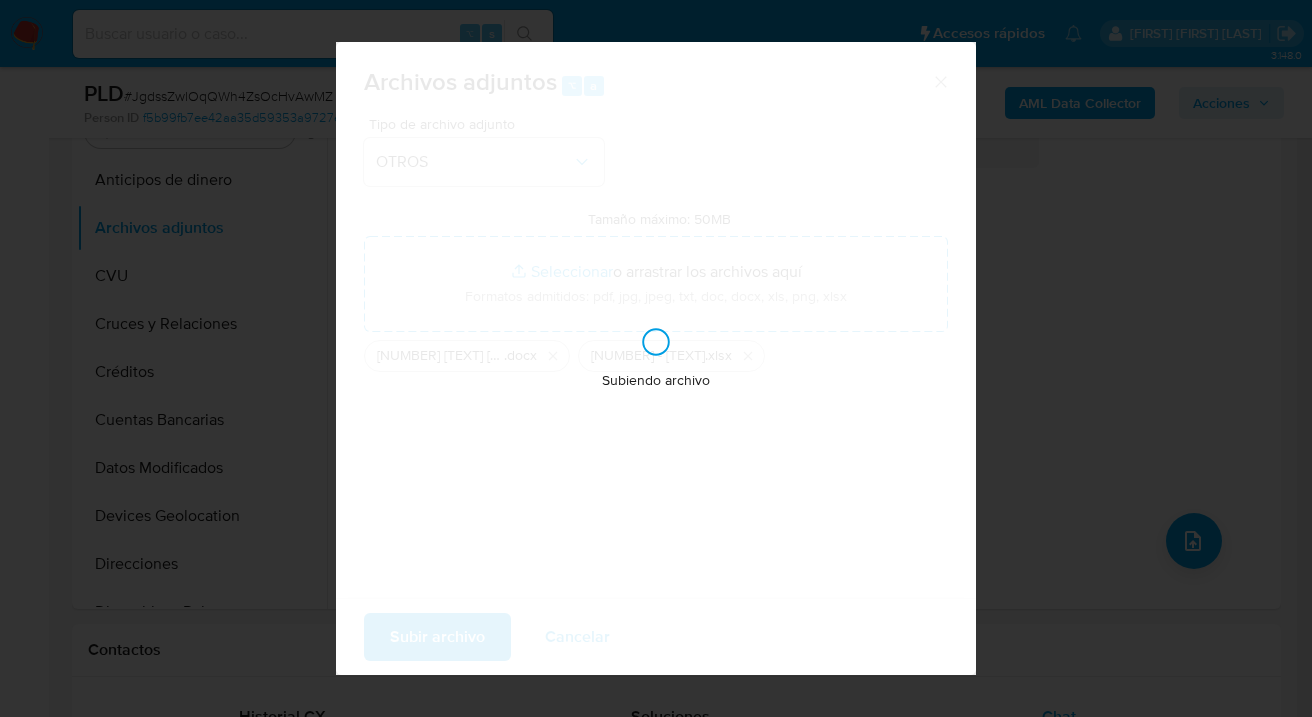 click on "Subiendo archivo" at bounding box center [656, 358] 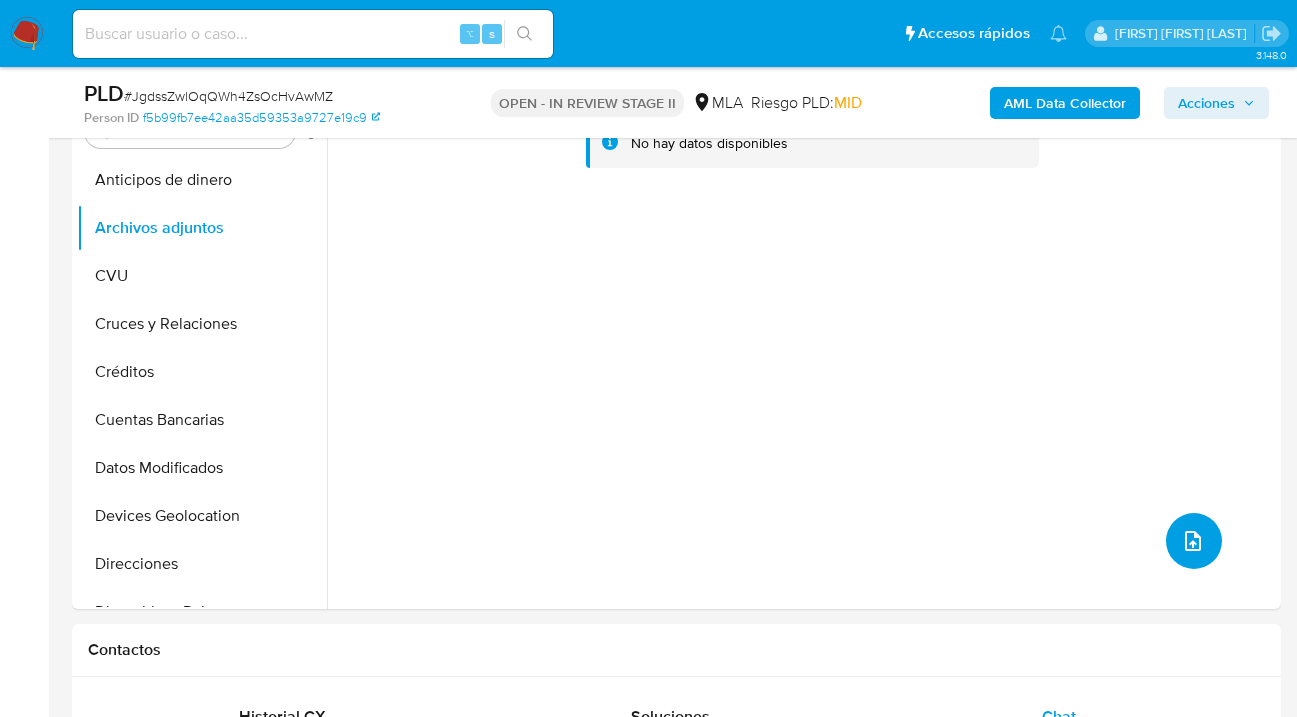 scroll, scrollTop: 0, scrollLeft: 0, axis: both 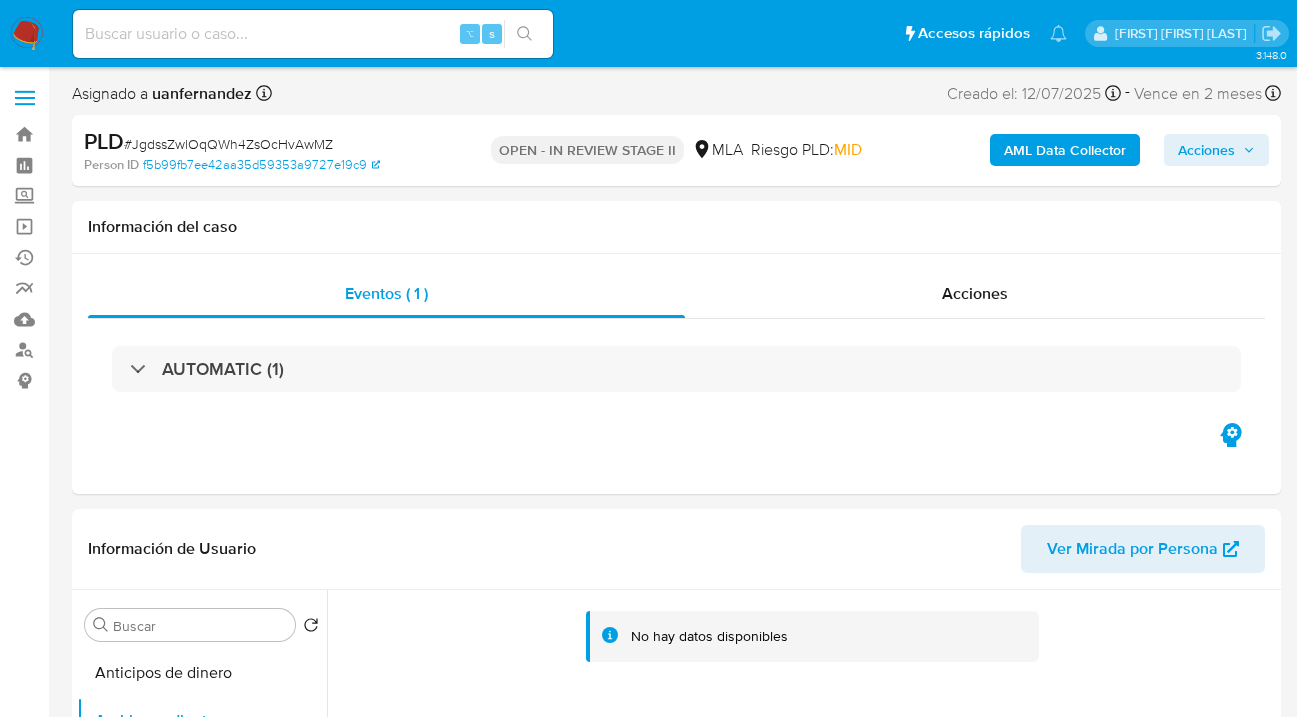 click on "Acciones" at bounding box center [1206, 150] 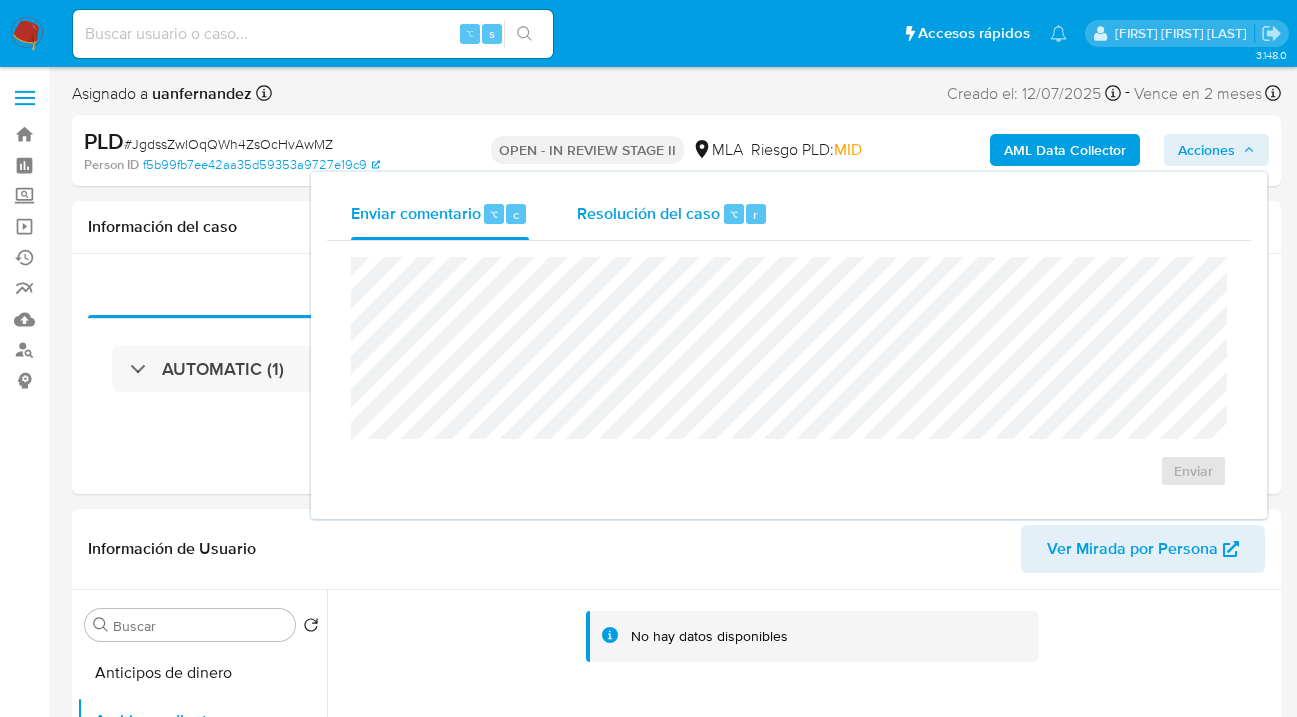 click on "Resolución del caso" at bounding box center (648, 213) 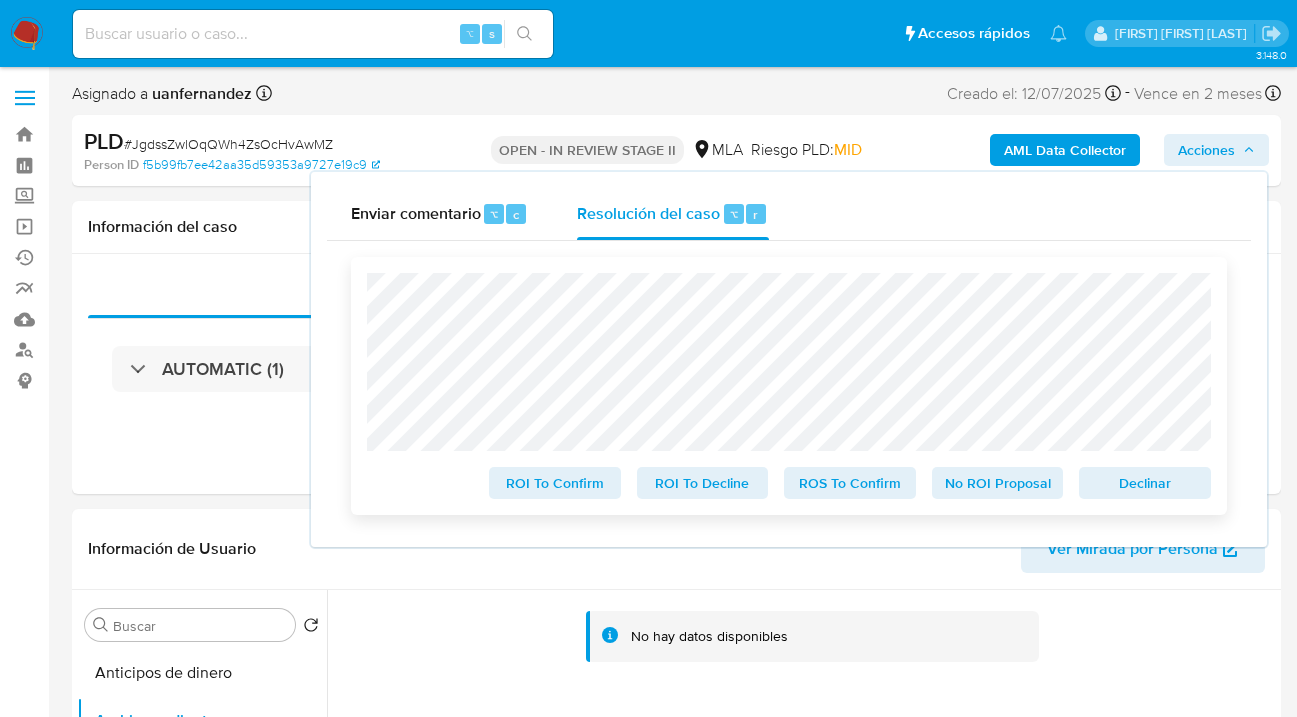 click on "No ROI Proposal" at bounding box center [998, 483] 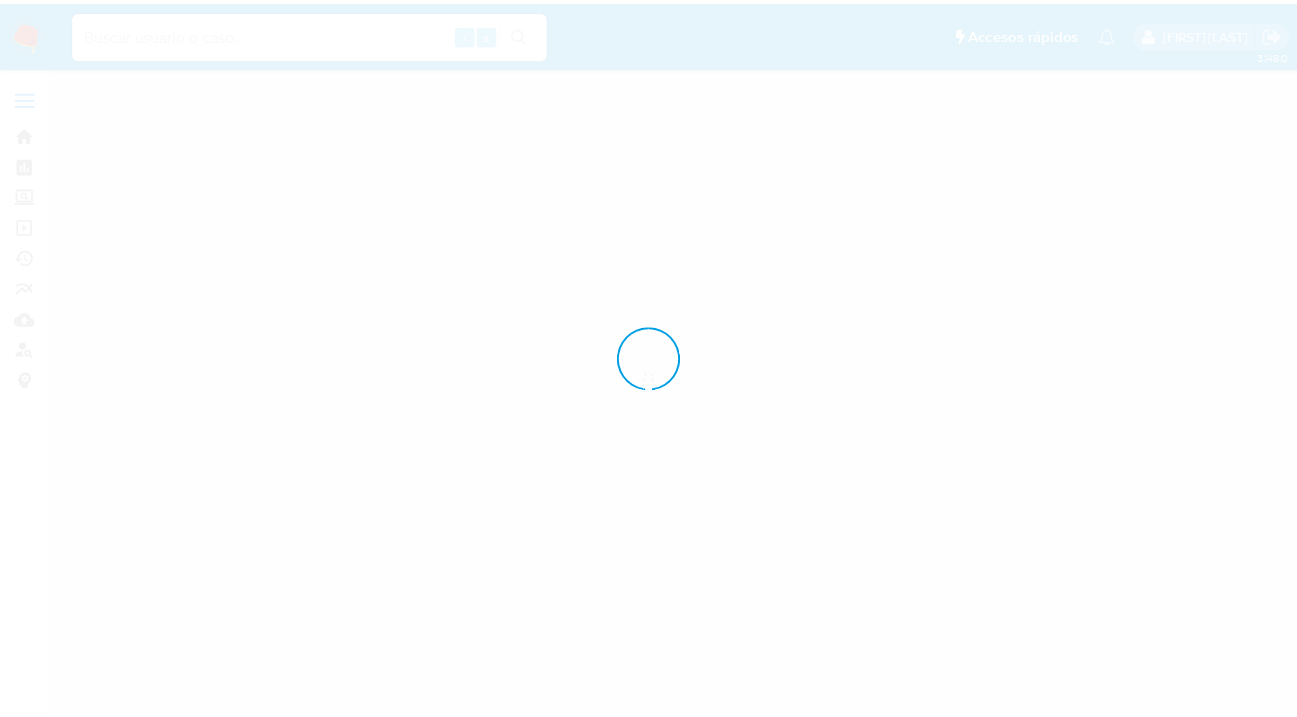 scroll, scrollTop: 0, scrollLeft: 0, axis: both 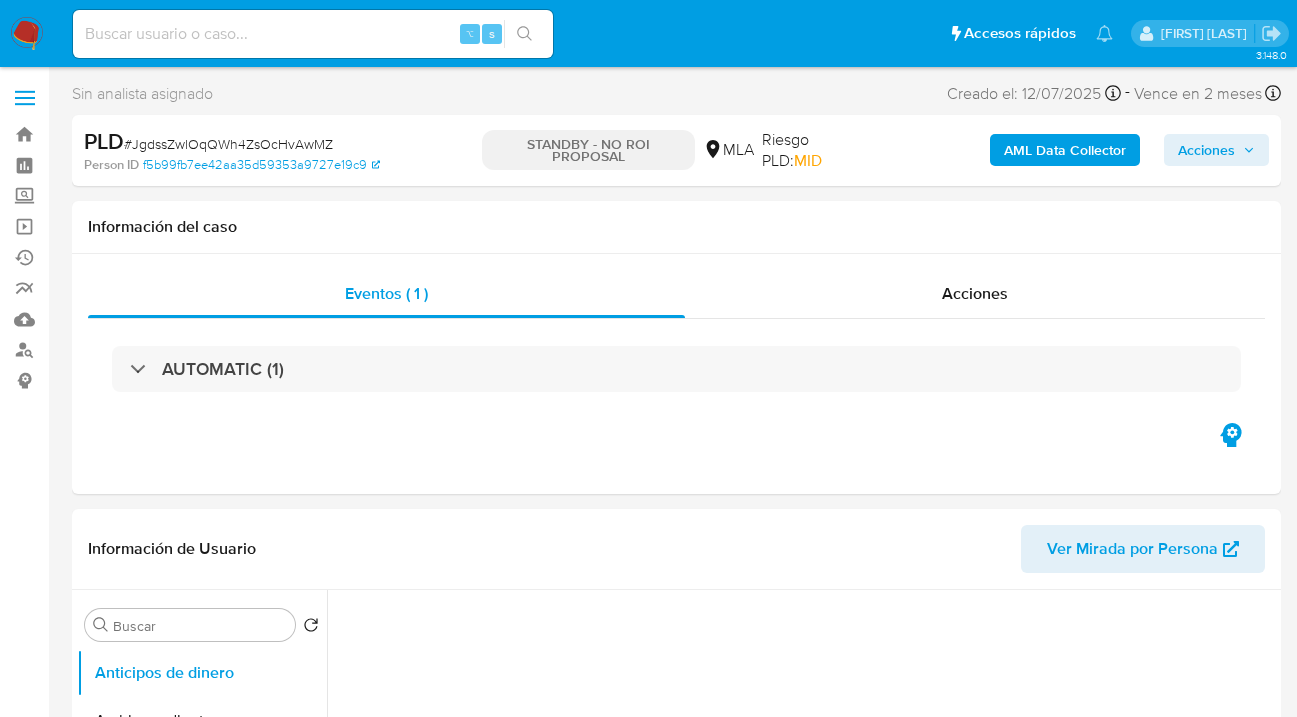 select on "10" 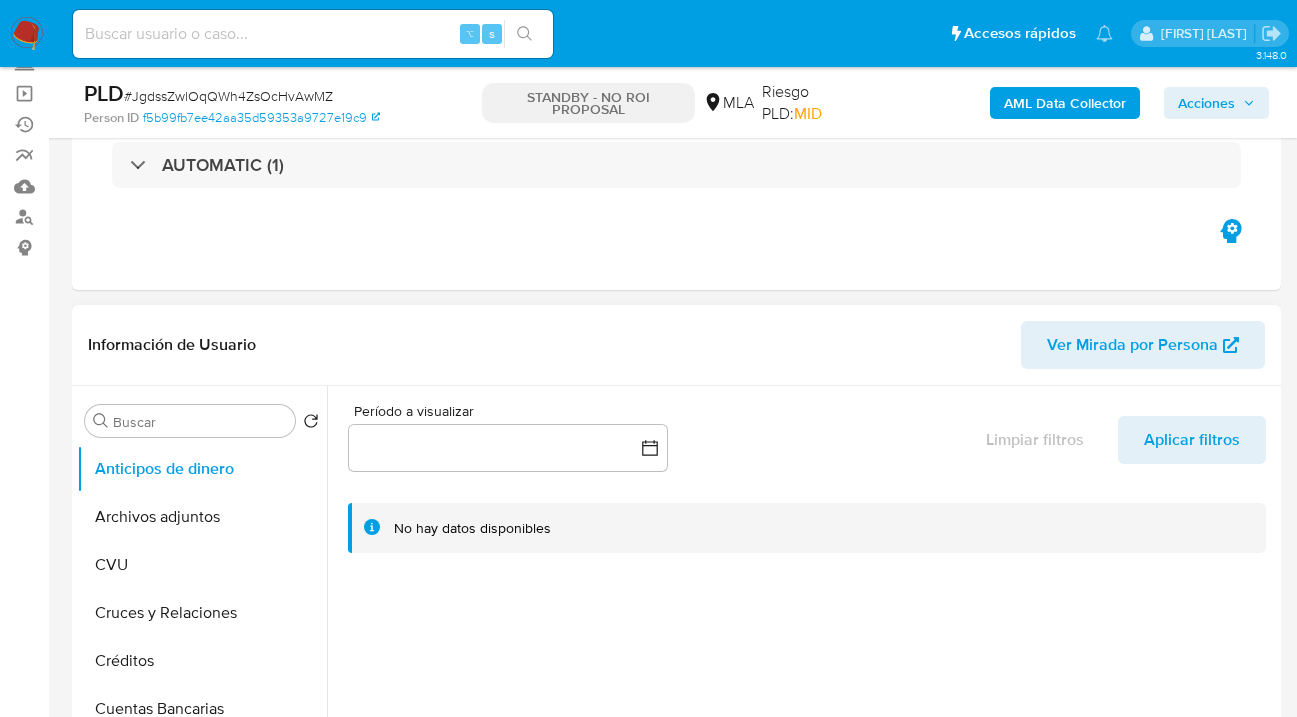 scroll, scrollTop: 400, scrollLeft: 0, axis: vertical 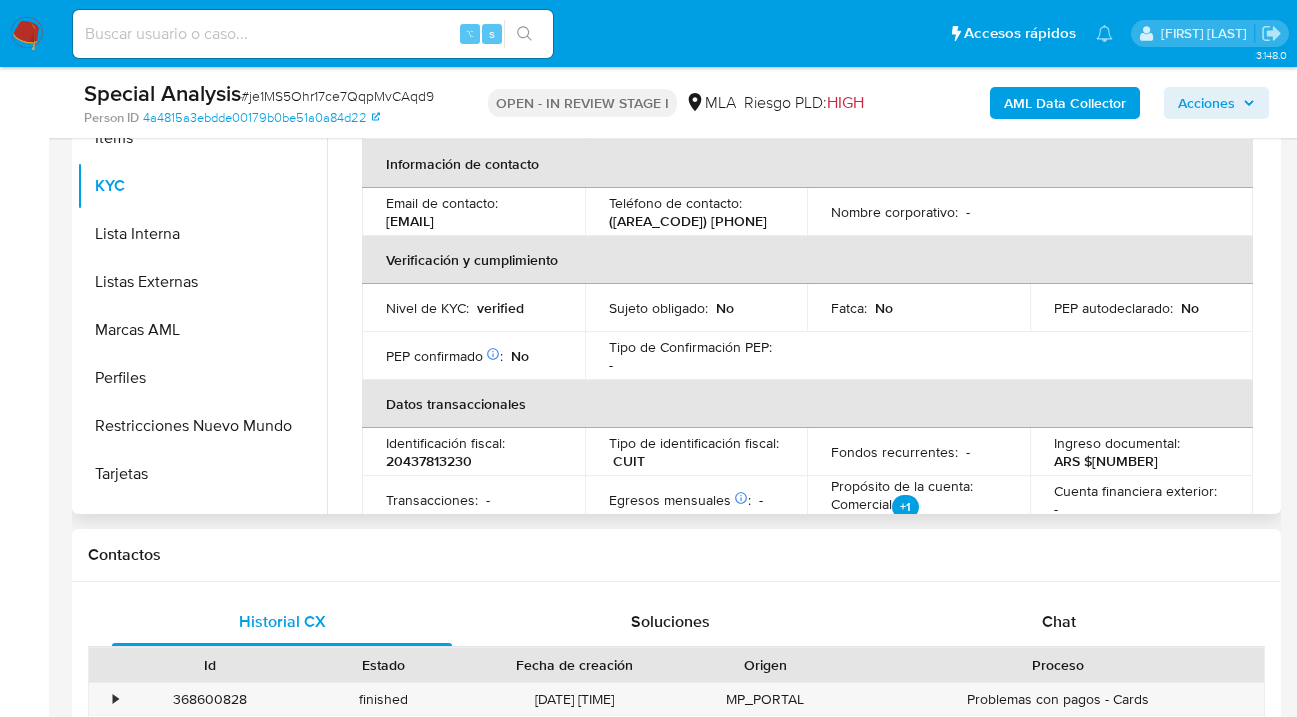drag, startPoint x: 576, startPoint y: 225, endPoint x: 387, endPoint y: 218, distance: 189.12958 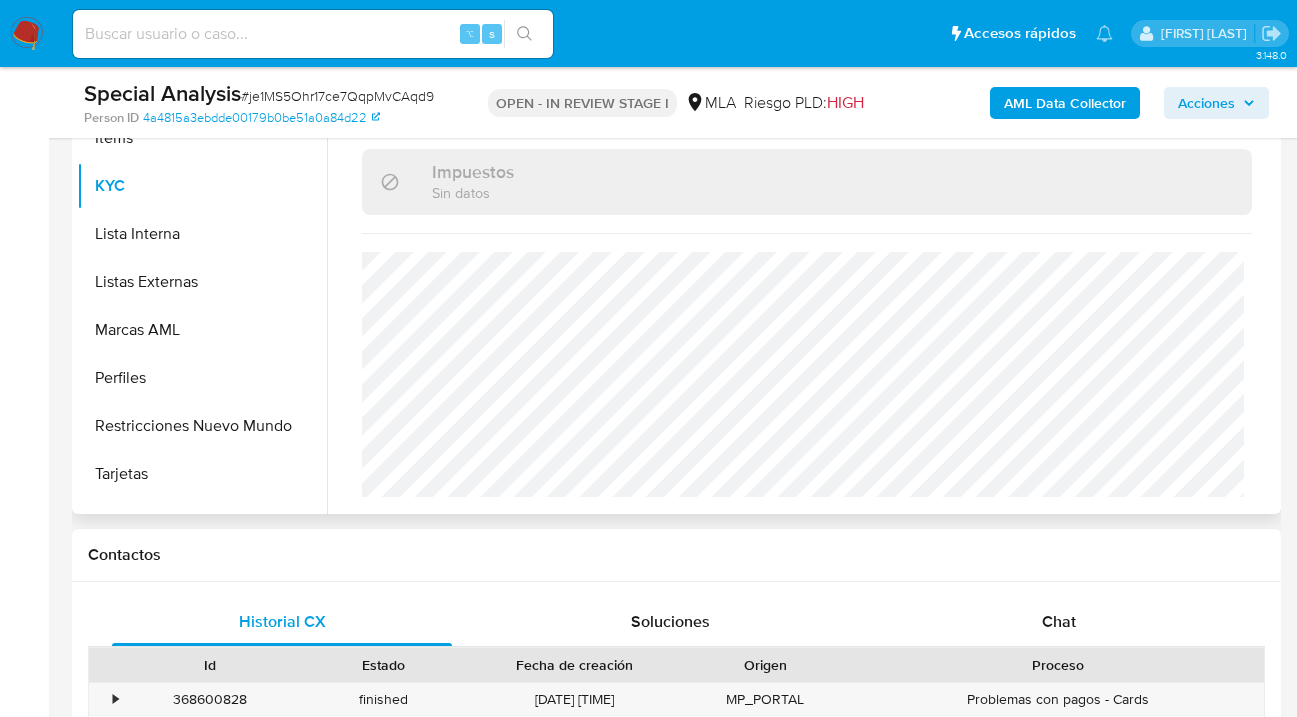 scroll, scrollTop: 731, scrollLeft: 0, axis: vertical 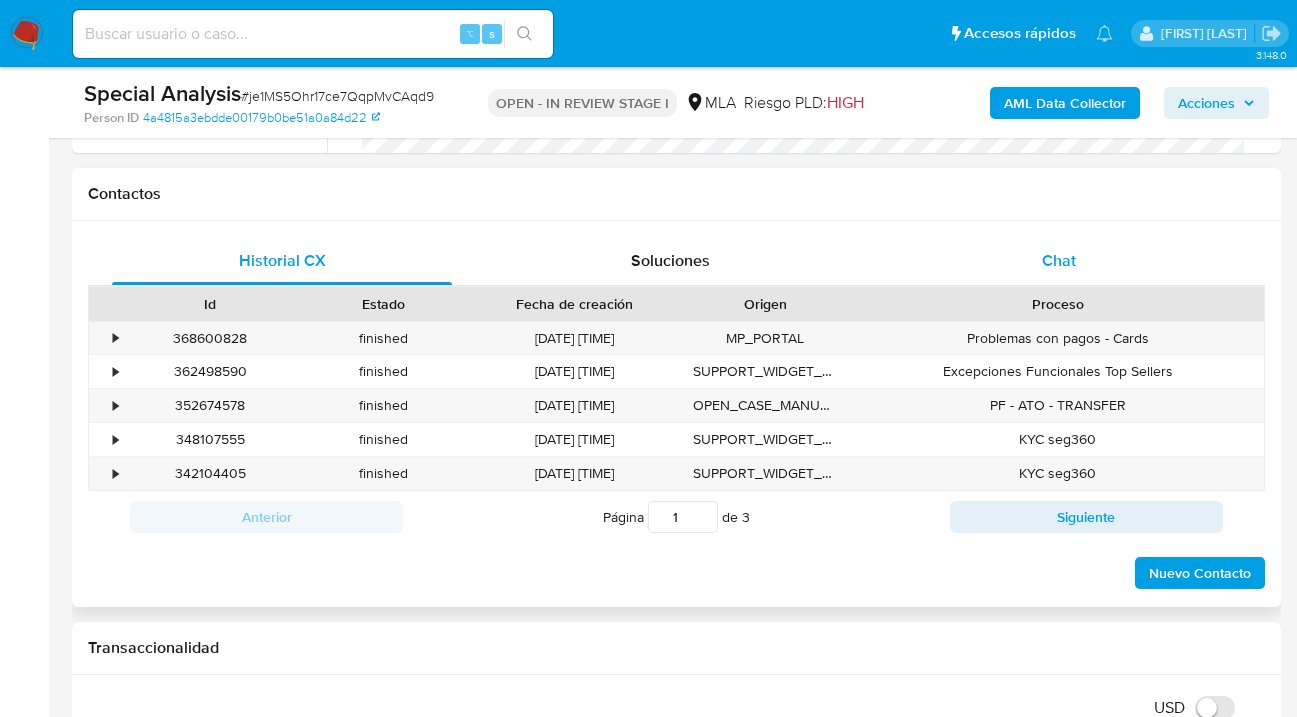 click on "Chat" at bounding box center (1059, 260) 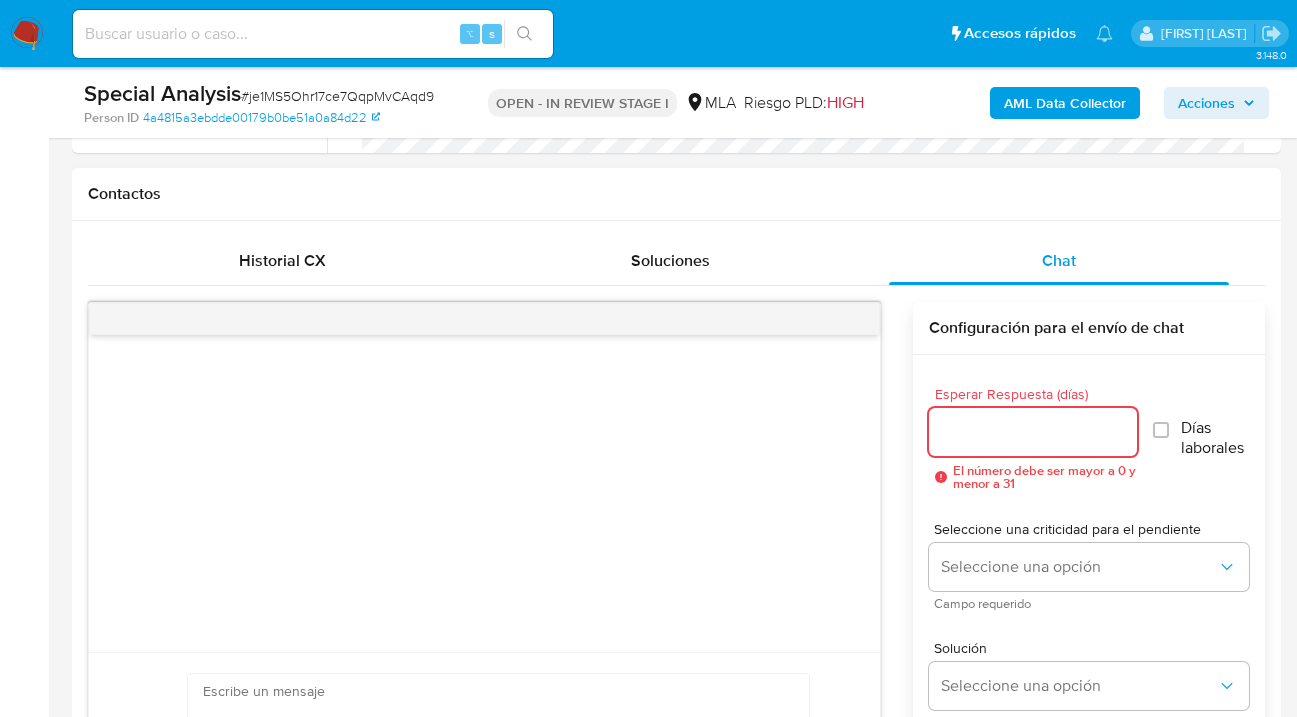 click on "Esperar Respuesta (días)" at bounding box center (1033, 432) 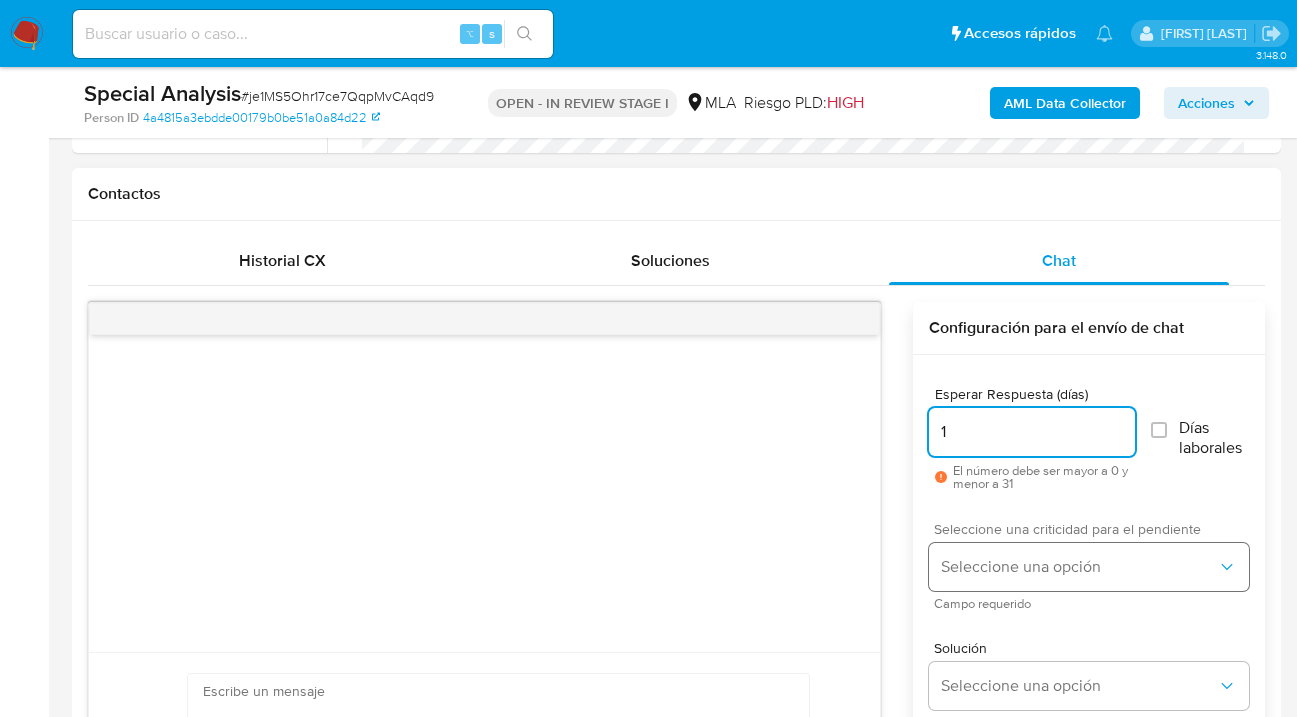 type on "1" 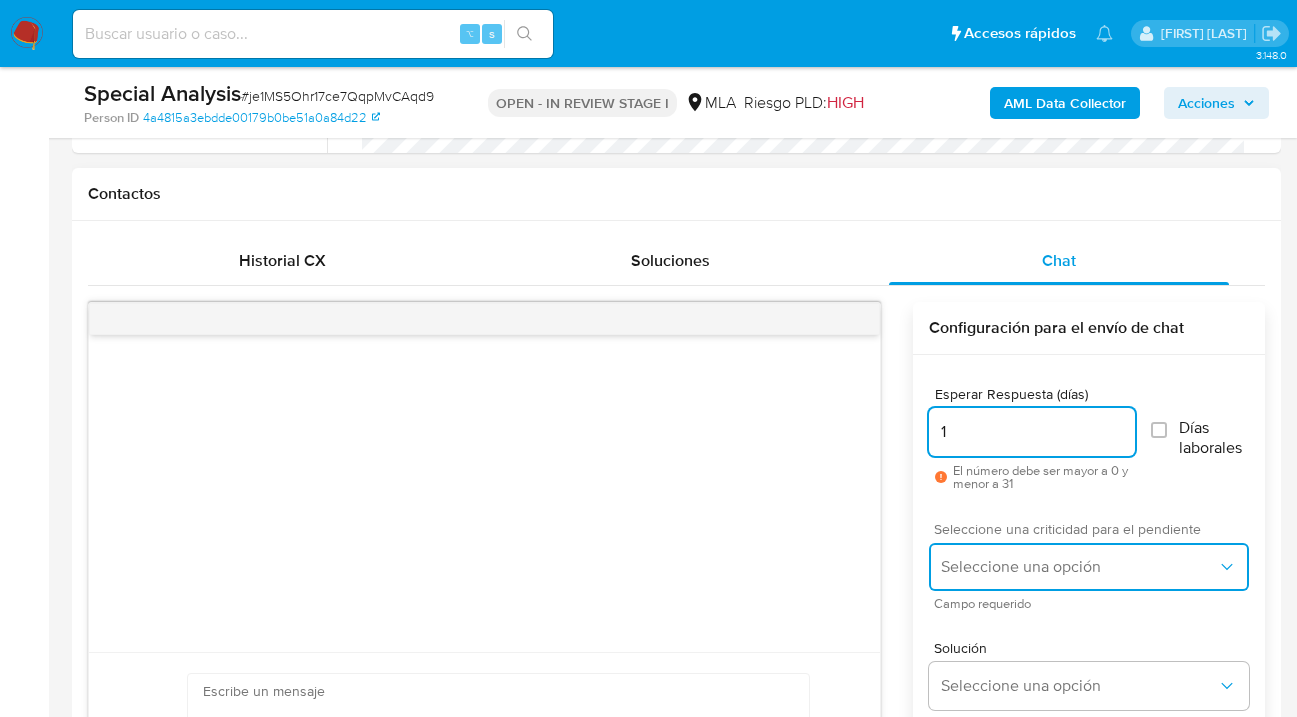 click on "Seleccione una opción" at bounding box center [1079, 567] 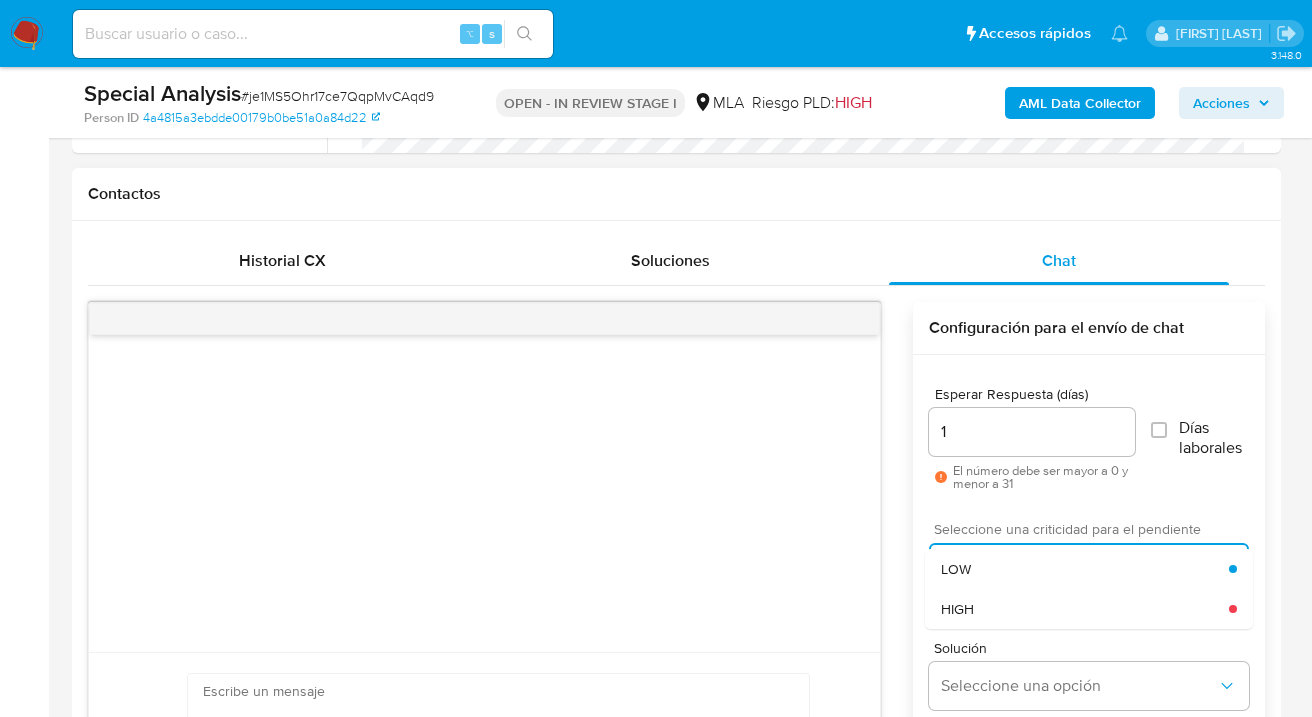 drag, startPoint x: 986, startPoint y: 577, endPoint x: 985, endPoint y: 541, distance: 36.013885 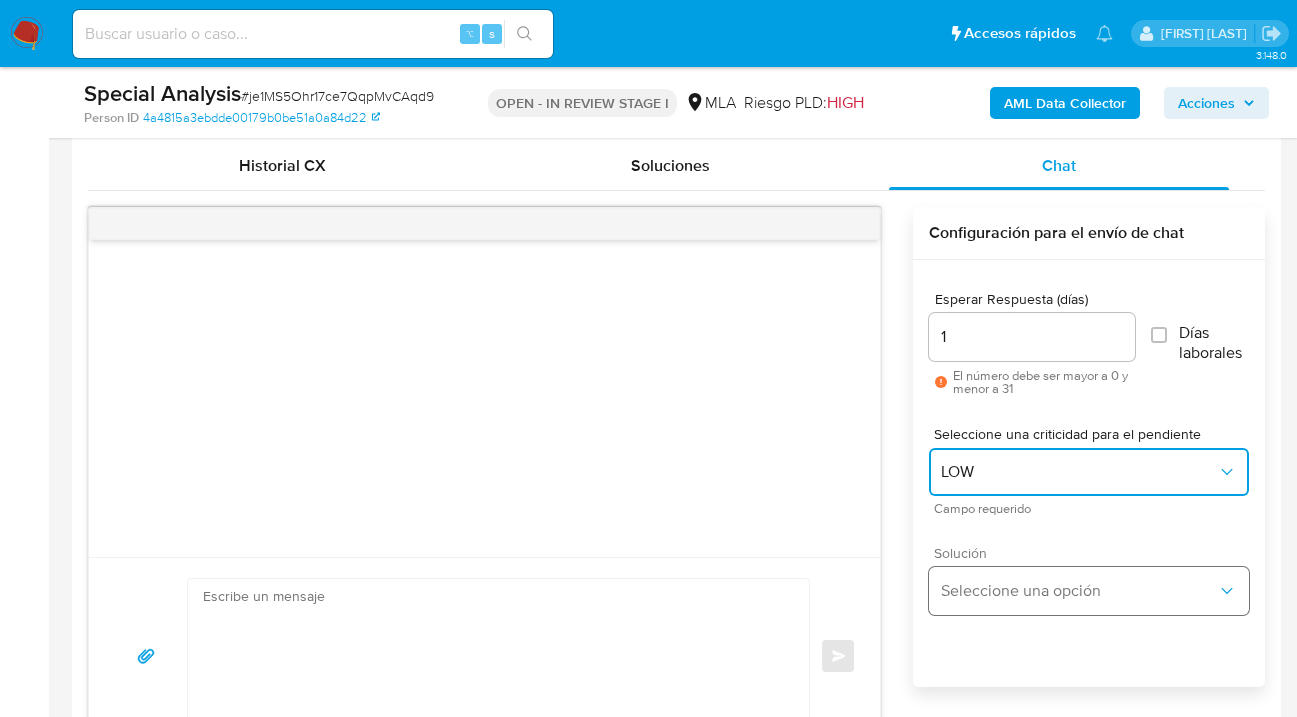 scroll, scrollTop: 1051, scrollLeft: 0, axis: vertical 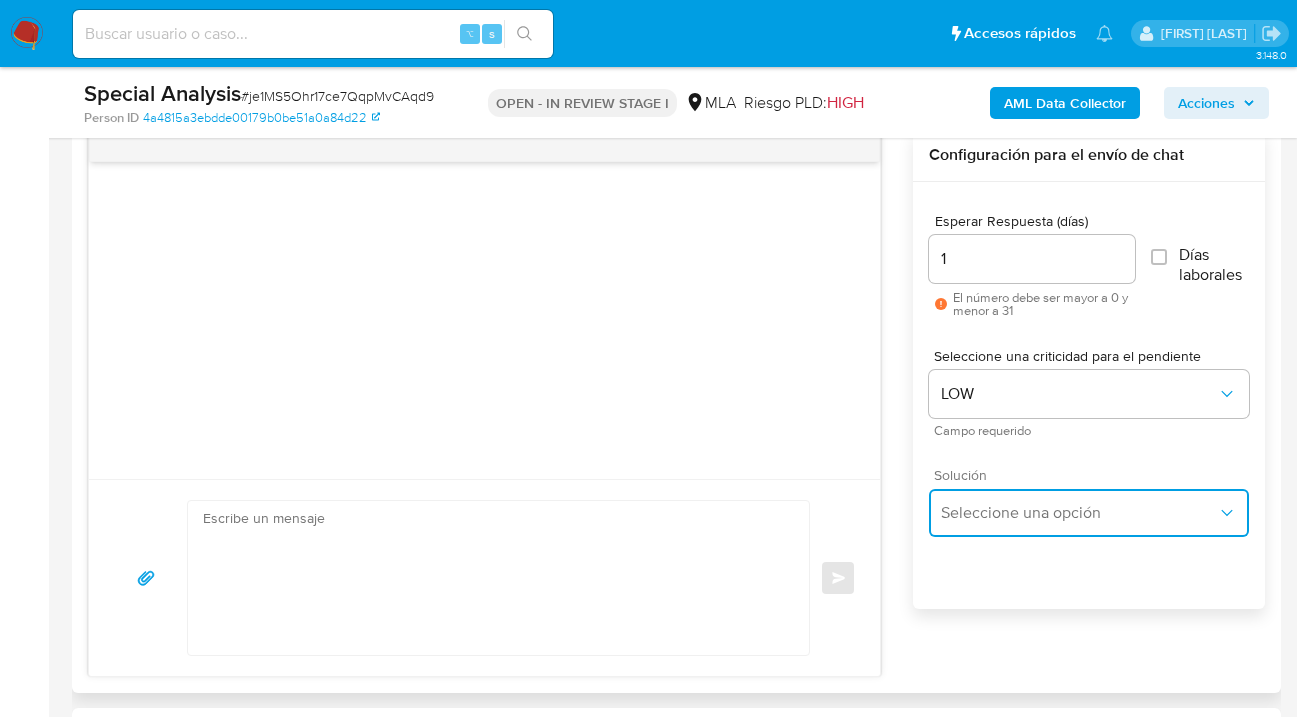 click on "Seleccione una opción" at bounding box center [1079, 513] 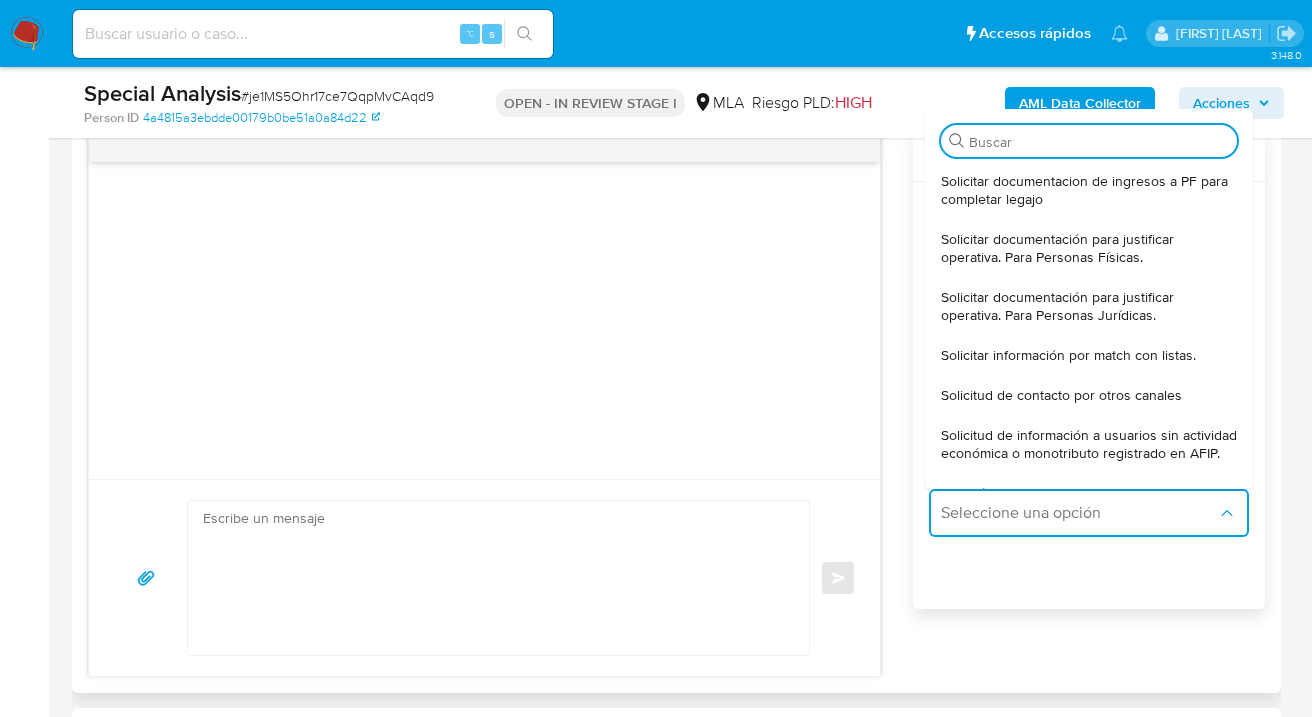 click on "Solicitar documentación para justificar operativa. Para Personas Físicas." at bounding box center (1089, 248) 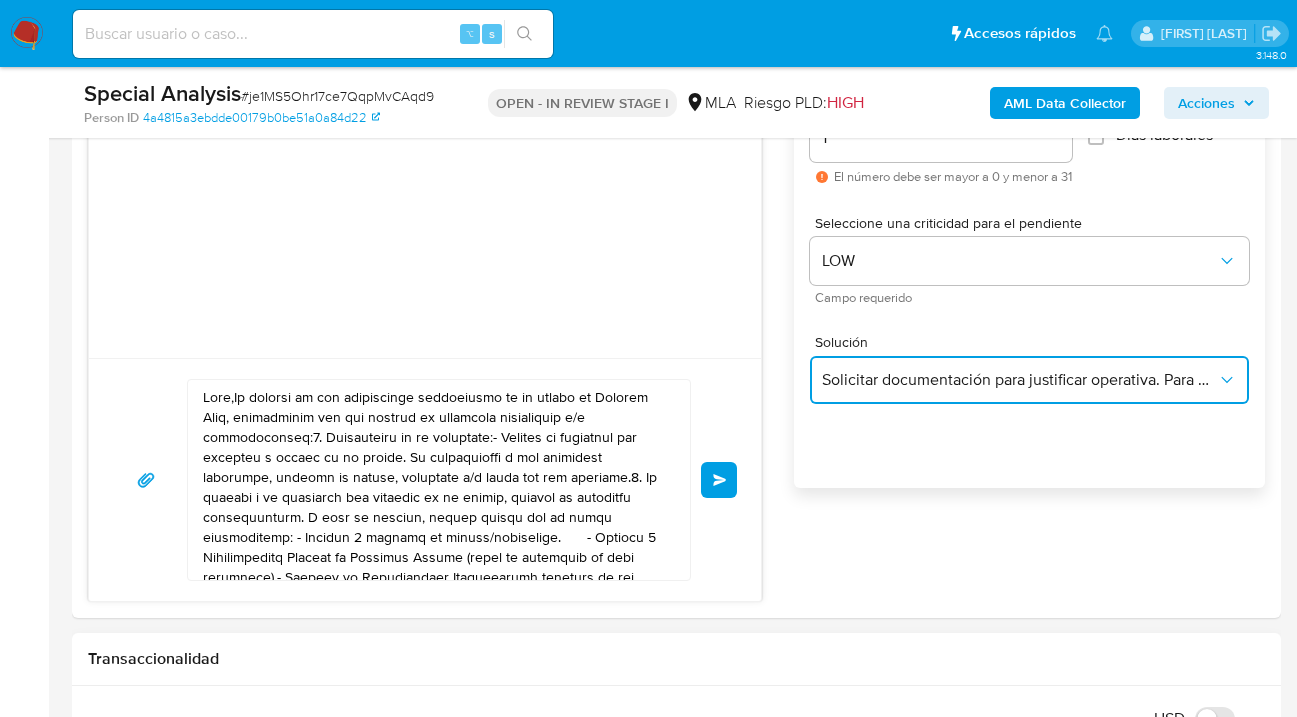 scroll, scrollTop: 1246, scrollLeft: 0, axis: vertical 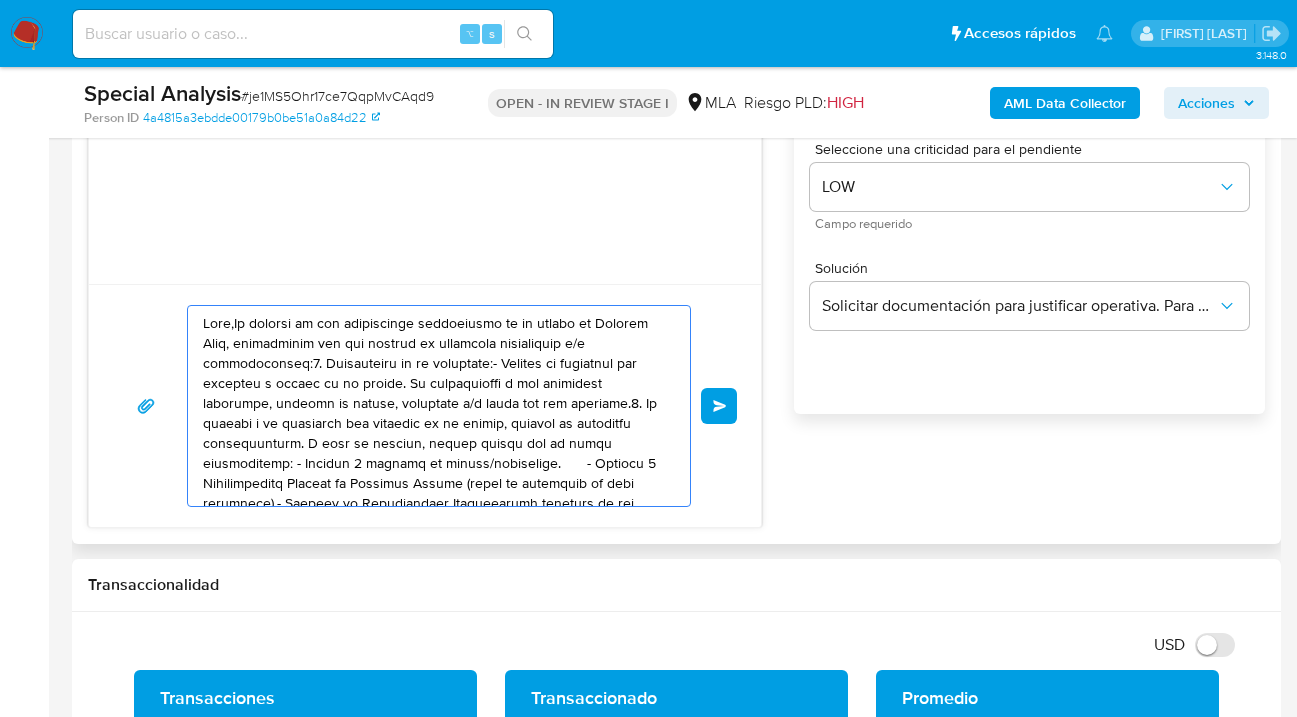 drag, startPoint x: 491, startPoint y: 462, endPoint x: 149, endPoint y: 298, distance: 379.28882 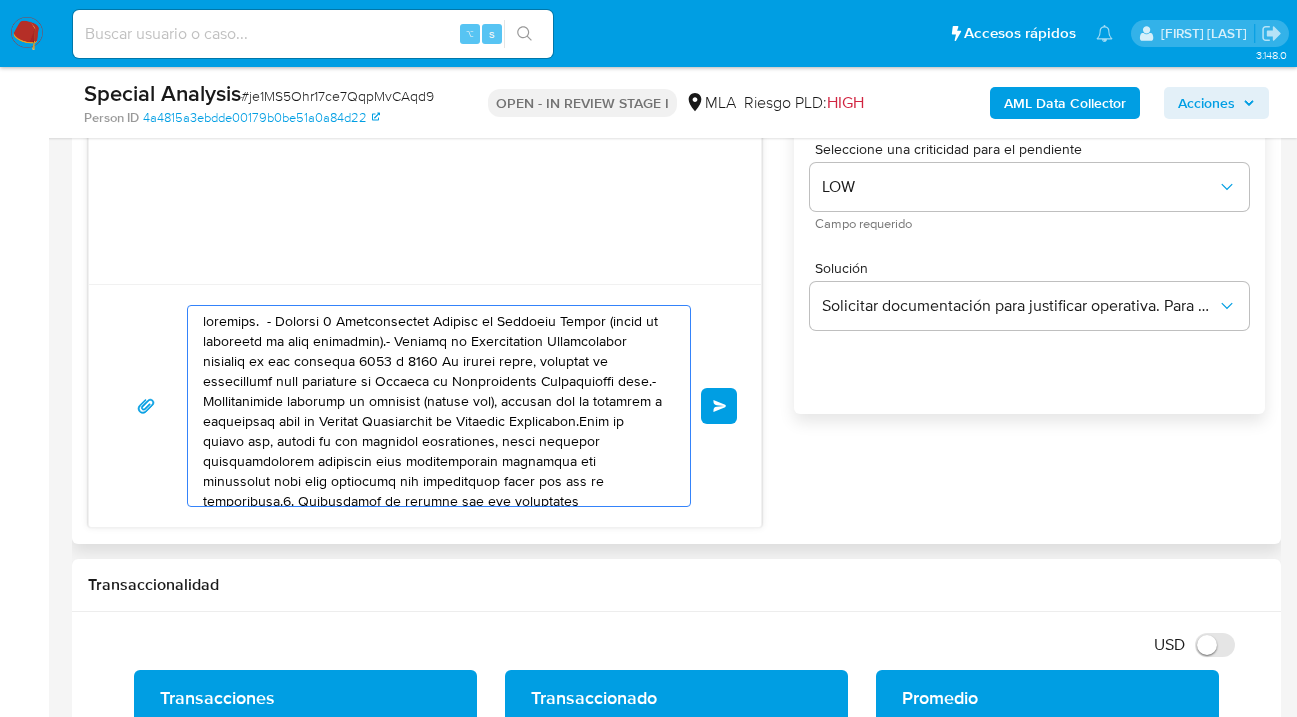 scroll, scrollTop: 0, scrollLeft: 0, axis: both 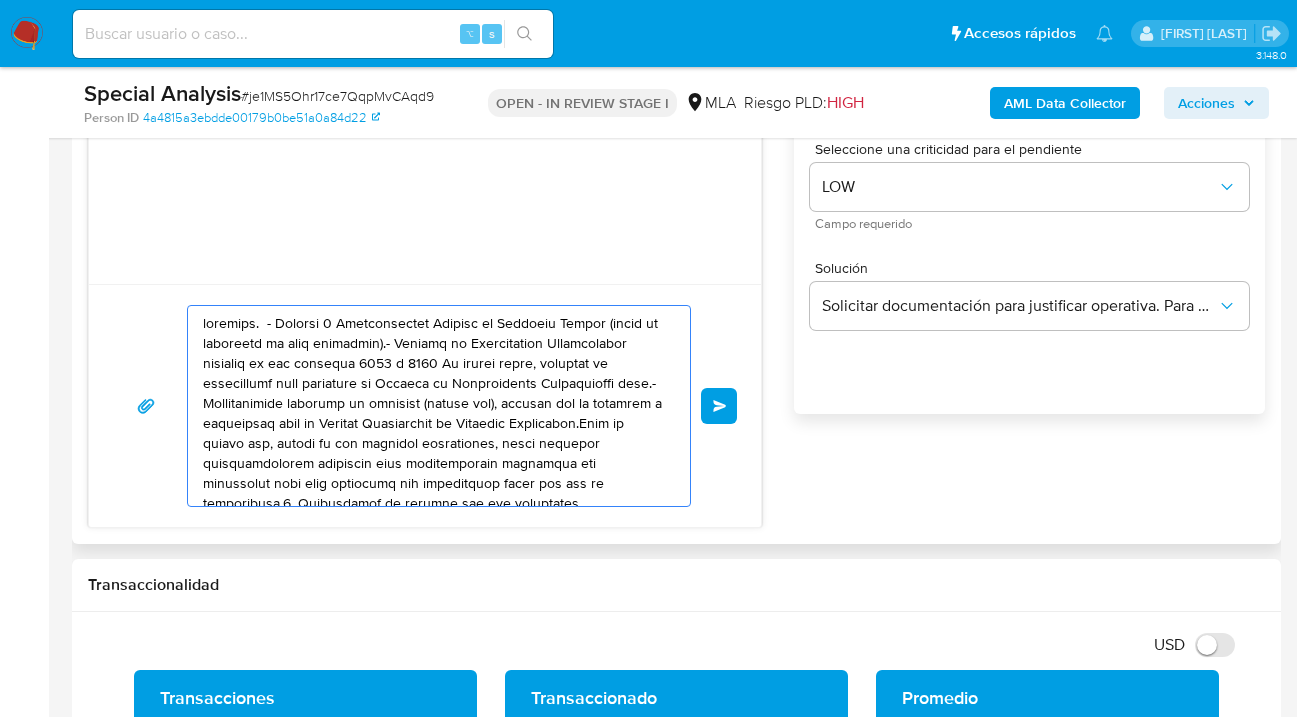 drag, startPoint x: 585, startPoint y: 496, endPoint x: 180, endPoint y: 284, distance: 457.1313 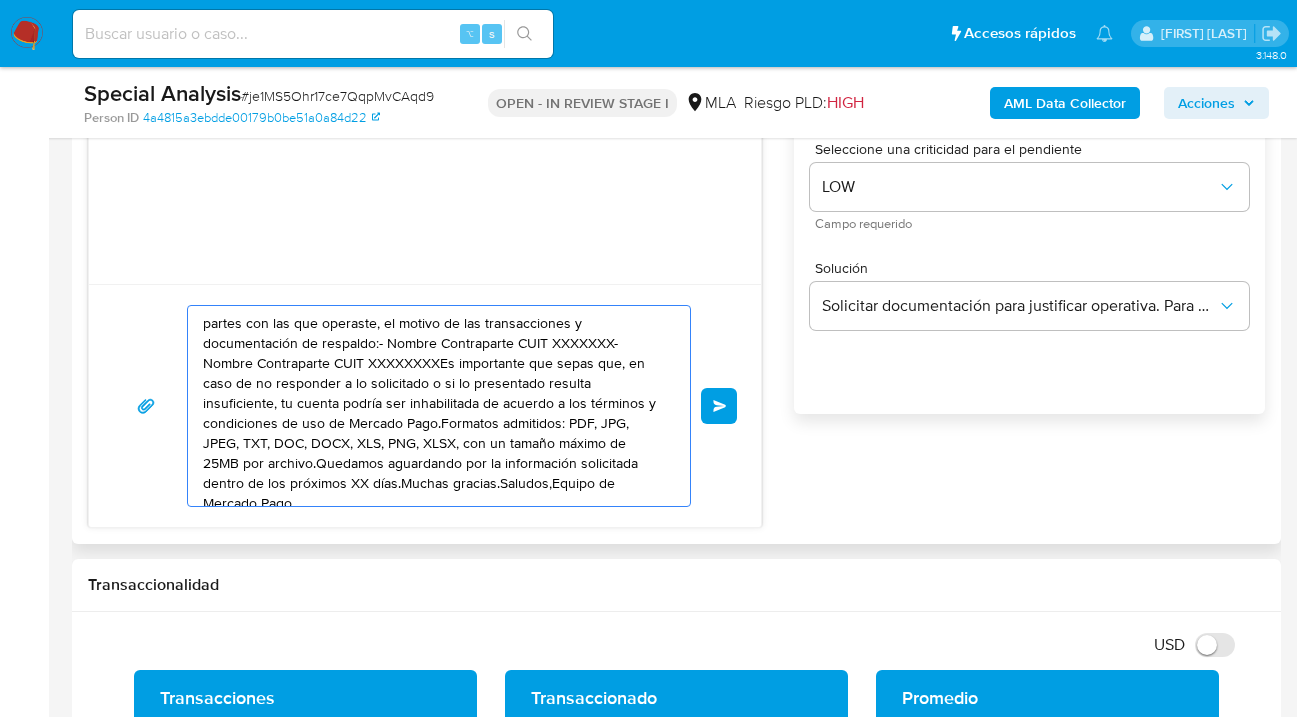 drag, startPoint x: 339, startPoint y: 416, endPoint x: 105, endPoint y: 331, distance: 248.95984 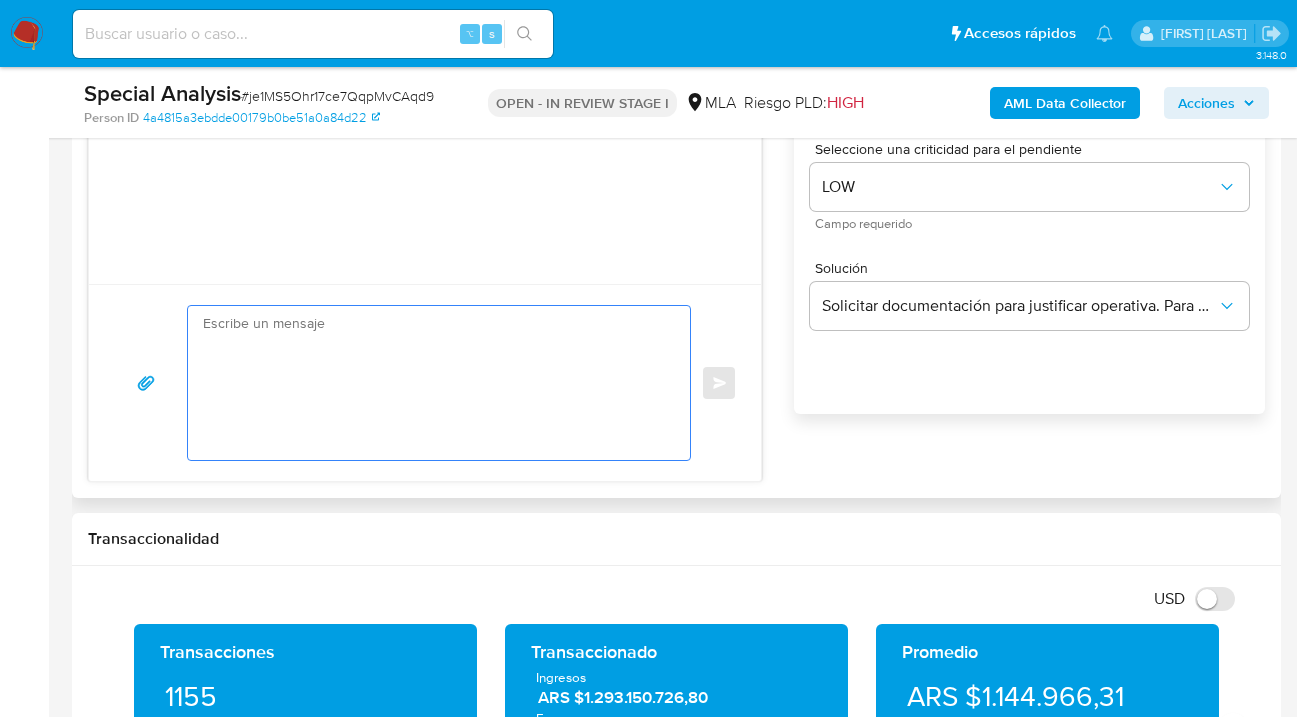 drag, startPoint x: 487, startPoint y: 426, endPoint x: 85, endPoint y: 271, distance: 430.84683 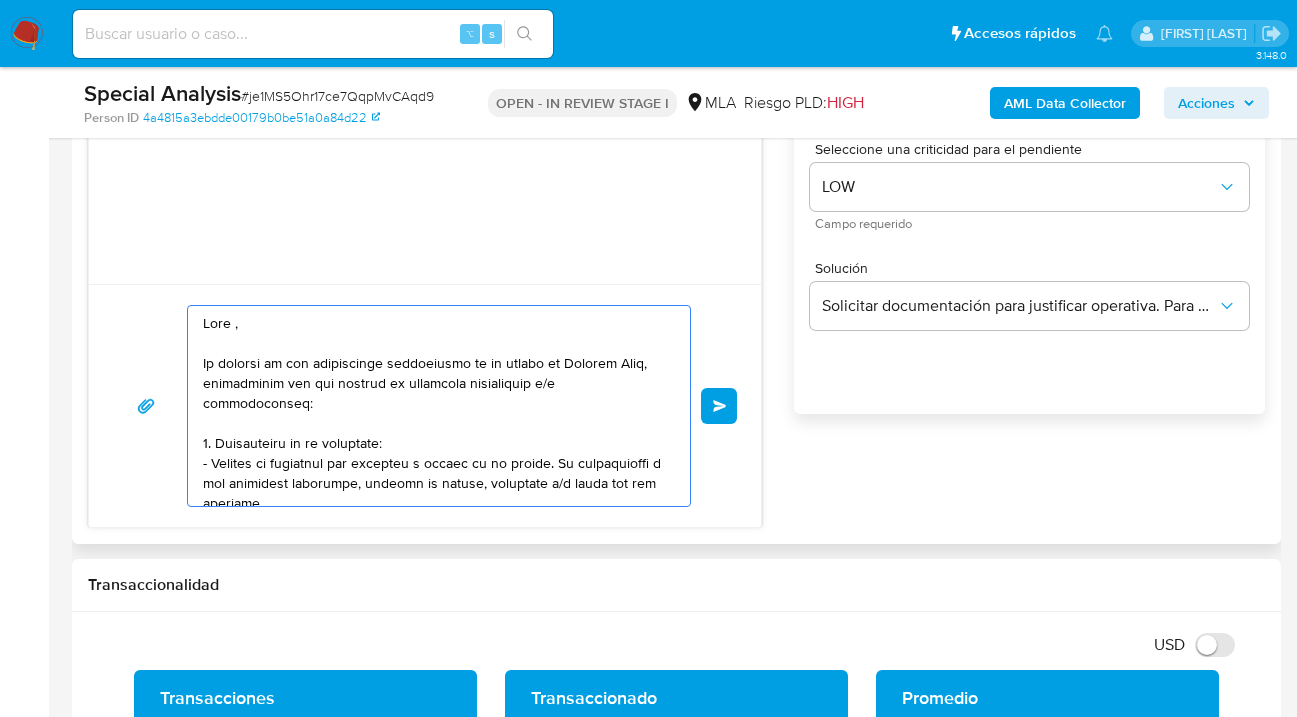 scroll, scrollTop: 1167, scrollLeft: 0, axis: vertical 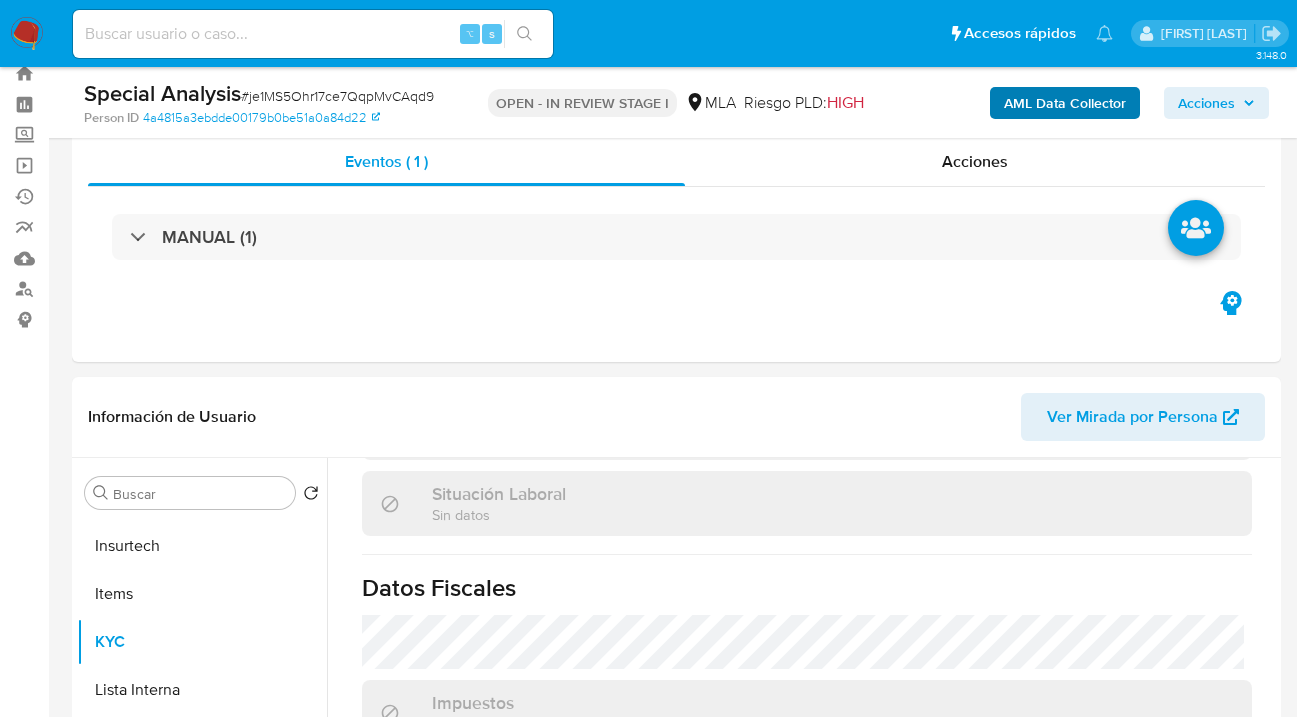 type on "Hola ,
En función de las operaciones registradas en tu cuenta de Mercado Pago, necesitamos que nos brindes la siguiente información y/o documentación:
1. Descripción de la actividad:
- Detalla la actividad que realizas a través de tu cuenta. De corresponder a una actividad comercial, indicar el nombre, domicilio y/o sitio web del comercio.
2. De acuerdo a la actividad que realices en tu cuenta, adjunta la siguiente documentación. A modo de ejemplo, puedes enviar uno de estos comprobantes:
- Últimos 3 recibos de sueldo/jubilación.
- Últimas 6 Declaraciones Juradas de Ingresos Brutos (donde se visualice la base imponible).
- Resumen de Comprobantes Electrónicos emitidos de los períodos 2024 y 2025 Si tienes dudas, consulta el instructivo para descargar el Resumen de Comprobantes Electrónicos aquí.
- Certificación contable de ingresos (último año), firmada por un contador y legalizada ante el Consejo Profesional de Ciencias Económicas.
Tené en cuenta que, además de los ejemplos mencionados, podés adjun..." 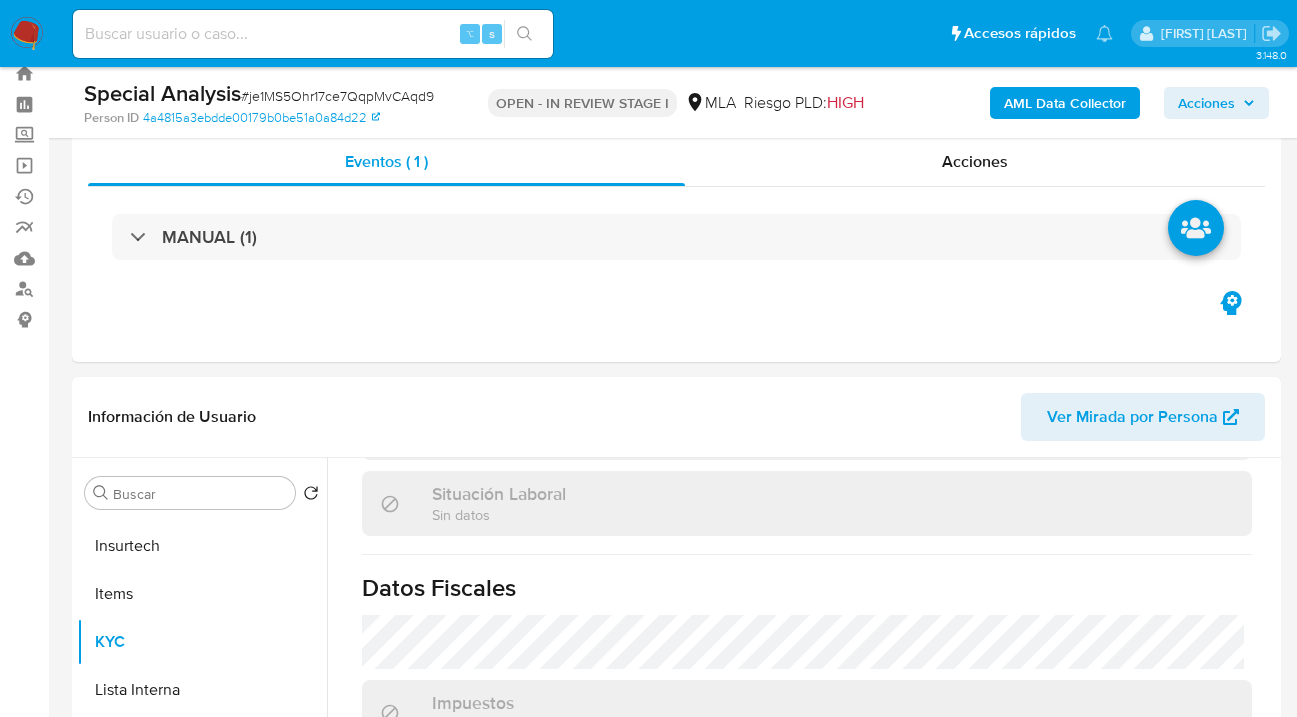 click on "AML Data Collector" at bounding box center (1065, 103) 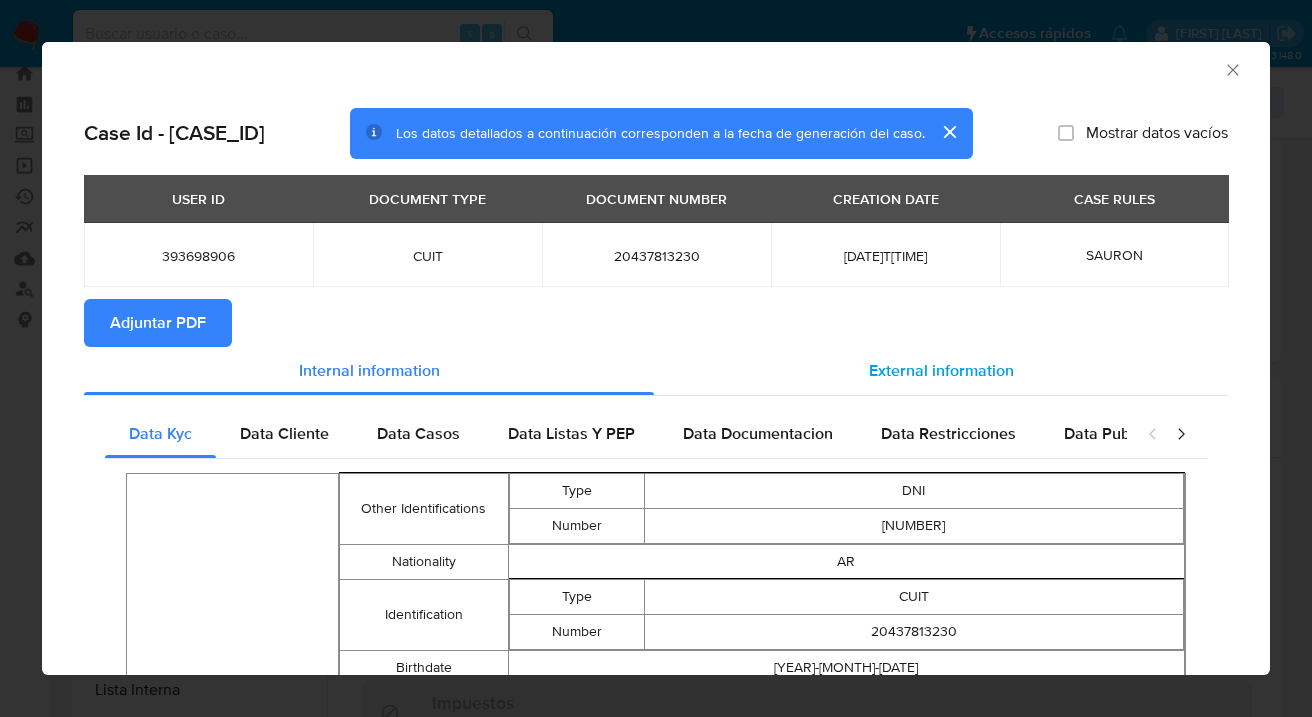 click on "External information" at bounding box center (941, 370) 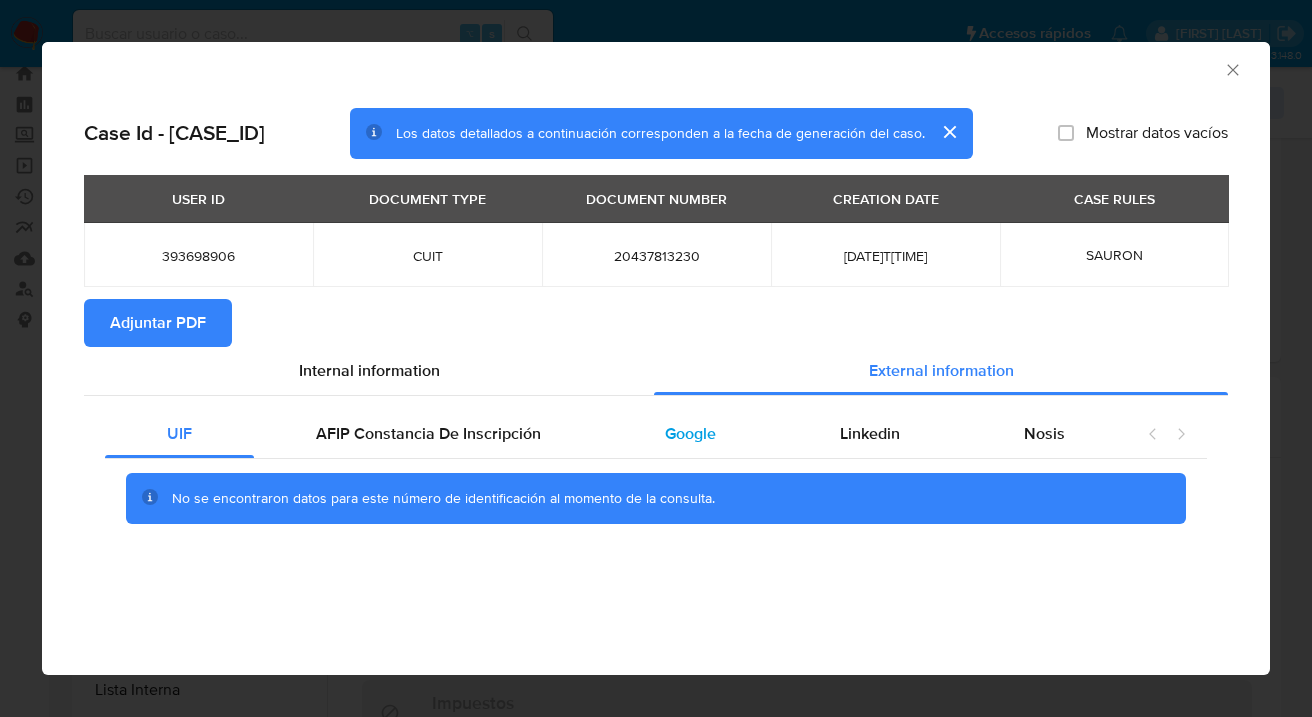 click on "Google" at bounding box center (690, 434) 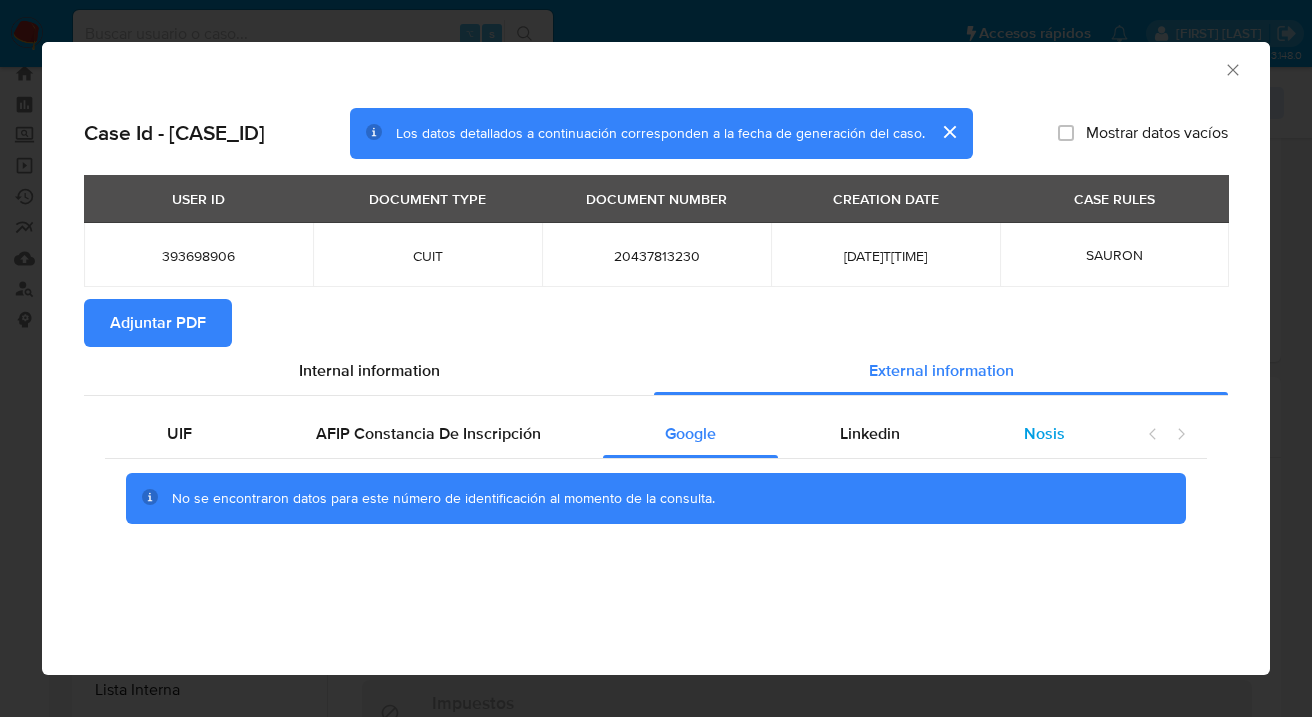 drag, startPoint x: 876, startPoint y: 447, endPoint x: 977, endPoint y: 453, distance: 101.17806 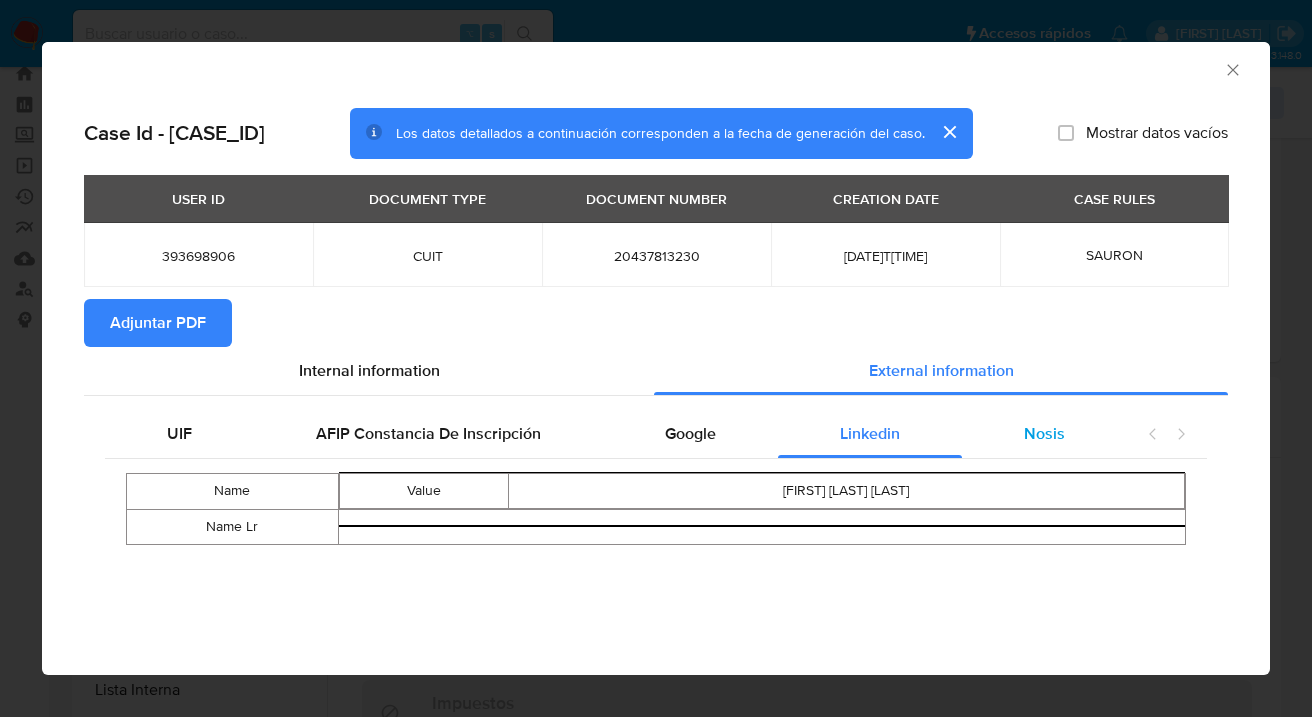 click on "Nosis" at bounding box center (1044, 433) 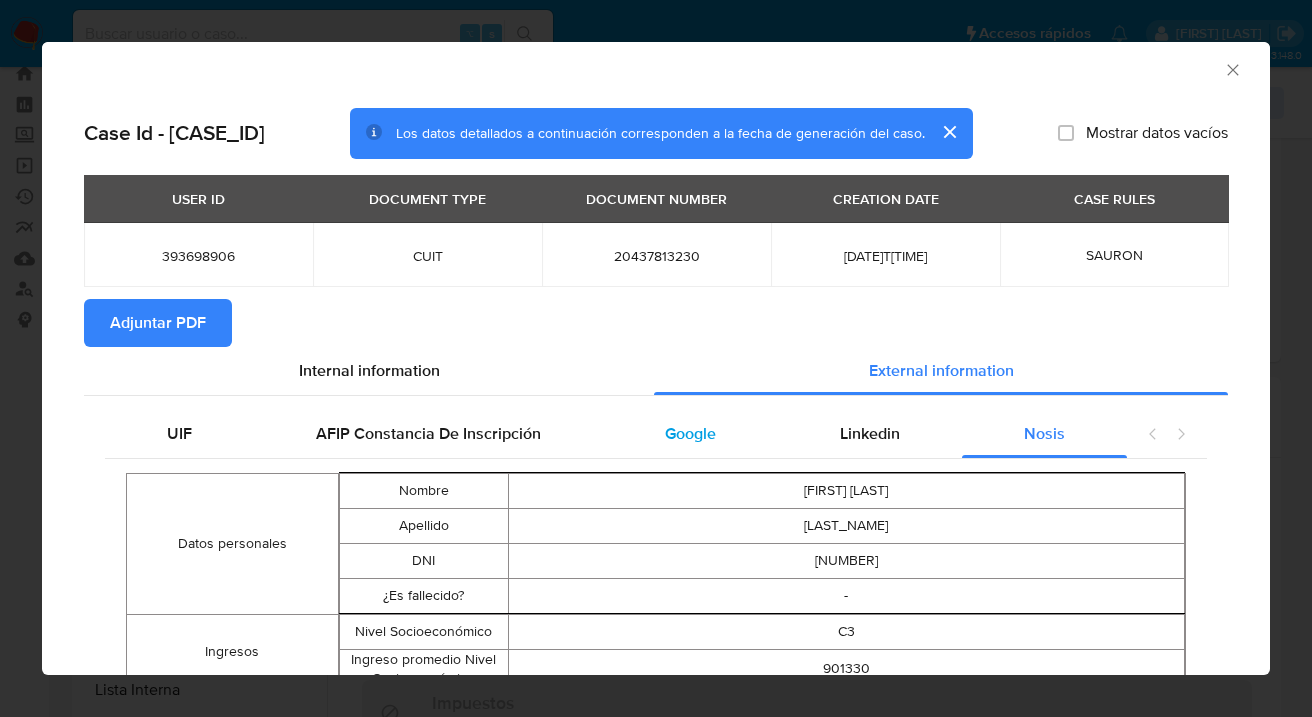 drag, startPoint x: 693, startPoint y: 456, endPoint x: 660, endPoint y: 459, distance: 33.13608 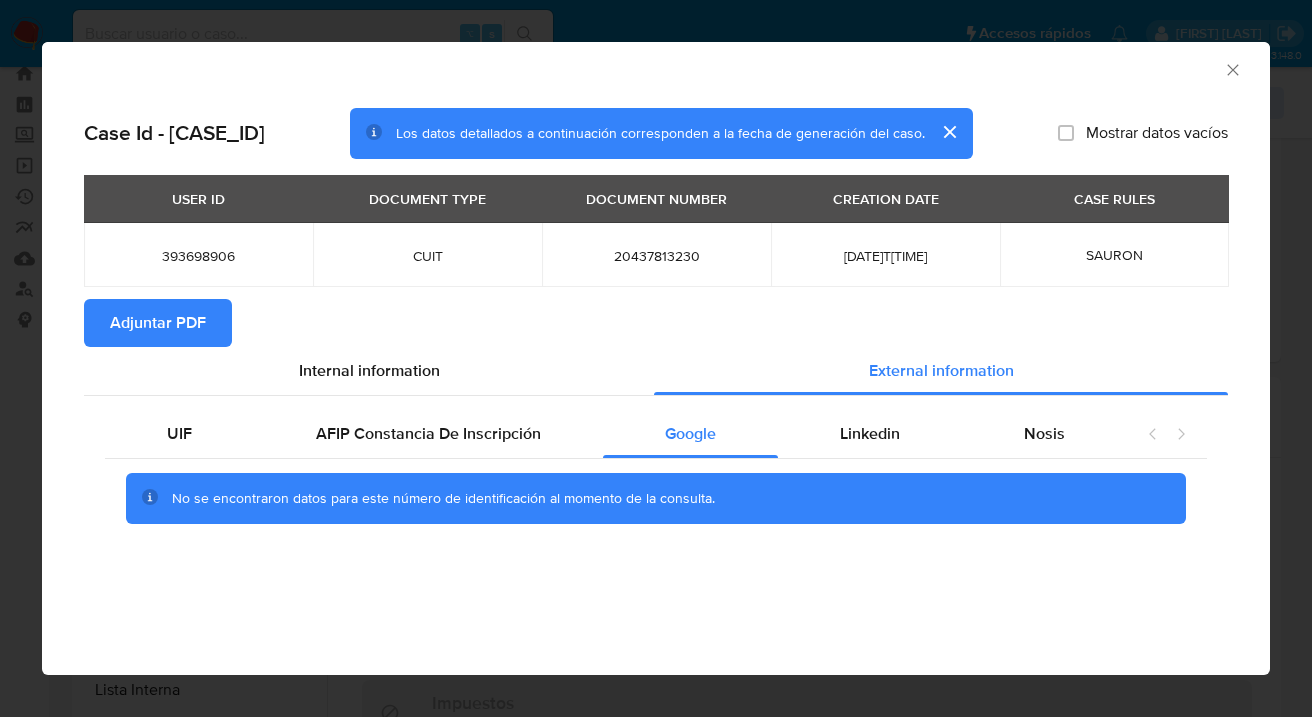 click on "Adjuntar PDF" at bounding box center (158, 323) 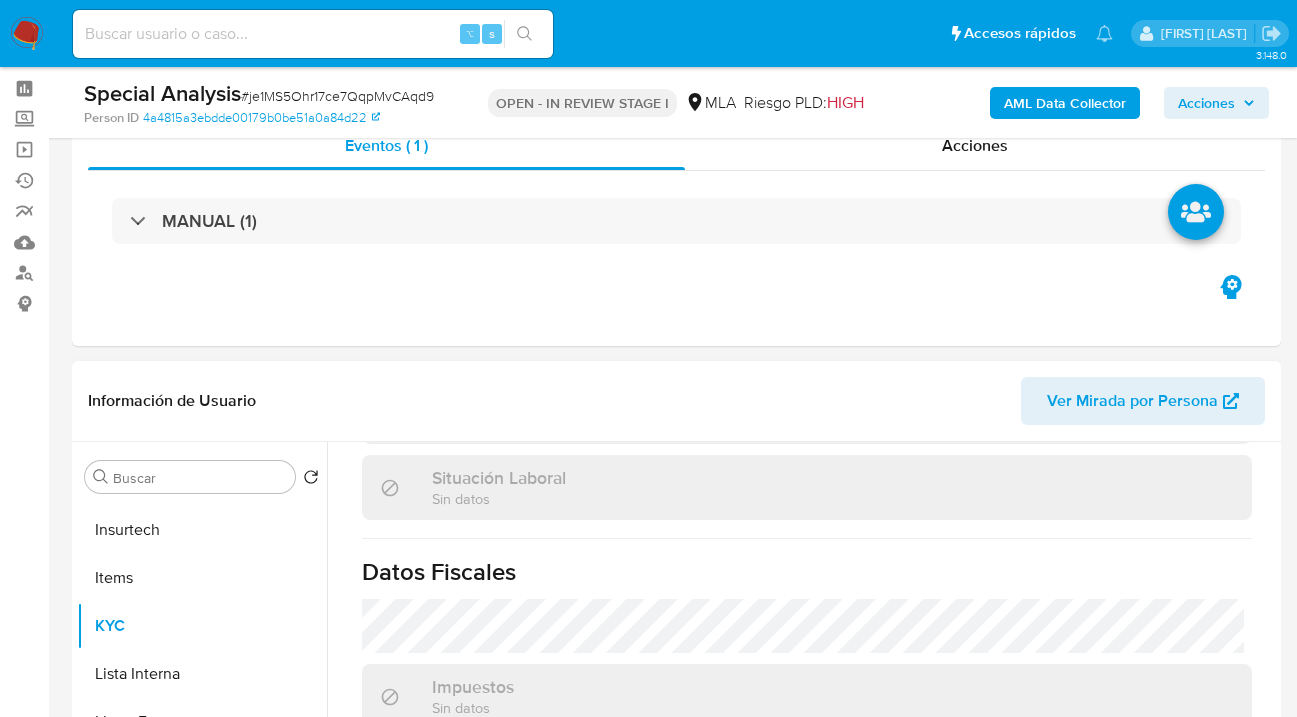 scroll, scrollTop: 102, scrollLeft: 0, axis: vertical 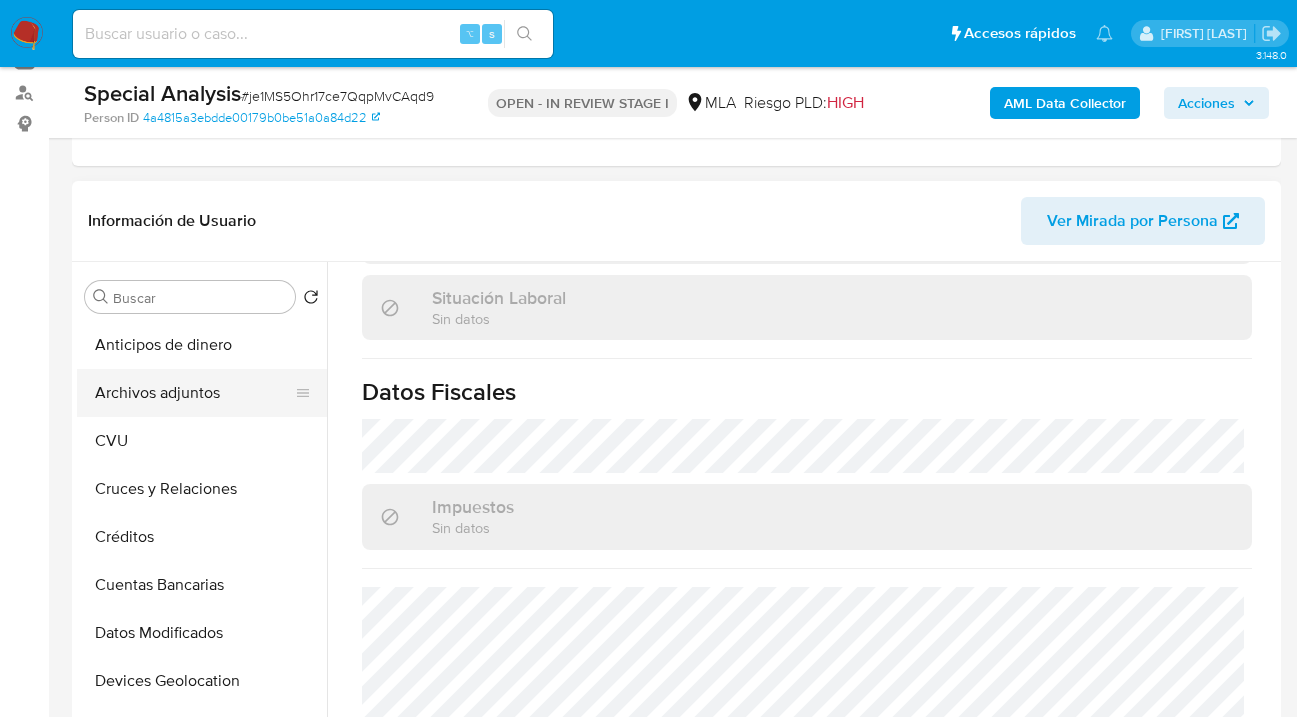 drag, startPoint x: 200, startPoint y: 392, endPoint x: 243, endPoint y: 395, distance: 43.104523 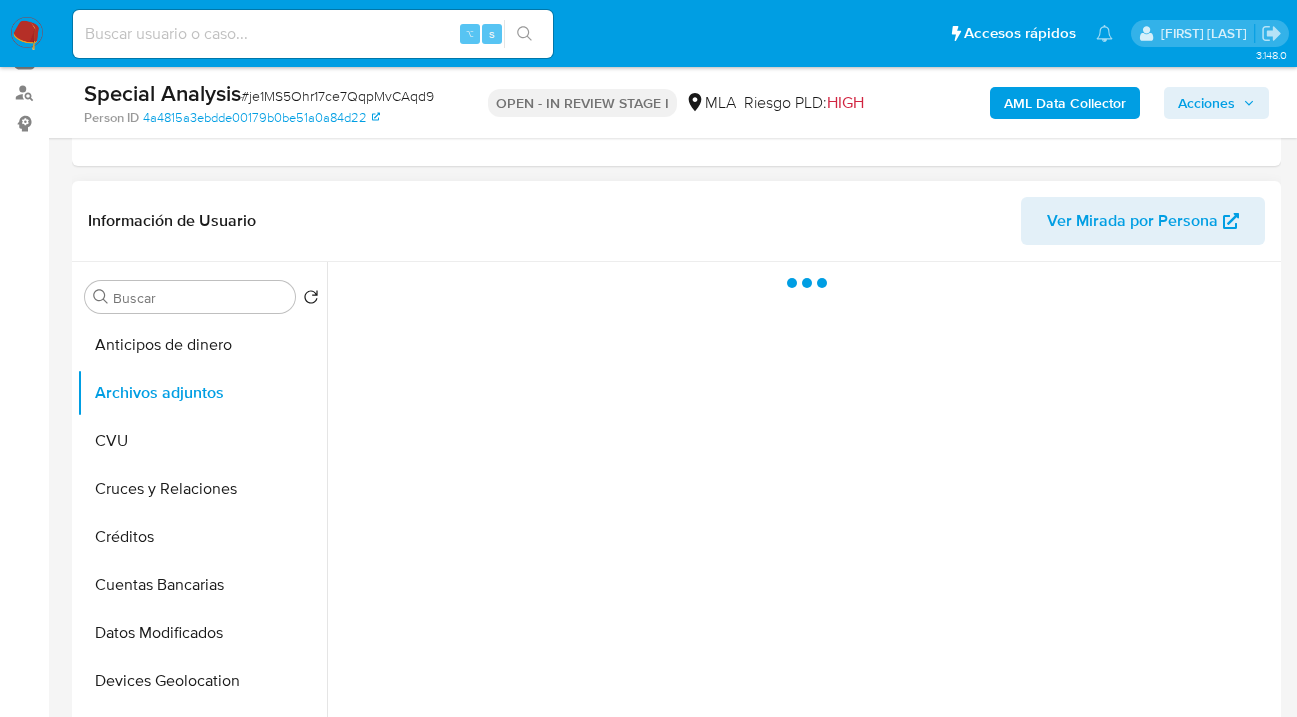 scroll, scrollTop: 0, scrollLeft: 0, axis: both 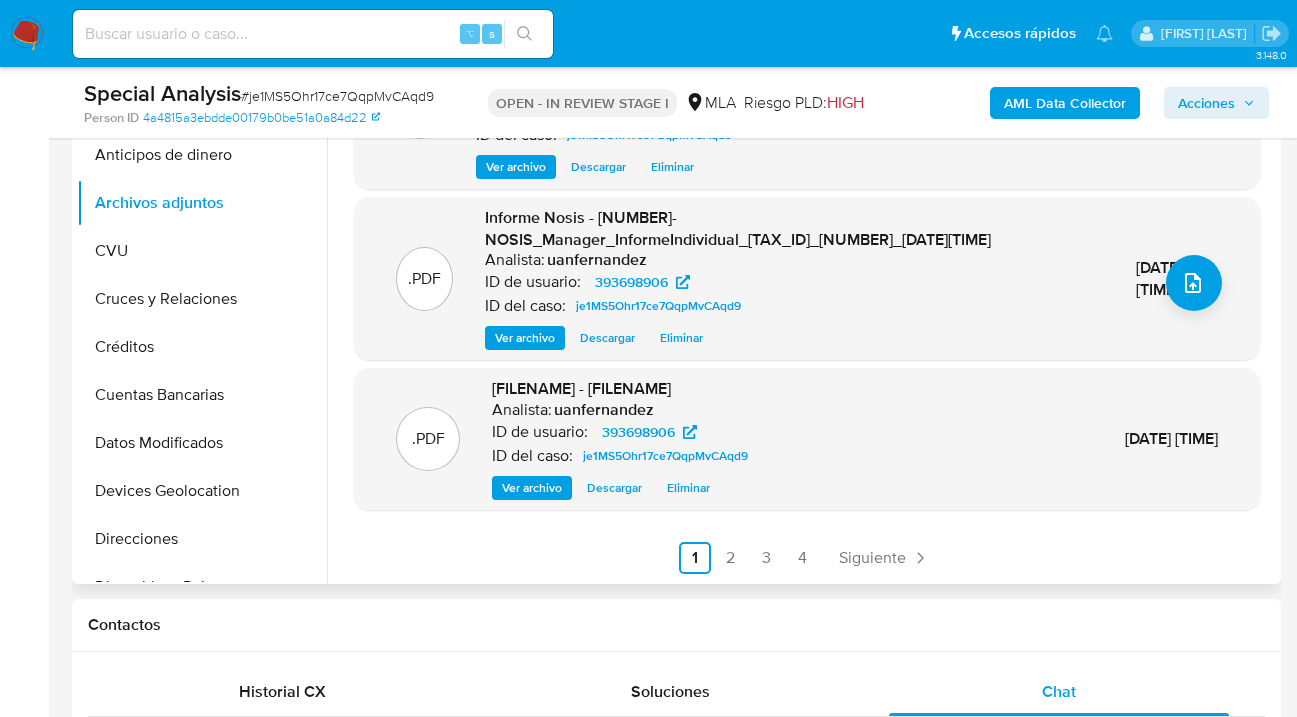 click on "Eliminar" at bounding box center [688, 488] 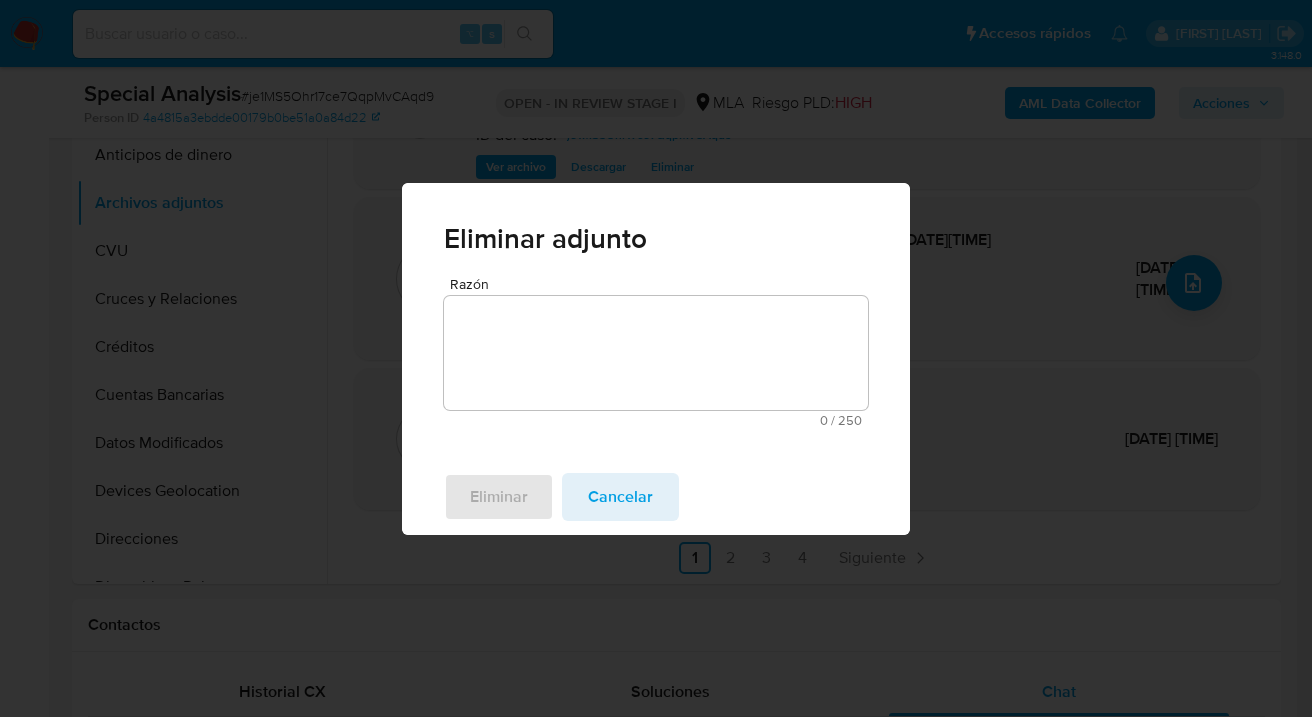 click on "Razón" at bounding box center (656, 353) 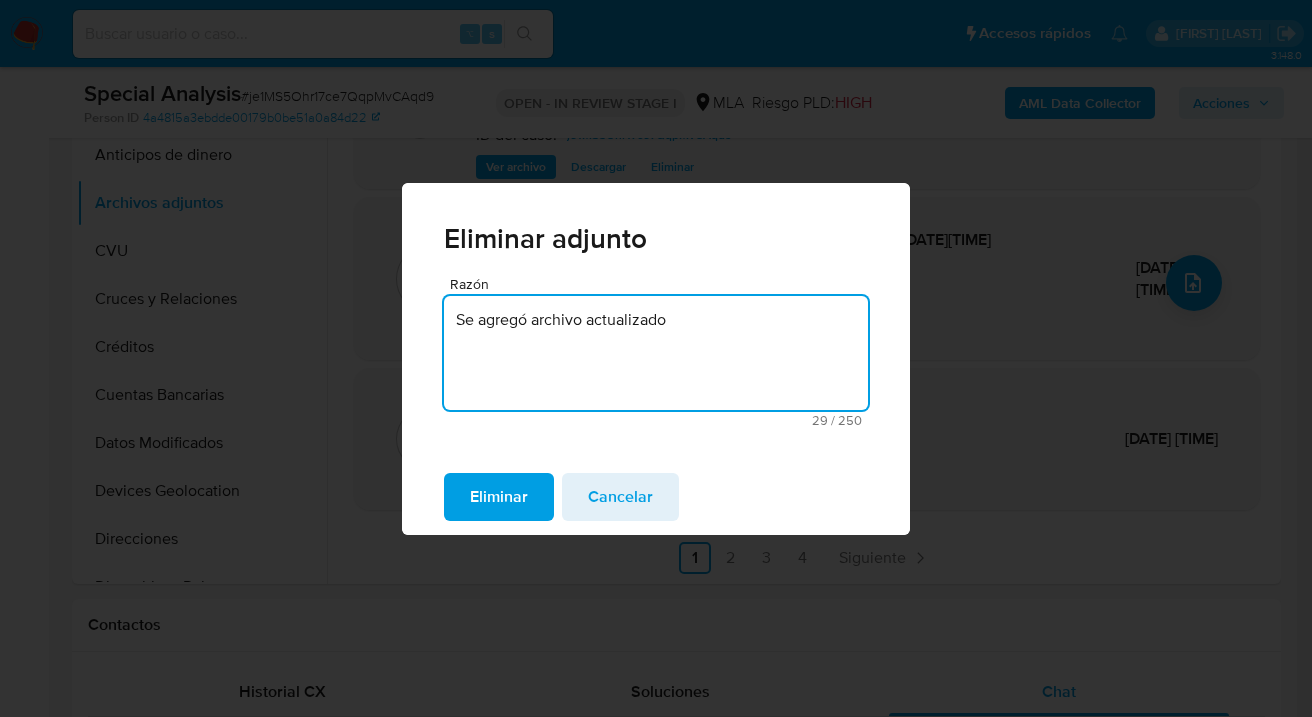 drag, startPoint x: 672, startPoint y: 320, endPoint x: 440, endPoint y: 326, distance: 232.07758 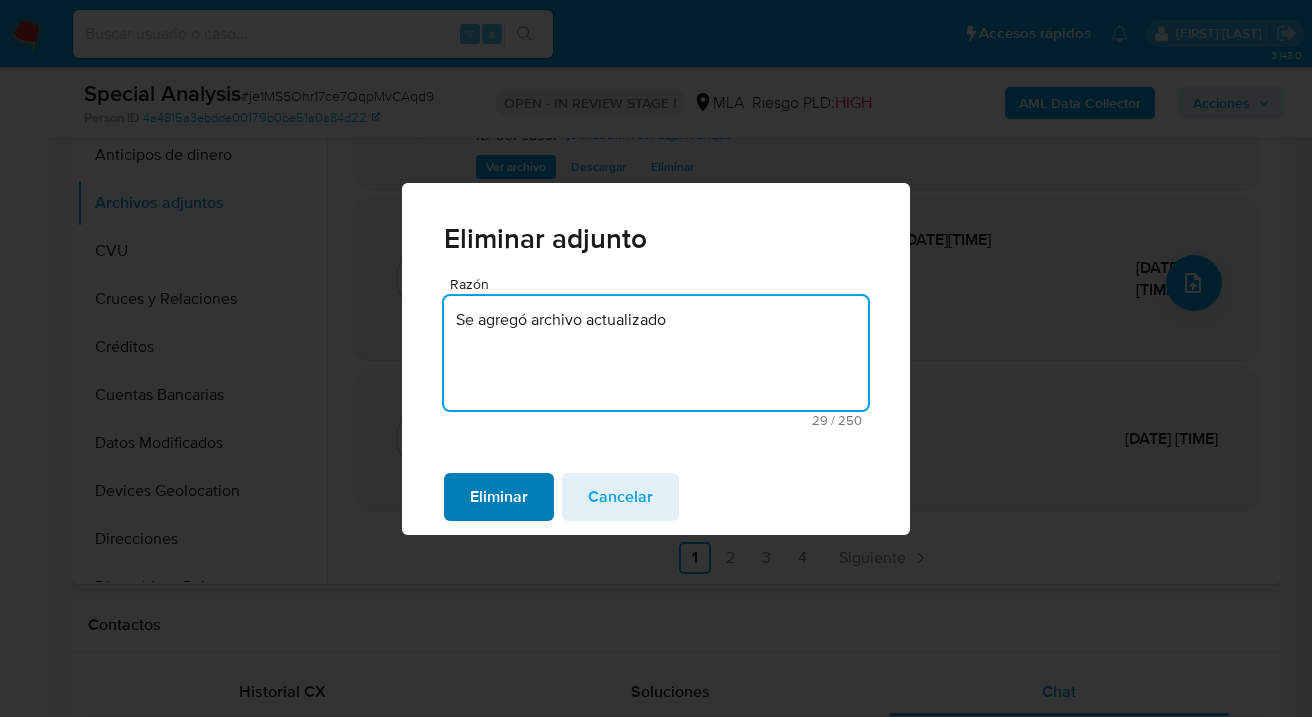 type on "Se agregó archivo actualizado" 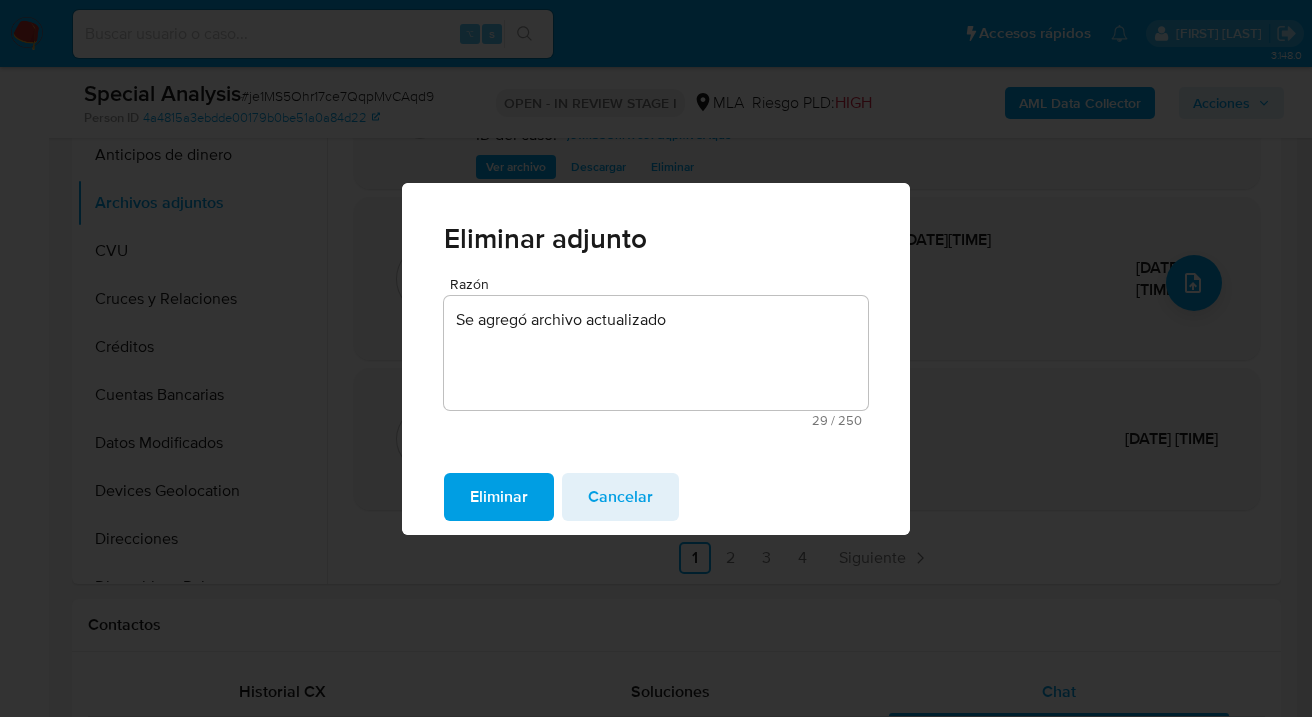 click on "Eliminar" at bounding box center [499, 497] 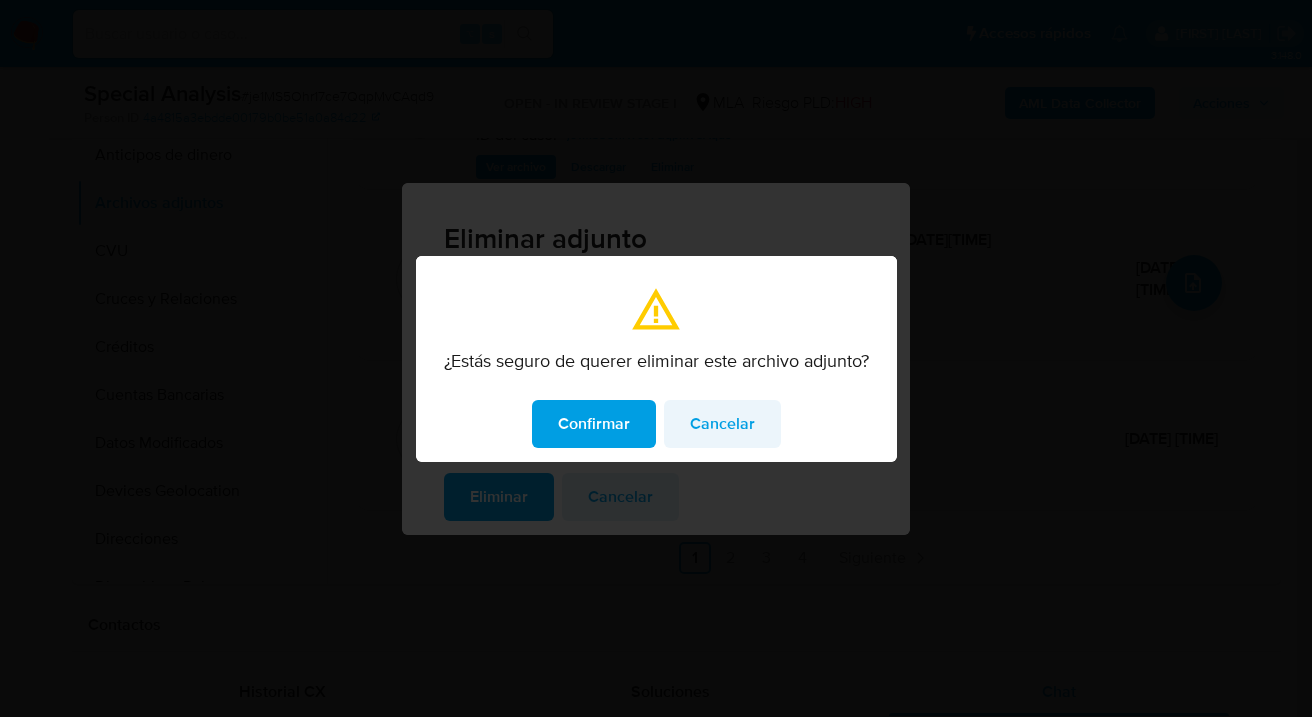 drag, startPoint x: 614, startPoint y: 427, endPoint x: 733, endPoint y: 447, distance: 120.66897 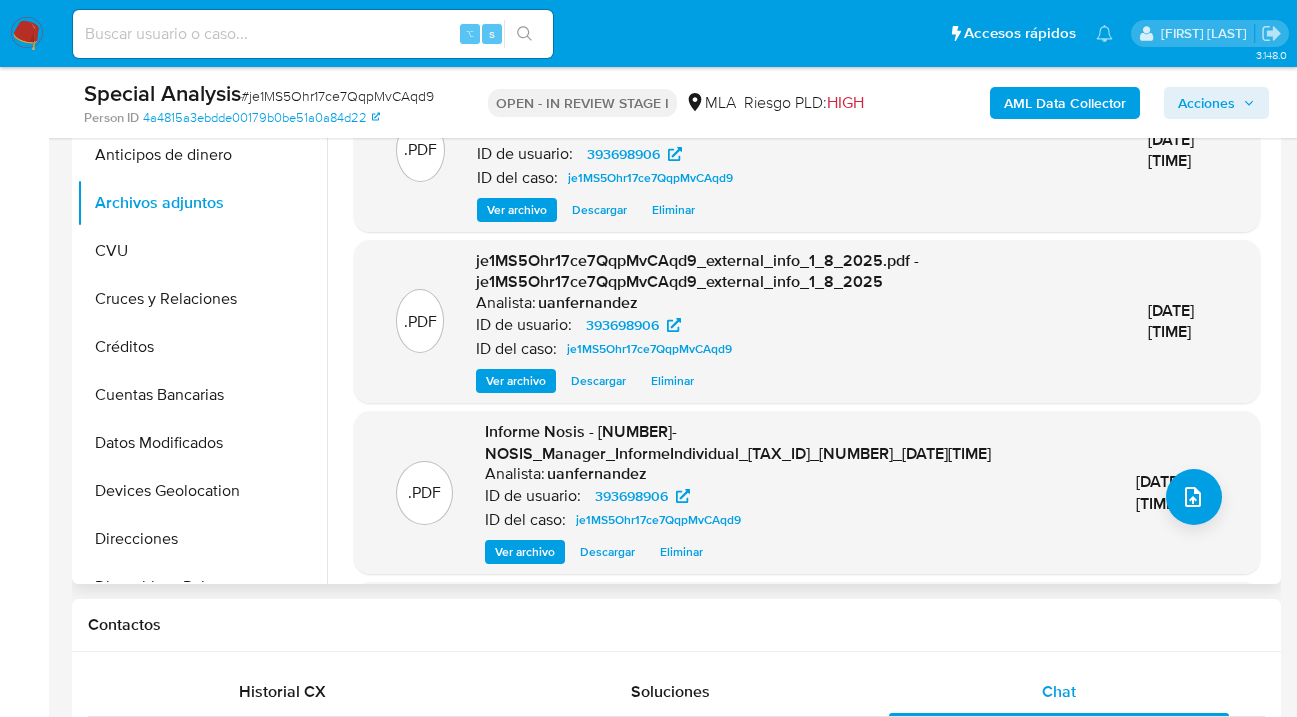 scroll, scrollTop: 0, scrollLeft: 0, axis: both 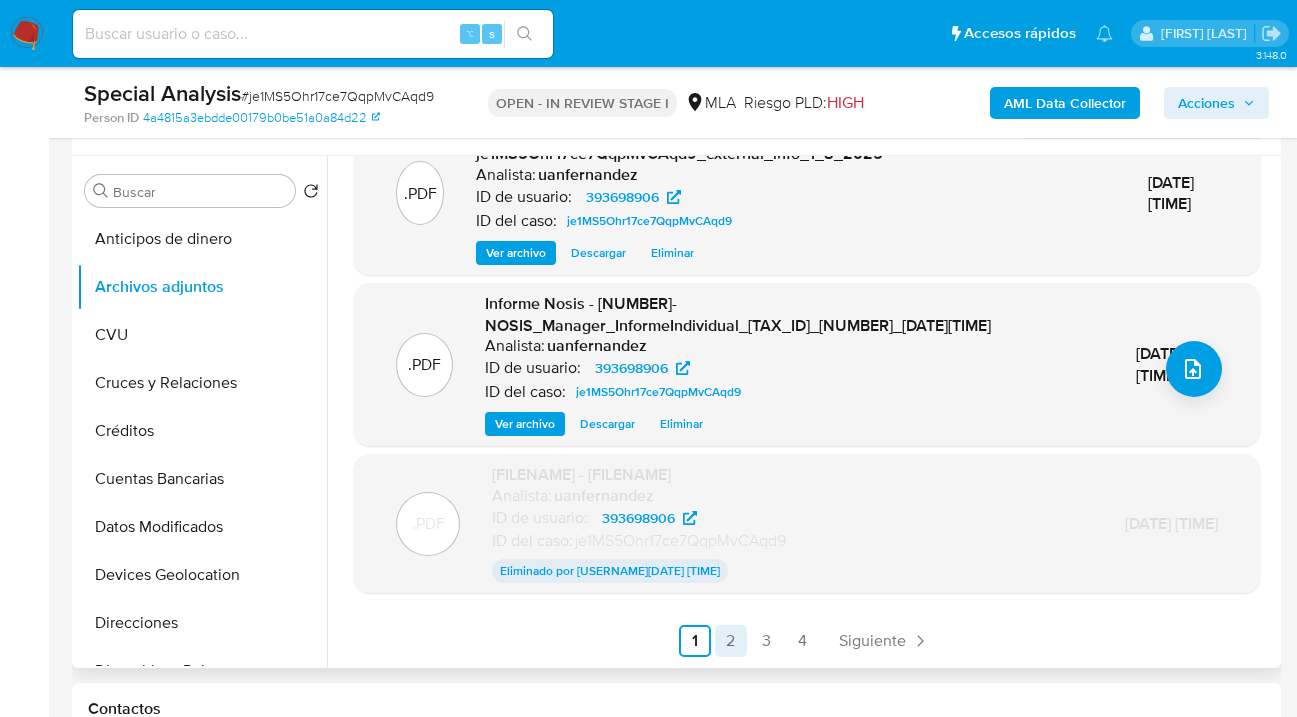 click on "2" at bounding box center (731, 641) 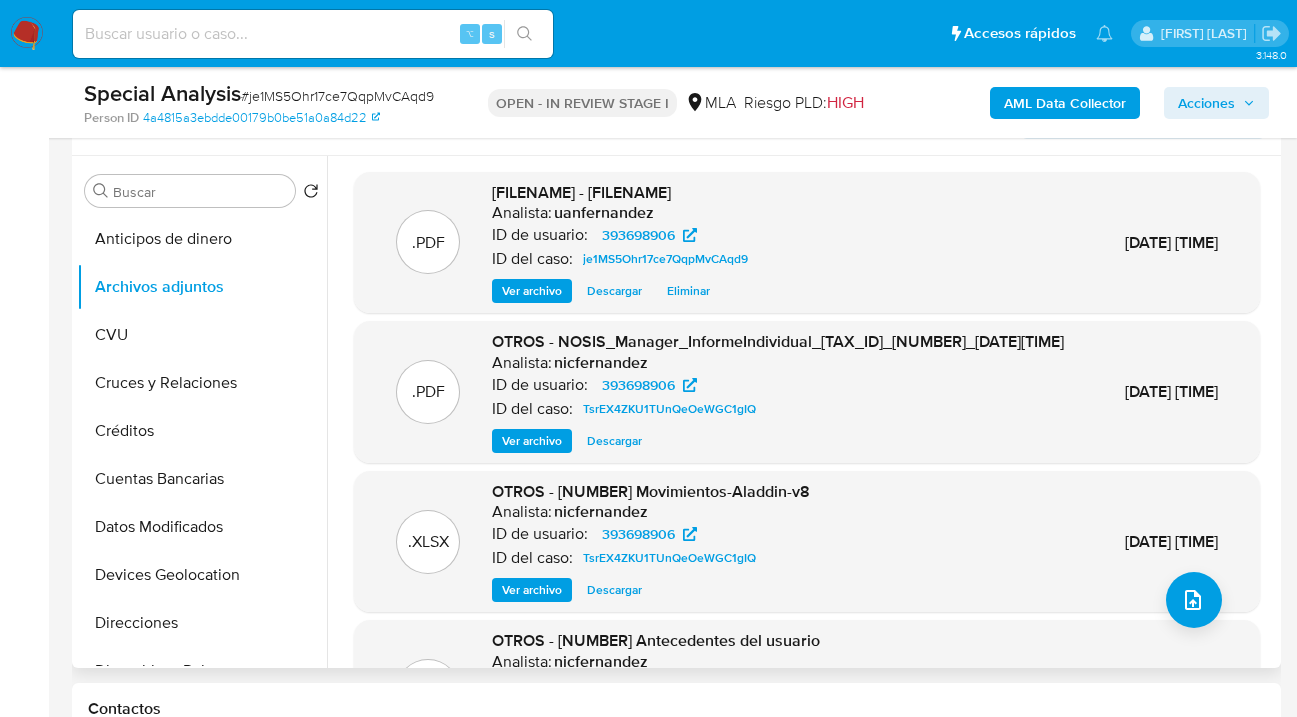 click on "Eliminar" at bounding box center (688, 291) 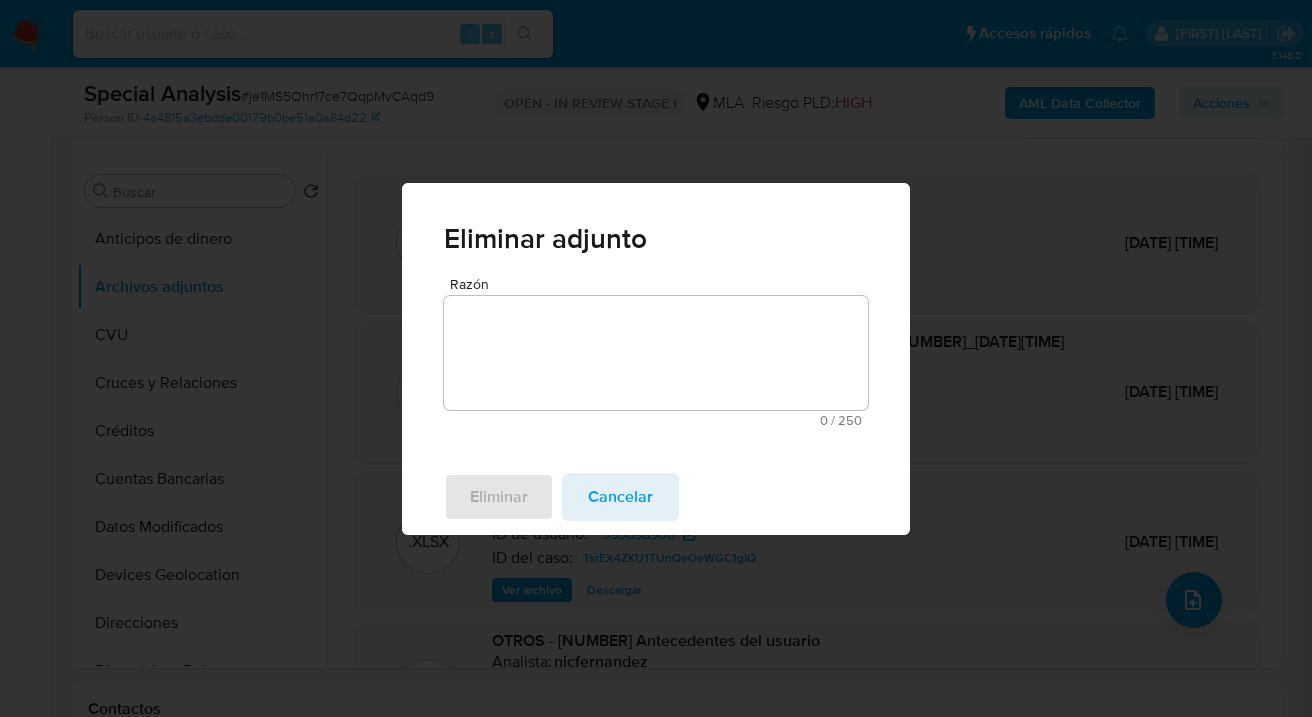 click on "Razón" at bounding box center (656, 353) 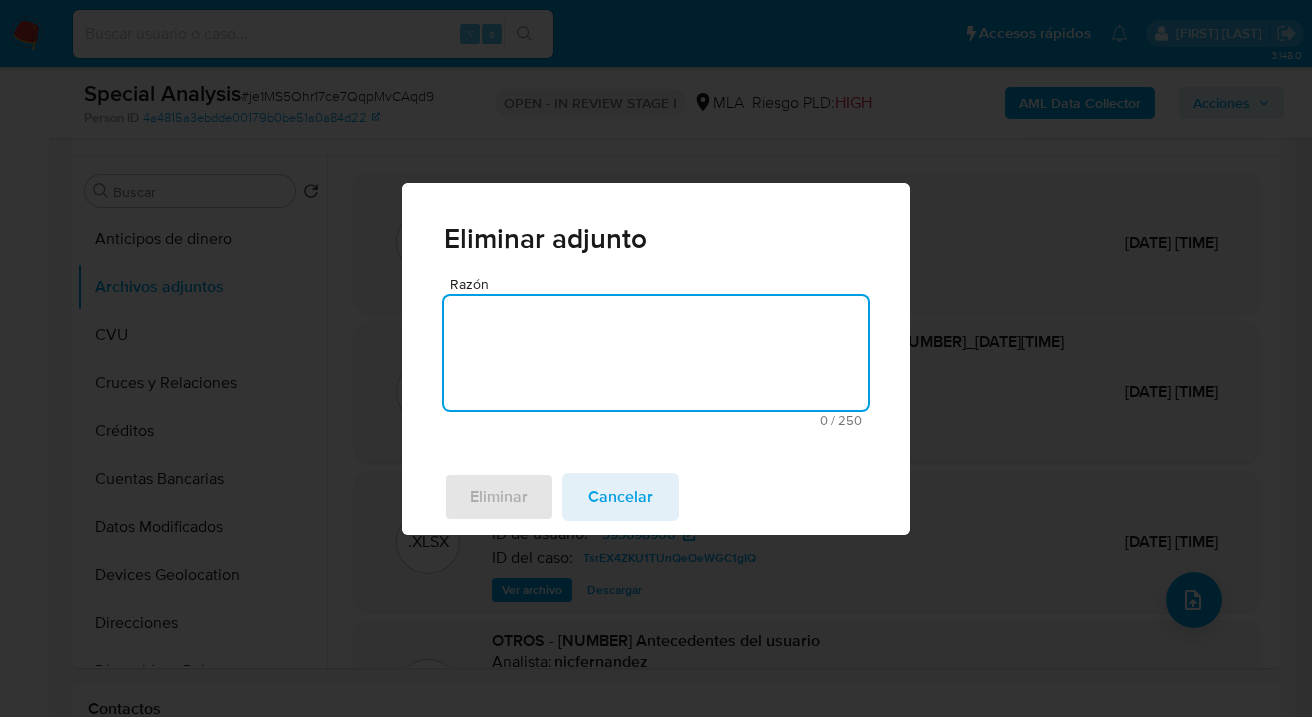 paste on "Se agregó archivo actualizado" 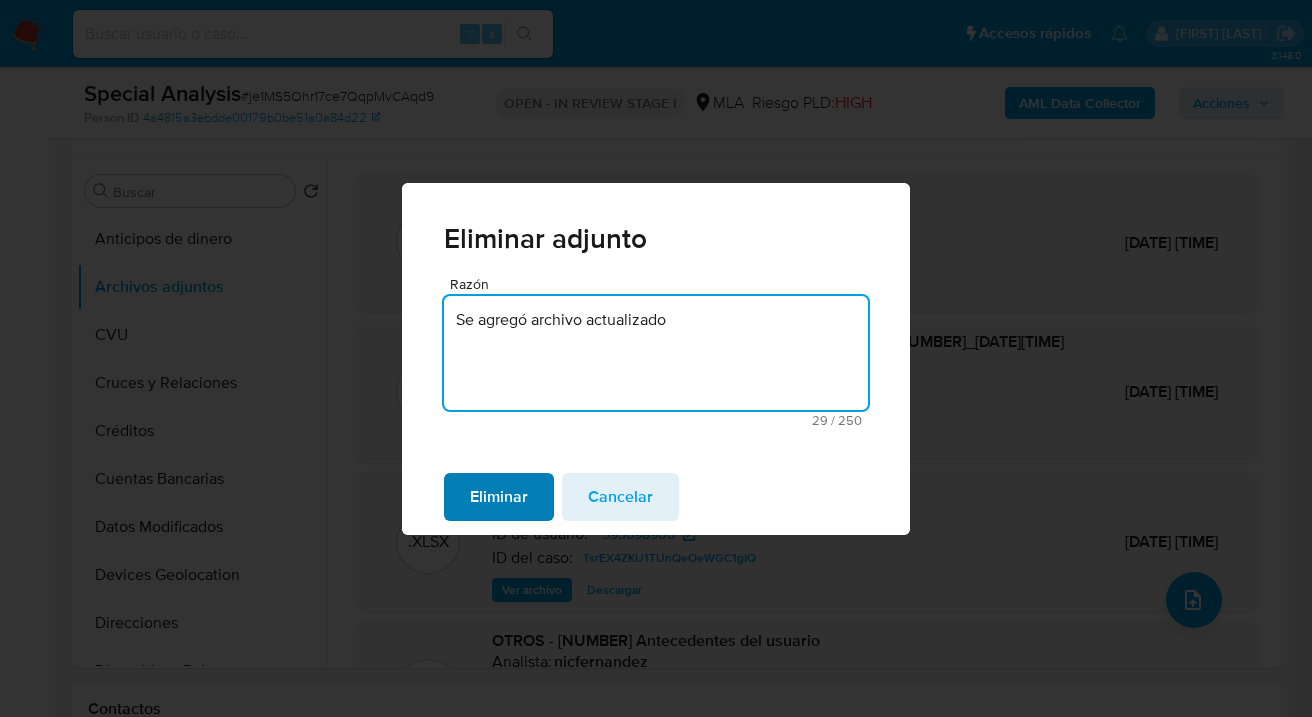 type on "Se agregó archivo actualizado" 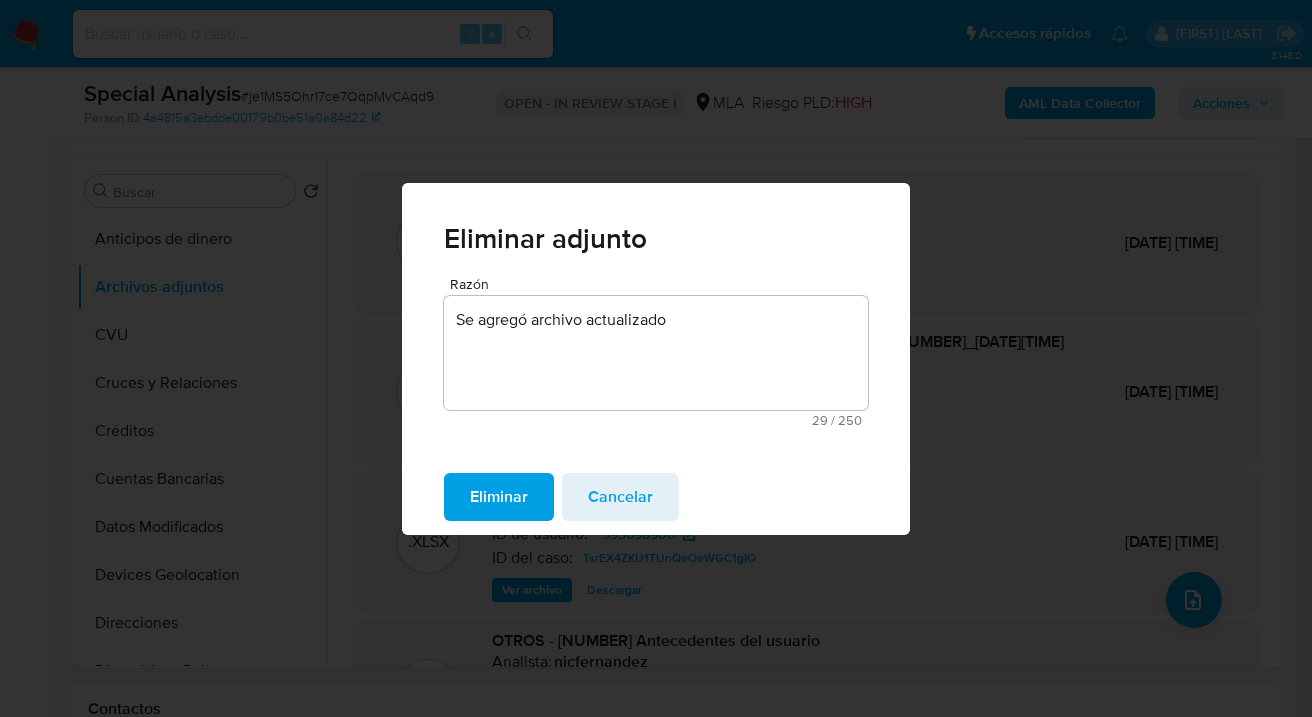 click on "Eliminar" at bounding box center (499, 497) 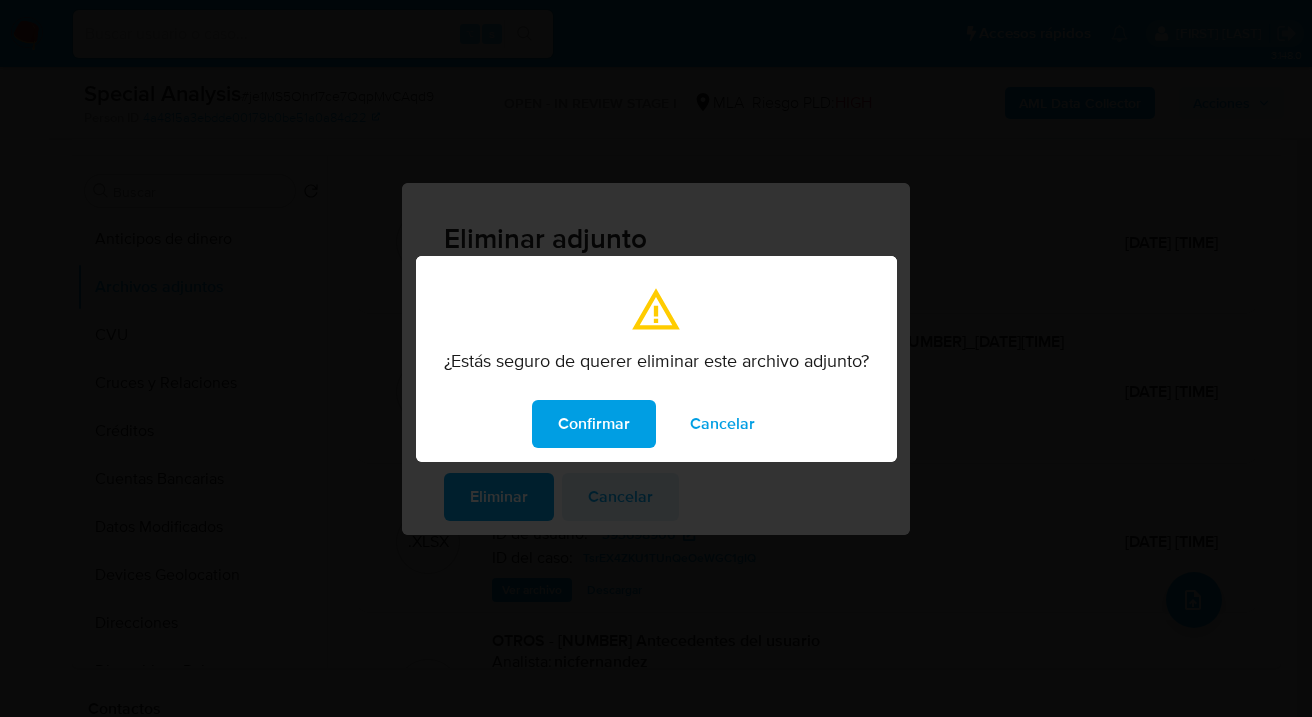 click on "Confirmar" at bounding box center (594, 424) 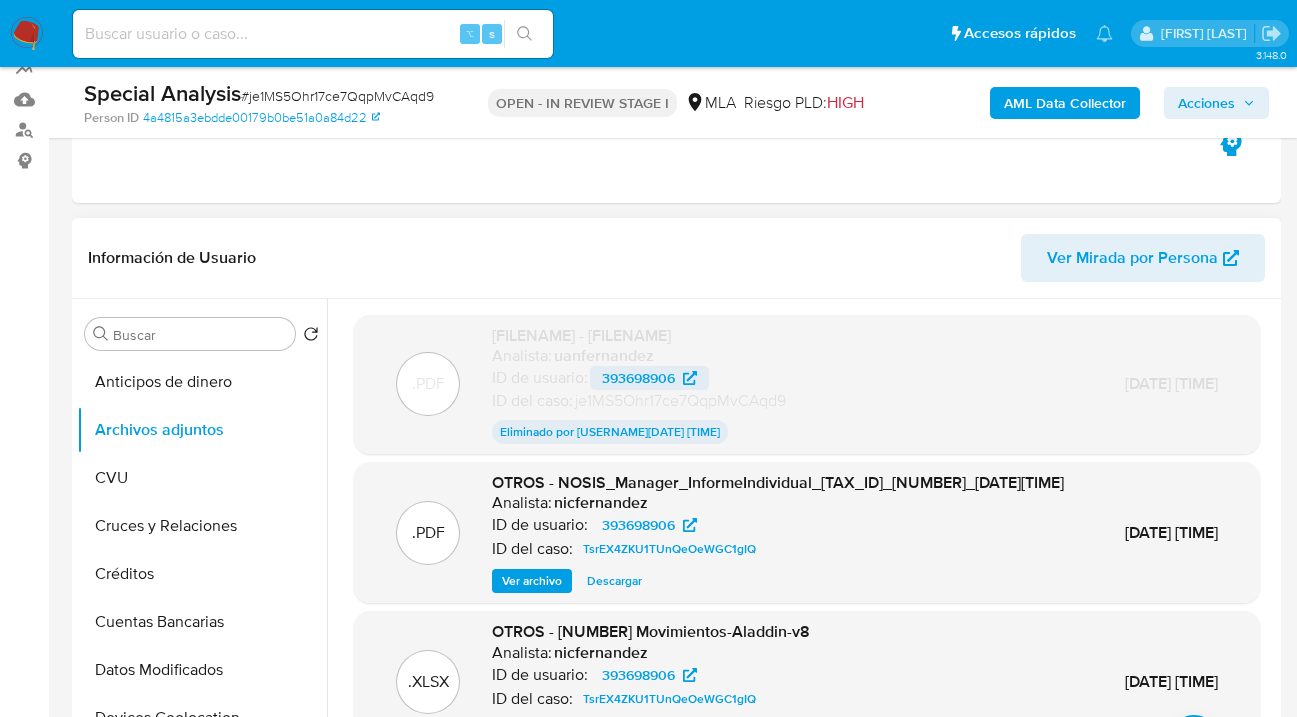 scroll, scrollTop: 187, scrollLeft: 0, axis: vertical 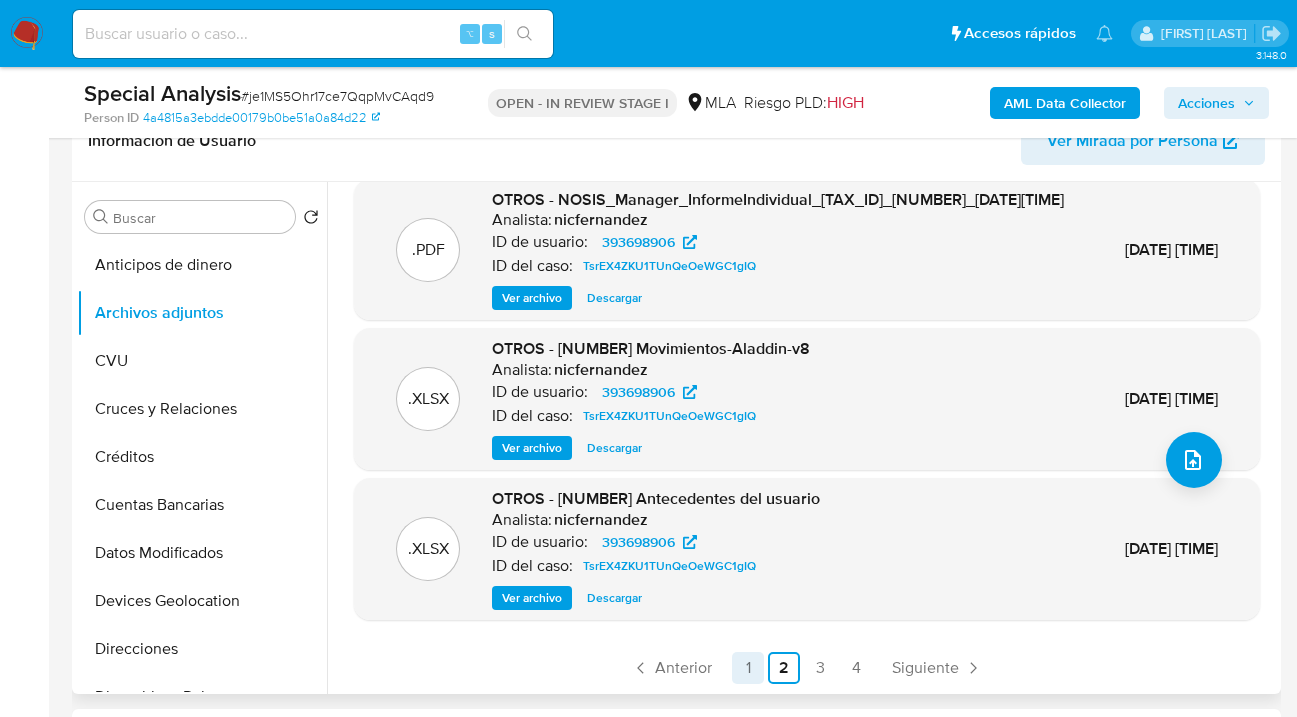 click on "1" at bounding box center [748, 668] 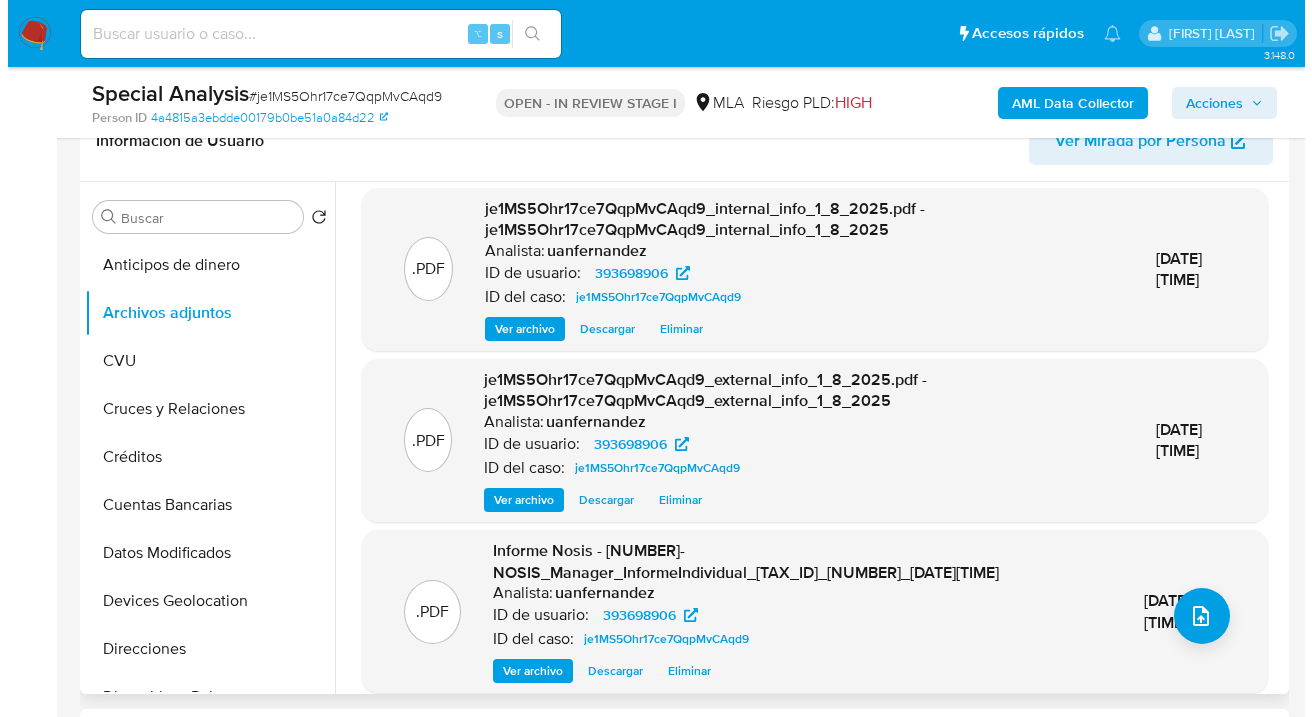 scroll, scrollTop: 0, scrollLeft: 0, axis: both 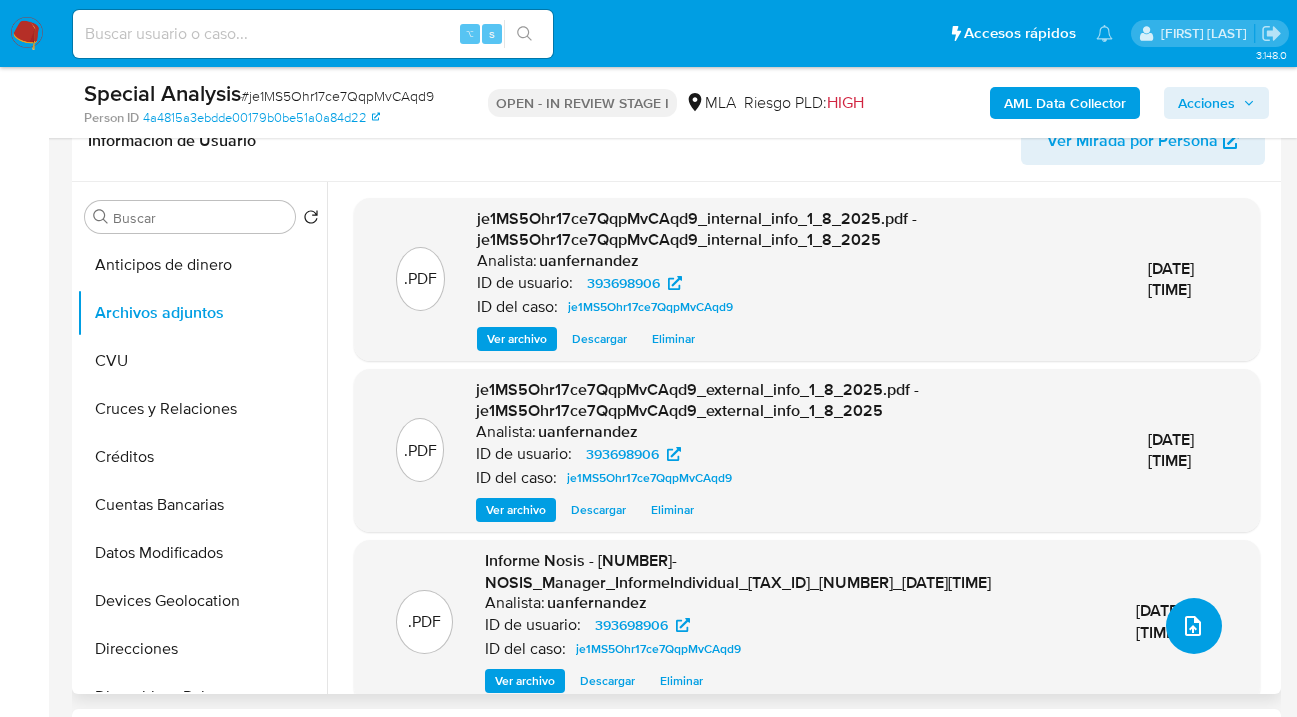 click 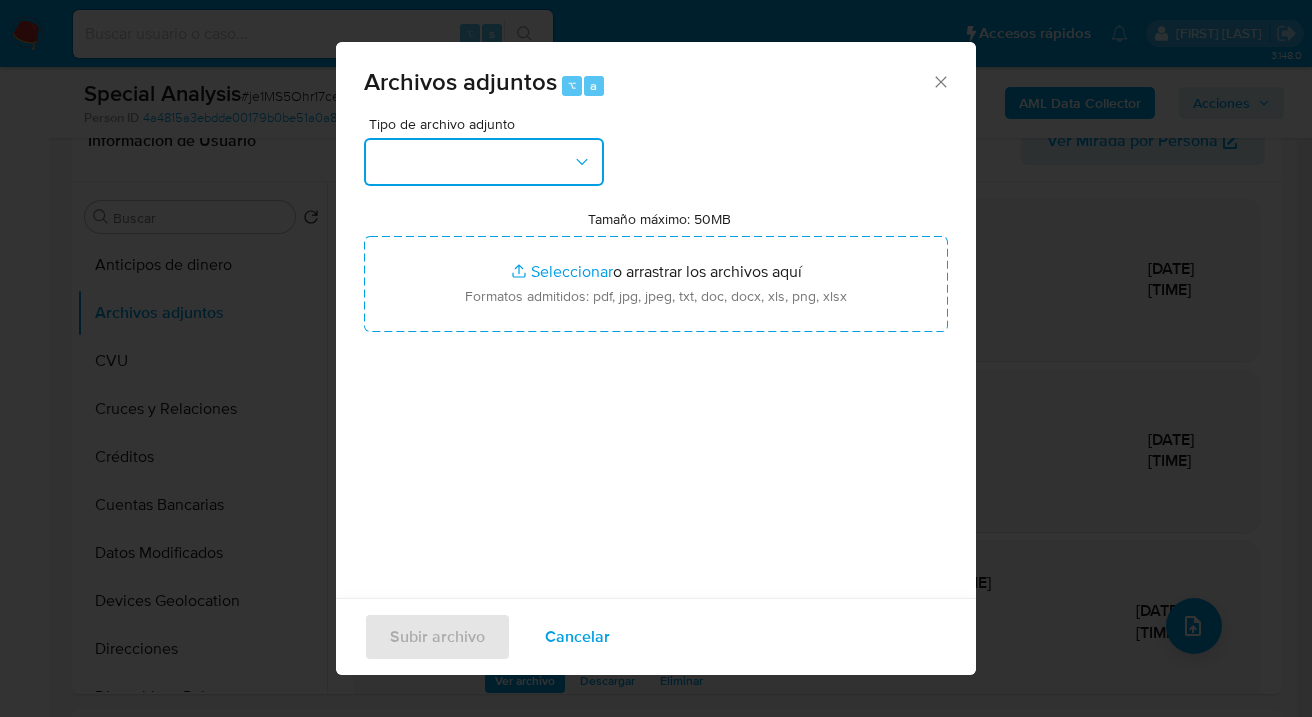click at bounding box center (484, 162) 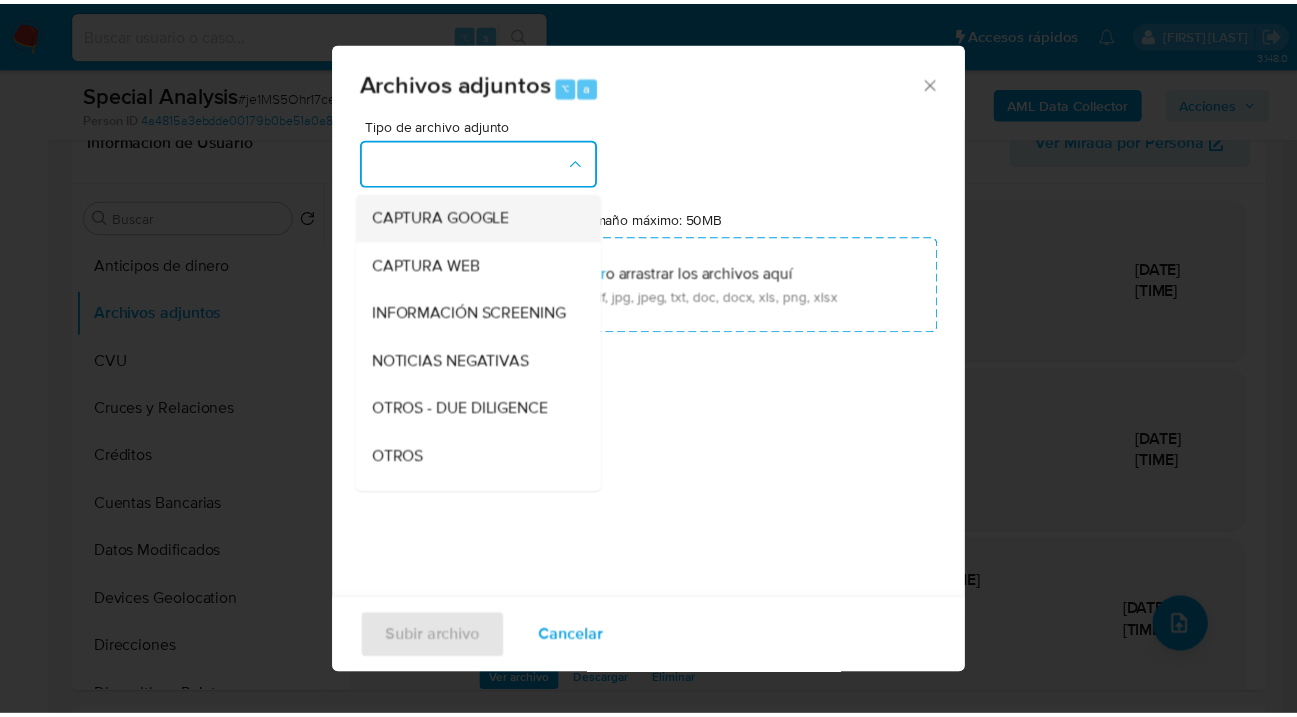 scroll, scrollTop: 271, scrollLeft: 0, axis: vertical 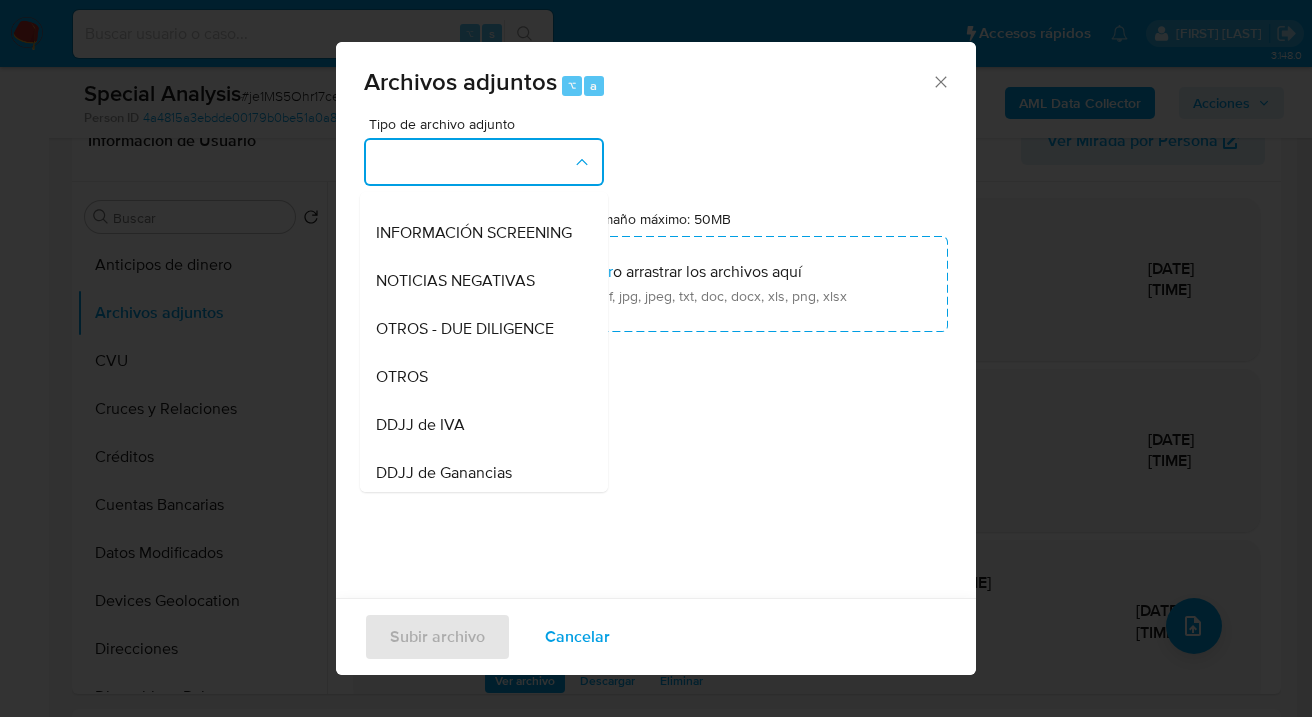 click on "OTROS" at bounding box center (478, 377) 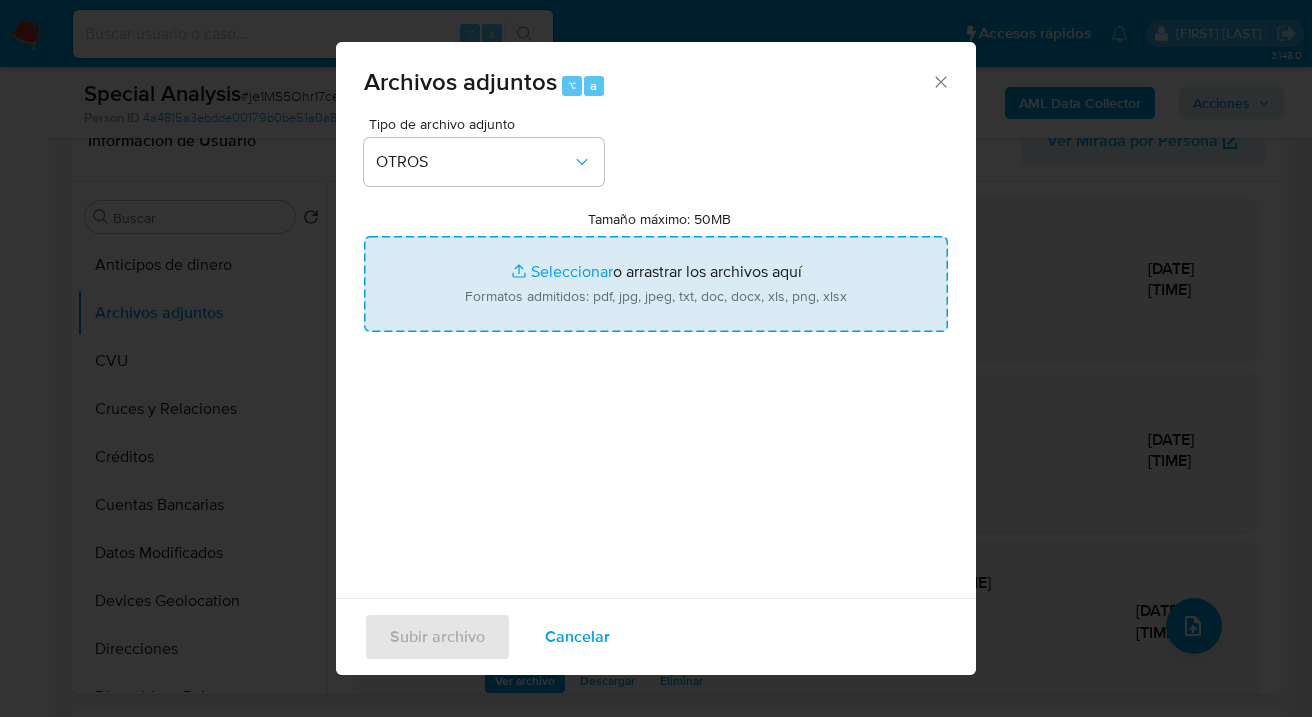 click on "Tamaño máximo: 50MB Seleccionar archivos" at bounding box center (656, 284) 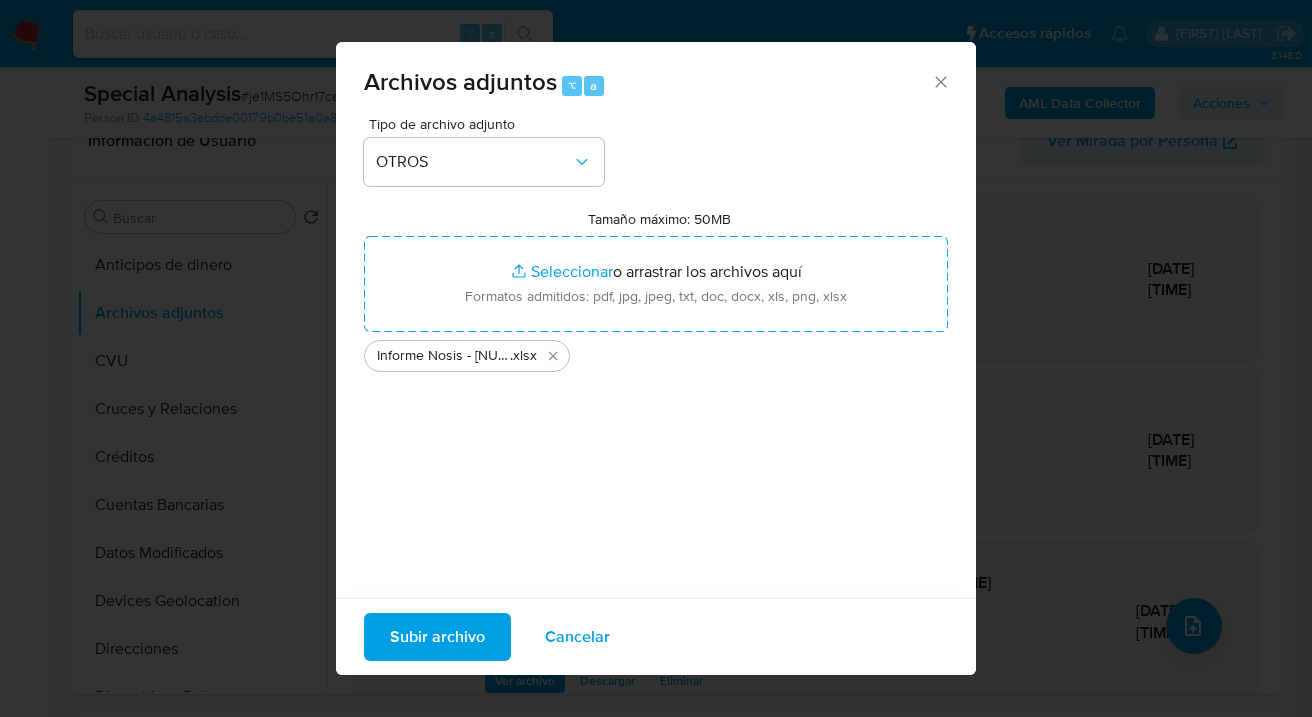 click on "Subir archivo" at bounding box center [437, 637] 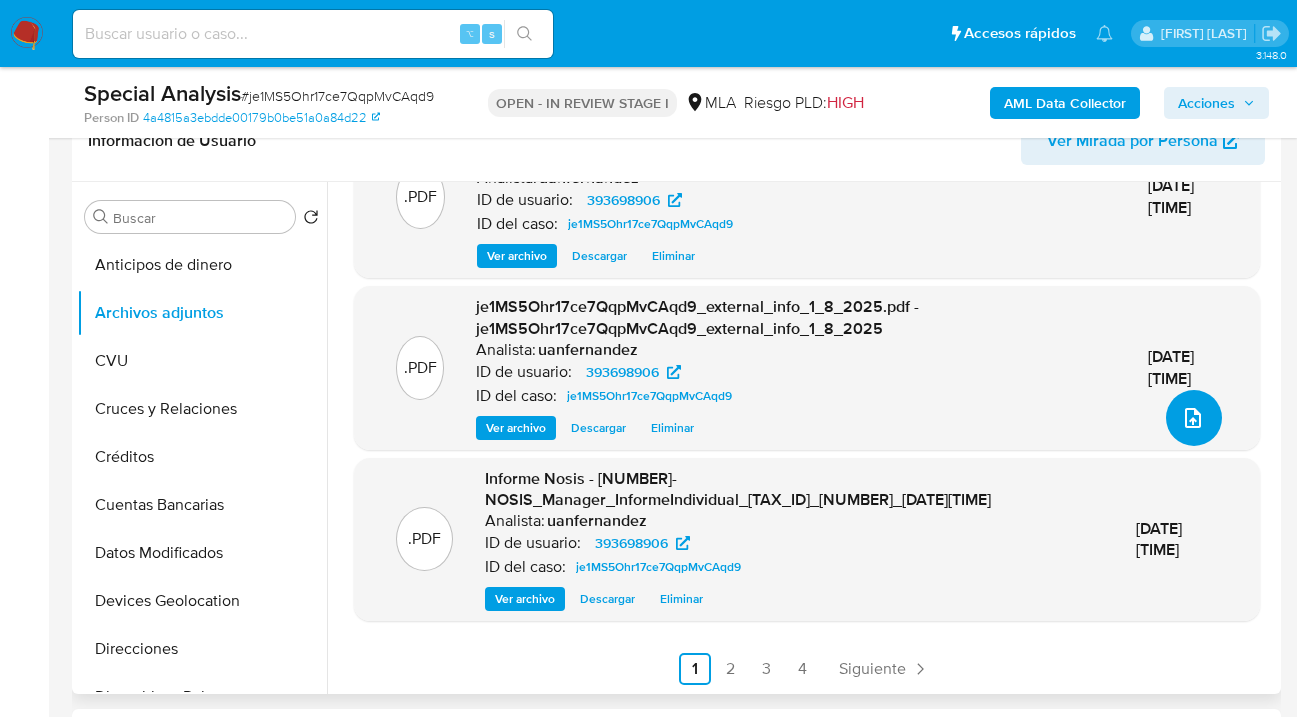 scroll, scrollTop: 209, scrollLeft: 0, axis: vertical 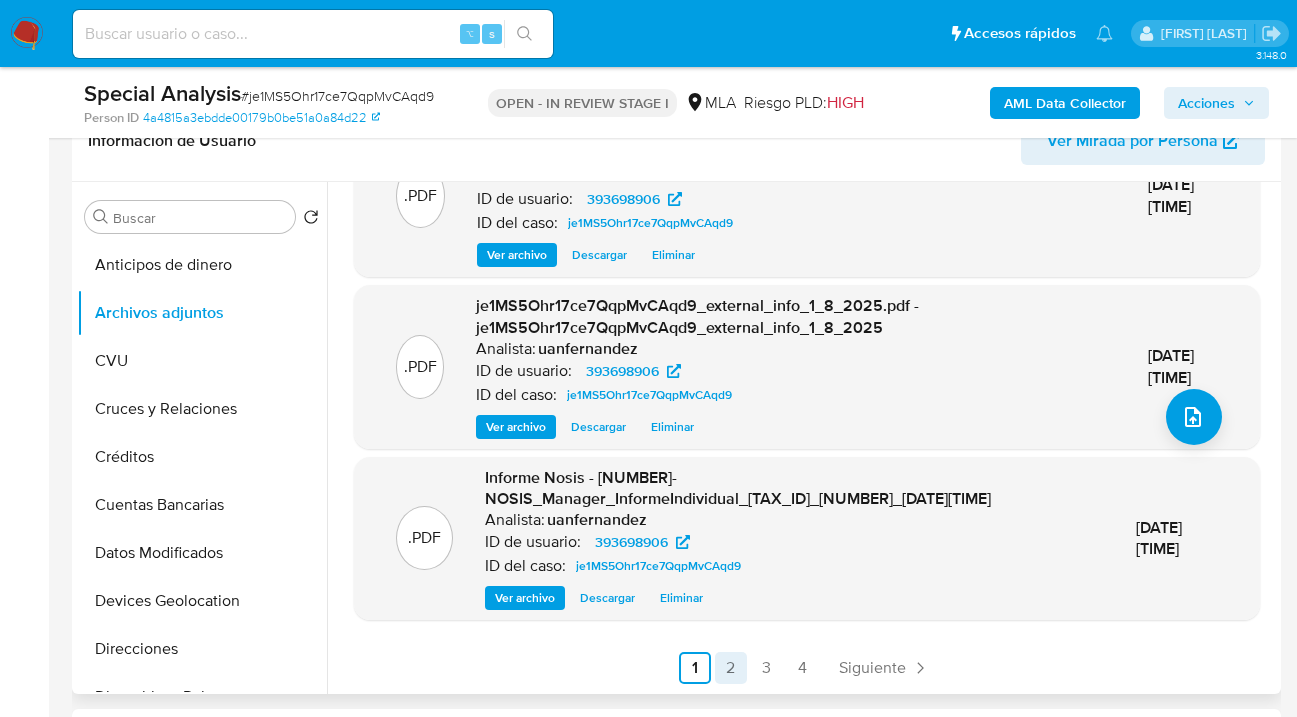 click on "2" at bounding box center [731, 668] 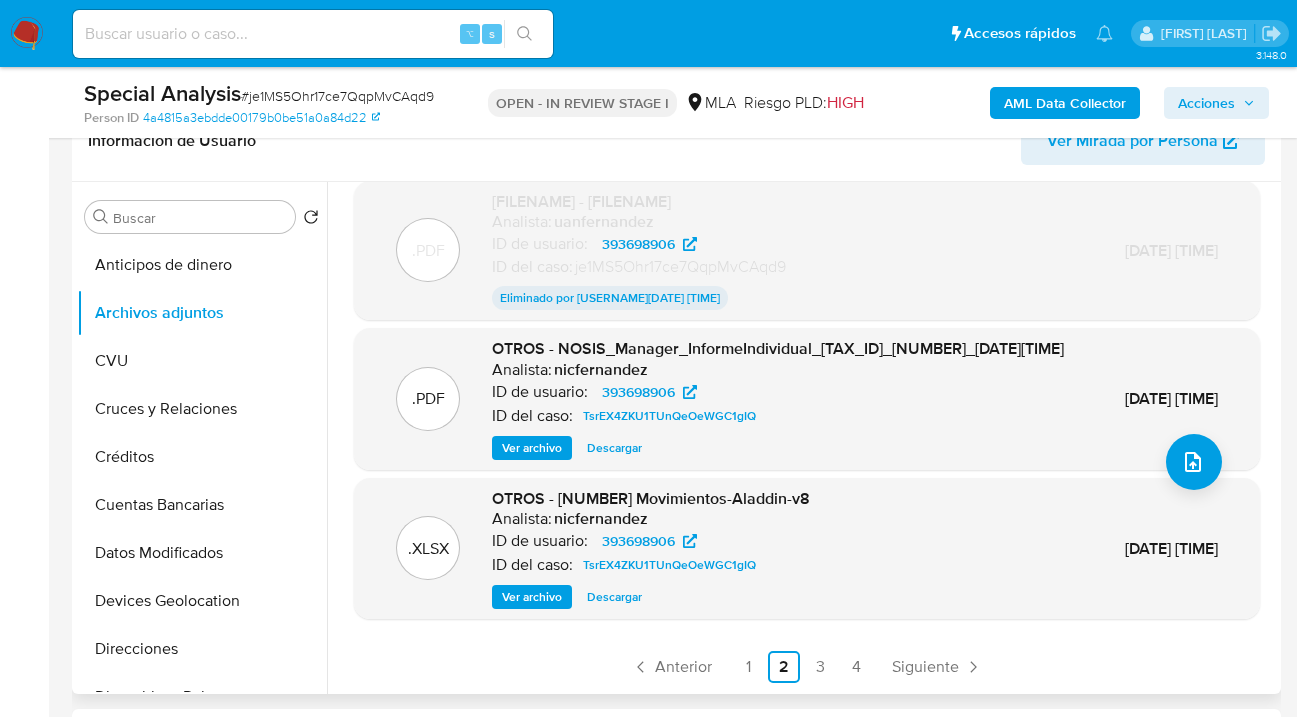 scroll, scrollTop: 228, scrollLeft: 0, axis: vertical 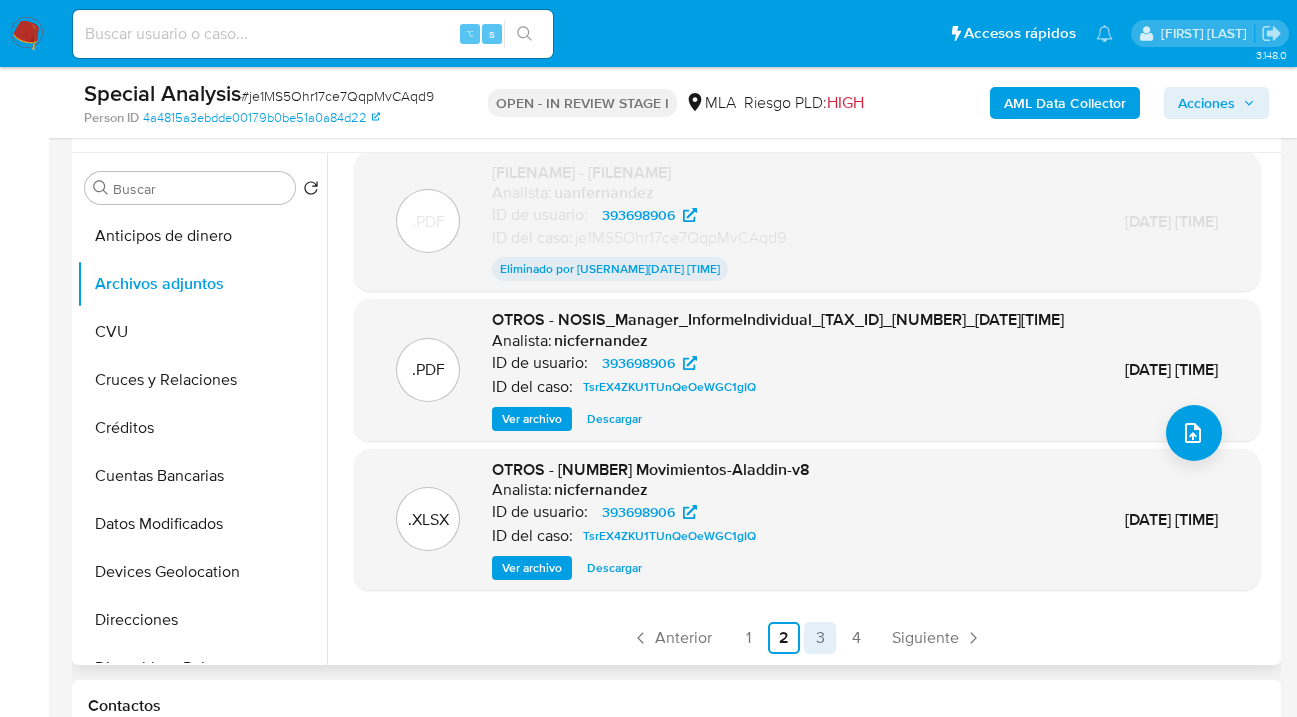 click on "3" at bounding box center (820, 638) 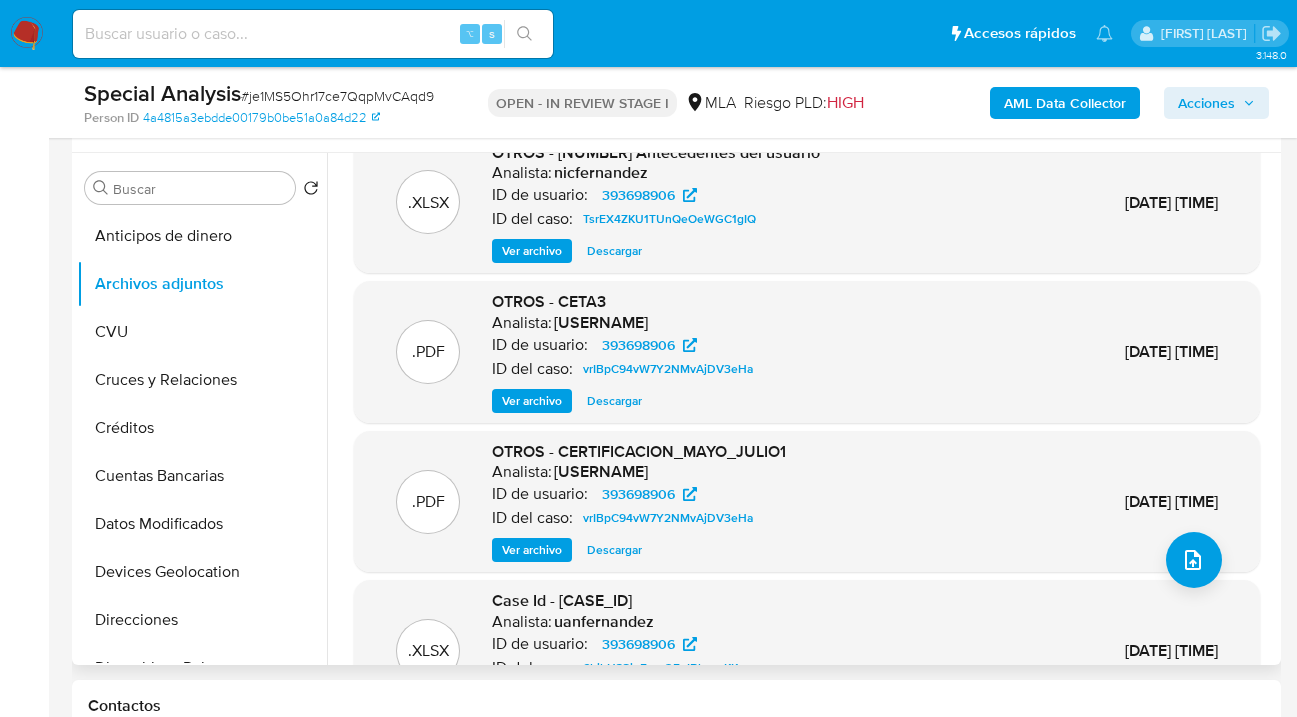 scroll, scrollTop: 81, scrollLeft: 0, axis: vertical 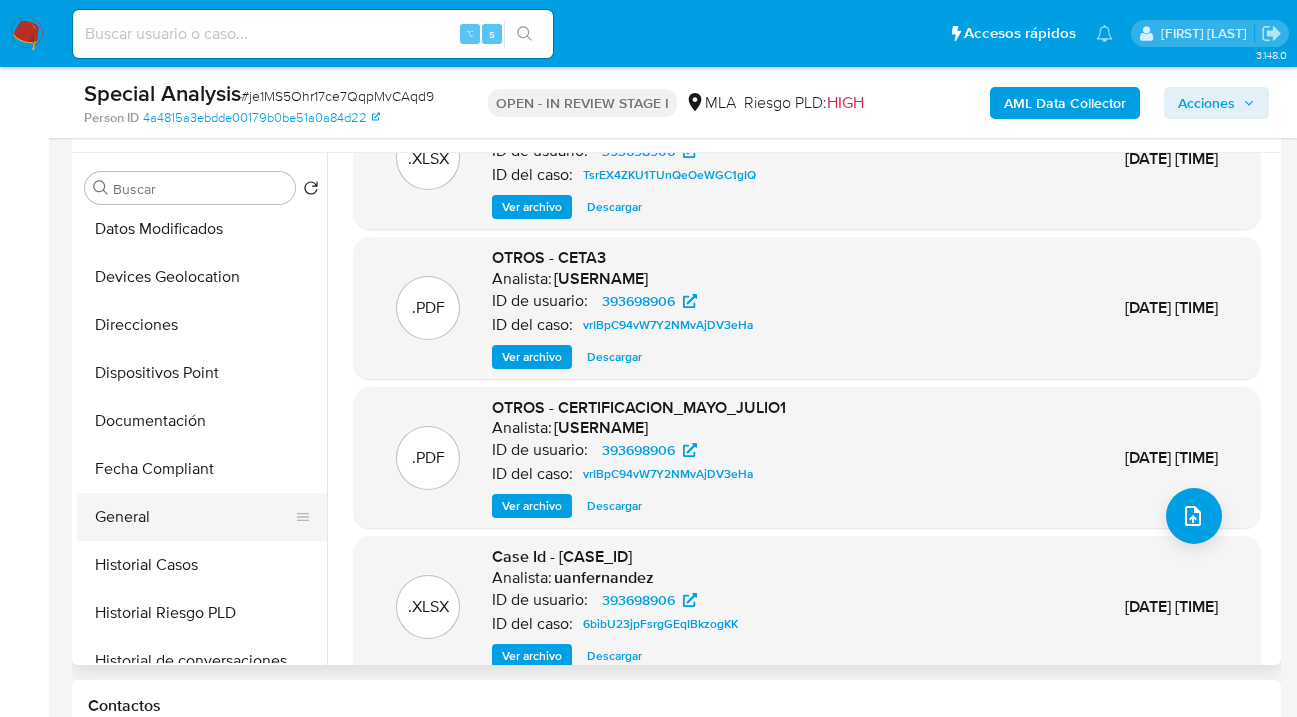 click on "General" at bounding box center [194, 517] 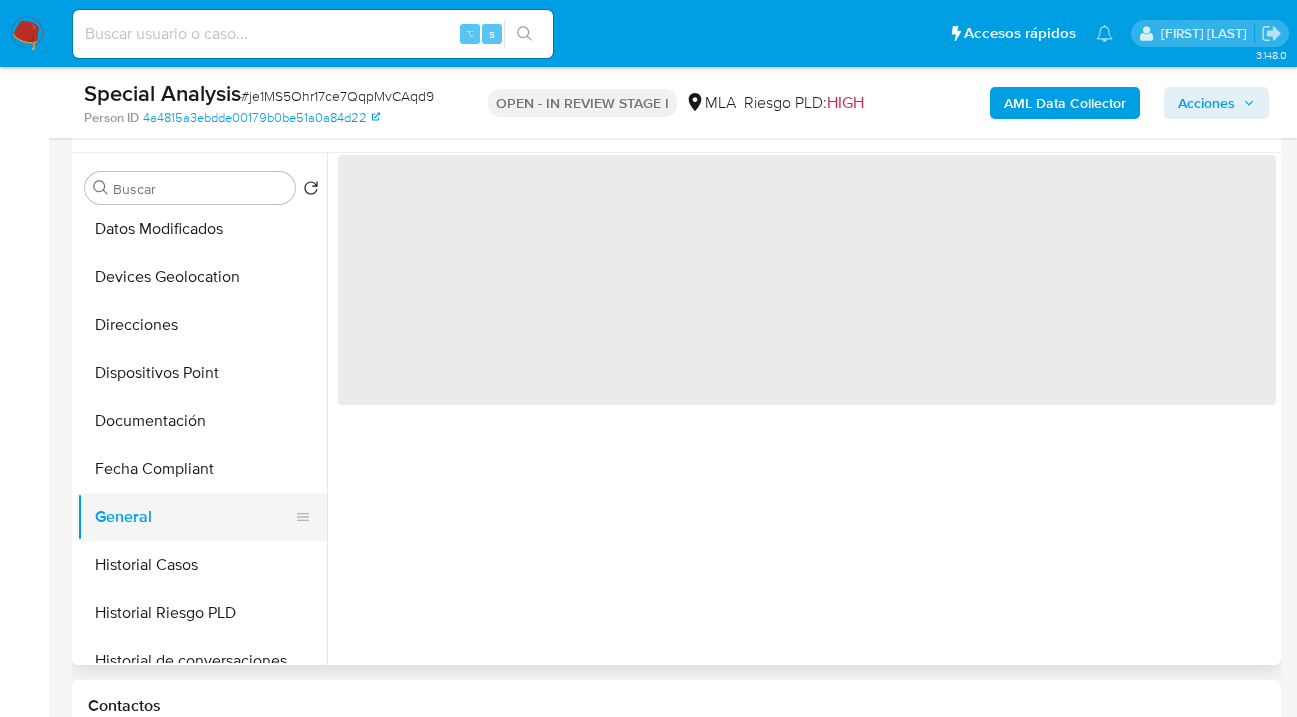 scroll, scrollTop: 0, scrollLeft: 0, axis: both 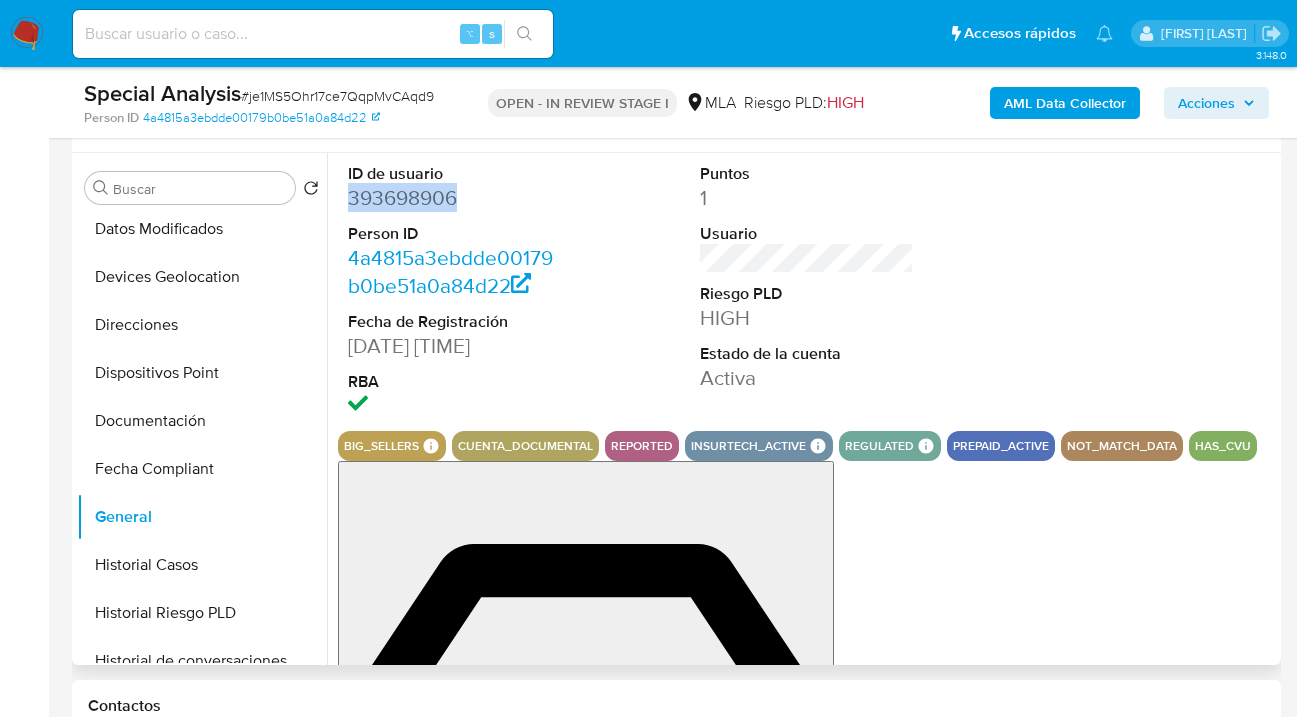 drag, startPoint x: 456, startPoint y: 203, endPoint x: 350, endPoint y: 196, distance: 106.23088 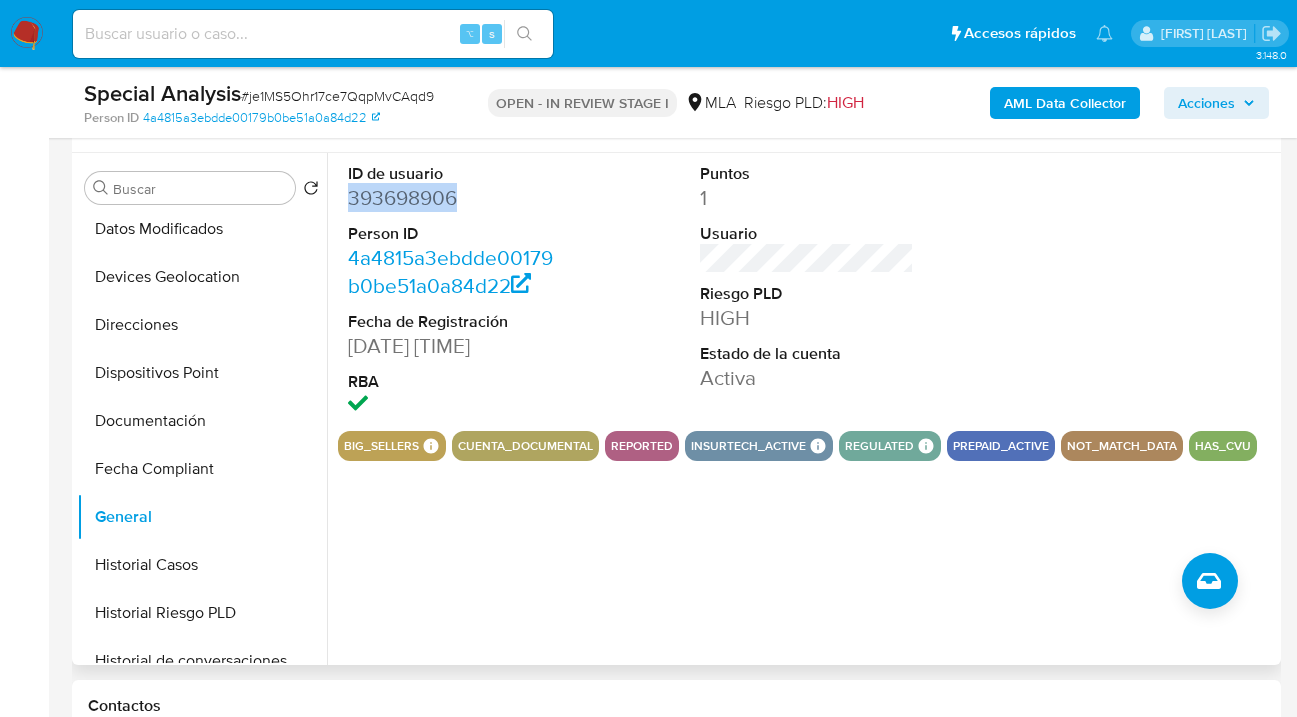 click on "393698906" at bounding box center (455, 198) 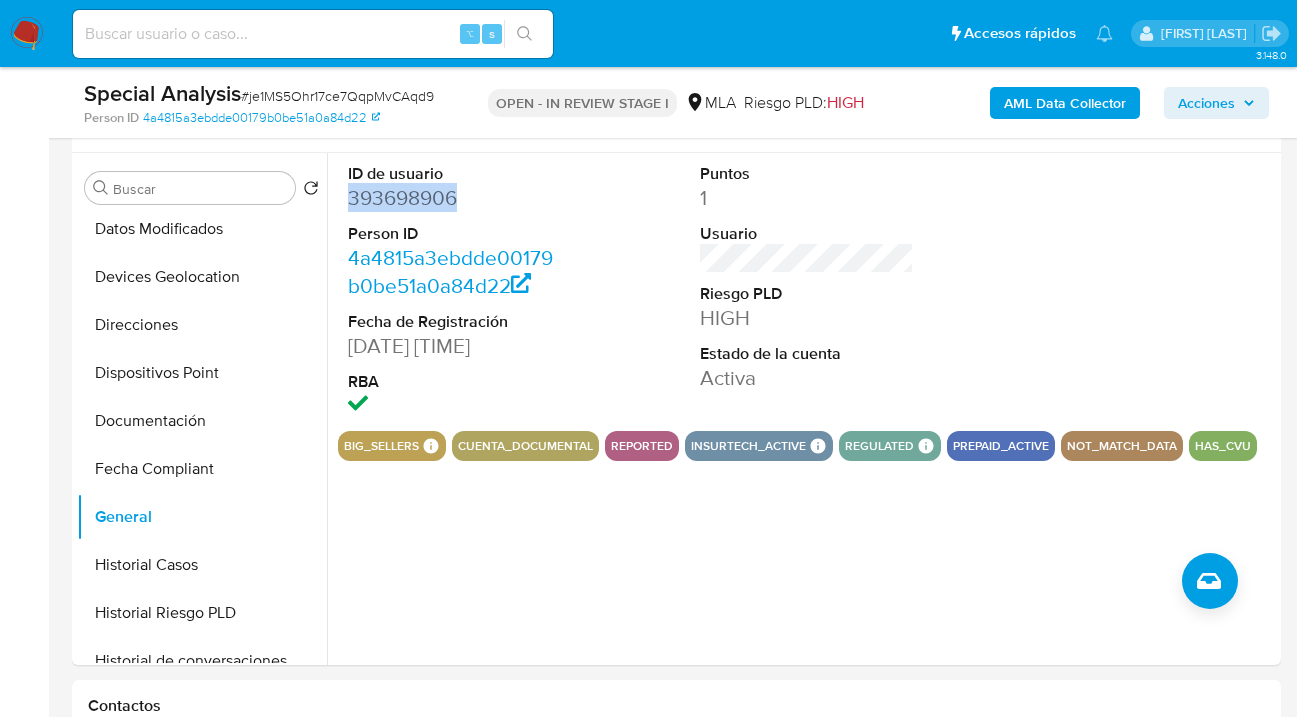 click at bounding box center (27, 34) 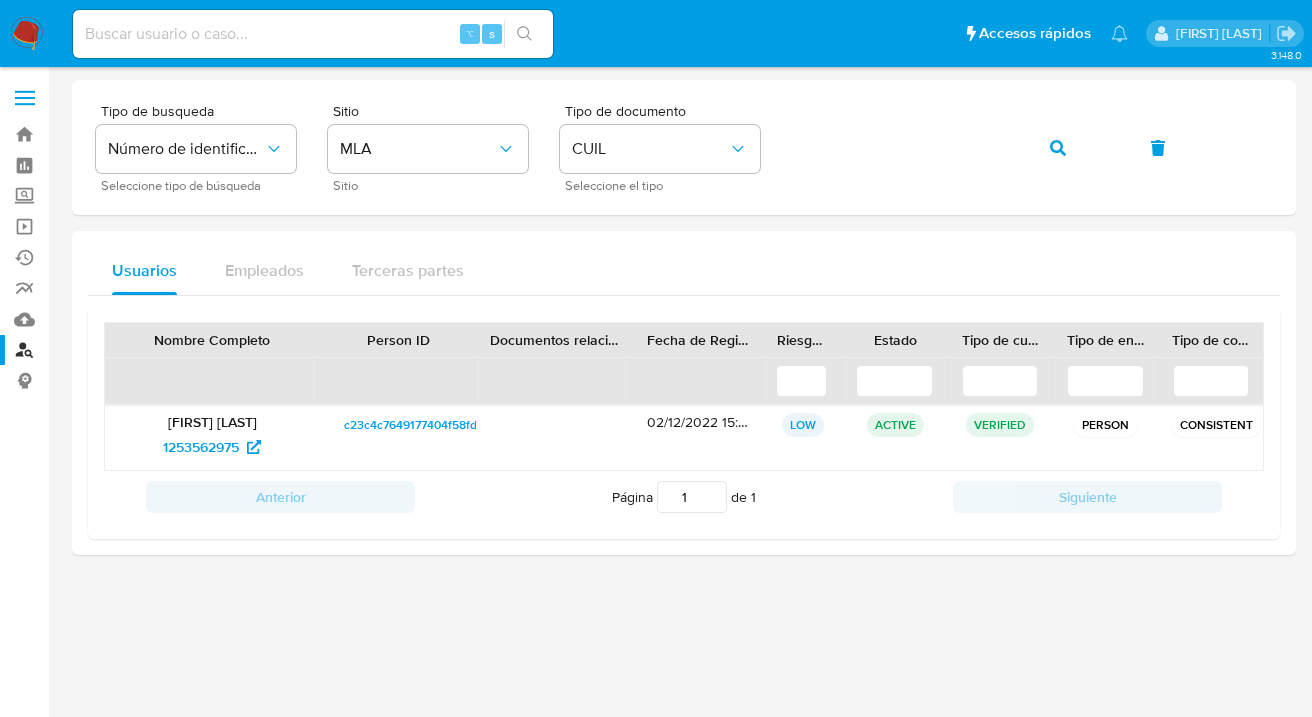 scroll, scrollTop: 0, scrollLeft: 0, axis: both 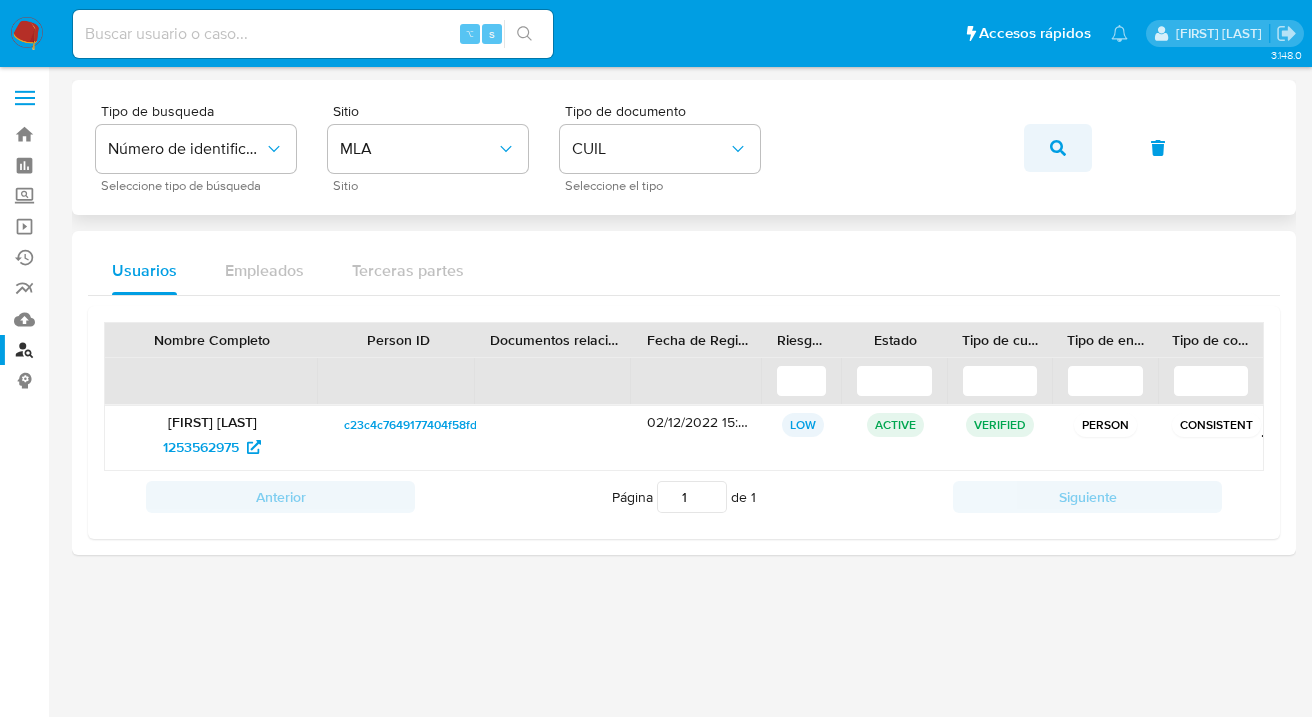 click 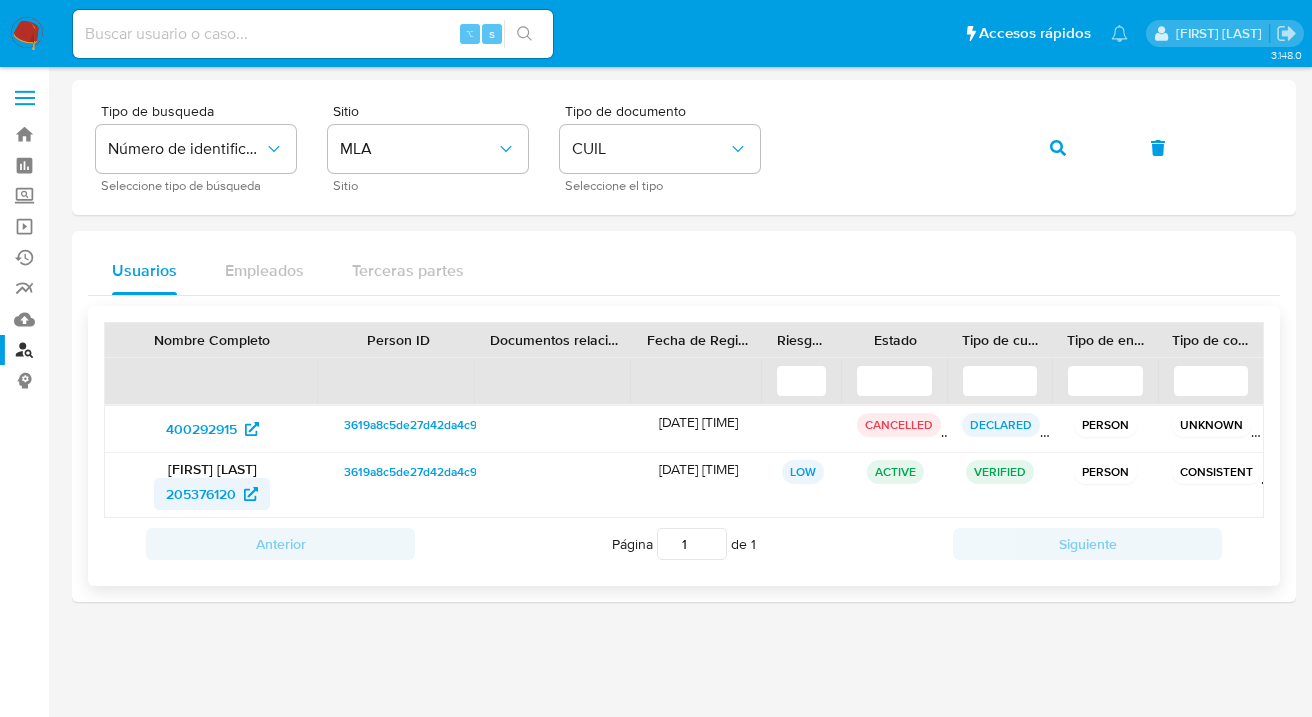 click on "205376120" at bounding box center [201, 494] 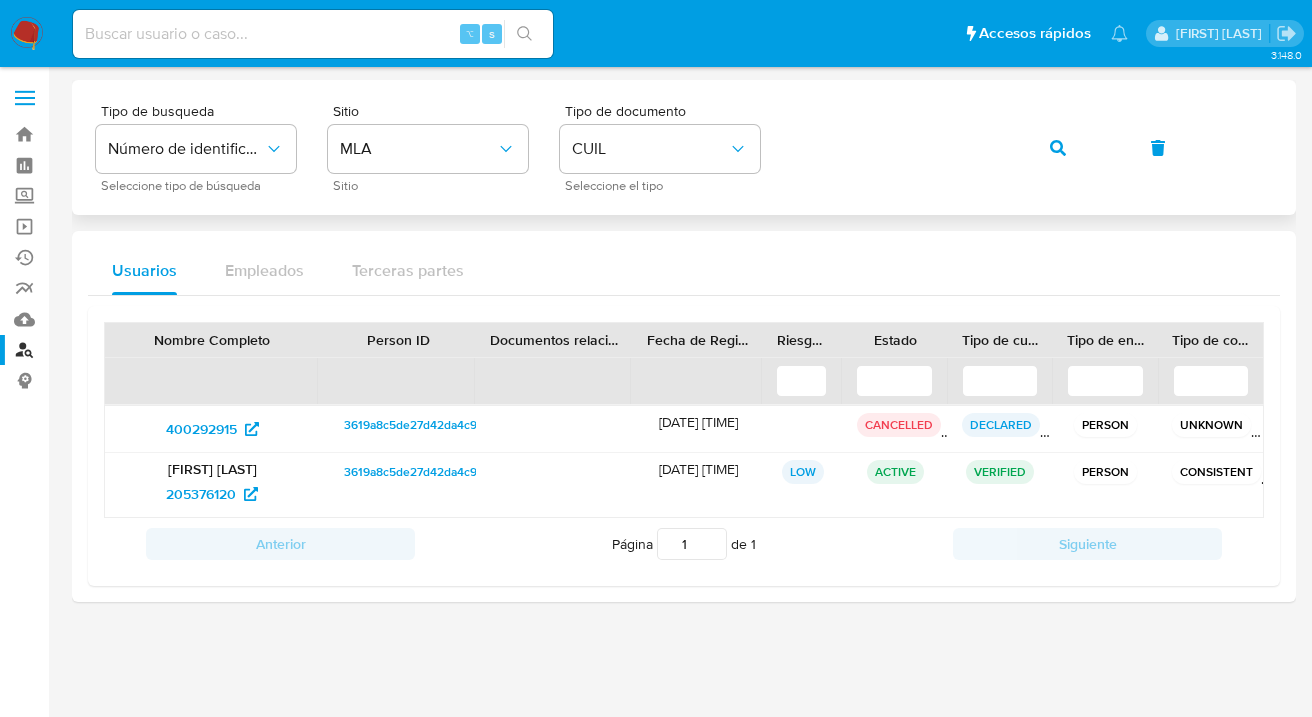 click on "Tipo de busqueda Número de identificación Seleccione tipo de búsqueda Sitio MLA Sitio Tipo de documento CUIL Seleccione el tipo" at bounding box center [684, 147] 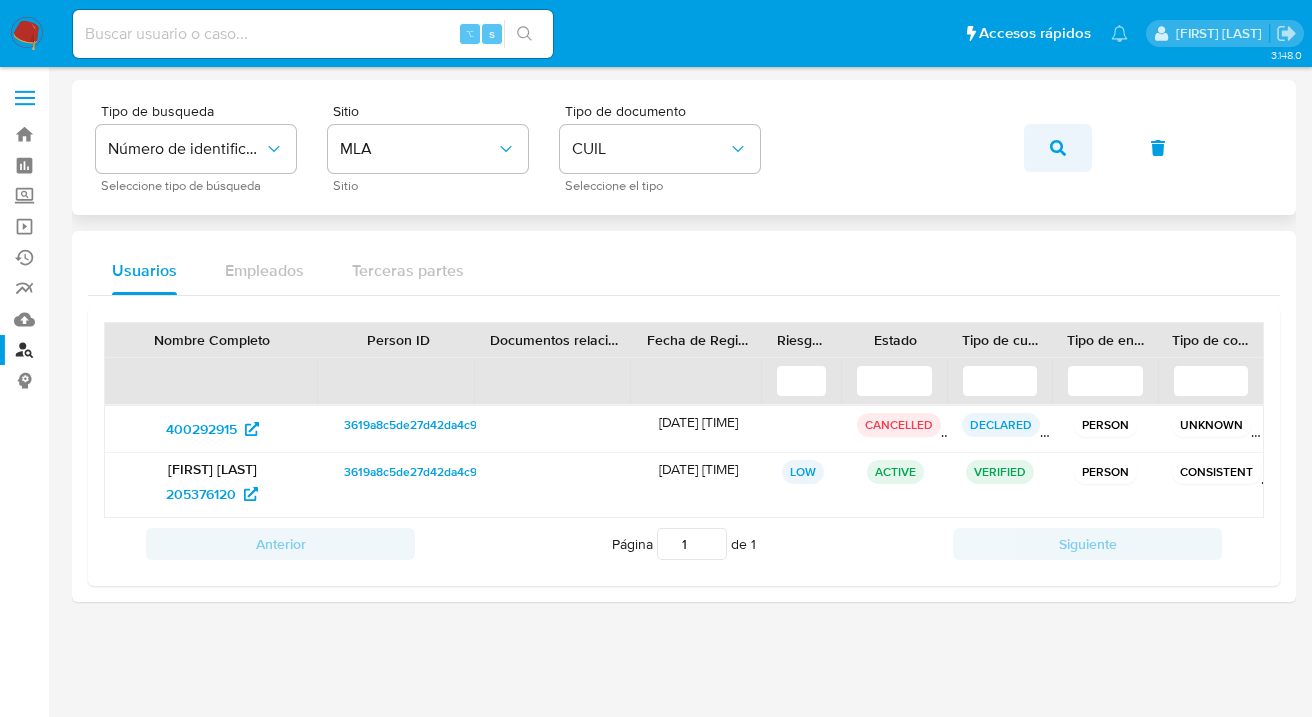 click at bounding box center [1058, 148] 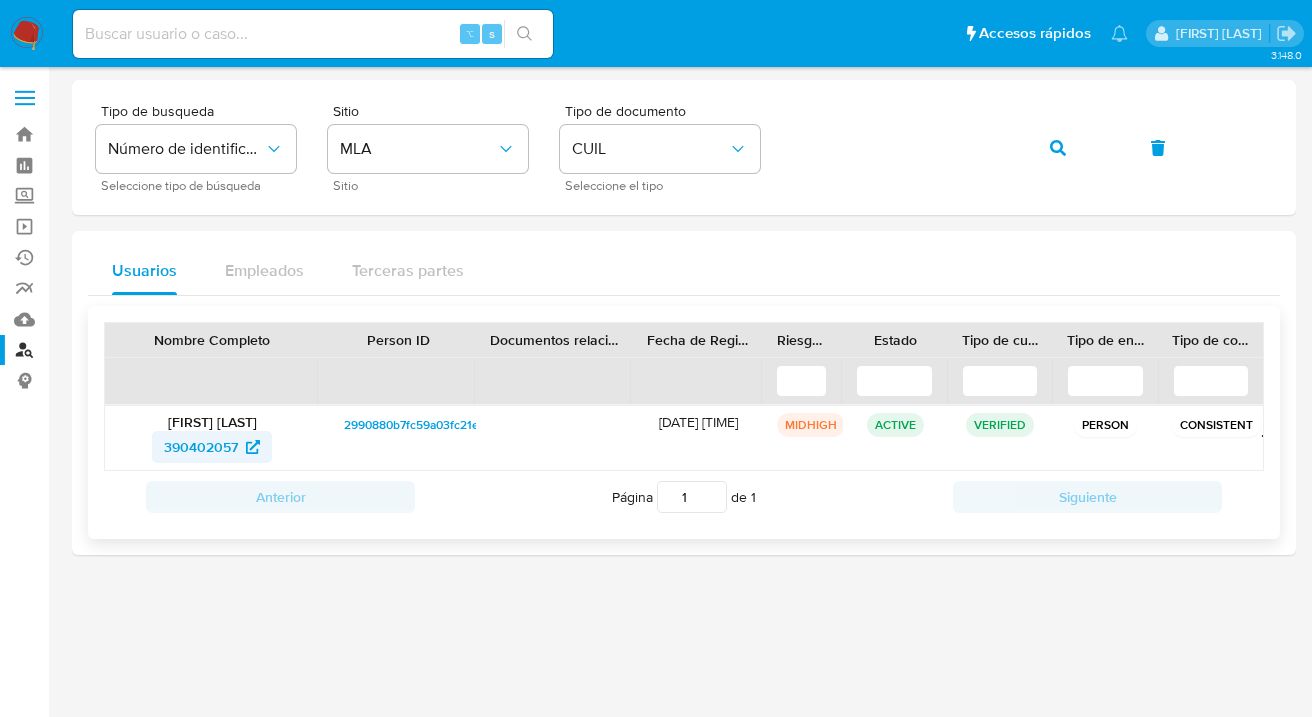 click on "390402057" at bounding box center [201, 447] 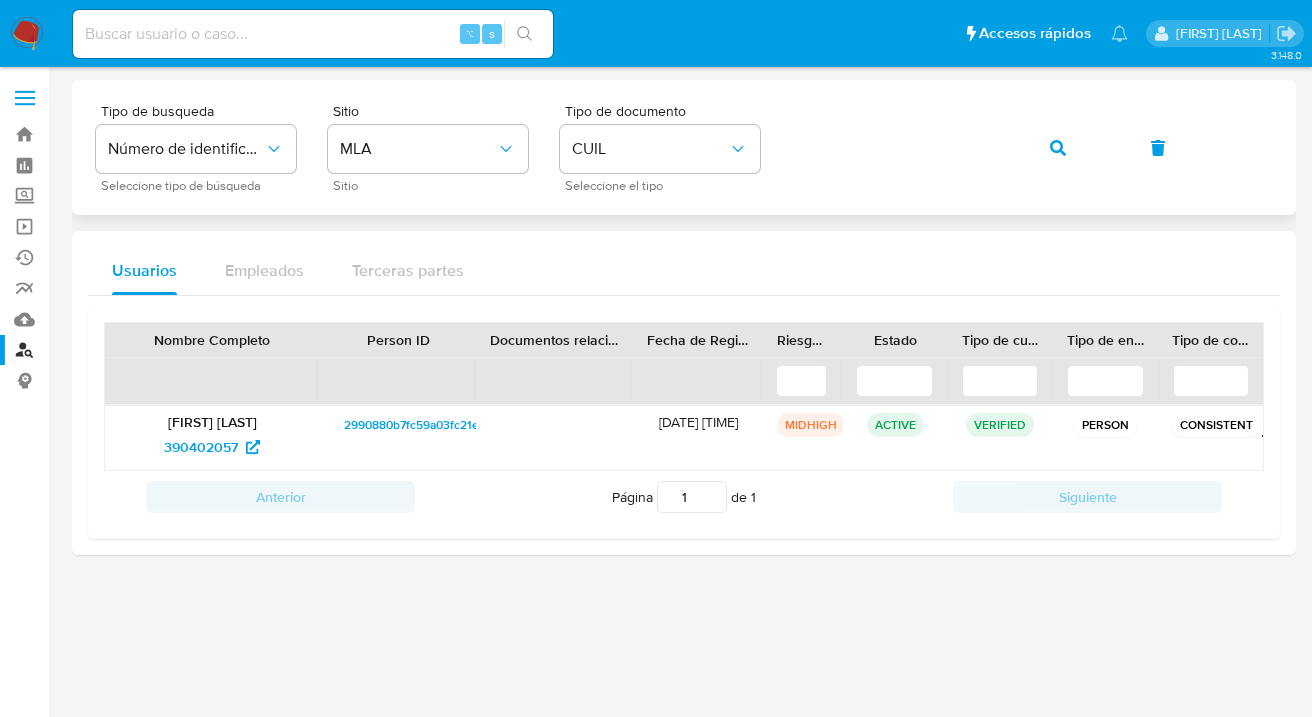 click at bounding box center (1058, 148) 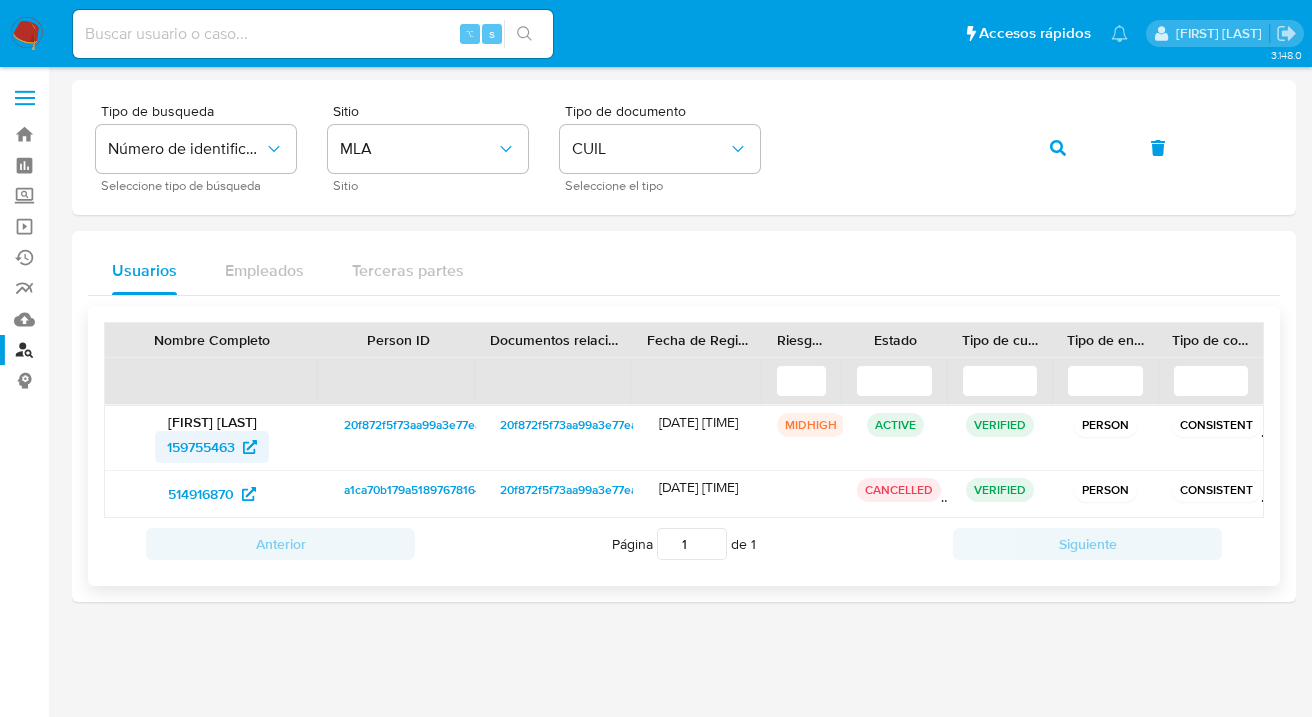 click on "159755463" at bounding box center [201, 447] 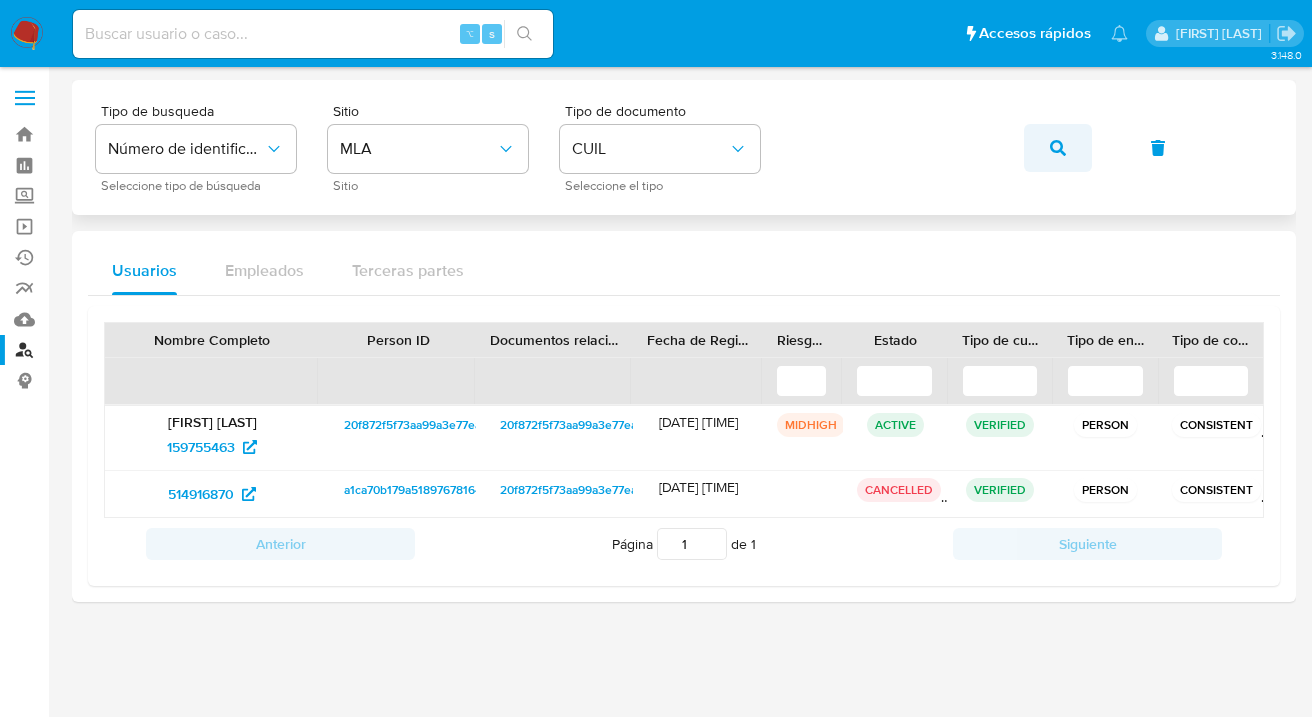 click at bounding box center (1058, 148) 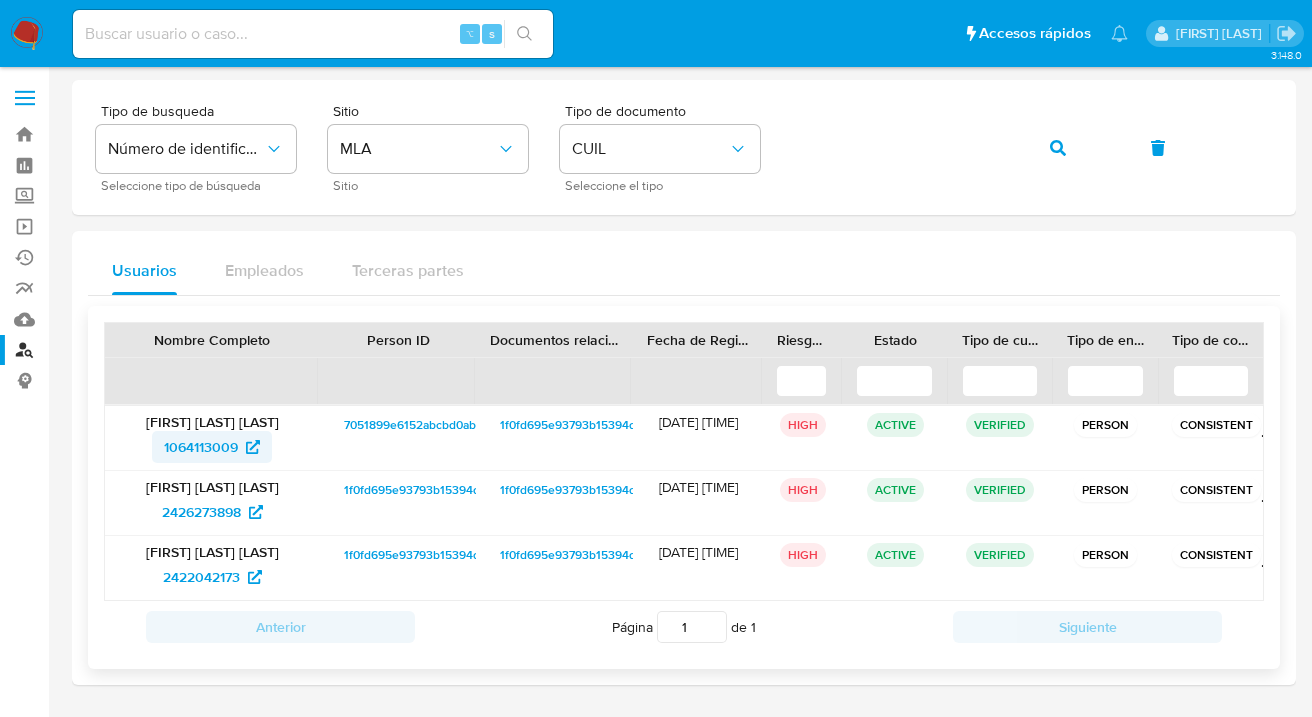 click on "1064113009" at bounding box center (201, 447) 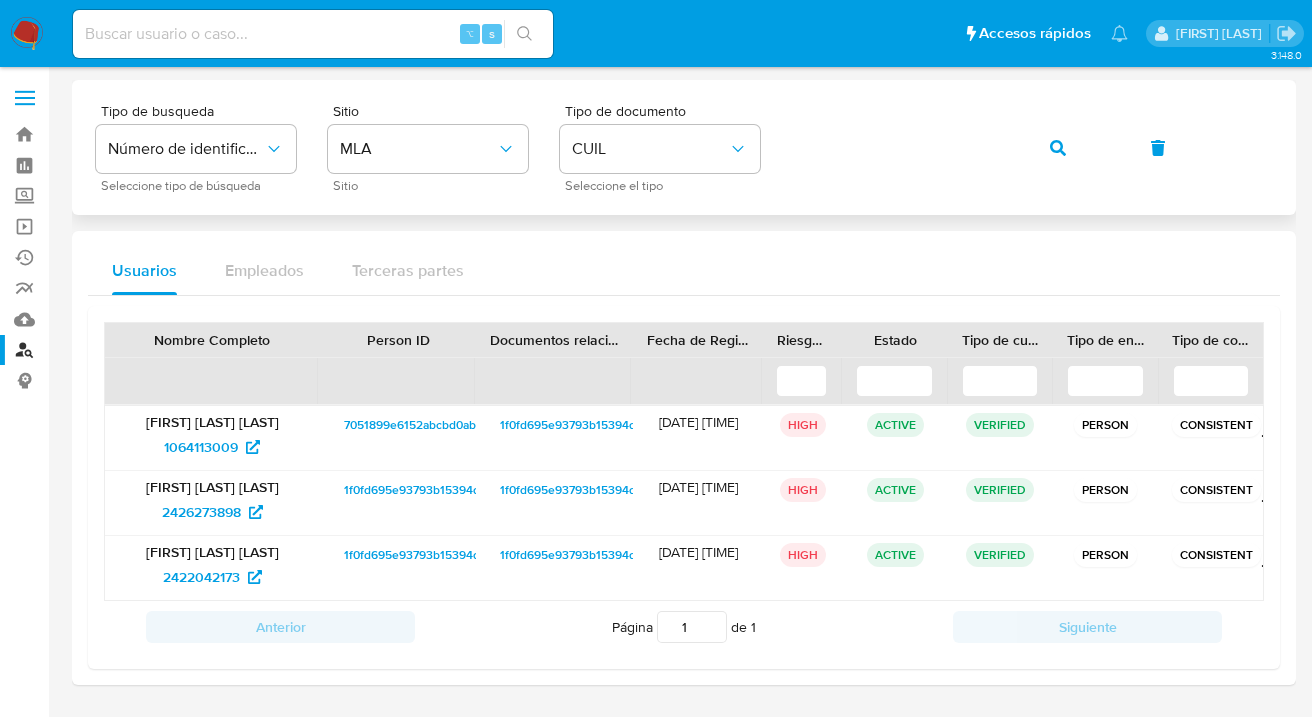 click on "Tipo de busqueda Número de identificación Seleccione tipo de búsqueda Sitio MLA Sitio Tipo de documento CUIL Seleccione el tipo" at bounding box center [684, 147] 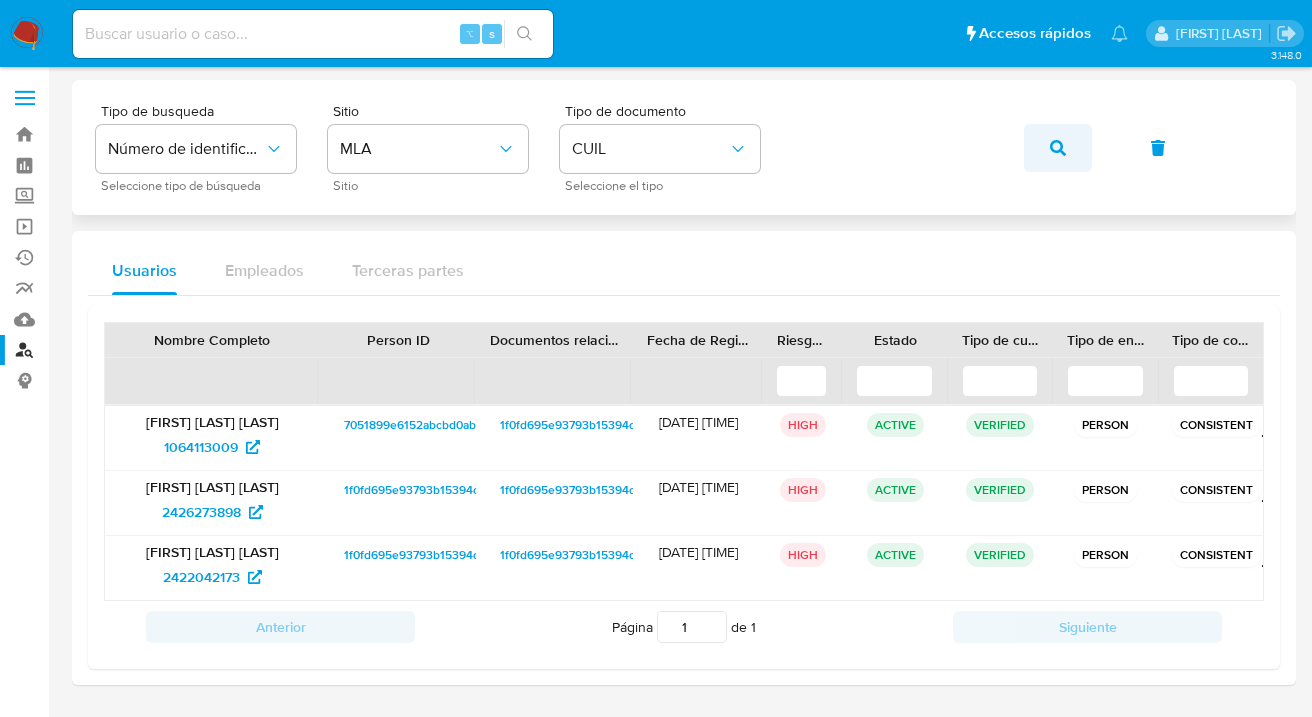 click 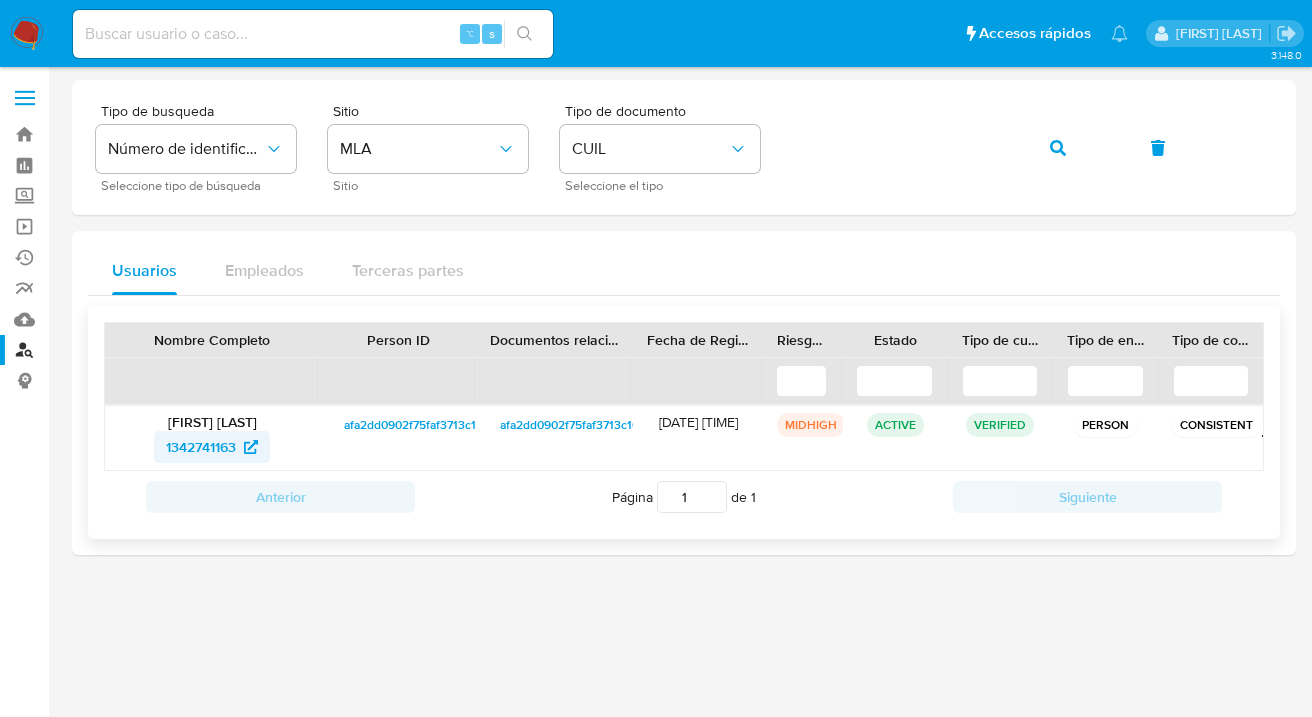 click on "1342741163" at bounding box center (201, 447) 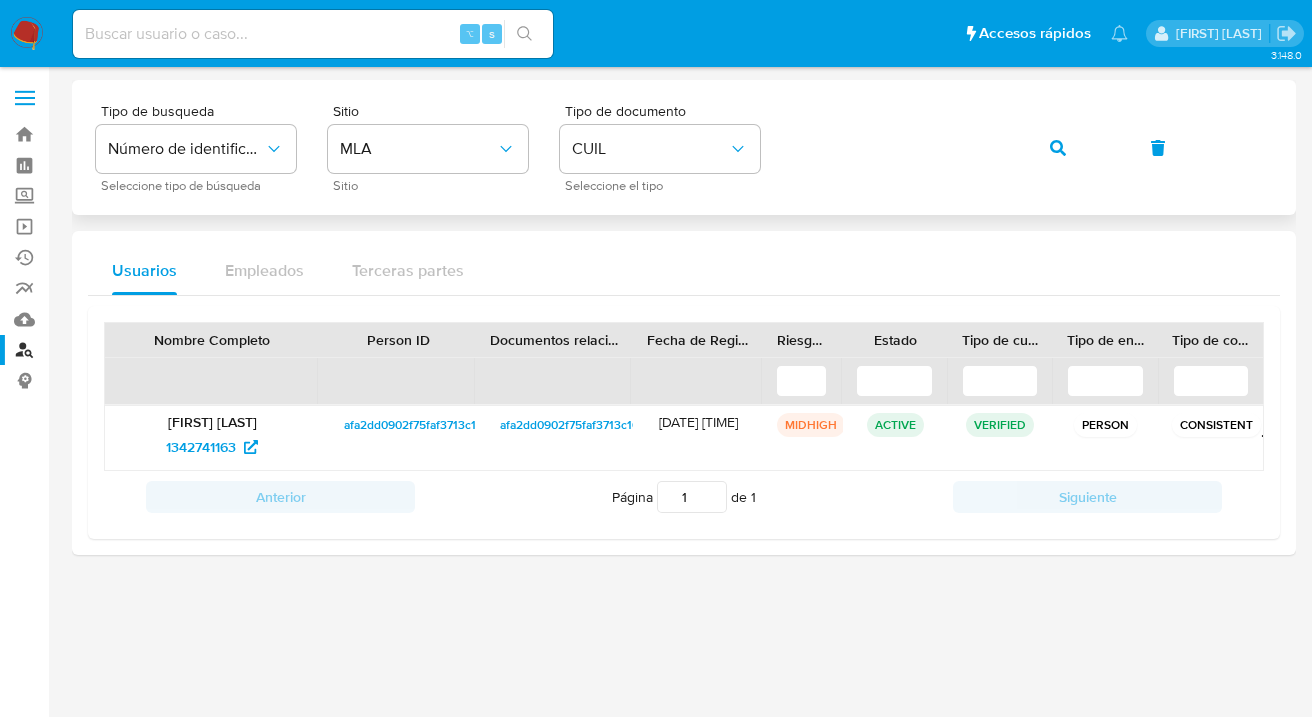 click on "Tipo de busqueda Número de identificación Seleccione tipo de búsqueda Sitio MLA Sitio Tipo de documento CUIL Seleccione el tipo" at bounding box center [684, 147] 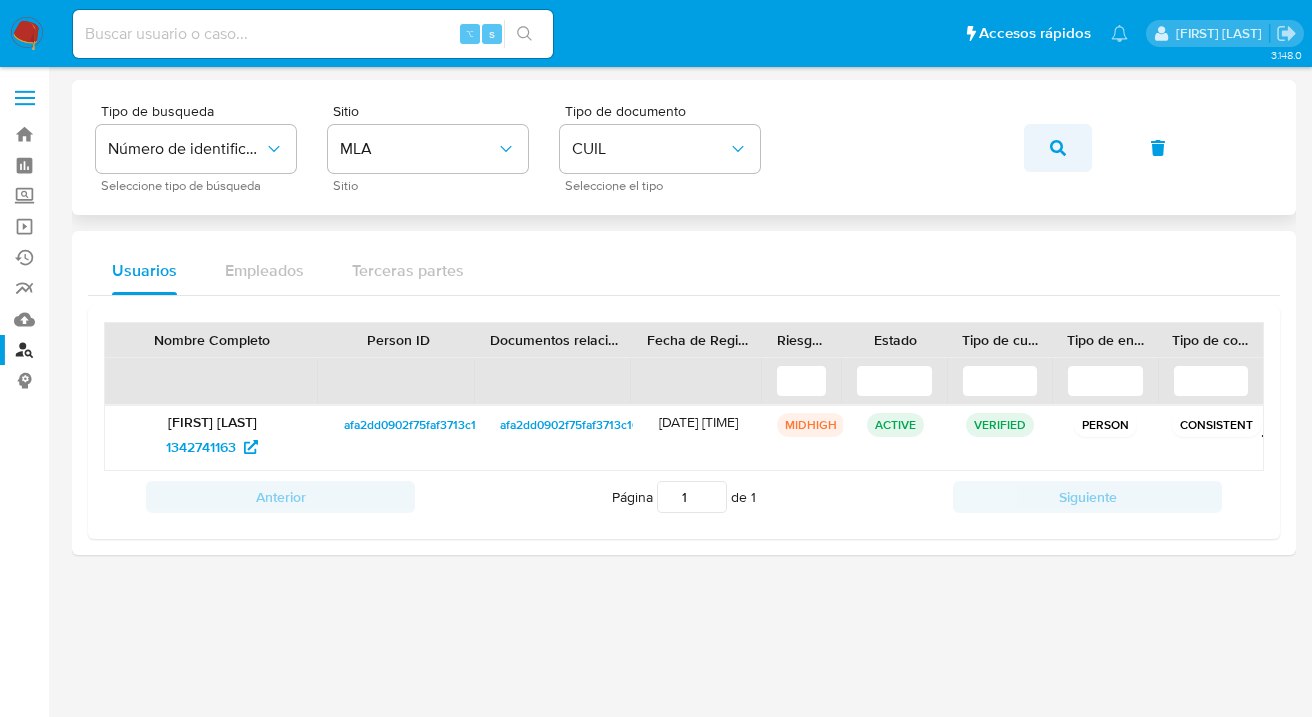 click at bounding box center (1058, 148) 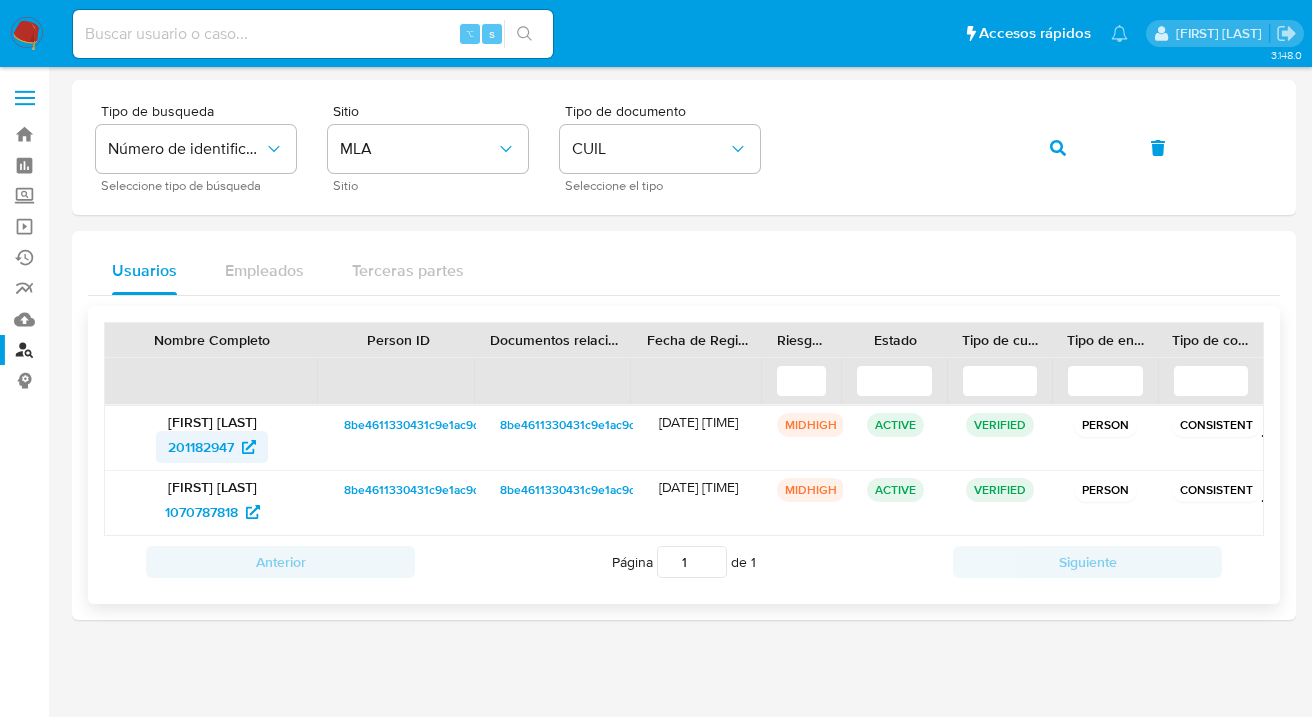 click on "201182947" at bounding box center (201, 447) 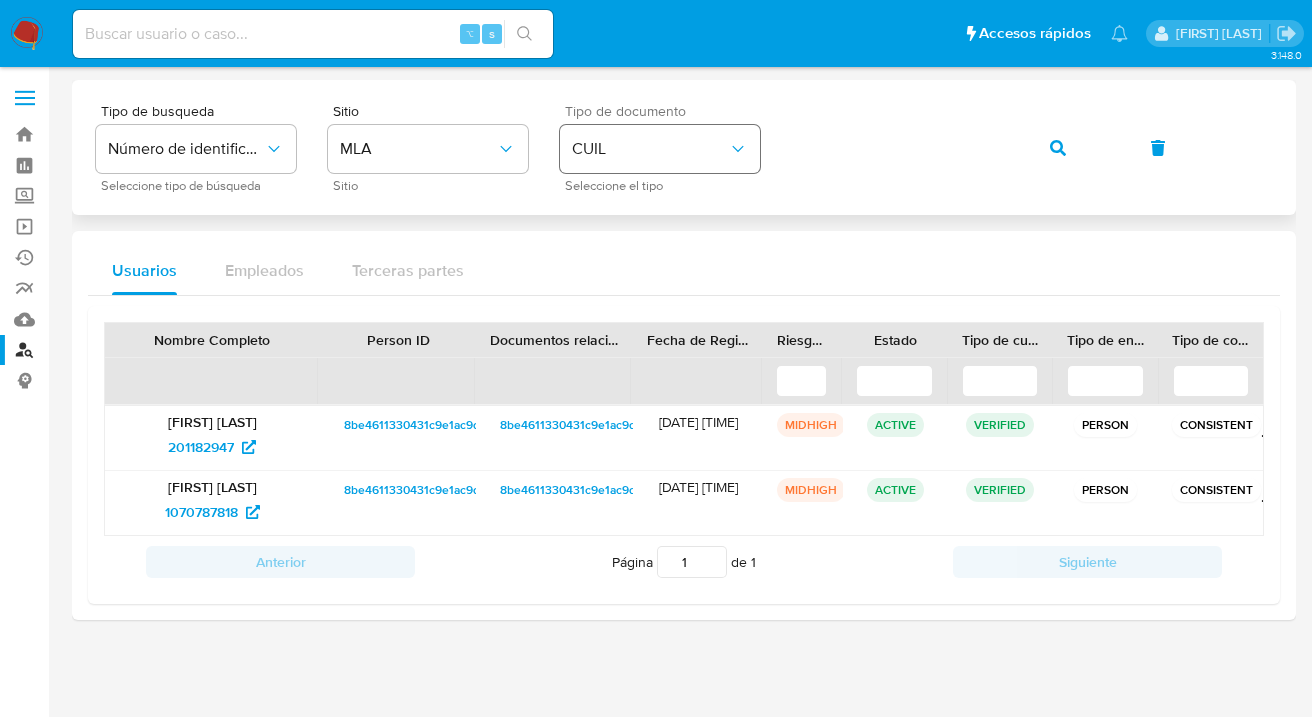 click on "Tipo de busqueda Número de identificación Seleccione tipo de búsqueda Sitio MLA Sitio Tipo de documento CUIL Seleccione el tipo" at bounding box center (684, 147) 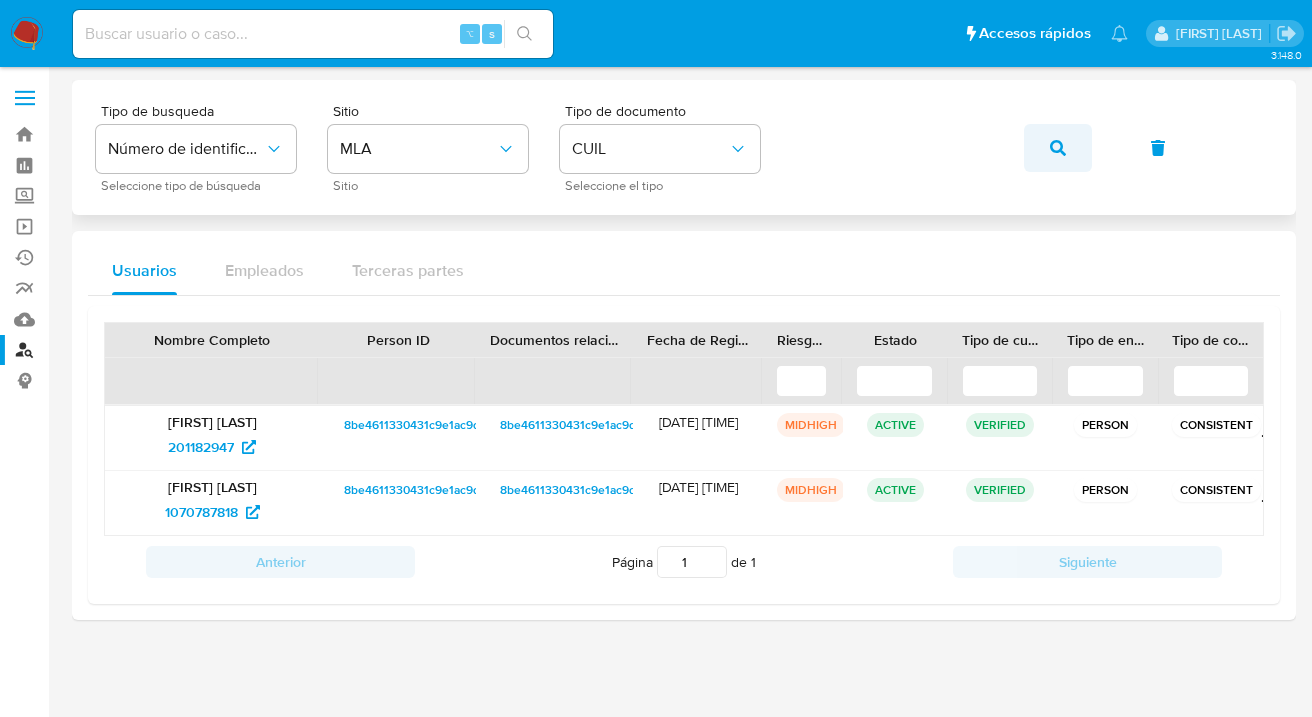 click 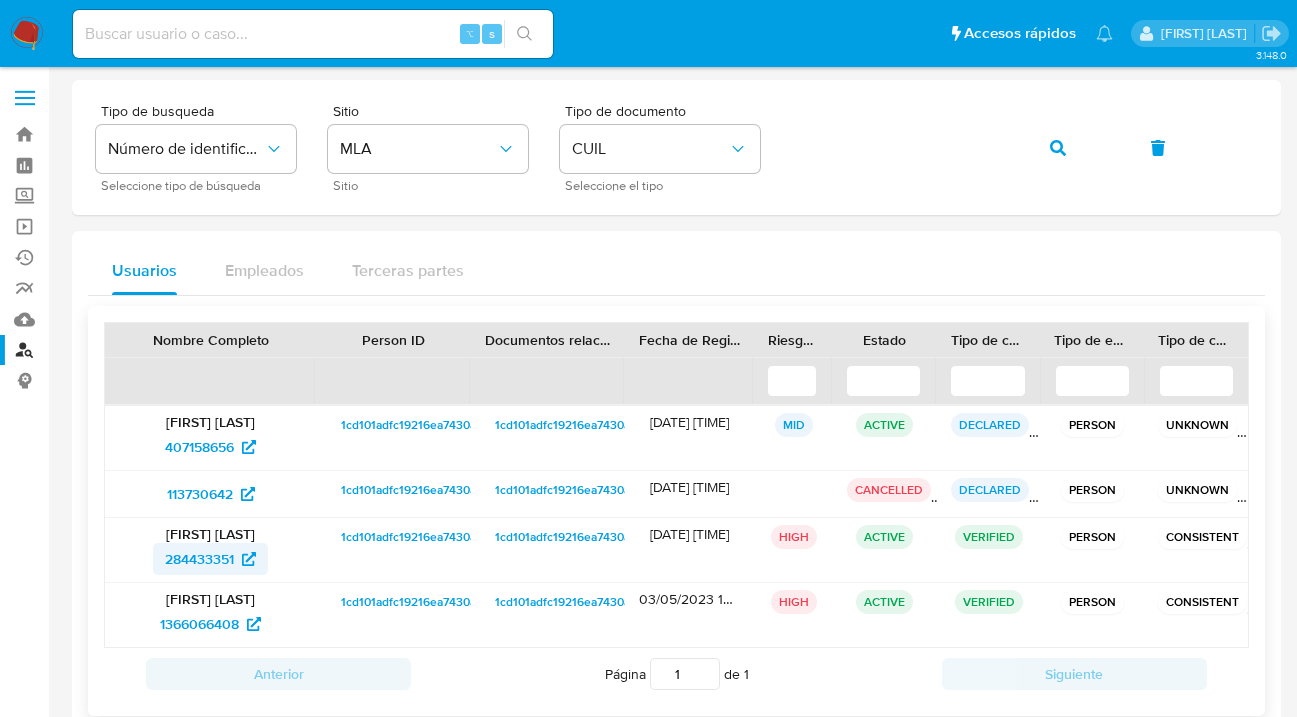 click on "284433351" at bounding box center [199, 559] 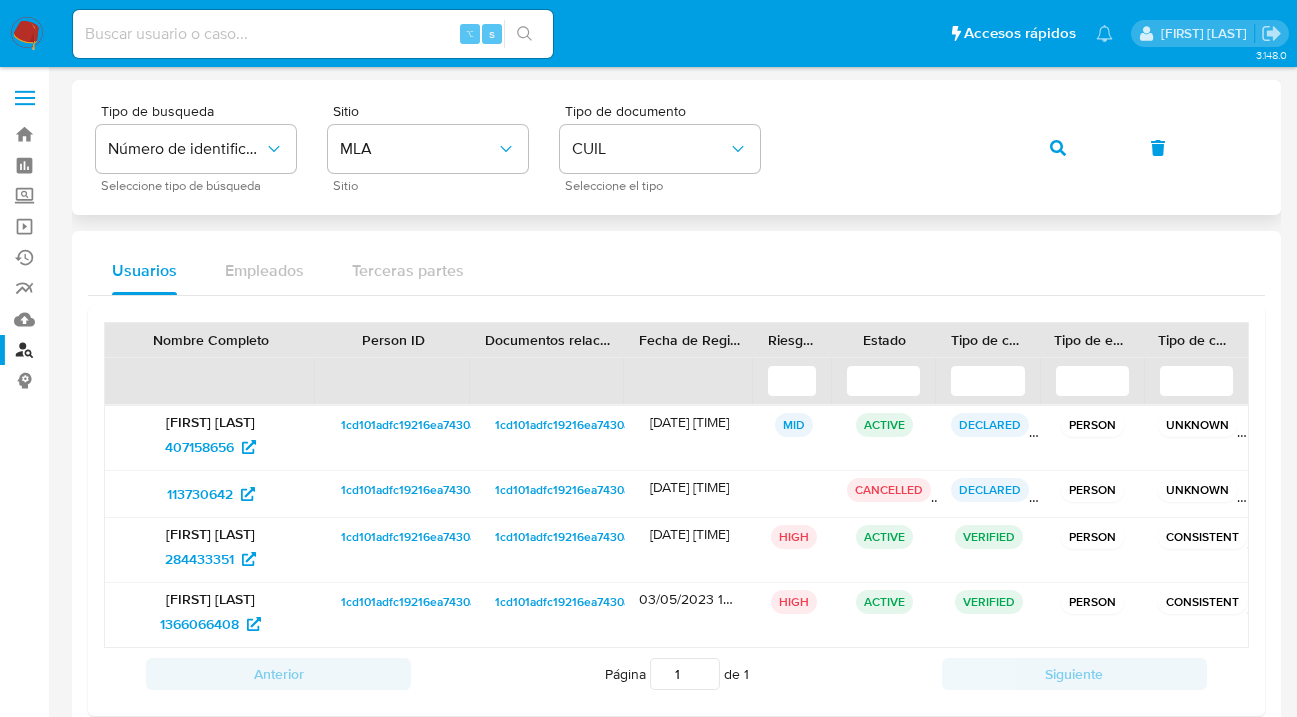 click 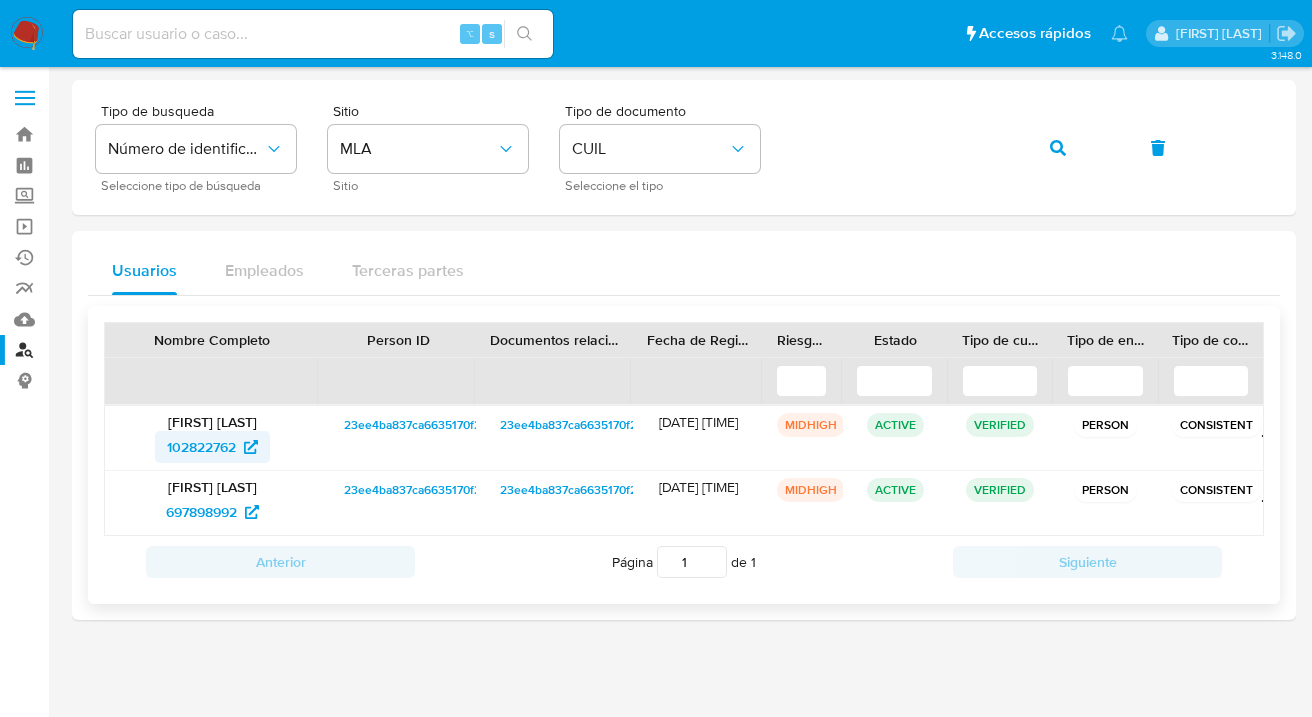 click on "102822762" at bounding box center (201, 447) 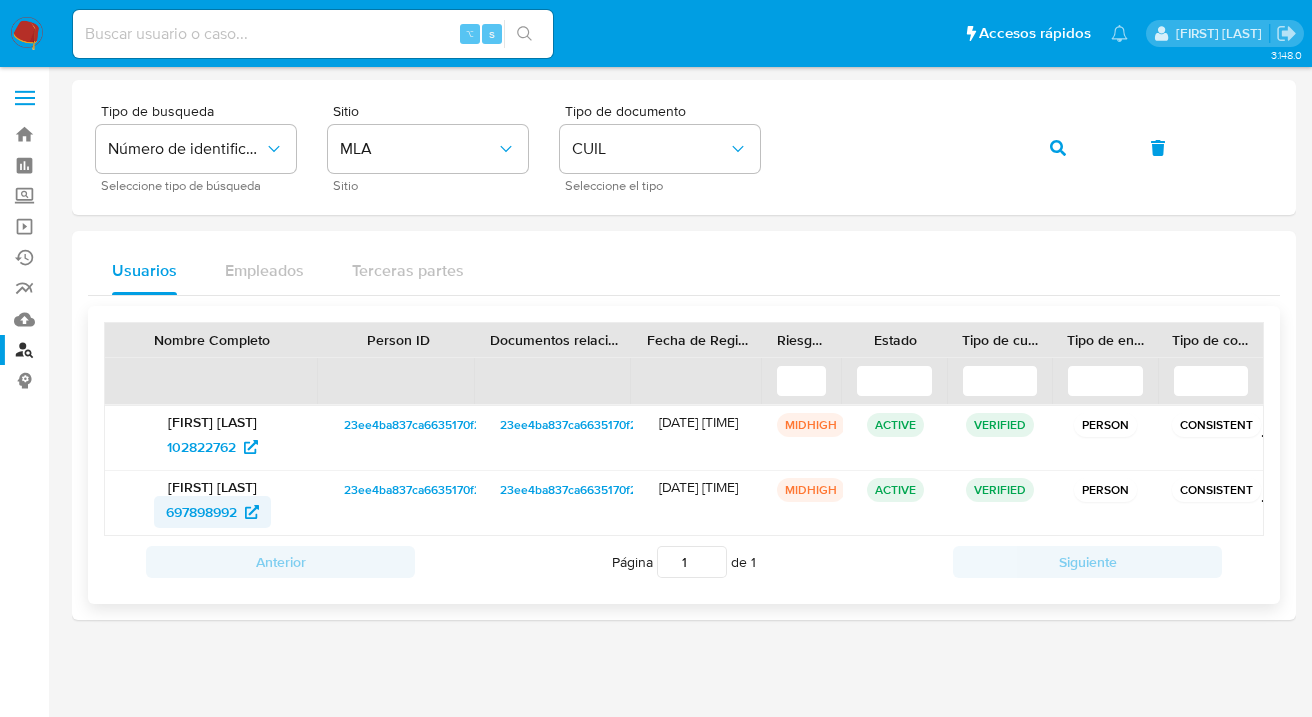 click on "697898992" at bounding box center [201, 512] 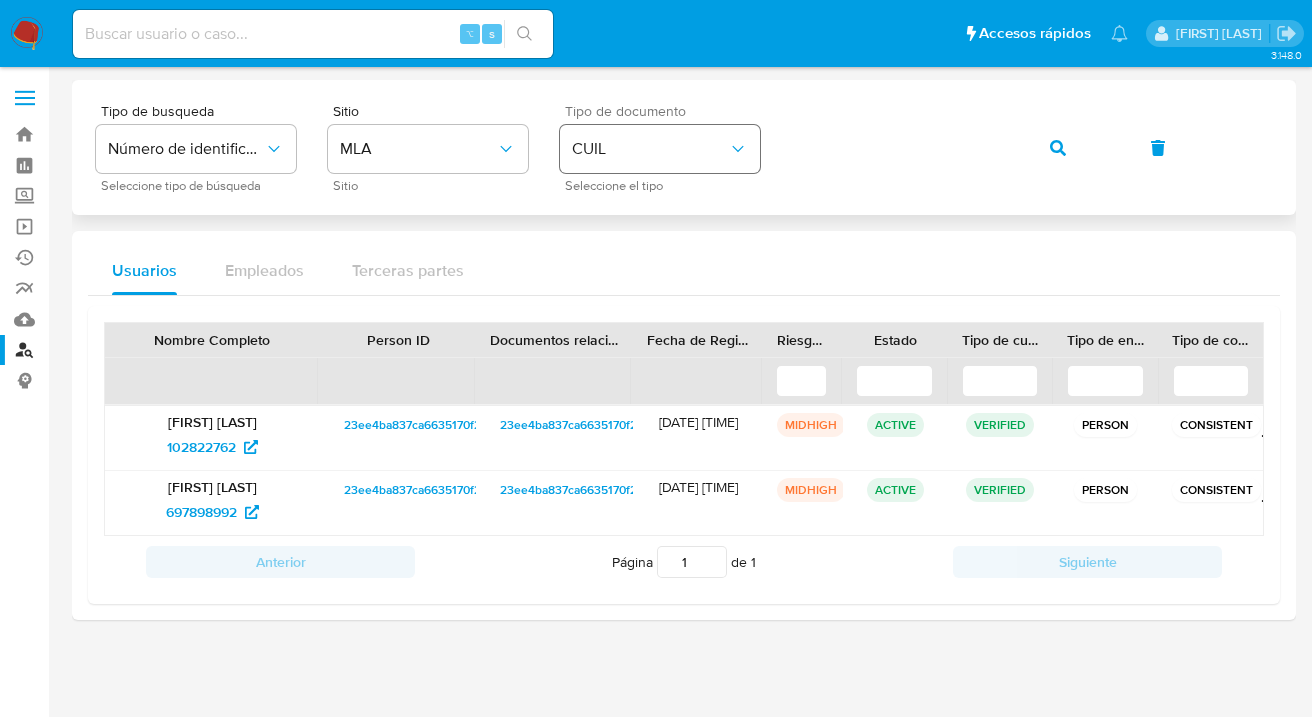 click on "Tipo de busqueda Número de identificación Seleccione tipo de búsqueda Sitio MLA Sitio Tipo de documento CUIL Seleccione el tipo" at bounding box center (684, 147) 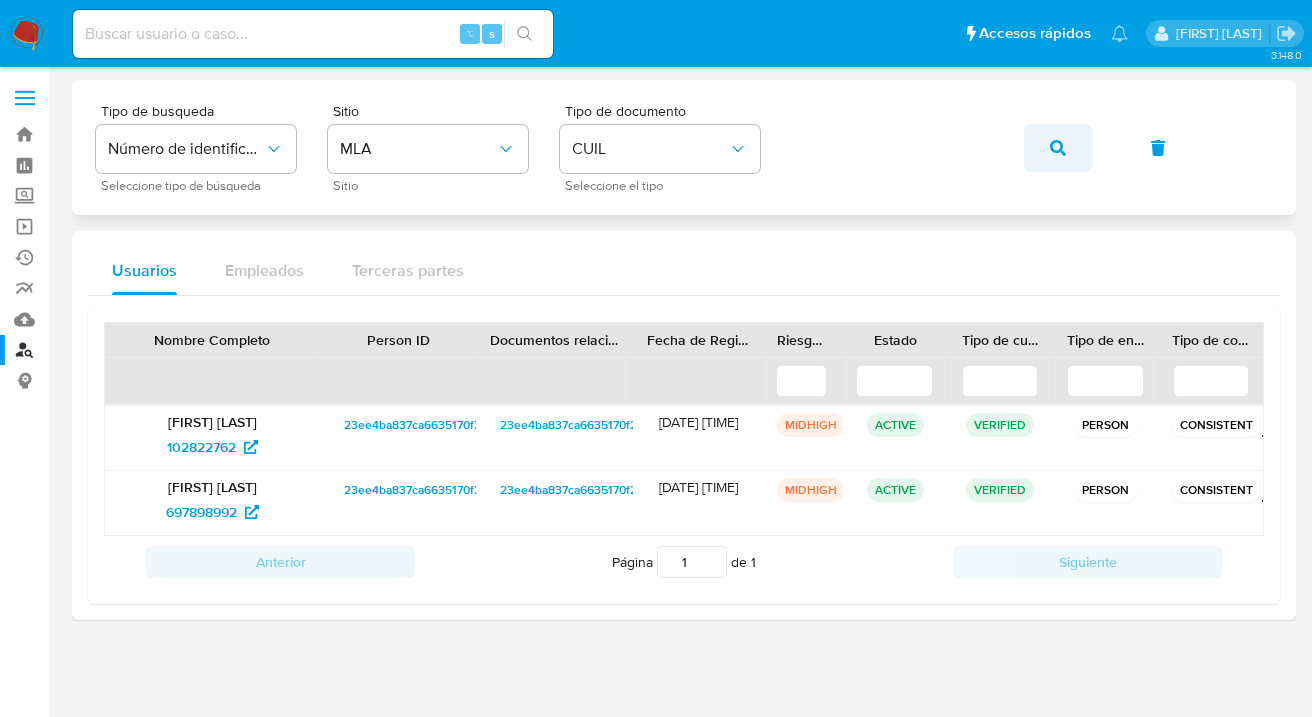 click at bounding box center (1058, 148) 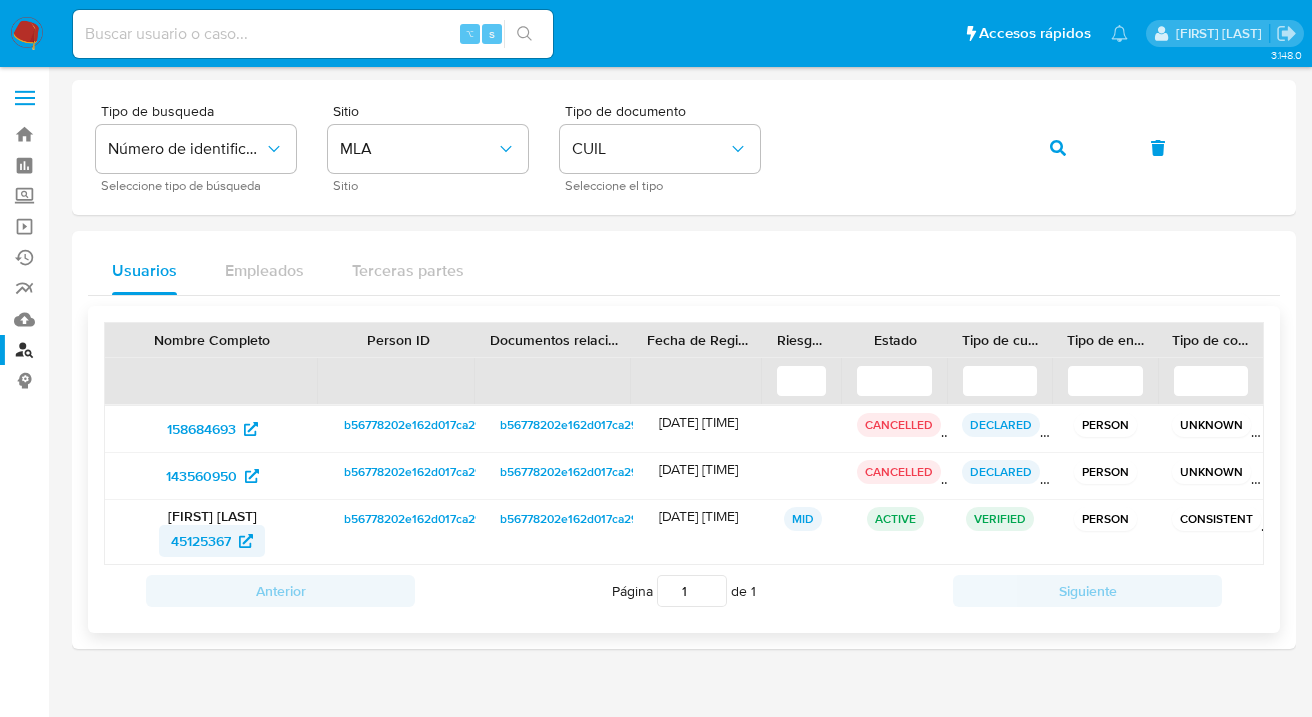 click on "45125367" at bounding box center [201, 541] 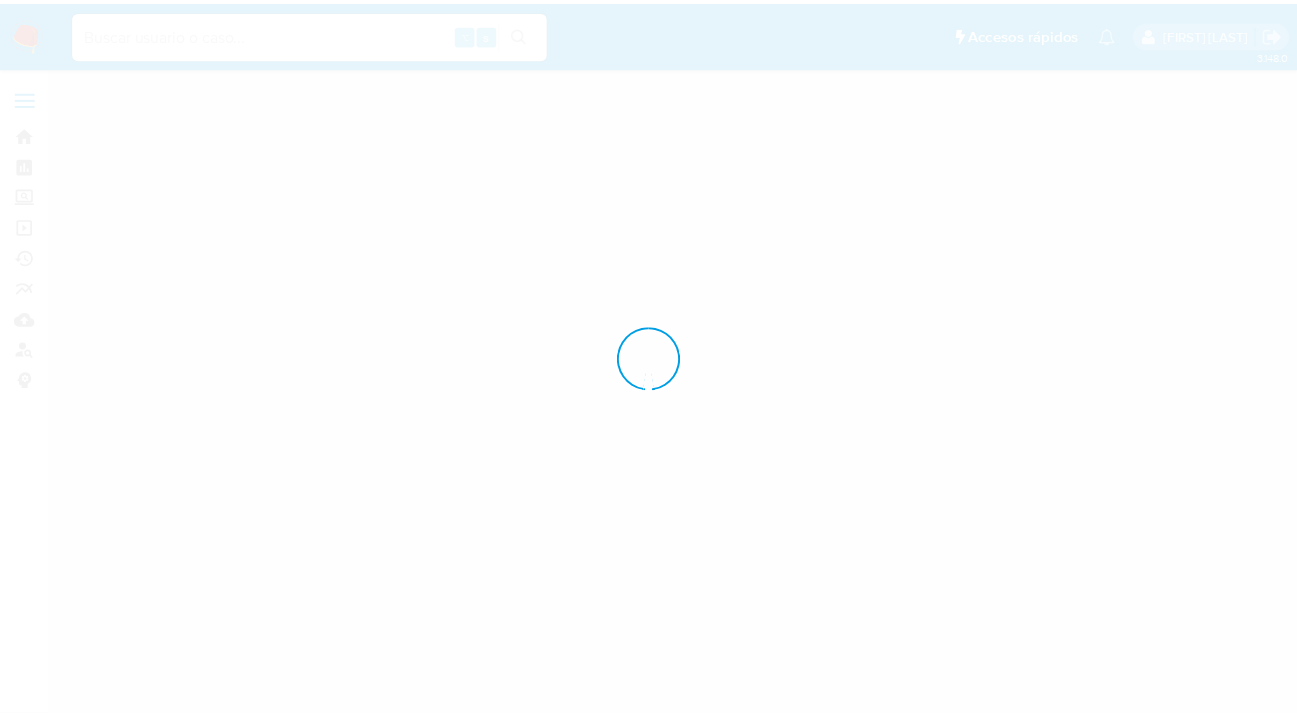 scroll, scrollTop: 0, scrollLeft: 0, axis: both 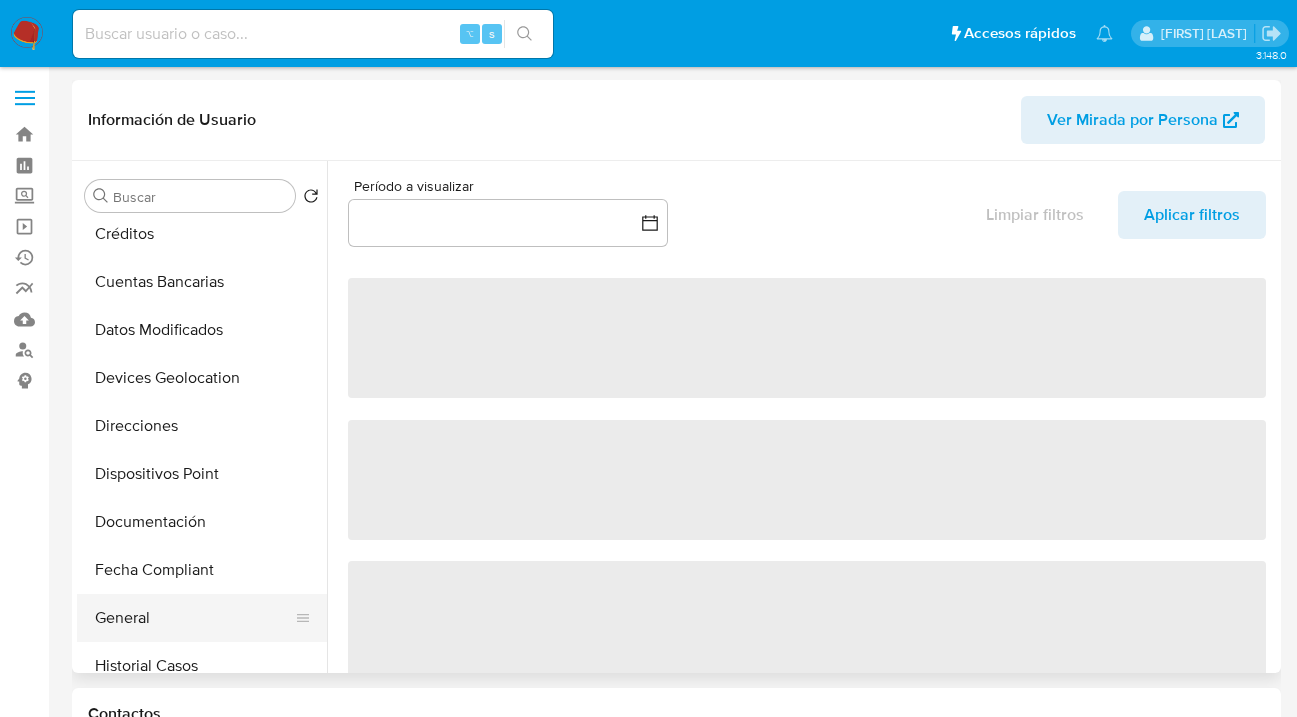 click on "General" at bounding box center (194, 618) 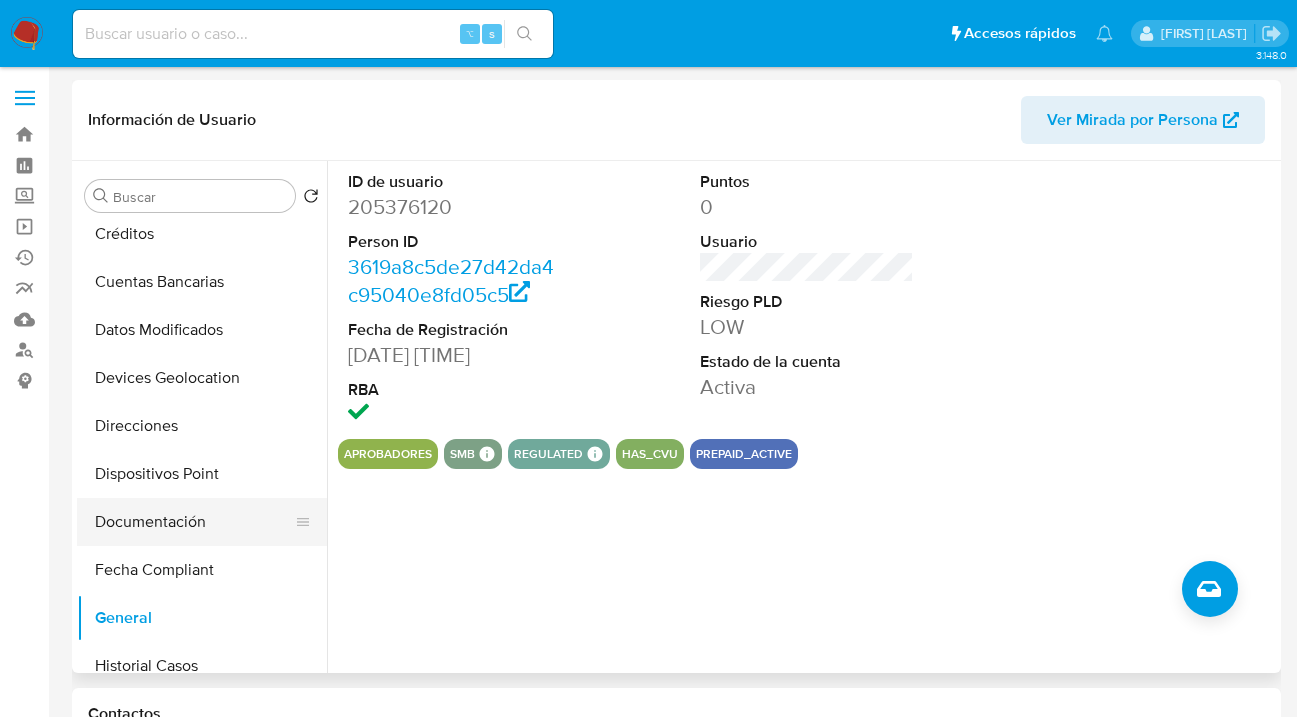 click on "Documentación" at bounding box center (194, 522) 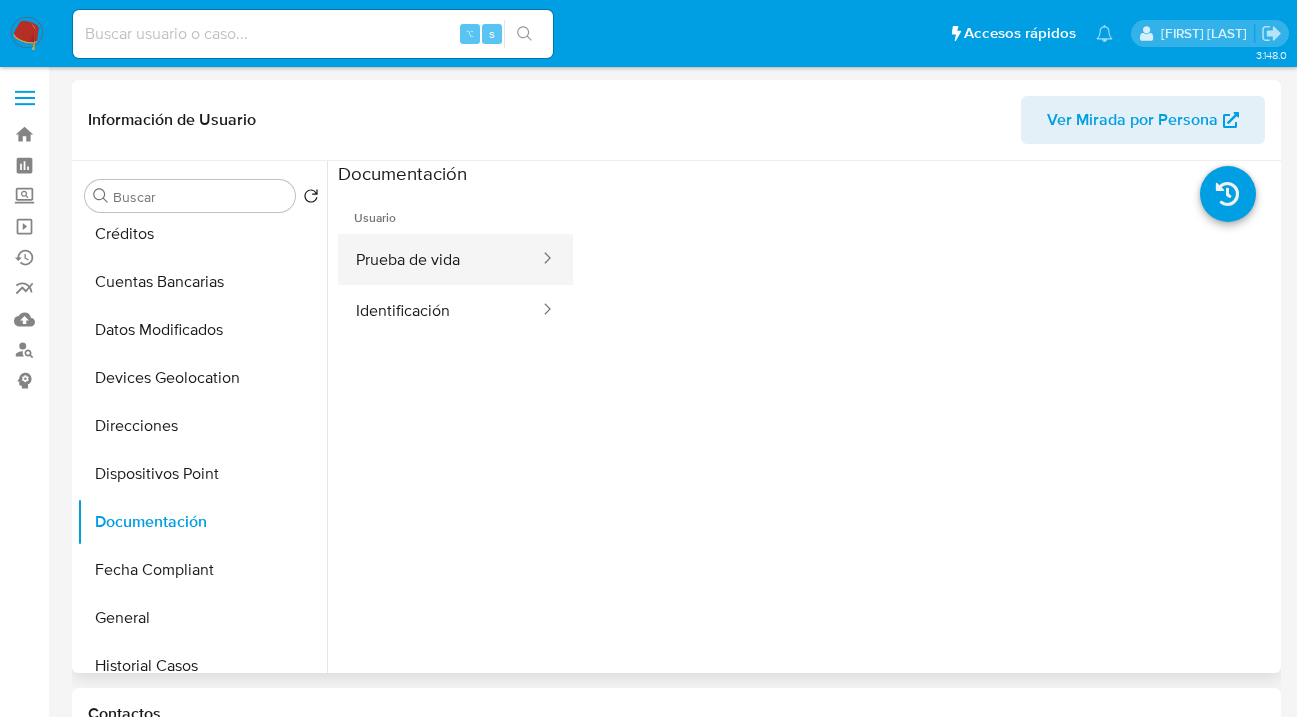 click on "Prueba de vida" at bounding box center [439, 259] 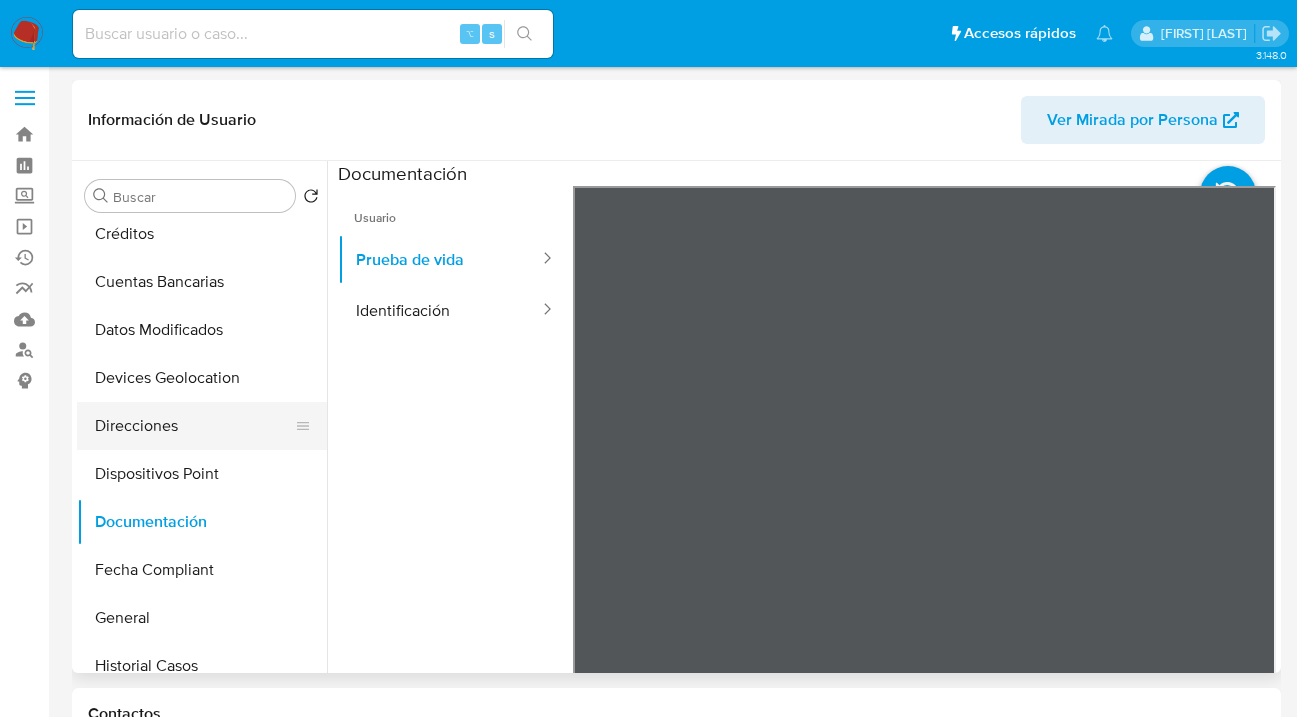 click on "Direcciones" at bounding box center (194, 426) 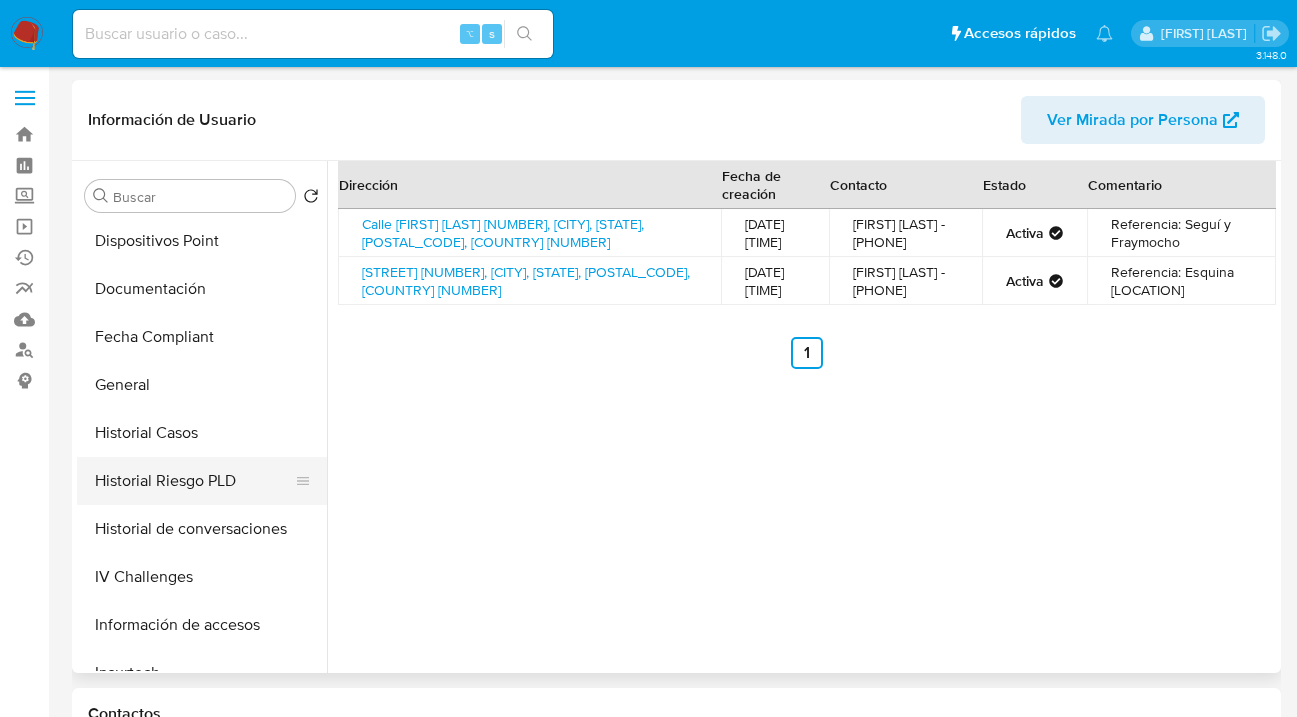 scroll, scrollTop: 541, scrollLeft: 0, axis: vertical 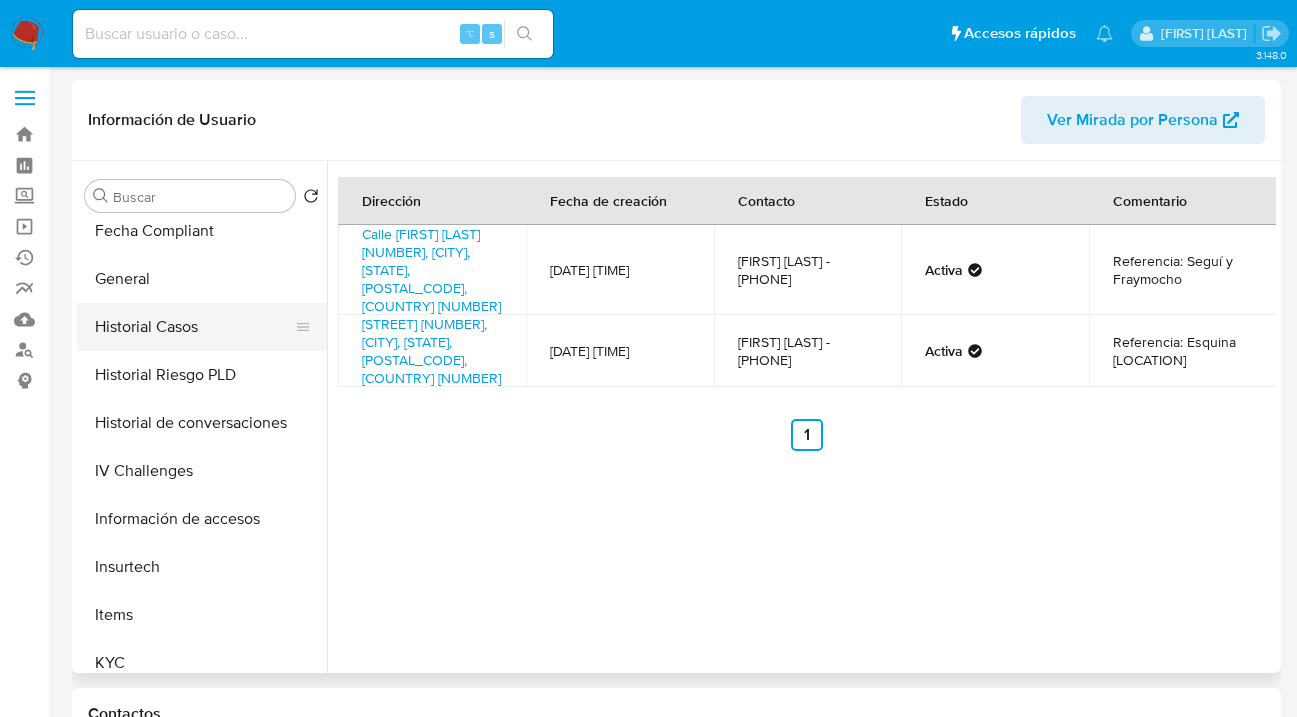 click on "Historial Casos" at bounding box center (194, 327) 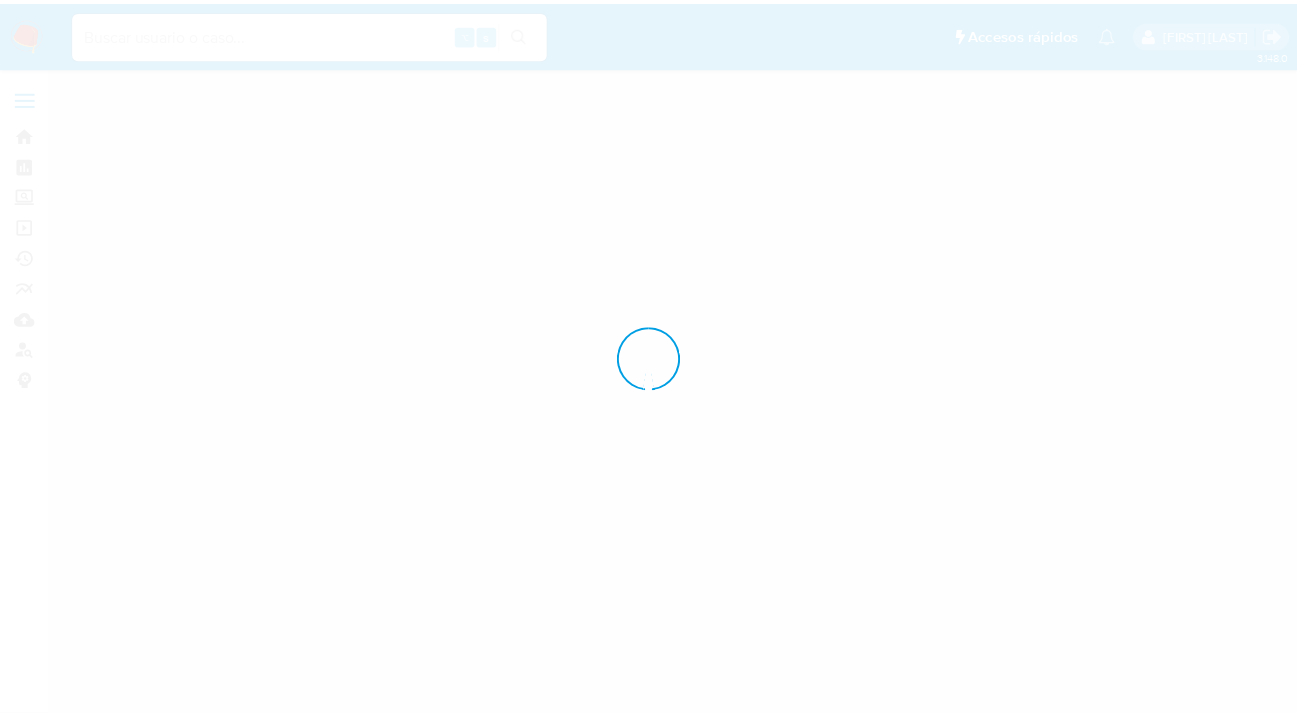 scroll, scrollTop: 0, scrollLeft: 0, axis: both 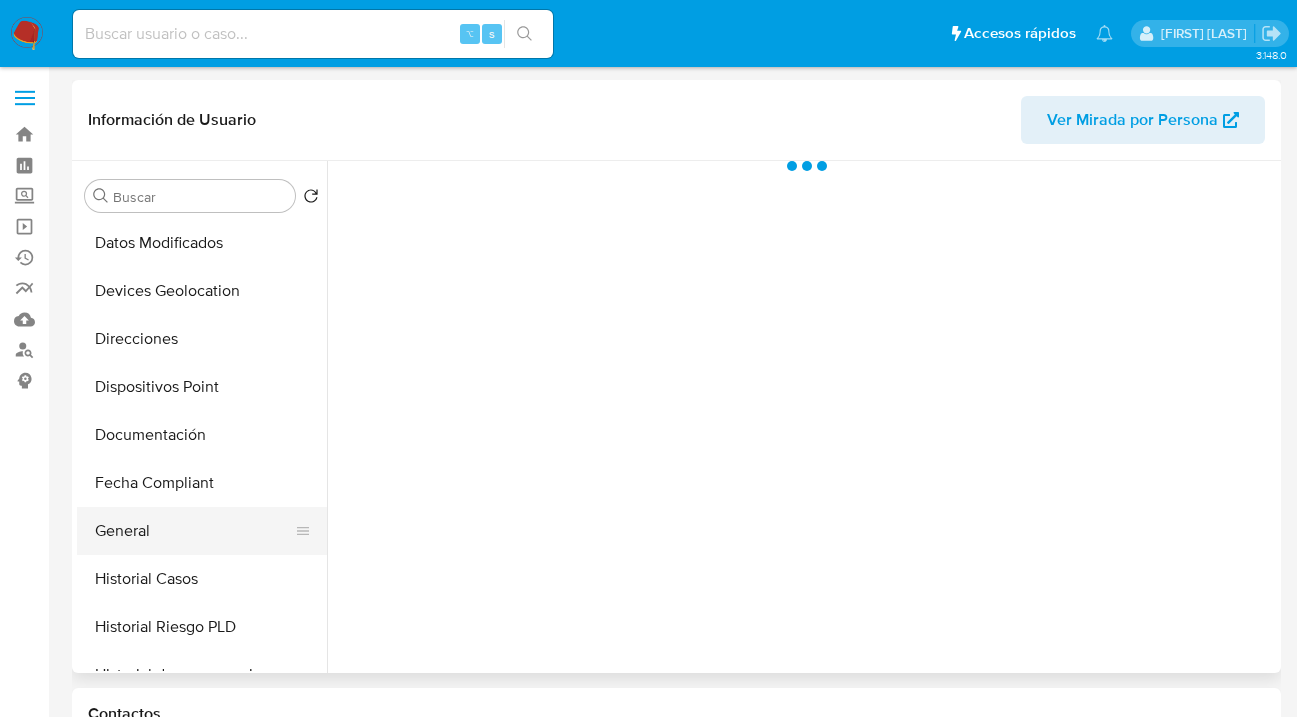 click on "General" at bounding box center (194, 531) 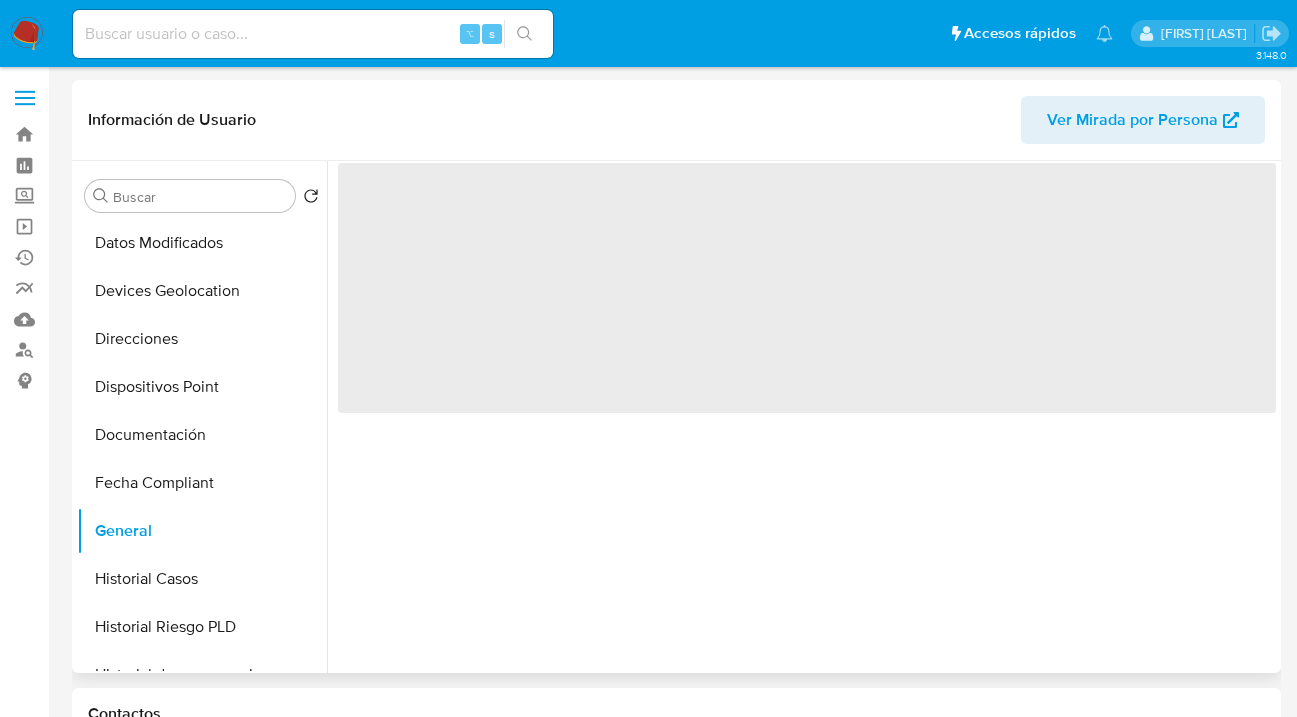 select on "10" 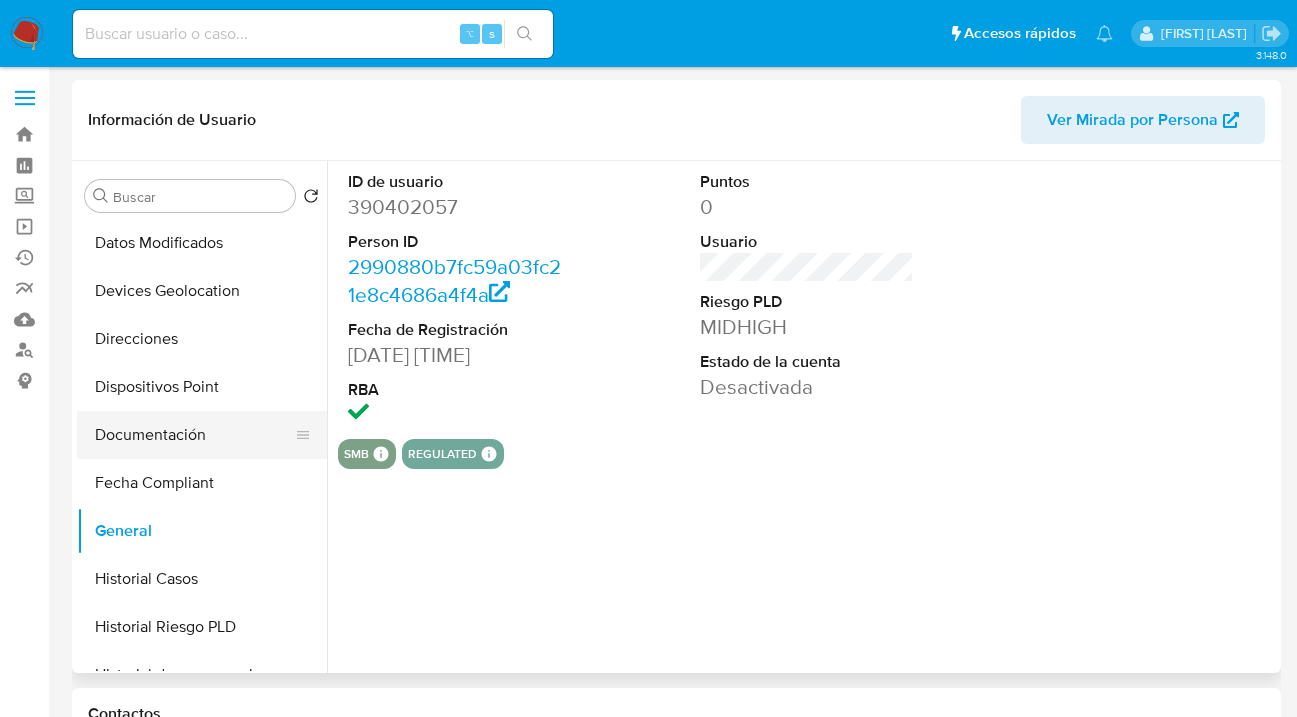 drag, startPoint x: 204, startPoint y: 432, endPoint x: 223, endPoint y: 430, distance: 19.104973 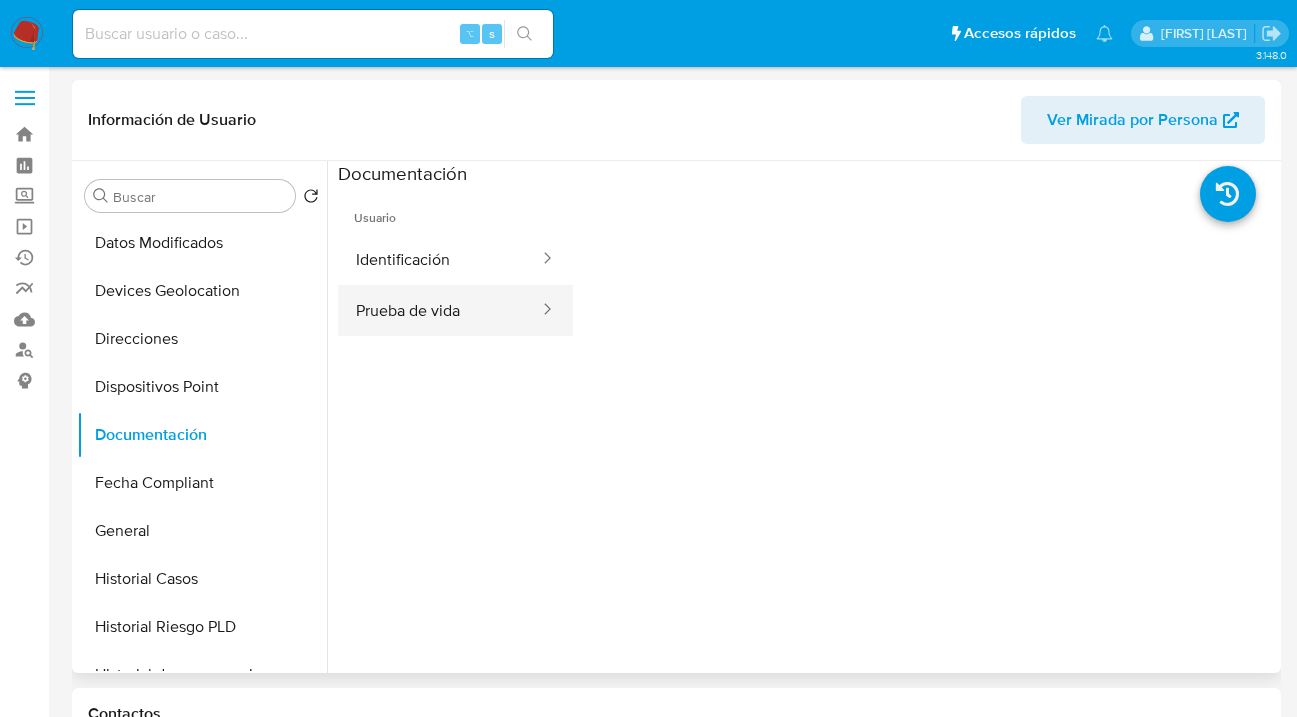 click on "Prueba de vida" at bounding box center (439, 310) 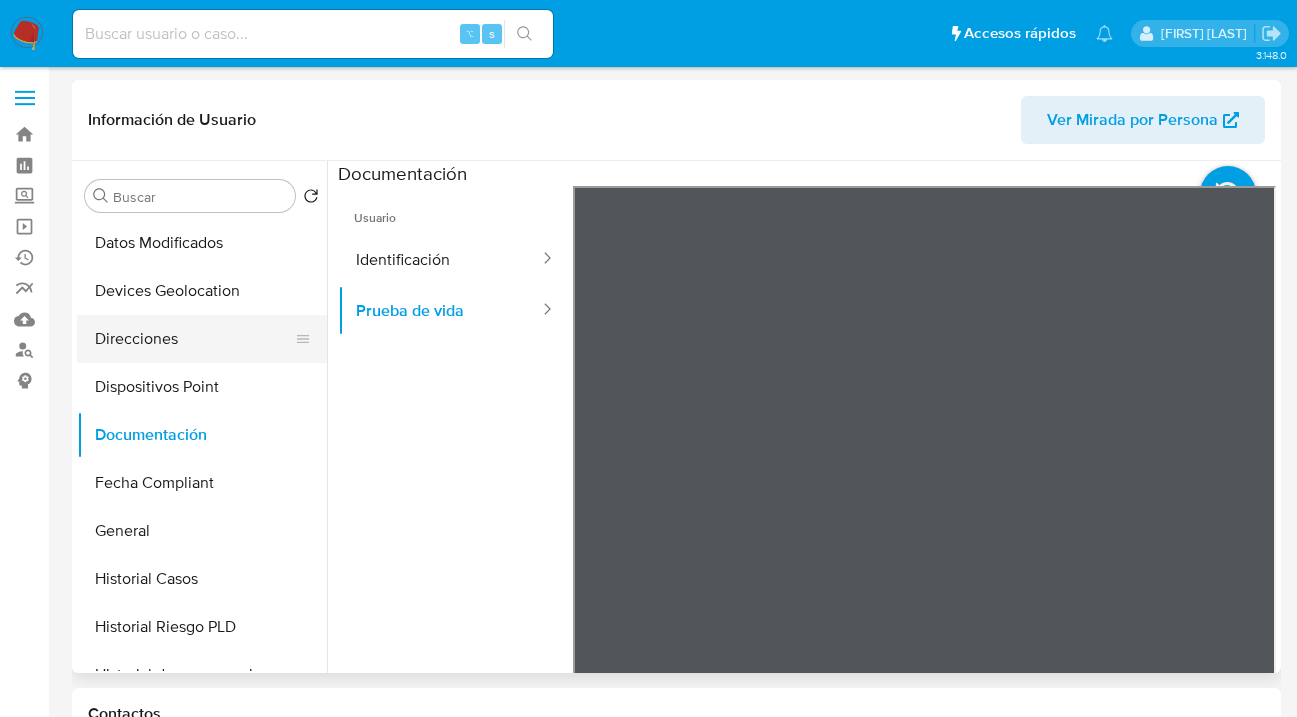 click on "Direcciones" at bounding box center [194, 339] 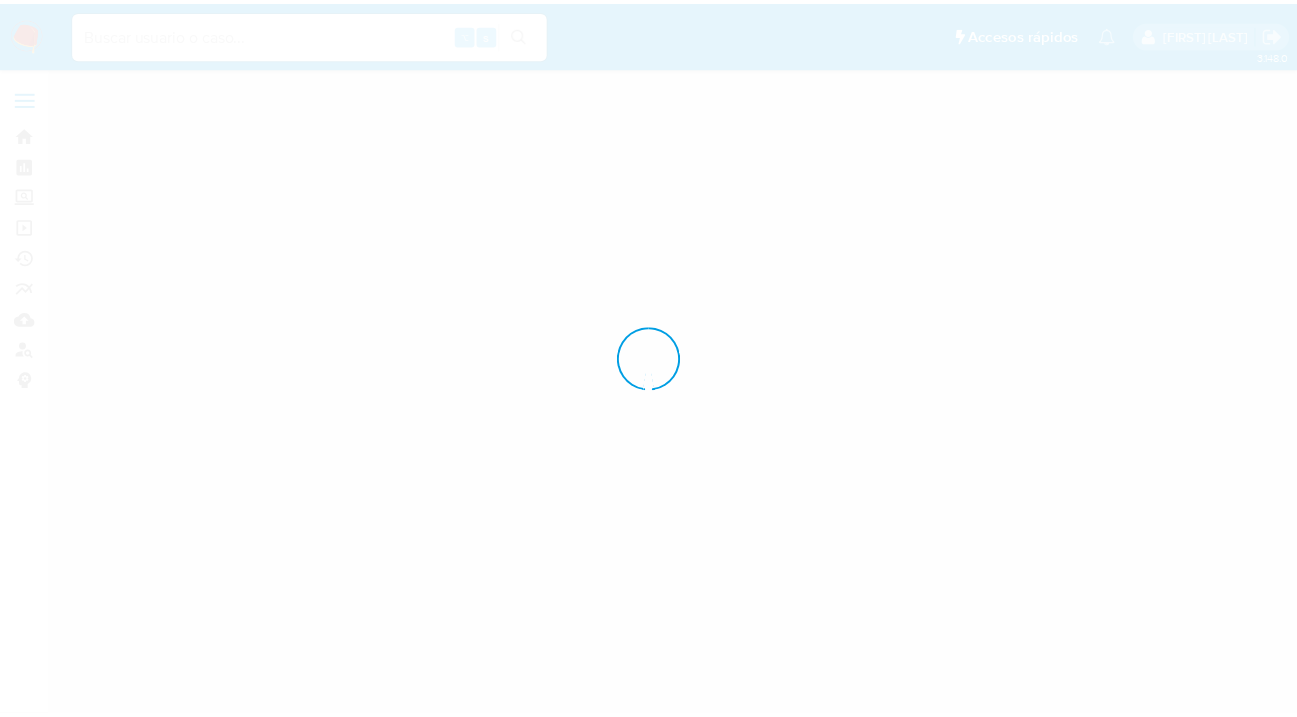 scroll, scrollTop: 0, scrollLeft: 0, axis: both 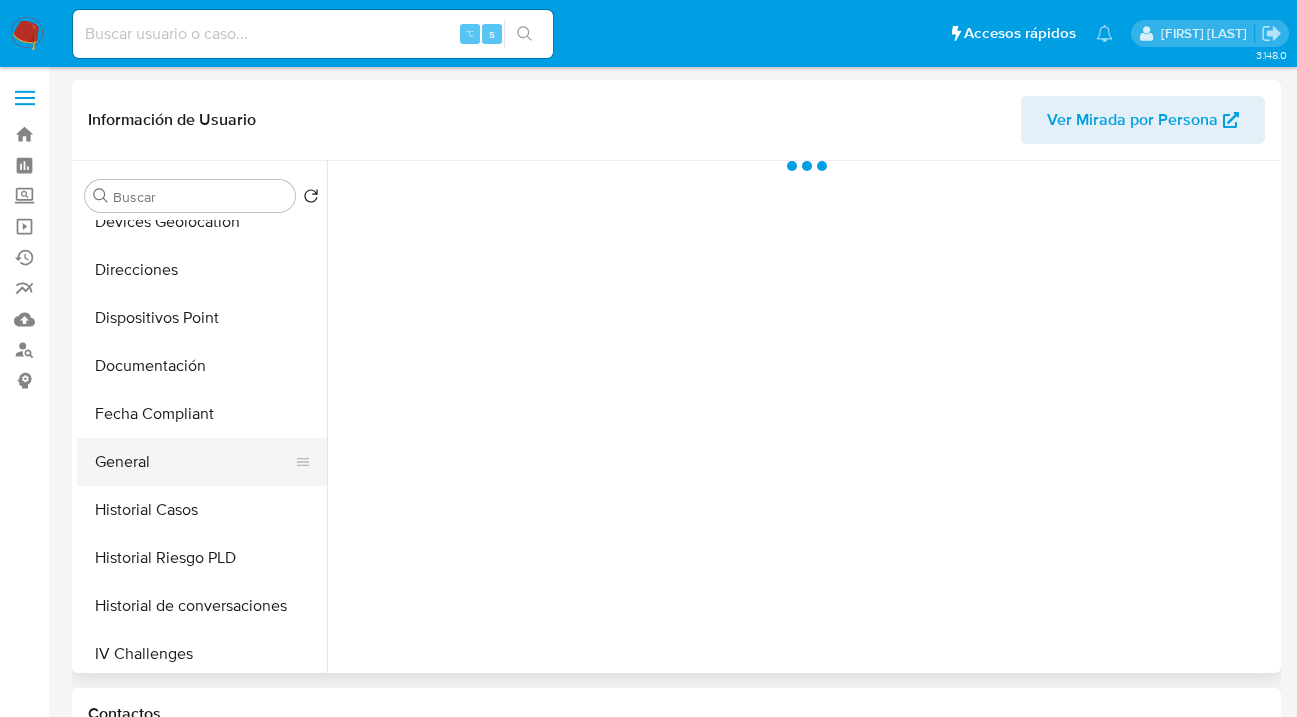 click on "General" at bounding box center (194, 462) 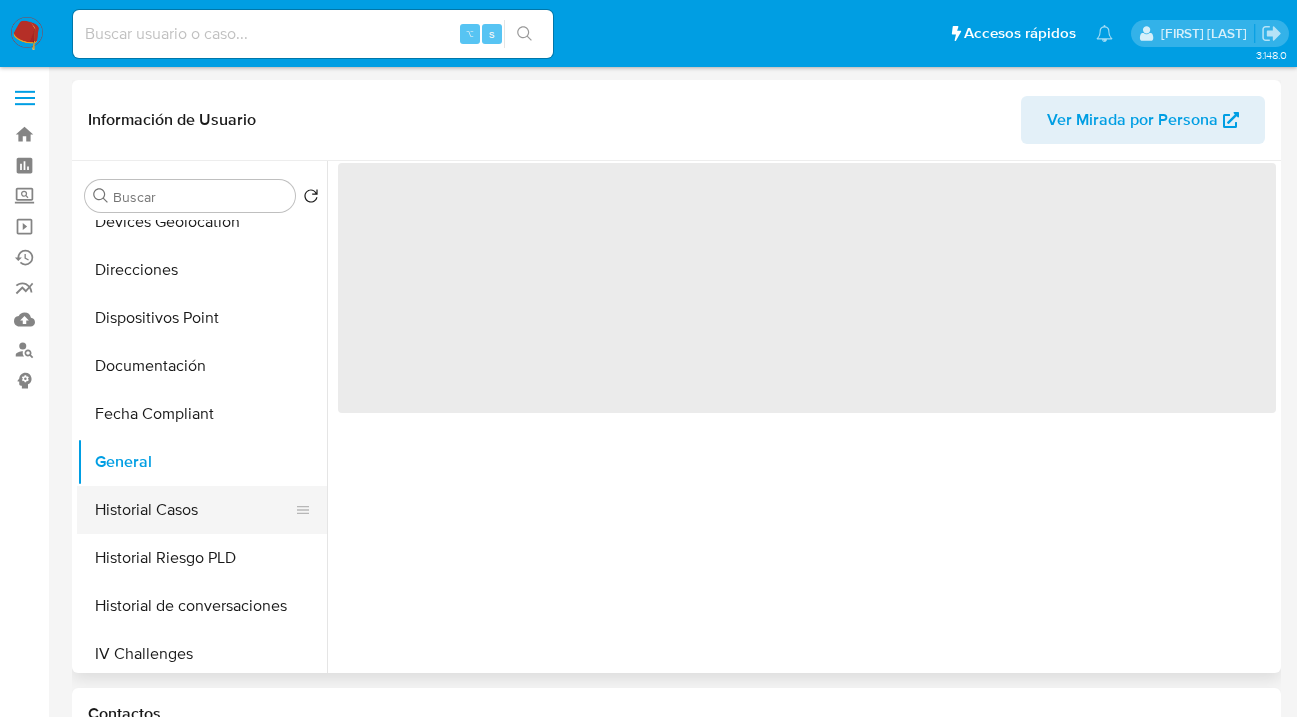 select on "10" 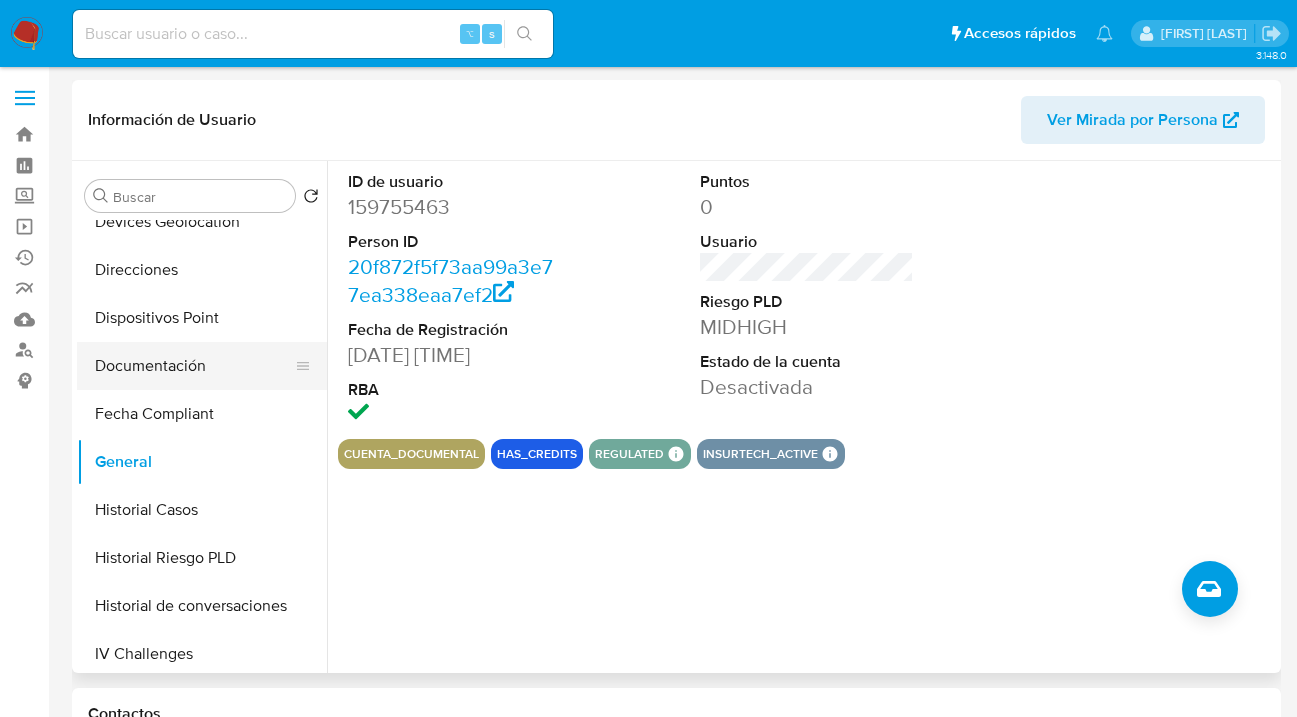 click on "Documentación" at bounding box center (194, 366) 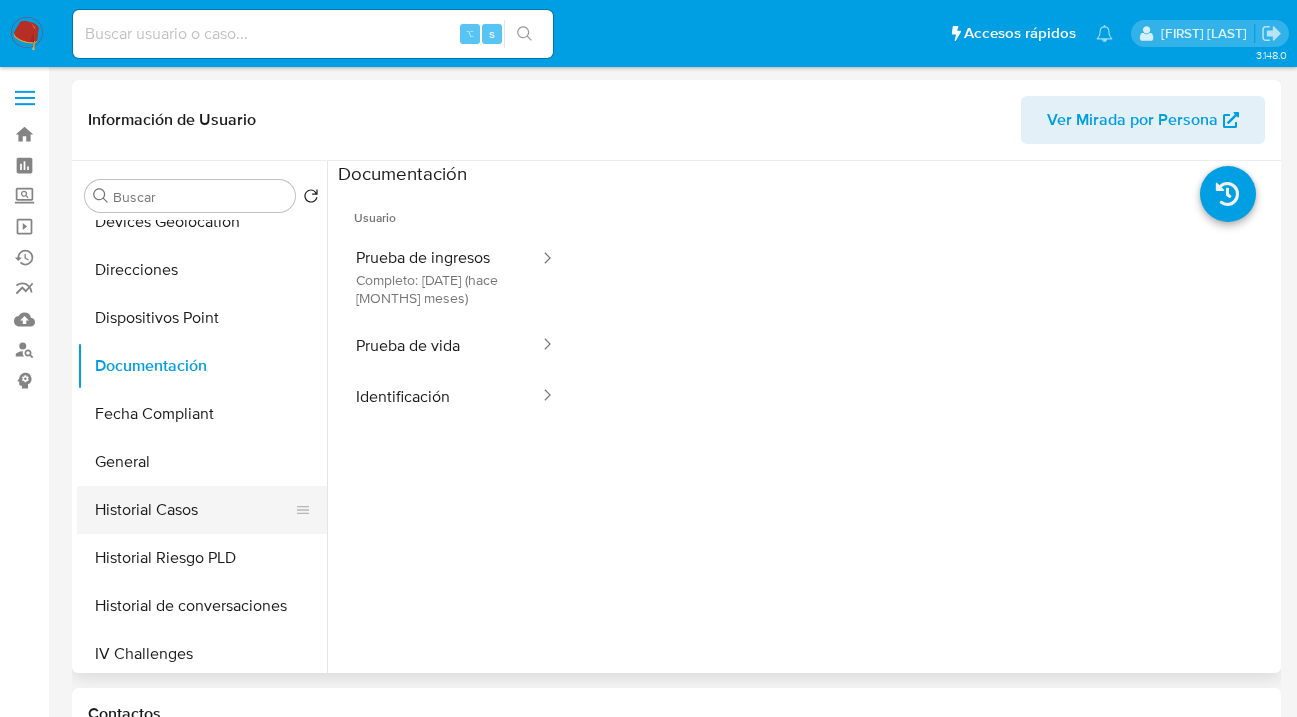 click on "Historial Casos" at bounding box center [194, 510] 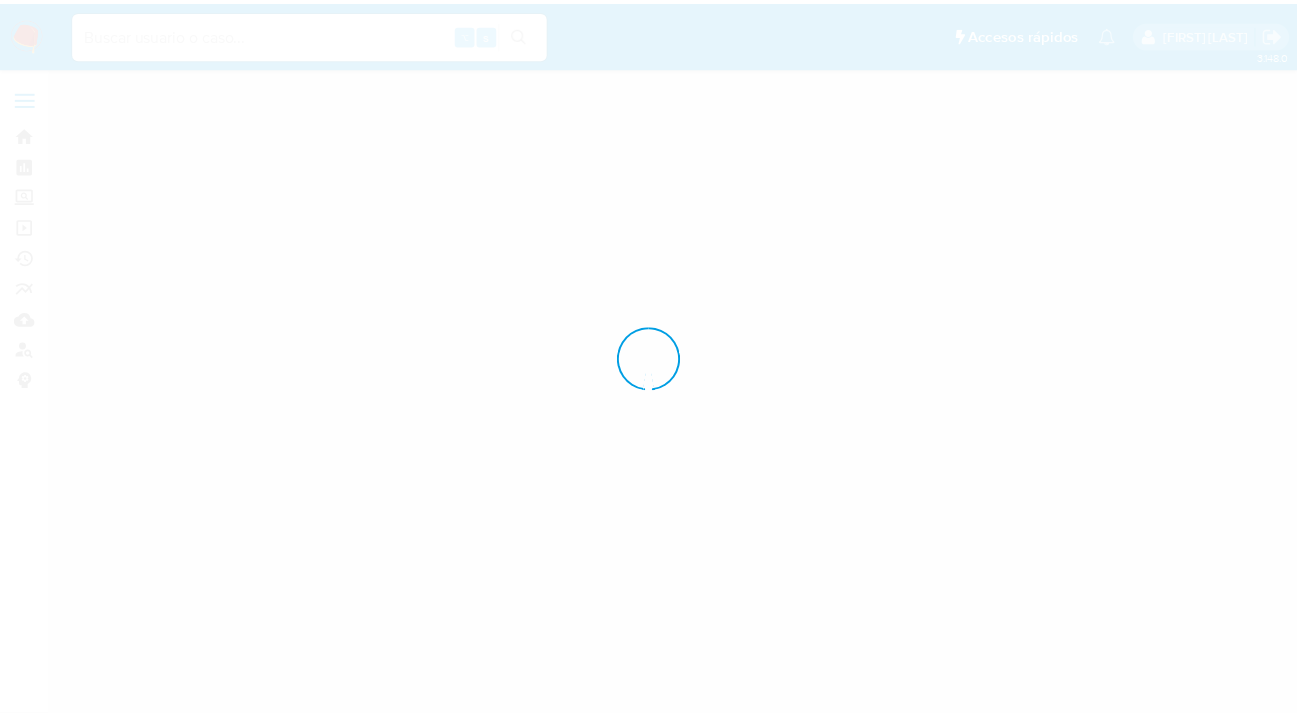 scroll, scrollTop: 0, scrollLeft: 0, axis: both 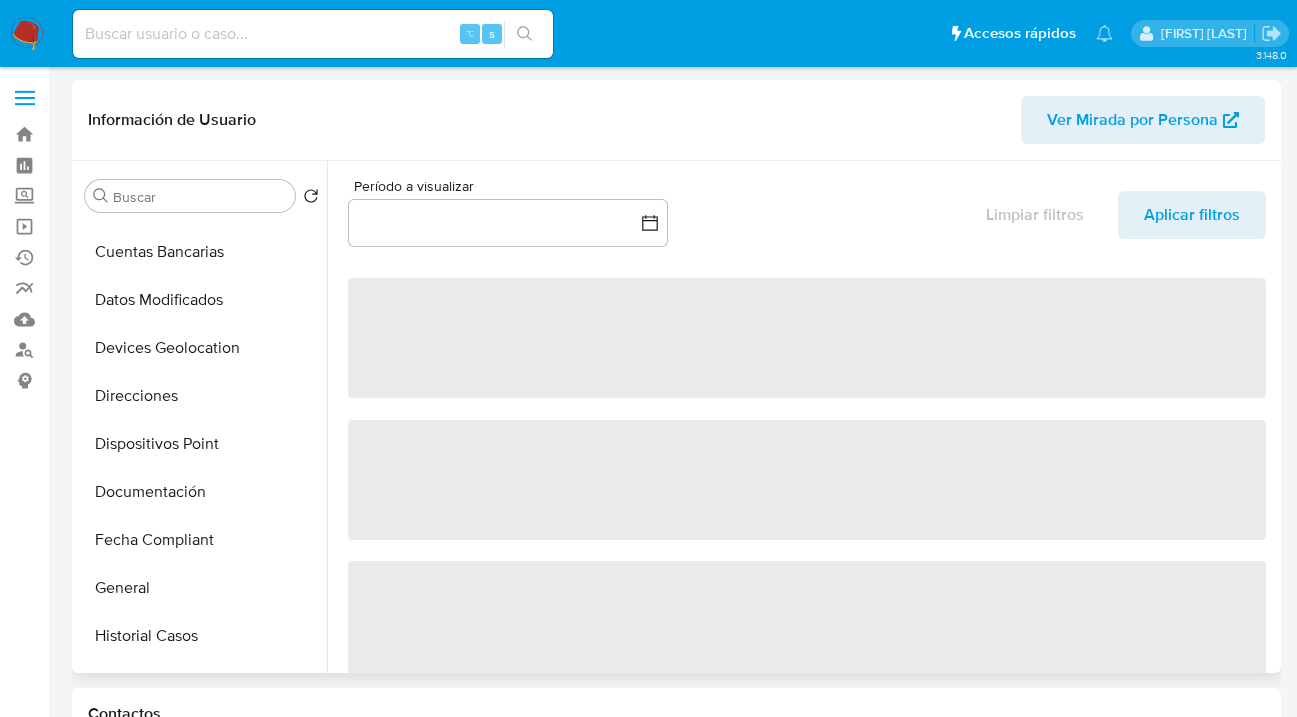 select on "10" 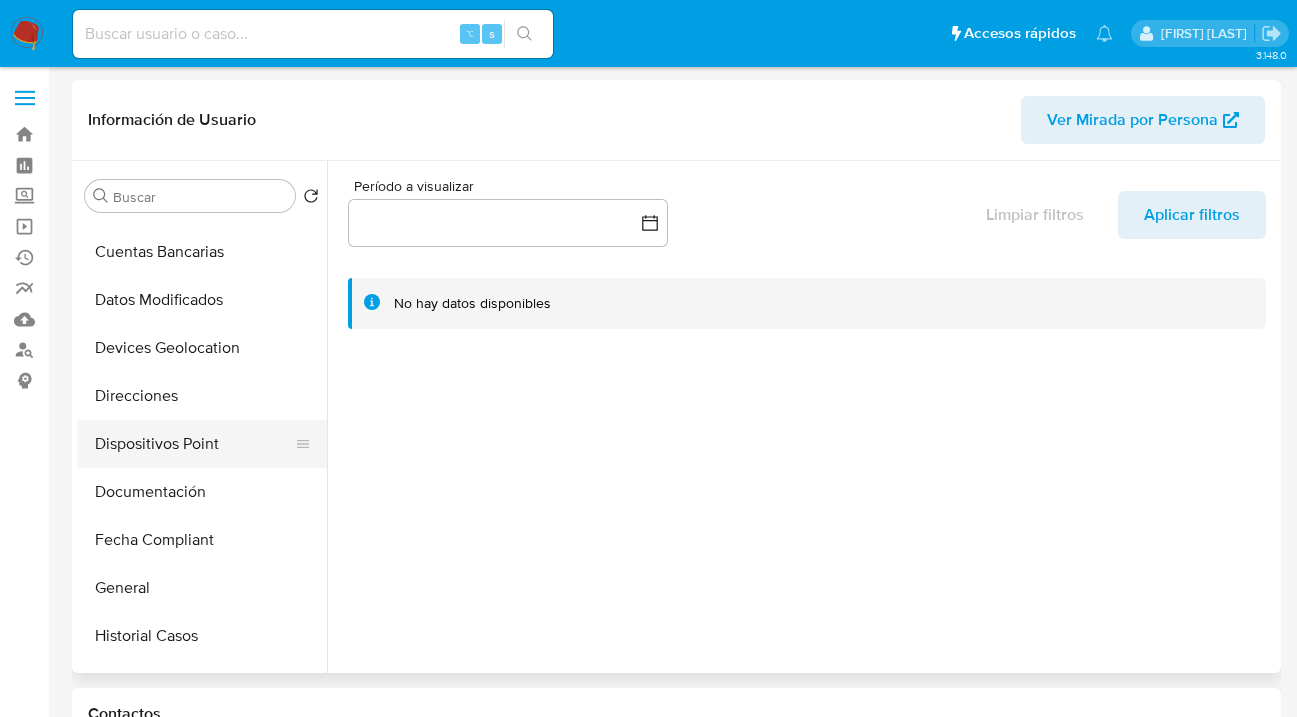 scroll, scrollTop: 237, scrollLeft: 0, axis: vertical 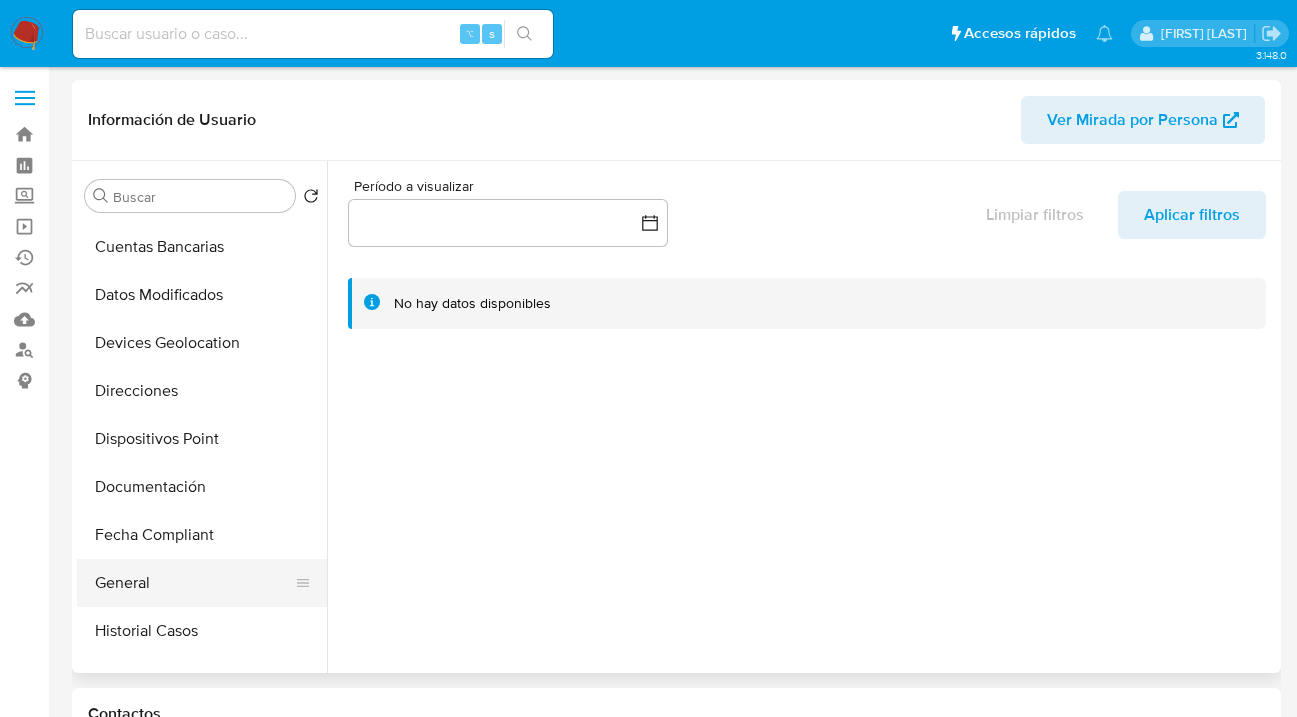 click on "General" at bounding box center [194, 583] 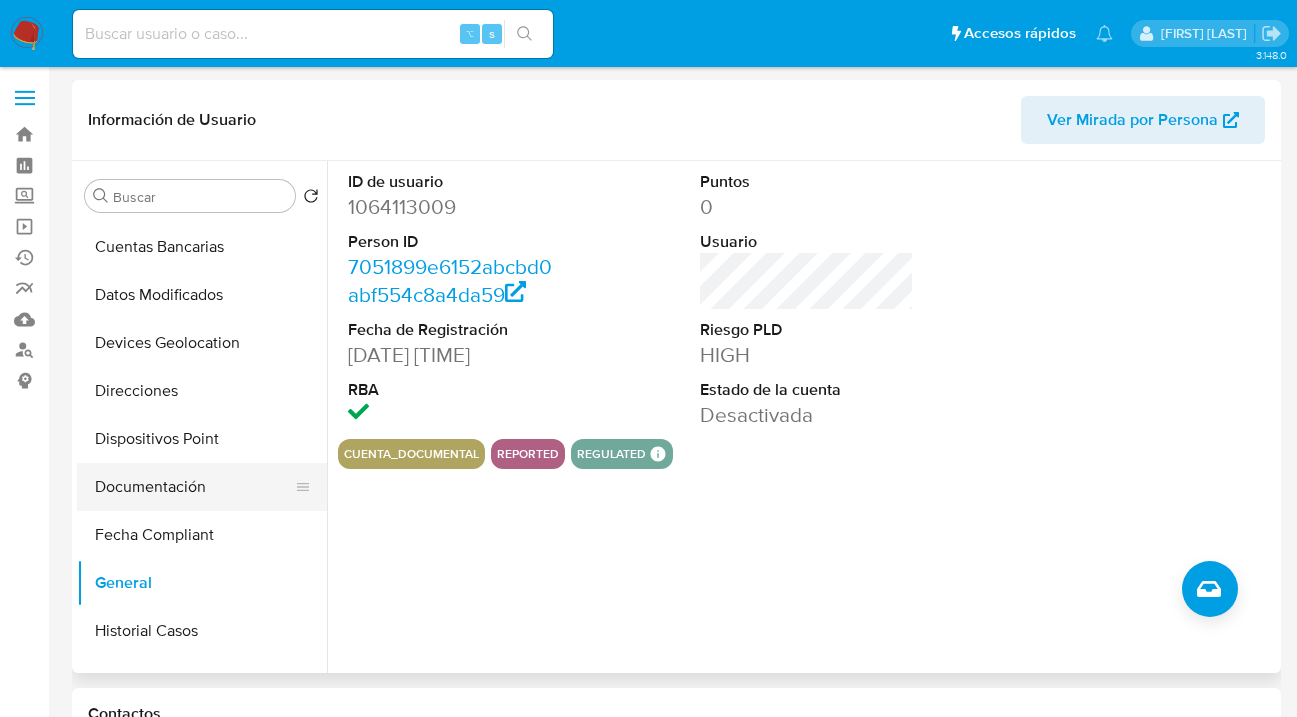 click on "Documentación" at bounding box center (194, 487) 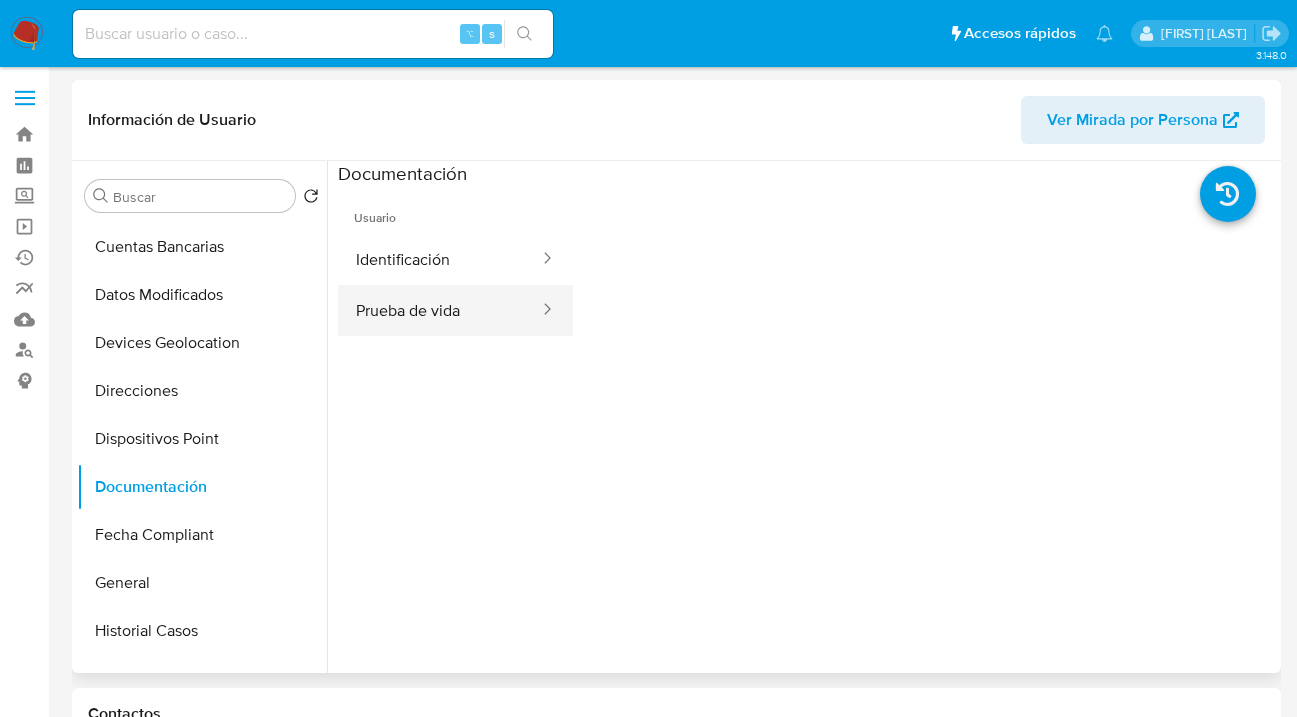 click on "Prueba de vida" at bounding box center [439, 310] 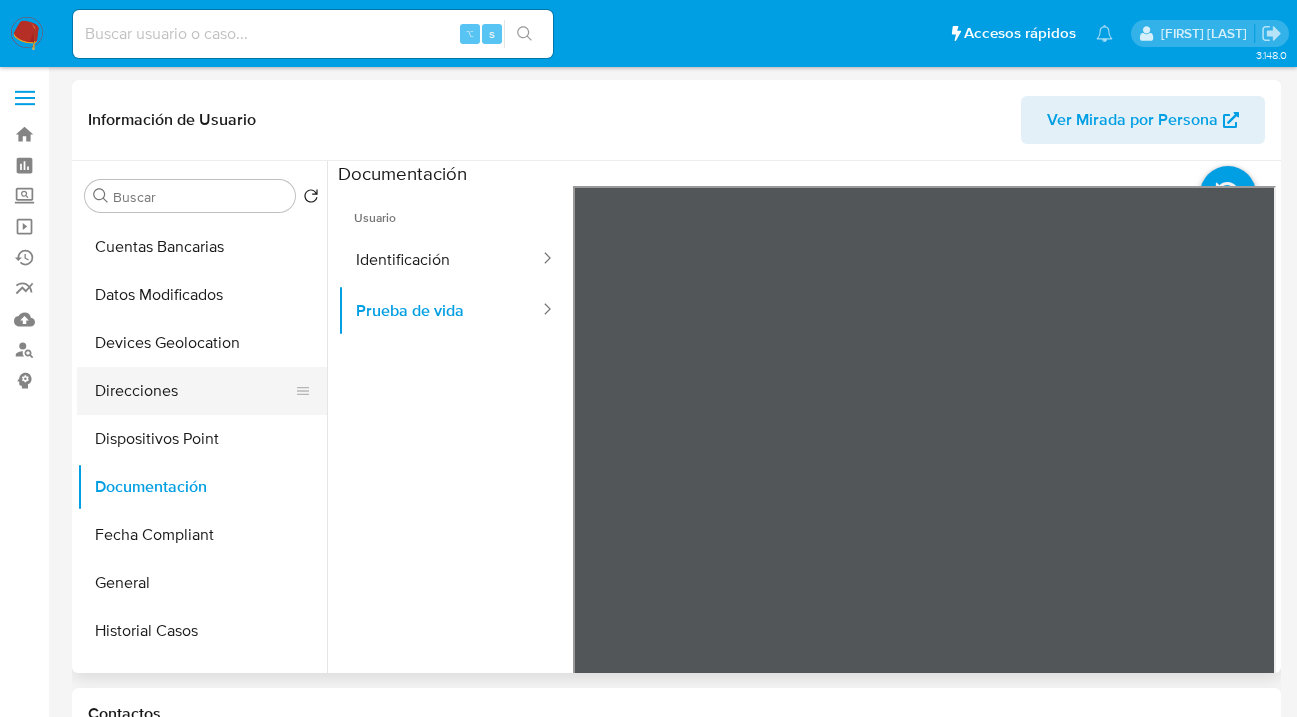 click on "Direcciones" at bounding box center [194, 391] 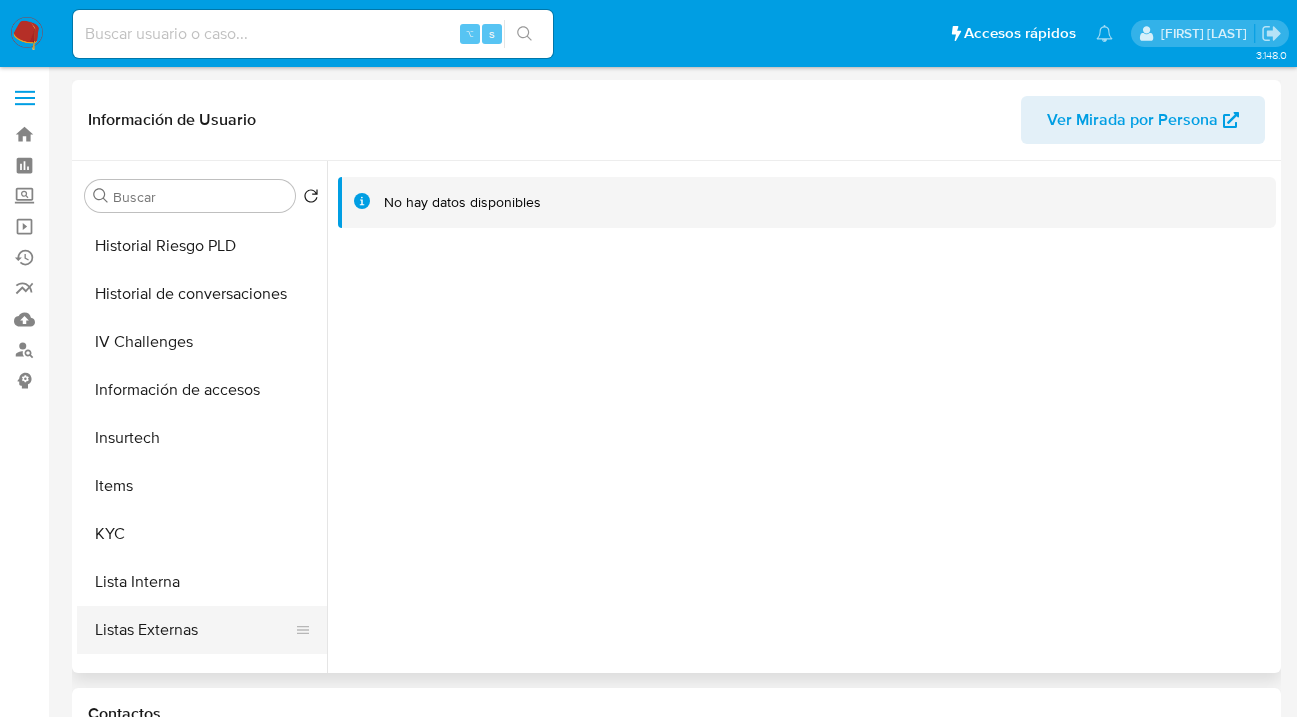 scroll, scrollTop: 712, scrollLeft: 0, axis: vertical 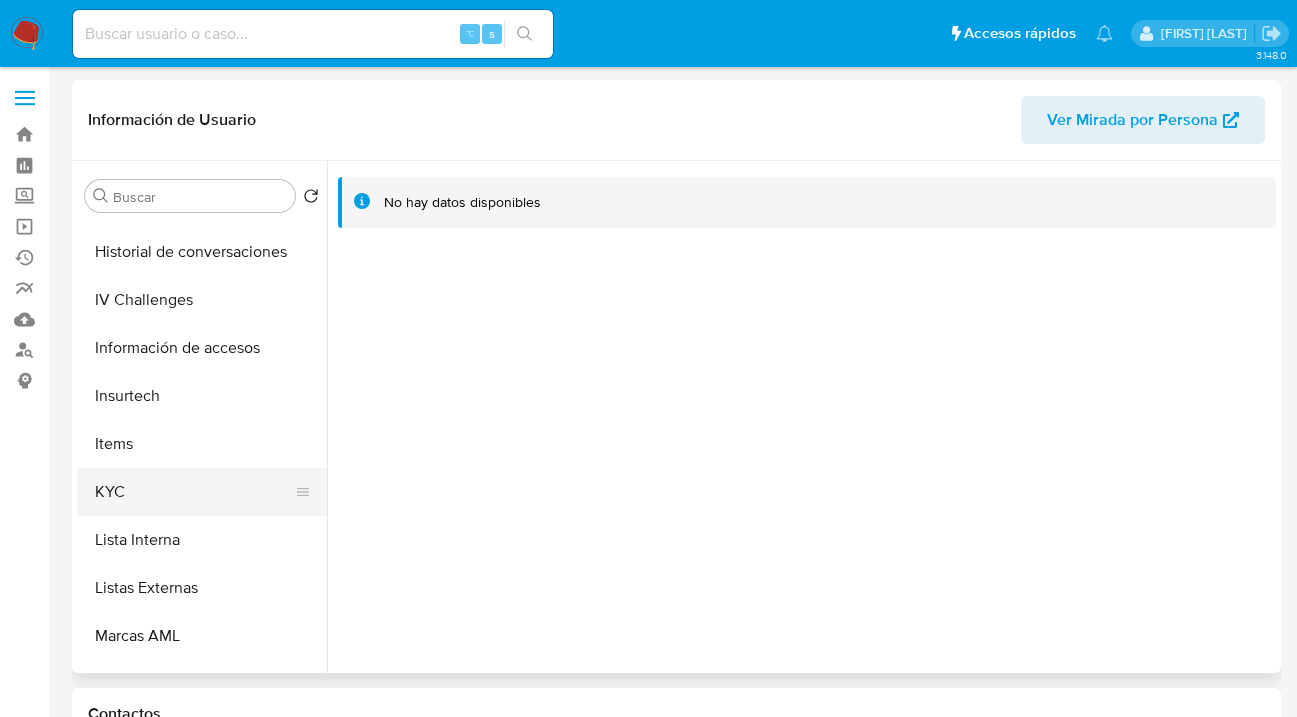 drag, startPoint x: 177, startPoint y: 493, endPoint x: 295, endPoint y: 501, distance: 118.270874 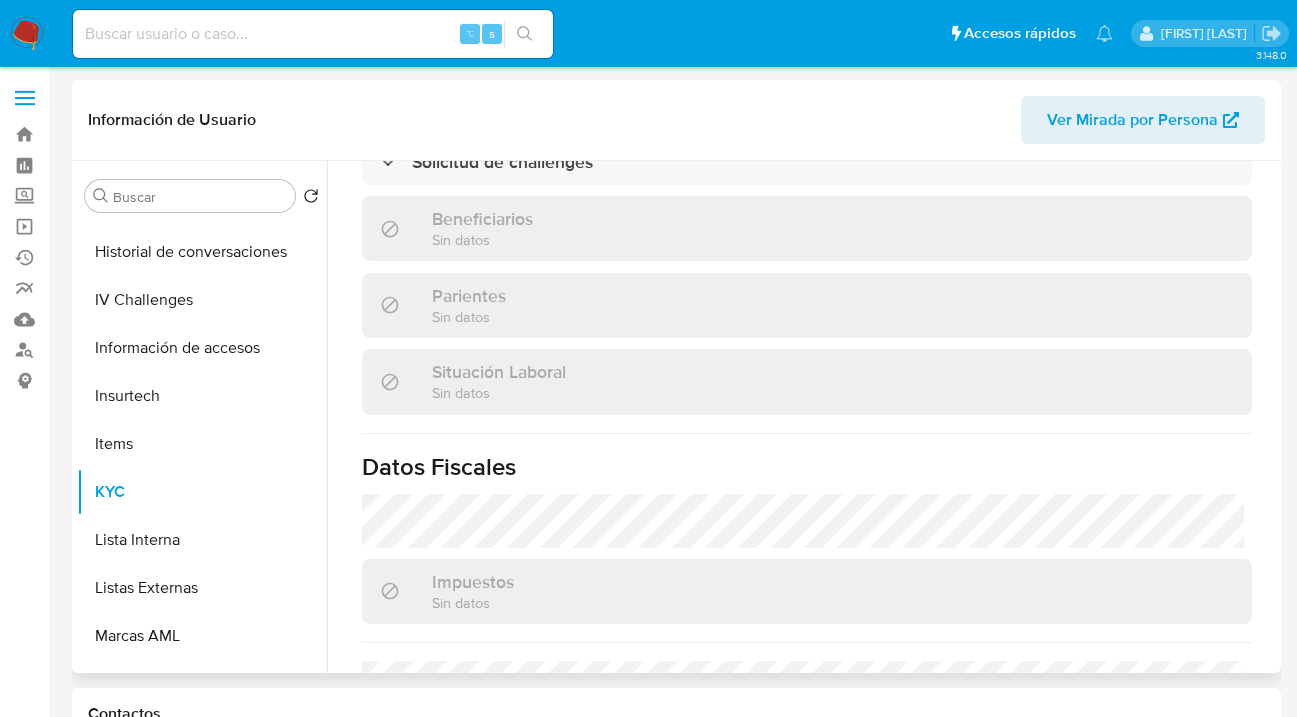 scroll, scrollTop: 451, scrollLeft: 0, axis: vertical 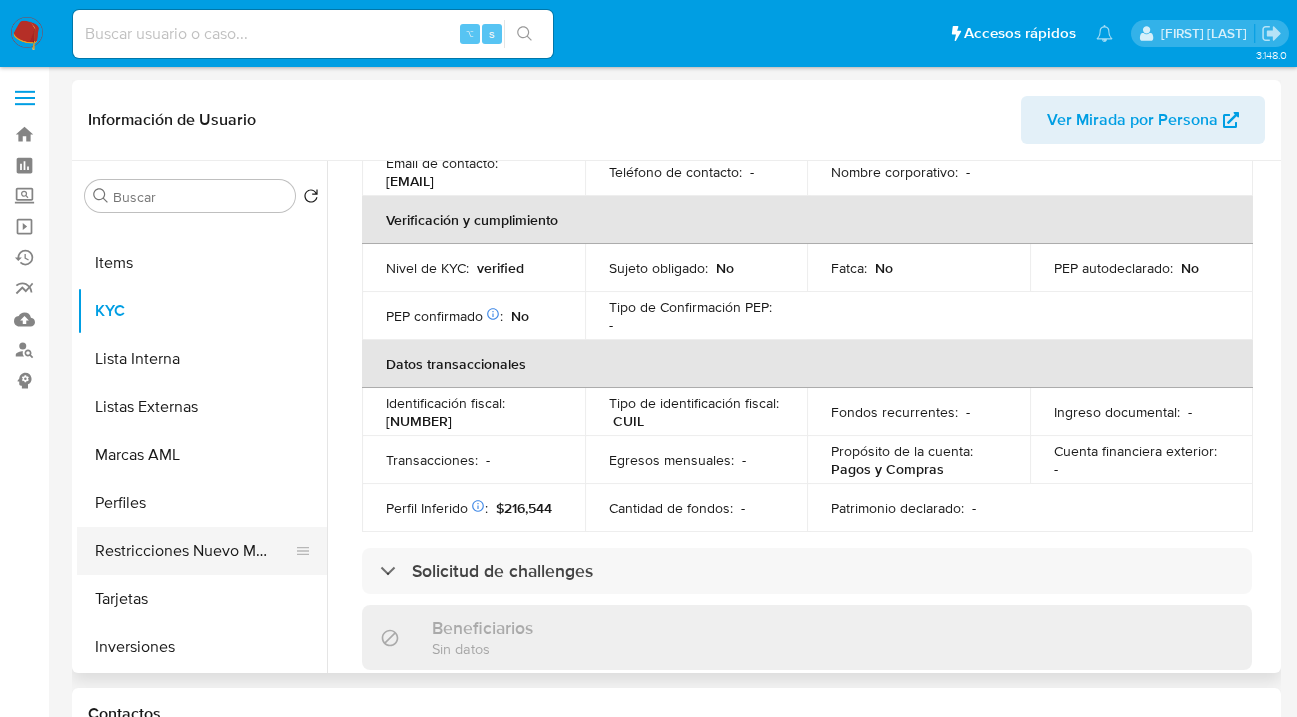 click on "Restricciones Nuevo Mundo" at bounding box center [194, 551] 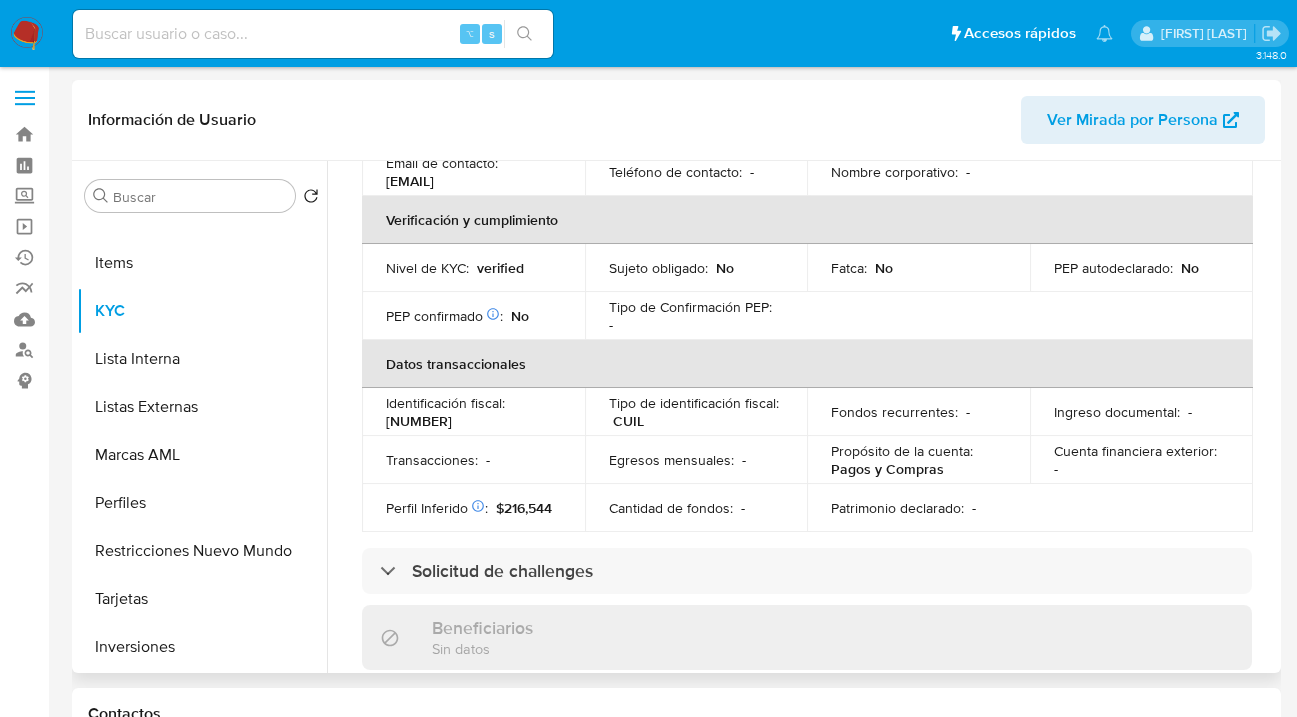 scroll, scrollTop: 0, scrollLeft: 0, axis: both 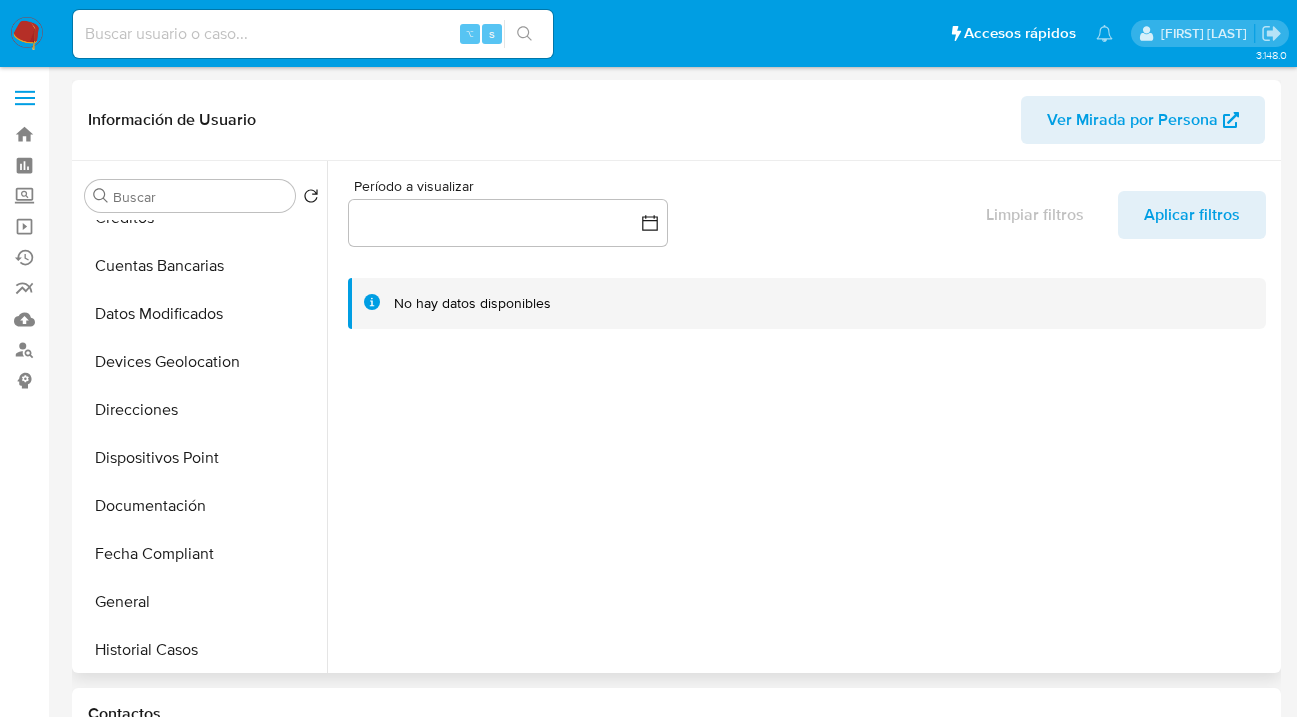 select on "10" 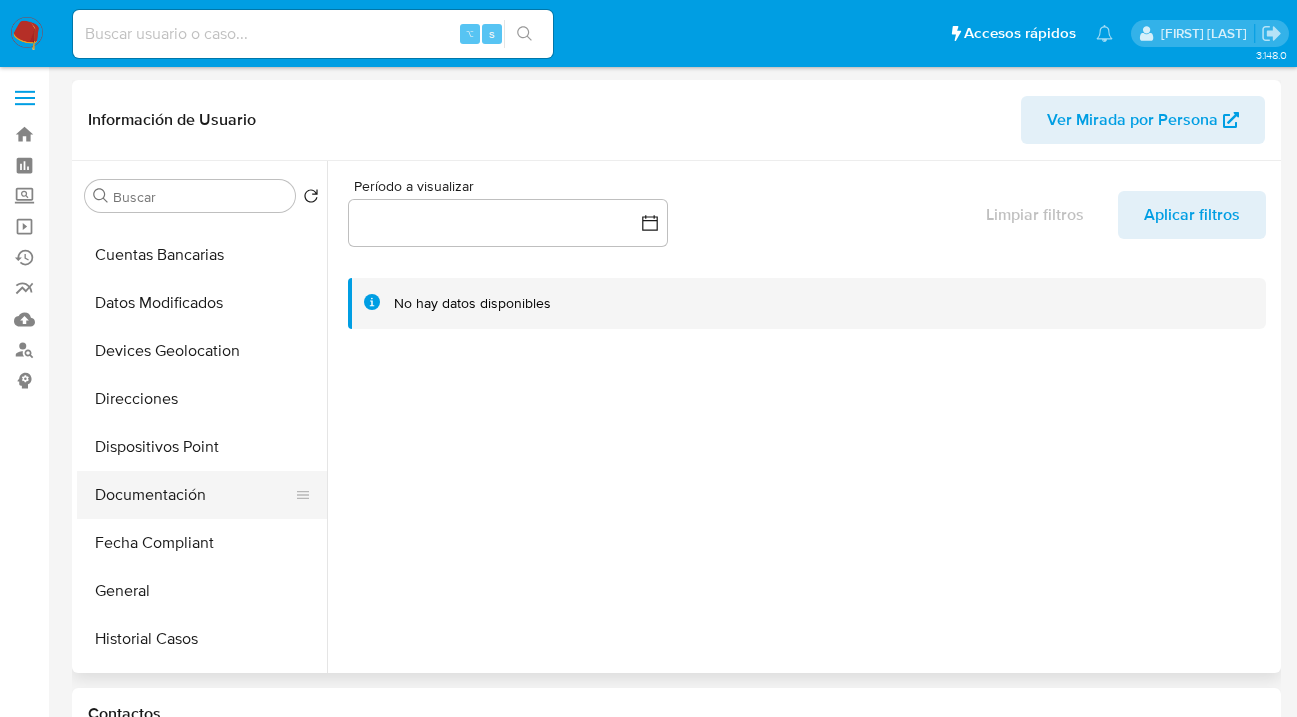 scroll, scrollTop: 247, scrollLeft: 0, axis: vertical 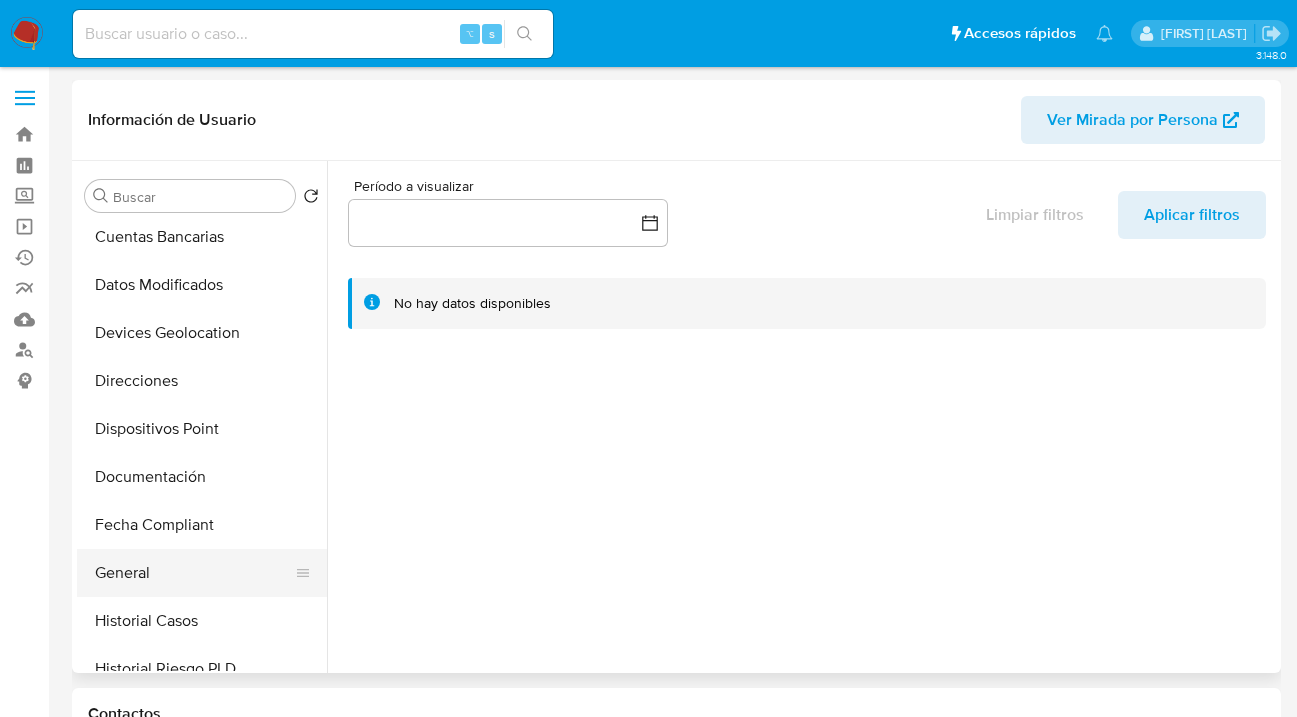 click on "General" at bounding box center (194, 573) 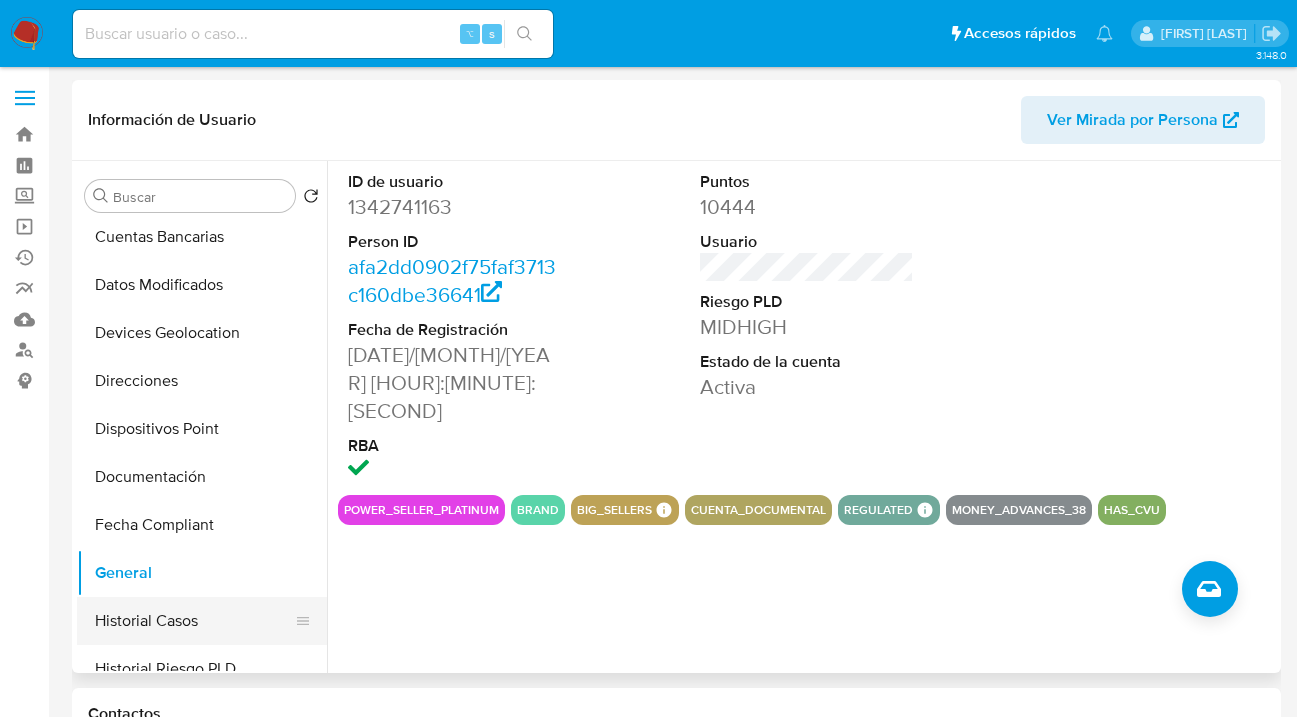 scroll, scrollTop: 291, scrollLeft: 0, axis: vertical 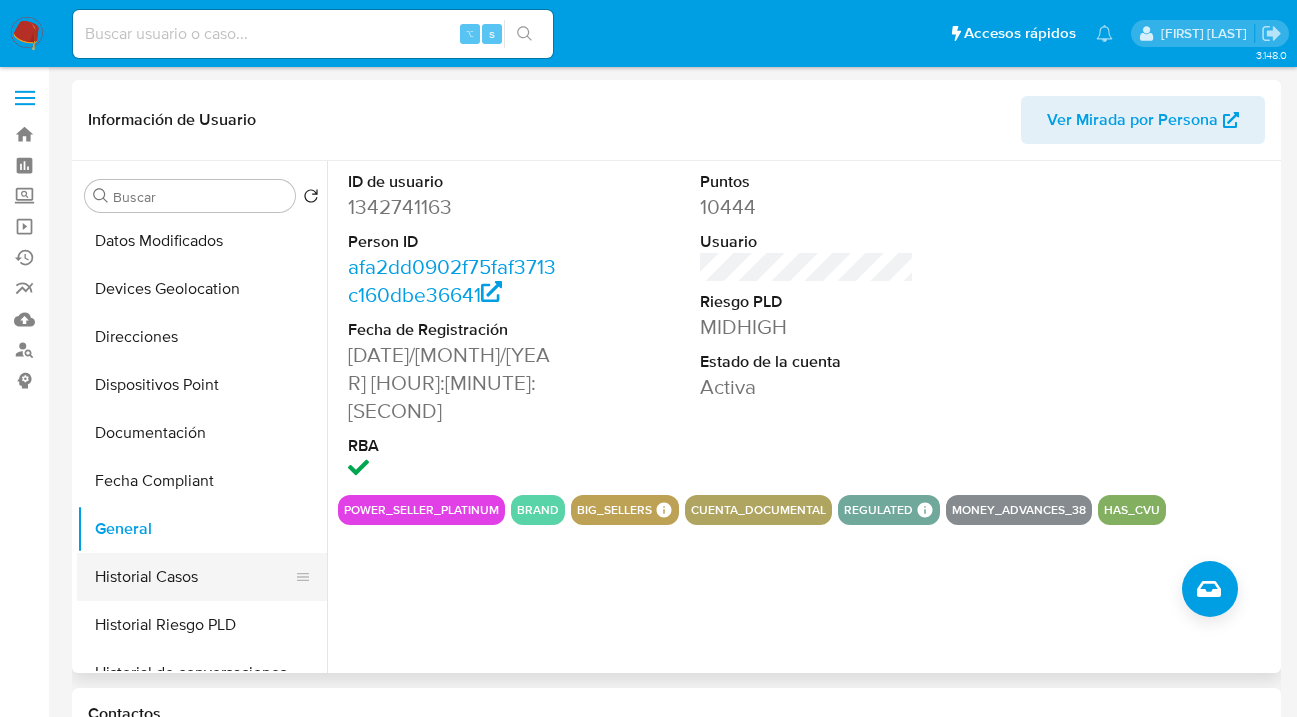click on "Historial Casos" at bounding box center [194, 577] 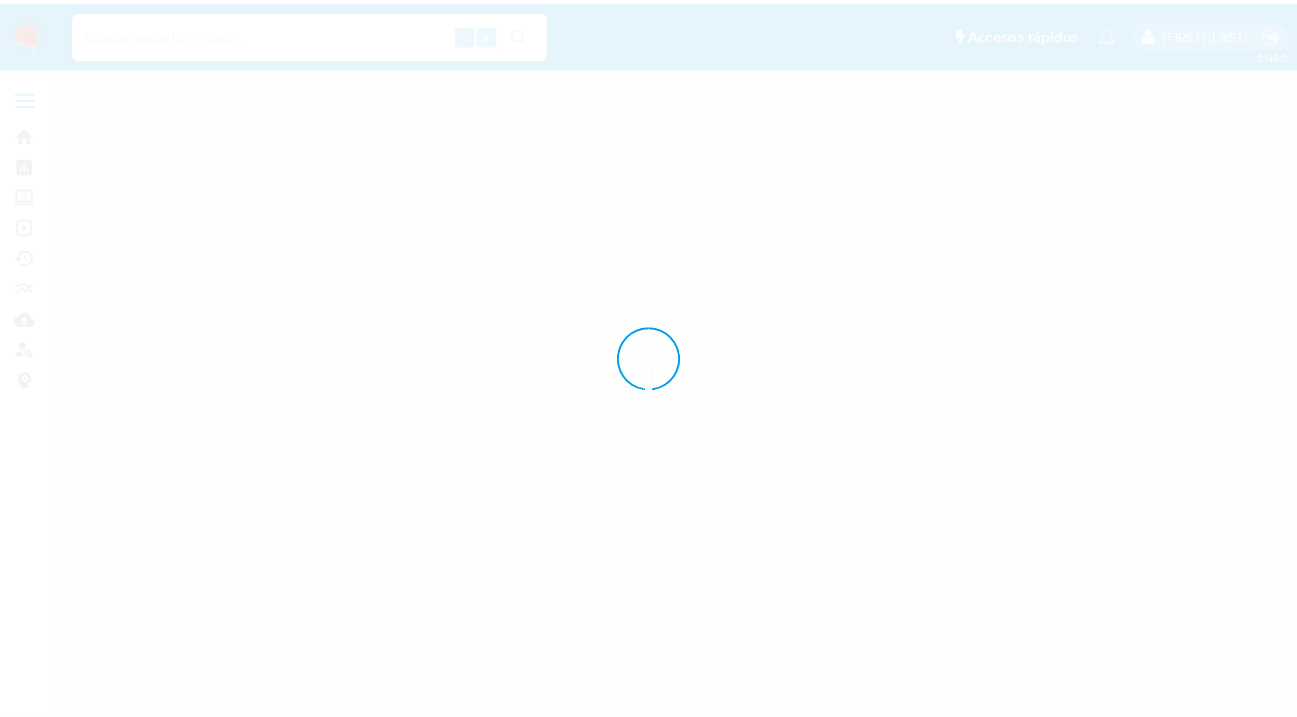 scroll, scrollTop: 0, scrollLeft: 0, axis: both 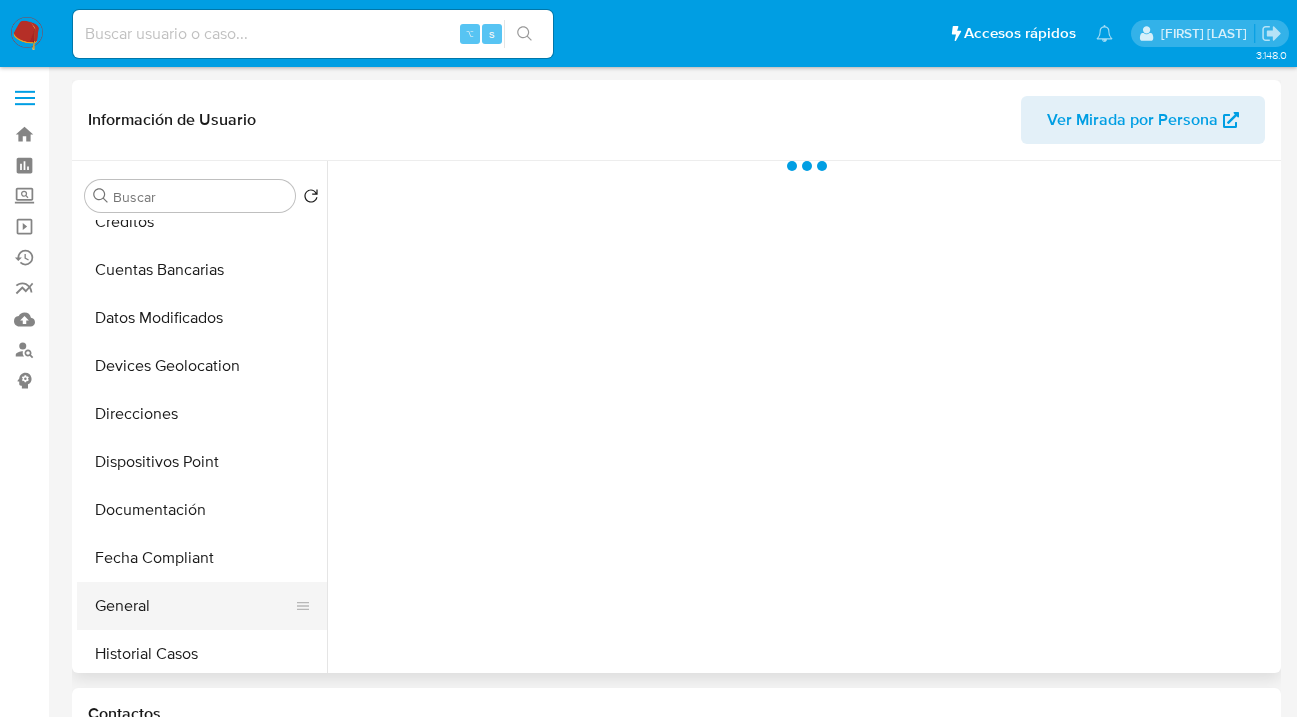 click on "General" at bounding box center [194, 606] 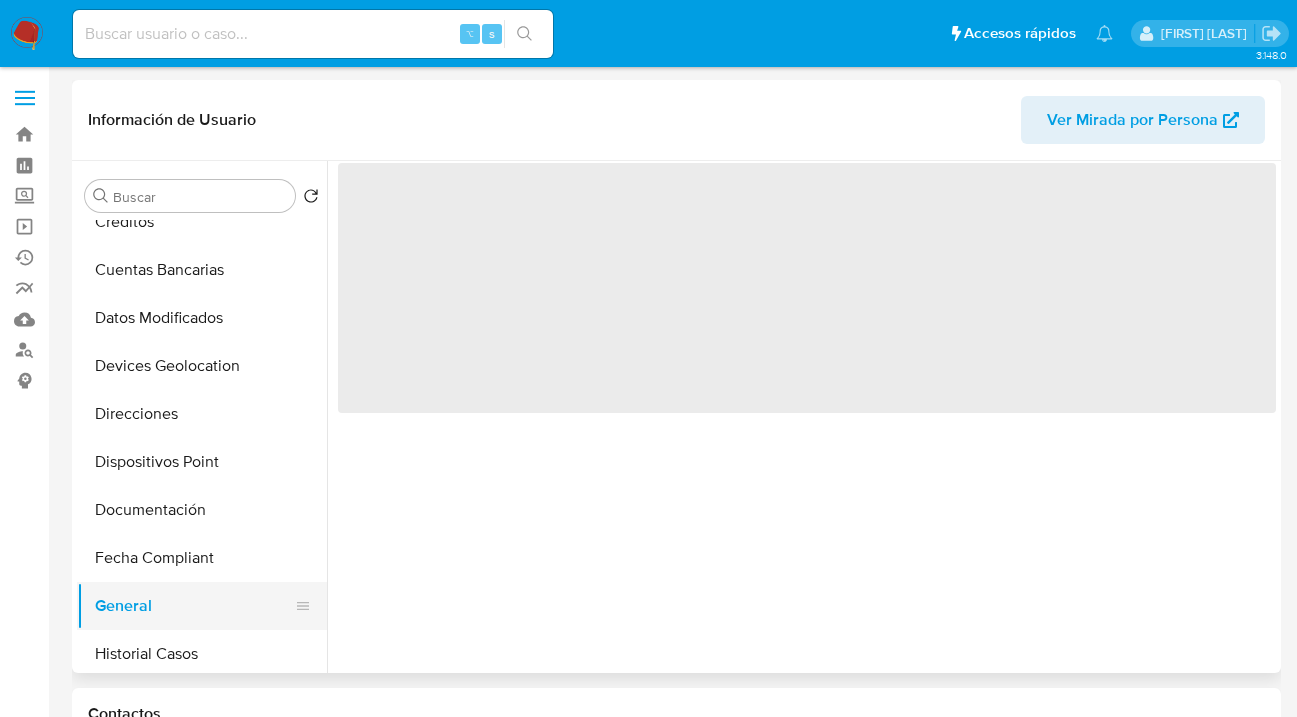 select on "10" 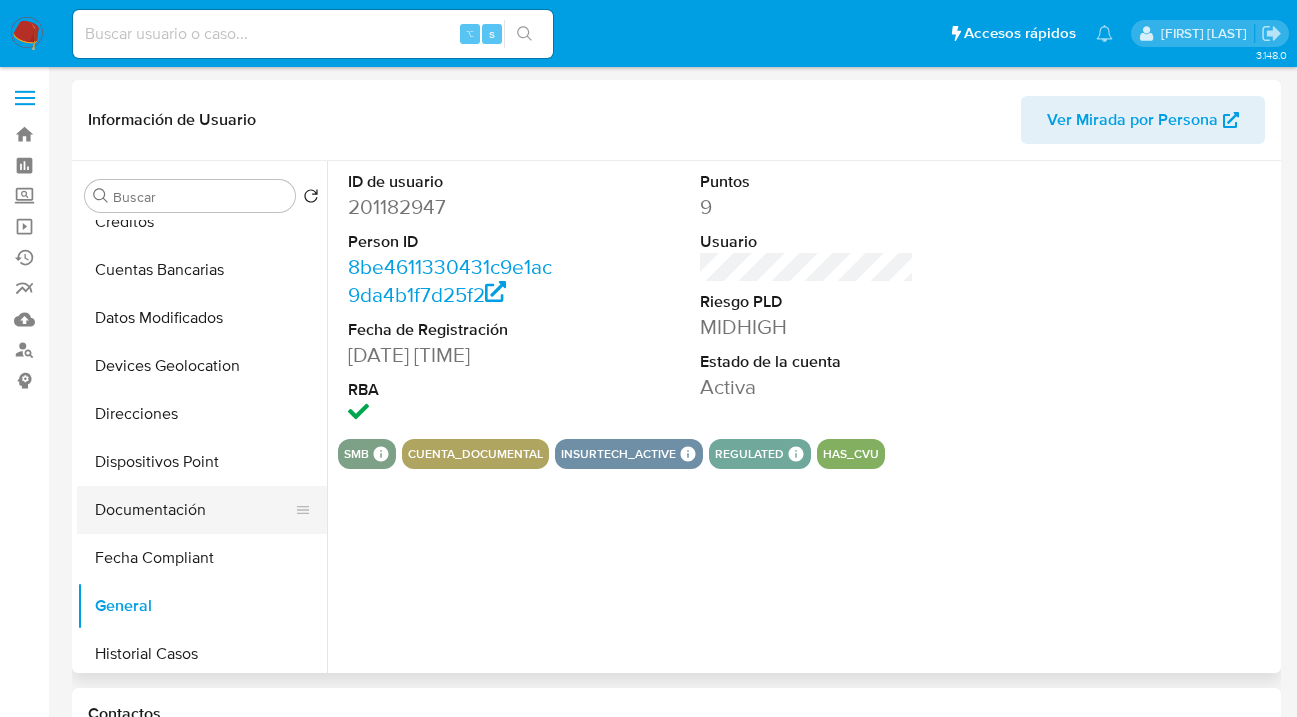 click on "Documentación" at bounding box center [194, 510] 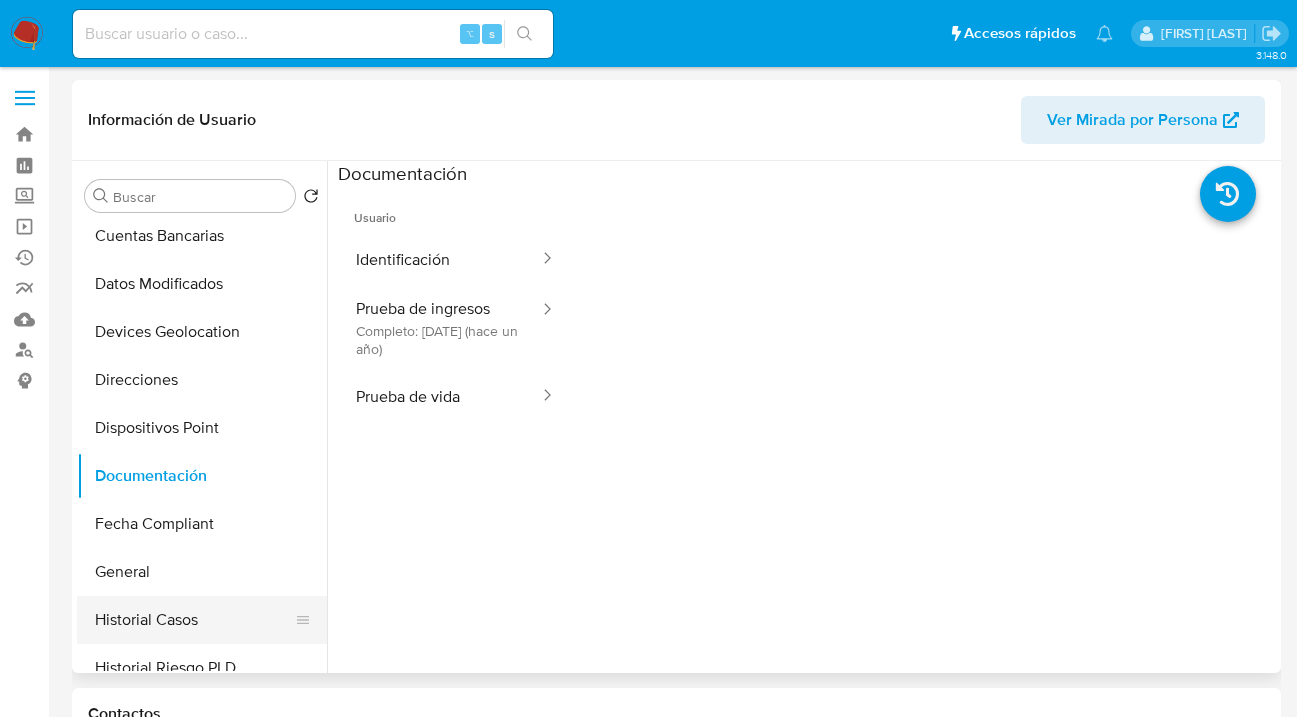 scroll, scrollTop: 252, scrollLeft: 0, axis: vertical 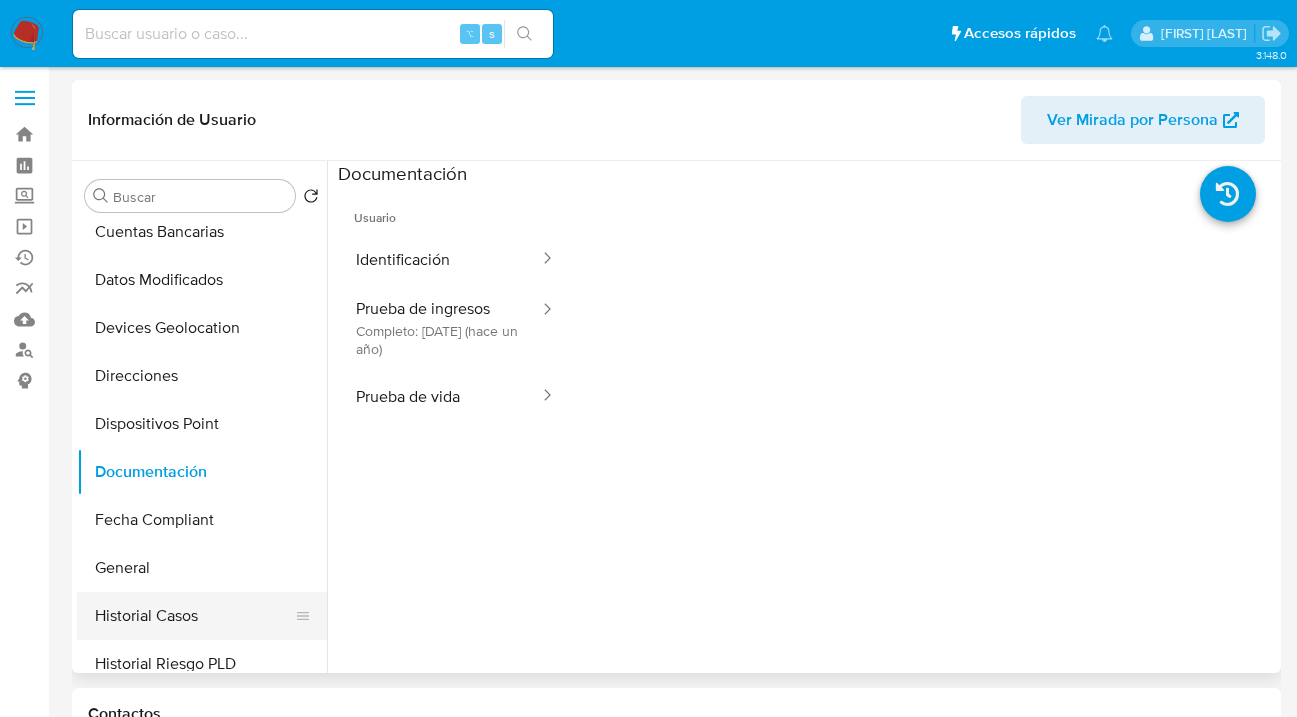 click on "Historial Casos" at bounding box center (194, 616) 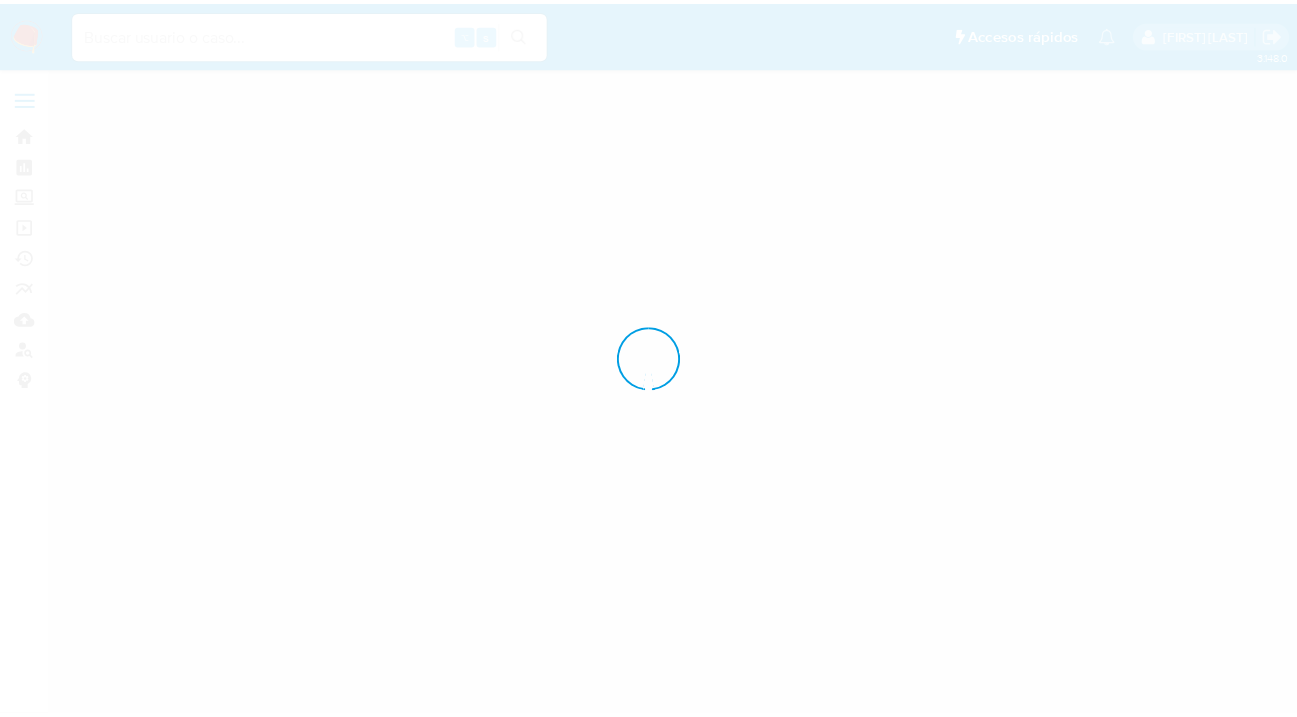 scroll, scrollTop: 0, scrollLeft: 0, axis: both 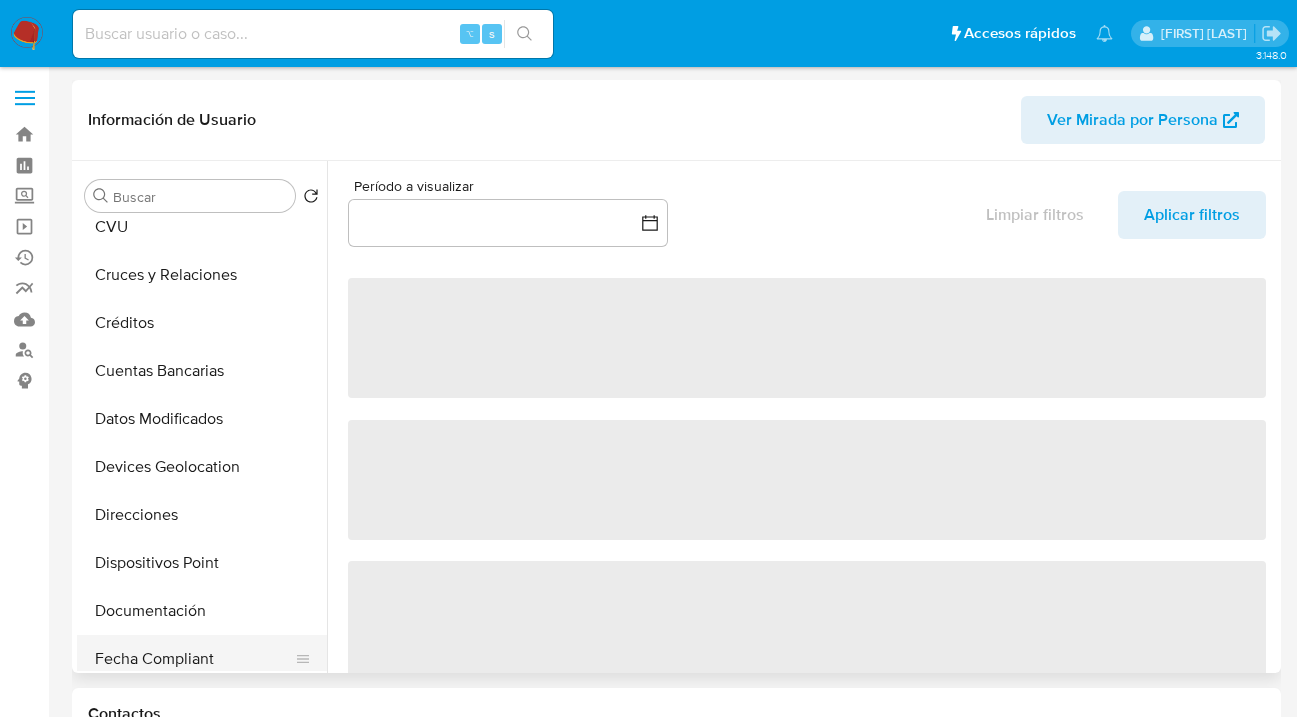 select on "10" 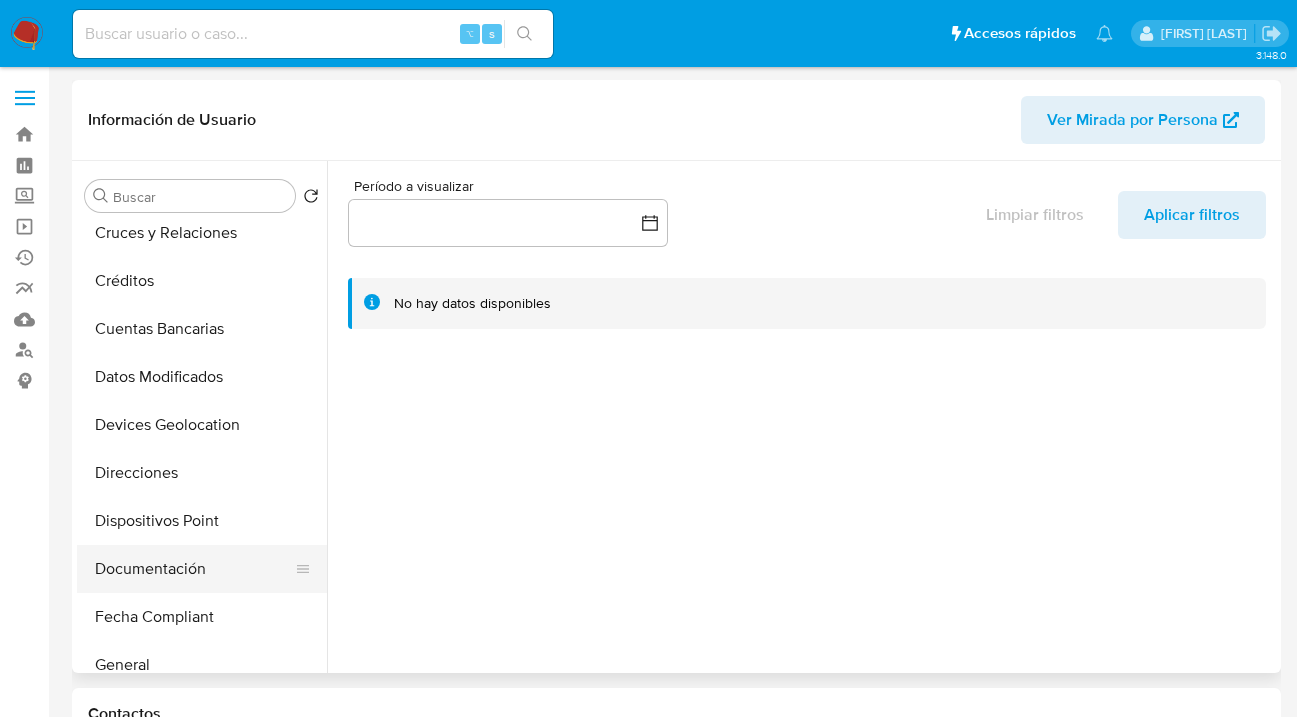 scroll, scrollTop: 290, scrollLeft: 0, axis: vertical 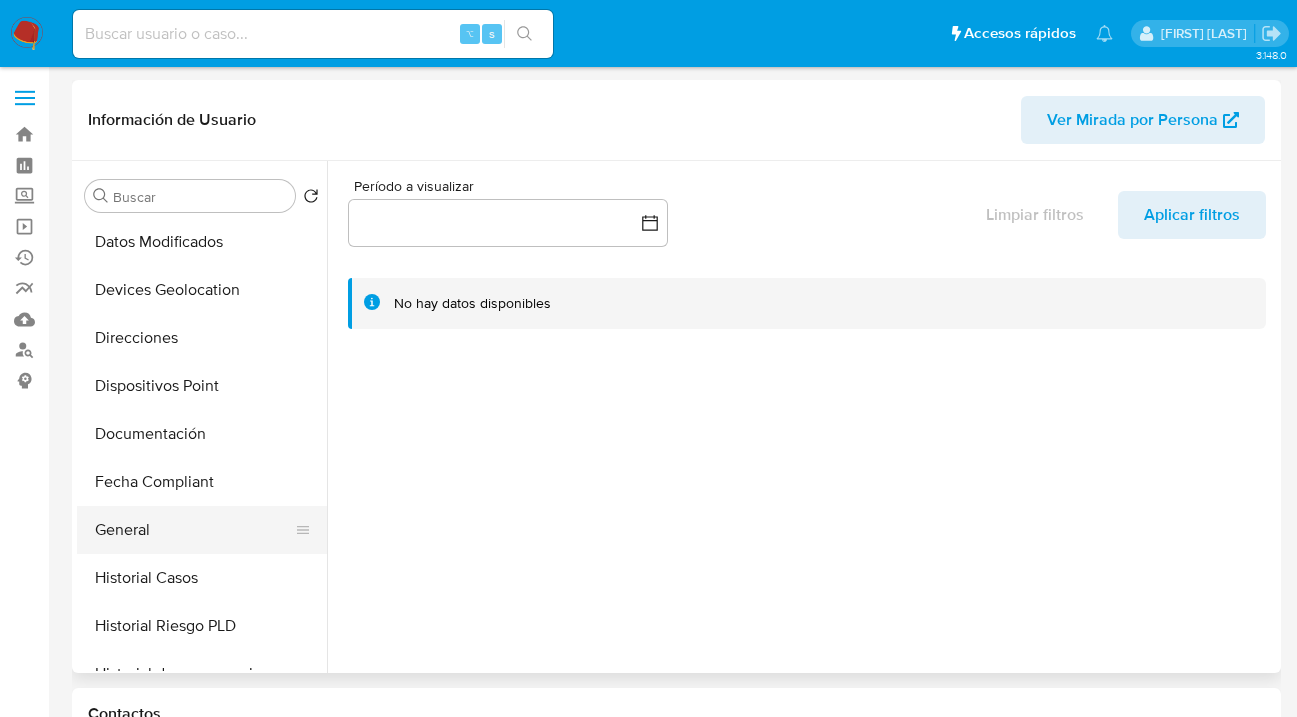 click on "General" at bounding box center [194, 530] 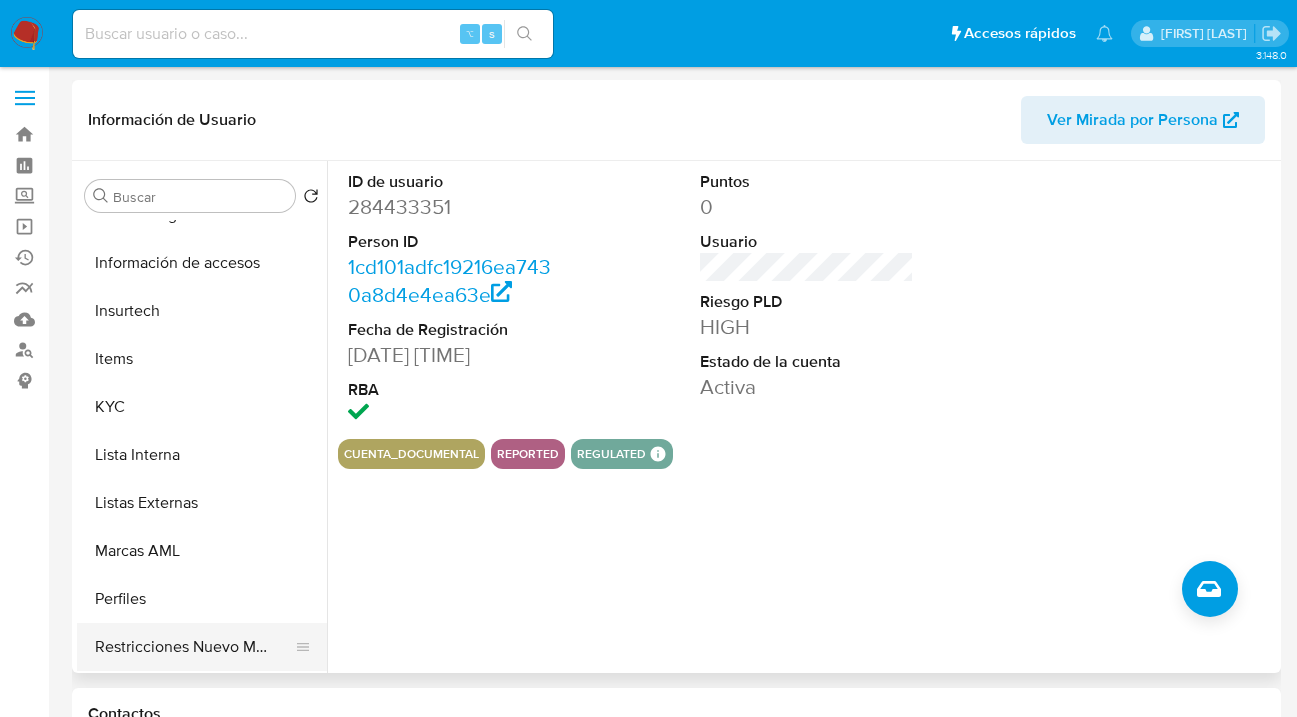 scroll, scrollTop: 893, scrollLeft: 0, axis: vertical 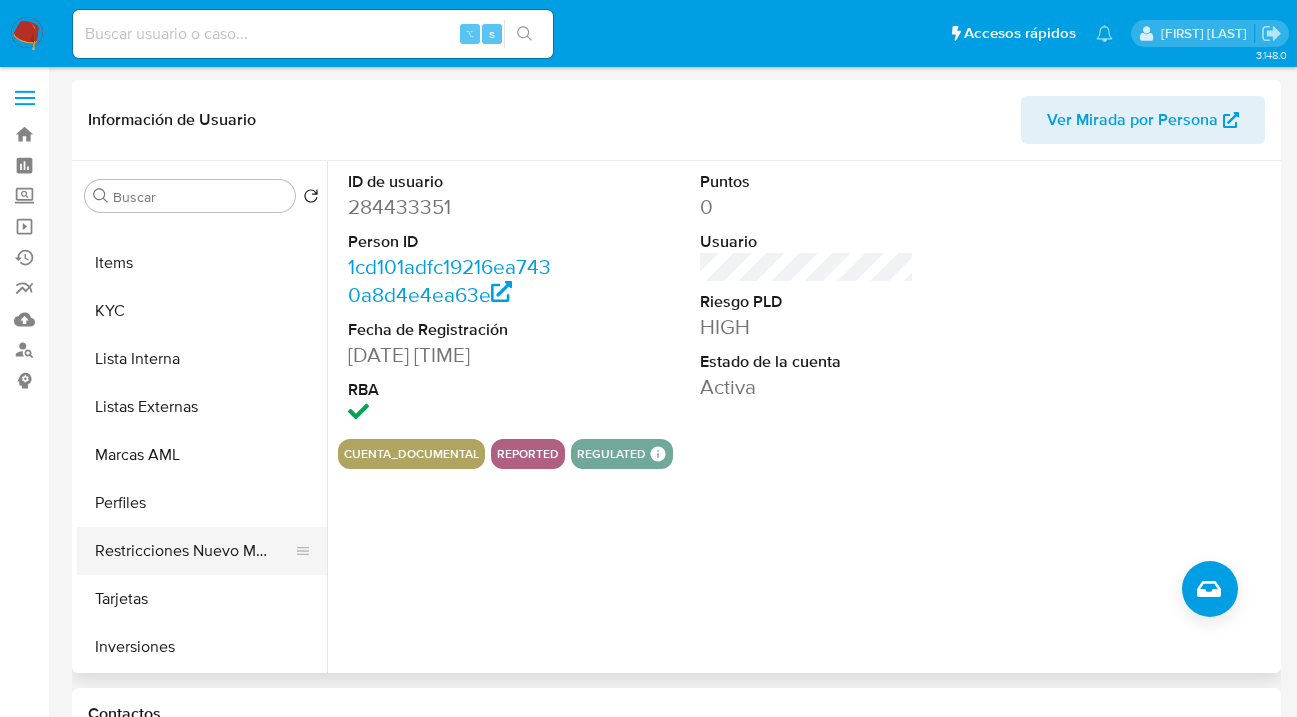 click on "Restricciones Nuevo Mundo" at bounding box center (194, 551) 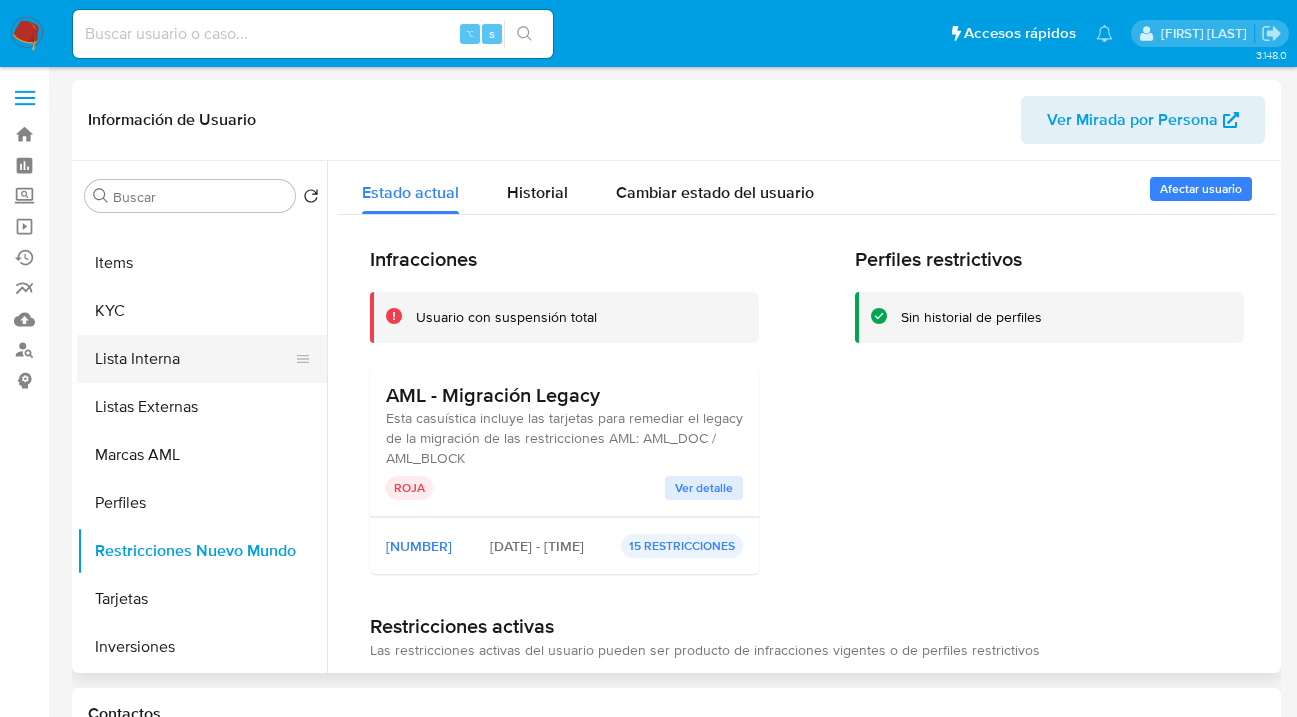 drag, startPoint x: 192, startPoint y: 320, endPoint x: 307, endPoint y: 343, distance: 117.27745 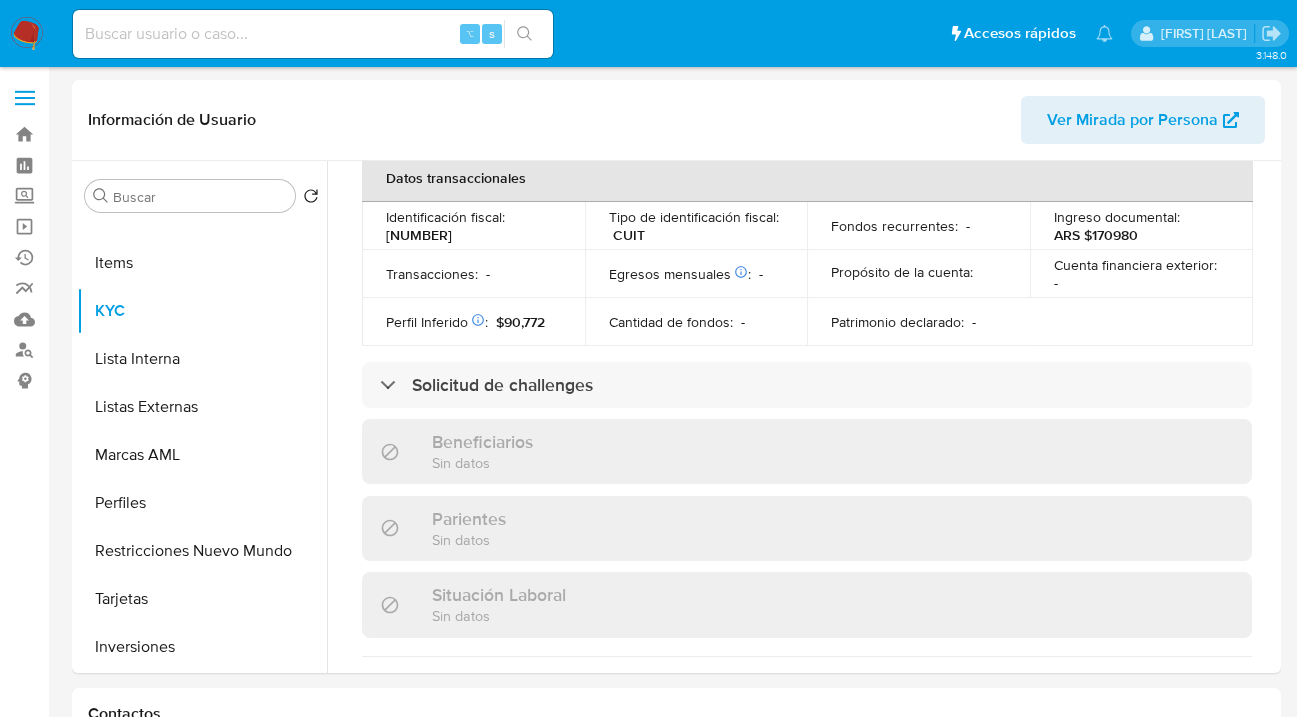 scroll, scrollTop: 1104, scrollLeft: 0, axis: vertical 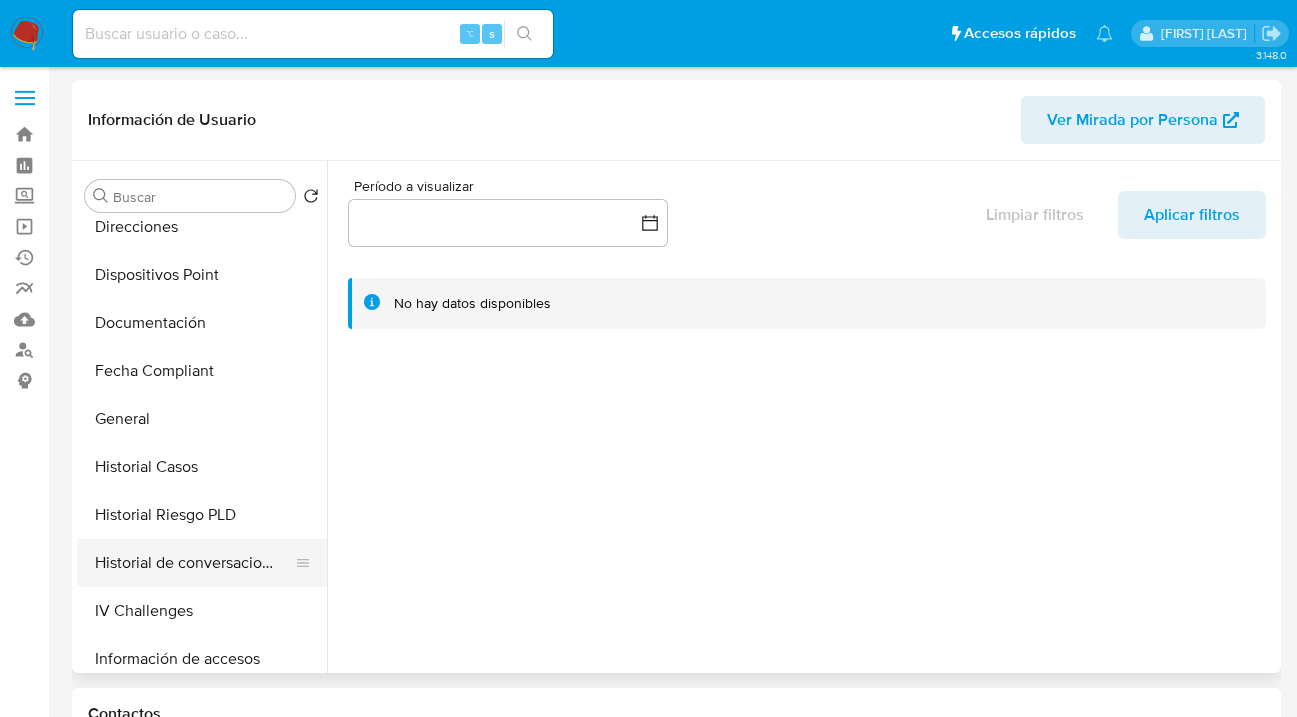 select on "10" 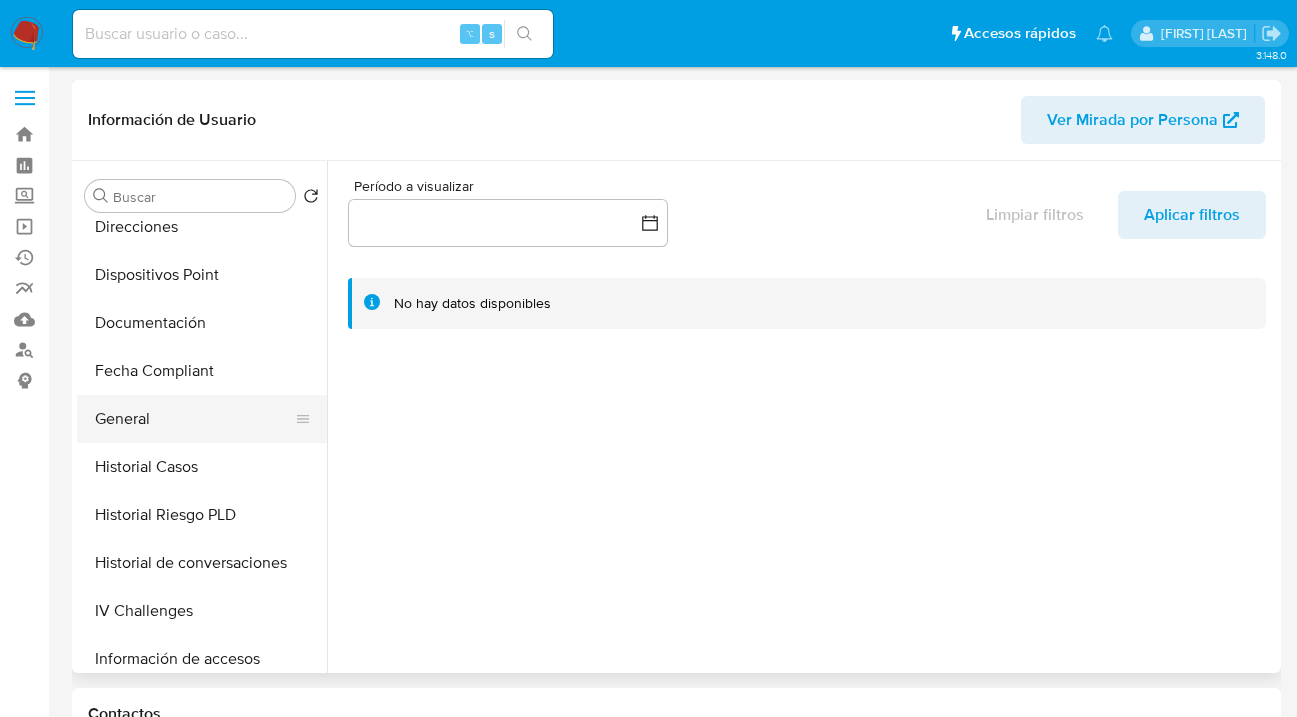 drag, startPoint x: 207, startPoint y: 422, endPoint x: 218, endPoint y: 419, distance: 11.401754 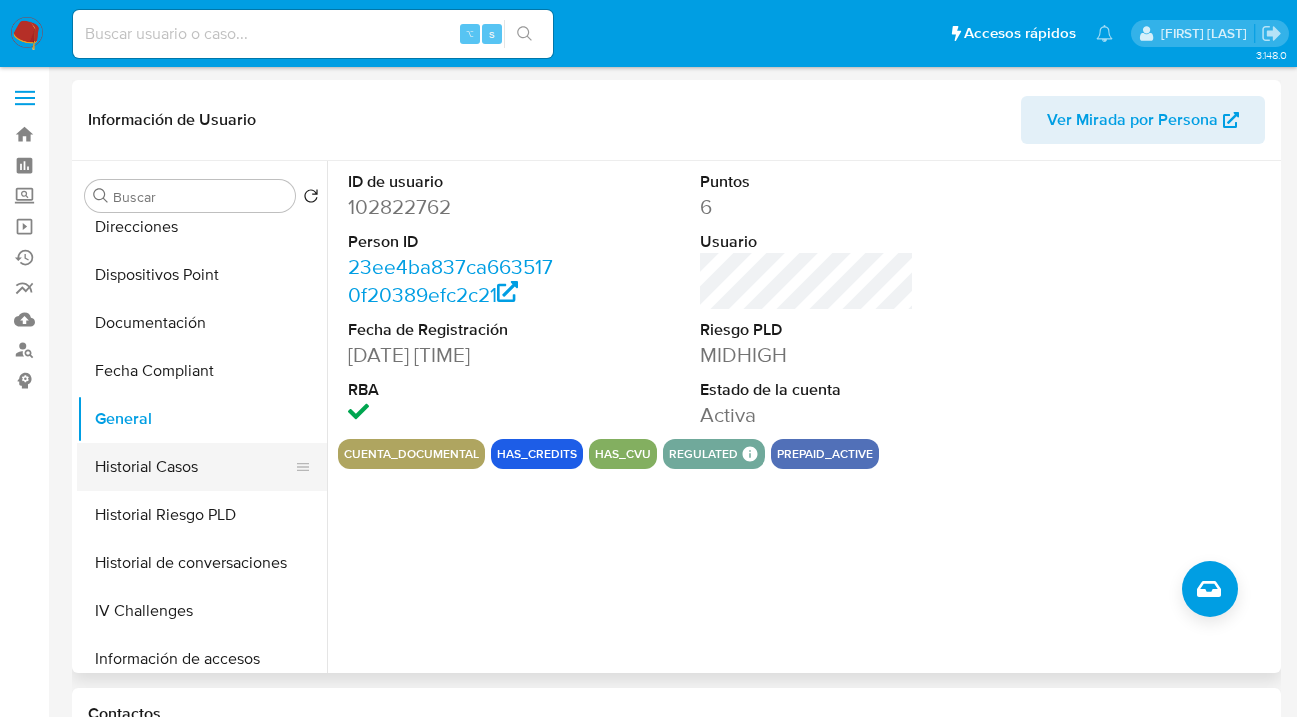 click on "Historial Casos" at bounding box center (194, 467) 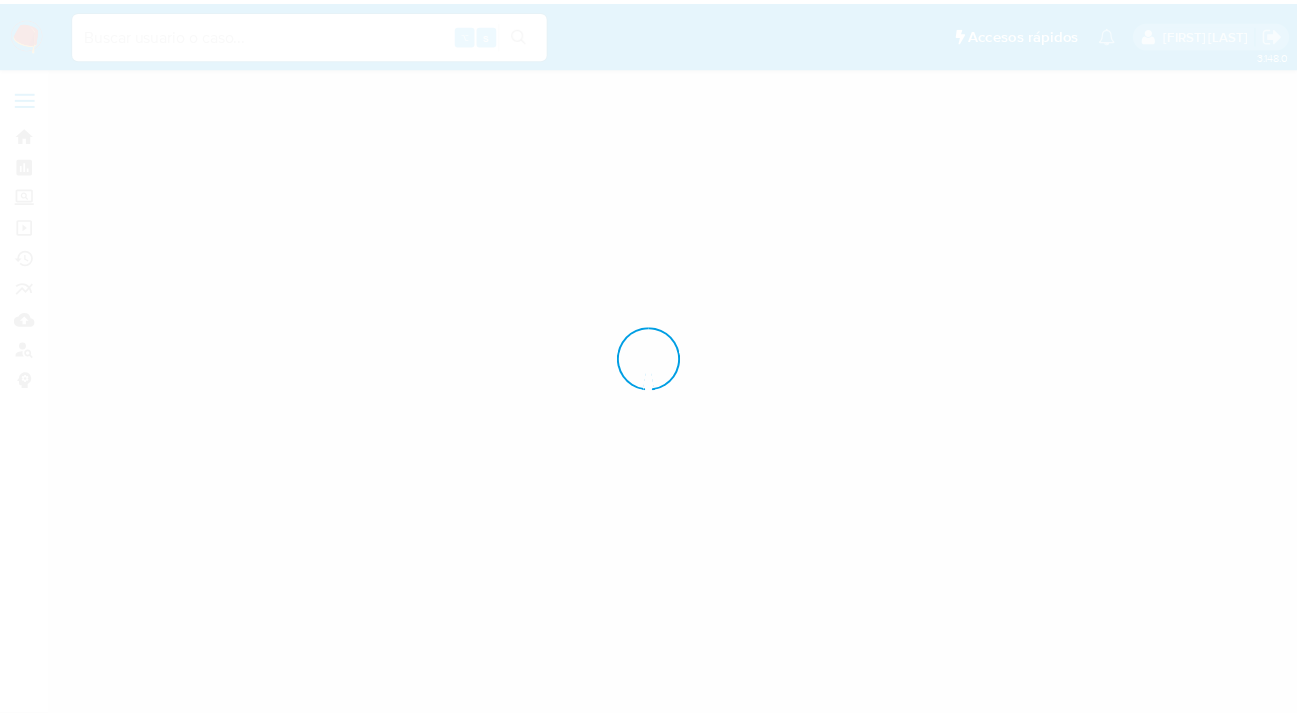scroll, scrollTop: 0, scrollLeft: 0, axis: both 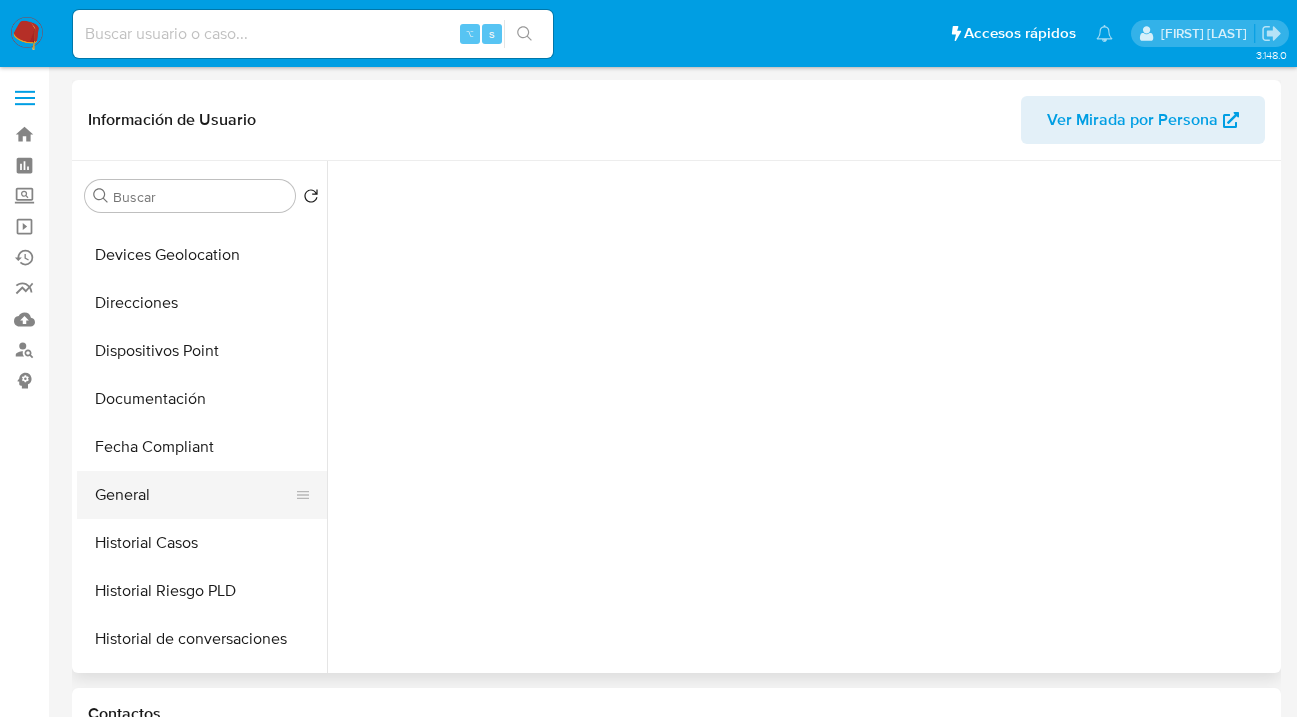 click on "General" at bounding box center (194, 495) 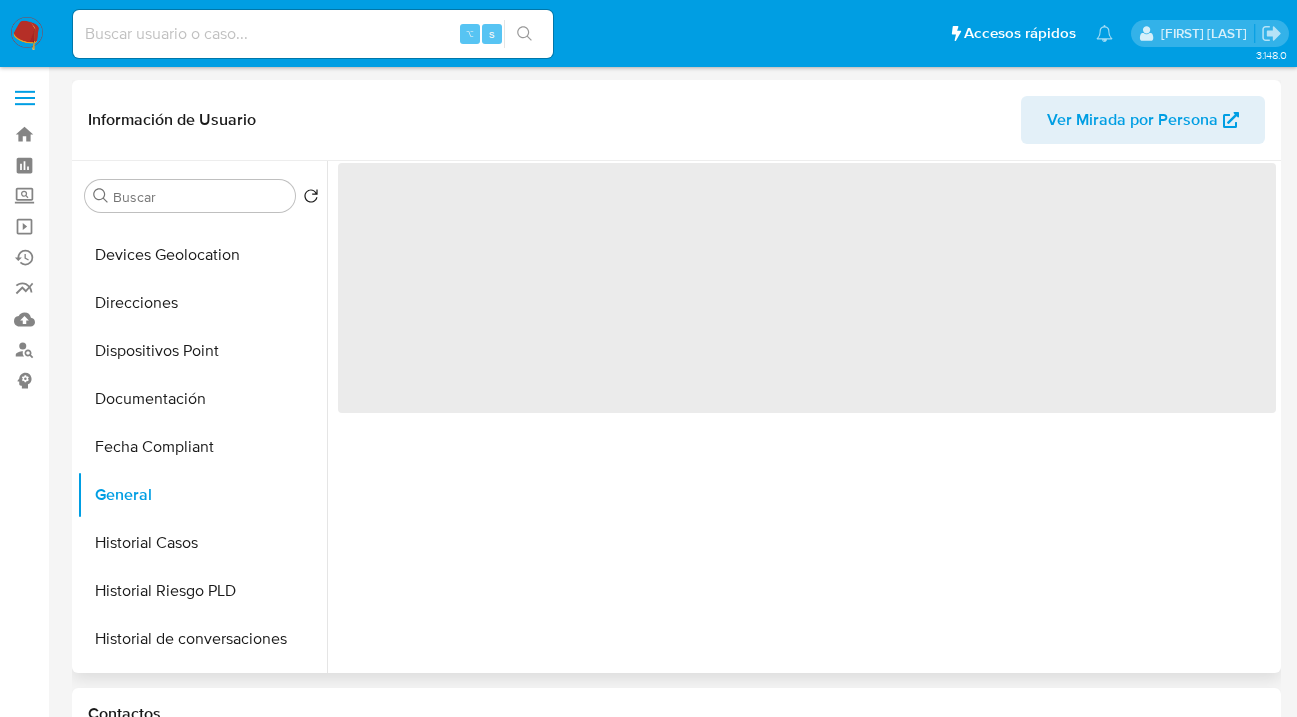 select on "10" 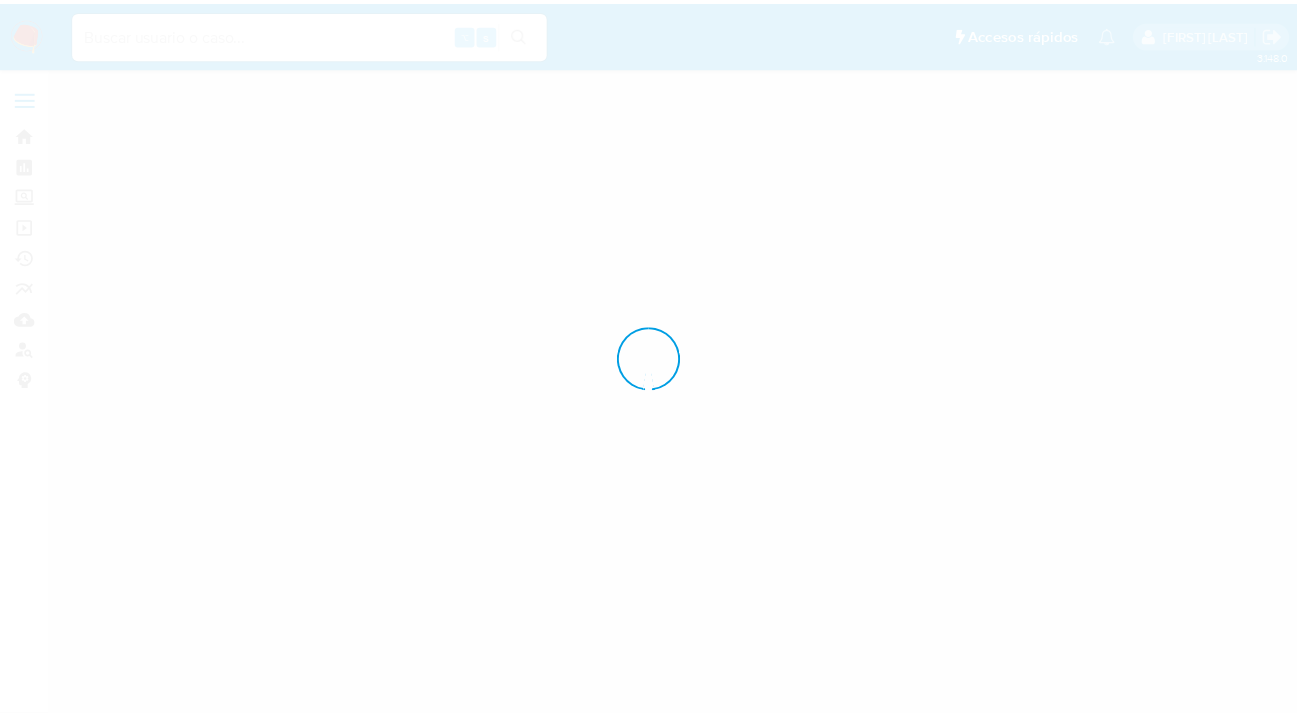 scroll, scrollTop: 0, scrollLeft: 0, axis: both 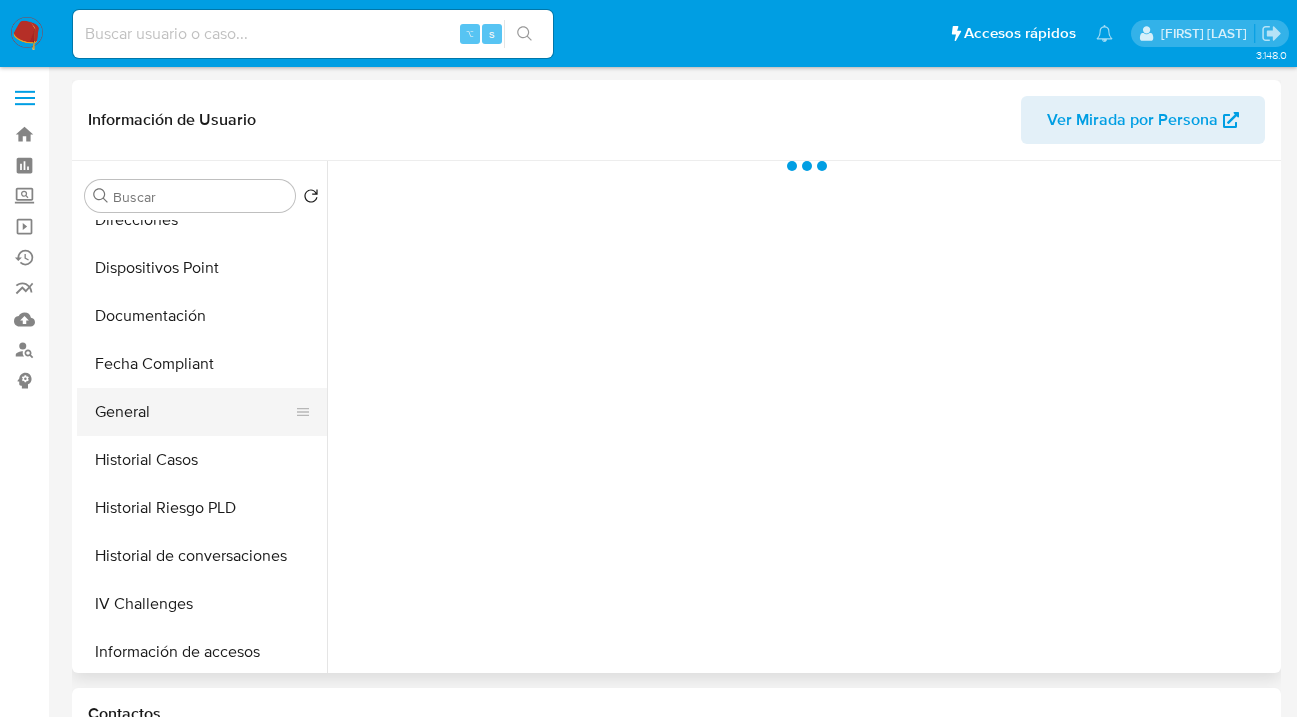 click on "General" at bounding box center [194, 412] 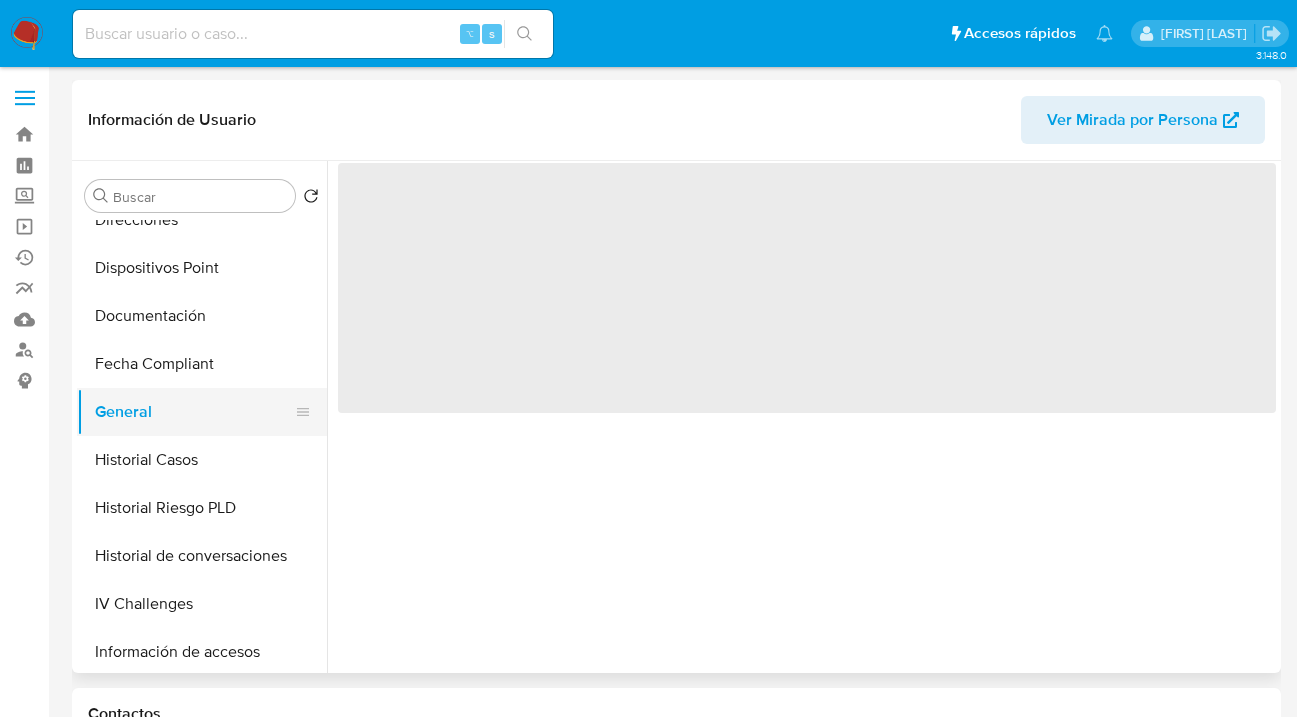 select on "10" 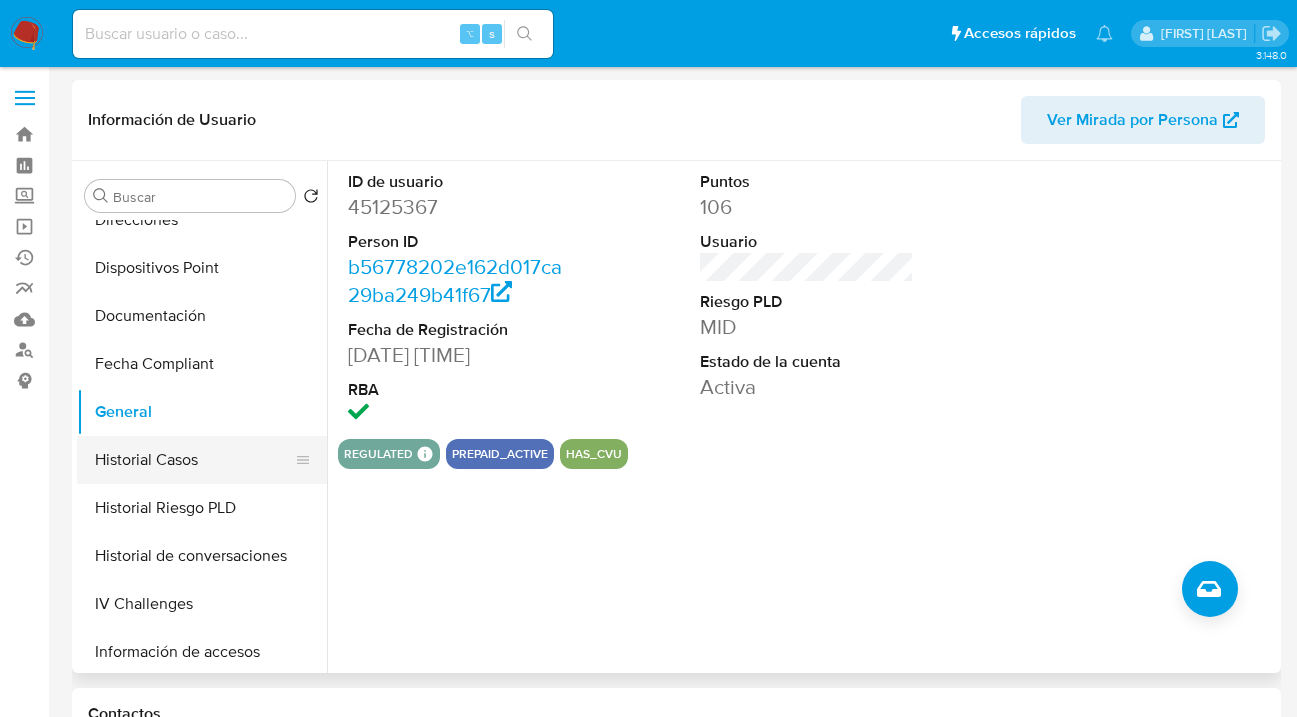 click on "Historial Casos" at bounding box center (194, 460) 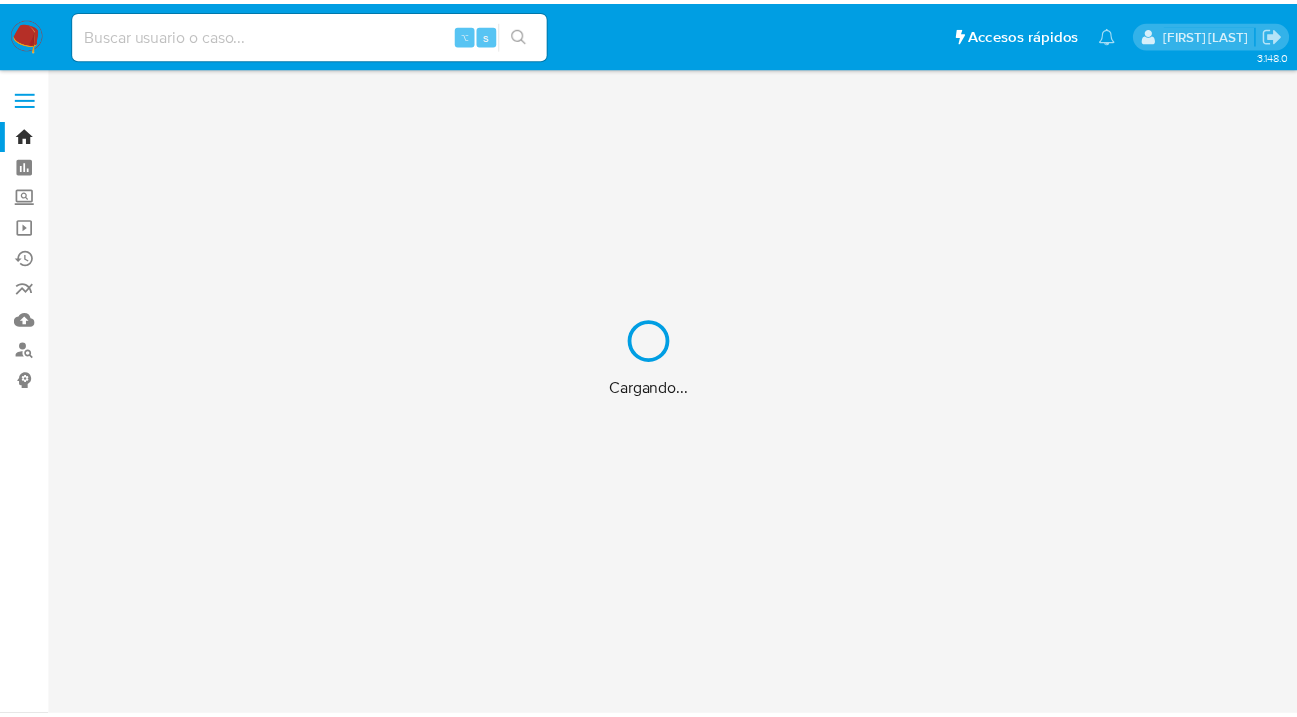 scroll, scrollTop: 0, scrollLeft: 0, axis: both 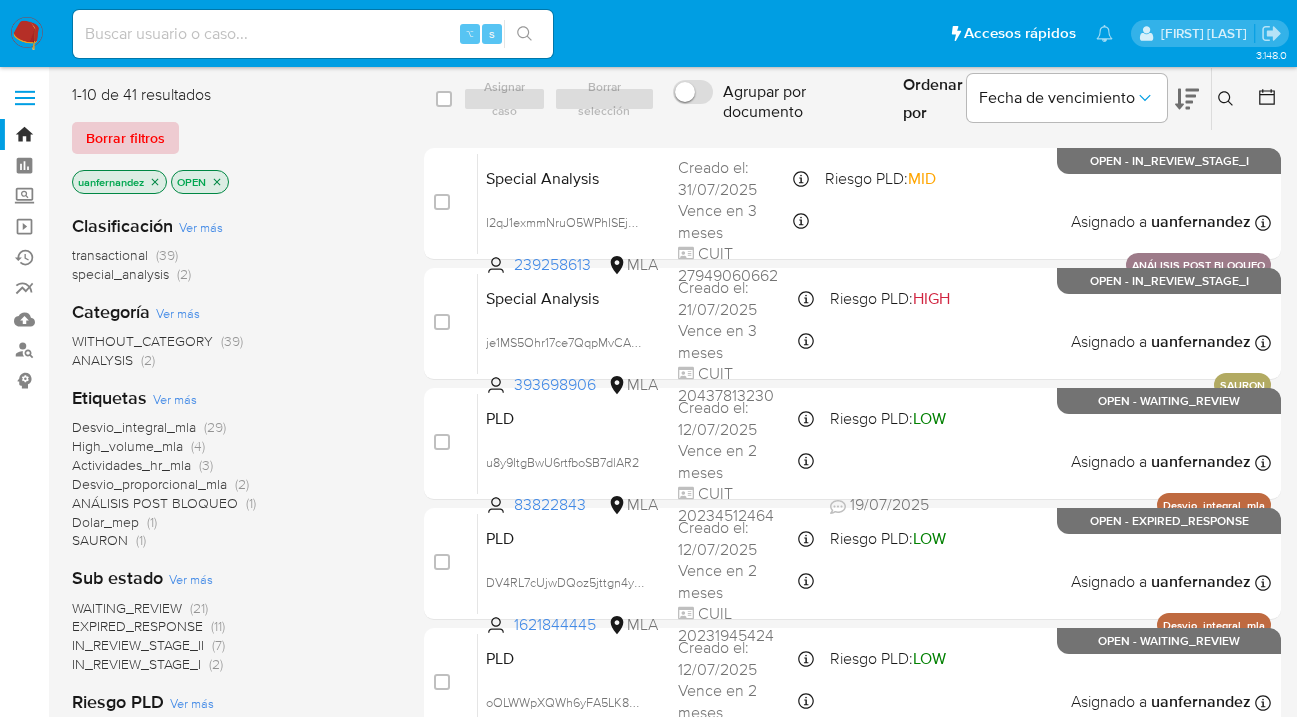 click on "Borrar filtros" at bounding box center (125, 138) 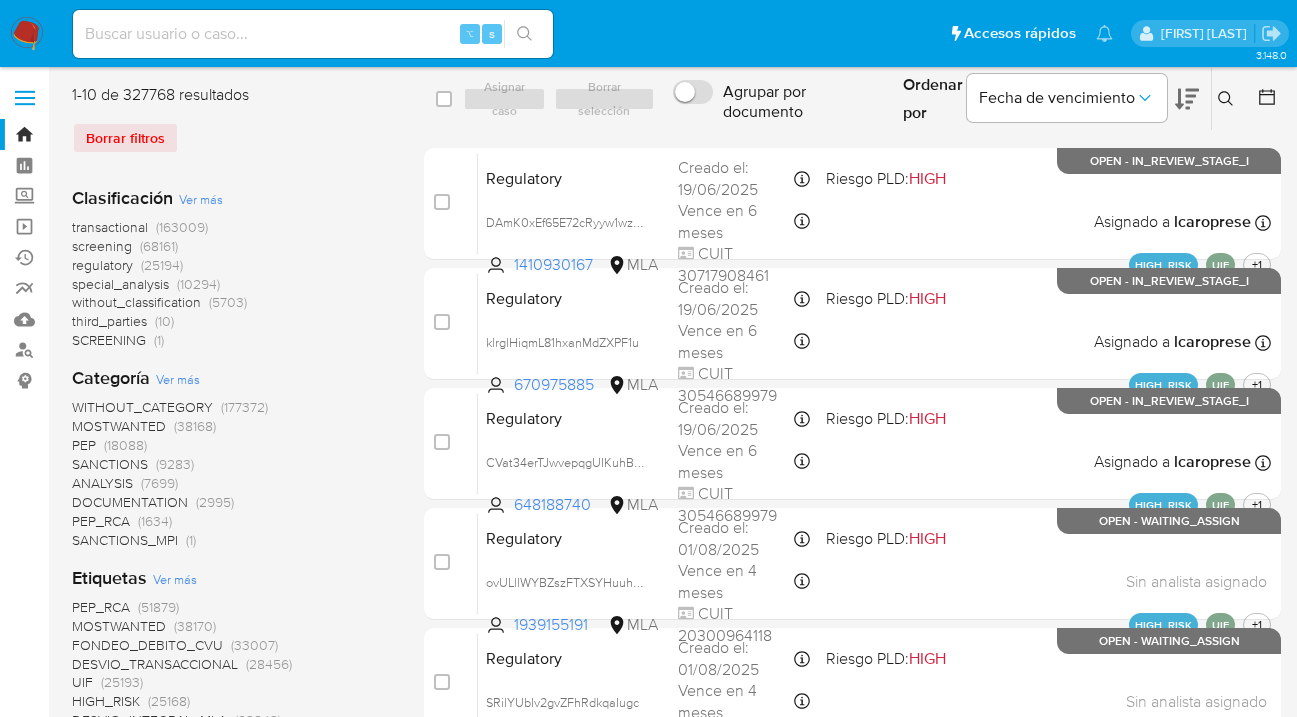 click 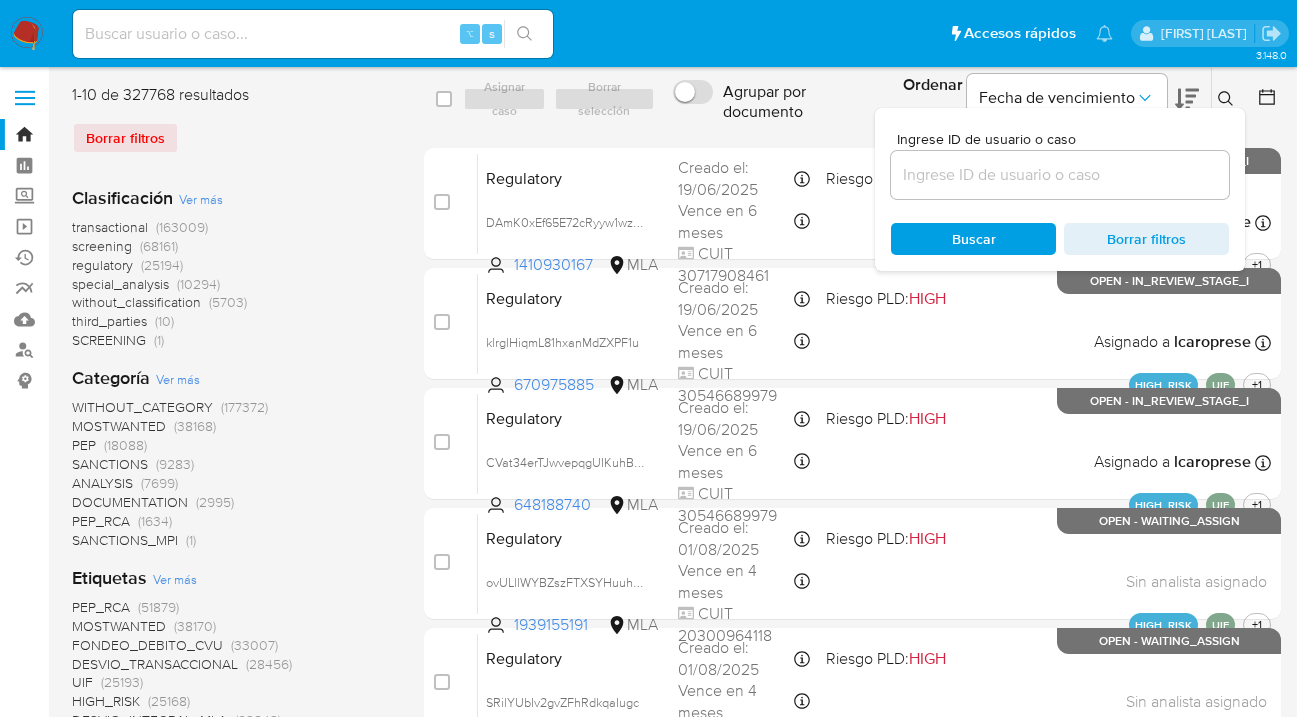 click at bounding box center (1060, 175) 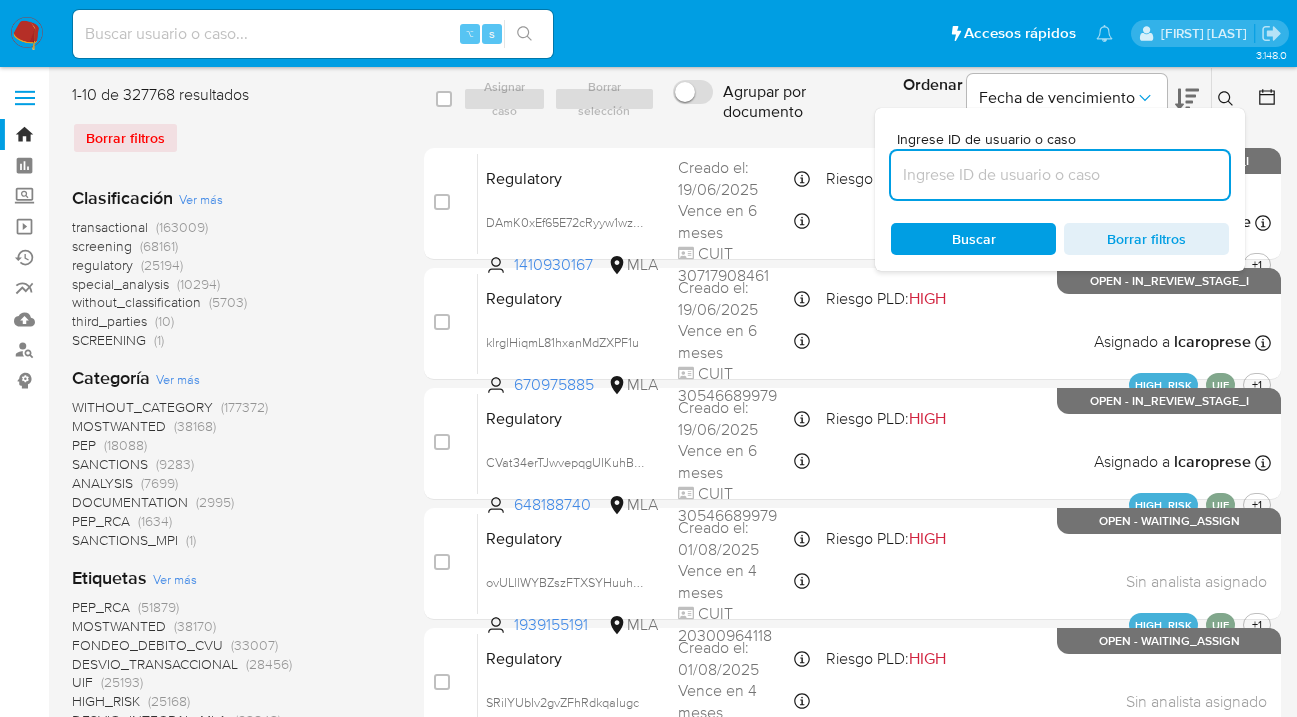 click at bounding box center [1060, 175] 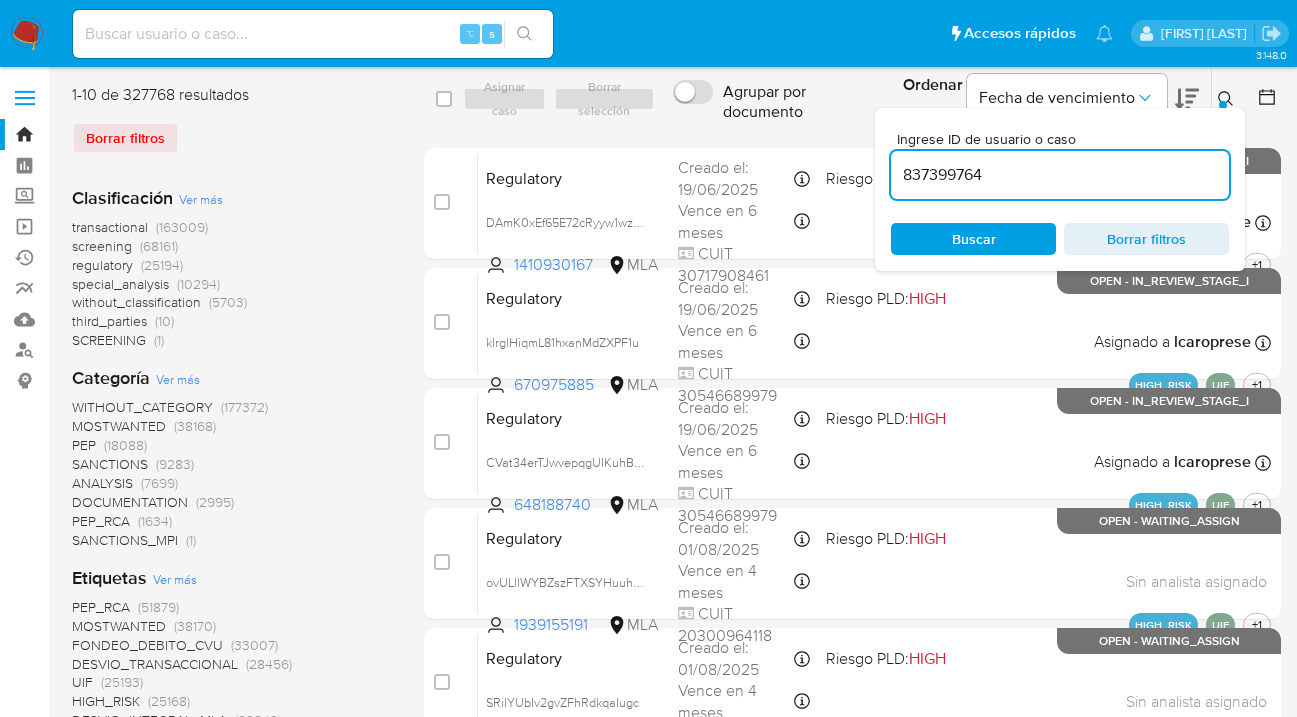 type on "837399764" 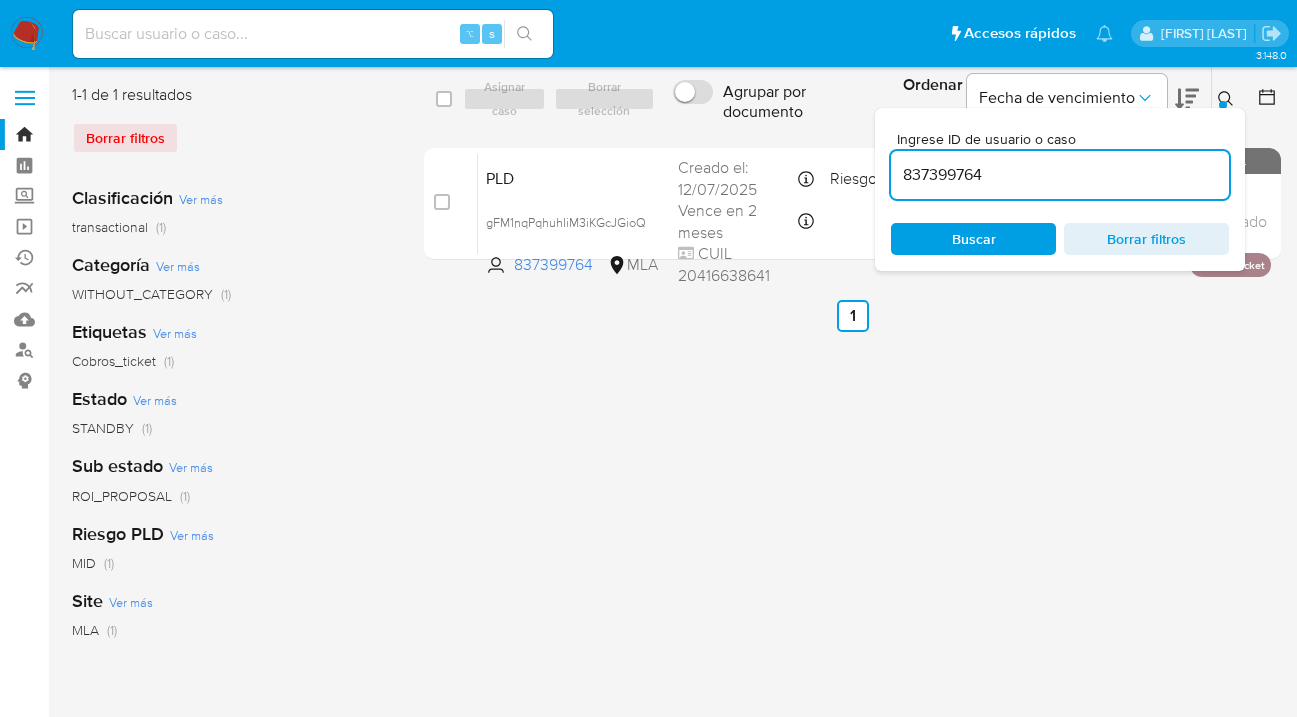 click 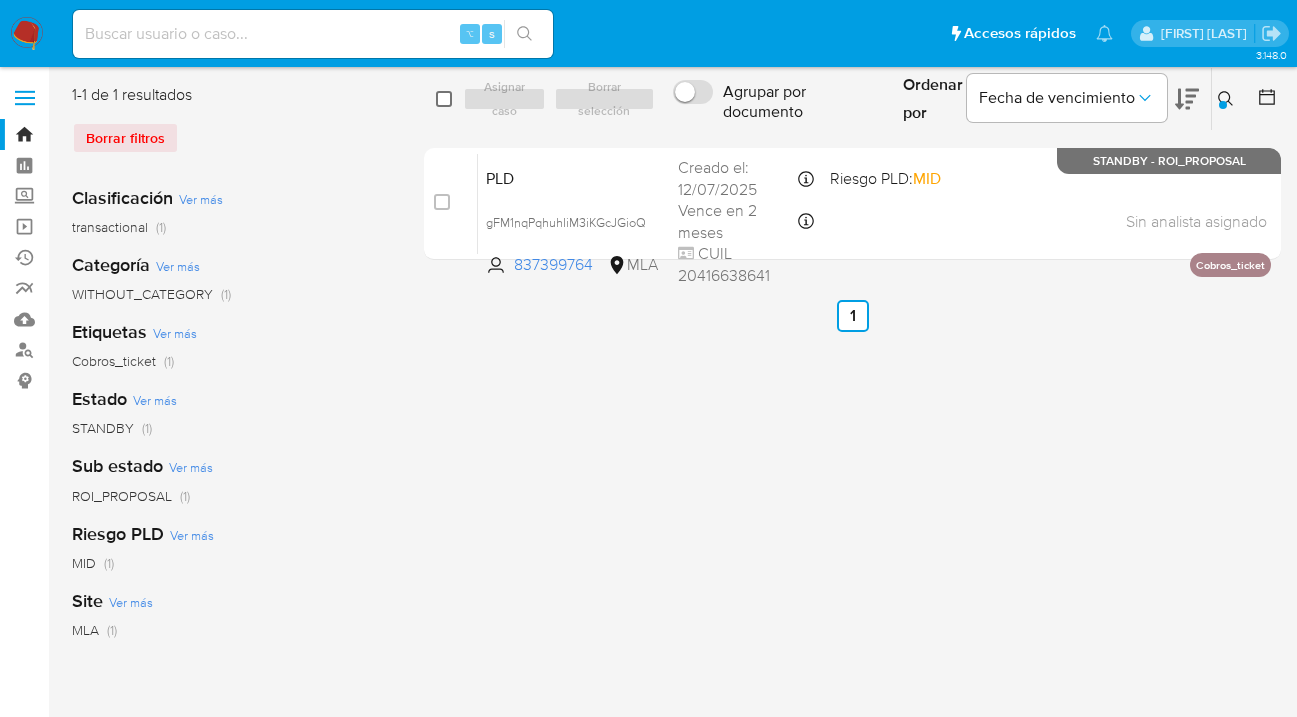 click at bounding box center (444, 99) 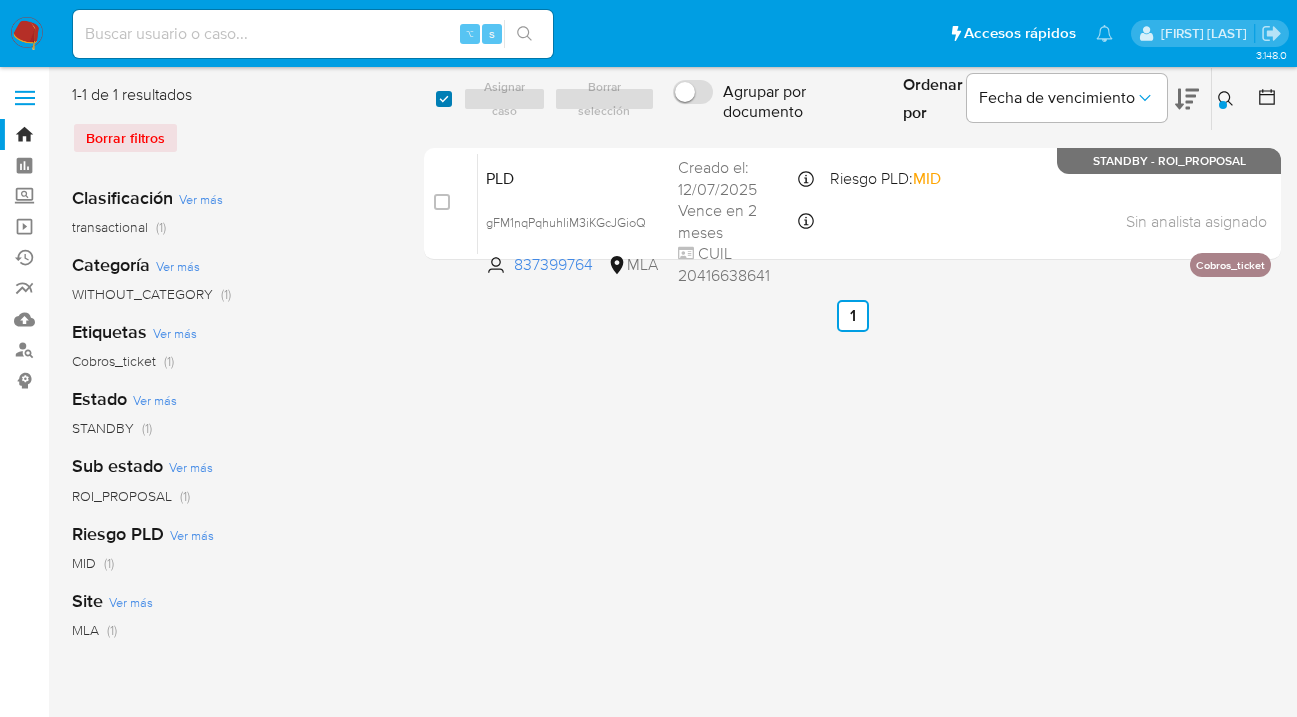 checkbox on "true" 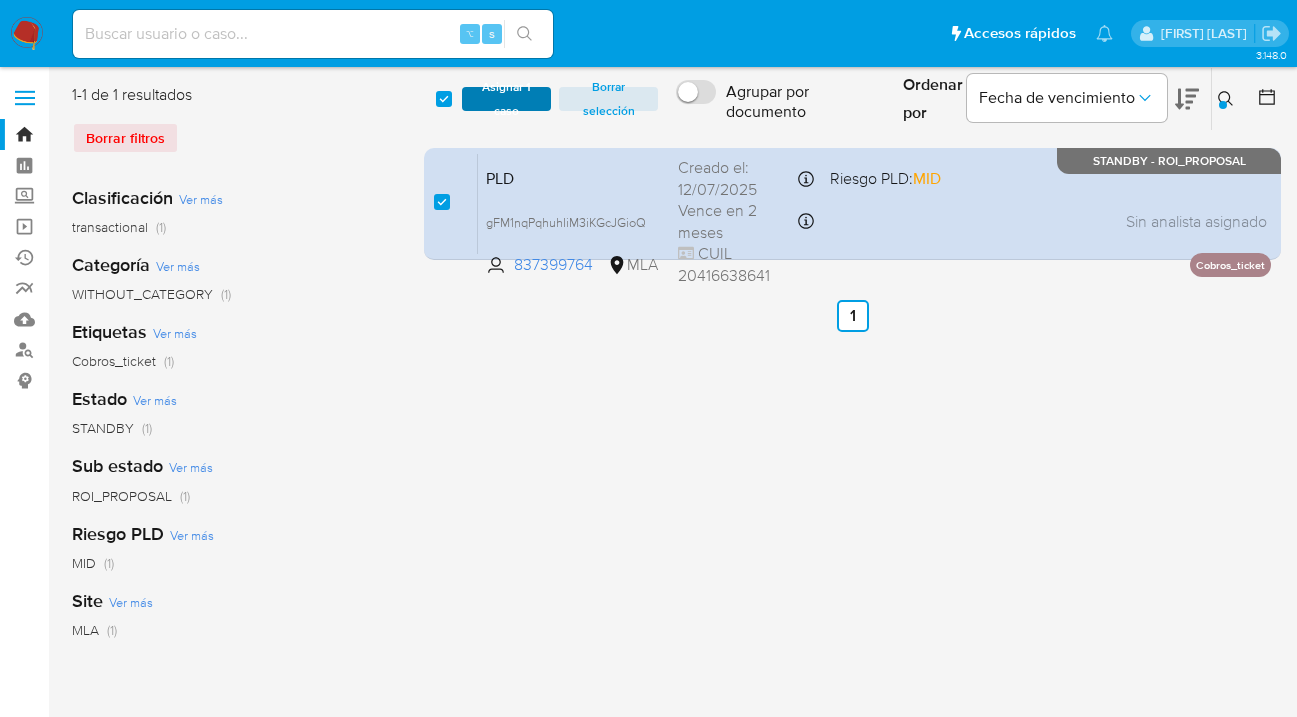 click on "Asignar 1 caso" at bounding box center [506, 99] 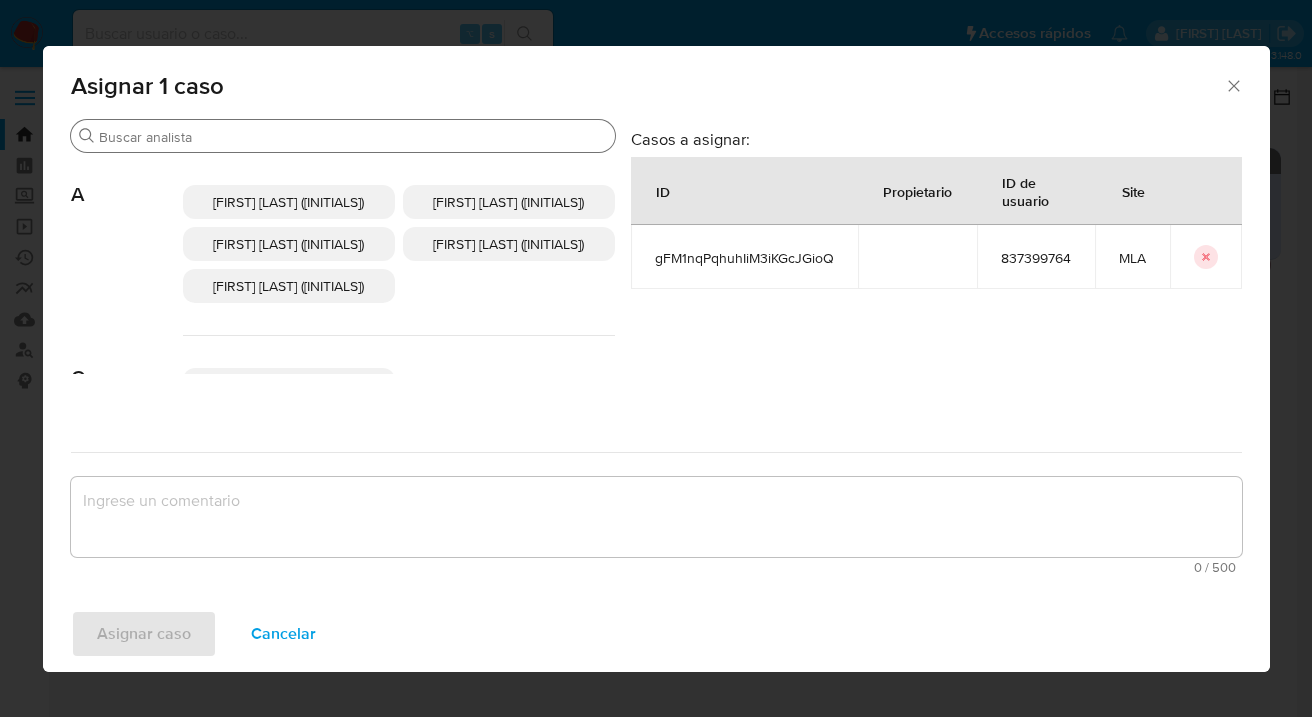 click on "Buscar" at bounding box center (353, 137) 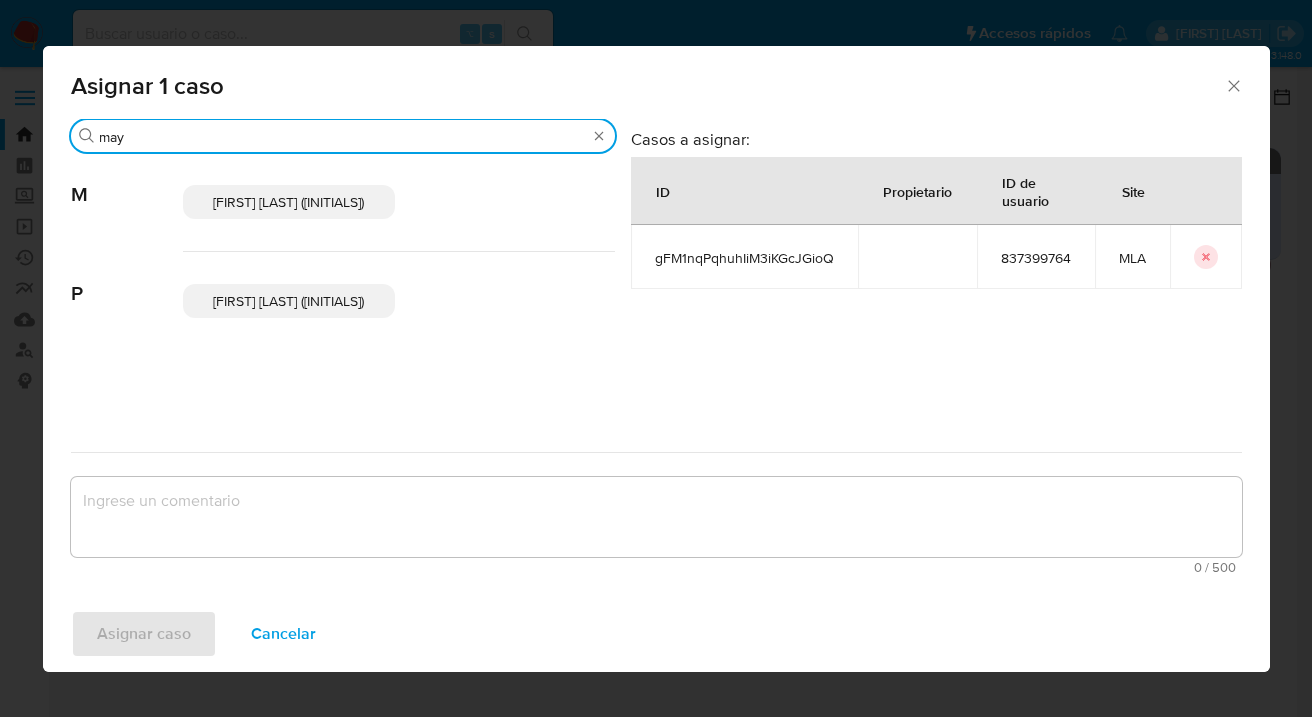 type on "may" 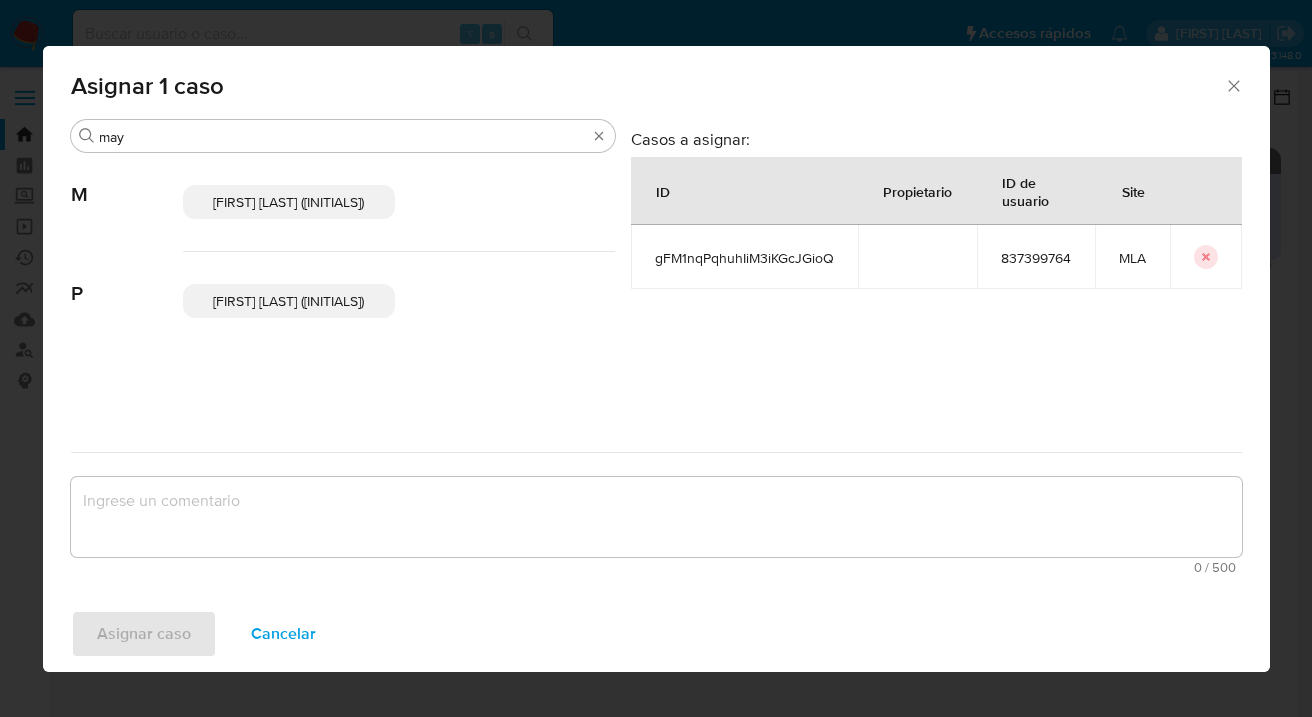 click on "Mayra Yudegny Pernia Duran (mpernia)" at bounding box center (288, 202) 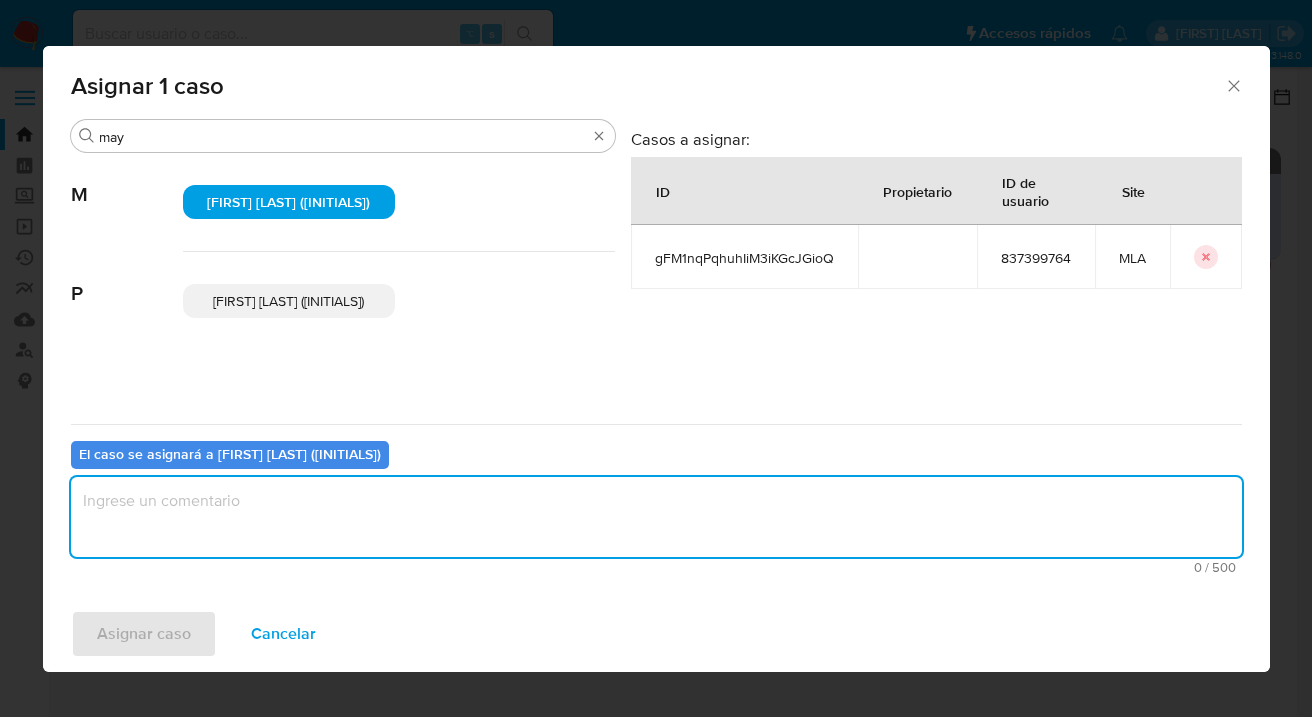 click at bounding box center [656, 517] 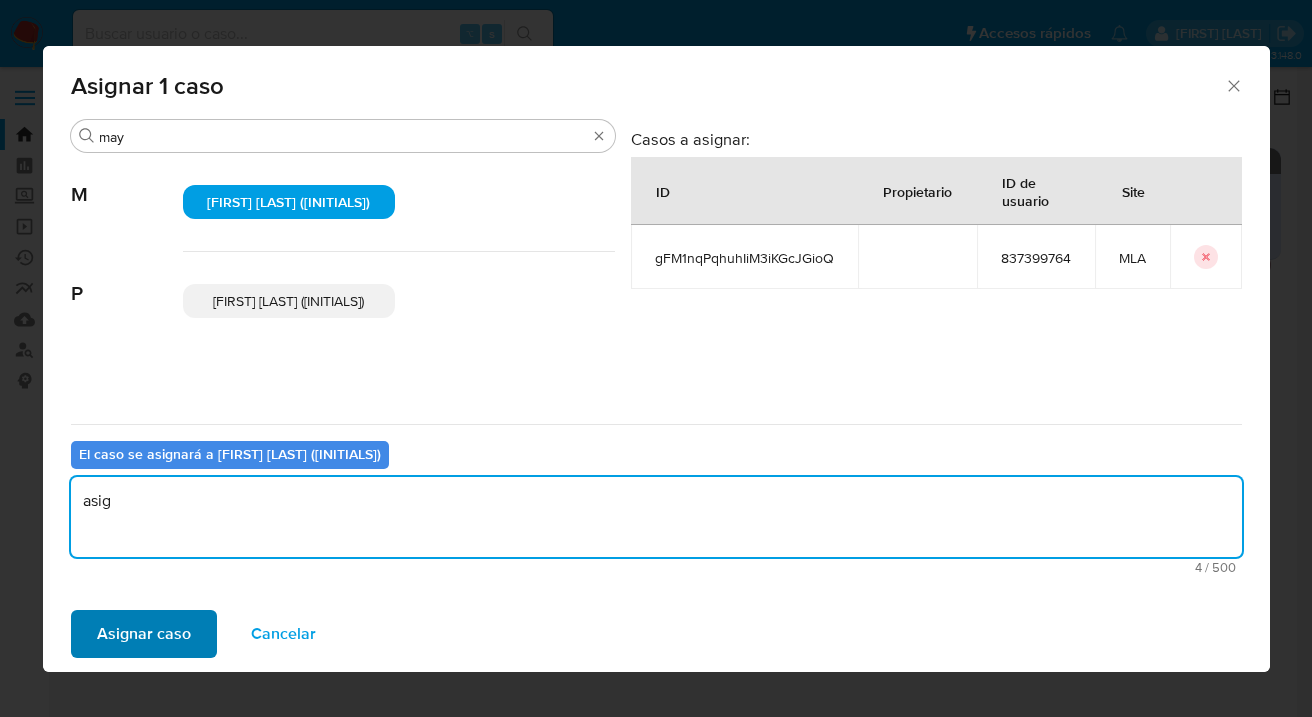 type on "asig" 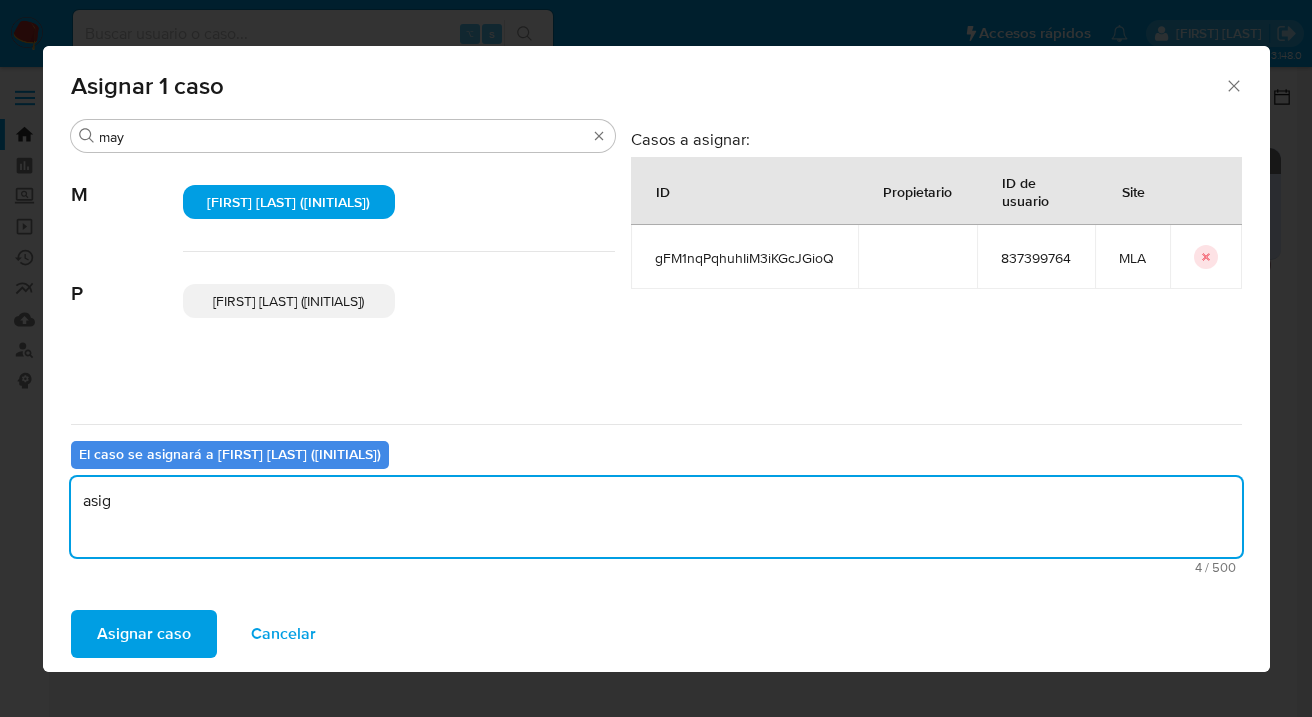 click on "Asignar caso" at bounding box center (144, 634) 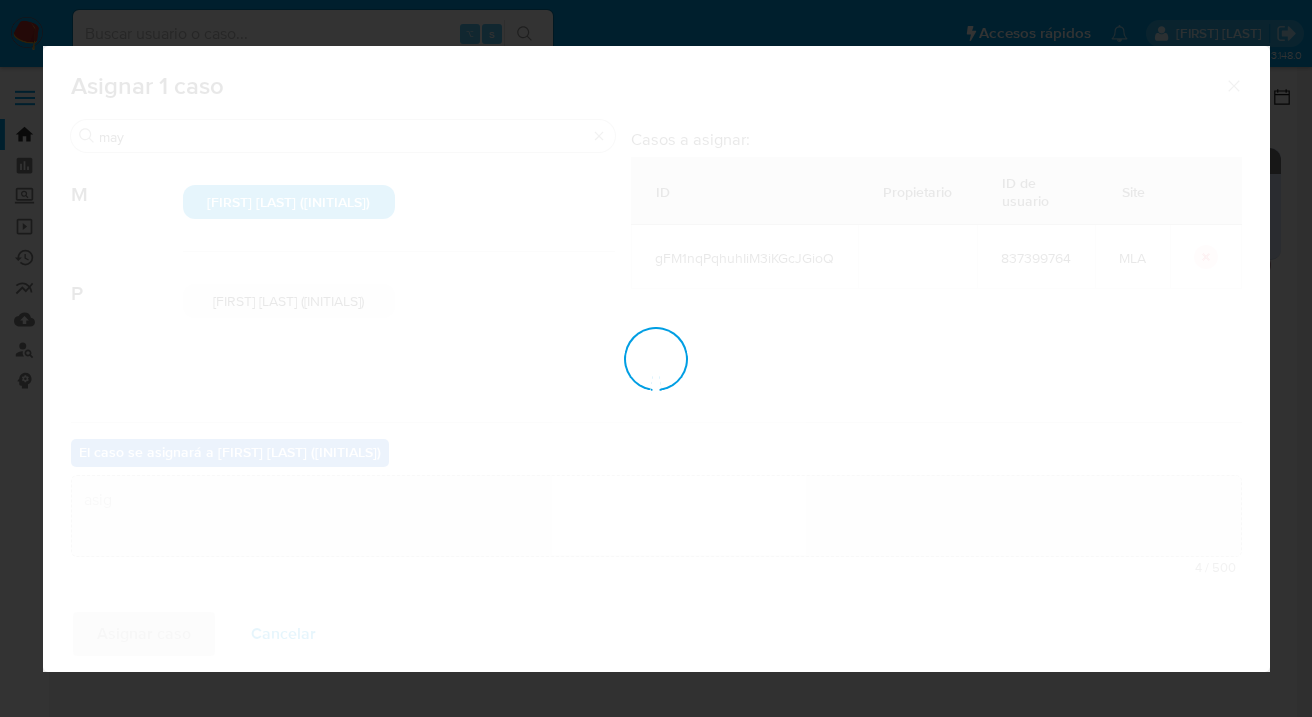 type 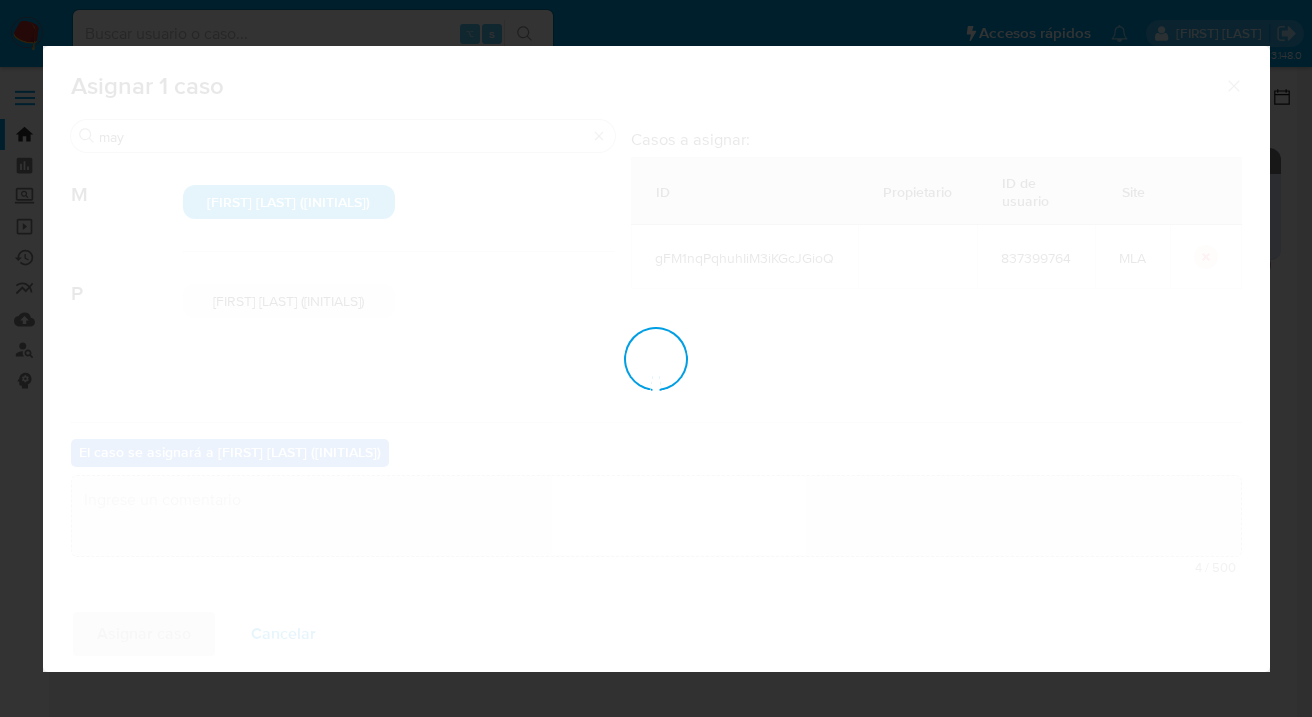 checkbox on "false" 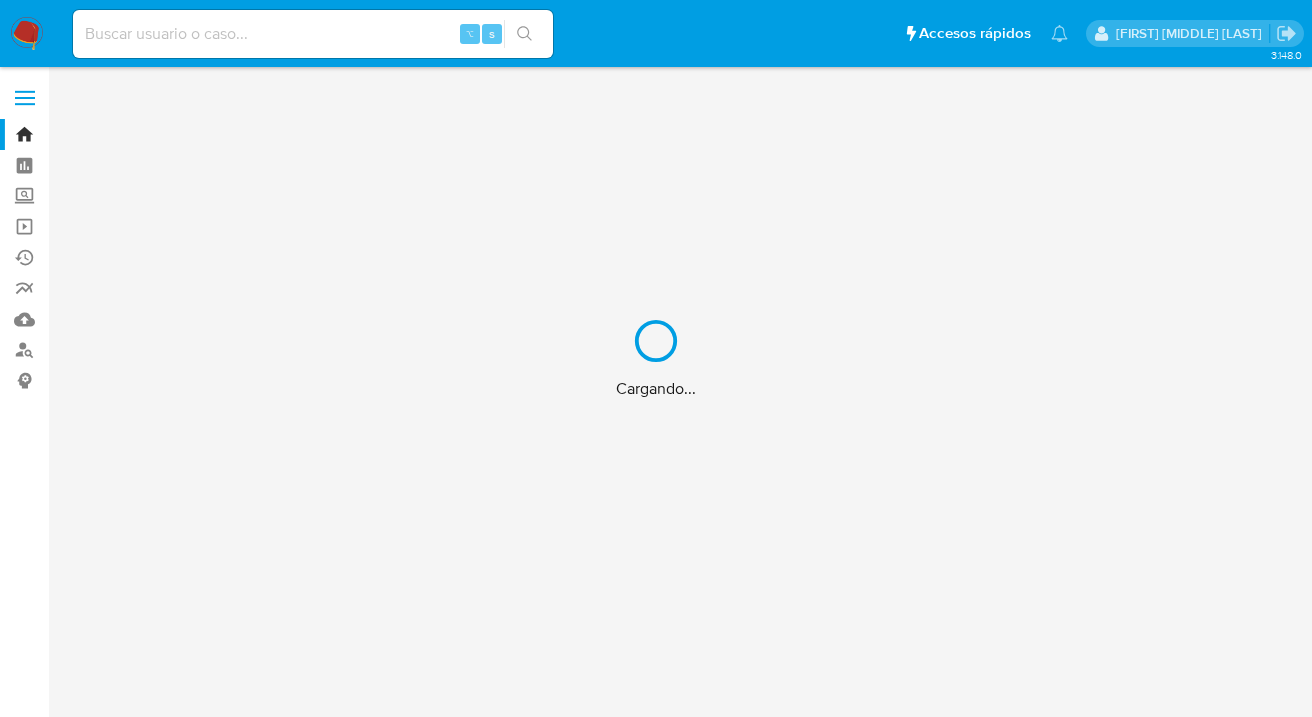 scroll, scrollTop: 0, scrollLeft: 0, axis: both 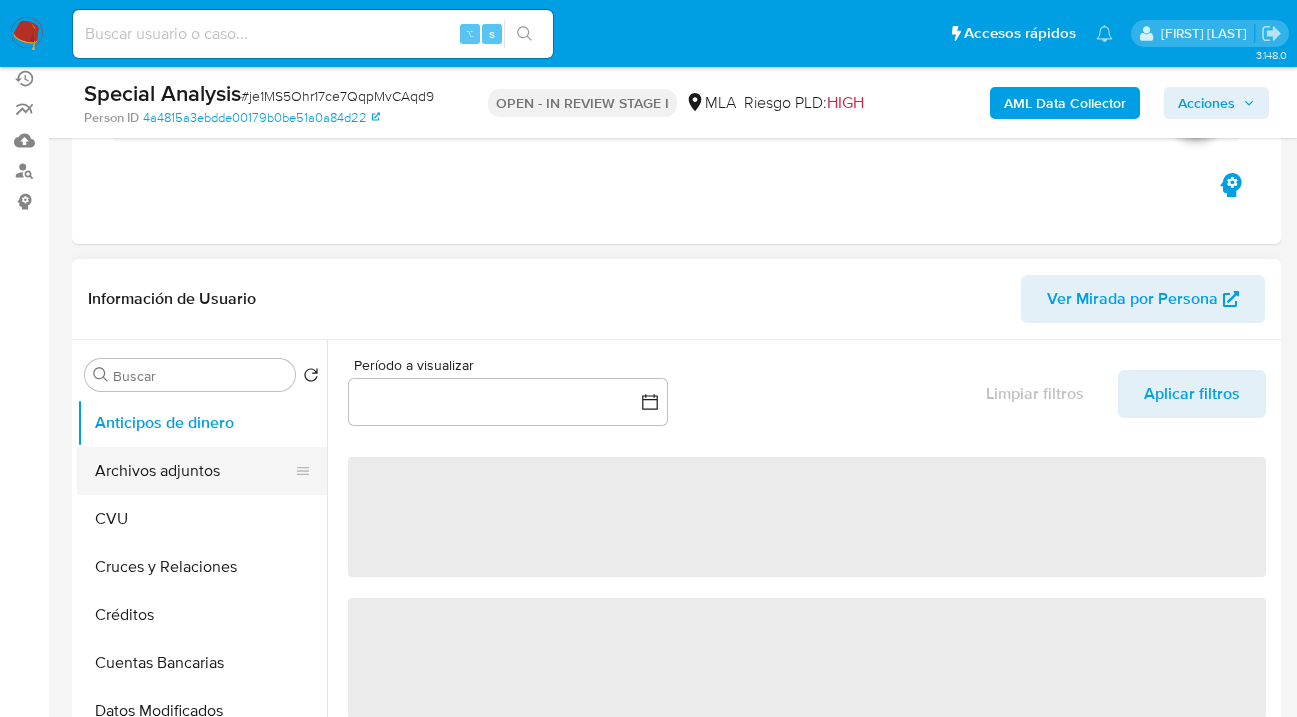 click on "Archivos adjuntos" at bounding box center (194, 471) 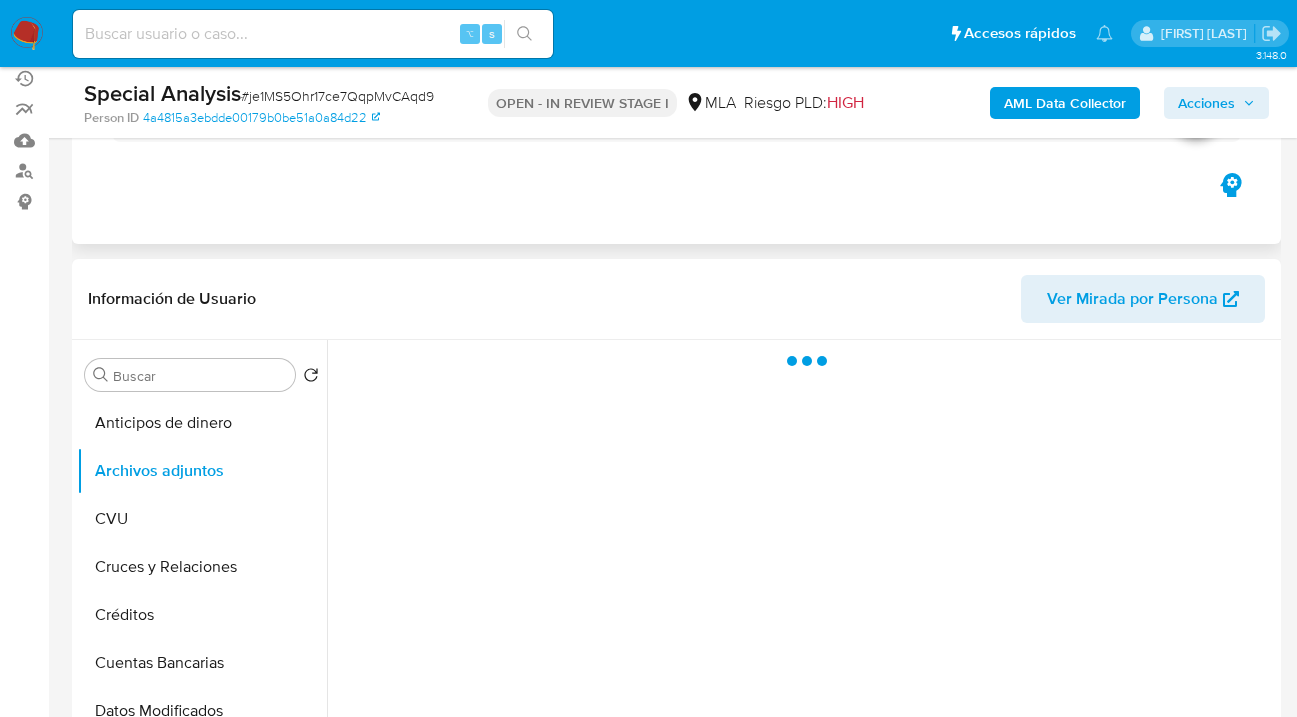 select on "10" 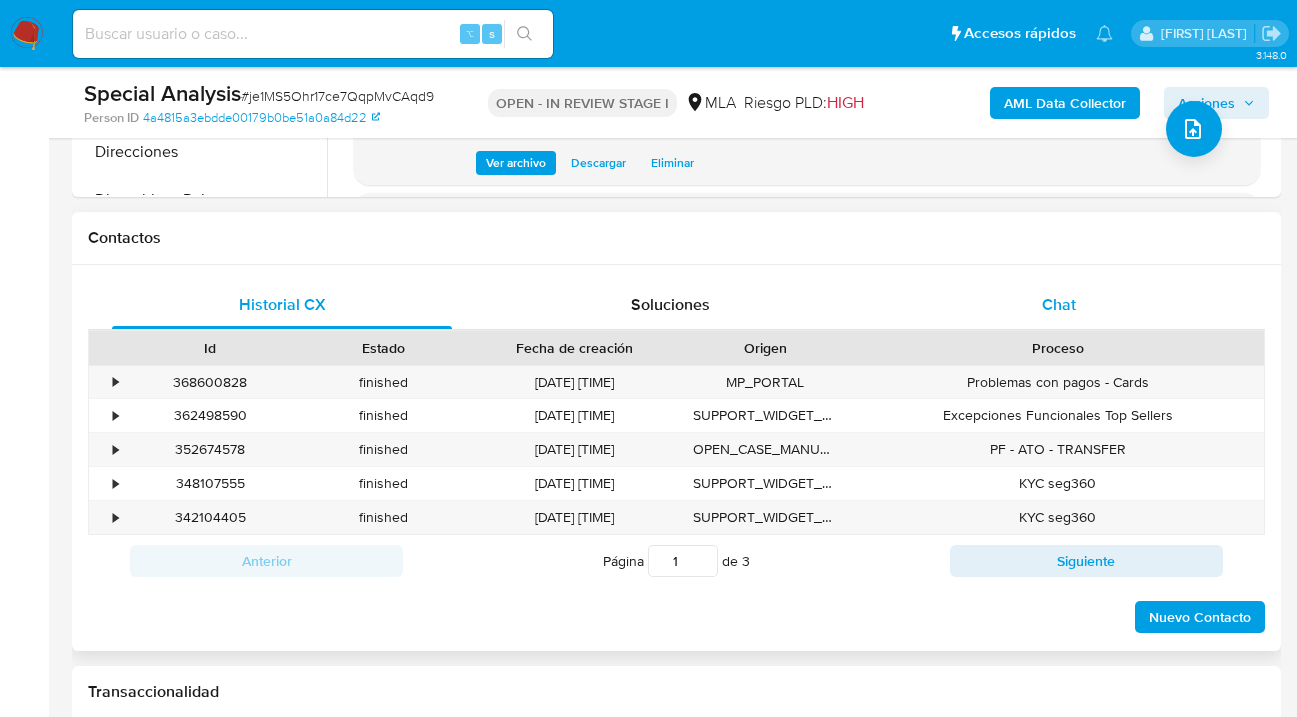 scroll, scrollTop: 883, scrollLeft: 0, axis: vertical 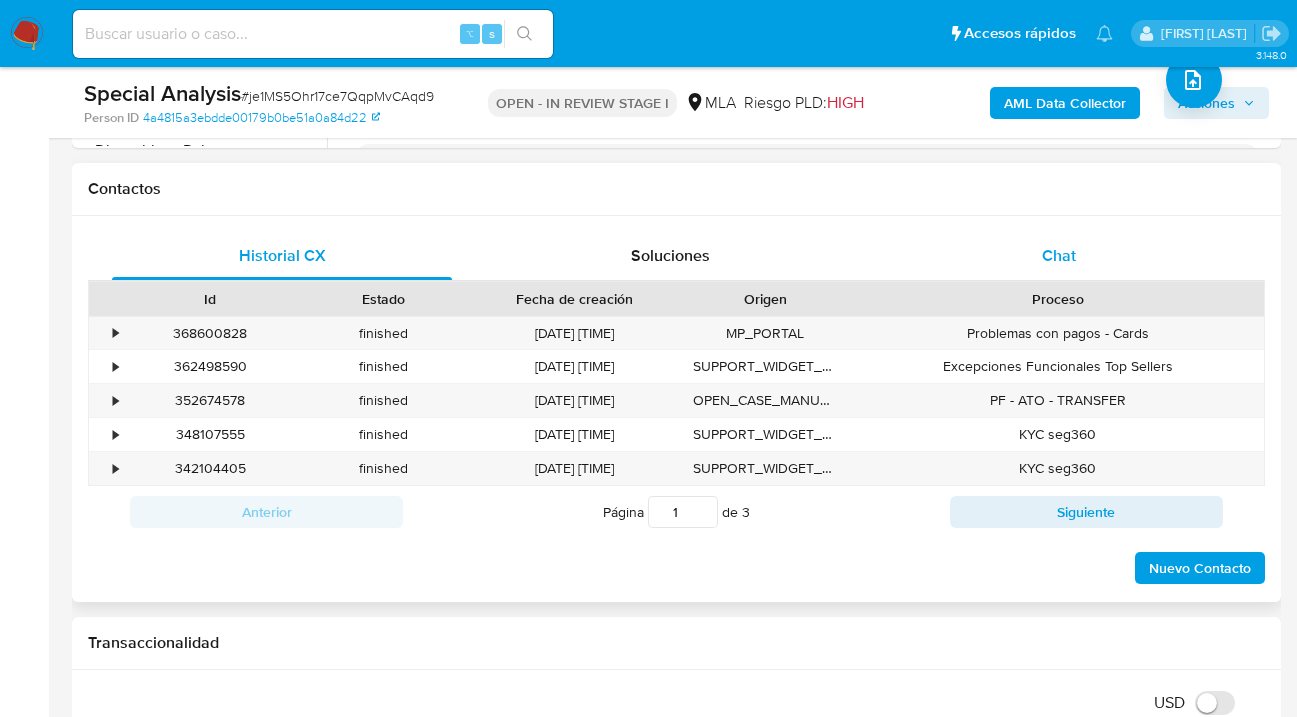 click on "Chat" at bounding box center [1059, 255] 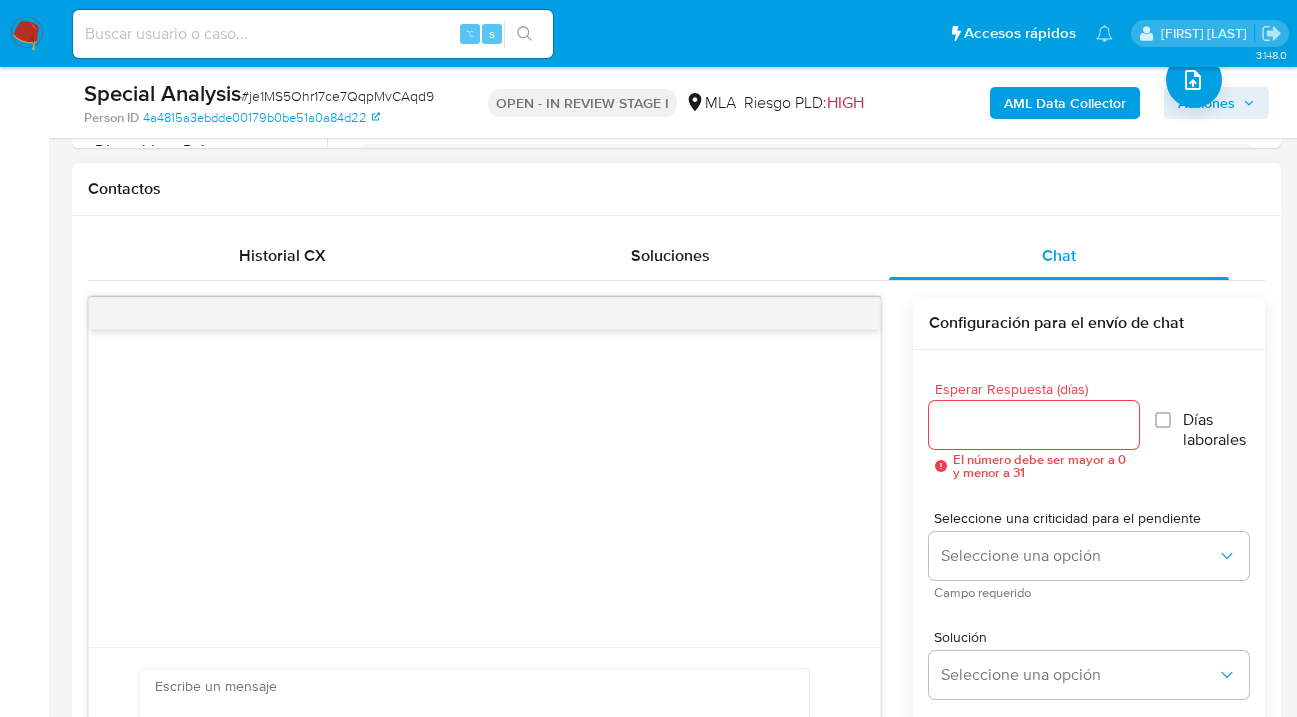 click on "Esperar Respuesta (días)" at bounding box center [1034, 425] 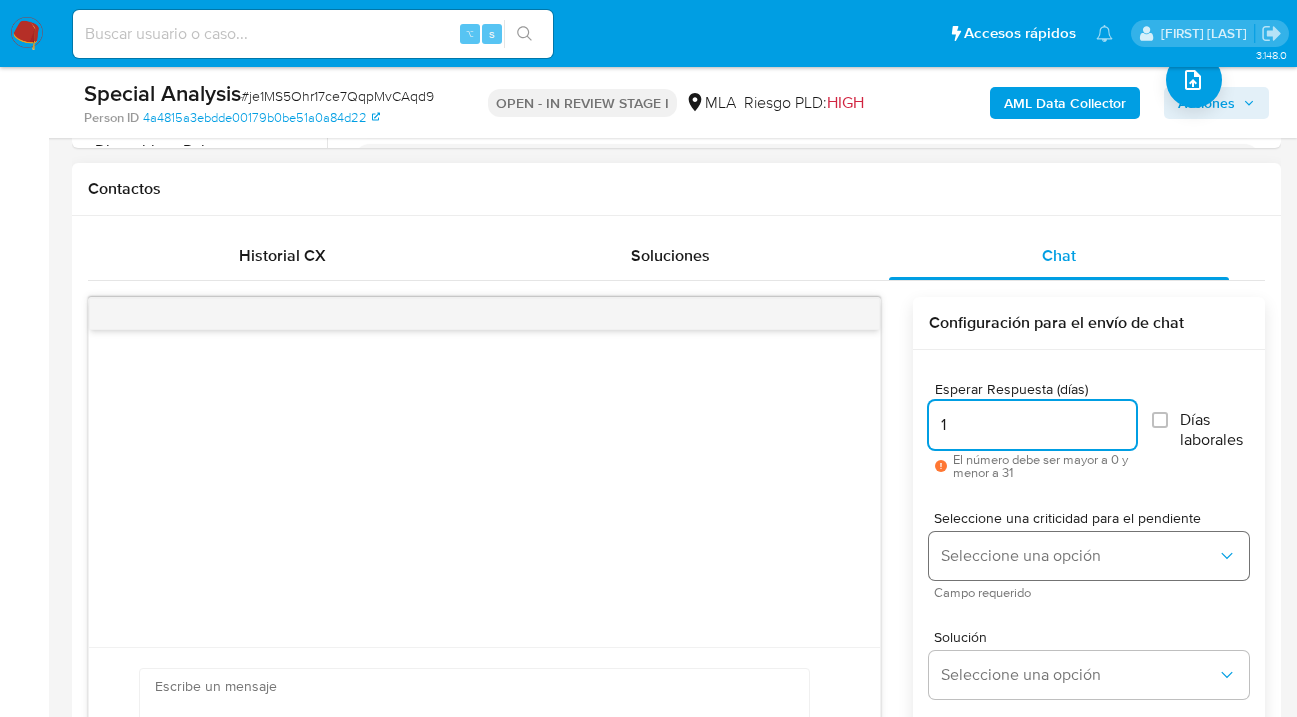 type on "1" 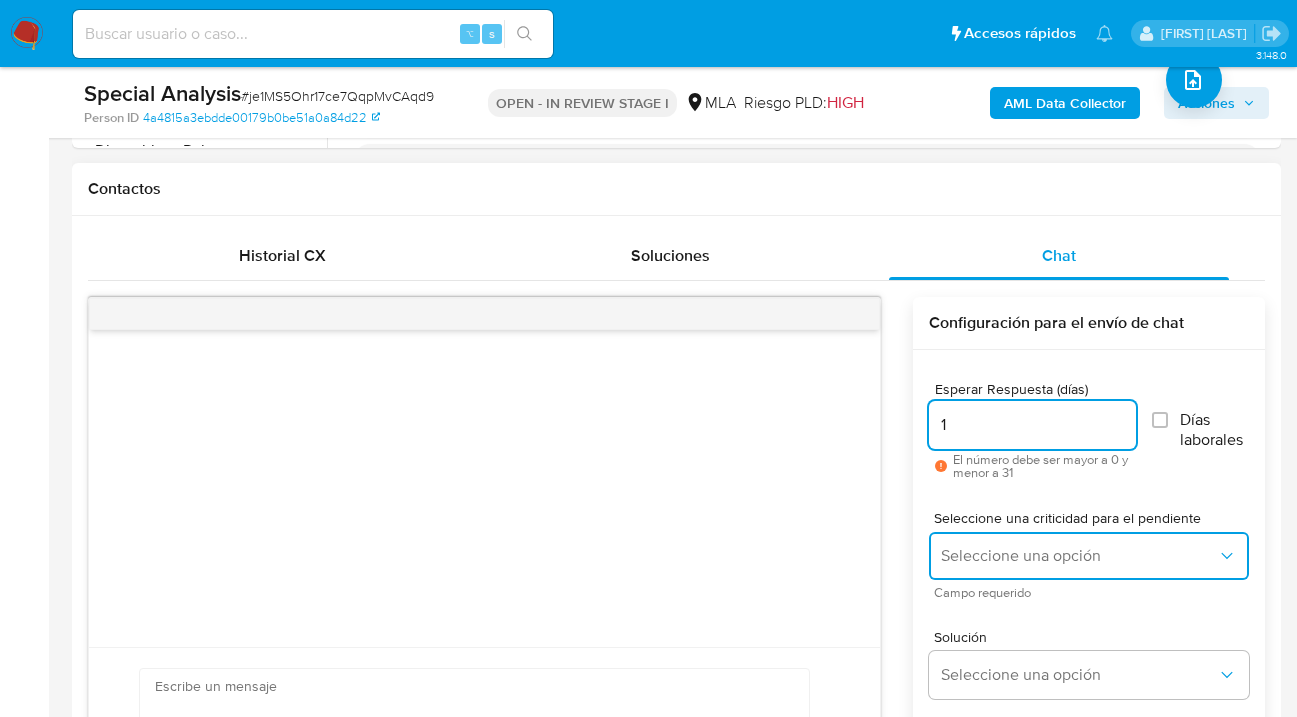 click on "Seleccione una opción" at bounding box center [1079, 556] 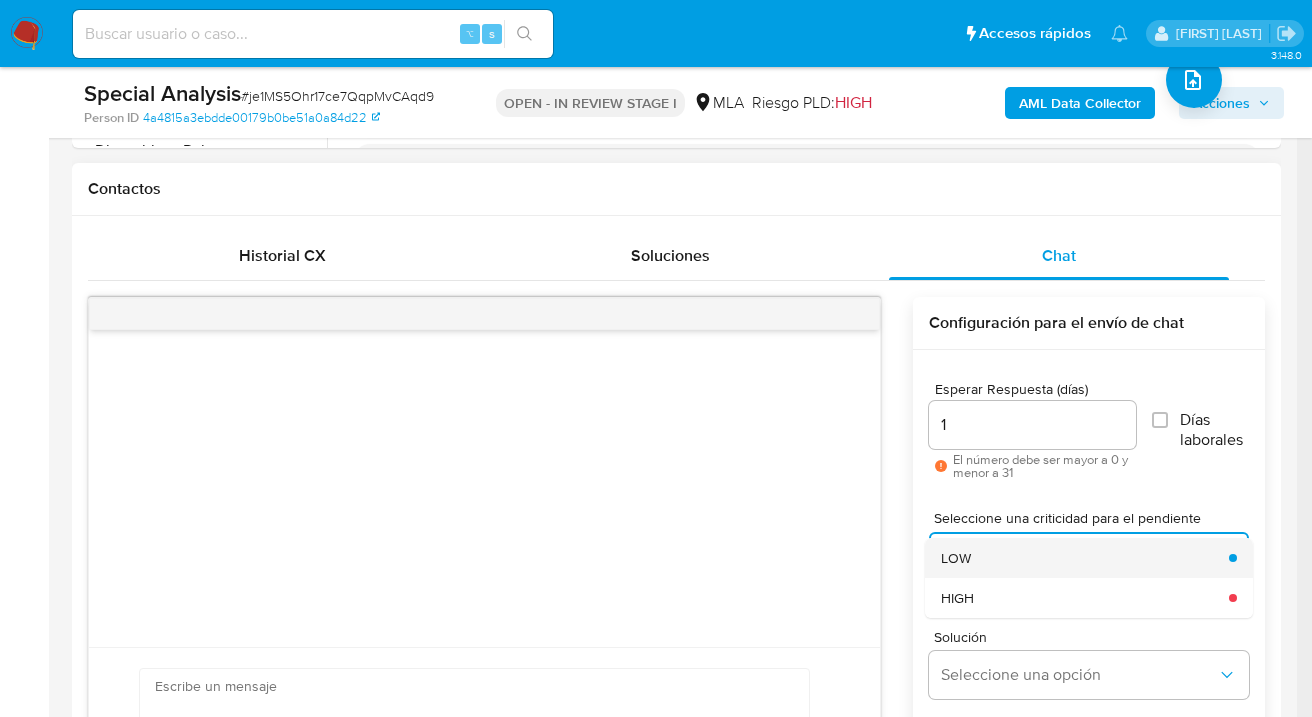 click on "LOW" at bounding box center [1079, 558] 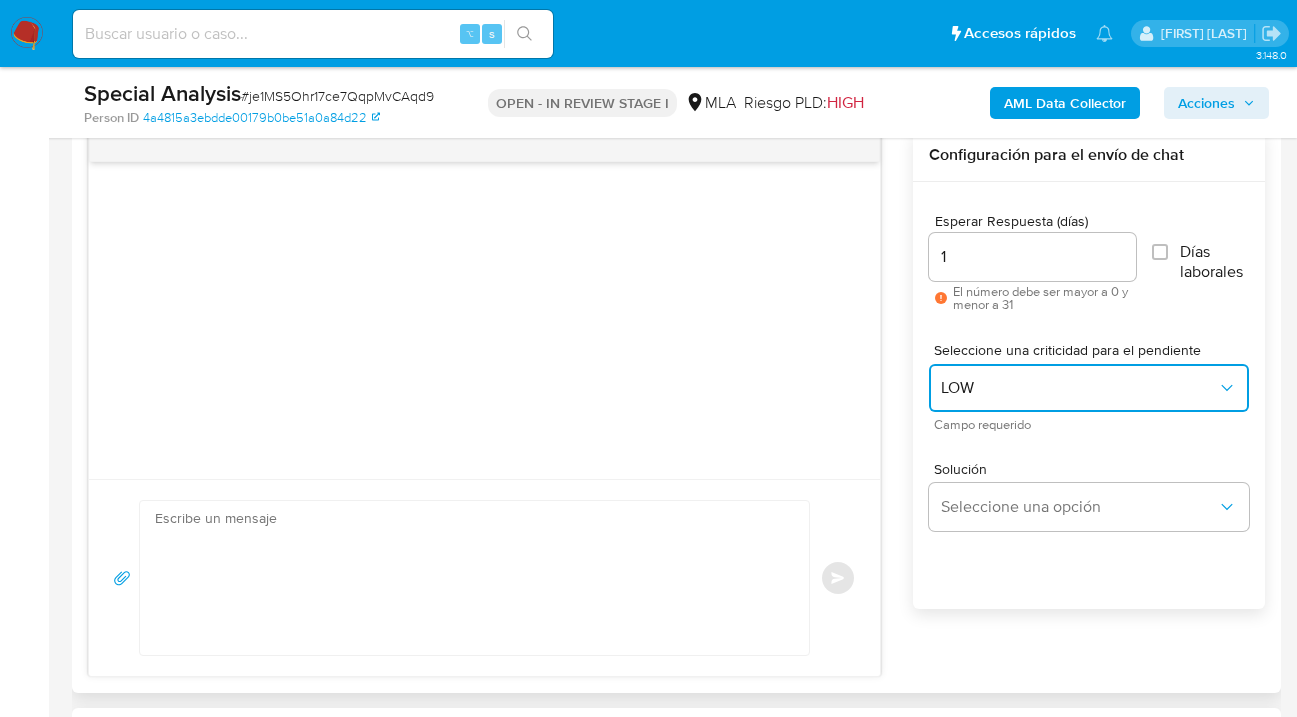 scroll, scrollTop: 1263, scrollLeft: 0, axis: vertical 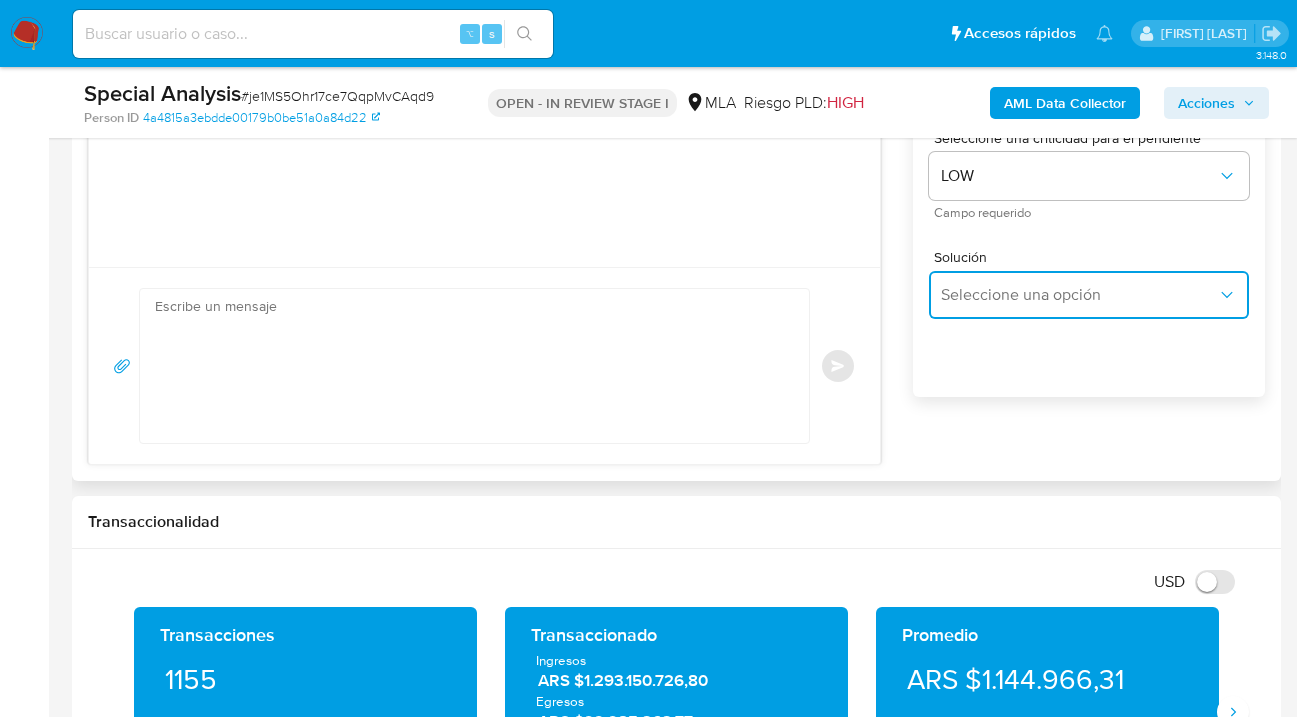 click on "Seleccione una opción" at bounding box center [1079, 295] 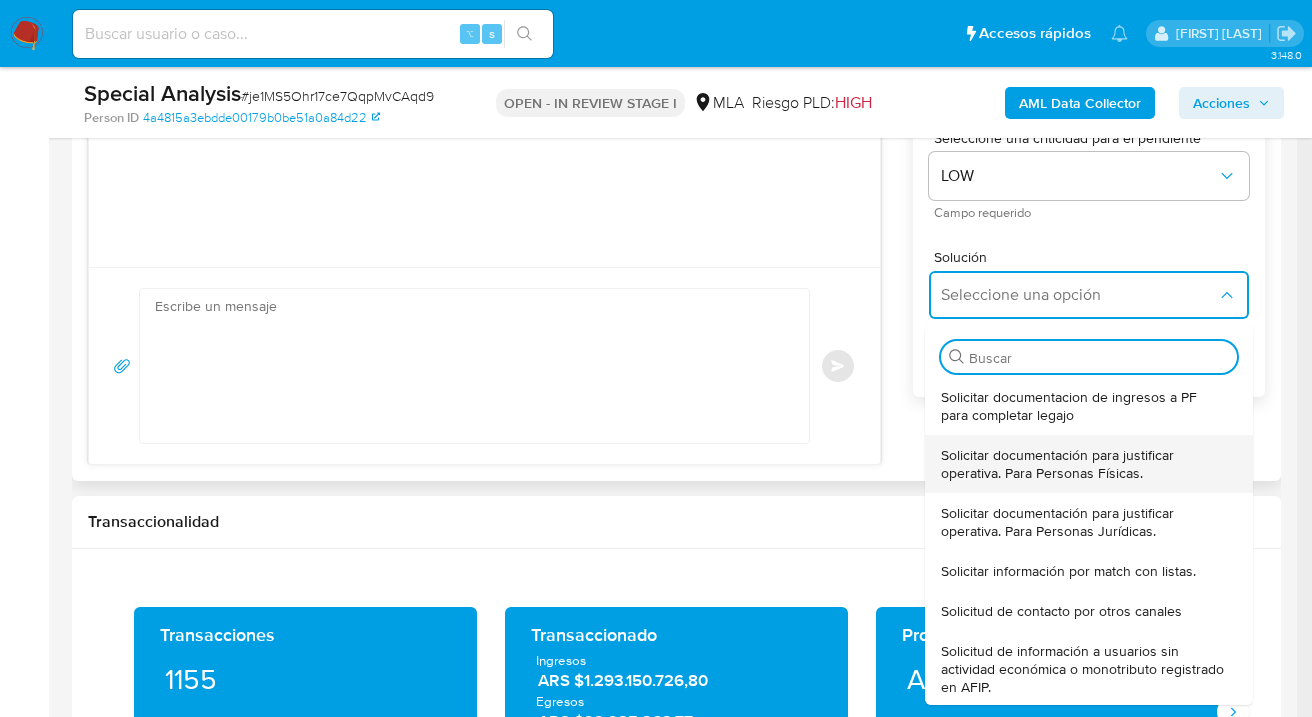 click on "Solicitar documentación para justificar operativa. Para Personas Físicas." at bounding box center [1083, 464] 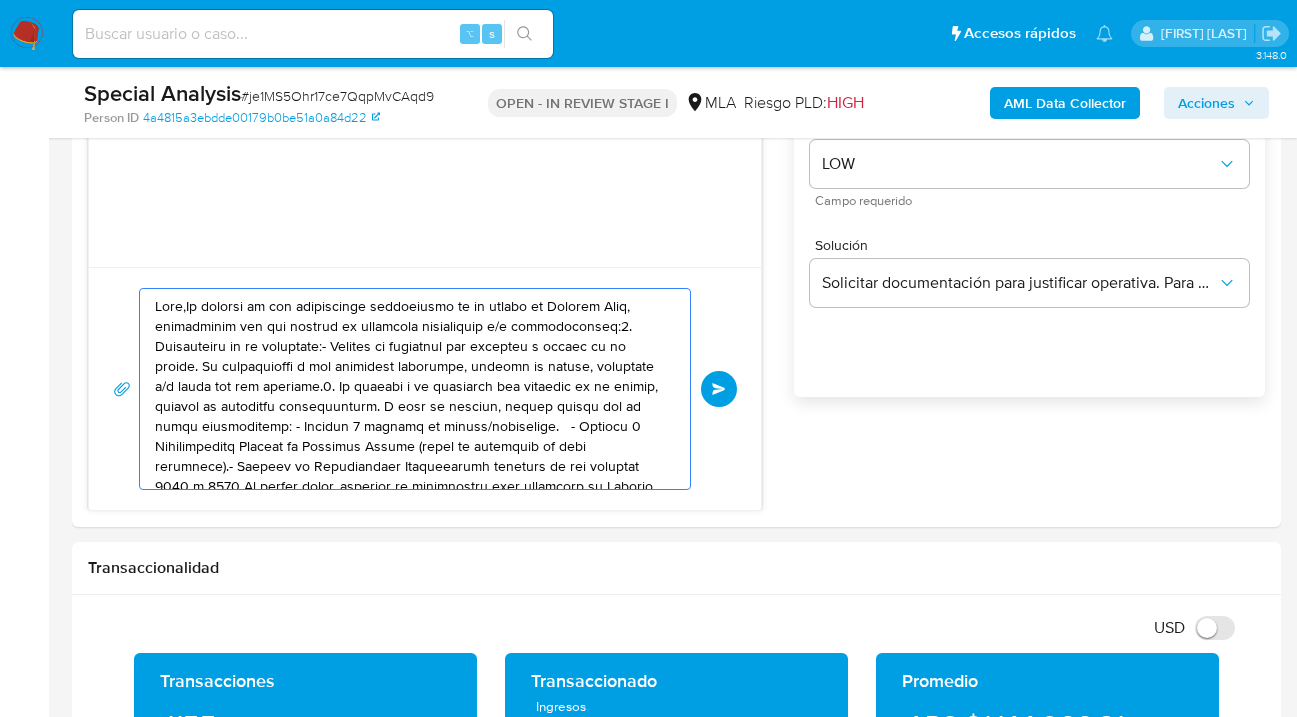 drag, startPoint x: 589, startPoint y: 458, endPoint x: -52, endPoint y: 225, distance: 682.03375 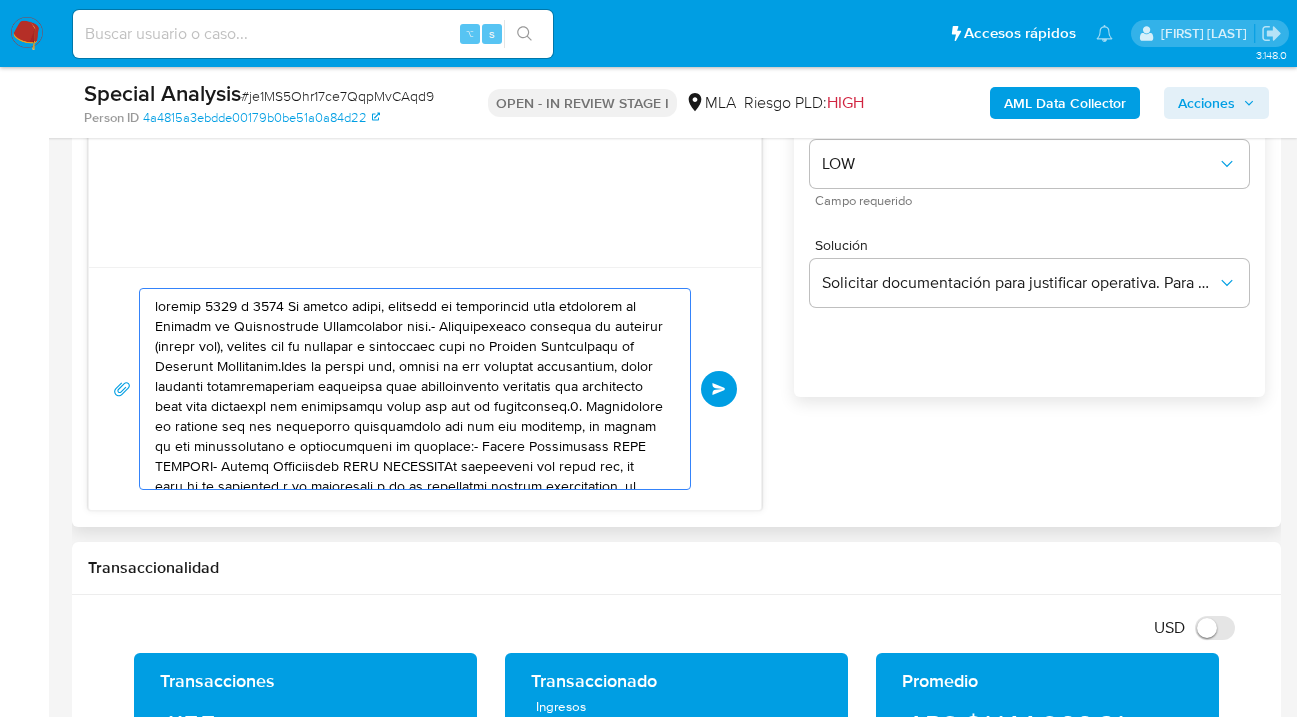 drag, startPoint x: 253, startPoint y: 371, endPoint x: 123, endPoint y: 316, distance: 141.15594 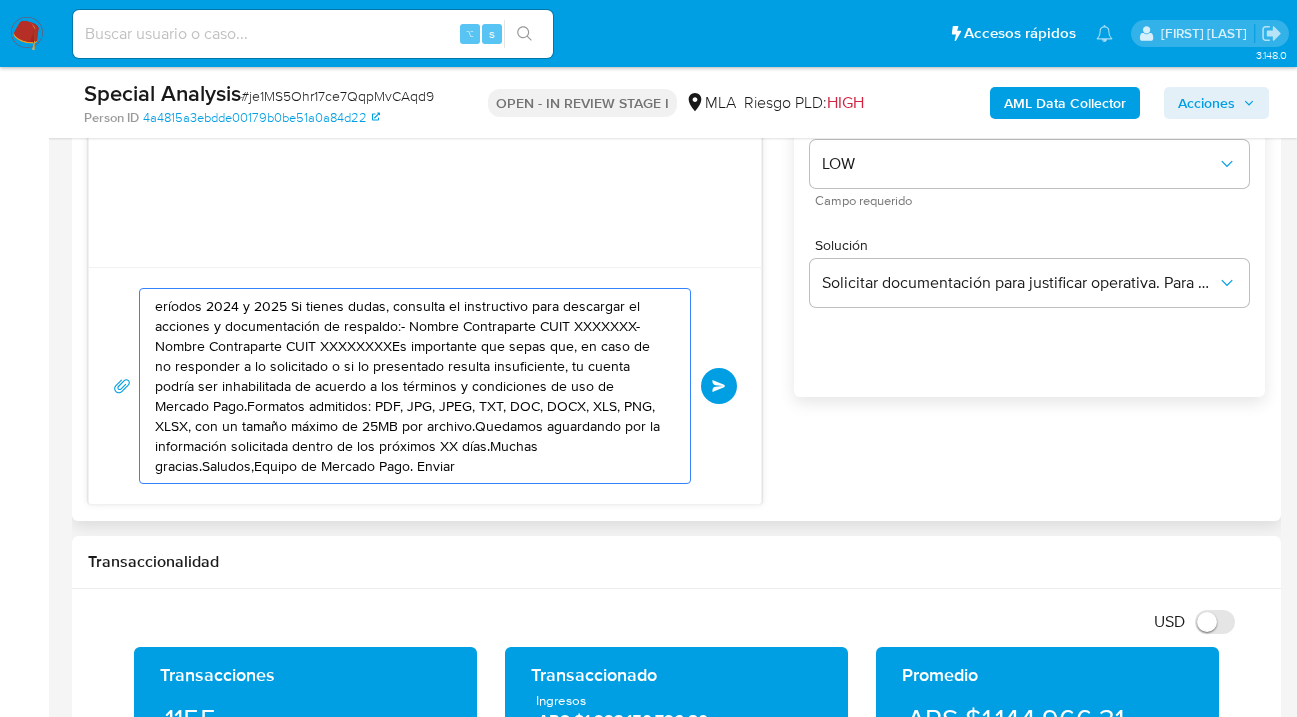 drag, startPoint x: 493, startPoint y: 429, endPoint x: 141, endPoint y: 331, distance: 365.38745 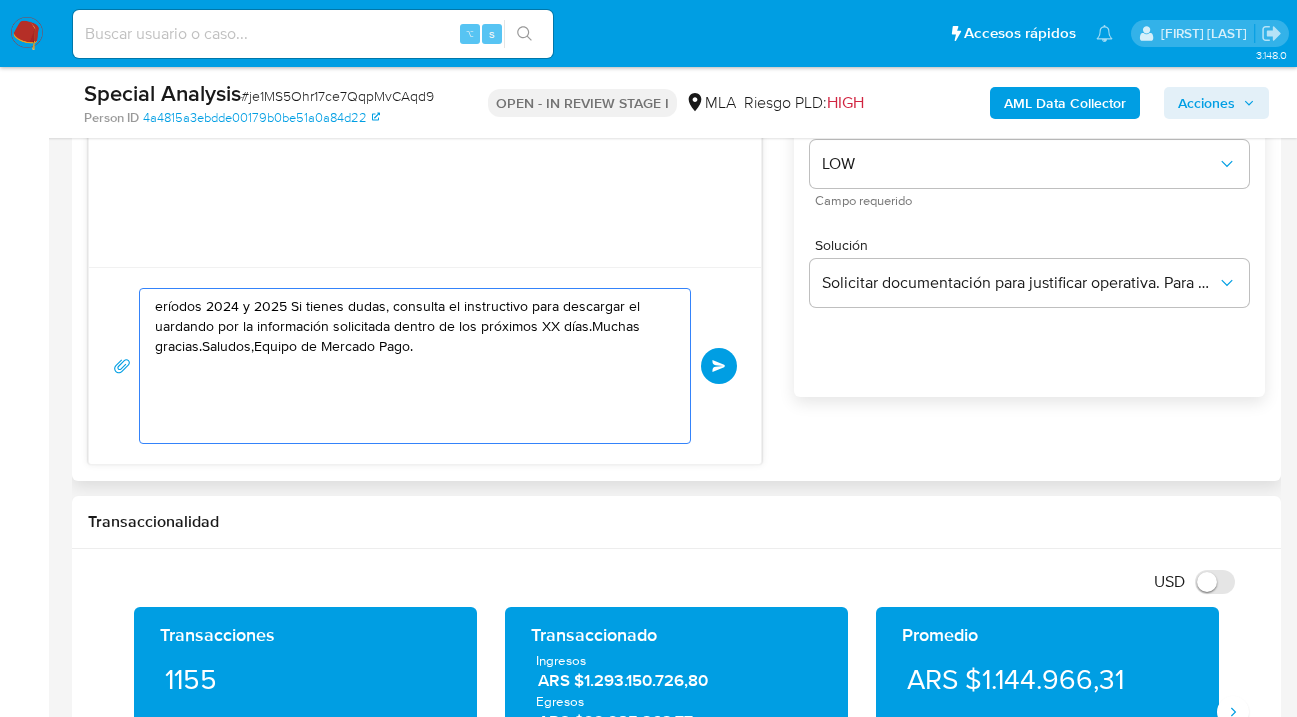drag, startPoint x: 422, startPoint y: 377, endPoint x: 150, endPoint y: 284, distance: 287.45956 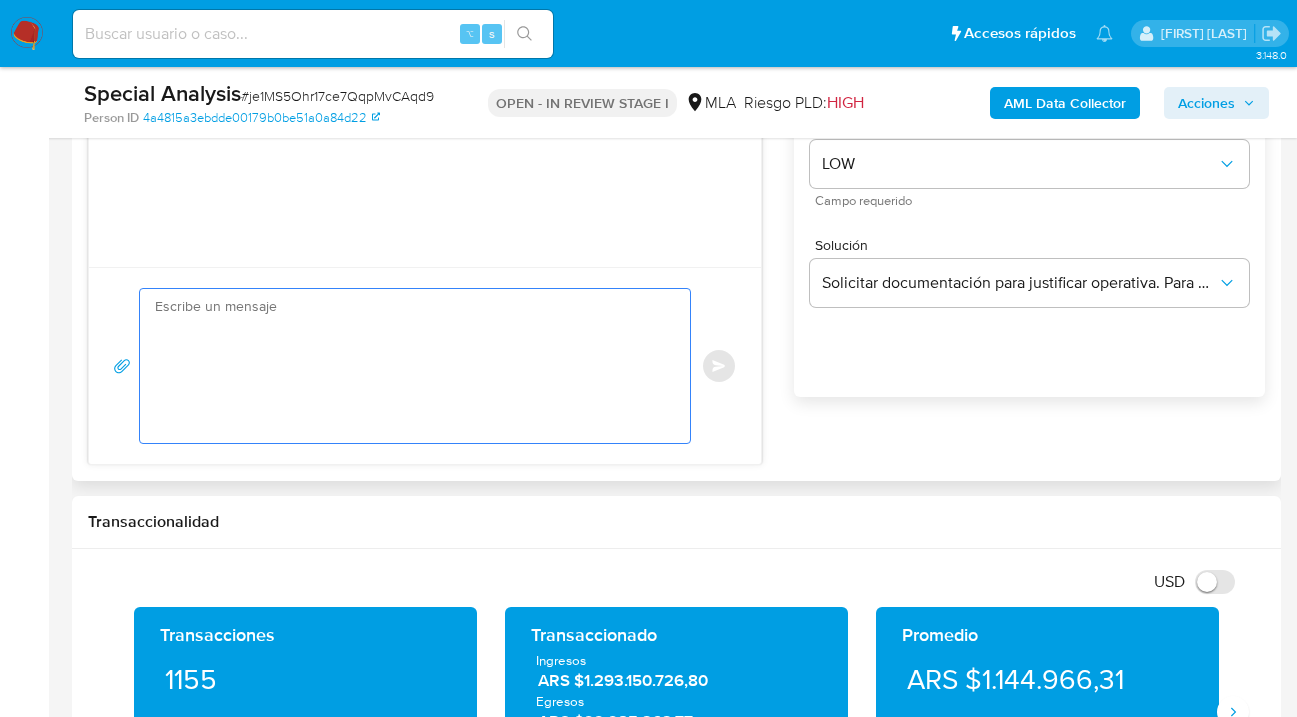 paste on "Hola ,
En función de las operaciones registradas en tu cuenta de Mercado Pago, necesitamos que nos brindes la siguiente información y/o documentación:
1. Descripción de la actividad:
- Detalla la actividad que realizas a través de tu cuenta. De corresponder a una actividad comercial, indicar el nombre, domicilio y/o sitio web del comercio.
2. De acuerdo a la actividad que realices en tu cuenta, adjunta la siguiente documentación. A modo de ejemplo, puedes enviar uno de estos comprobantes:
- Últimos 3 recibos de sueldo/jubilación.
- Últimas 6 Declaraciones Juradas de Ingresos Brutos (donde se visualice la base imponible).
- Resumen de Comprobantes Electrónicos emitidos de los períodos 2024 y 2025 Si tienes dudas, consulta el instructivo para descargar el Resumen de Comprobantes Electrónicos aquí.
- Certificación contable de ingresos (último año), firmada por un contador y legalizada ante el Consejo Profesional de Ciencias Económicas.
Tené en cuenta que, además de los ejemplos mencionados, podés adjun..." 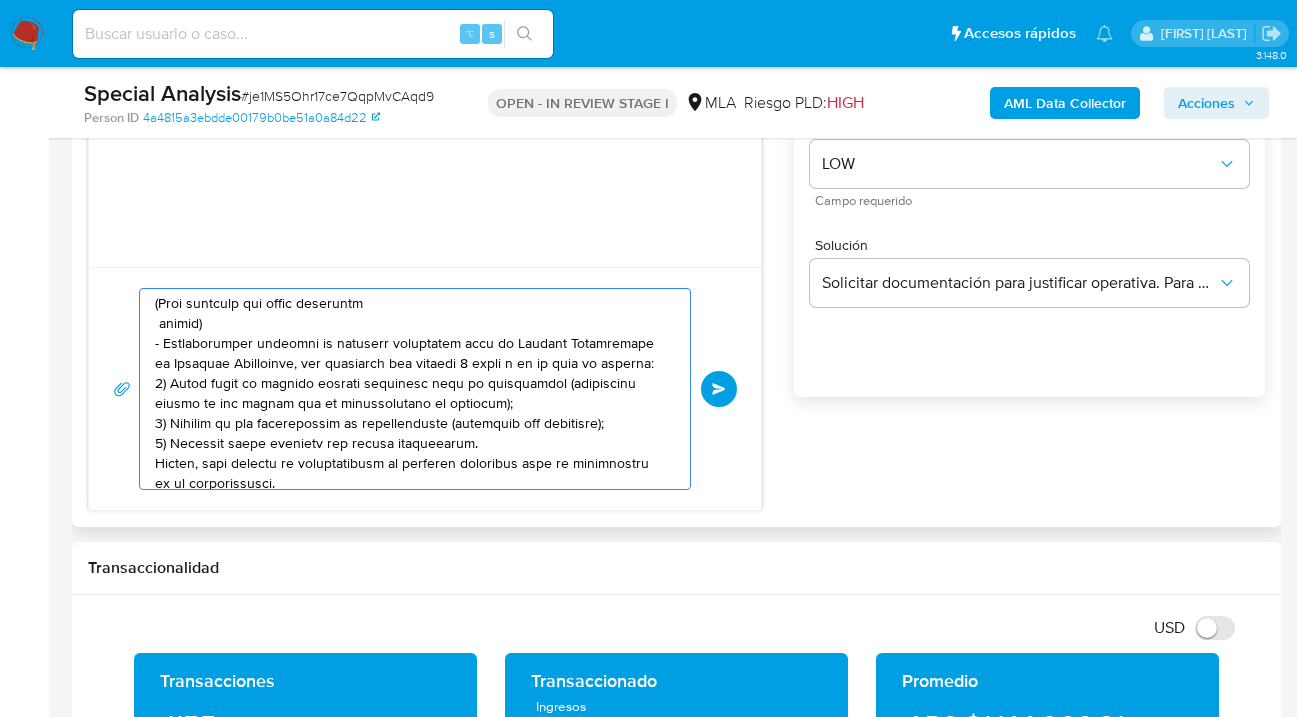 scroll, scrollTop: 0, scrollLeft: 0, axis: both 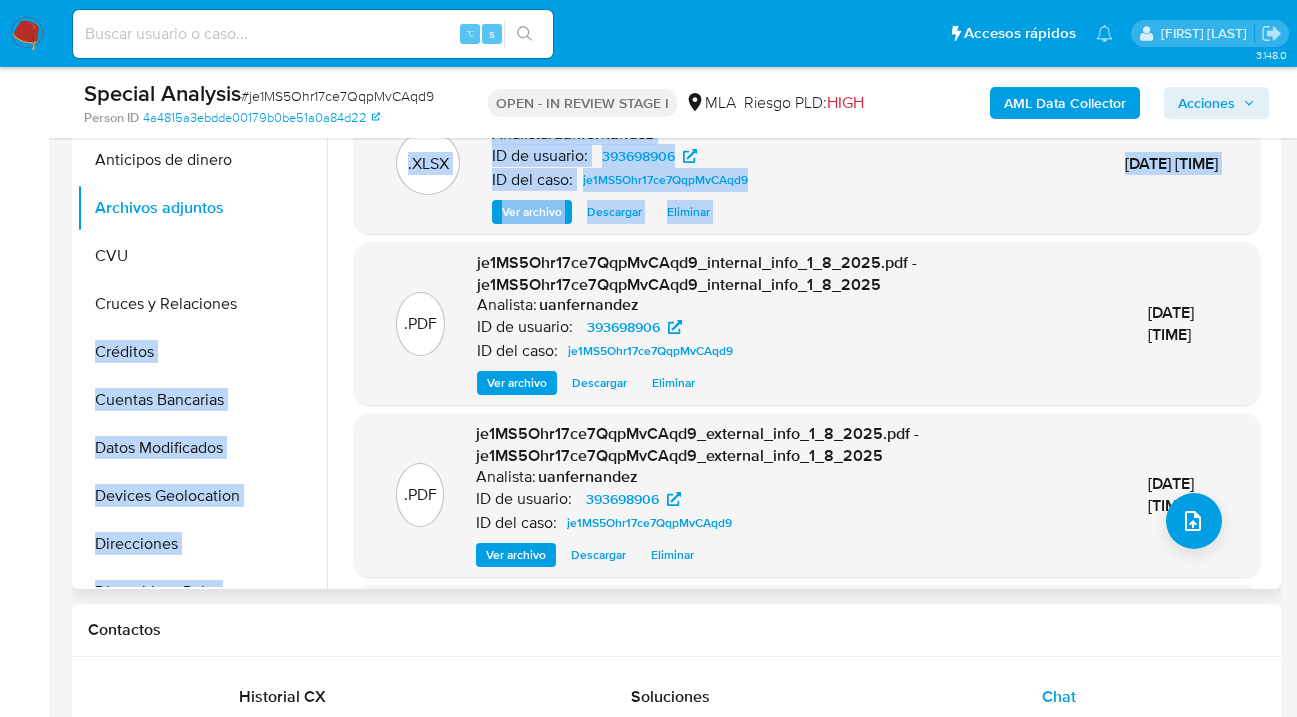 drag, startPoint x: 327, startPoint y: 241, endPoint x: 322, endPoint y: 326, distance: 85.146935 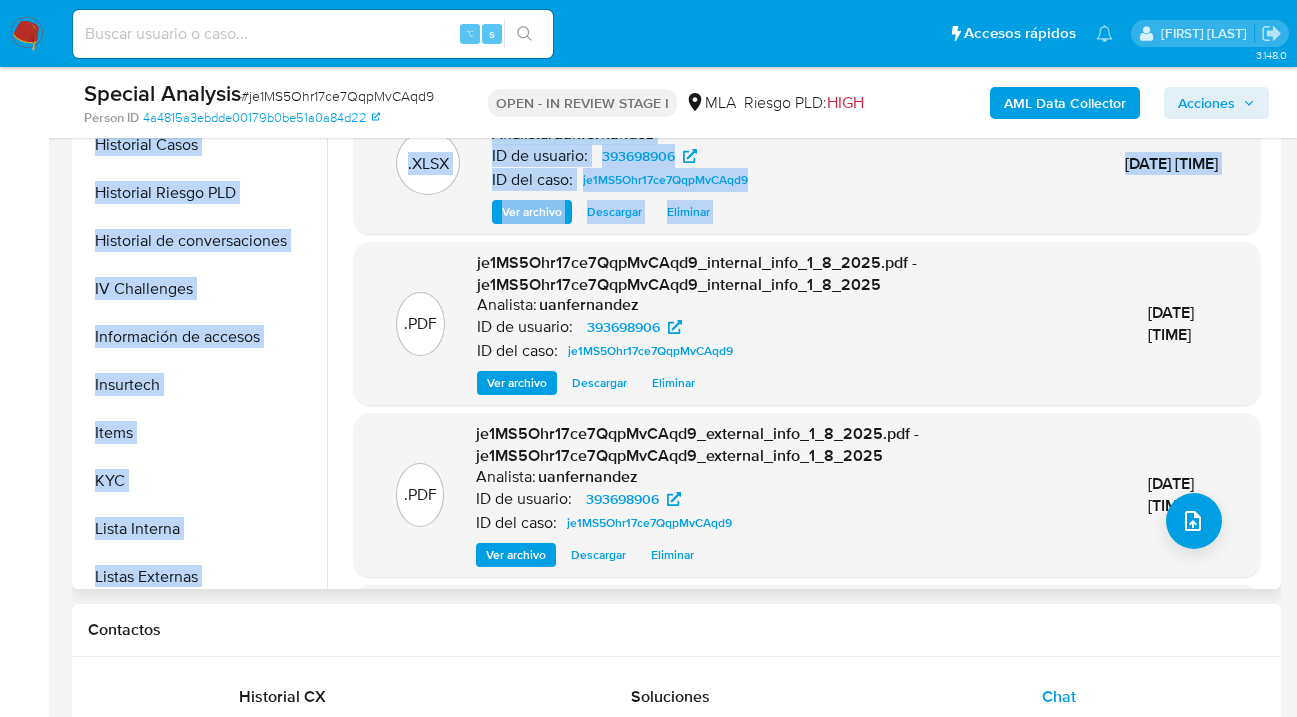 scroll, scrollTop: 648, scrollLeft: 0, axis: vertical 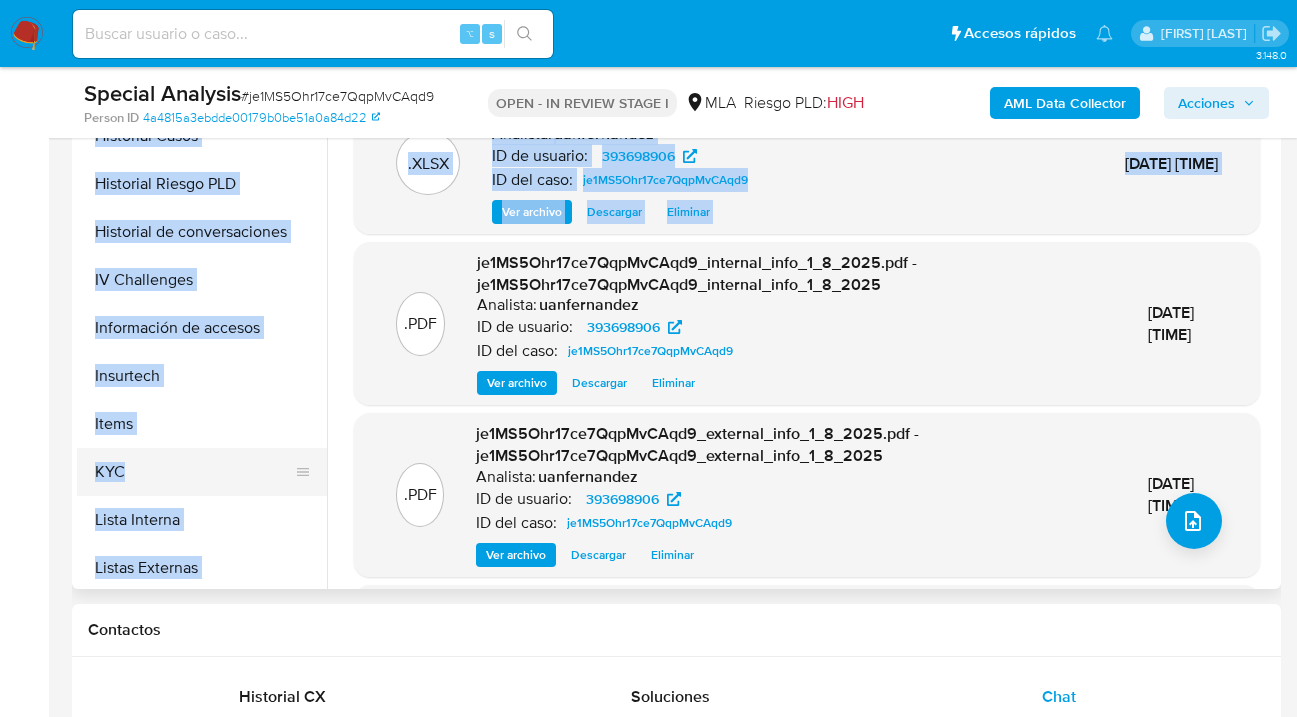 click on "KYC" at bounding box center (194, 472) 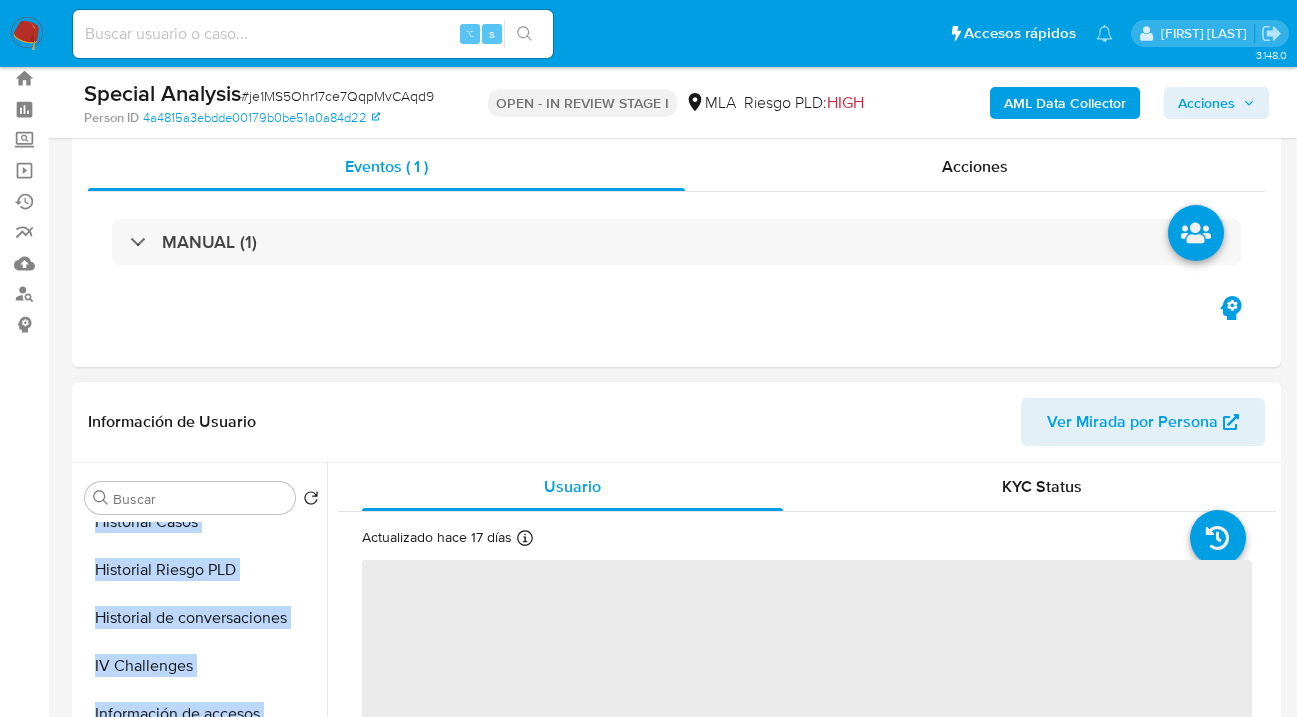 scroll, scrollTop: 165, scrollLeft: 0, axis: vertical 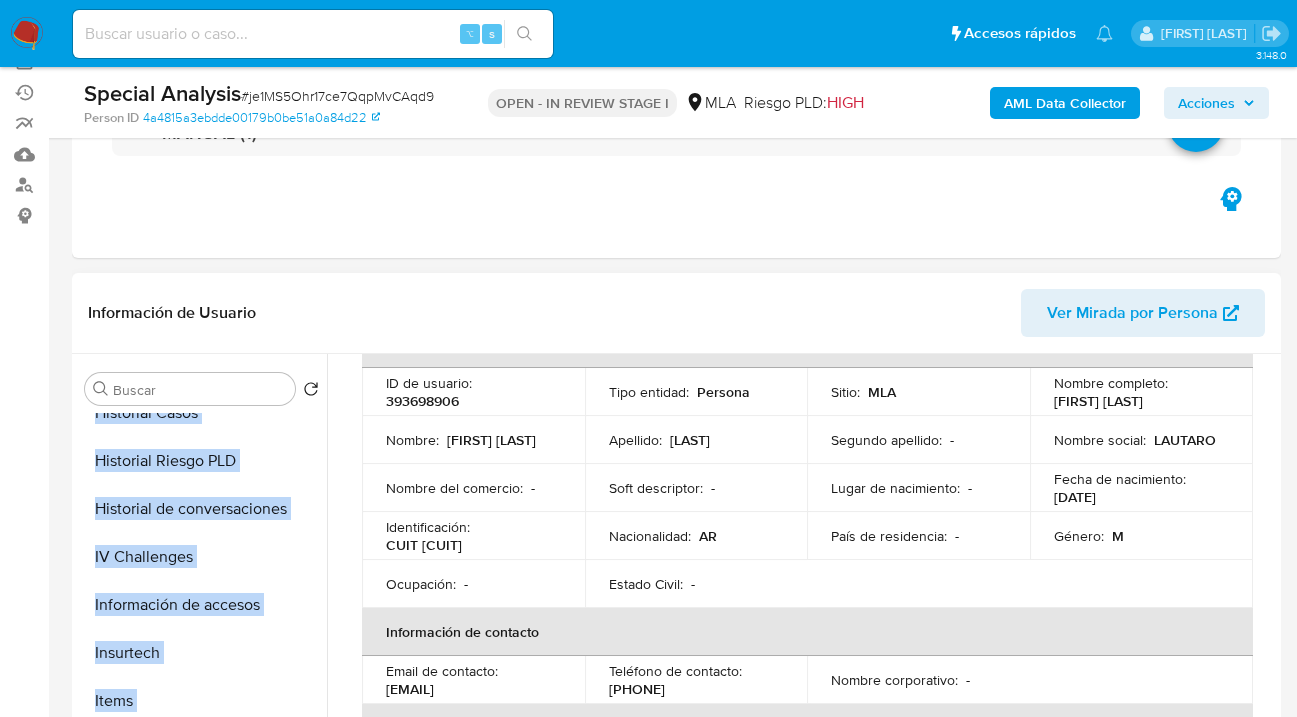 drag, startPoint x: 1050, startPoint y: 402, endPoint x: 1207, endPoint y: 397, distance: 157.0796 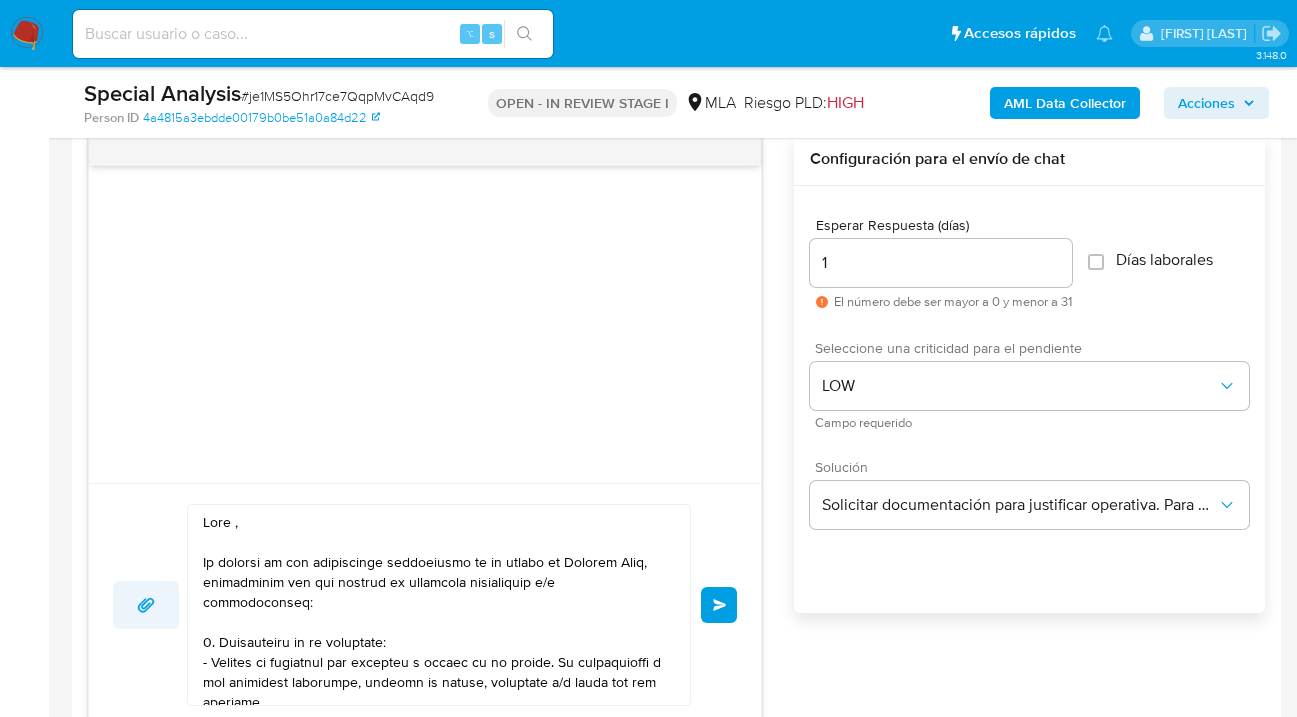 scroll, scrollTop: 1129, scrollLeft: 0, axis: vertical 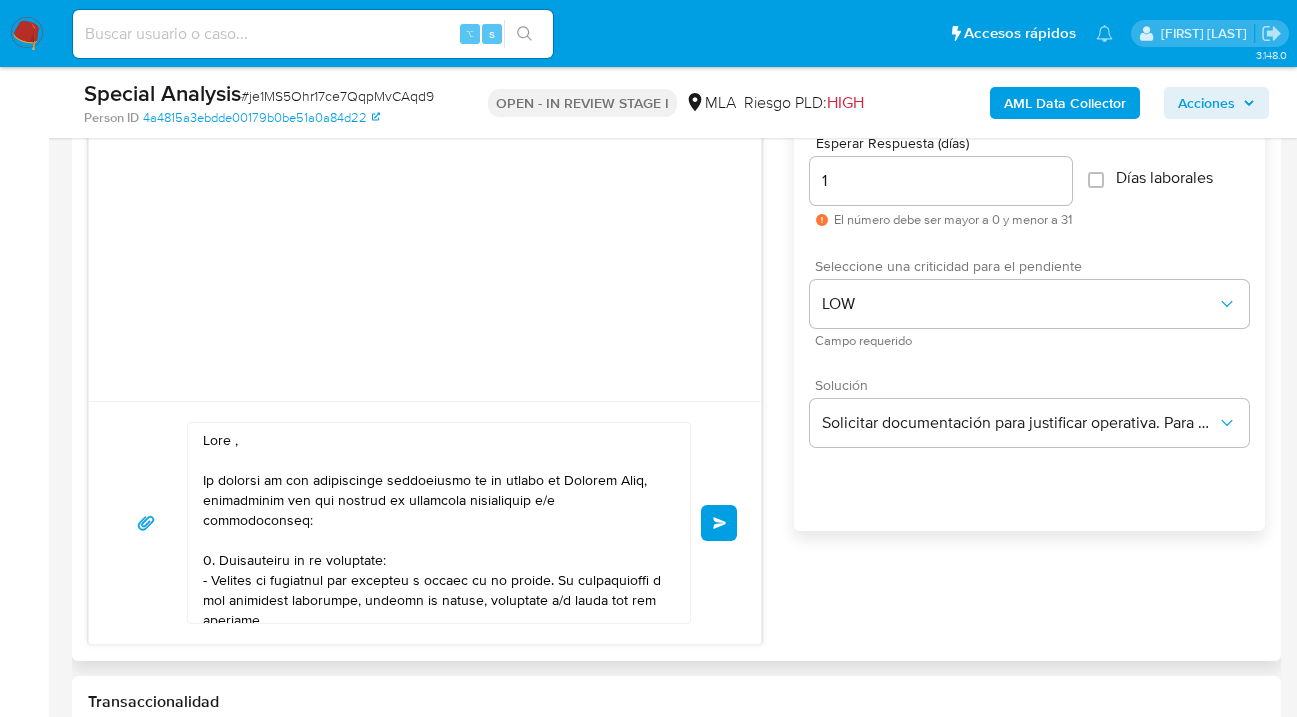 click at bounding box center (434, 523) 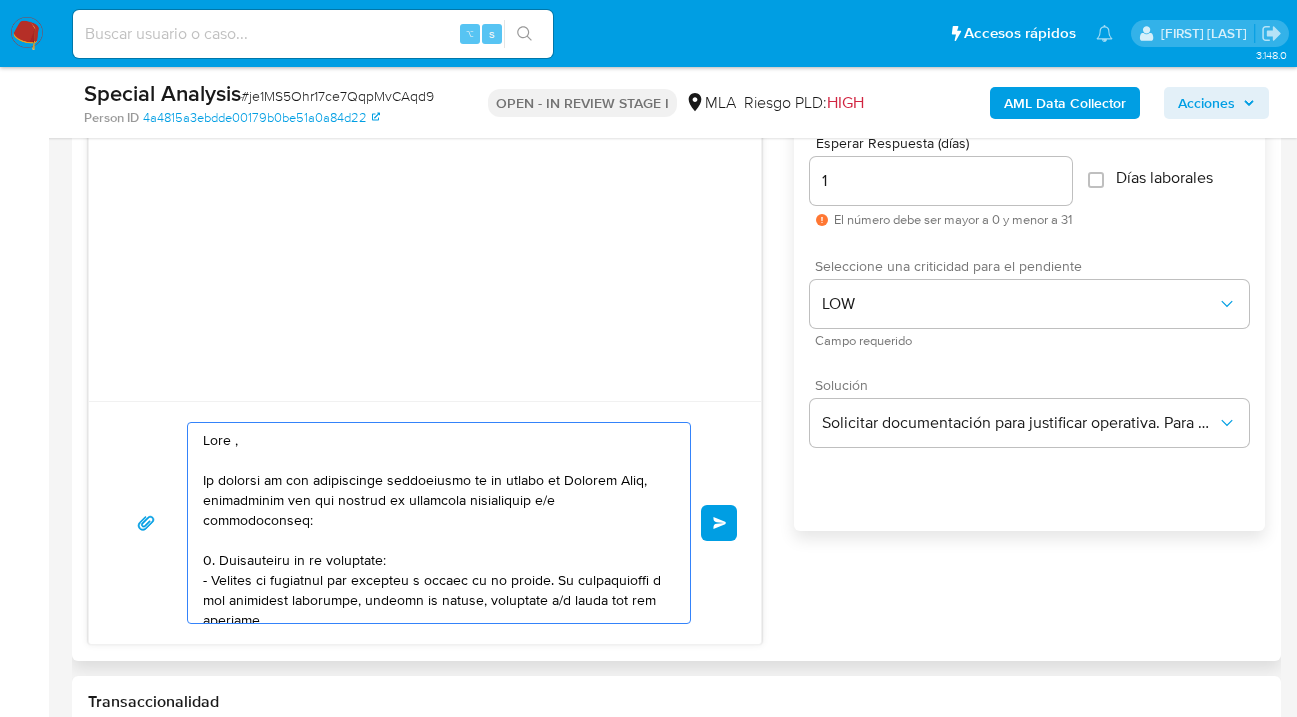 paste on "Lautaro Ezequiel Coronel" 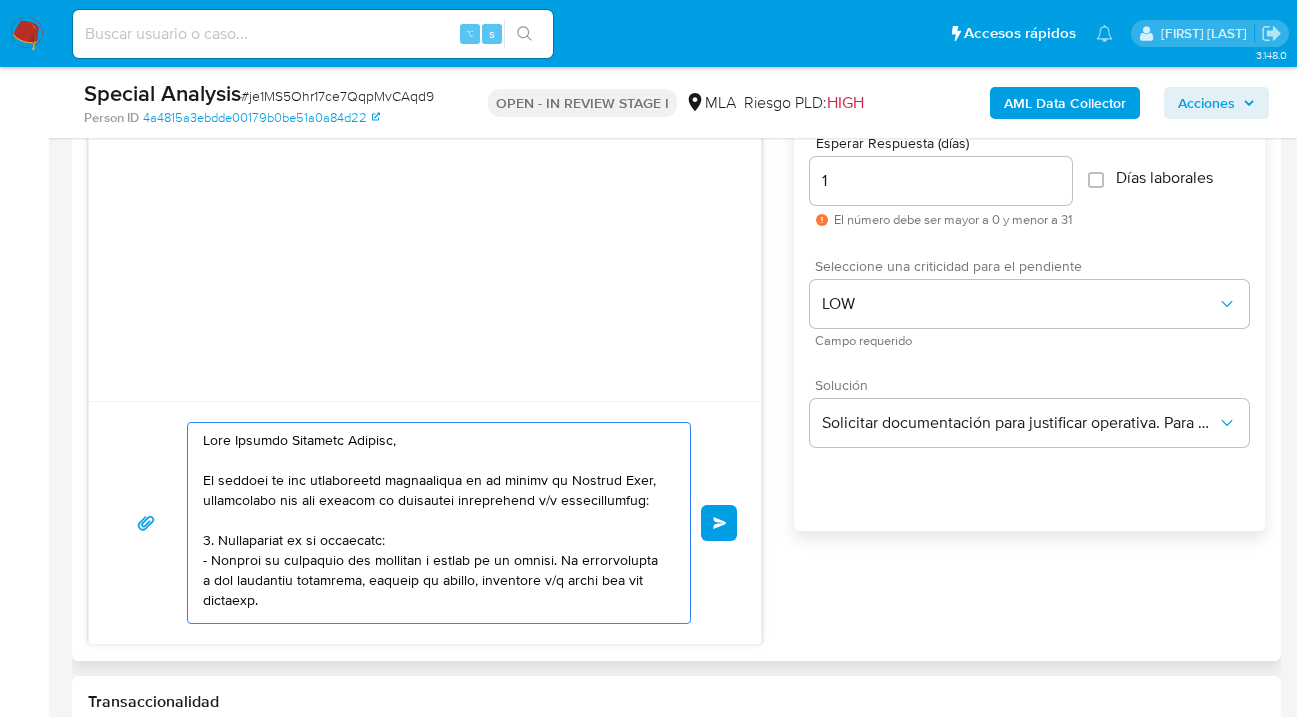 drag, startPoint x: 390, startPoint y: 560, endPoint x: 439, endPoint y: 597, distance: 61.400326 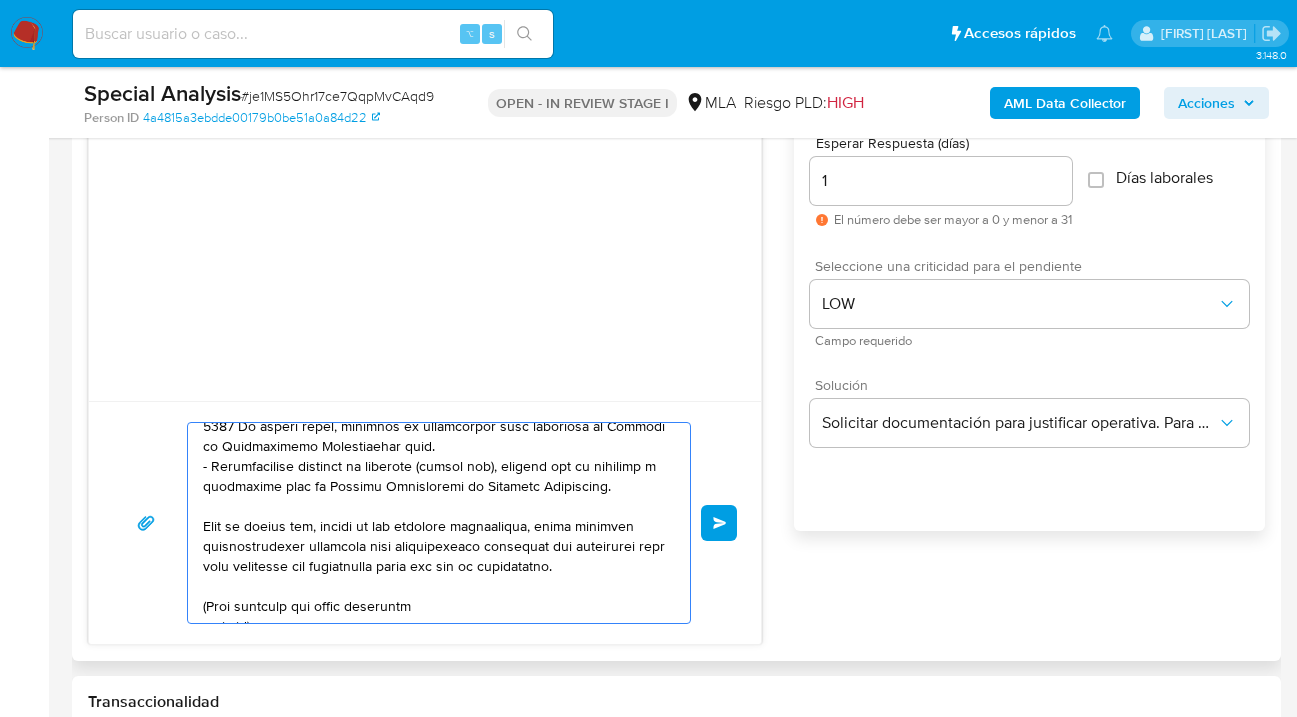 scroll, scrollTop: 358, scrollLeft: 0, axis: vertical 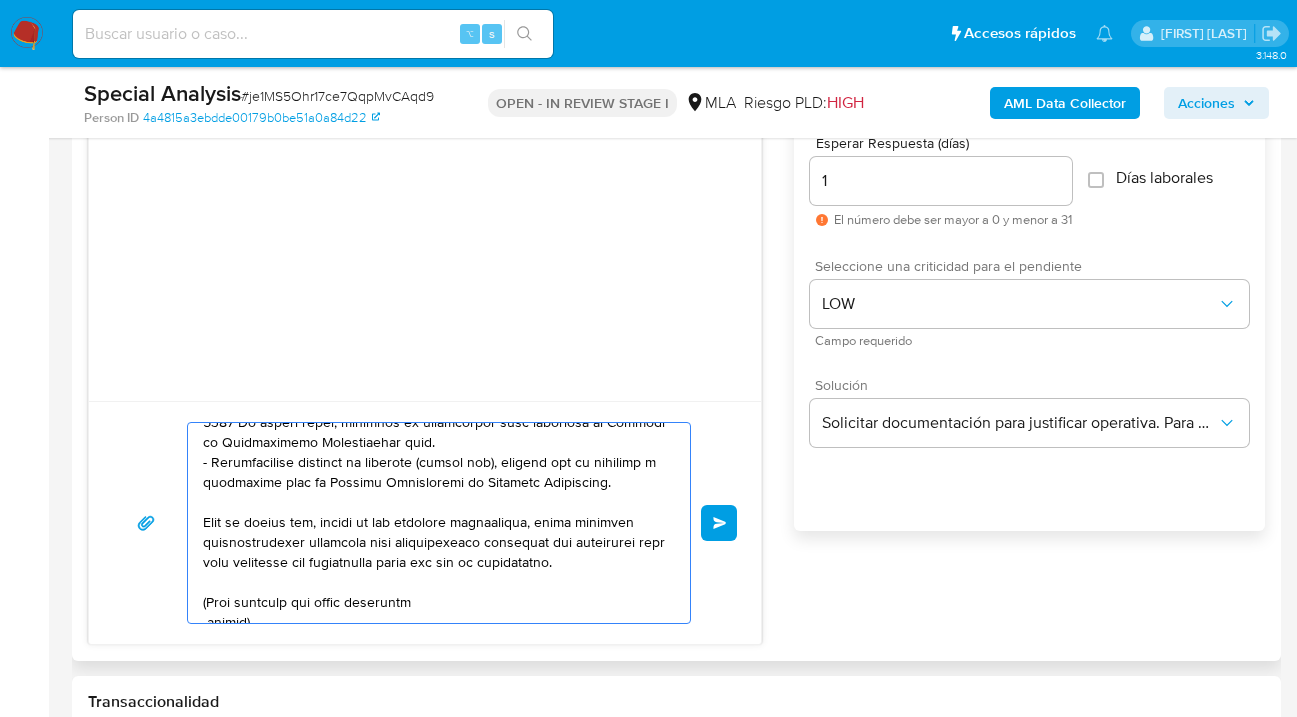 drag, startPoint x: 203, startPoint y: 509, endPoint x: 611, endPoint y: 515, distance: 408.04413 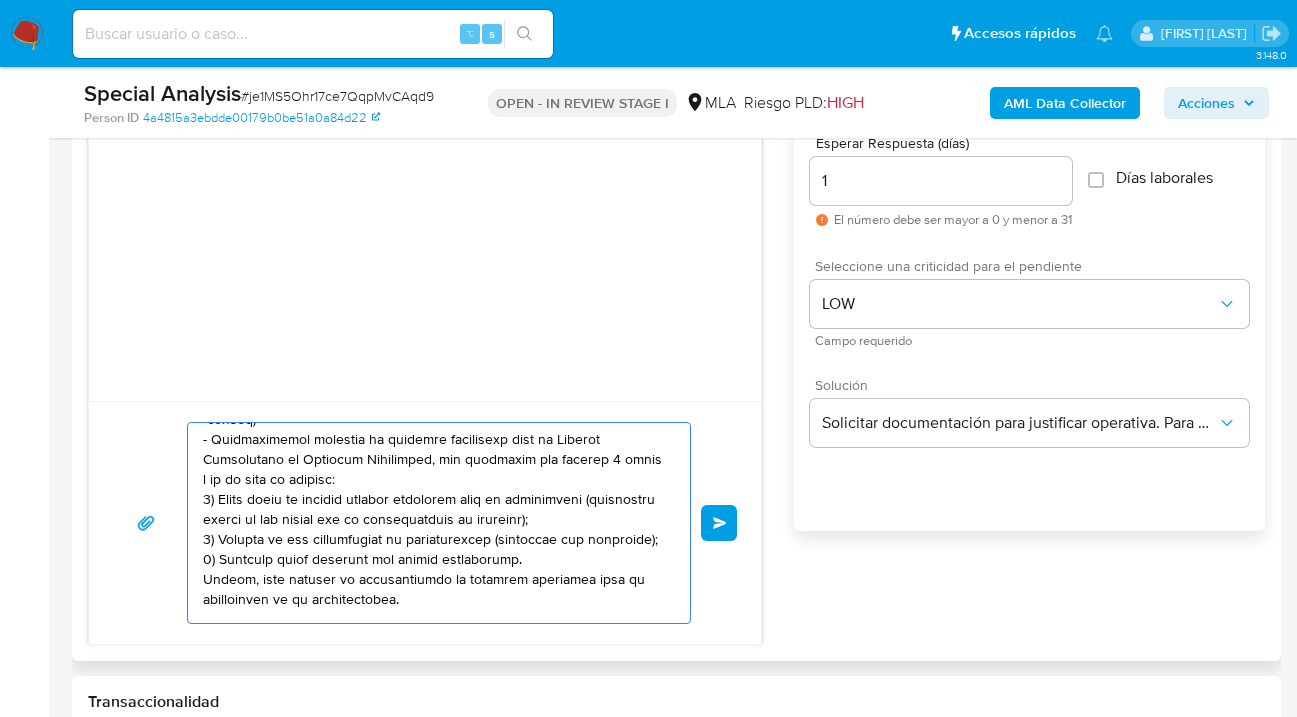 scroll, scrollTop: 413, scrollLeft: 0, axis: vertical 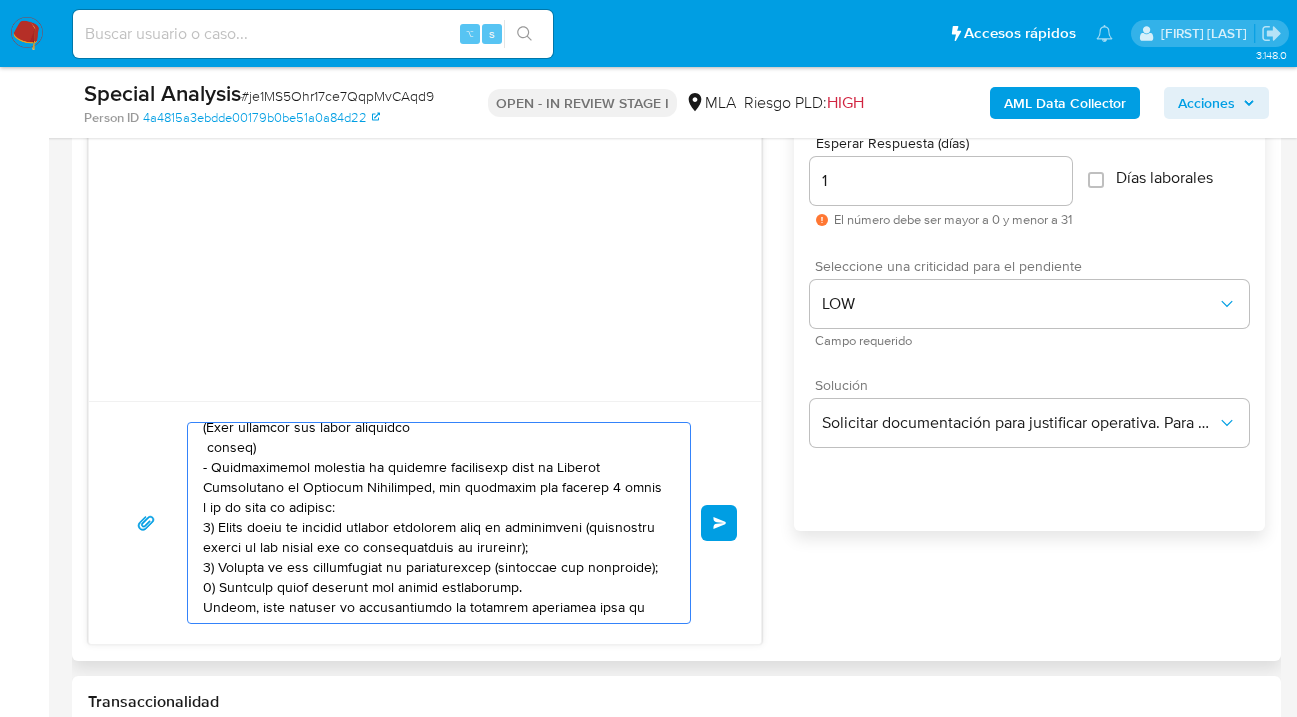 drag, startPoint x: 244, startPoint y: 462, endPoint x: 120, endPoint y: 448, distance: 124.78782 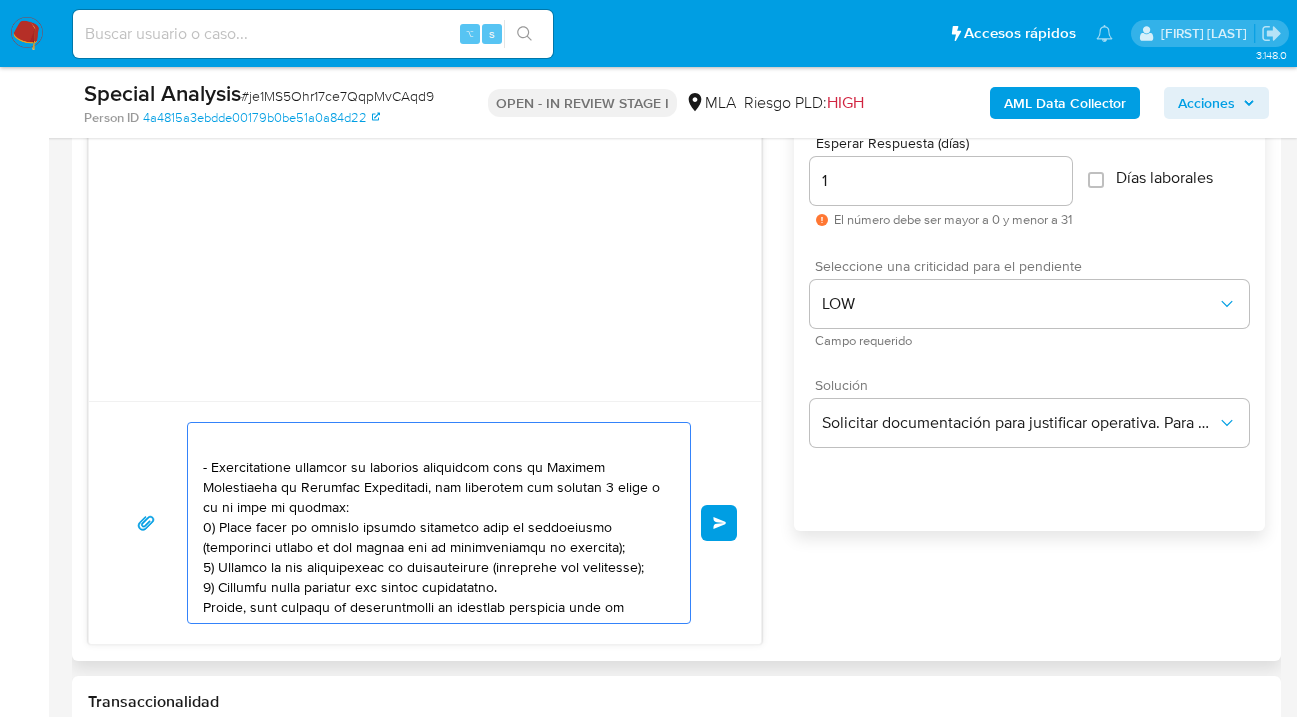 scroll, scrollTop: 552, scrollLeft: 0, axis: vertical 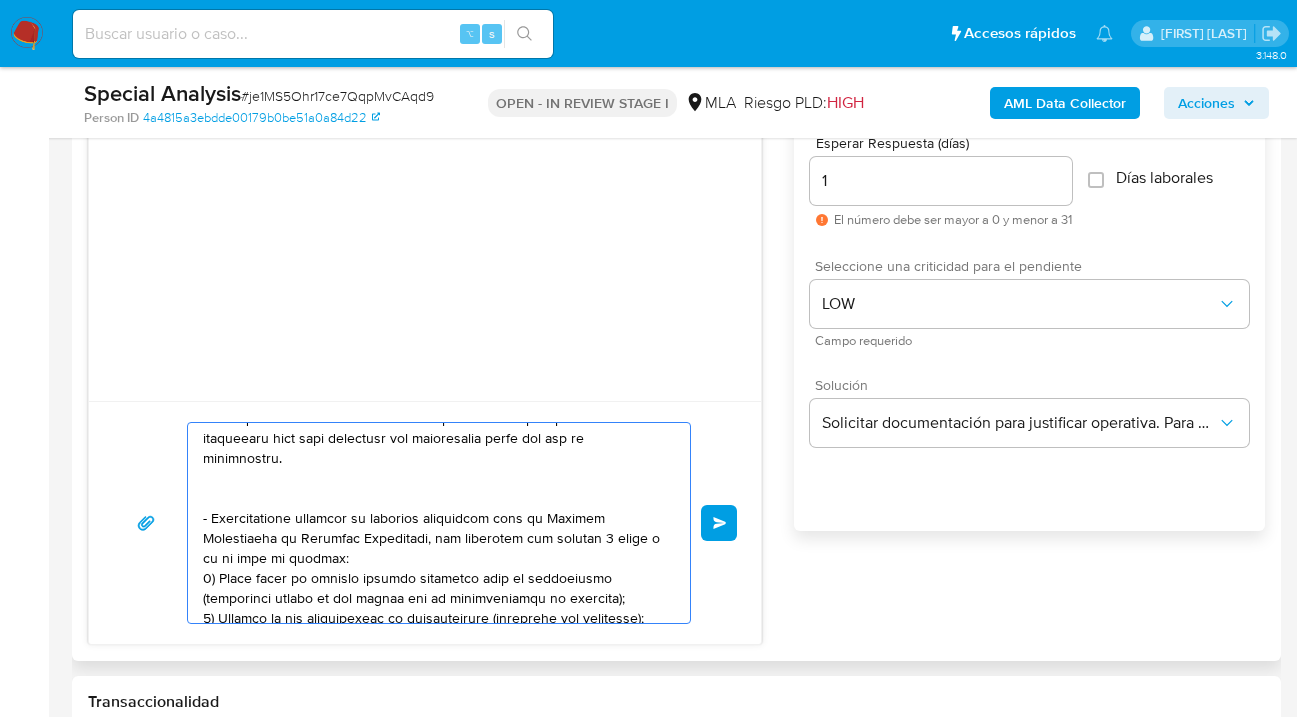 drag, startPoint x: 395, startPoint y: 511, endPoint x: 200, endPoint y: 534, distance: 196.35173 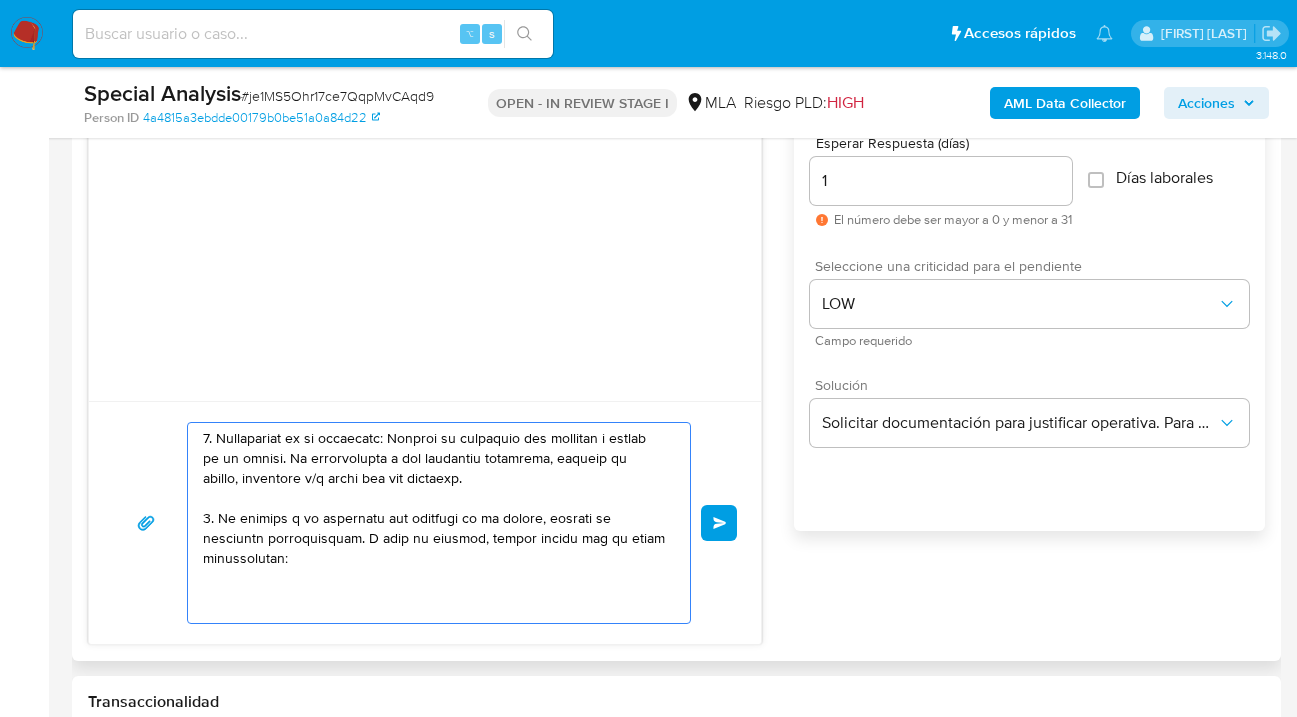 scroll, scrollTop: 137, scrollLeft: 0, axis: vertical 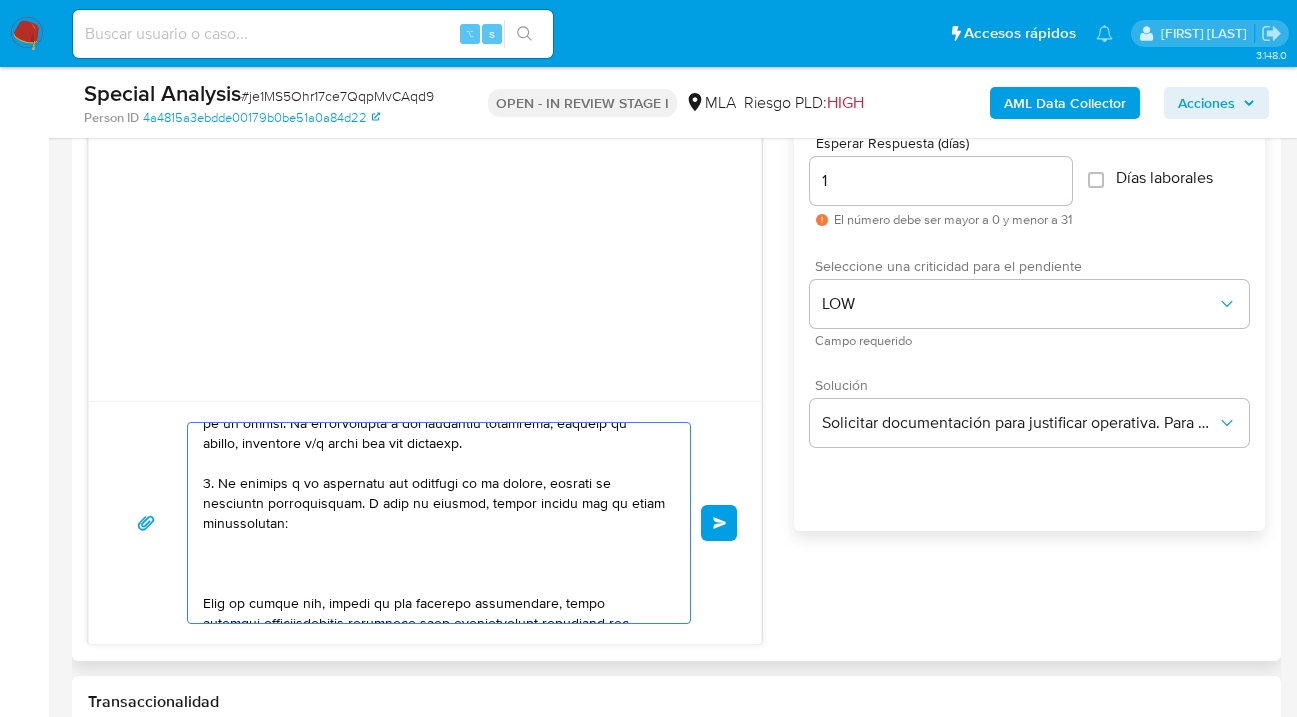 click at bounding box center [434, 523] 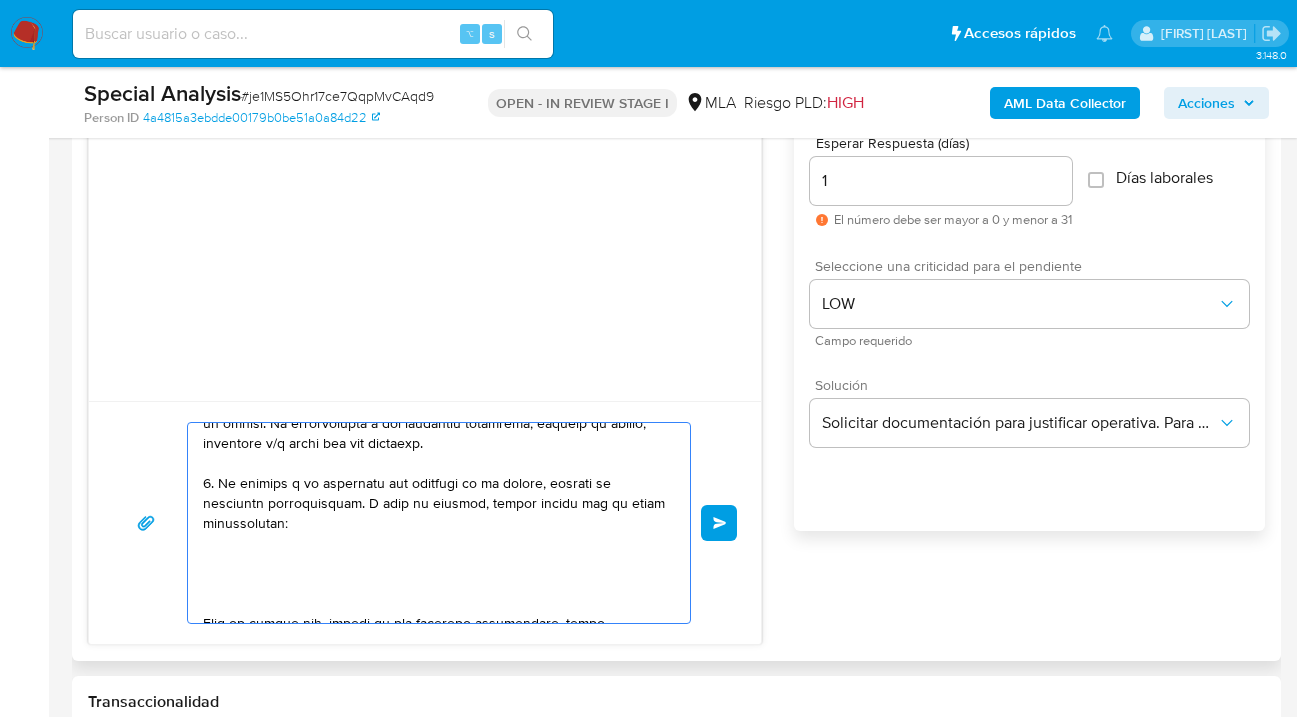 paste on "- Certificación contable de ingresos legalizada ante el Consejo Profesional de Ciencias Económicas, que contemple los últimos 6 meses y en la cual se detalle:
1) Monto total de capital inicial destinado para el intercambio (detallando origen de los fondos con su documentación de respaldo);
2) Detalle de los intercambios de criptoactivos (operación por operación);
3) Ganancia total obtenida por dichas operaciones.
Además, debe constar la documentación de respaldo utilizada para la elaboración de la certificación." 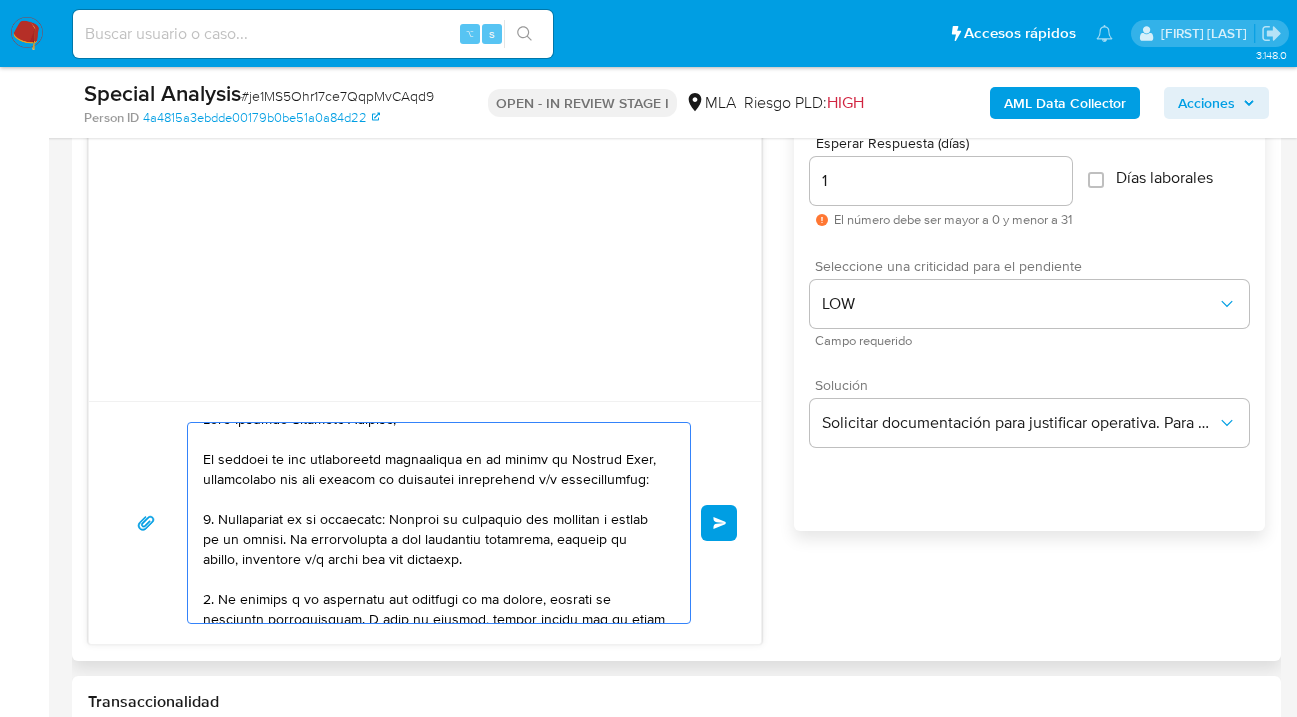 scroll, scrollTop: 44, scrollLeft: 0, axis: vertical 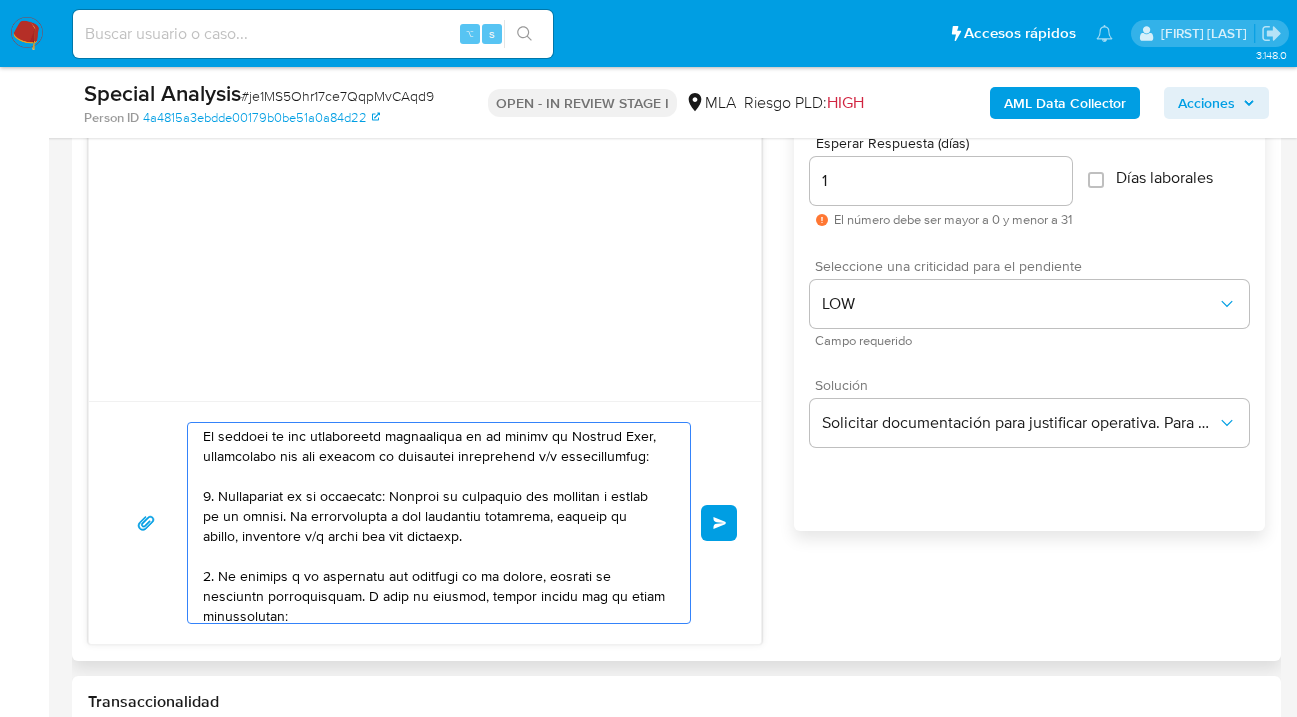 drag, startPoint x: 216, startPoint y: 518, endPoint x: 484, endPoint y: 559, distance: 271.11804 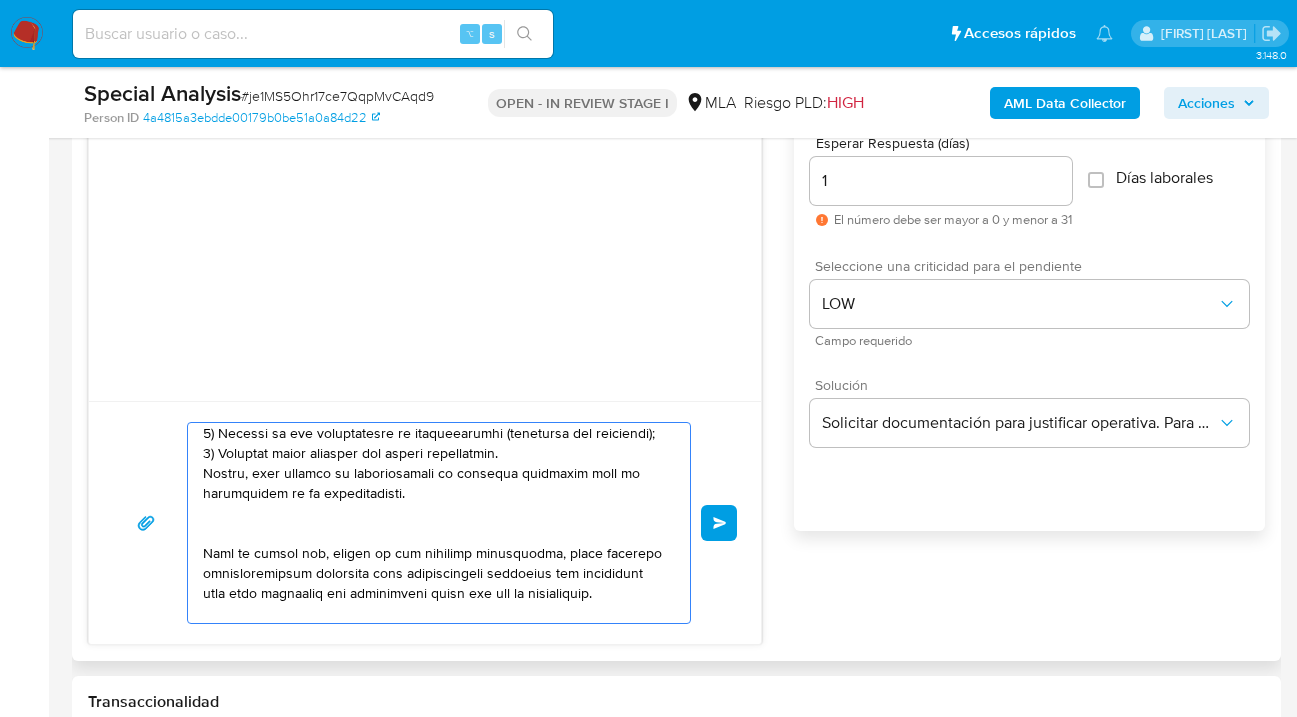 scroll, scrollTop: 292, scrollLeft: 0, axis: vertical 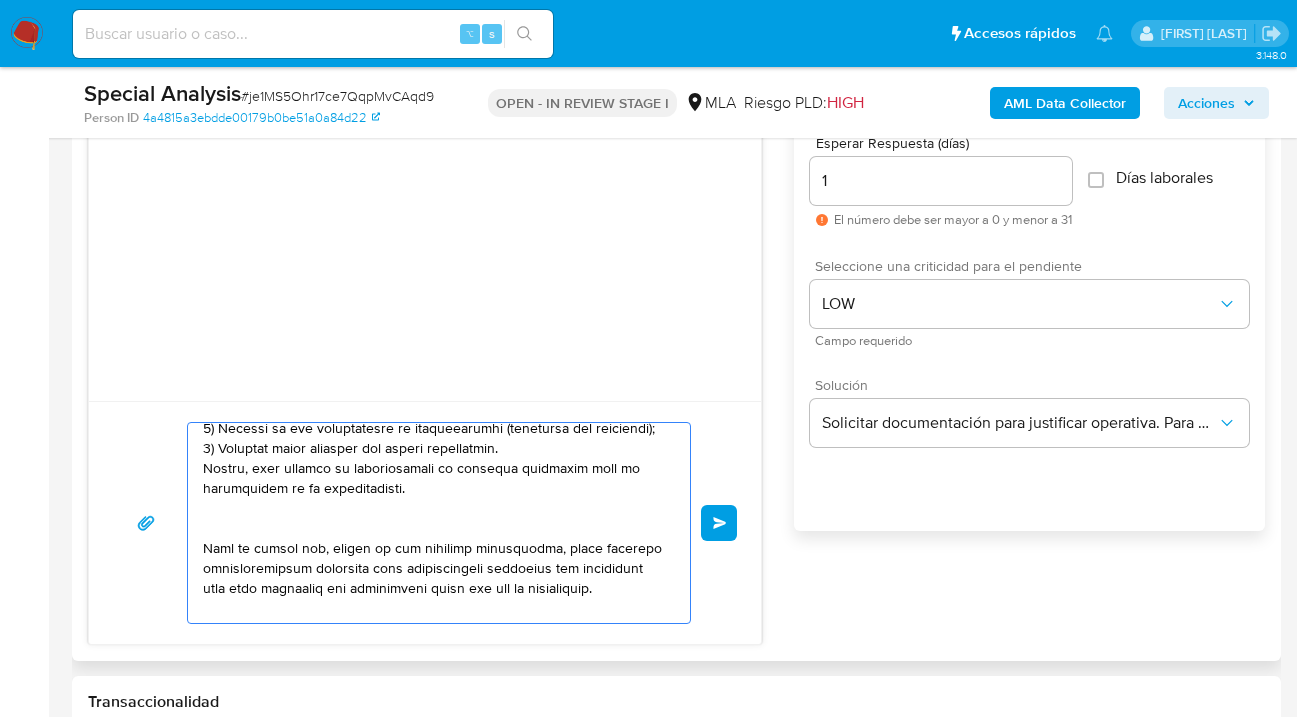 click at bounding box center (434, 523) 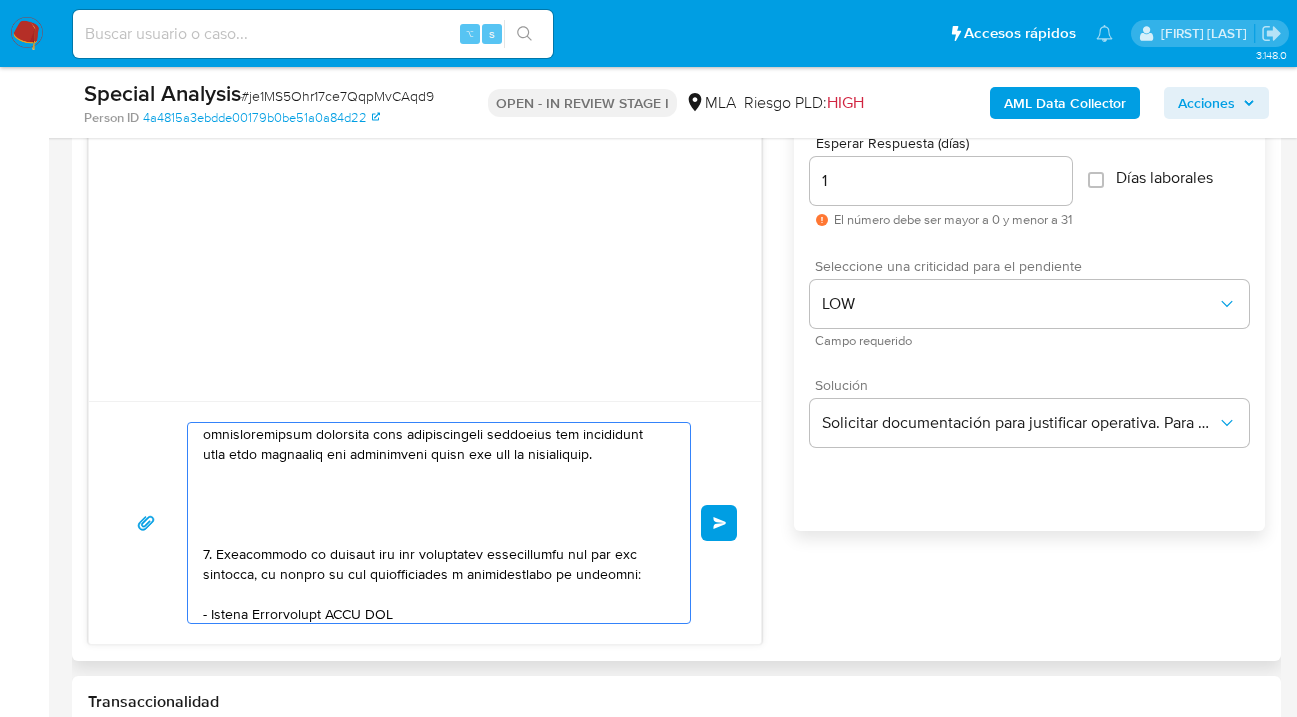 scroll, scrollTop: 423, scrollLeft: 0, axis: vertical 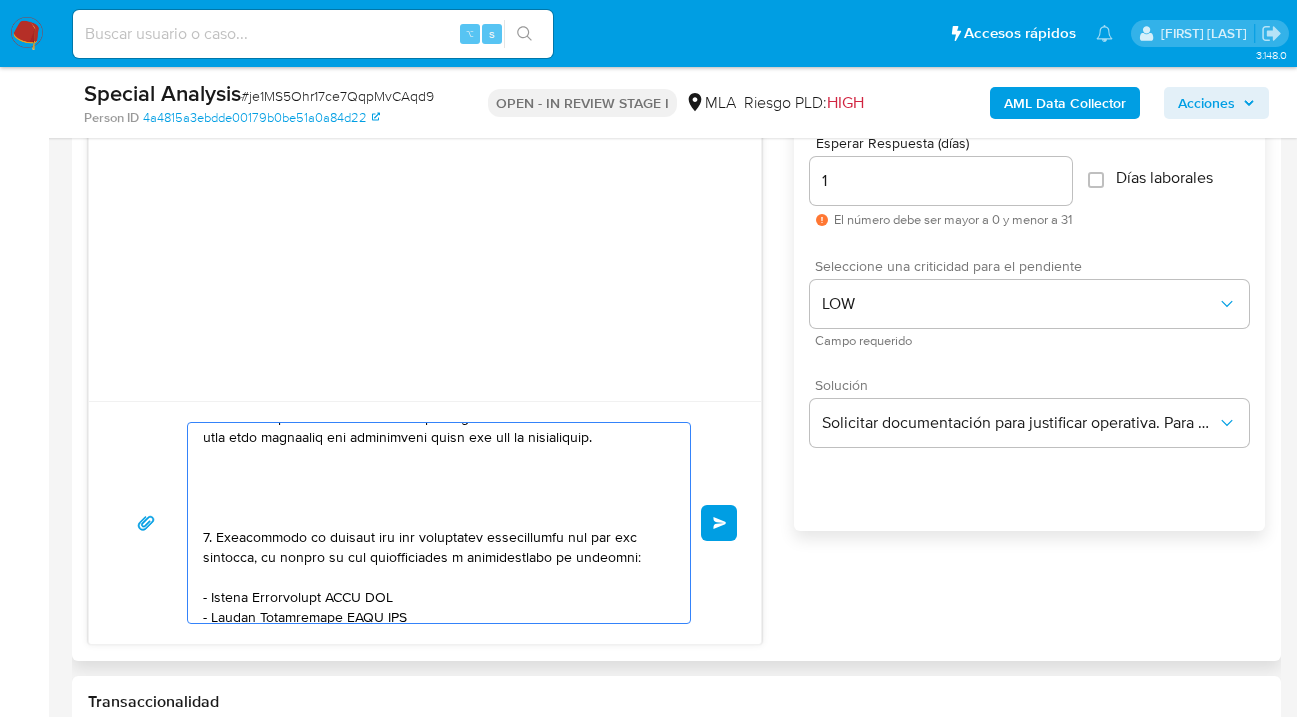 click at bounding box center (434, 523) 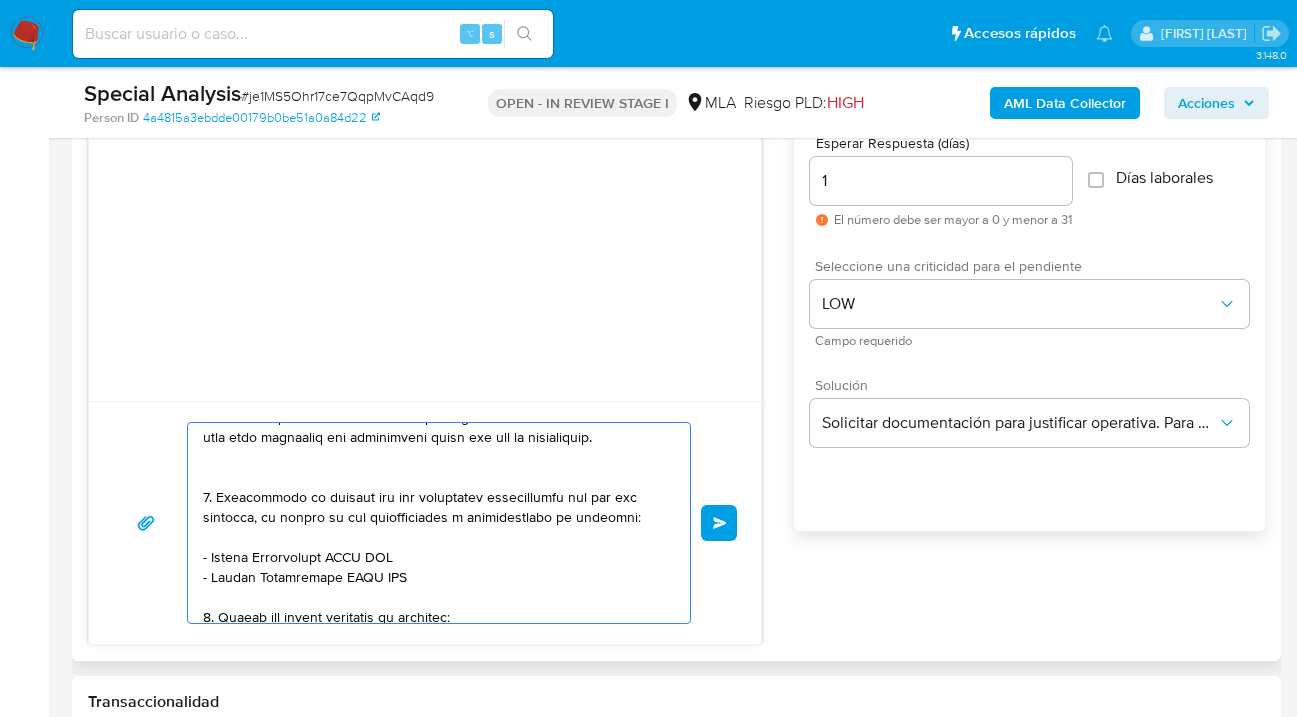 scroll, scrollTop: 403, scrollLeft: 0, axis: vertical 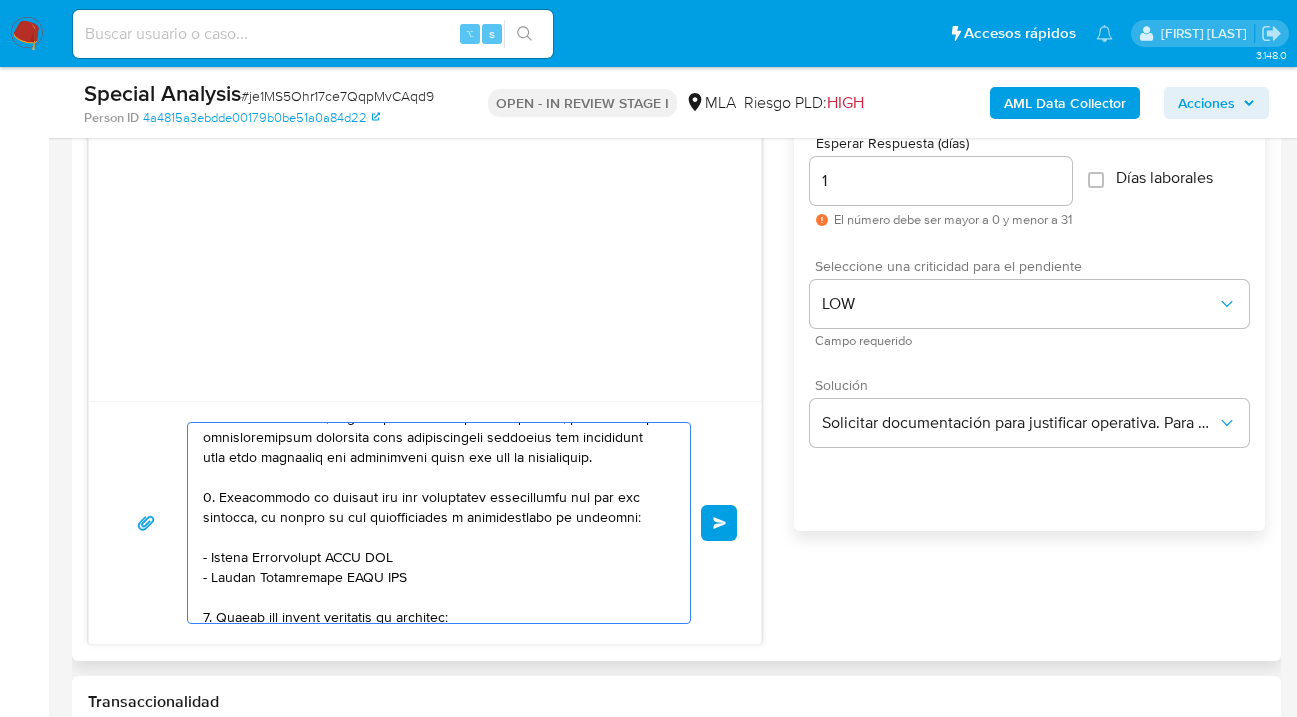 click at bounding box center (434, 523) 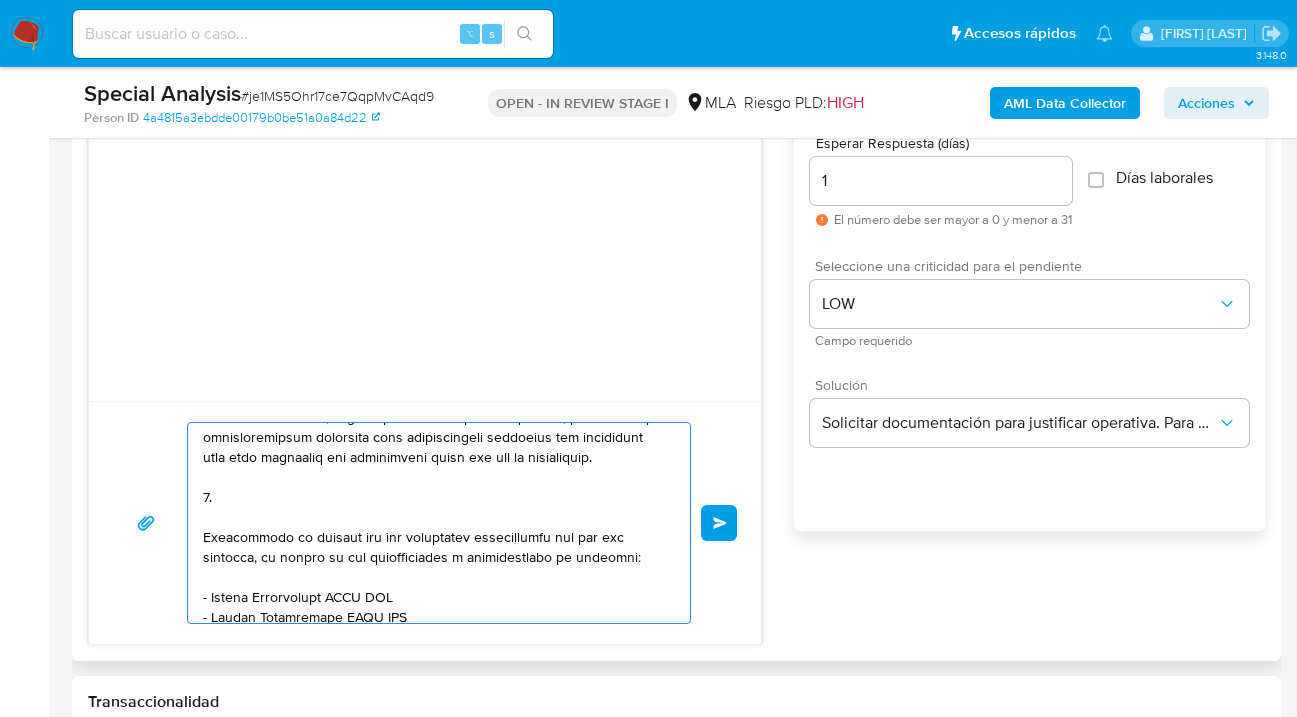 paste on "¿A qué corresponde el incremento significativo de fondos en tu cuenta en el mes de junio 2025? Y ¿Qué documentación permite su respaldo?" 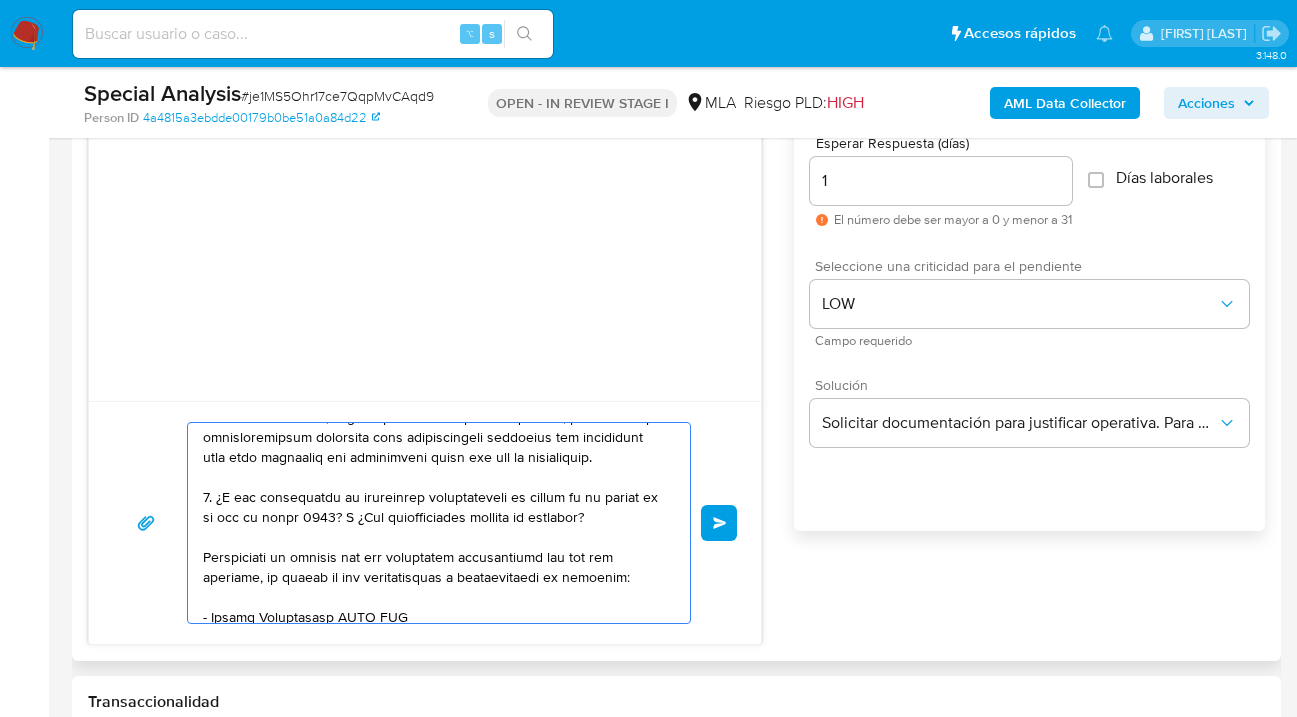 click at bounding box center (434, 523) 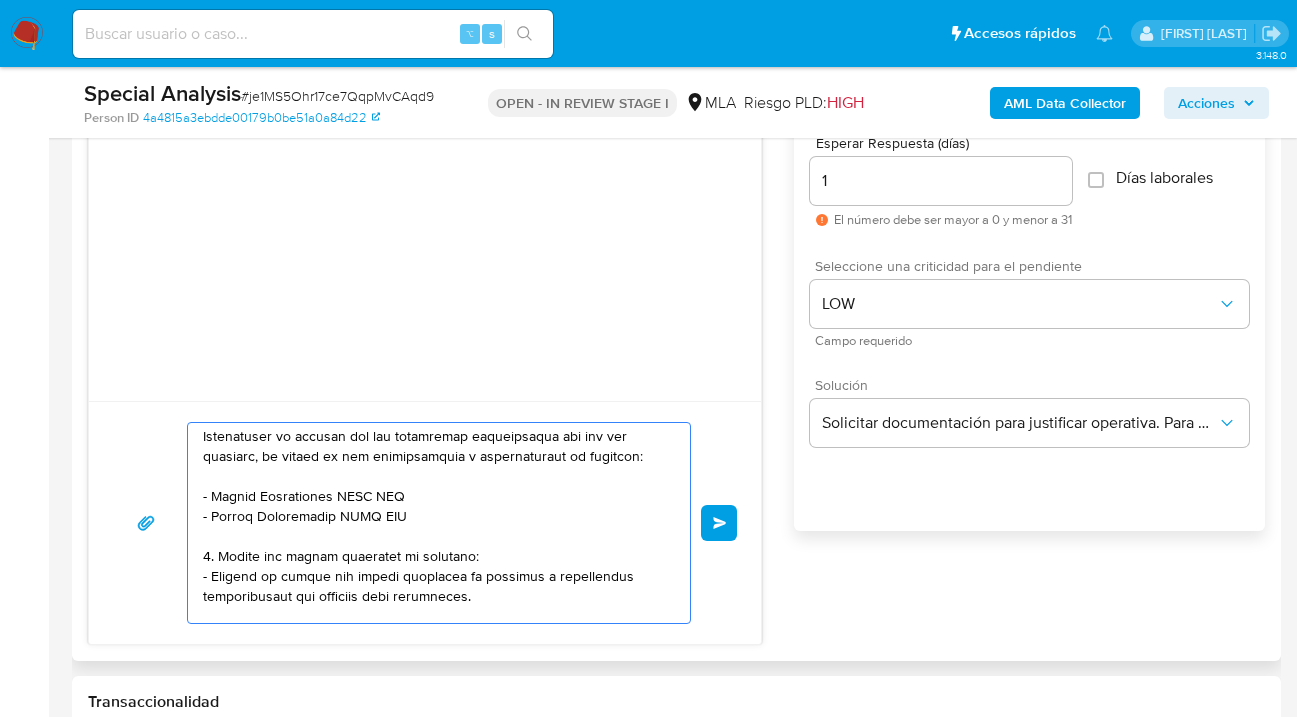 scroll, scrollTop: 544, scrollLeft: 0, axis: vertical 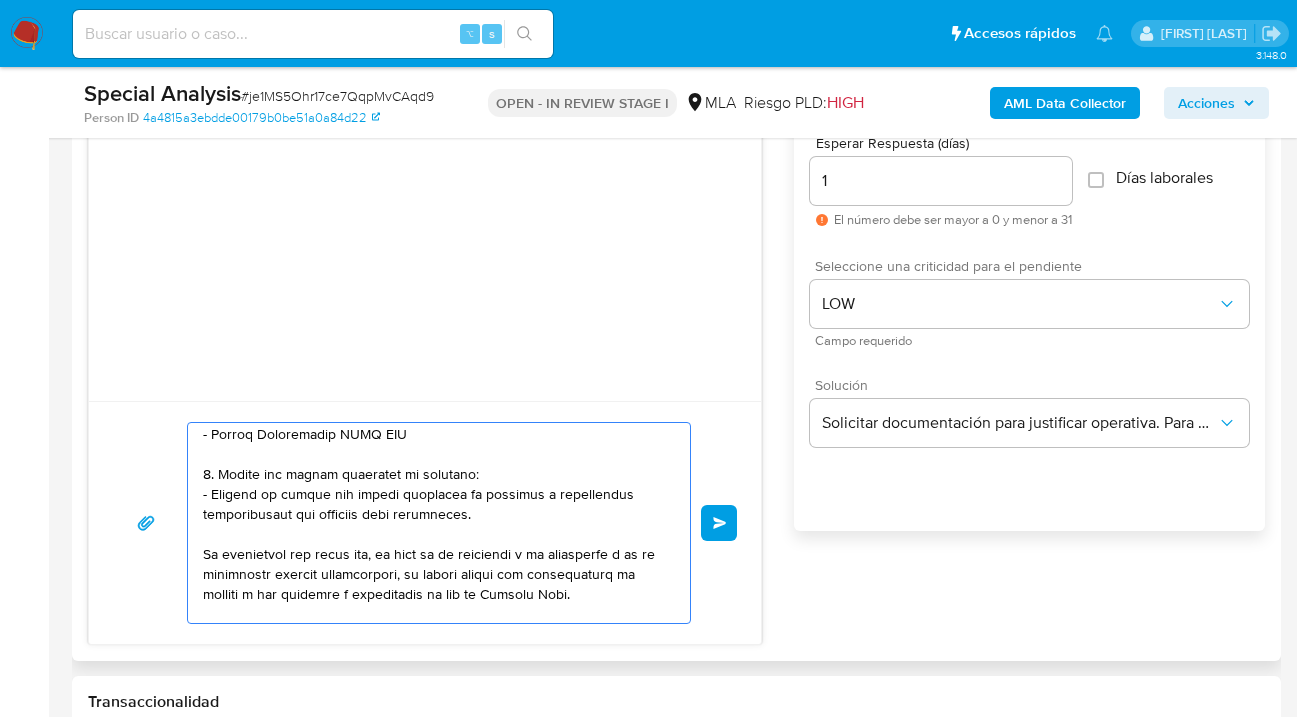 click at bounding box center [434, 523] 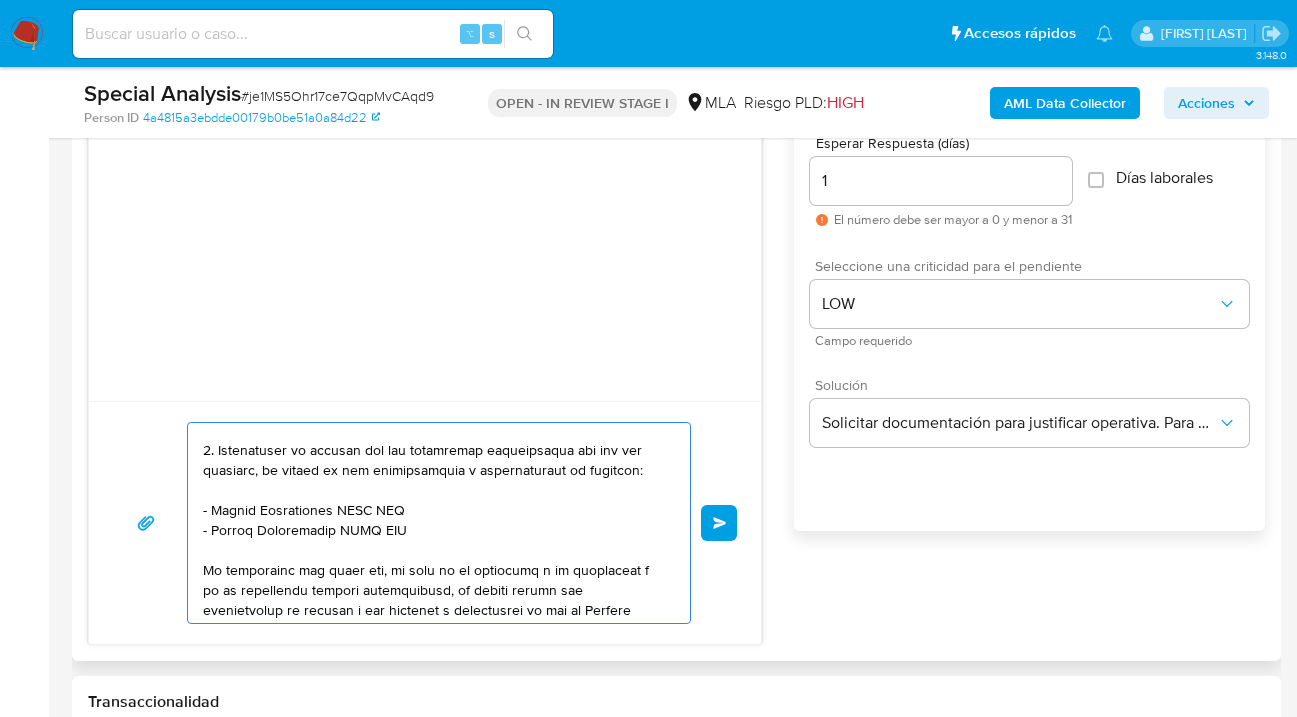 scroll, scrollTop: 562, scrollLeft: 0, axis: vertical 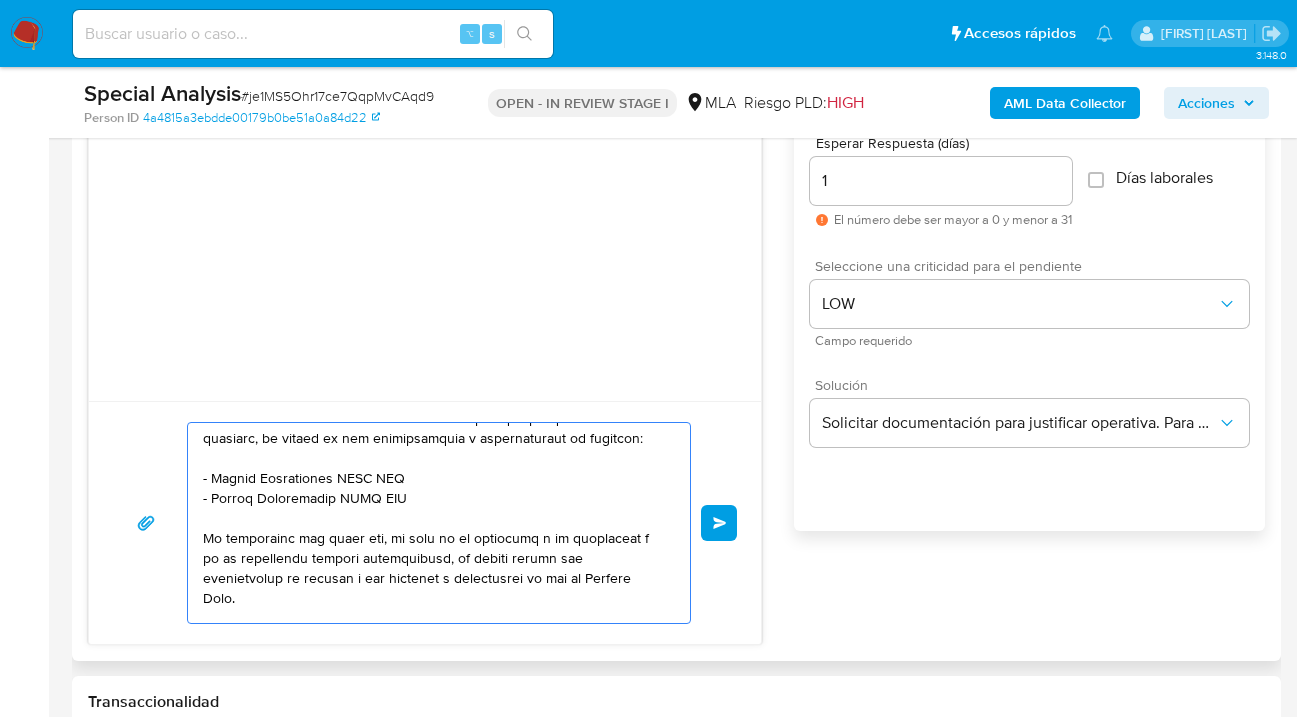 drag, startPoint x: 407, startPoint y: 540, endPoint x: 219, endPoint y: 538, distance: 188.01064 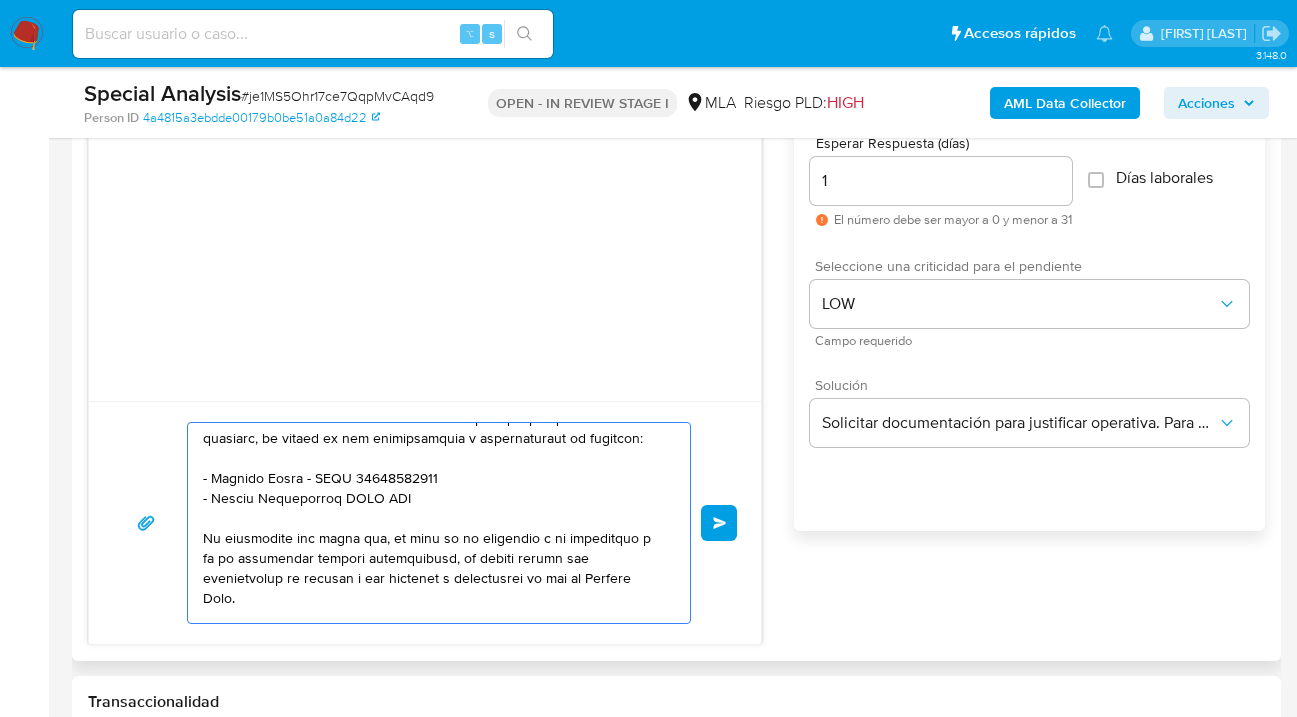 drag, startPoint x: 405, startPoint y: 556, endPoint x: 213, endPoint y: 557, distance: 192.00261 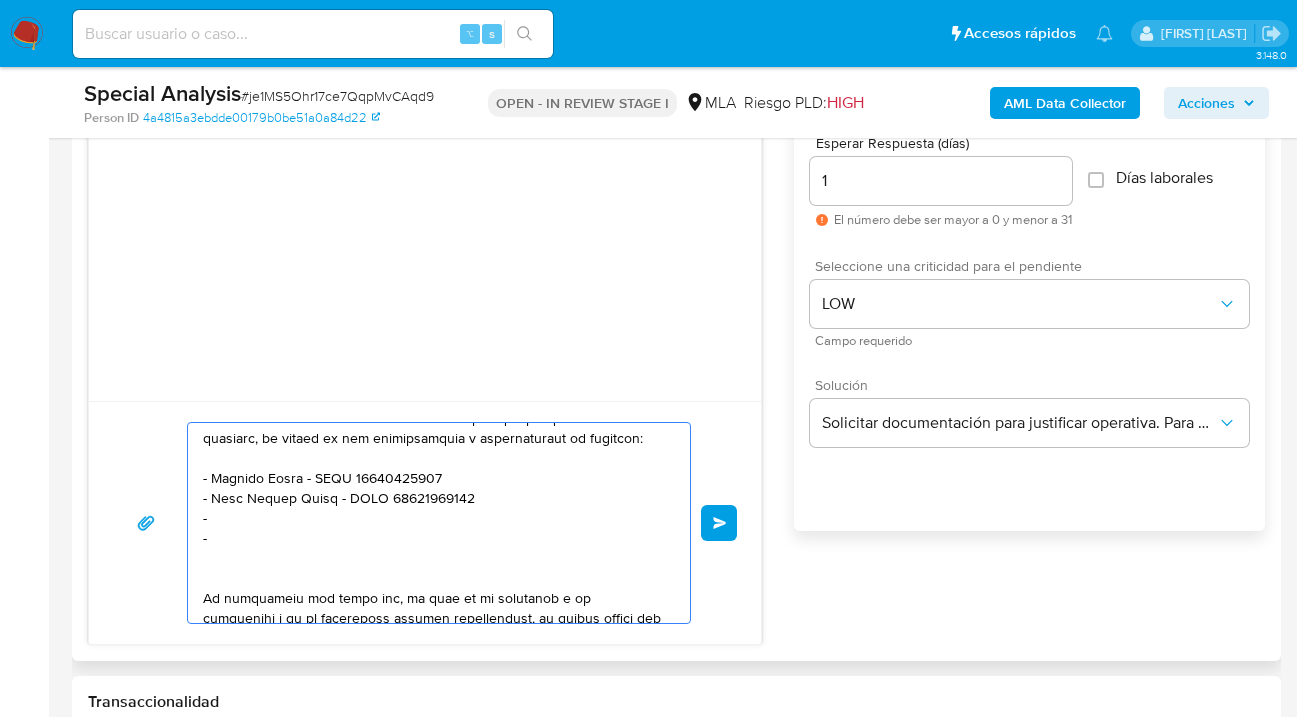 scroll, scrollTop: 567, scrollLeft: 0, axis: vertical 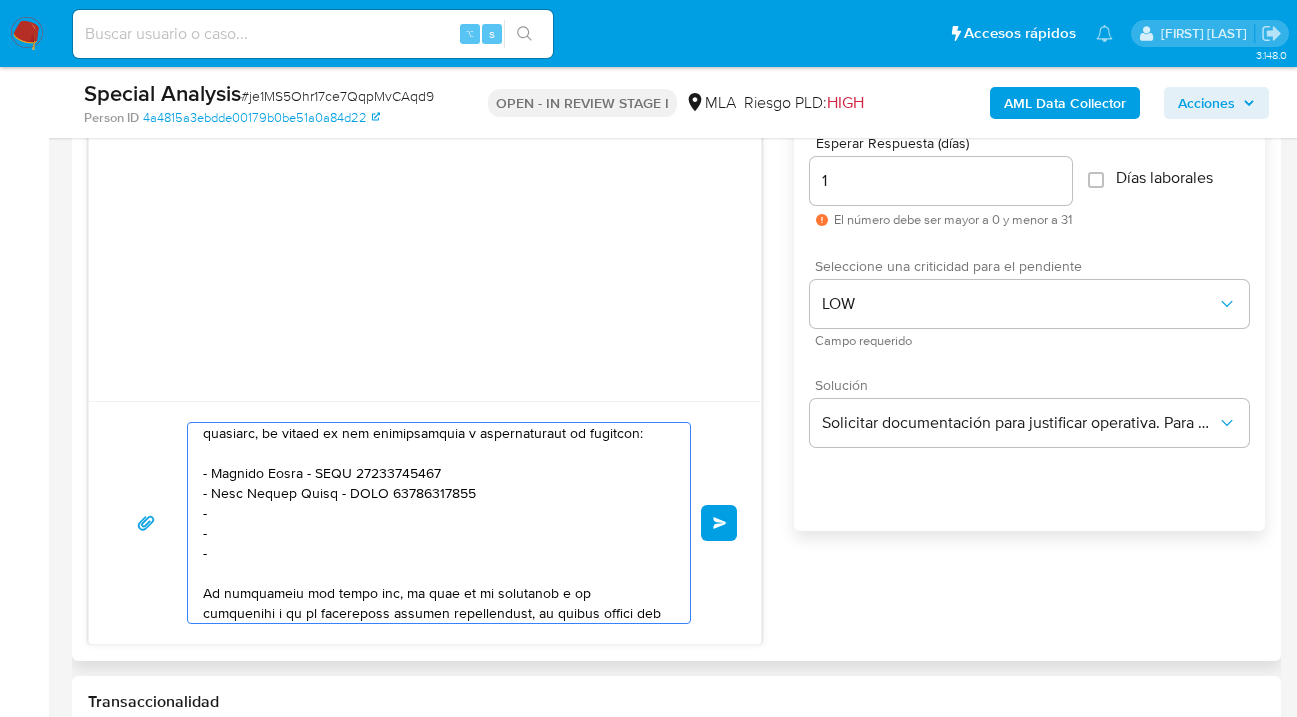 click at bounding box center (434, 523) 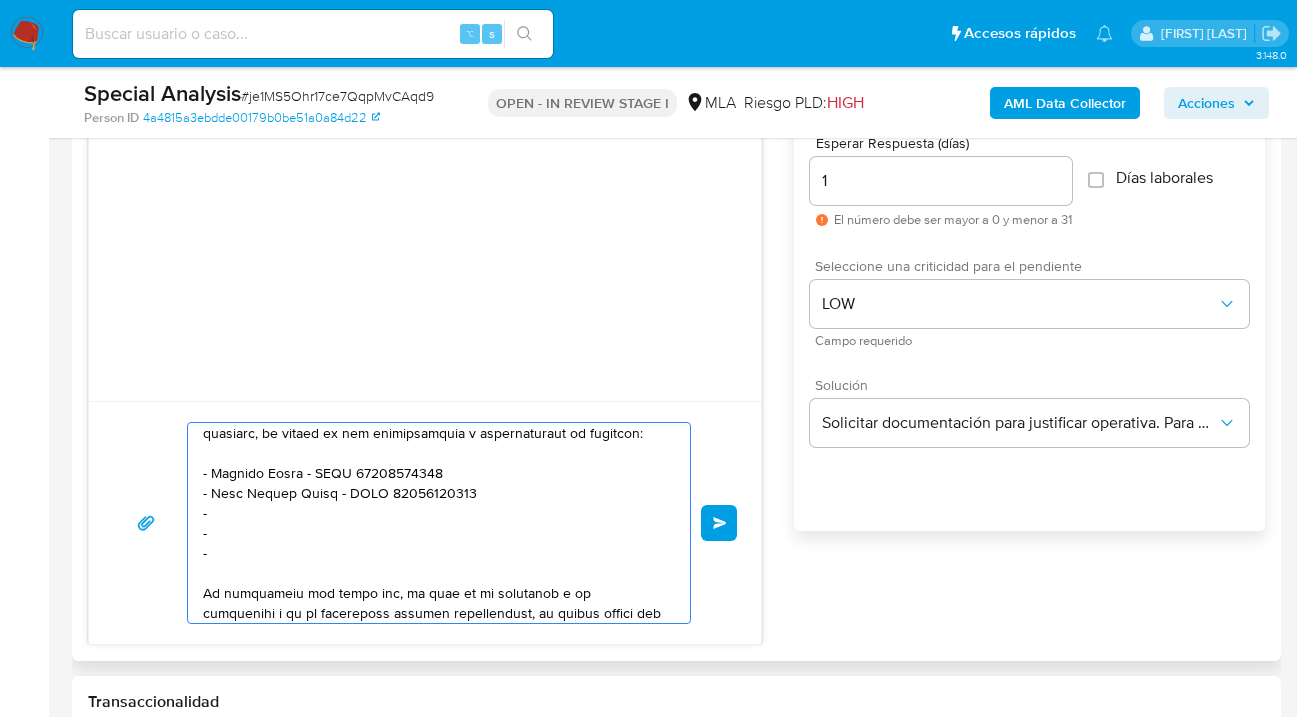 paste on "Gustavo Gabriel Urzagaste – CUIL  20414882243" 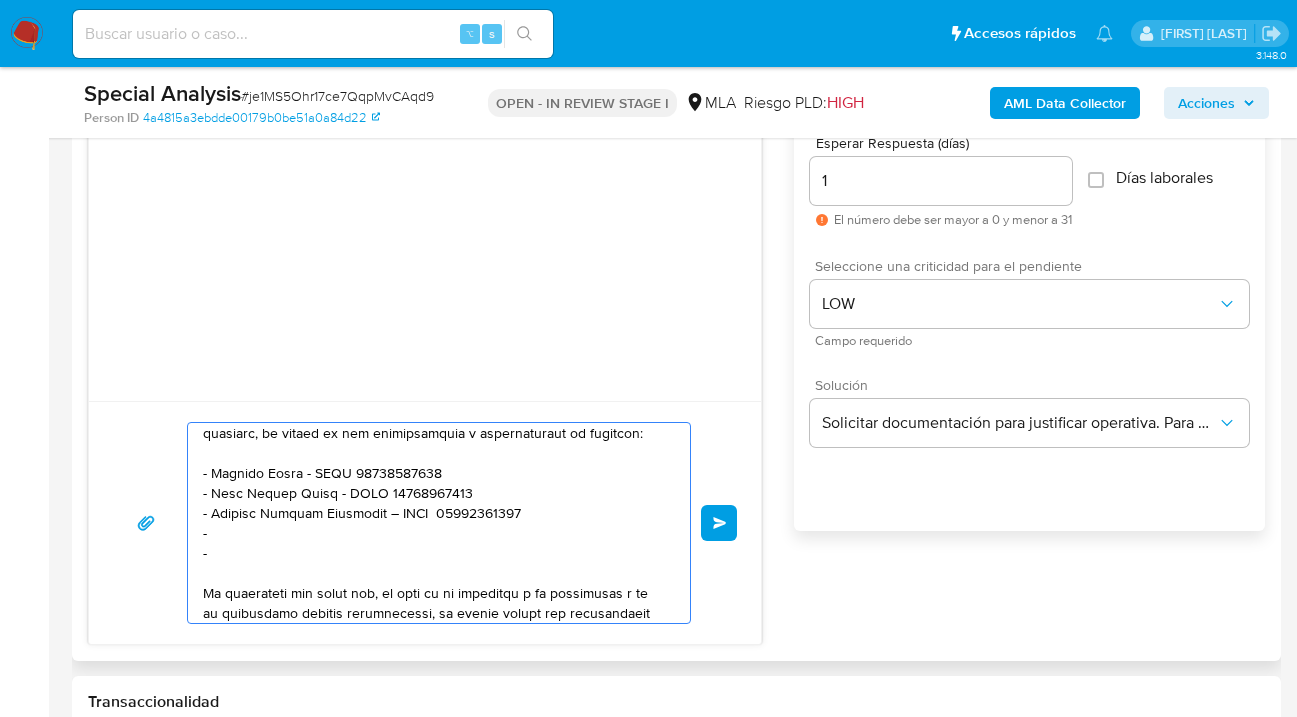 click at bounding box center [434, 523] 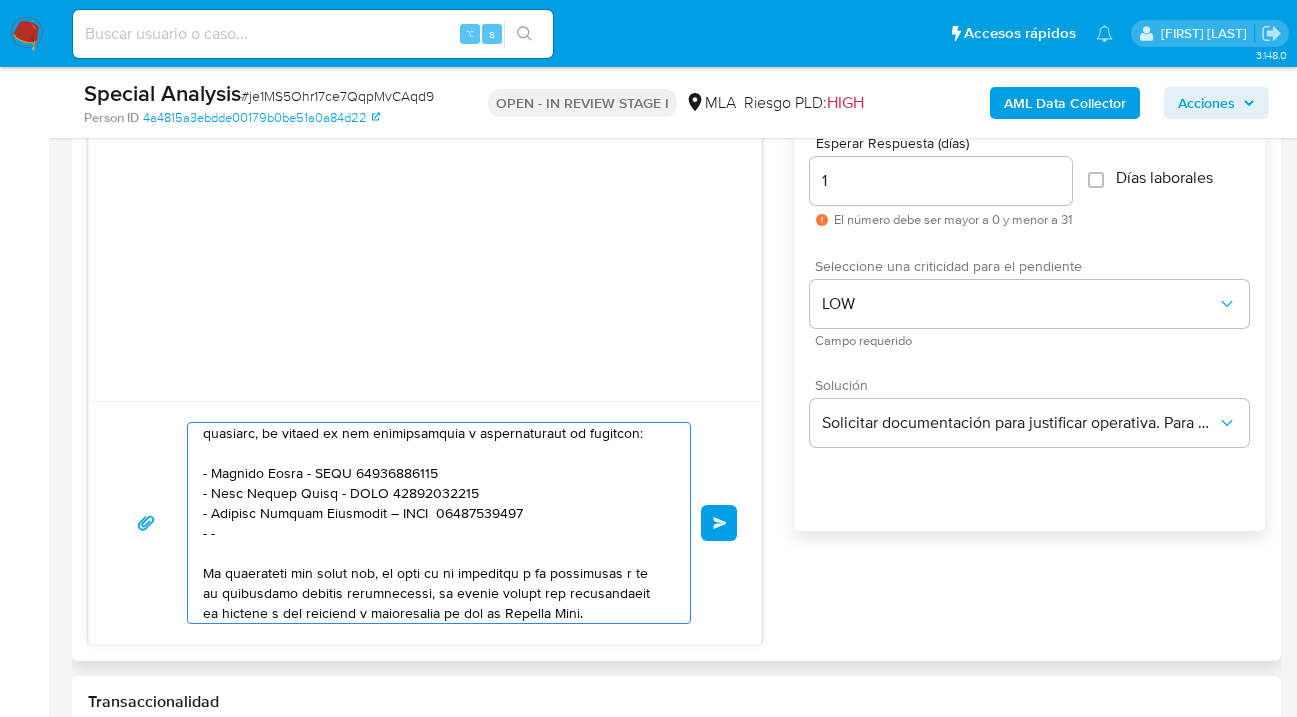 paste on "Roxana Lucinda Quiroga Alvarado - CUIT 20963837225" 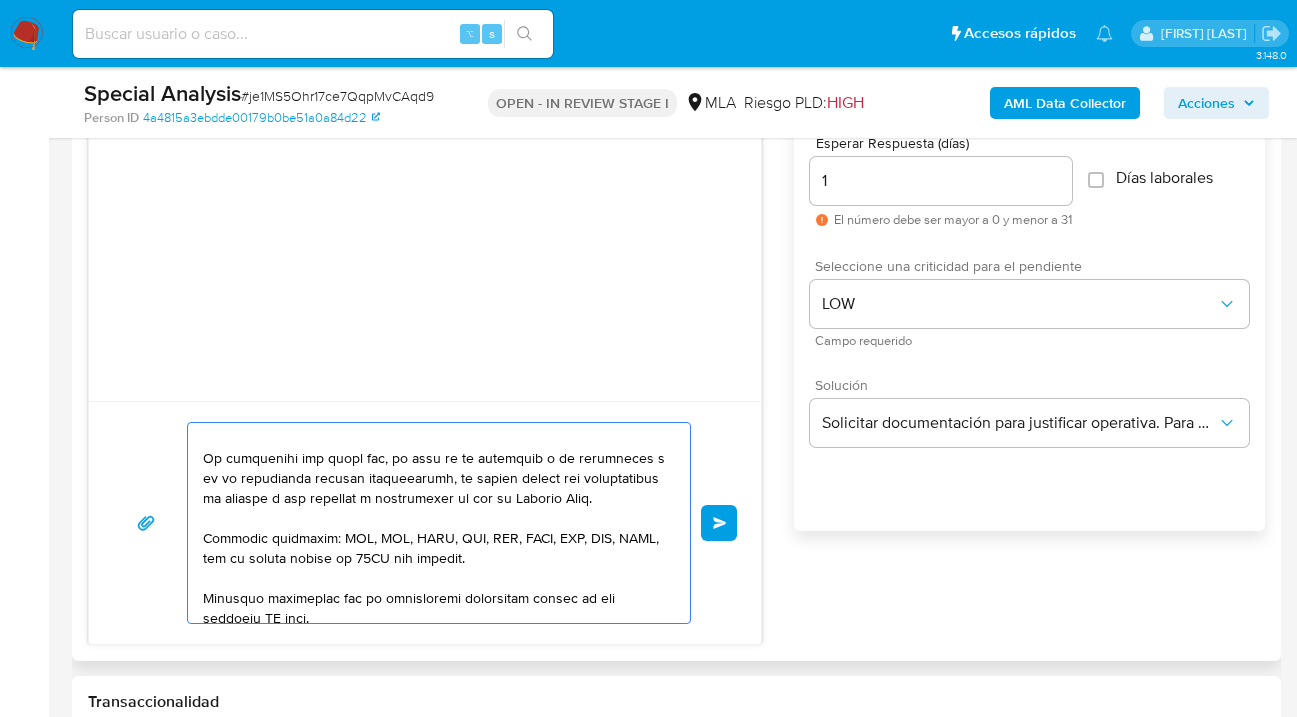 scroll, scrollTop: 730, scrollLeft: 0, axis: vertical 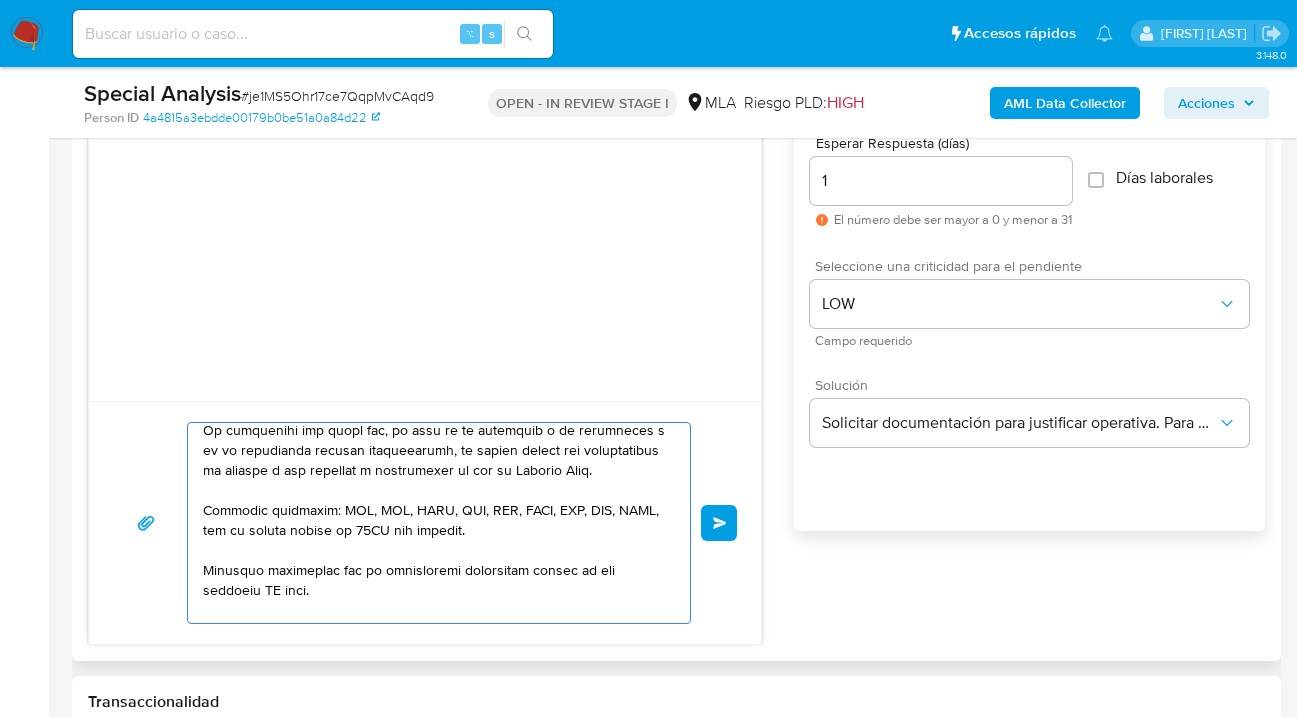 click at bounding box center (434, 523) 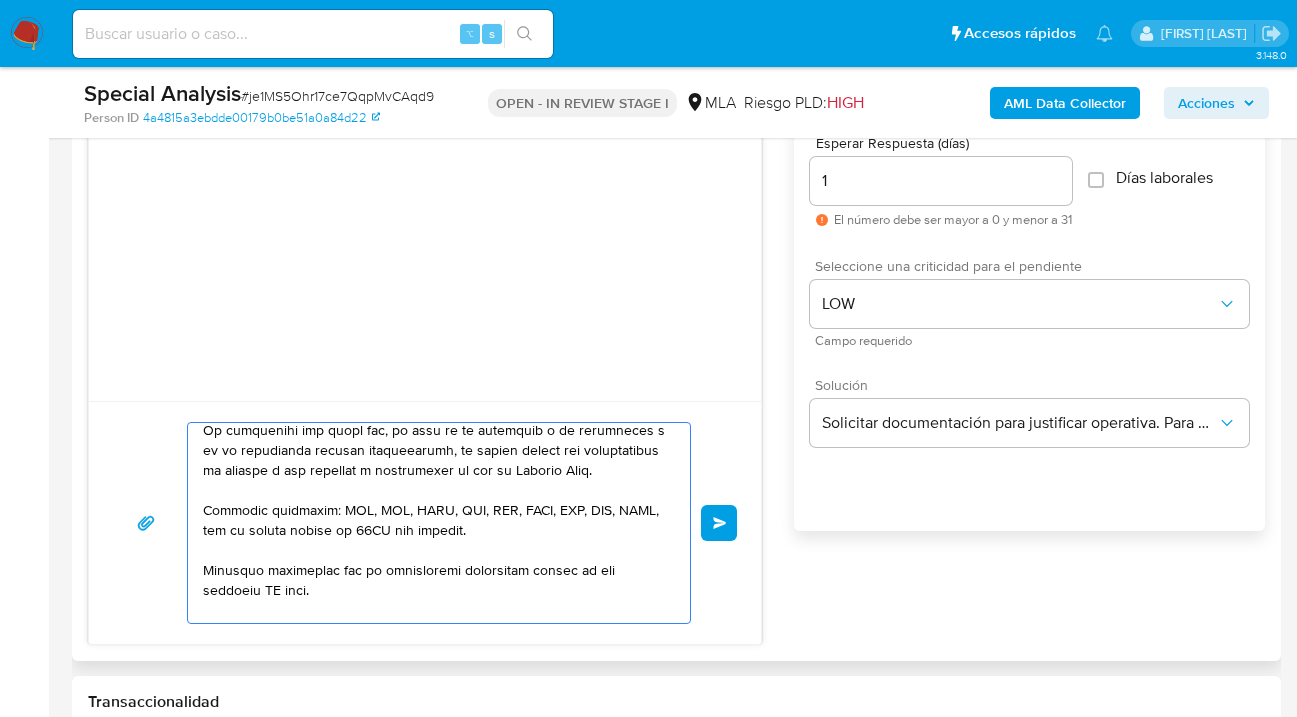 paste on "Lulu Zheng - CUIT 27959617347" 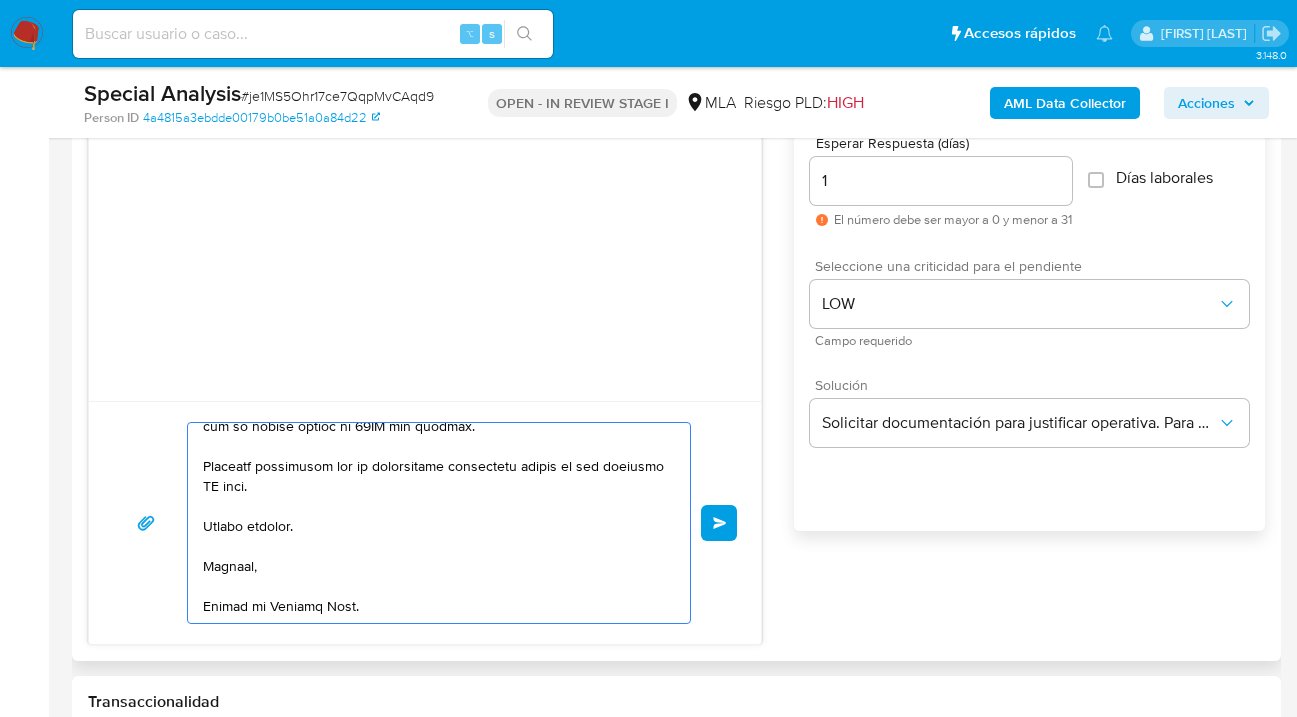scroll, scrollTop: 898, scrollLeft: 0, axis: vertical 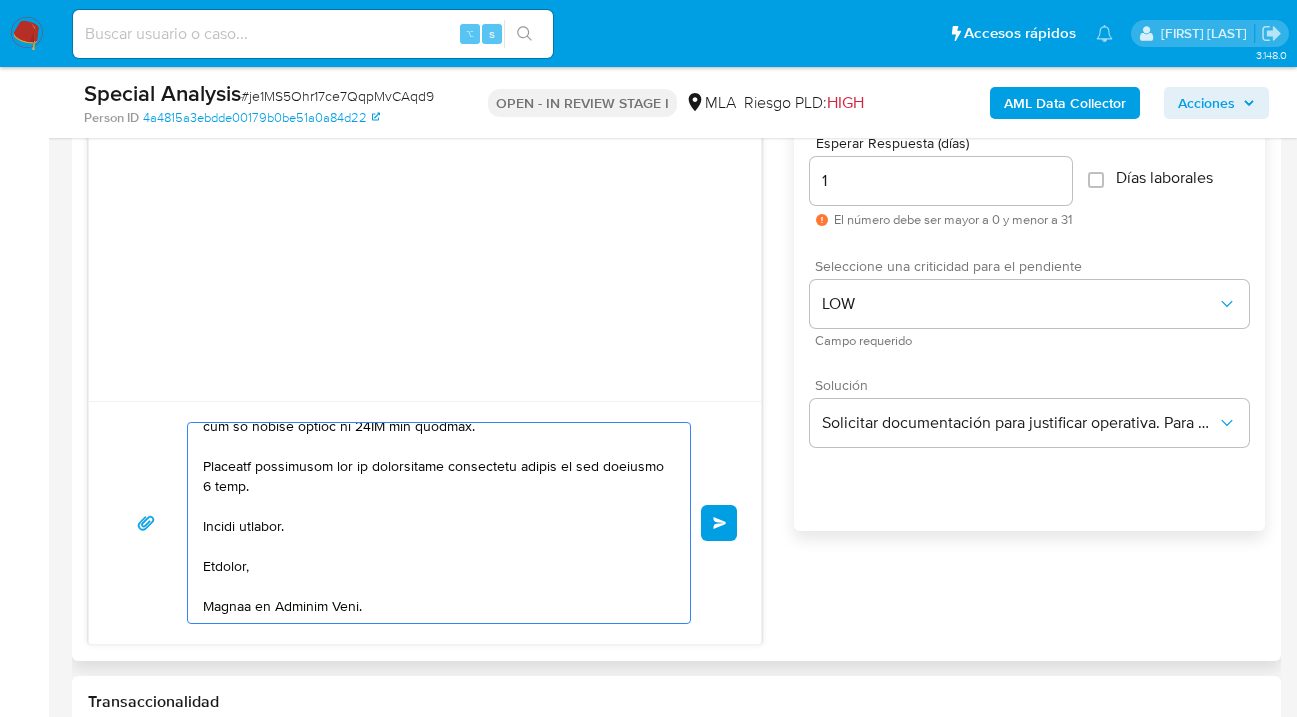click at bounding box center [434, 523] 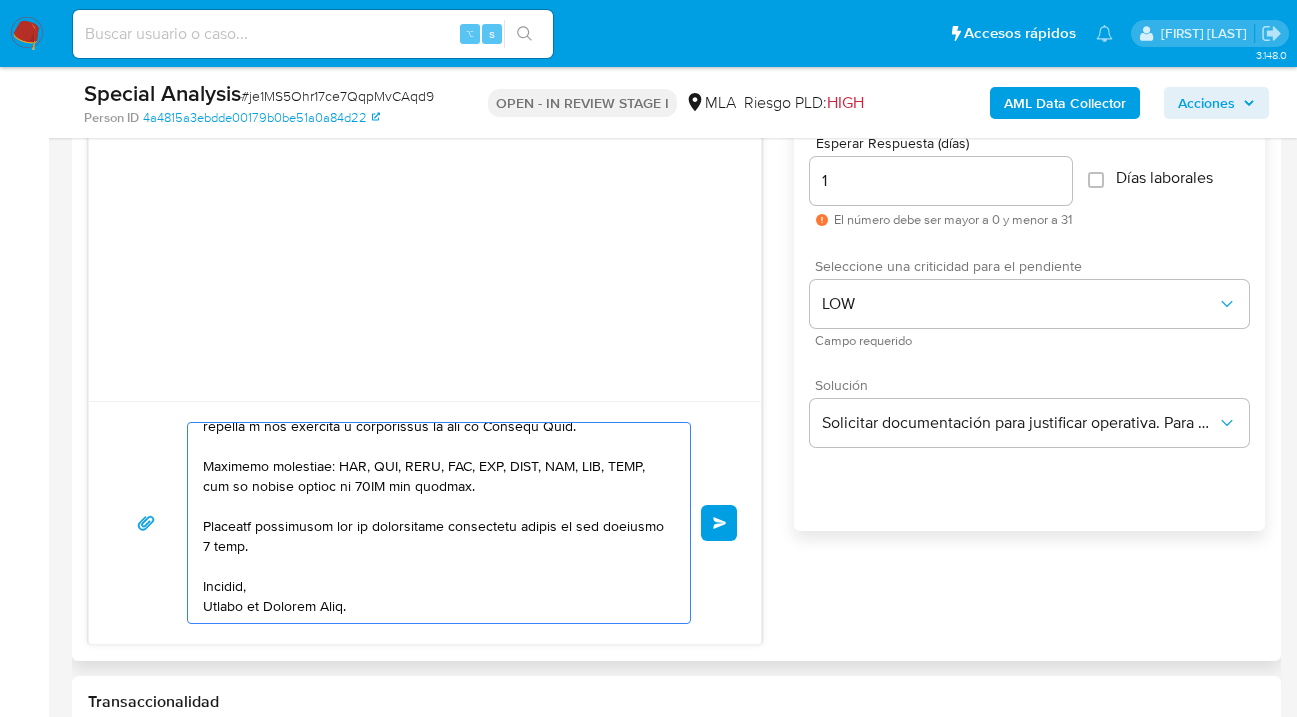 scroll, scrollTop: 854, scrollLeft: 0, axis: vertical 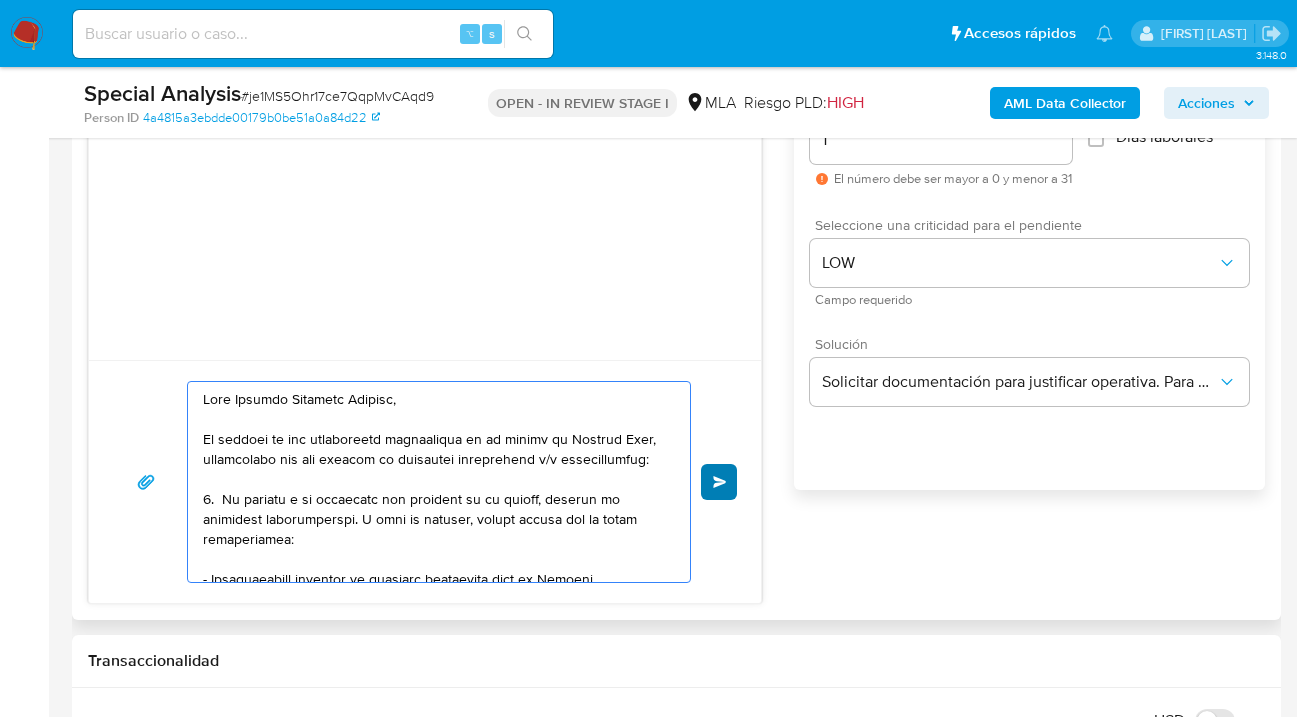 type on "Hola Lautaro Ezequiel Coronel,
En función de las operaciones registradas en tu cuenta de Mercado Pago, necesitamos que nos brindes la siguiente información y/o documentación:
1.  De acuerdo a la actividad que realices en tu cuenta, adjunta la siguiente documentación. A modo de ejemplo, puedes enviar uno de estos comprobantes:
- Certificación contable de ingresos legalizada ante el Consejo Profesional de Ciencias Económicas, que contemple los últimos 6 meses y en la cual se detalle:
1) Monto total de capital inicial destinado para el intercambio (detallando origen de los fondos con su documentación de respaldo);
2) Detalle de los intercambios de criptoactivos (operación por operación);
3) Ganancia total obtenida por dichas operaciones.
Además, debe constar la documentación de respaldo utilizada para la elaboración de la certificación.
Tené en cuenta que, además de los ejemplos mencionados, podés adjuntar voluntariamente cualquier otra documentación adicional que consideres útil para respaldar los mo..." 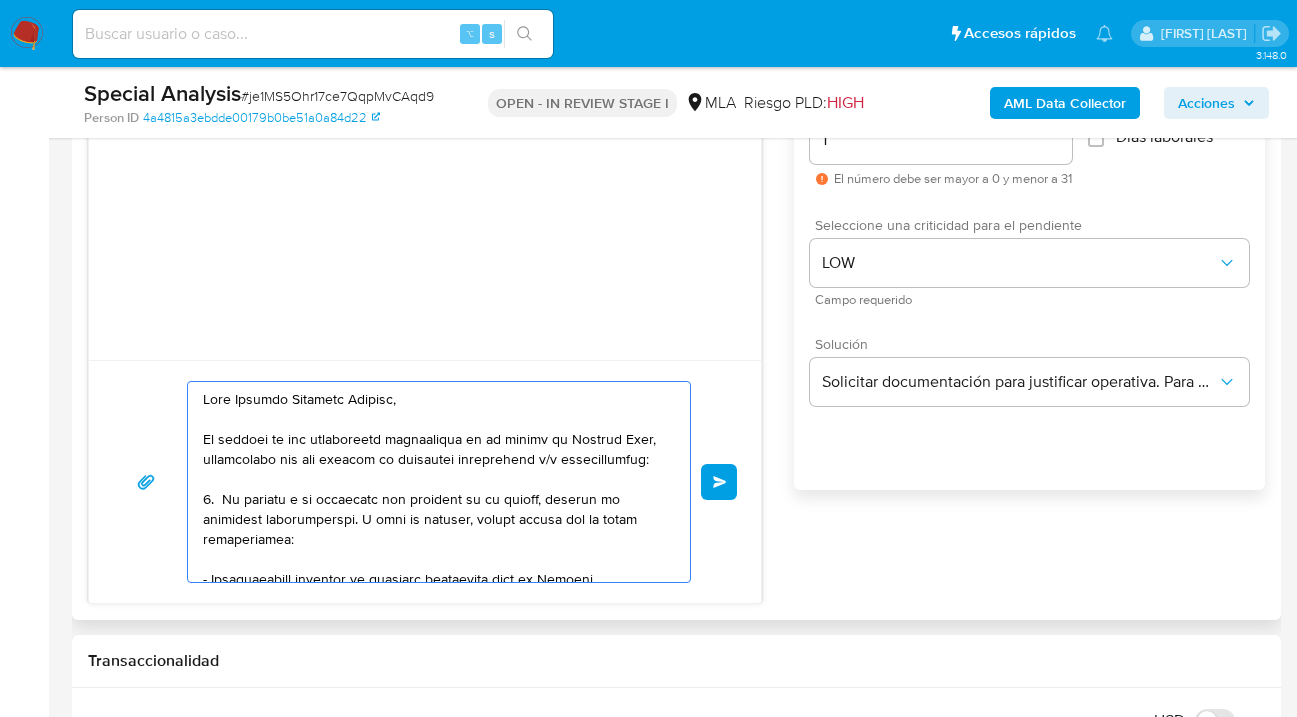 click on "Enviar" at bounding box center [720, 482] 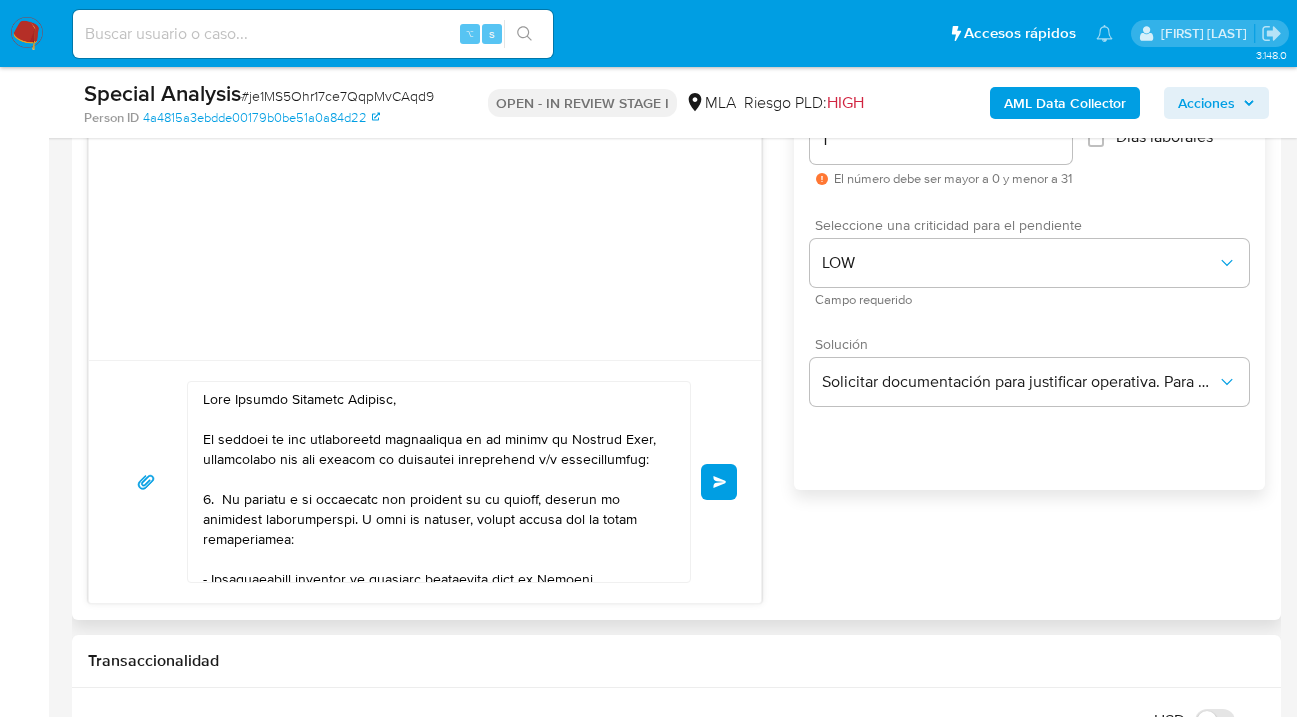 type 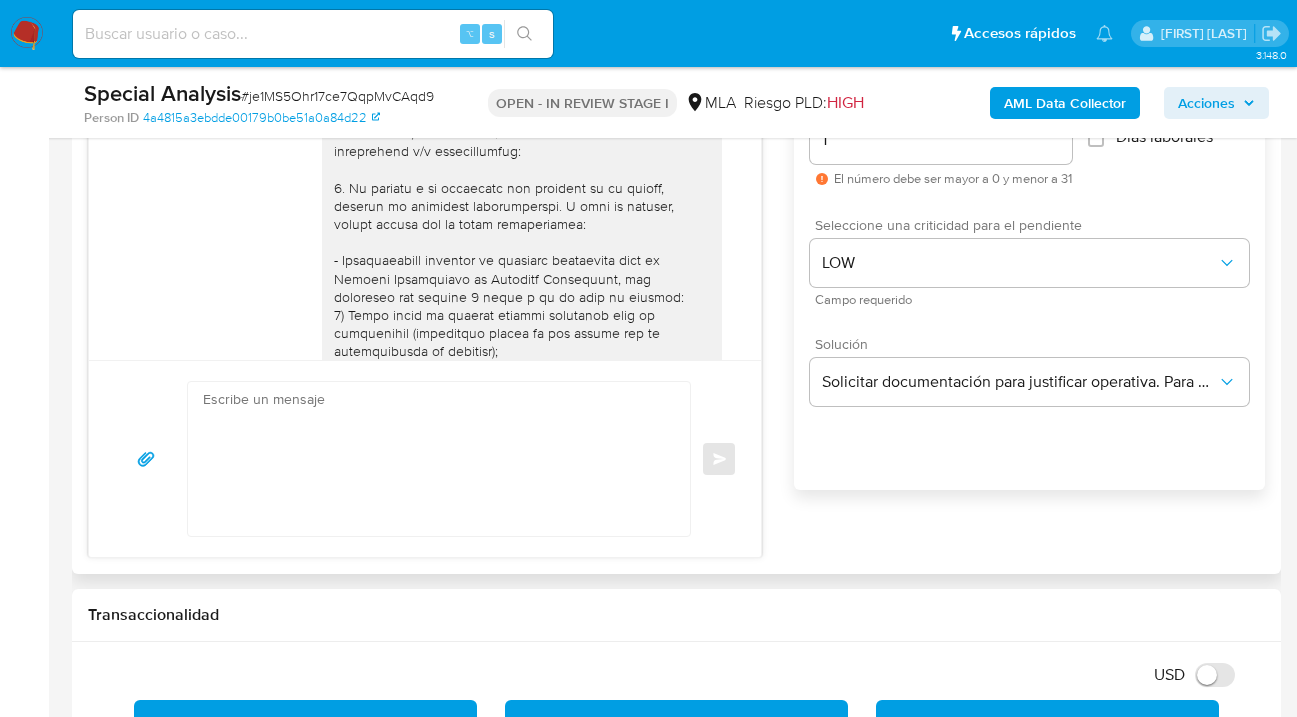 scroll, scrollTop: 0, scrollLeft: 0, axis: both 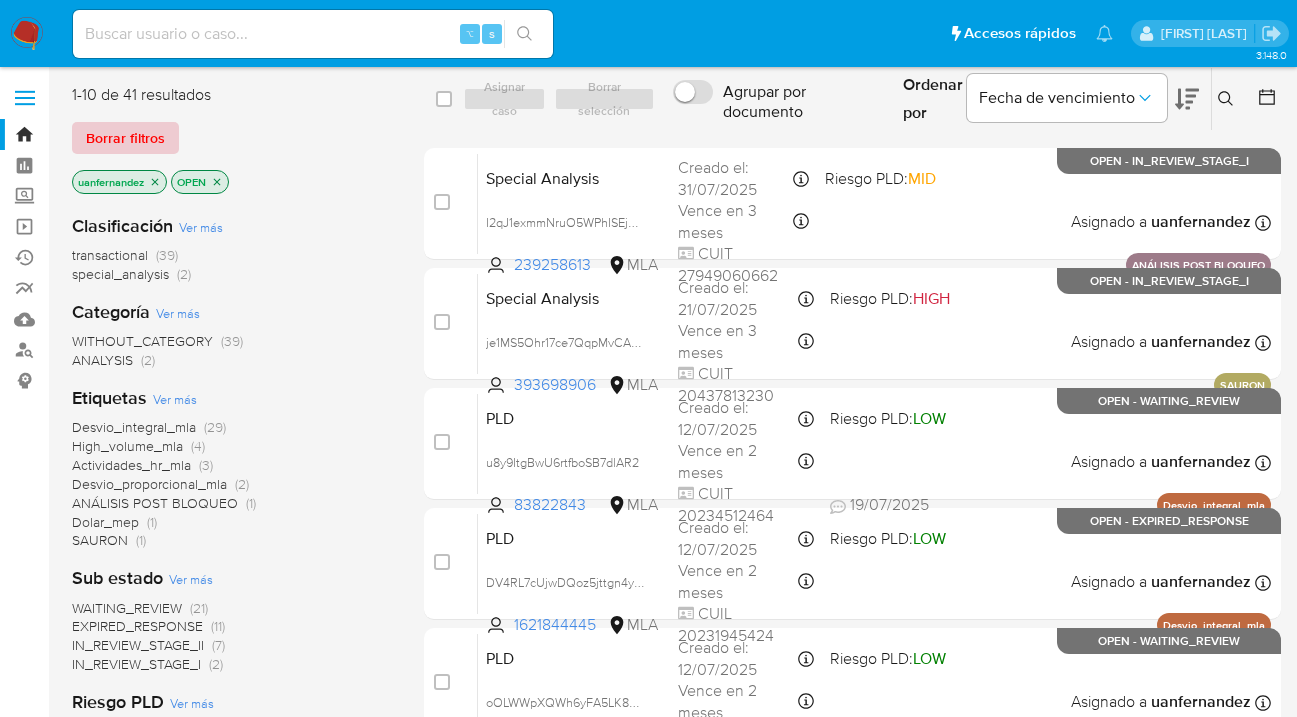 click on "Borrar filtros" at bounding box center [125, 138] 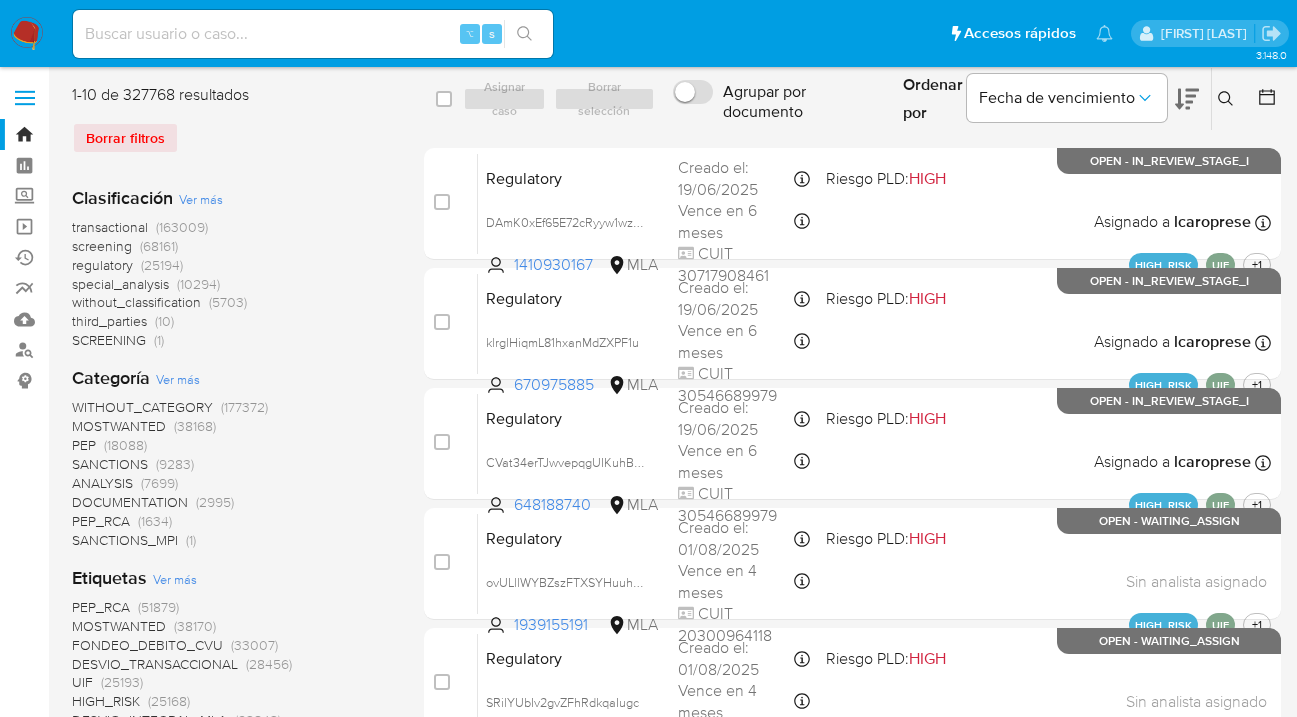 click 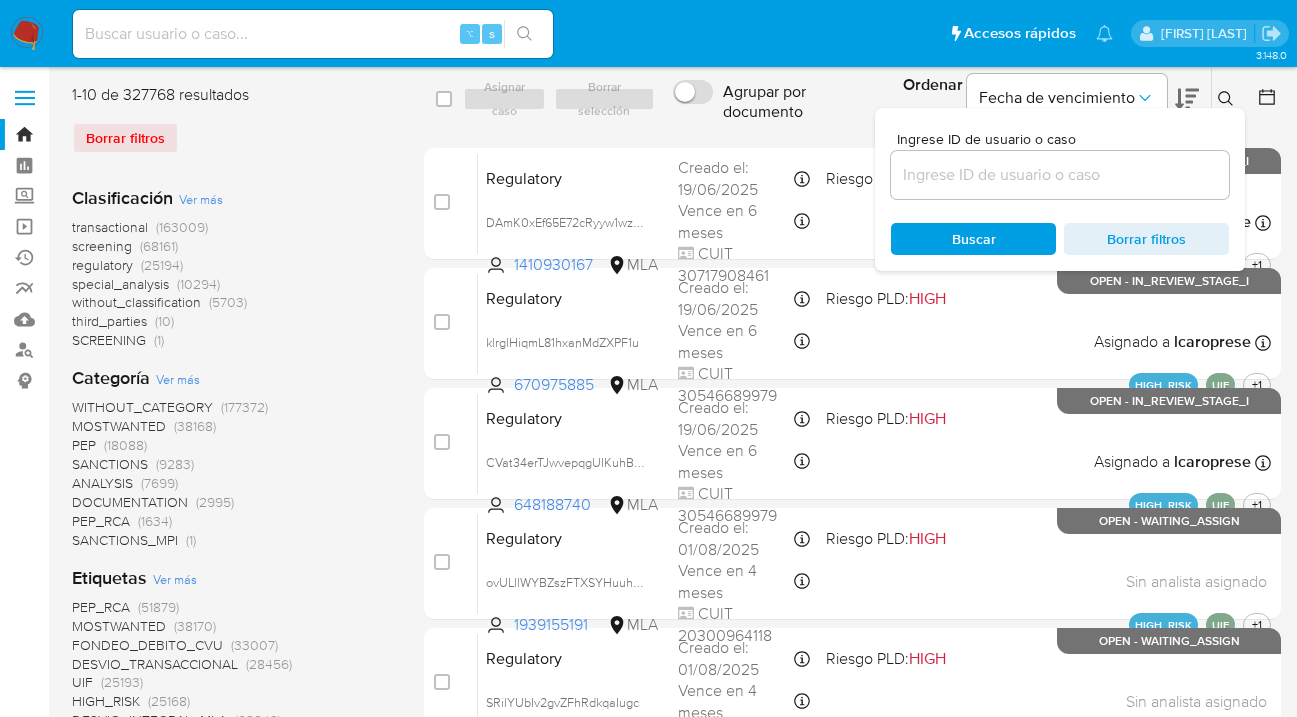 click at bounding box center [1060, 175] 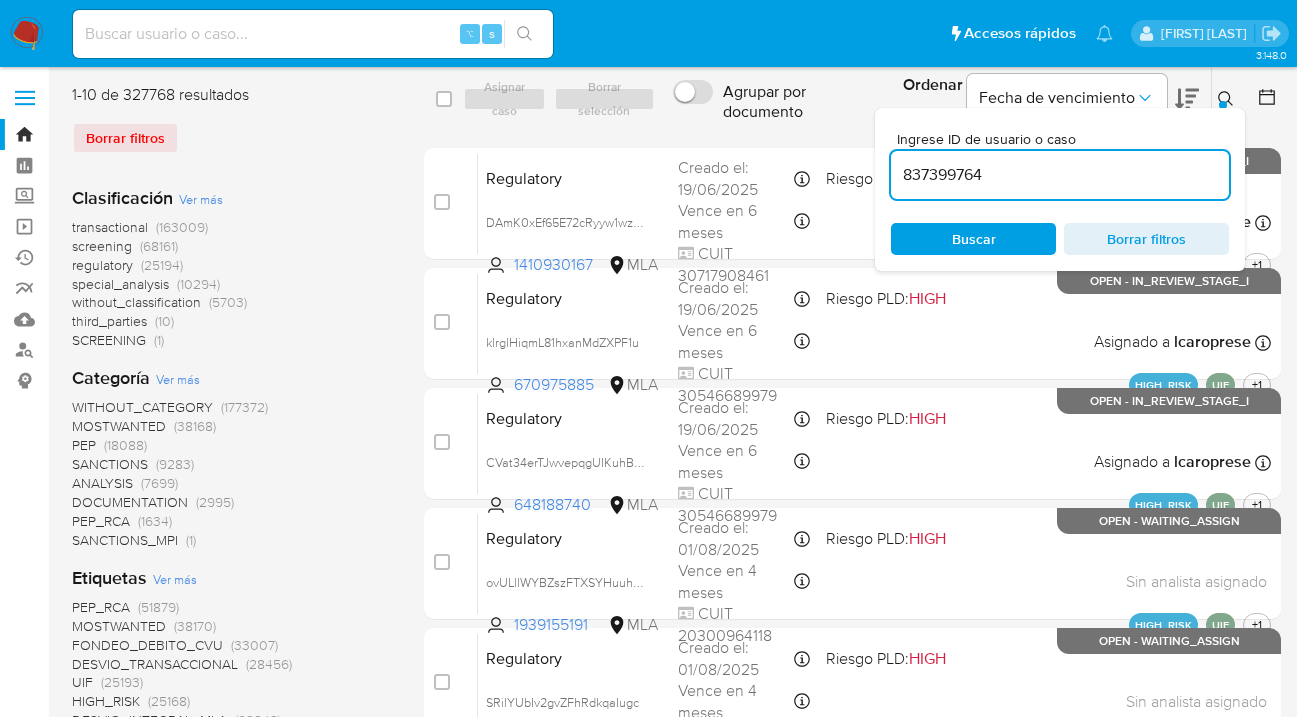 type on "837399764" 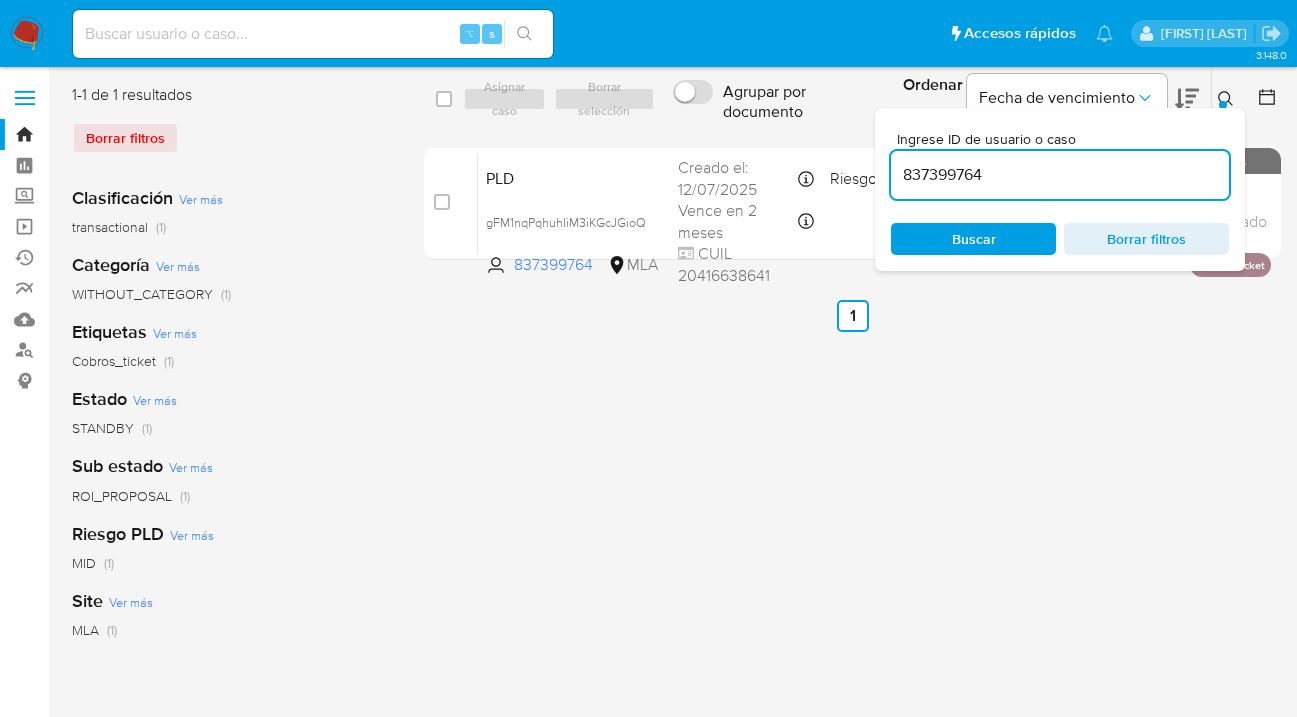 click 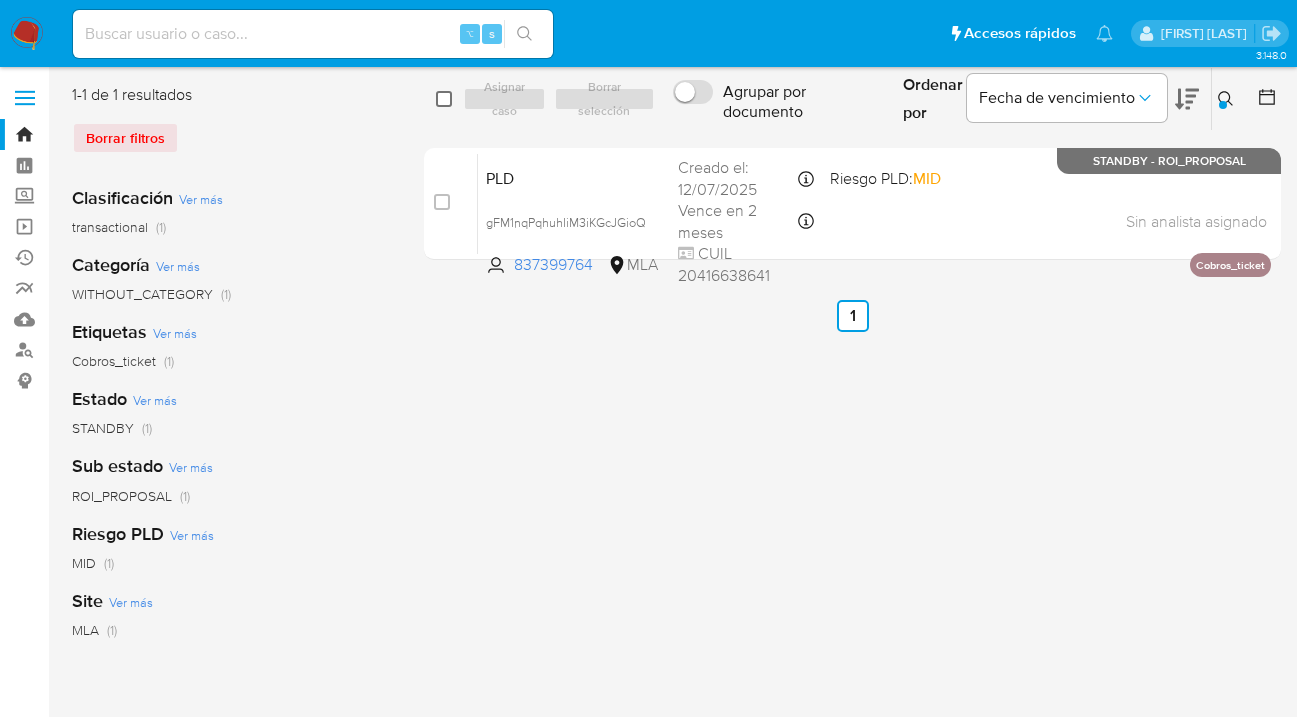 click at bounding box center (444, 99) 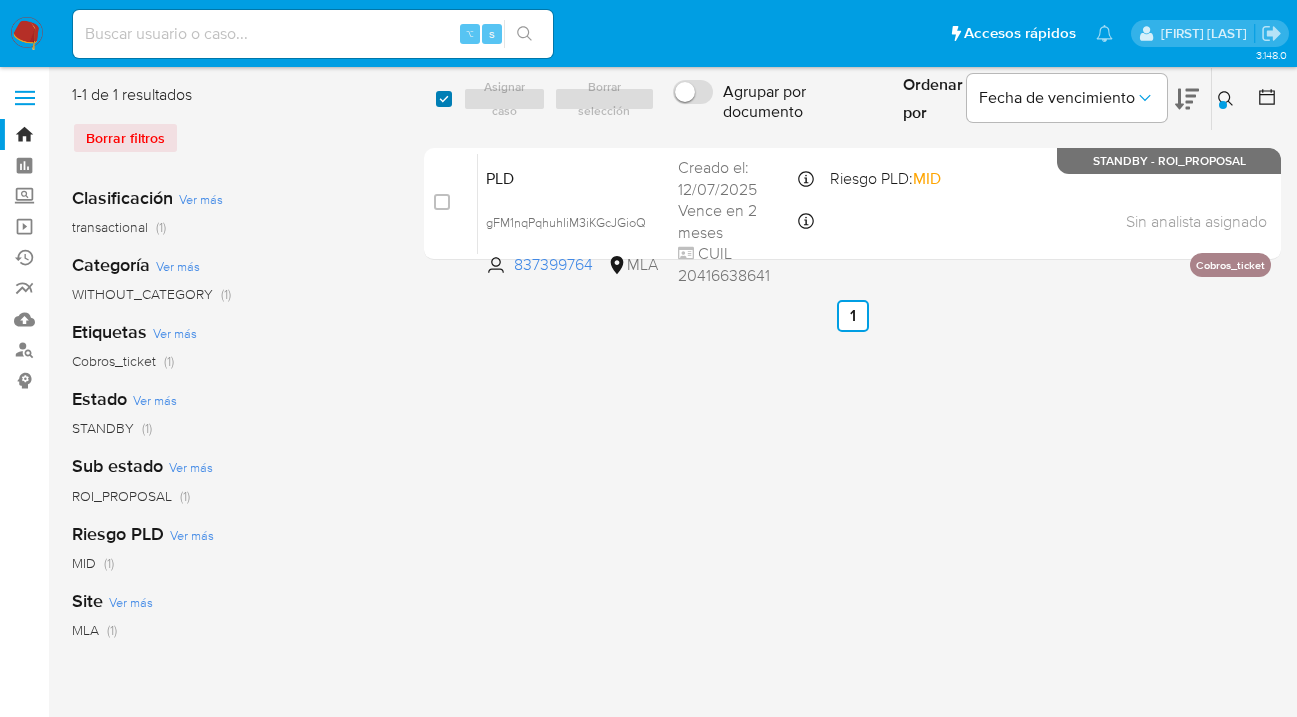 checkbox on "true" 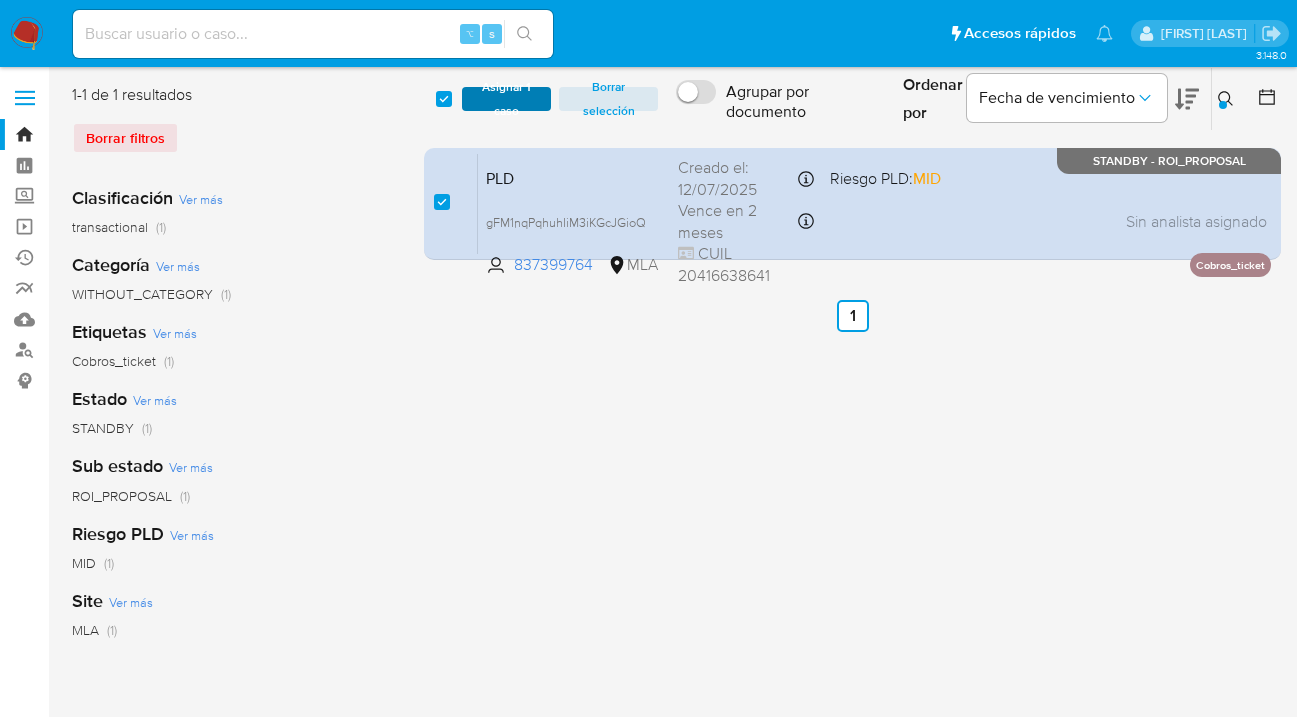 click on "Asignar 1 caso" at bounding box center (506, 99) 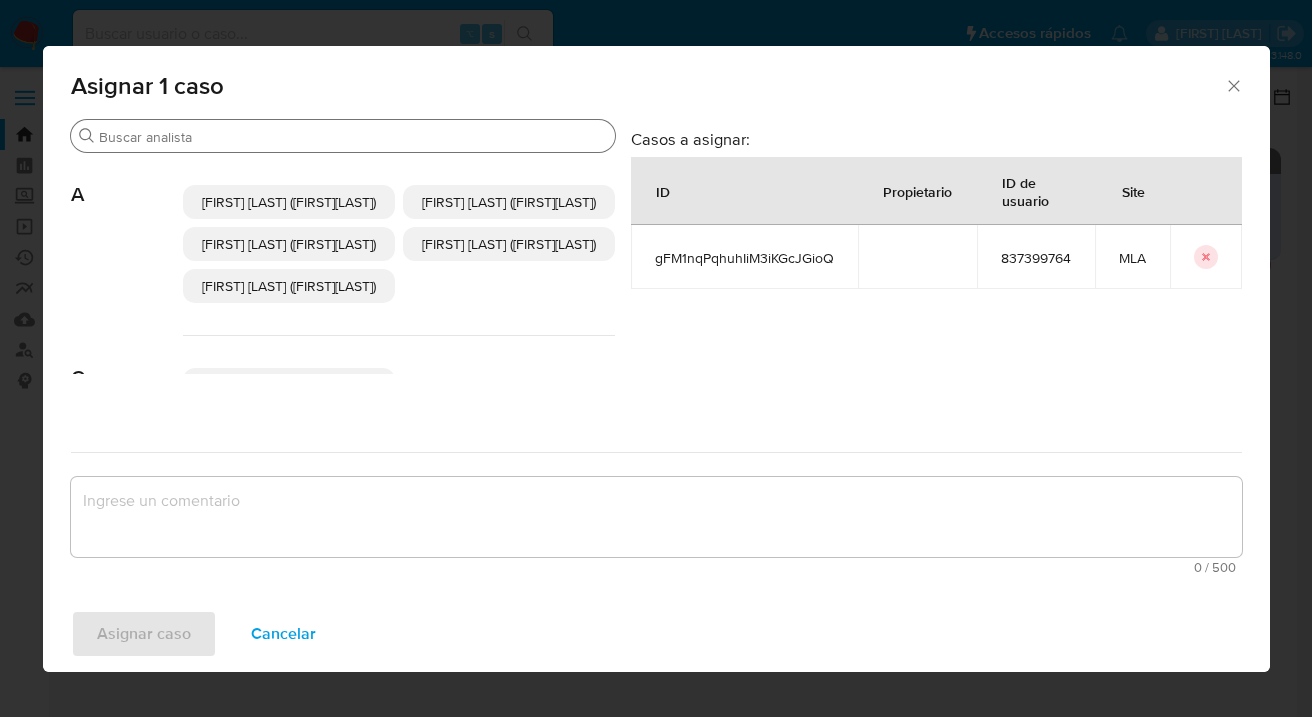 click on "Buscar" at bounding box center [353, 137] 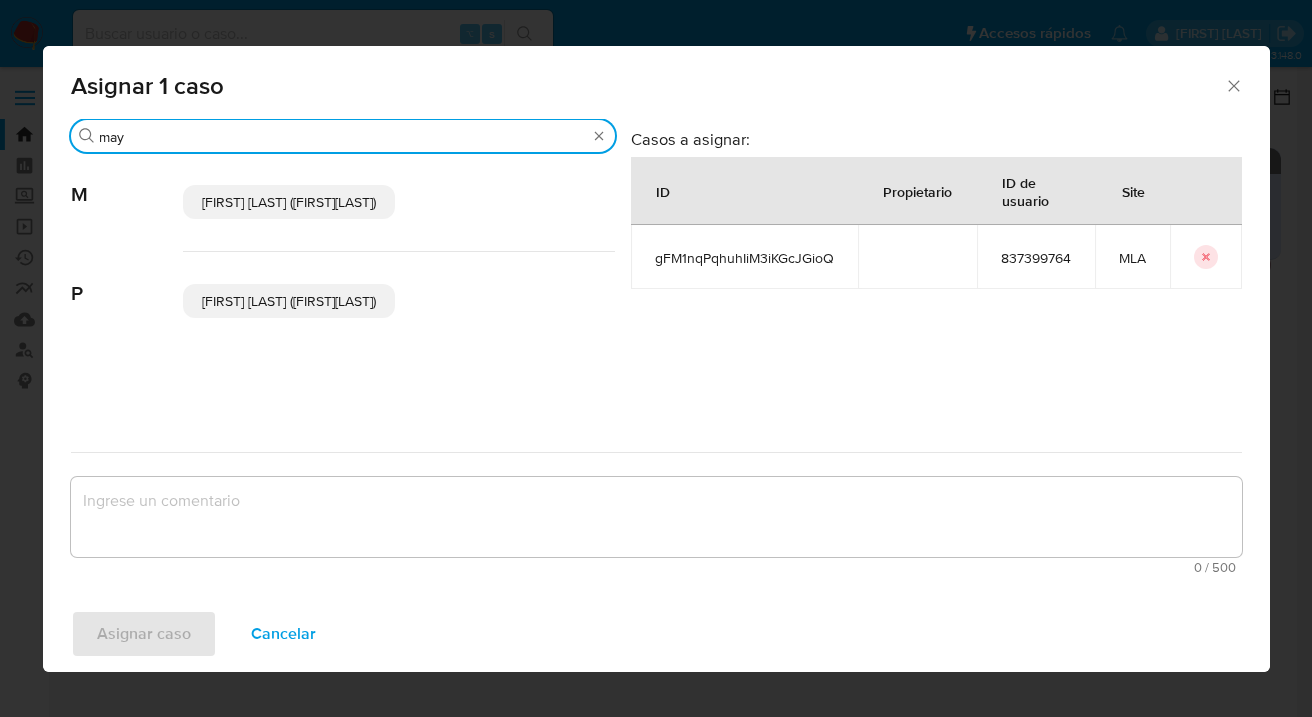 type on "may" 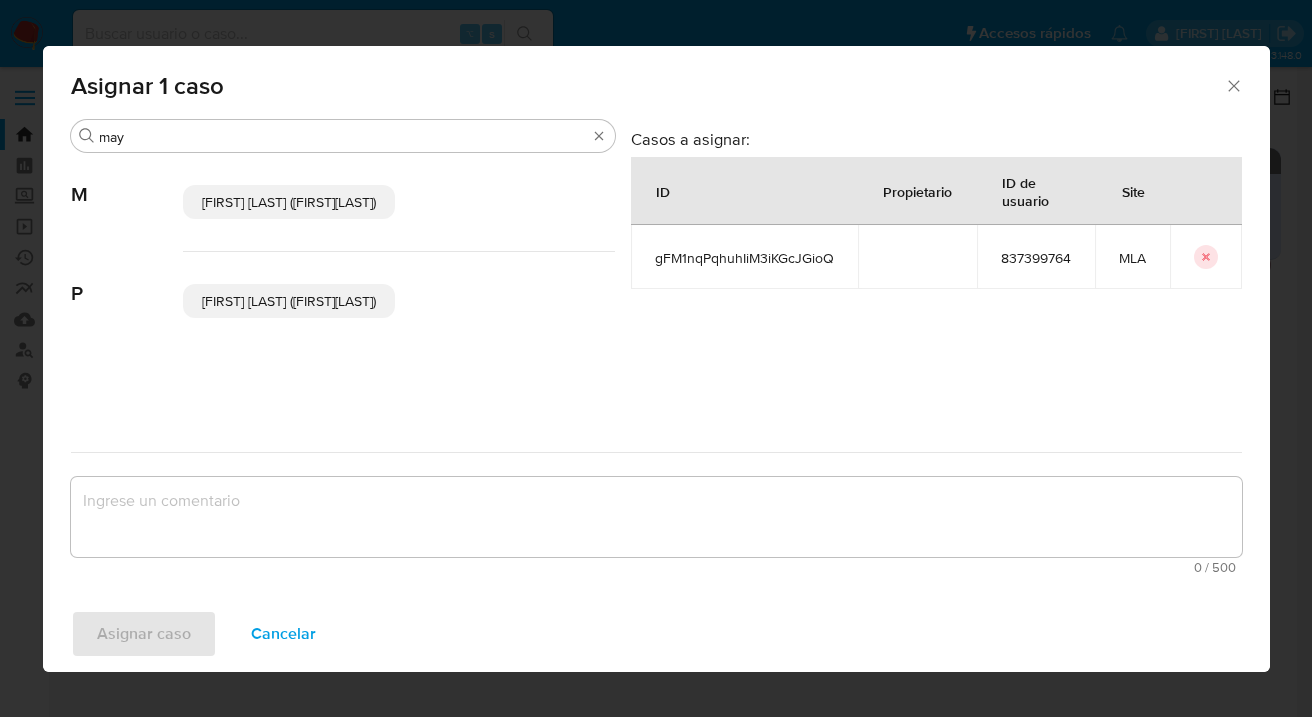 click on "Mayra Yudegny Pernia Duran (mpernia)" at bounding box center (289, 202) 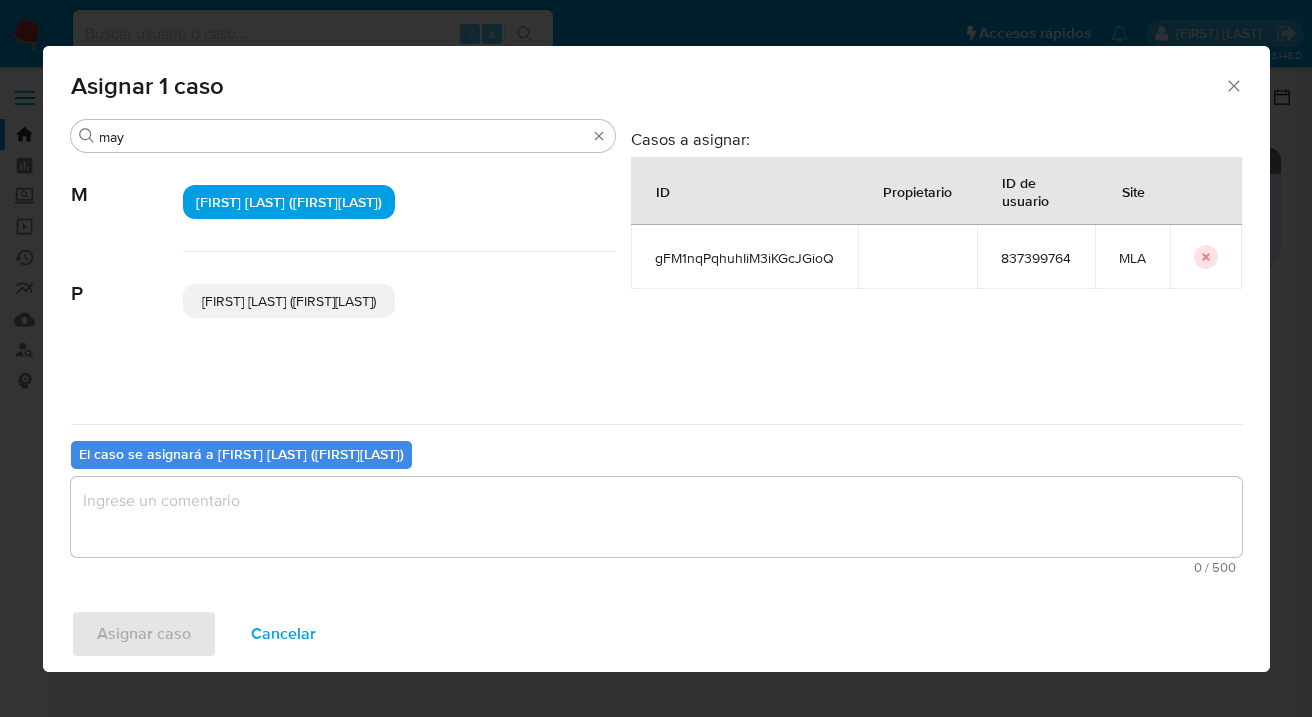 click at bounding box center [656, 517] 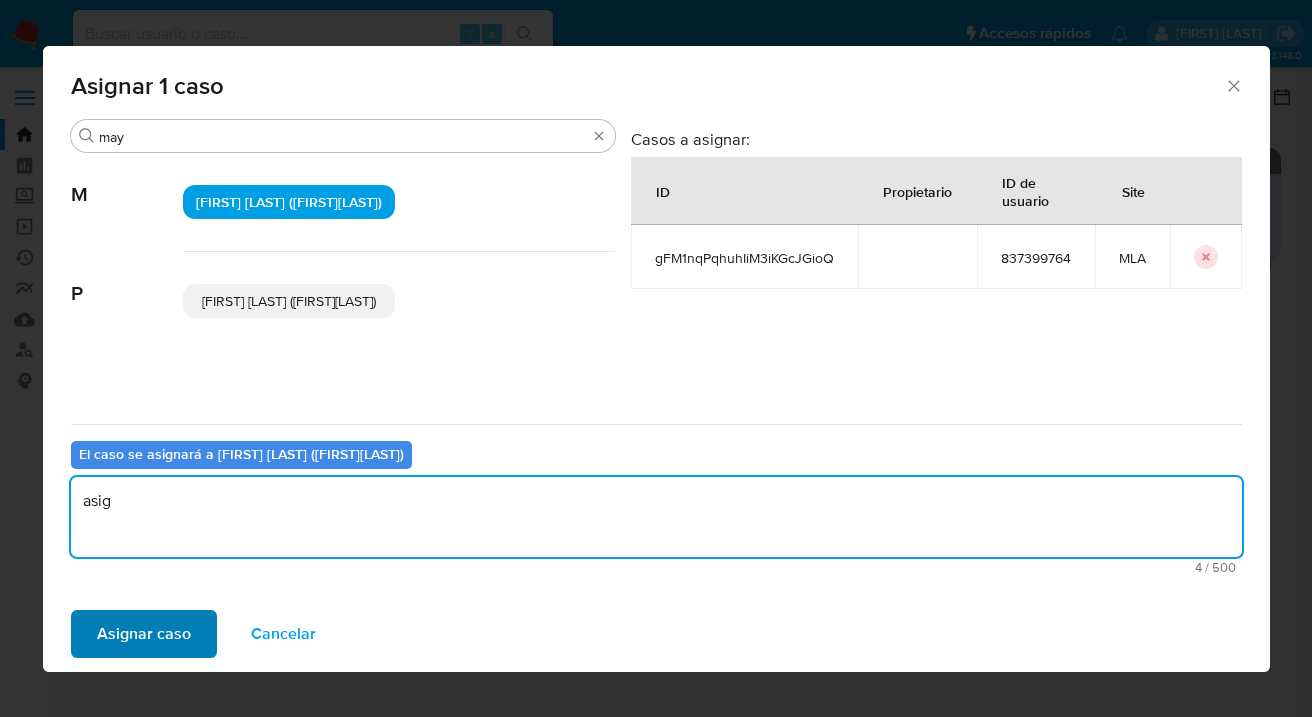 type on "asig" 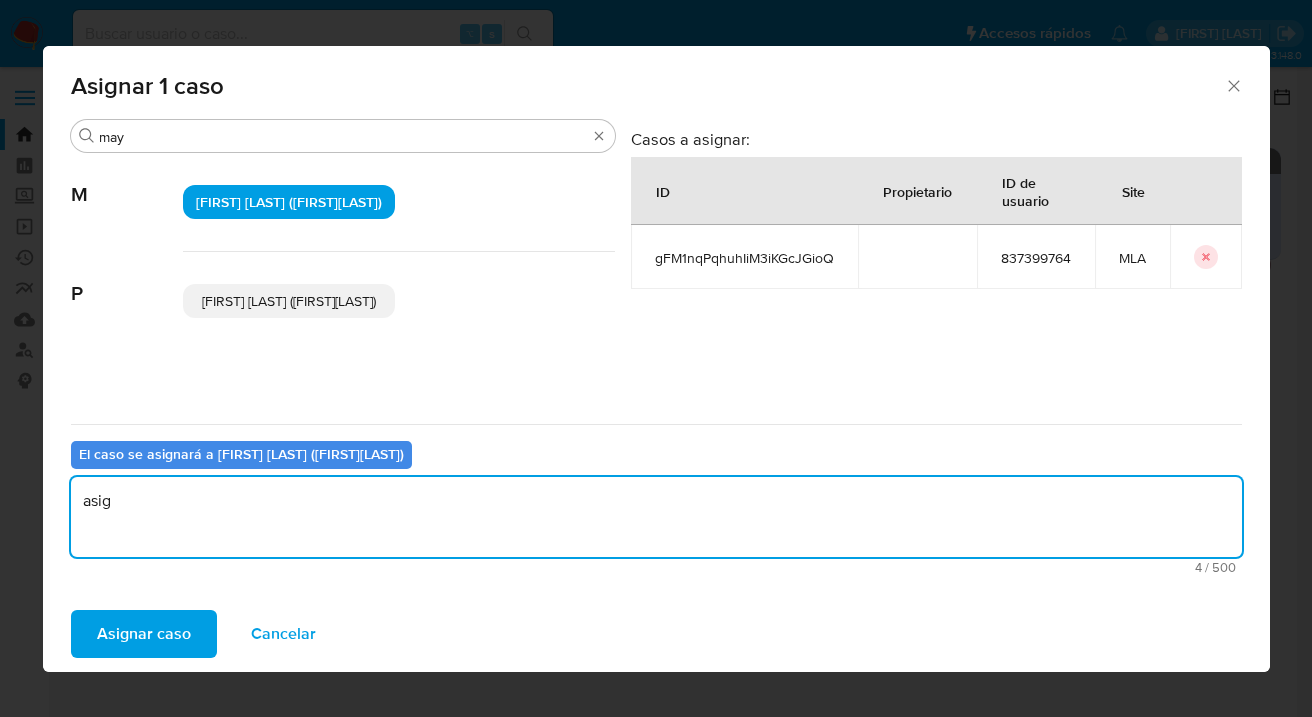 click on "Asignar caso" at bounding box center [144, 634] 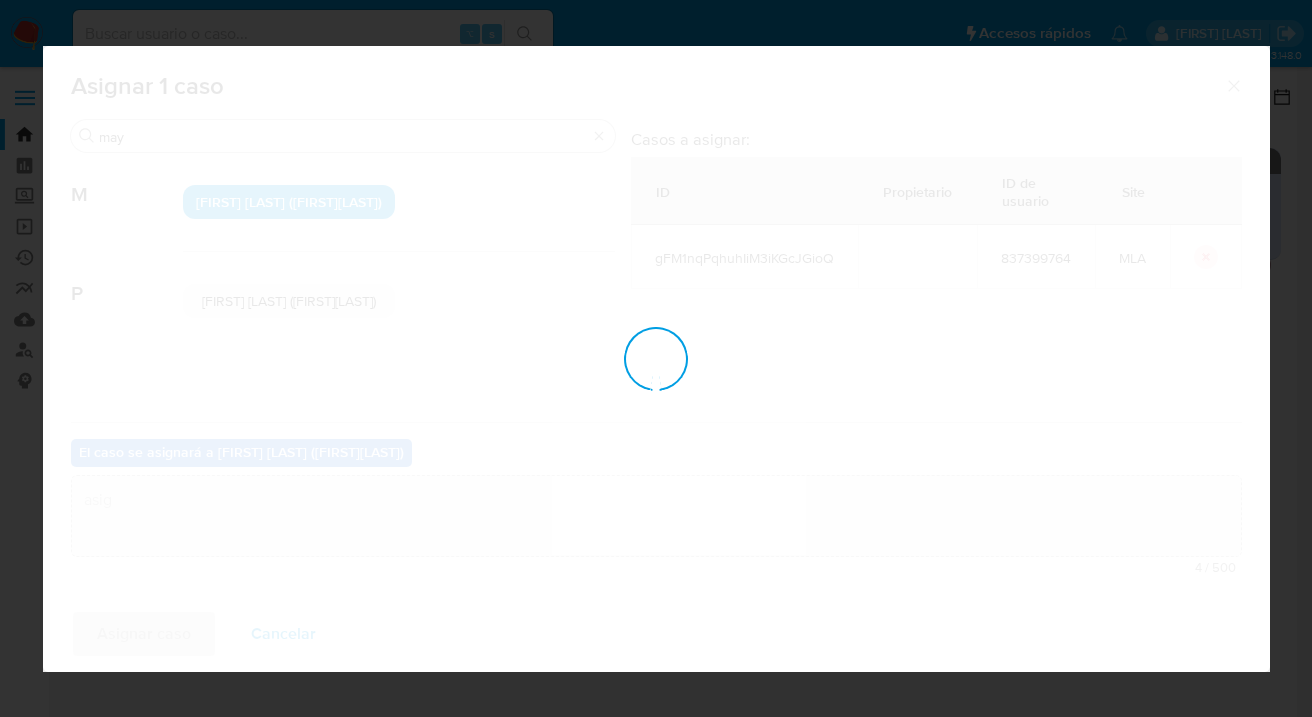type 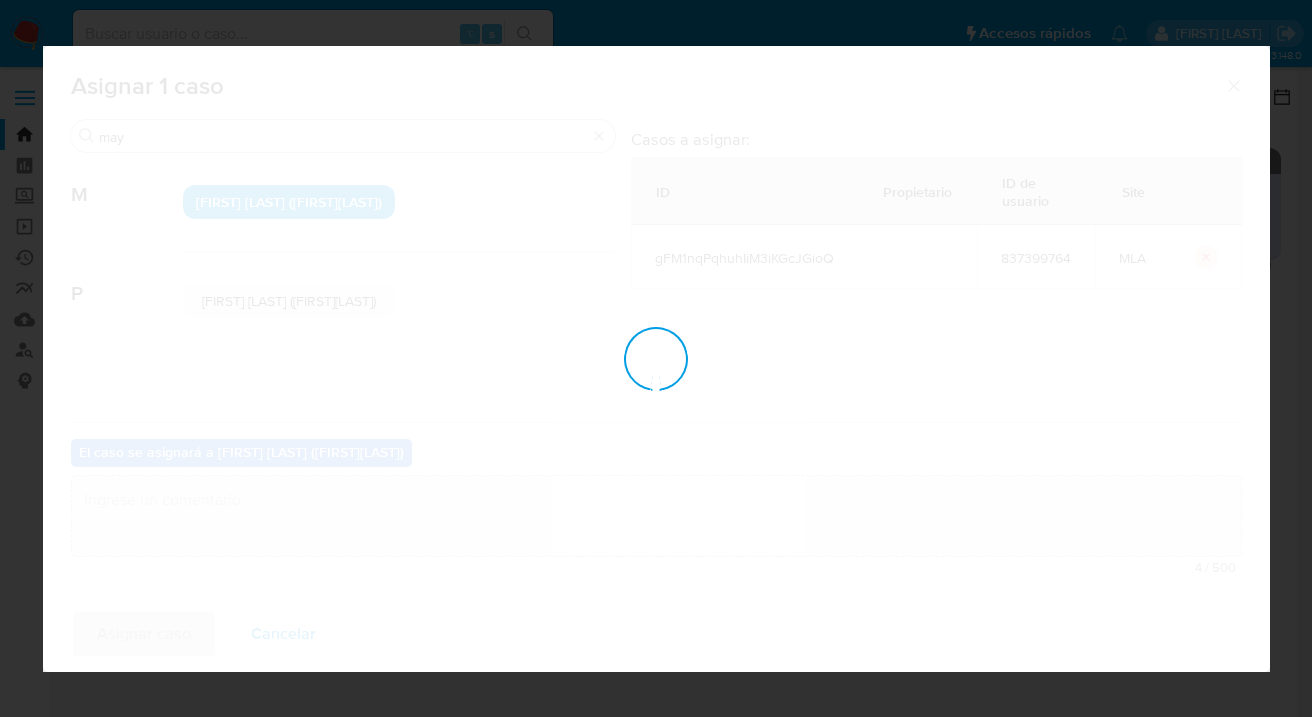 checkbox on "false" 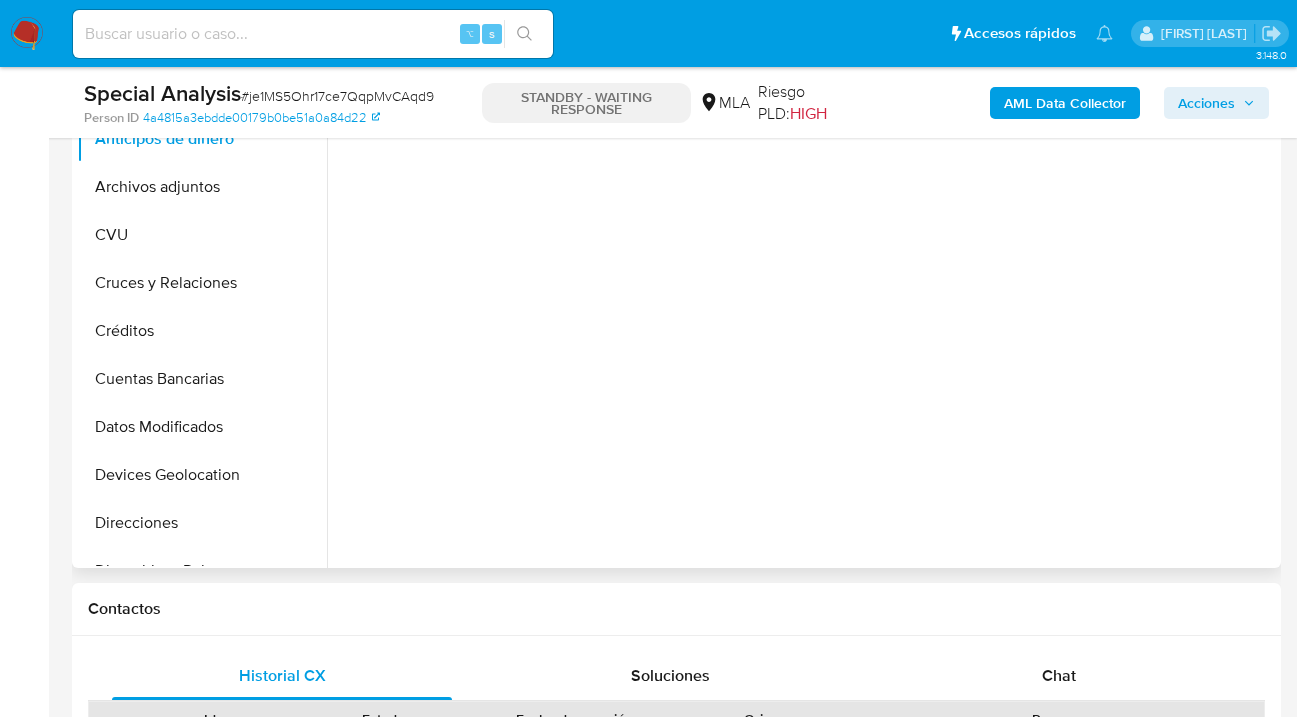 scroll, scrollTop: 584, scrollLeft: 0, axis: vertical 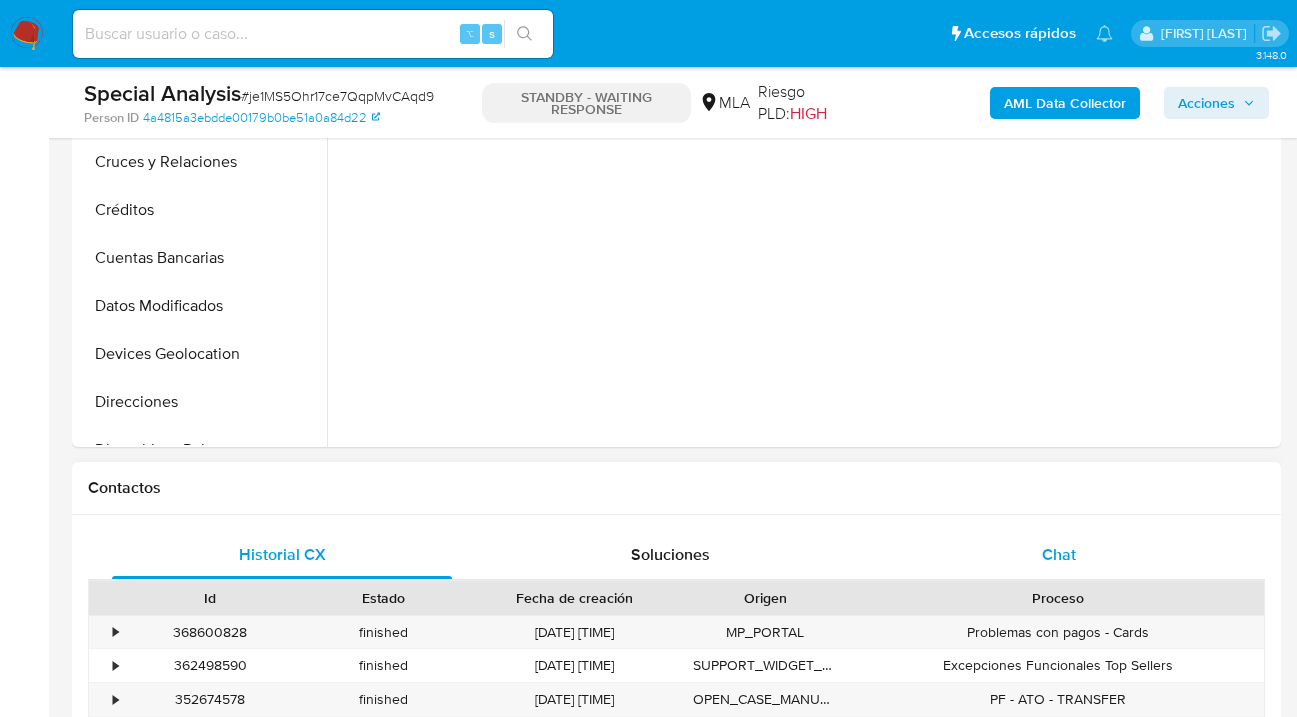 drag, startPoint x: 1056, startPoint y: 568, endPoint x: 1051, endPoint y: 559, distance: 10.29563 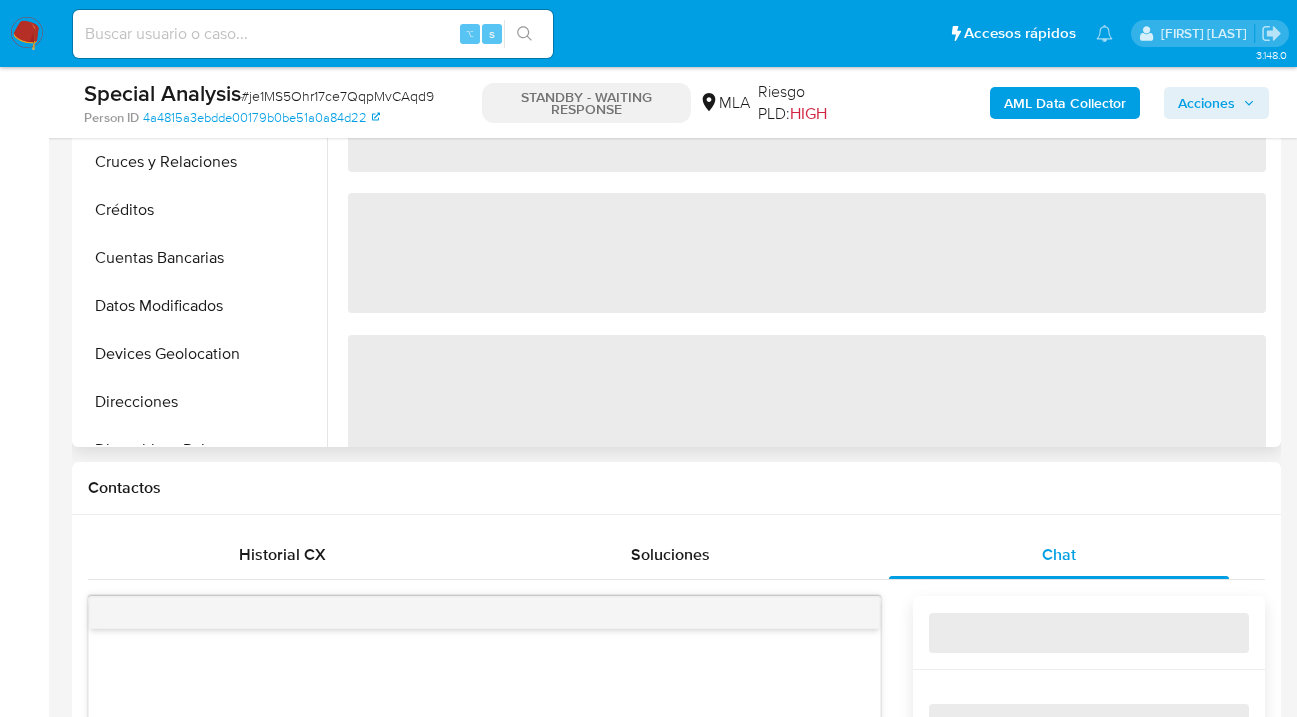 select on "10" 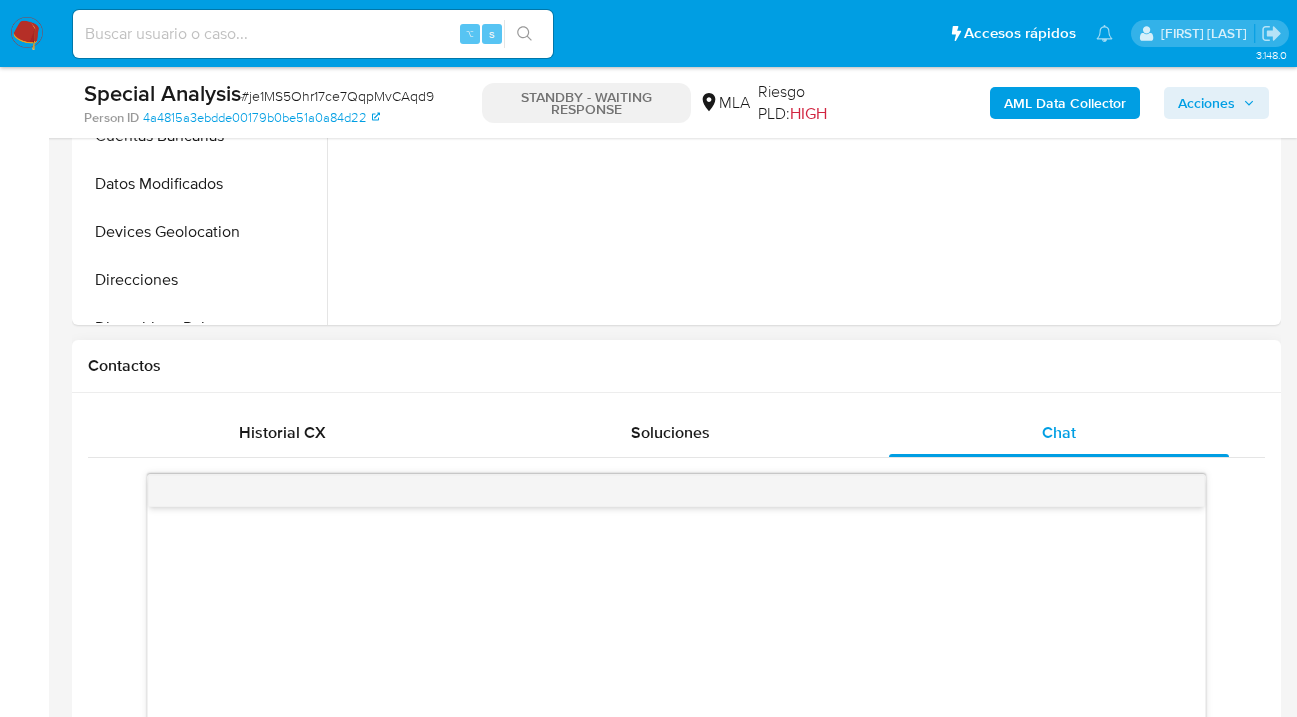 scroll, scrollTop: 782, scrollLeft: 0, axis: vertical 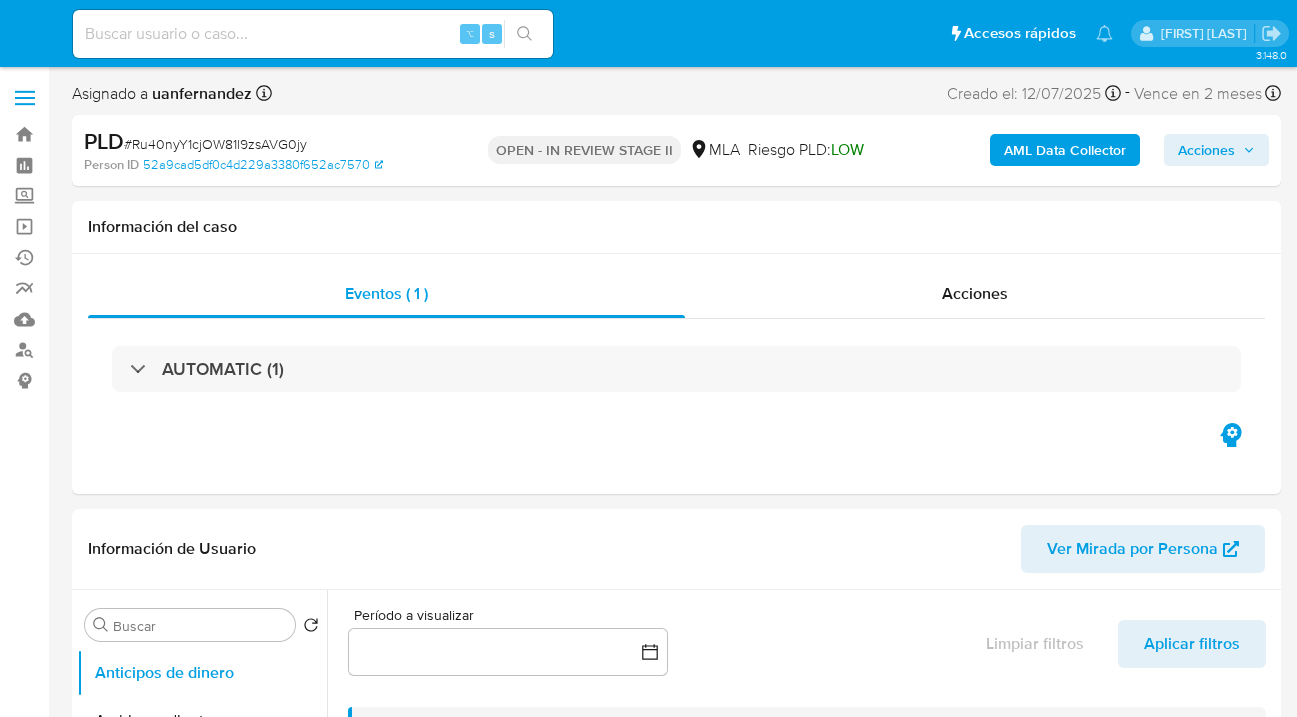 select on "10" 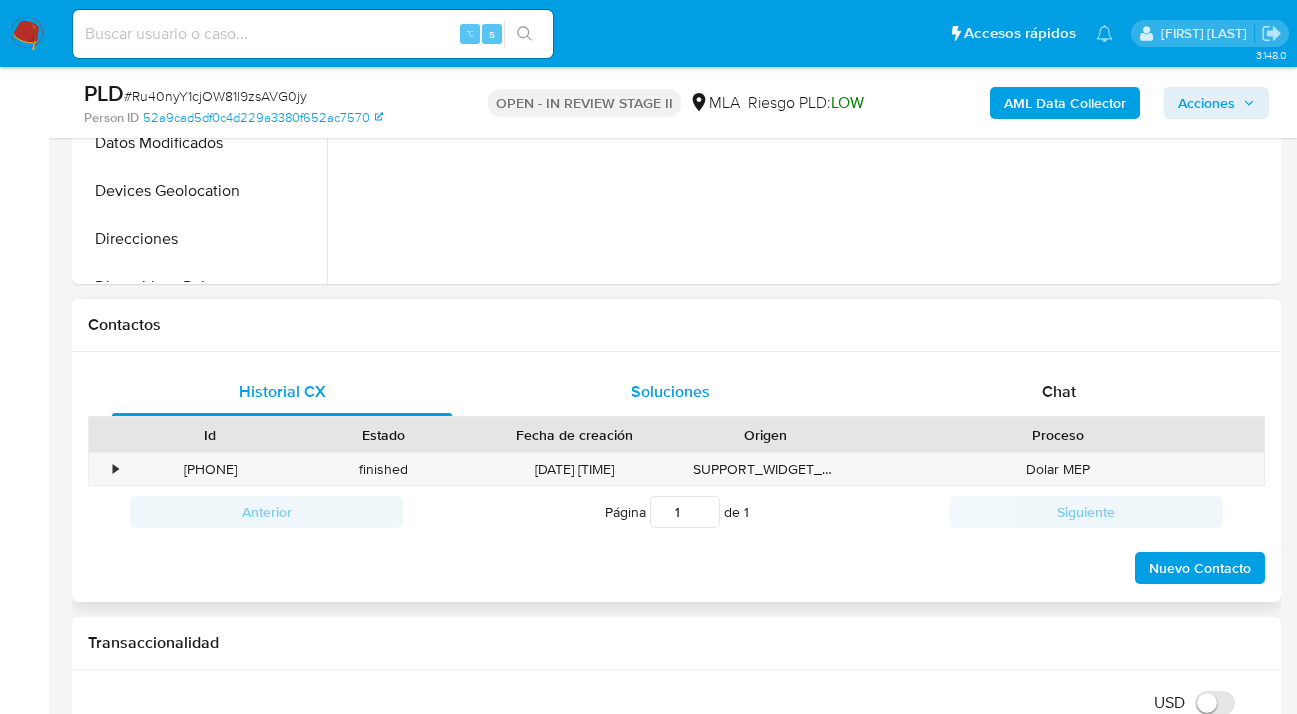 scroll, scrollTop: 786, scrollLeft: 0, axis: vertical 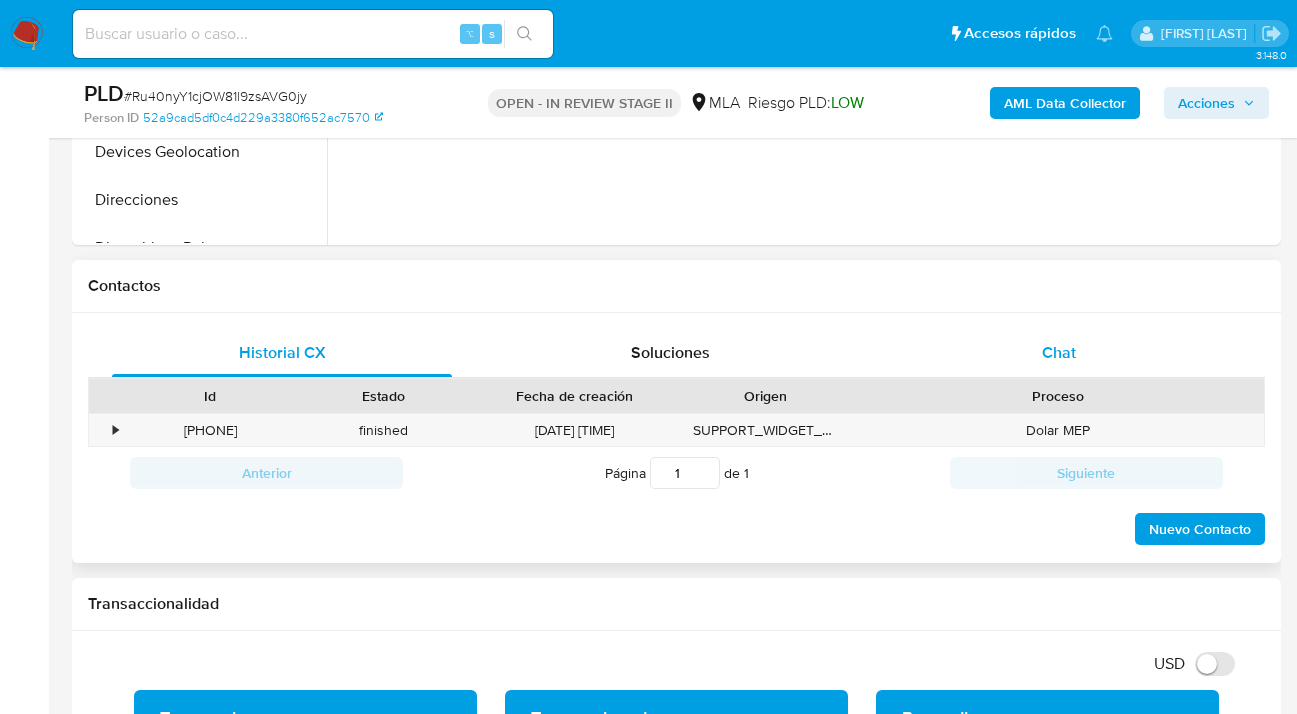 click on "Chat" at bounding box center [1059, 352] 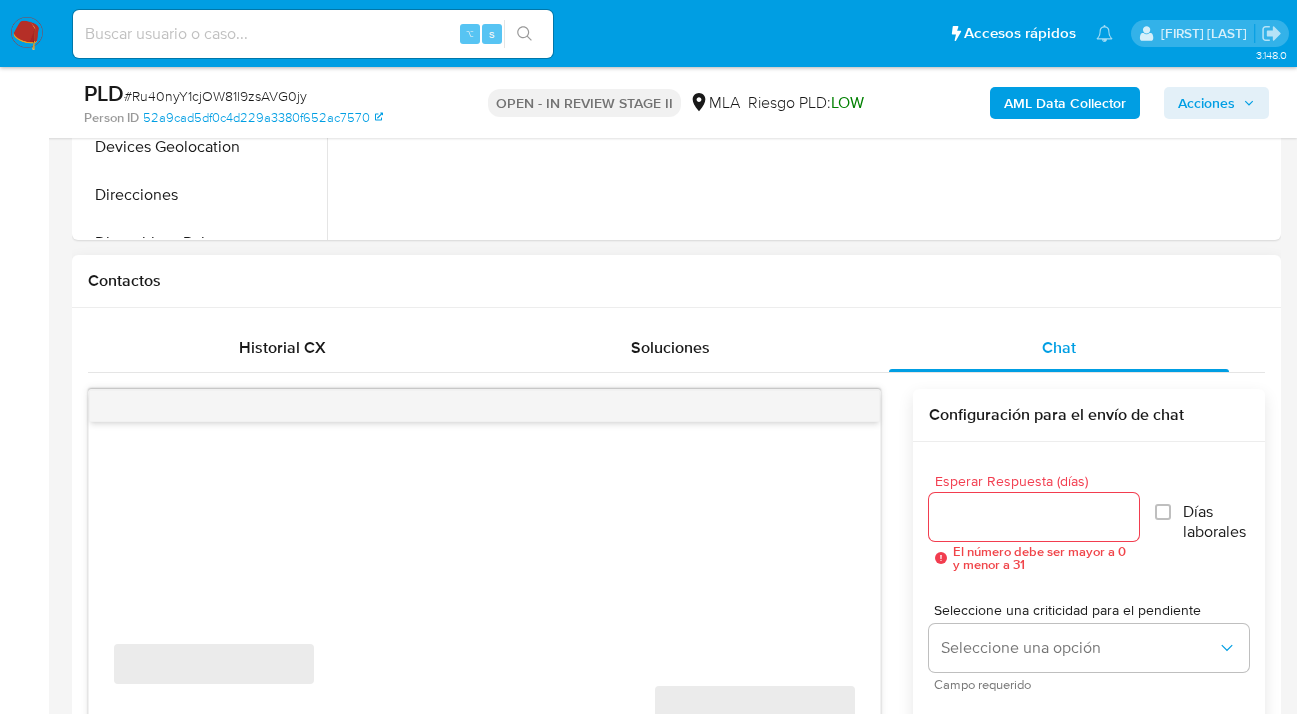 scroll, scrollTop: 794, scrollLeft: 0, axis: vertical 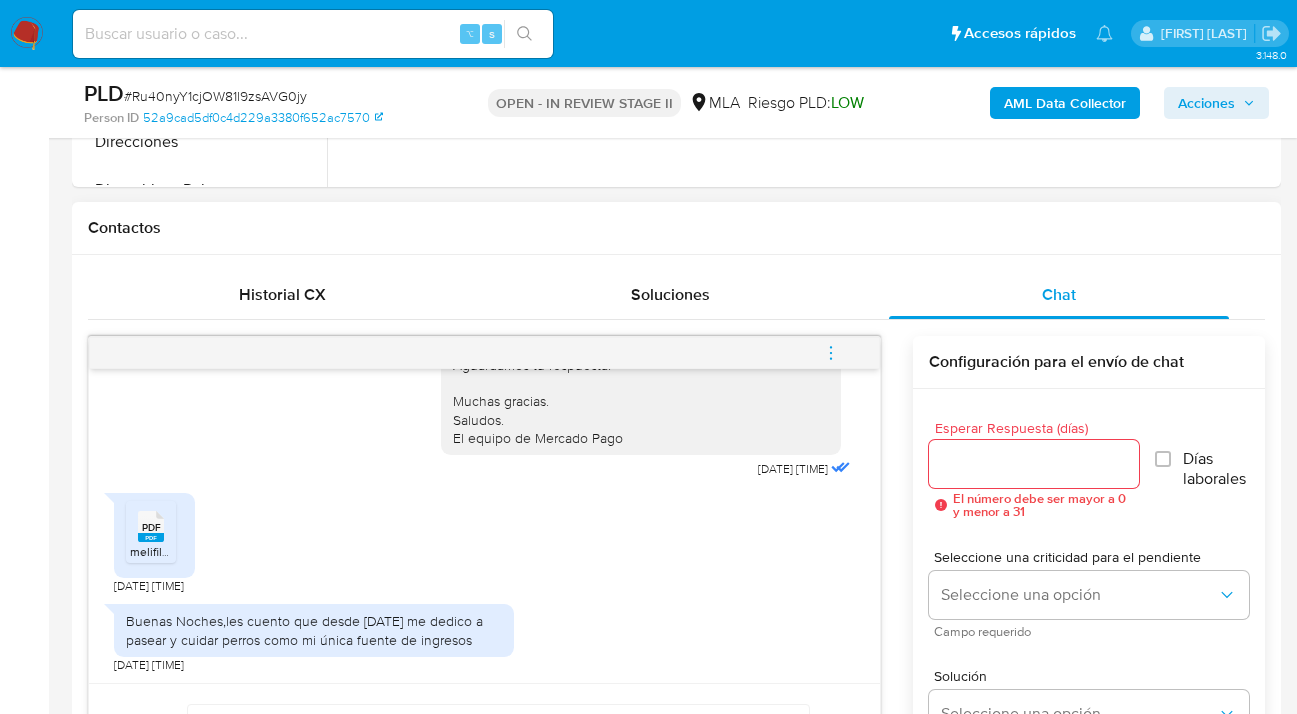 click on "PDF" 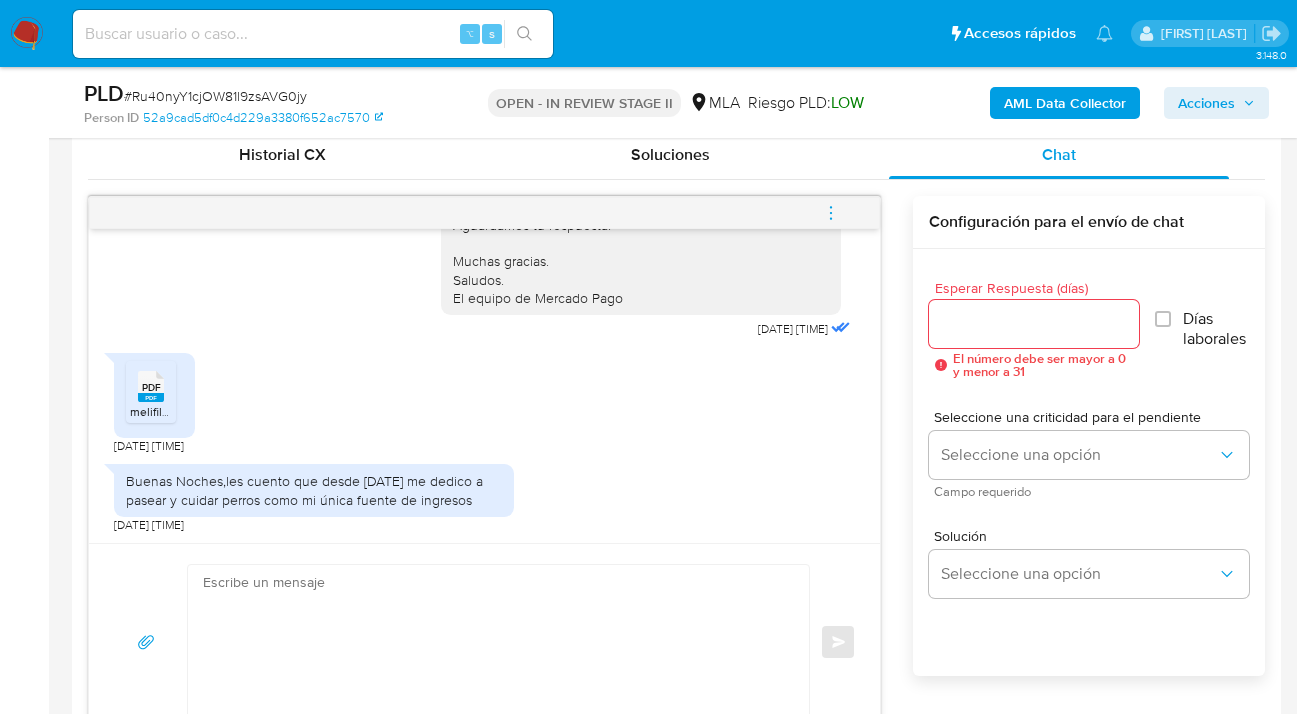 scroll, scrollTop: 988, scrollLeft: 0, axis: vertical 